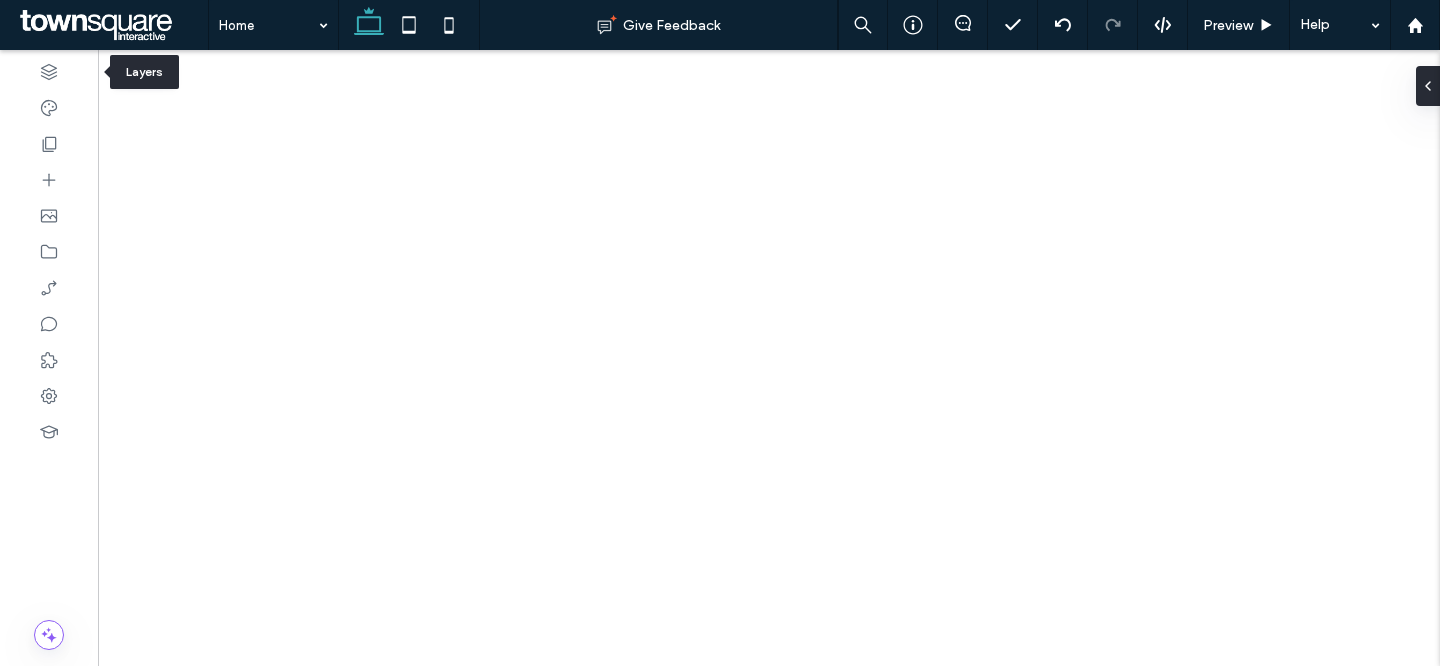 scroll, scrollTop: 0, scrollLeft: 0, axis: both 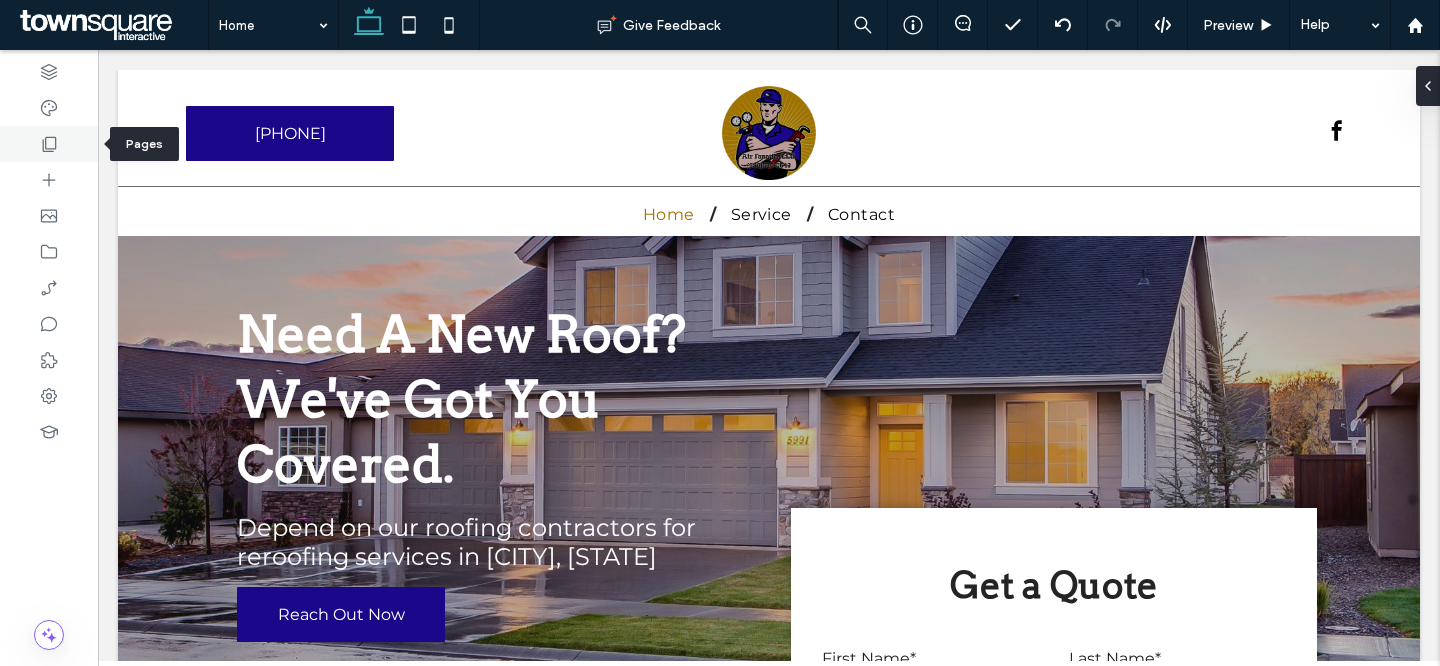 click 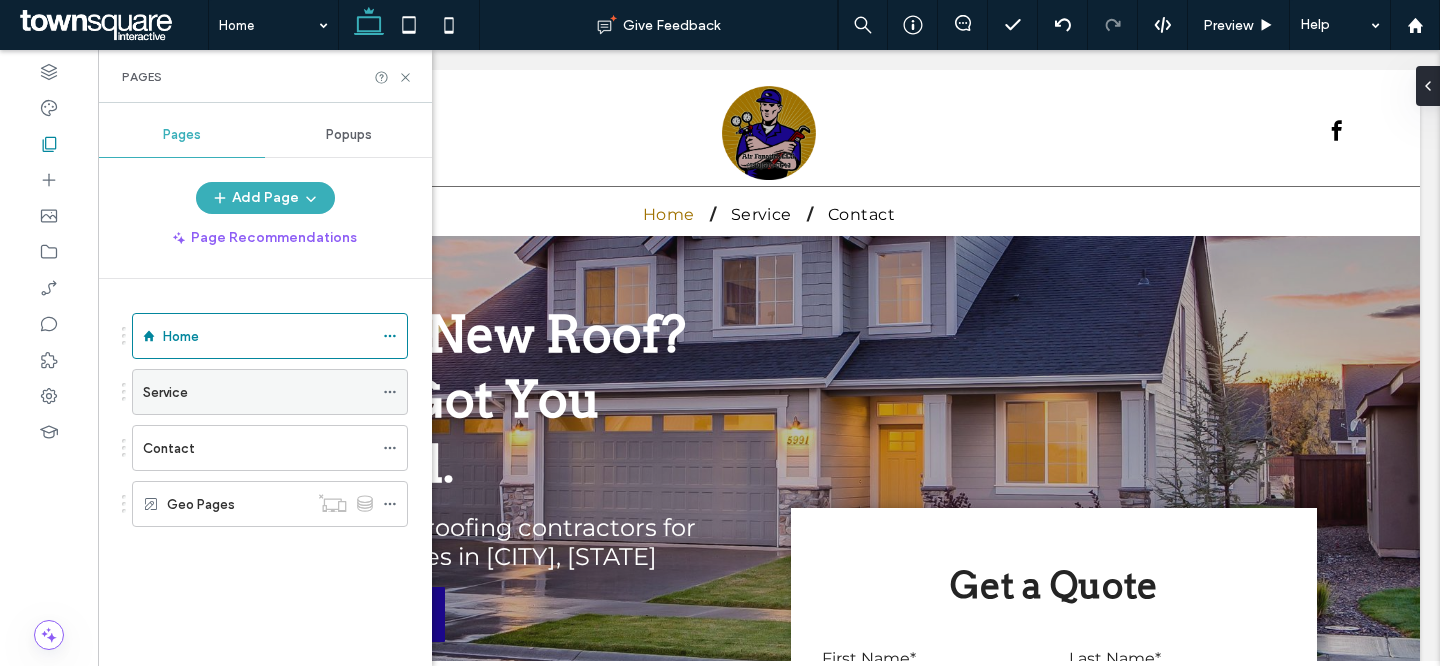 click on "Service" at bounding box center [258, 392] 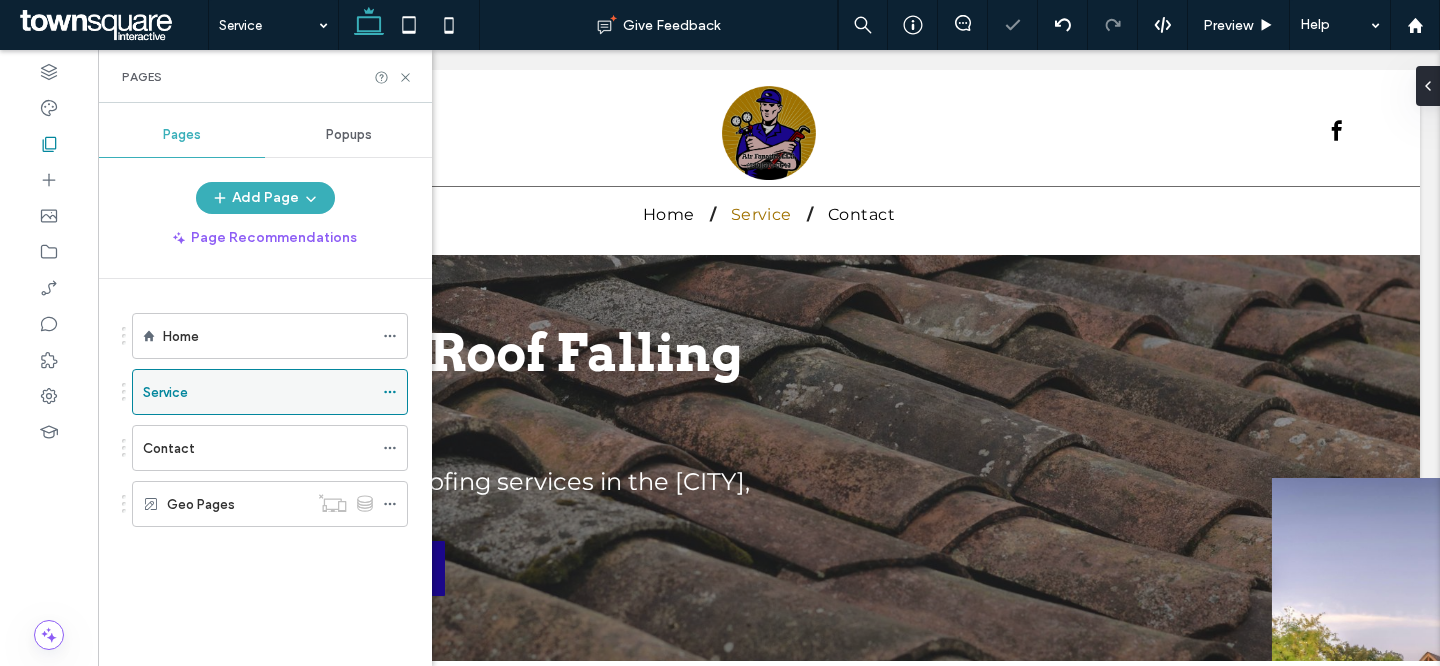scroll, scrollTop: 0, scrollLeft: 0, axis: both 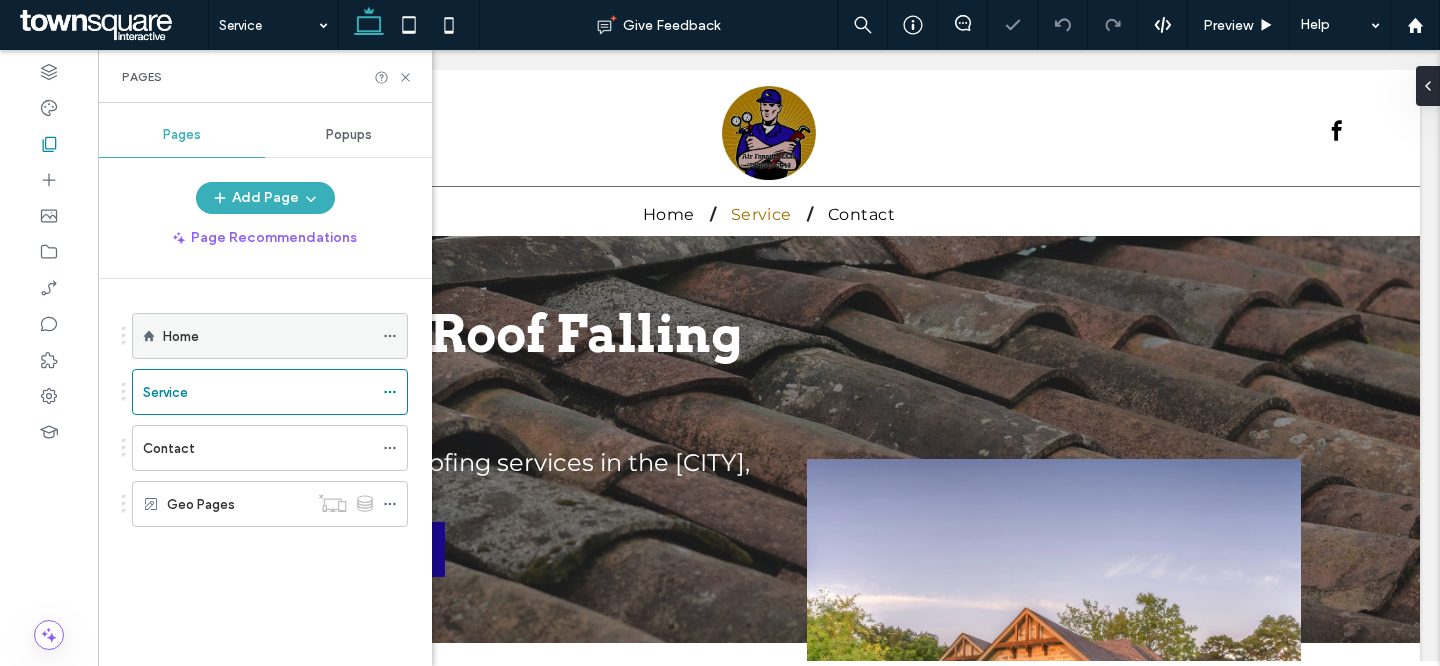 click on "Home" at bounding box center [268, 336] 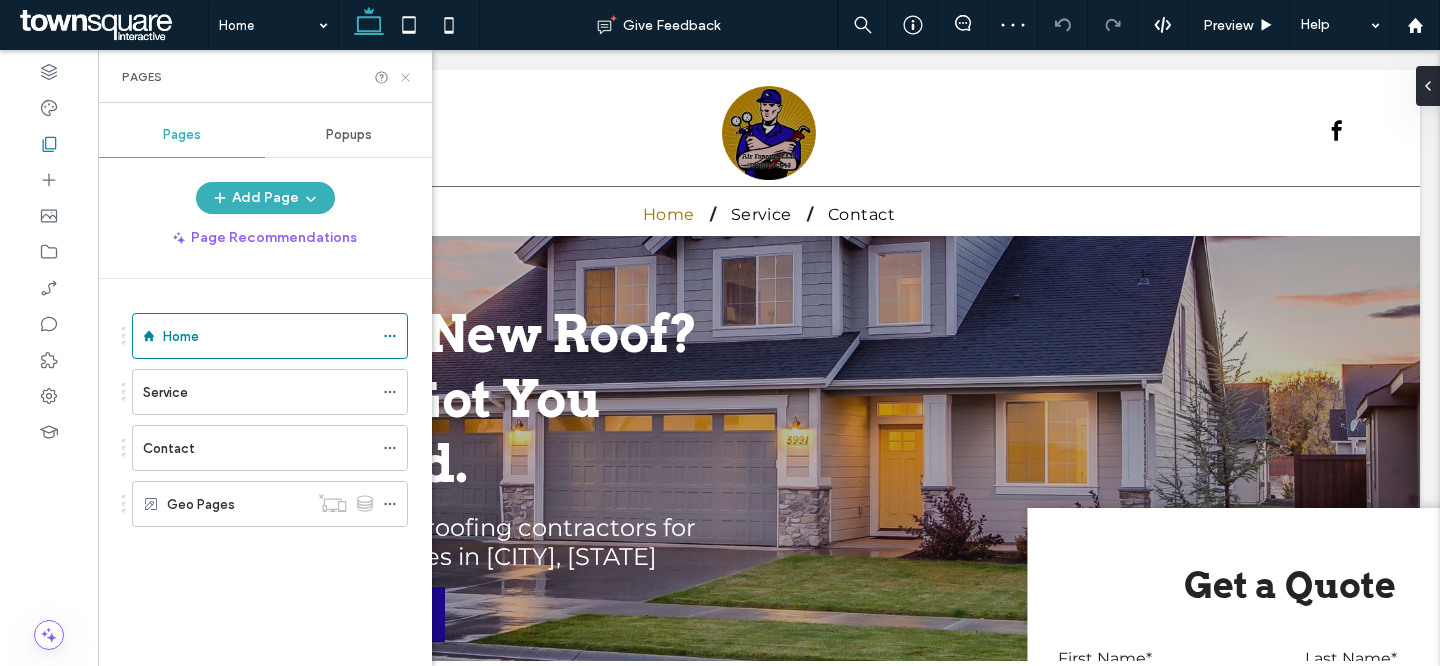 scroll, scrollTop: 0, scrollLeft: 0, axis: both 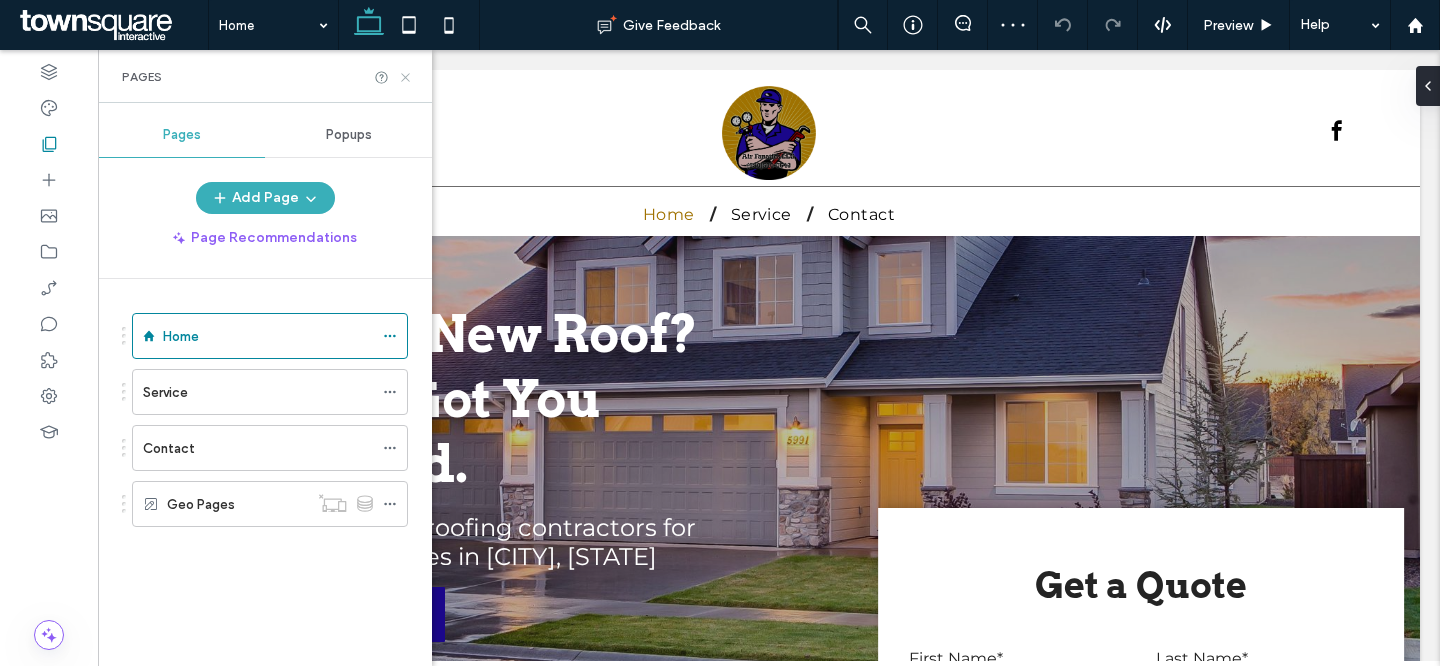 click 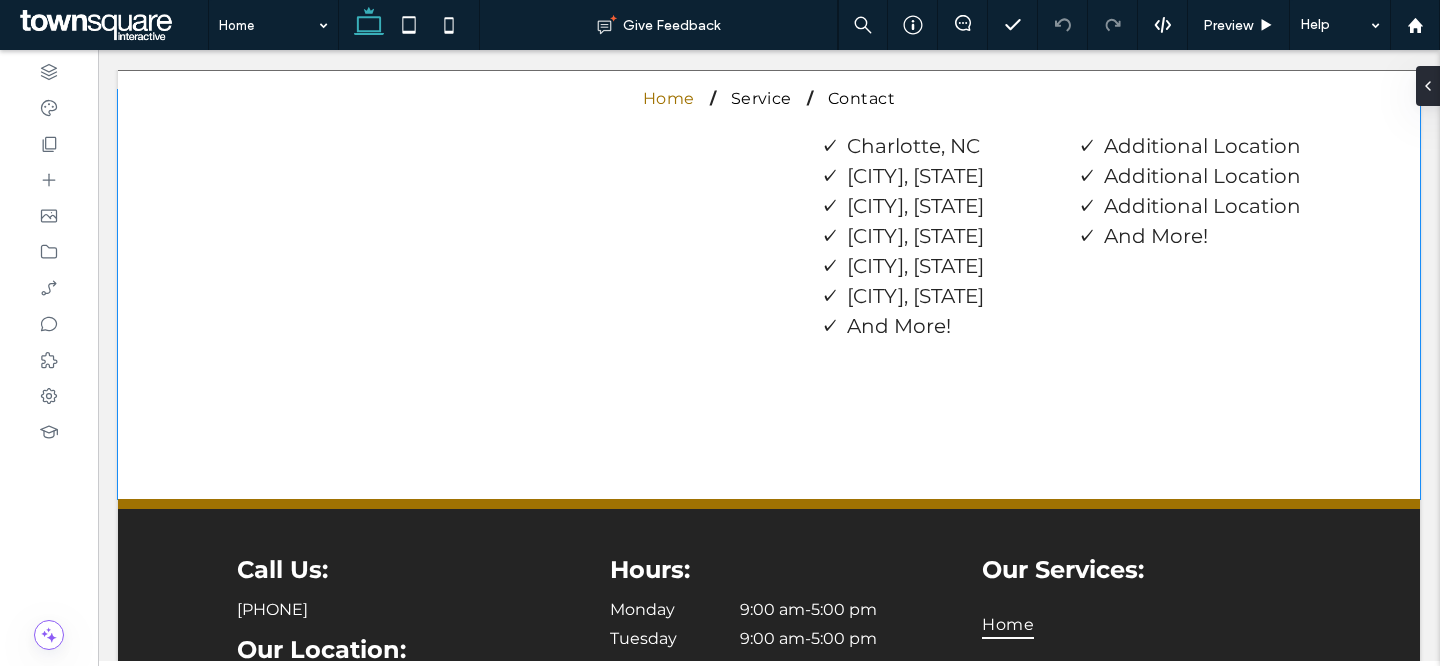 scroll, scrollTop: 2393, scrollLeft: 0, axis: vertical 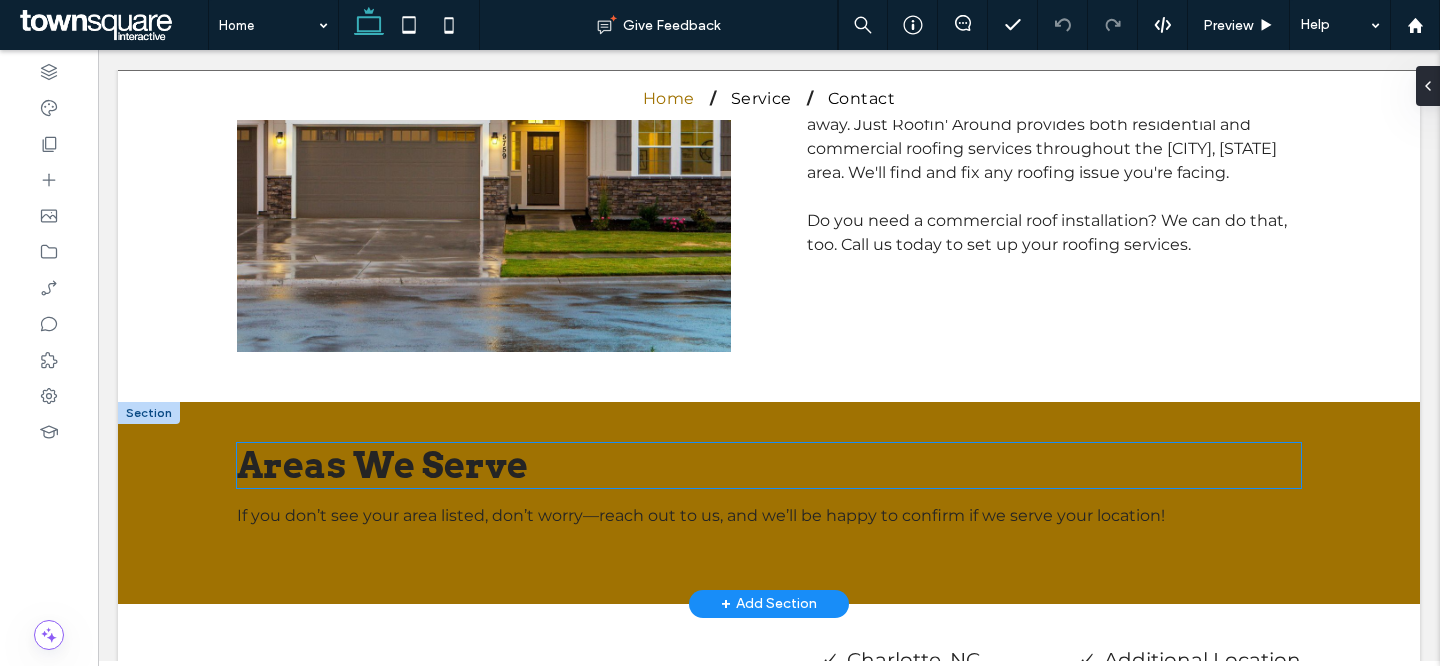 click on "Areas We Serve" at bounding box center [382, 465] 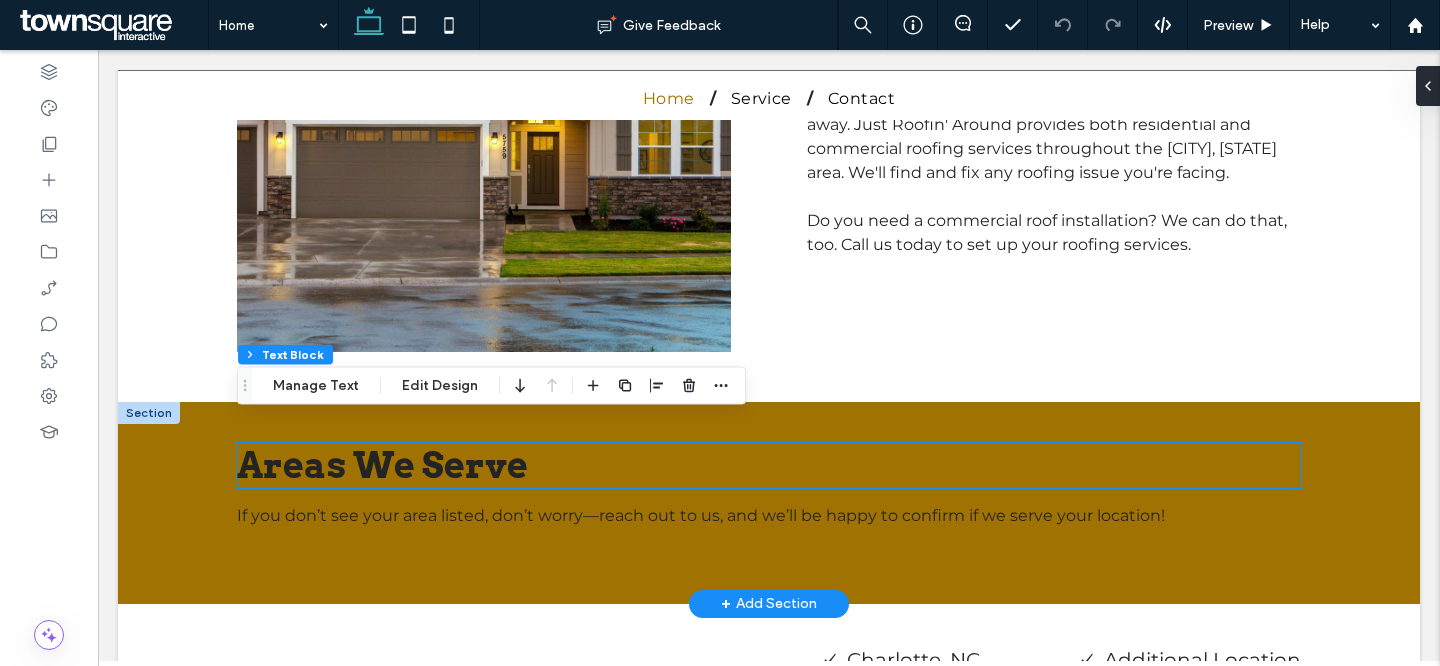 click on "Areas We Serve" at bounding box center (769, 465) 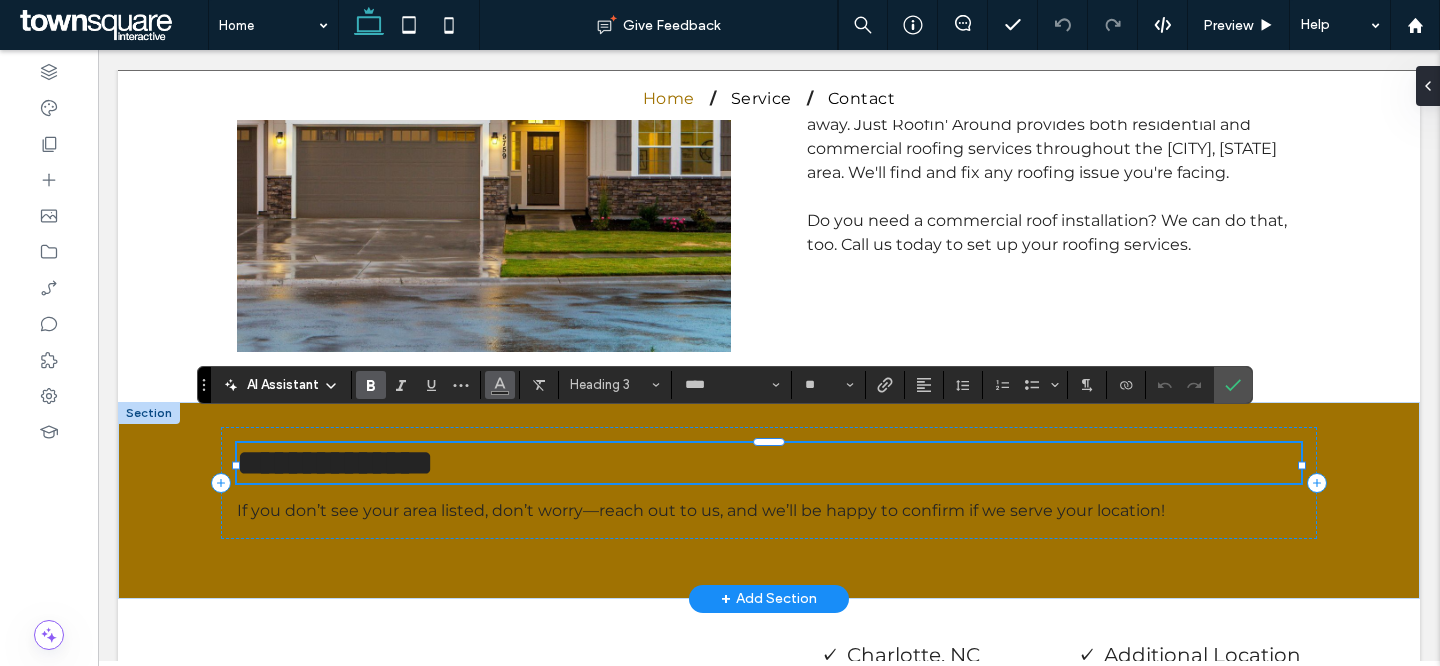 click at bounding box center (500, 385) 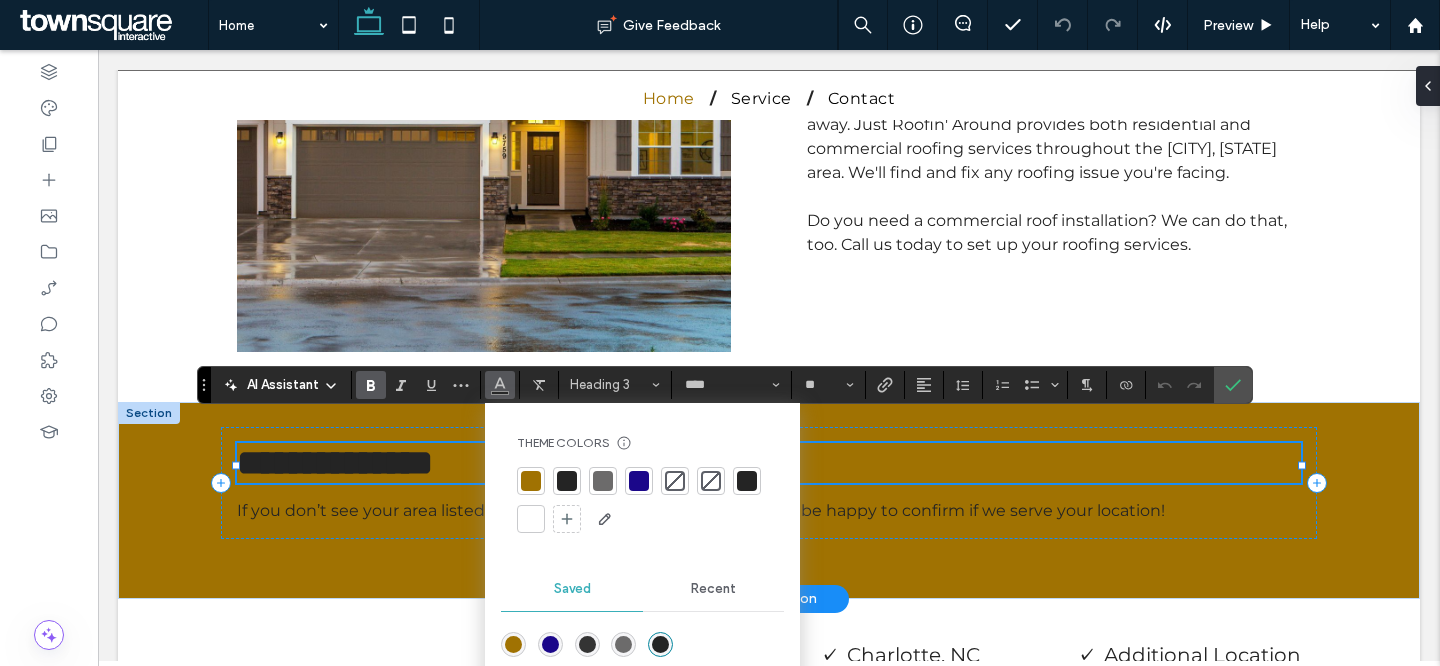 click at bounding box center [531, 519] 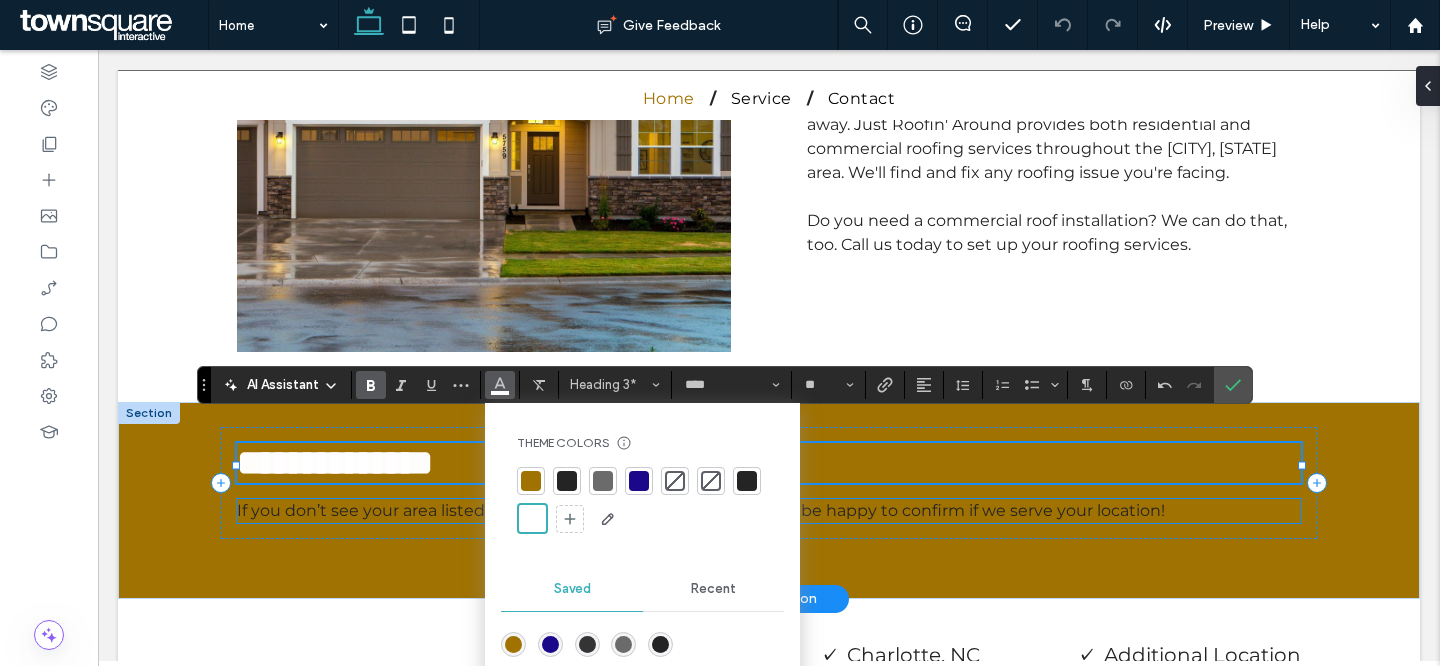 click on "If you don’t see your area listed, don’t worry—reach out to us, and we’ll be happy to confirm if we serve your location!" at bounding box center [701, 510] 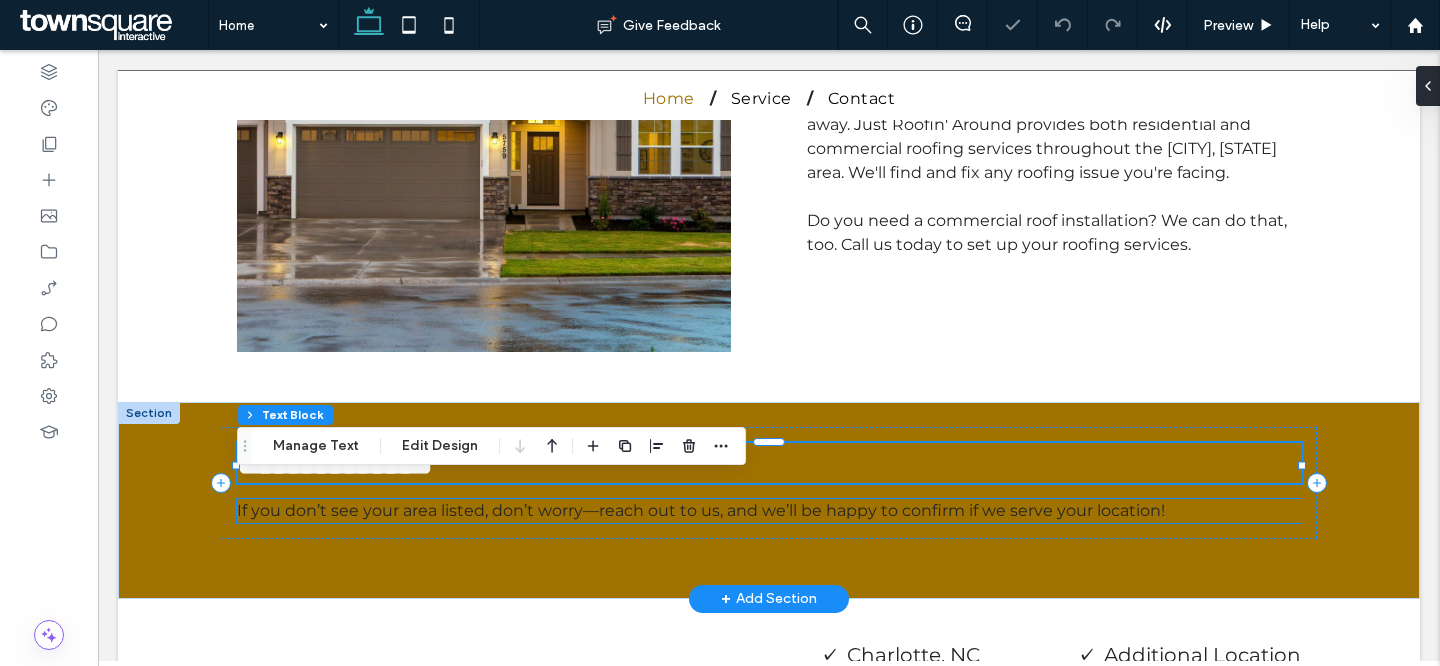 click on "If you don’t see your area listed, don’t worry—reach out to us, and we’ll be happy to confirm if we serve your location!" at bounding box center (701, 510) 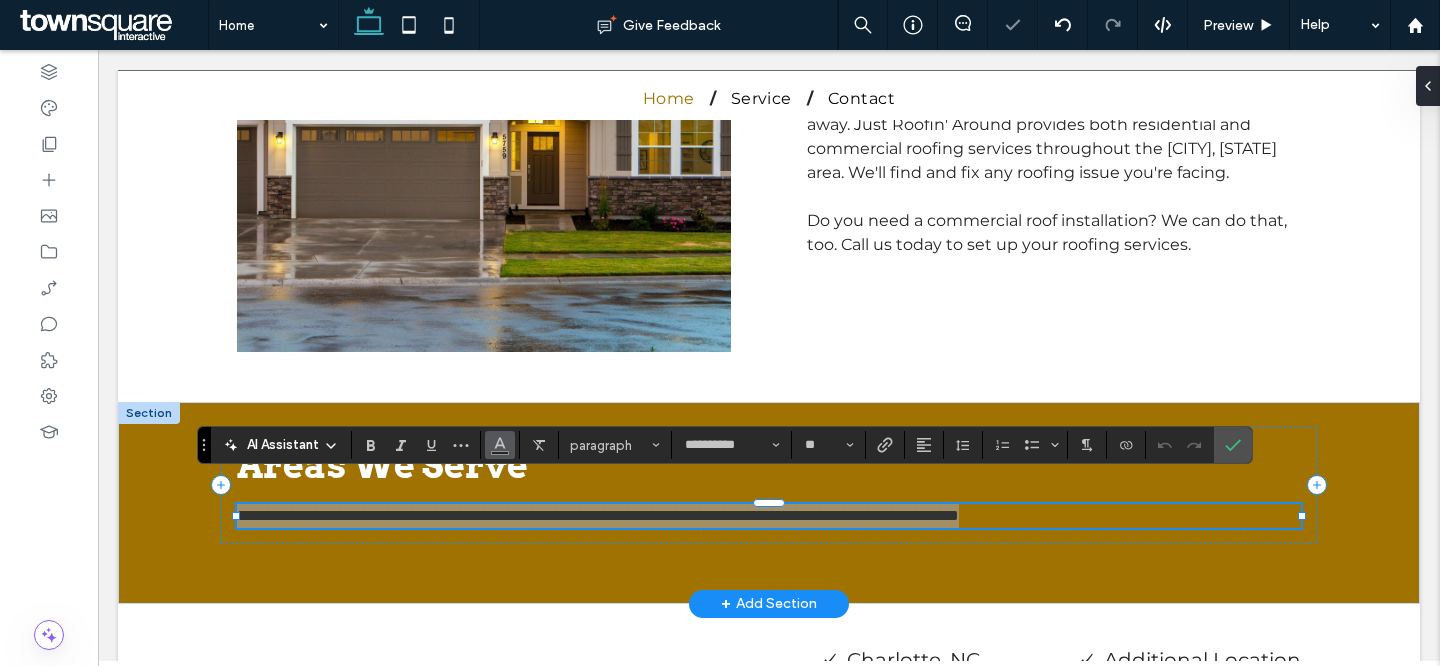 click 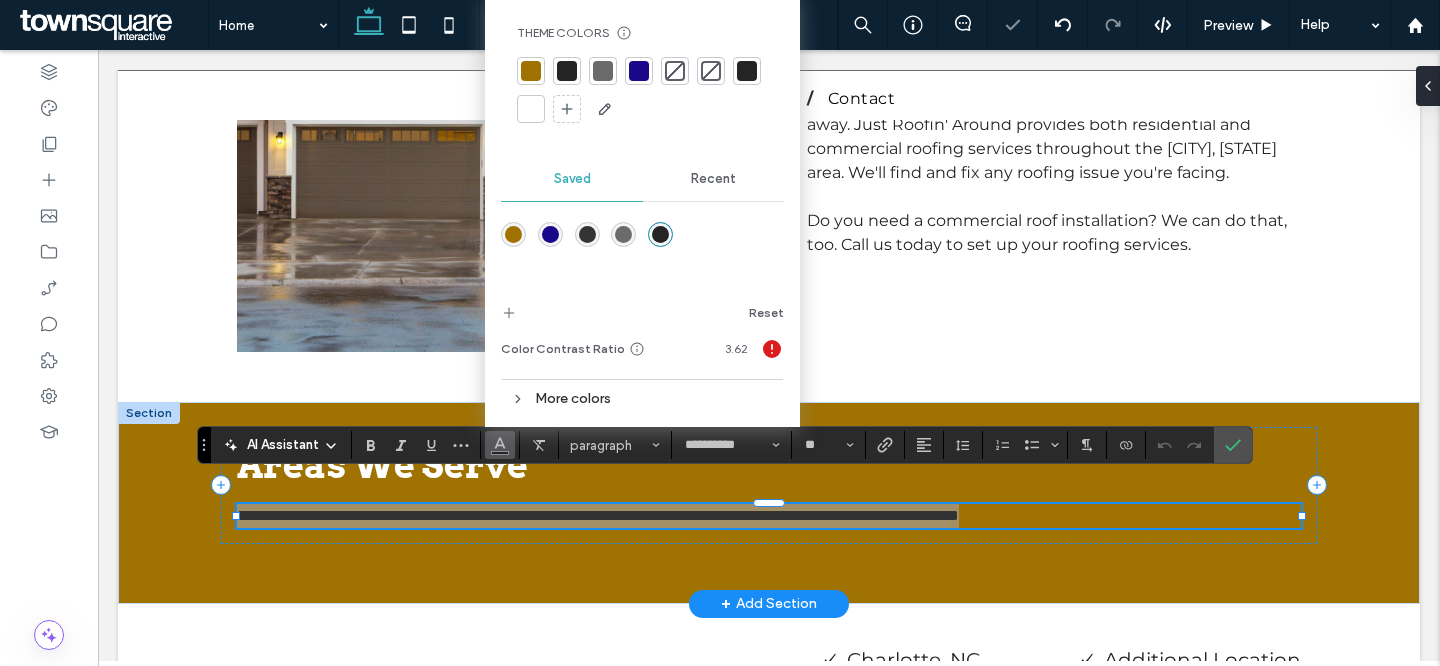 click at bounding box center [531, 109] 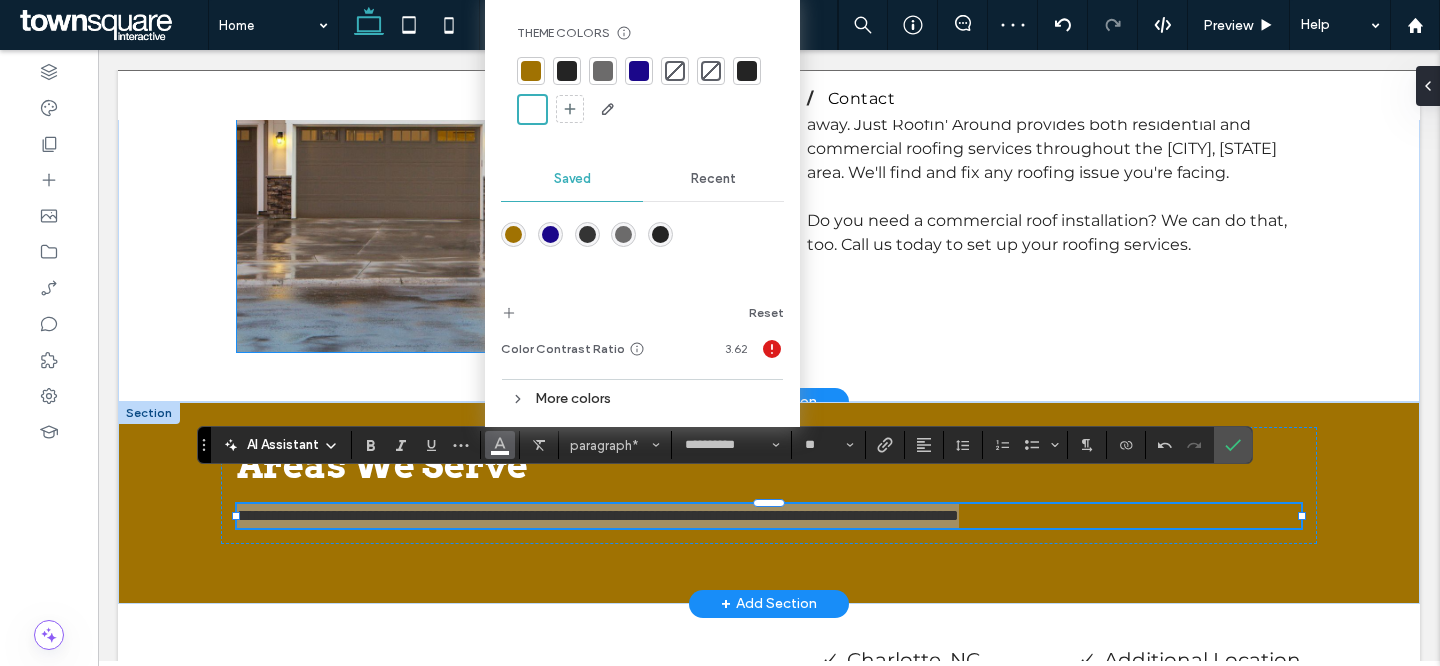 click at bounding box center [484, 68] 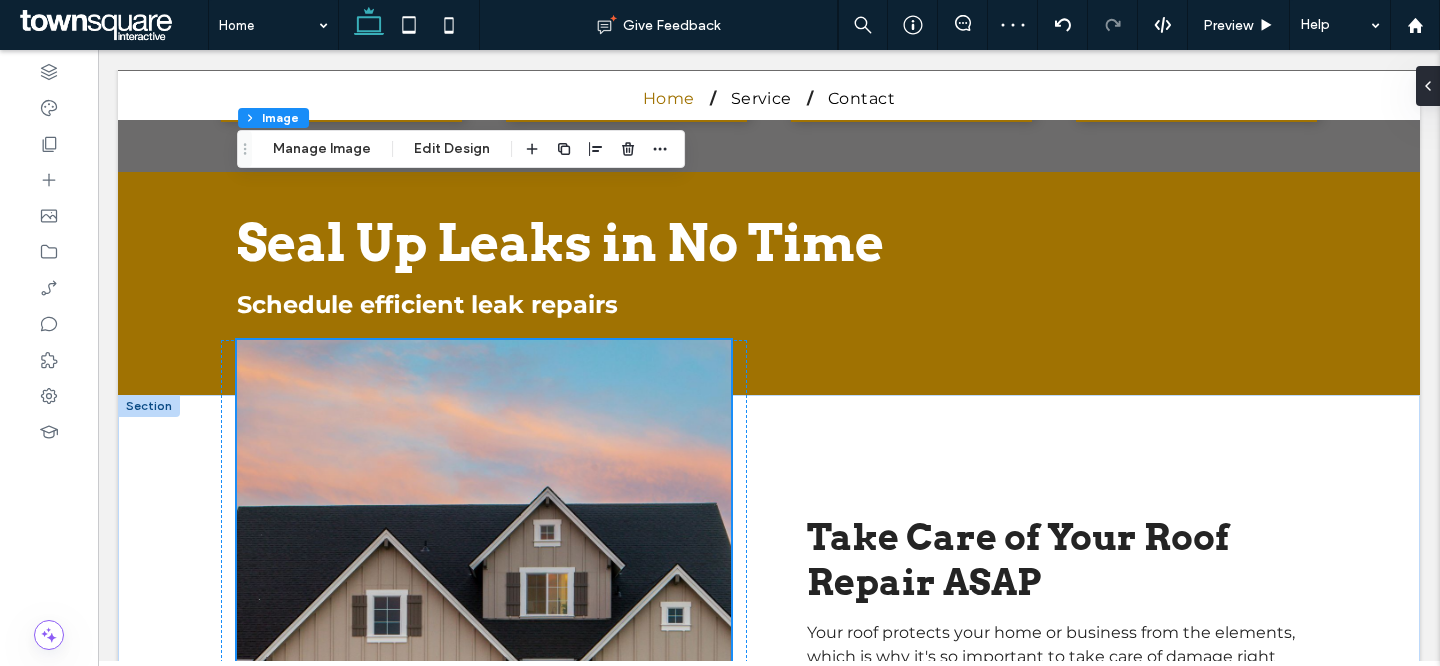 scroll, scrollTop: 2458, scrollLeft: 0, axis: vertical 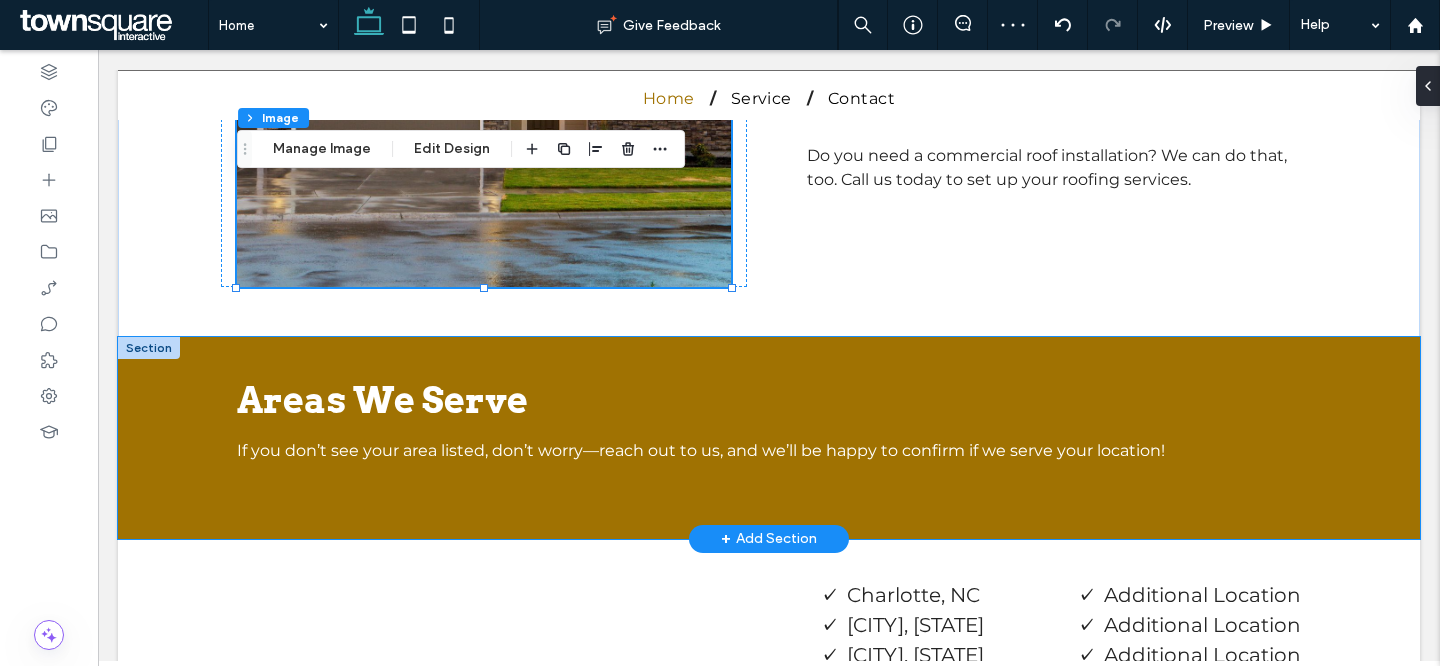 click on "Areas We Serve
If you don’t see your area listed, don’t worry—reach out to us, and we’ll be happy to confirm if we serve your location!" at bounding box center [769, 438] 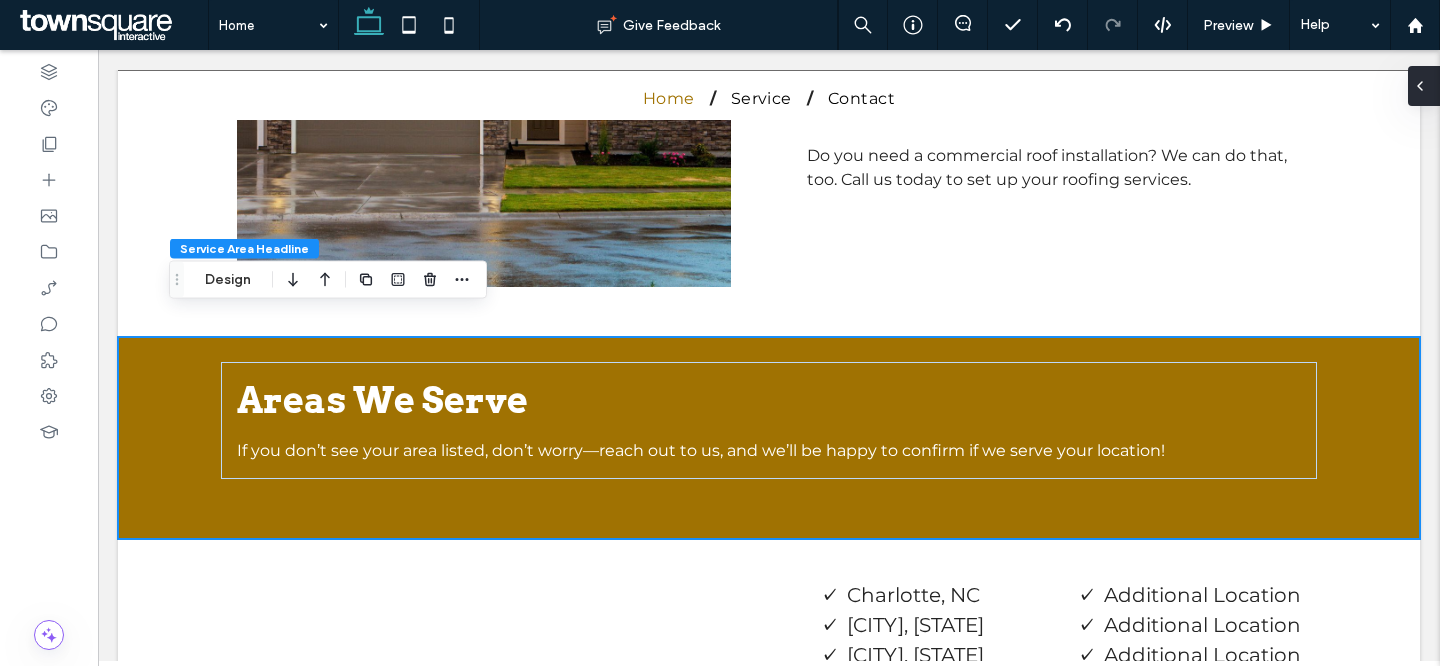 click at bounding box center [1424, 86] 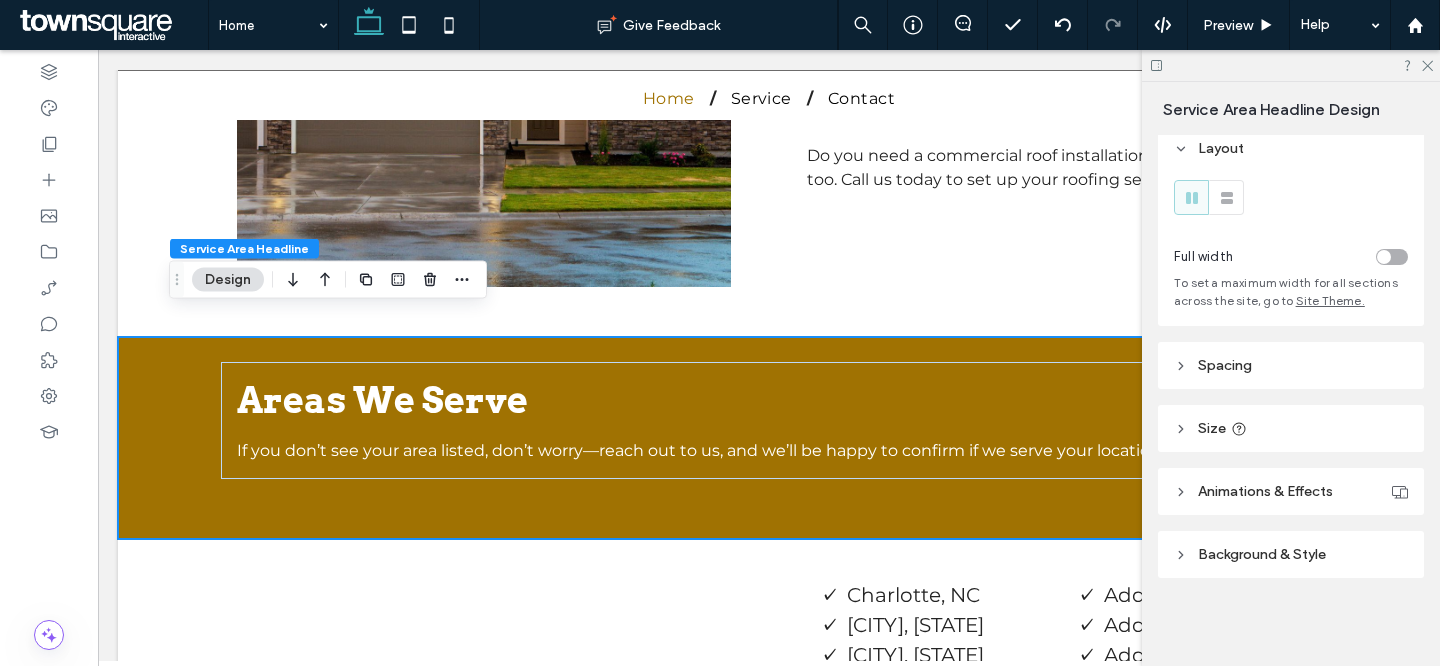 click on "Background & Style" at bounding box center [1291, 554] 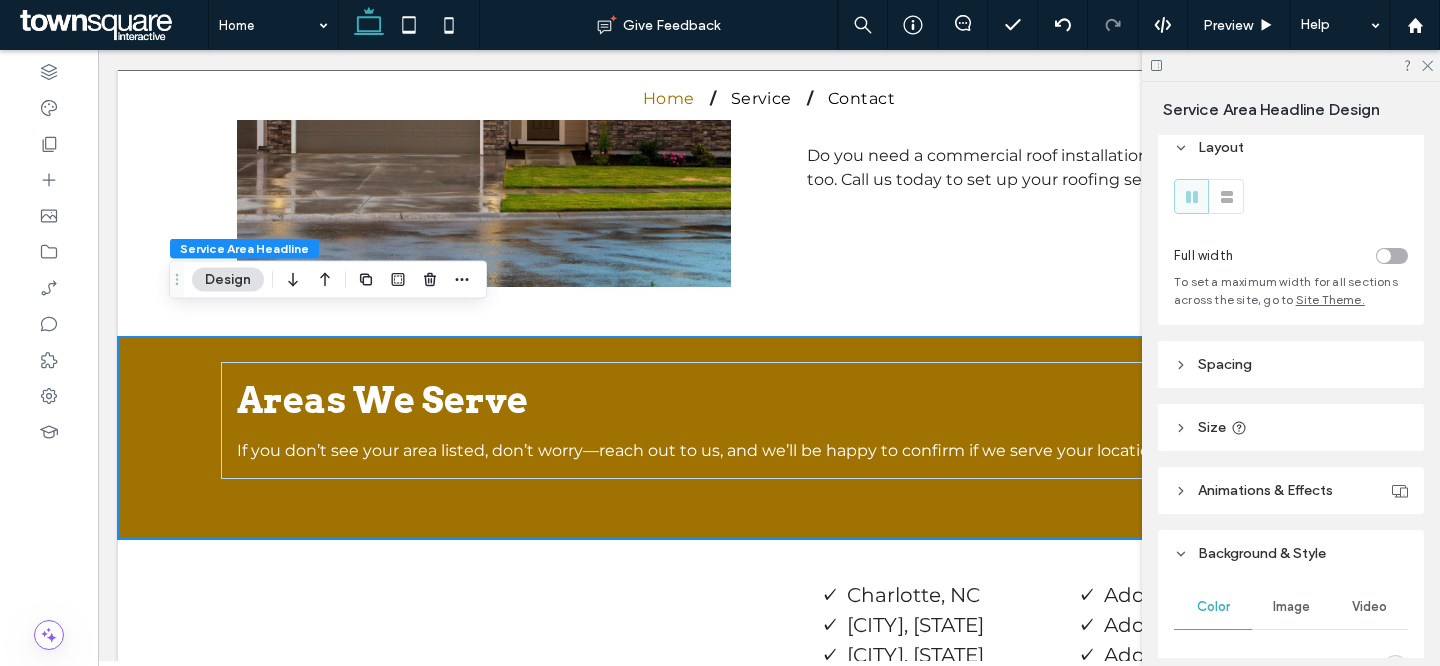 scroll, scrollTop: 223, scrollLeft: 0, axis: vertical 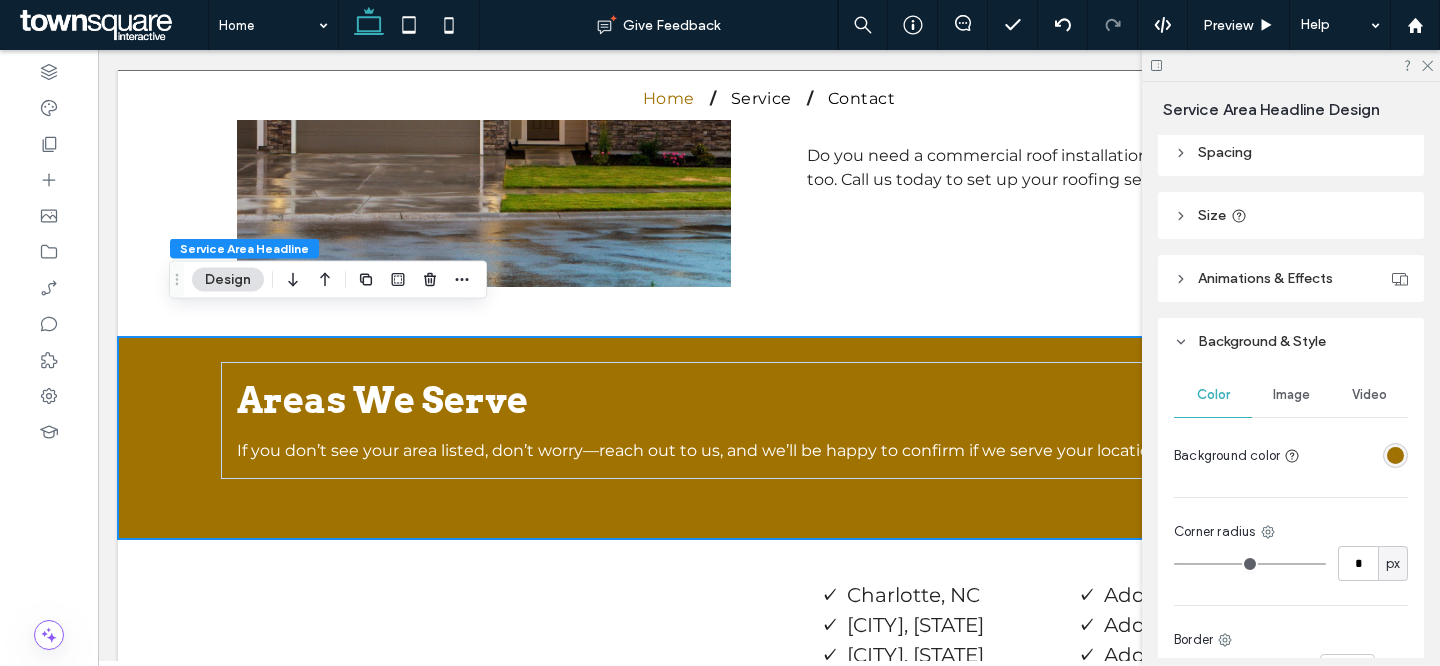 click at bounding box center [1395, 455] 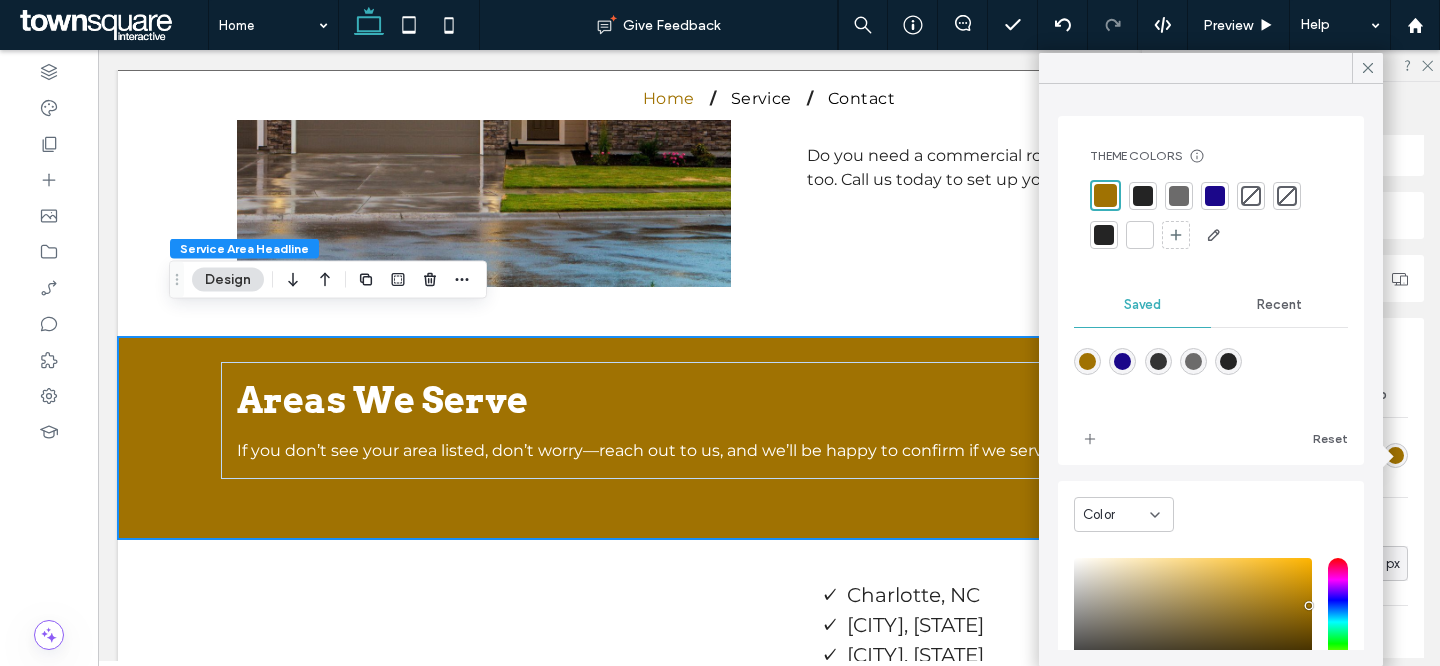 click at bounding box center [1215, 196] 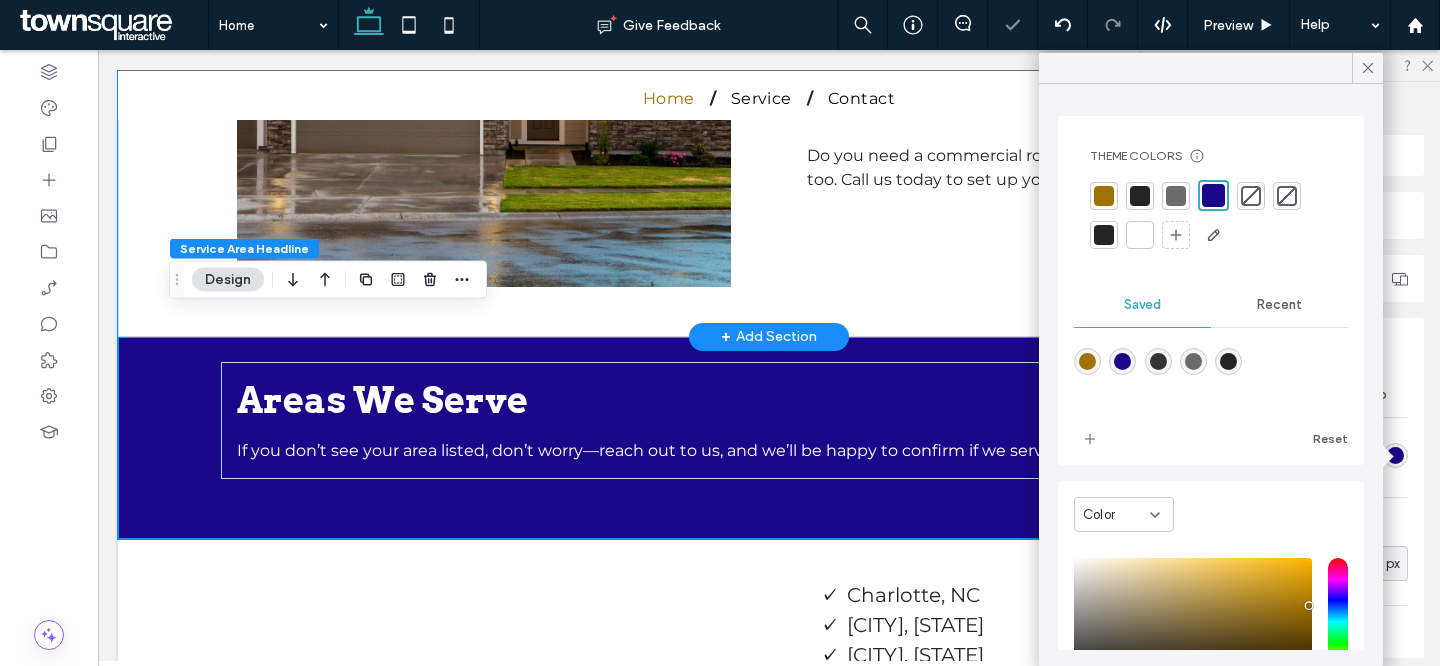 click on "Take Care of Your Roof Repair ASAP
Your roof protects your home or business from the elements, which is why it's so important to take care of damage right away. Just Roofin' Around provides both residential and commercial roofing services throughout the Charlotte, NC area. We'll find and fix any roofing issue you're facing. Do you need a commercial roof installation? We can do that, too. Call us today to set up your roofing services." at bounding box center [769, 55] 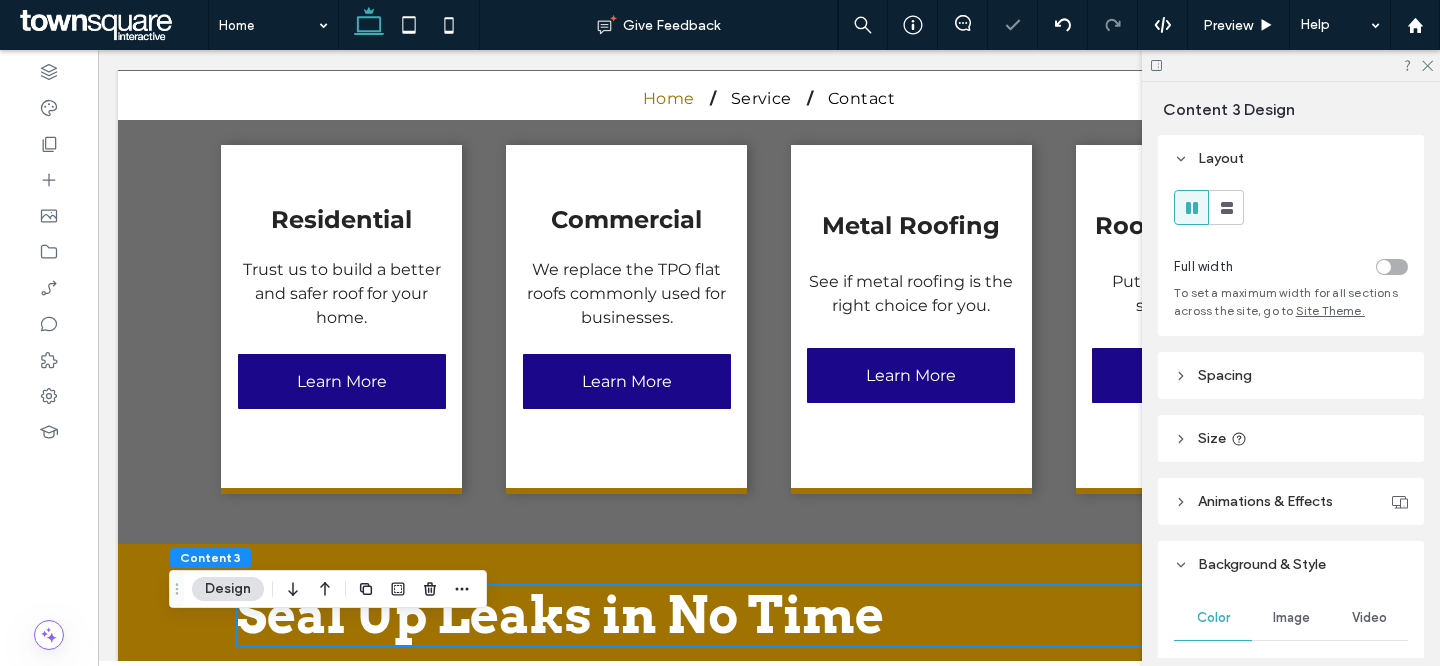 scroll, scrollTop: 1075, scrollLeft: 0, axis: vertical 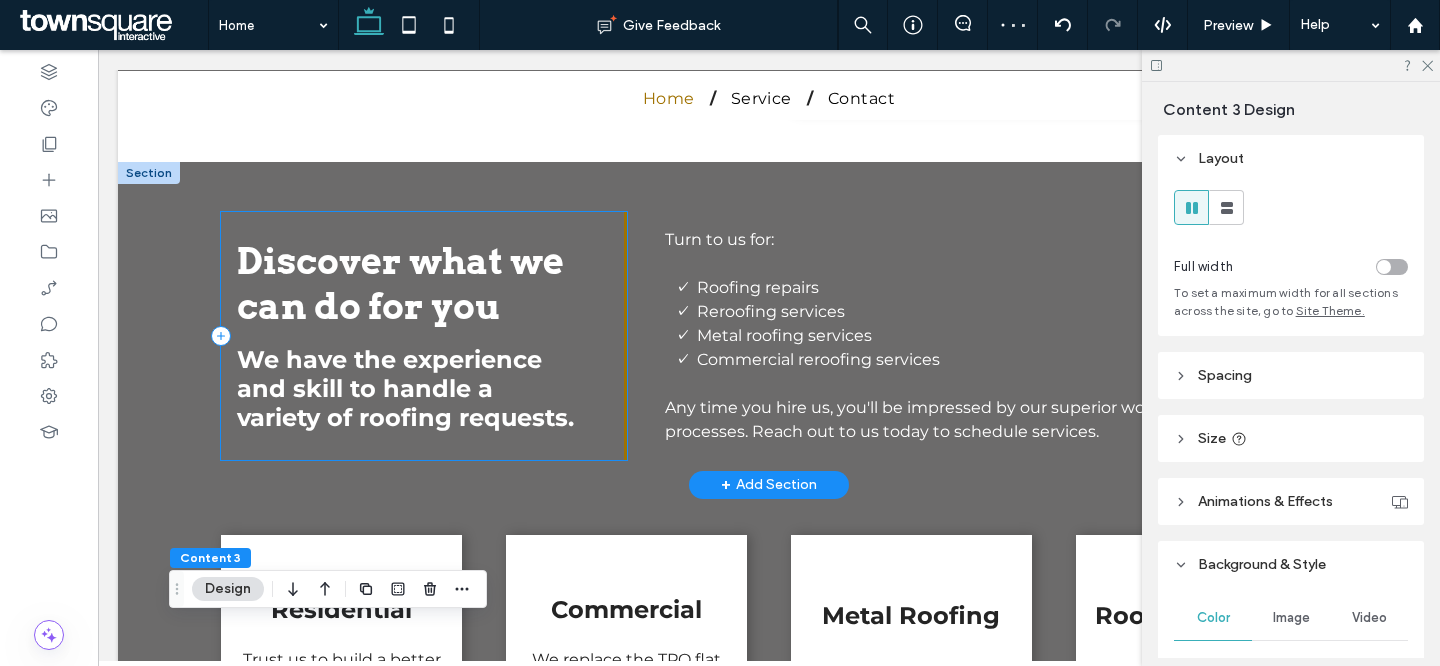 click on "Discover what we can do for you
We have the experience and skill to handle a variety of roofing requests." at bounding box center (424, 336) 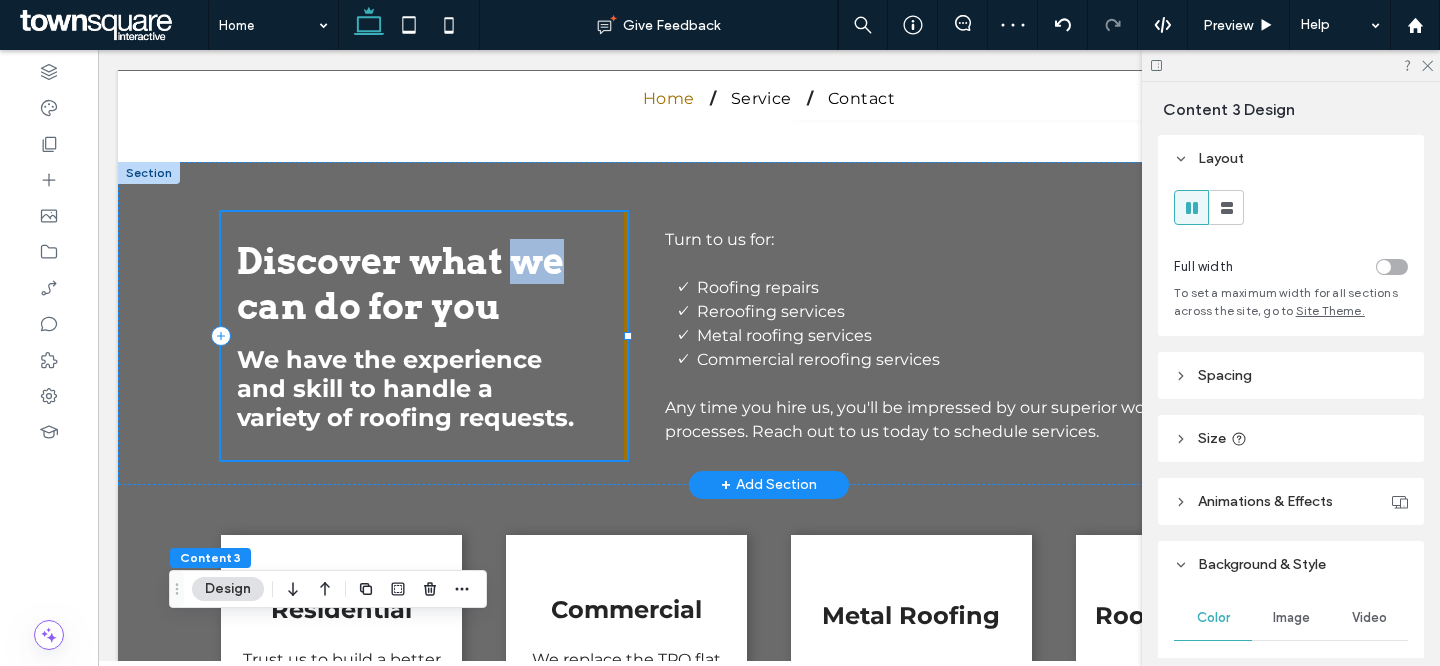 click on "Discover what we can do for you
We have the experience and skill to handle a variety of roofing requests." at bounding box center (424, 336) 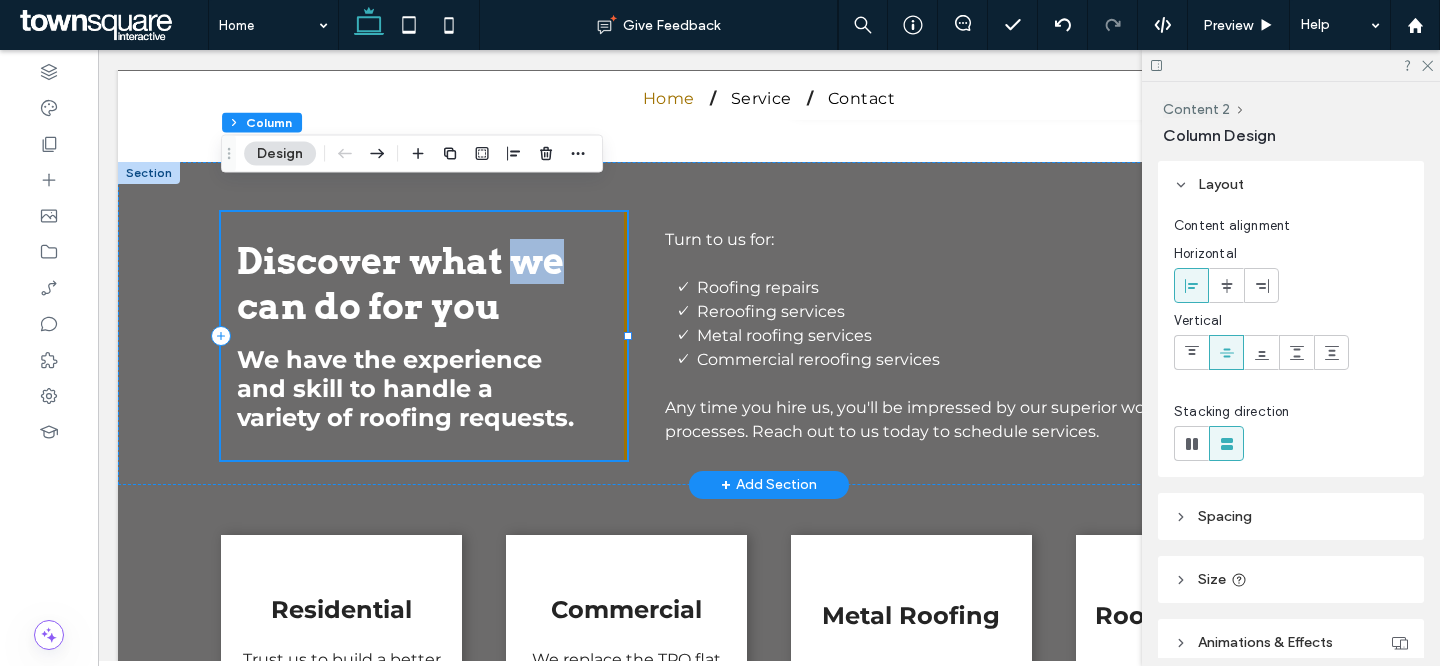 click on "Discover what we can do for you
We have the experience and skill to handle a variety of roofing requests." at bounding box center [424, 336] 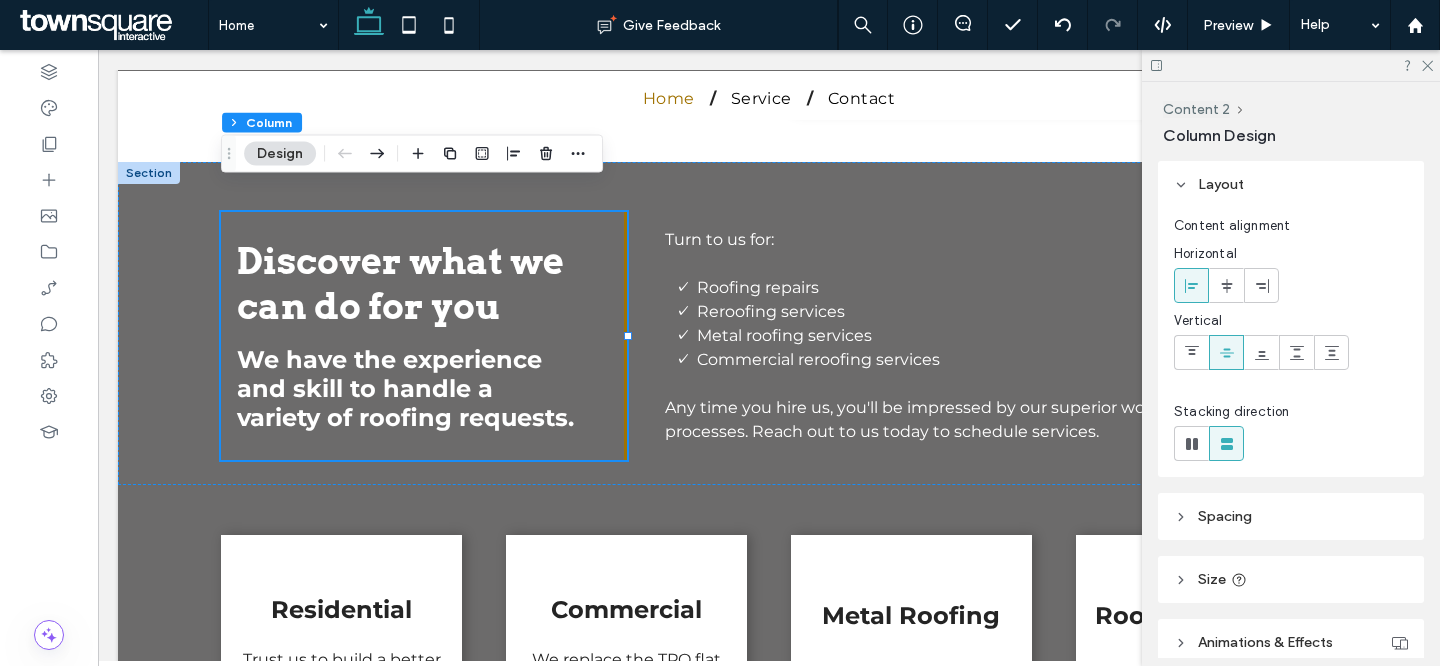 scroll, scrollTop: 151, scrollLeft: 0, axis: vertical 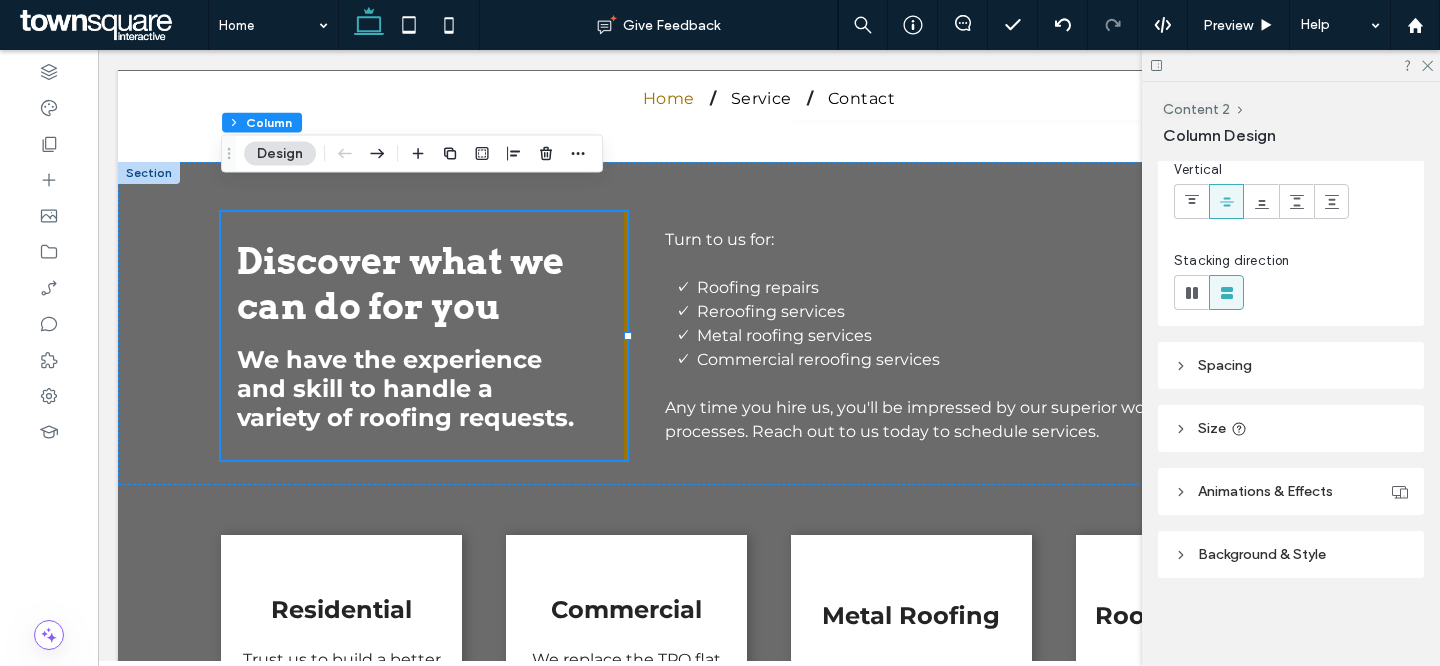 click on "Background & Style" at bounding box center (1291, 554) 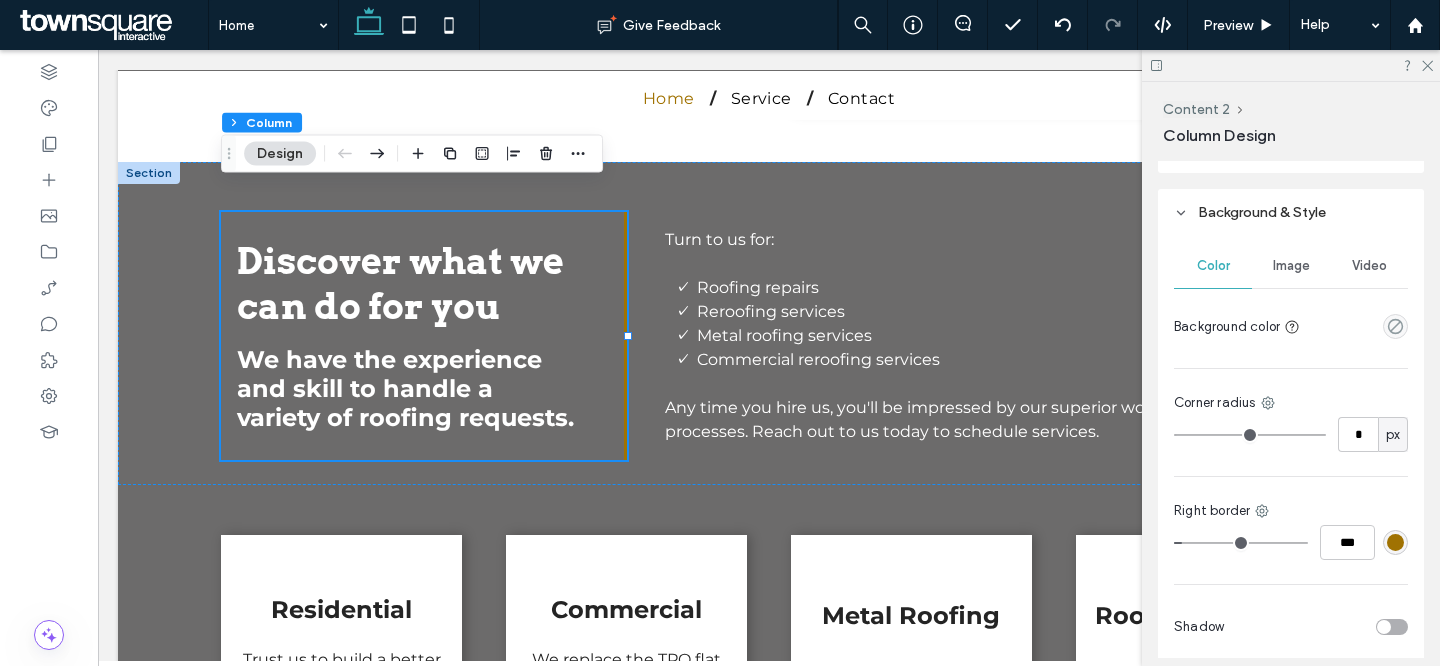 scroll, scrollTop: 575, scrollLeft: 0, axis: vertical 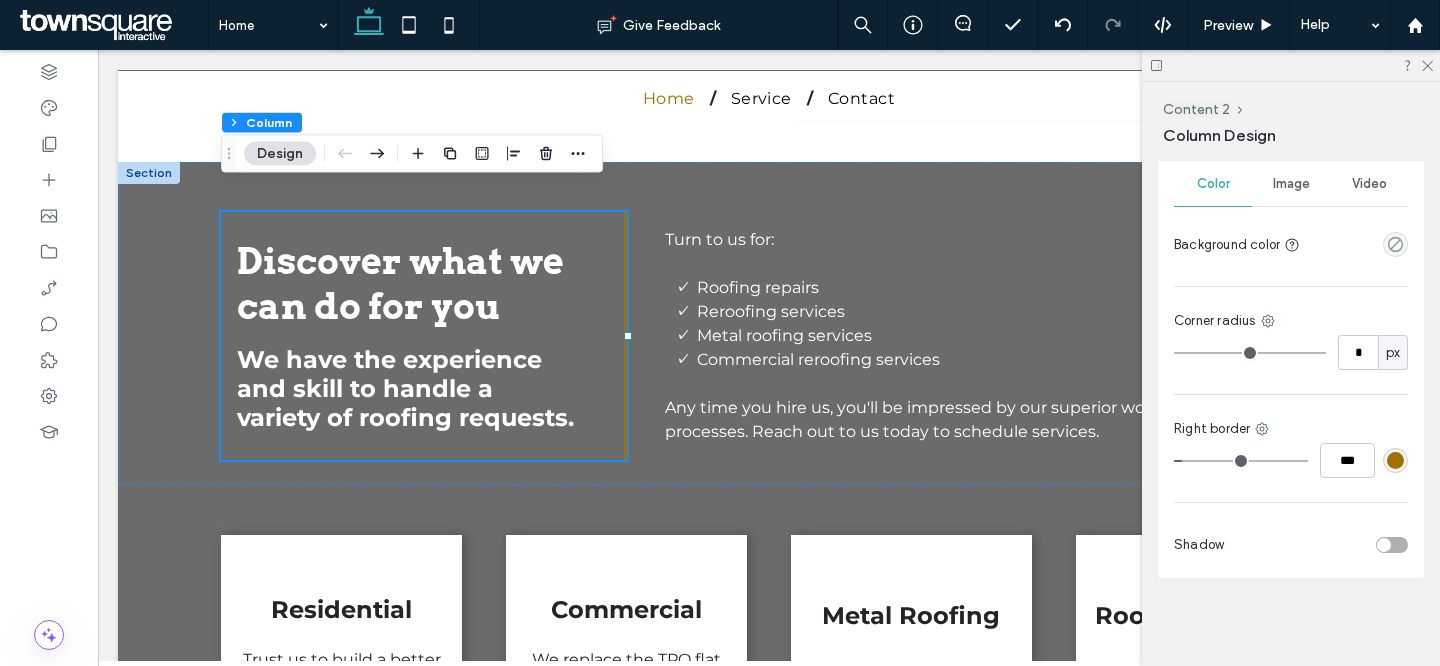 click at bounding box center [1395, 460] 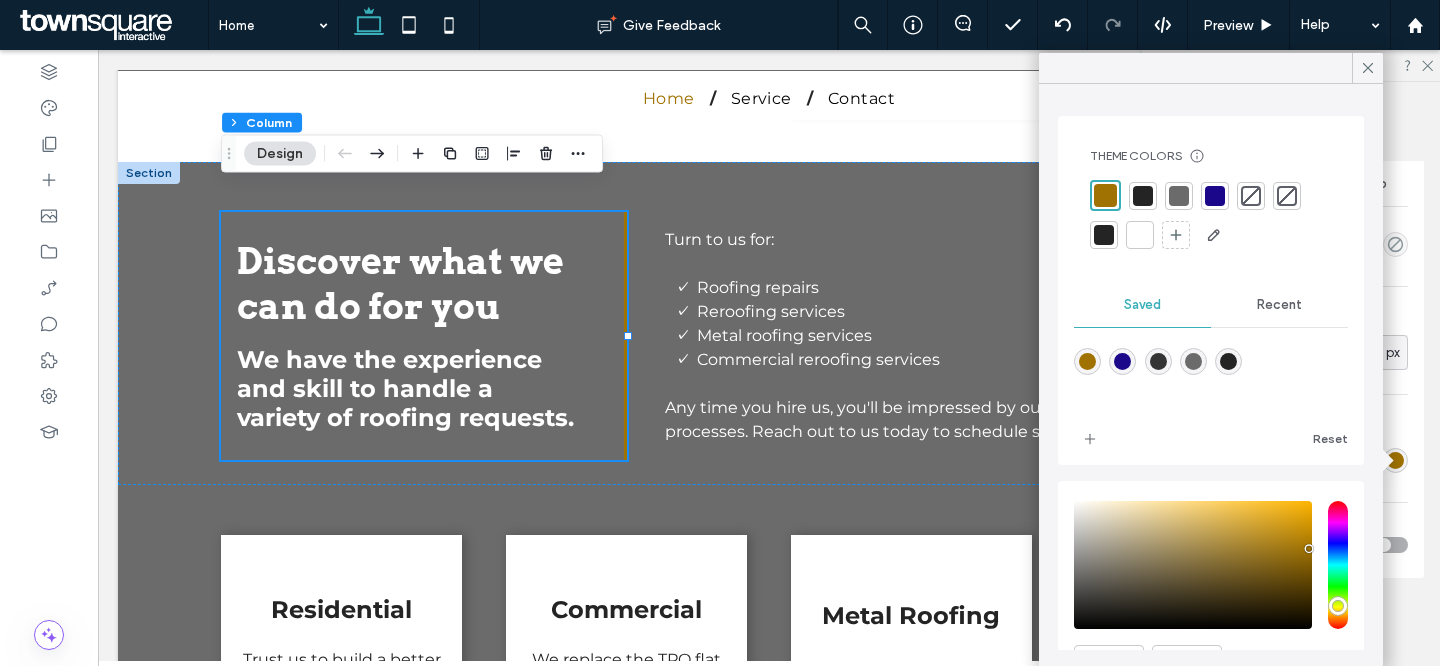 click at bounding box center [1215, 196] 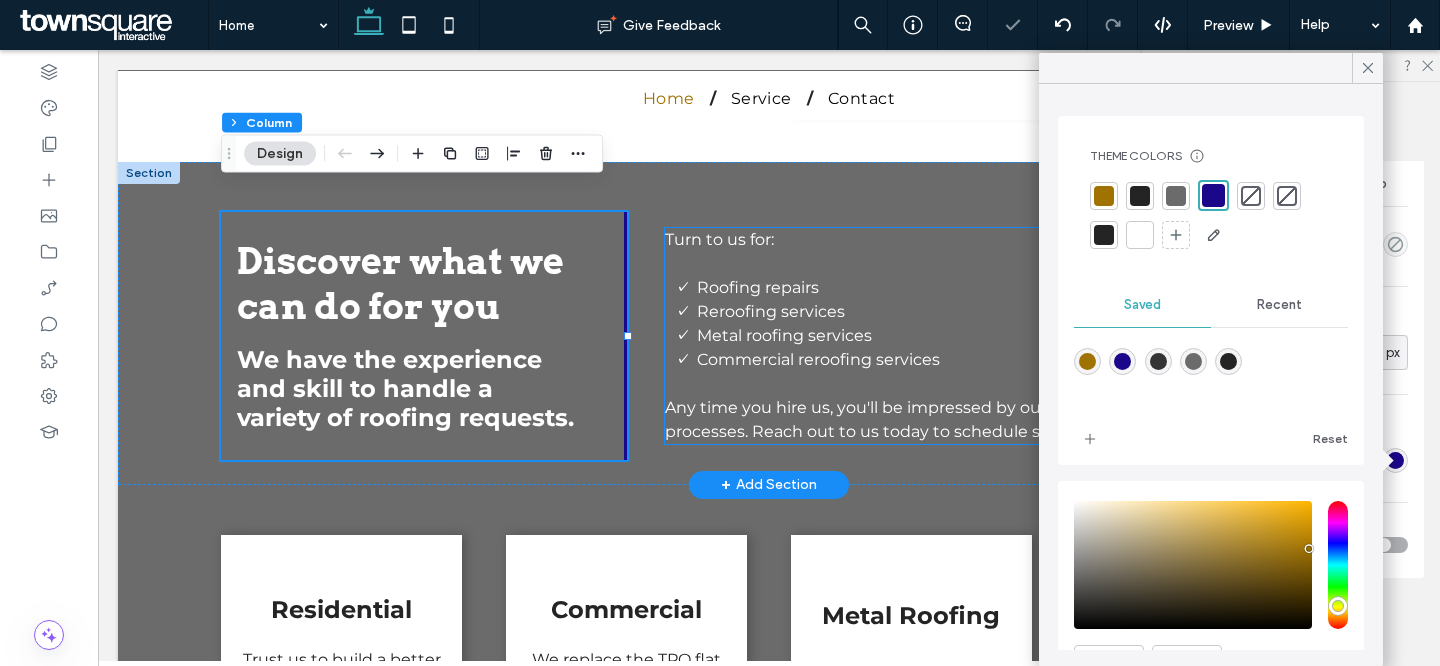 click on "Roofing repairs" at bounding box center (998, 288) 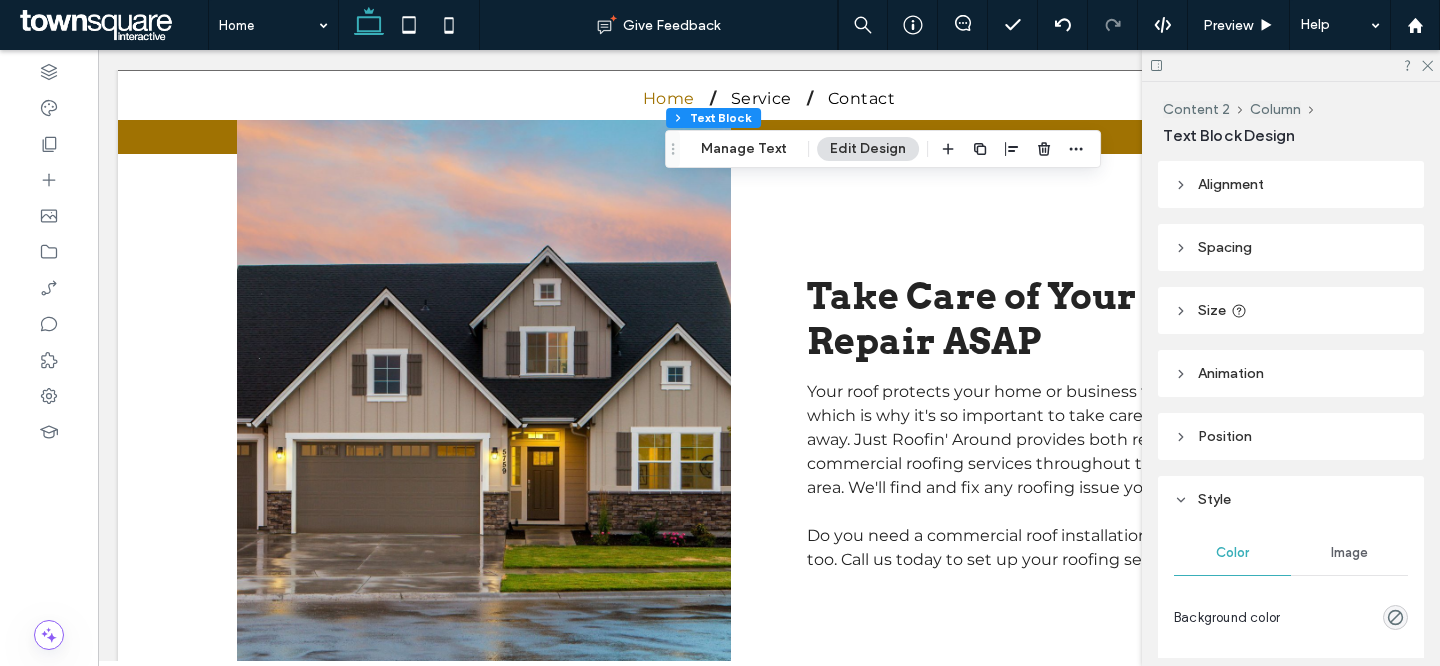 scroll, scrollTop: 3189, scrollLeft: 0, axis: vertical 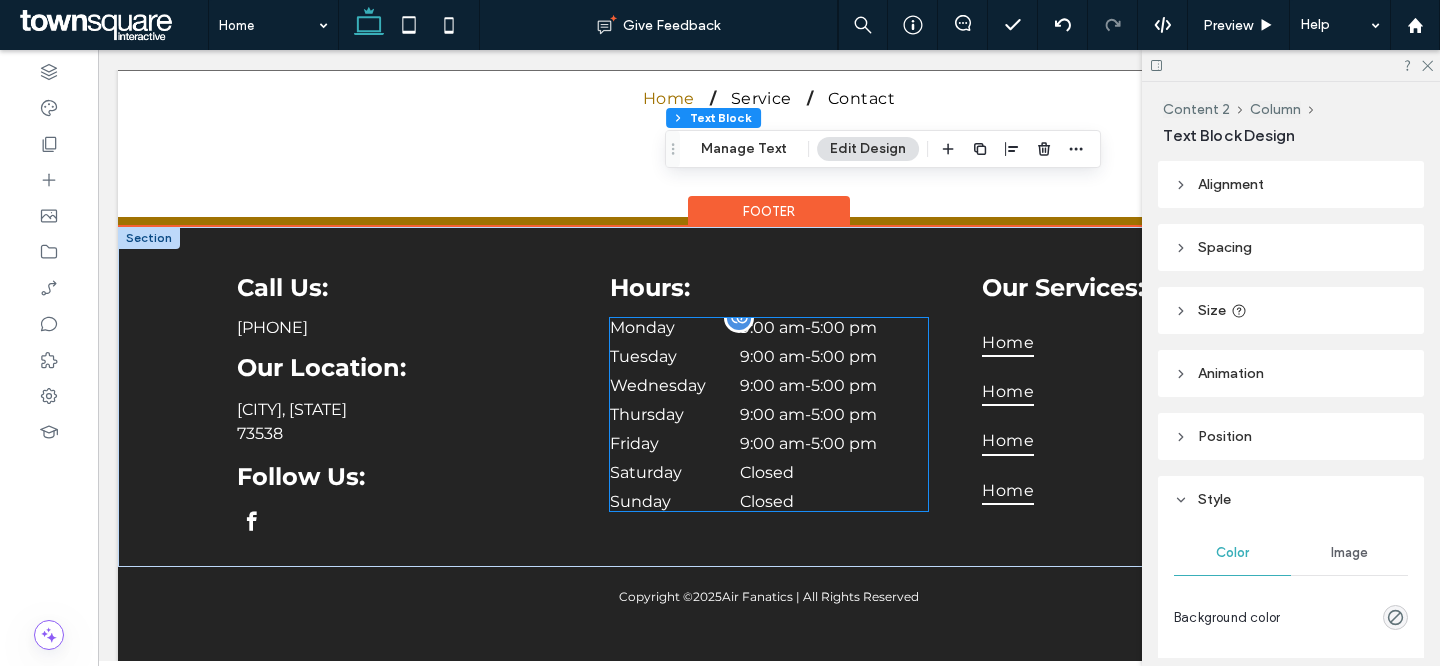 click on "Closed" at bounding box center [834, 501] 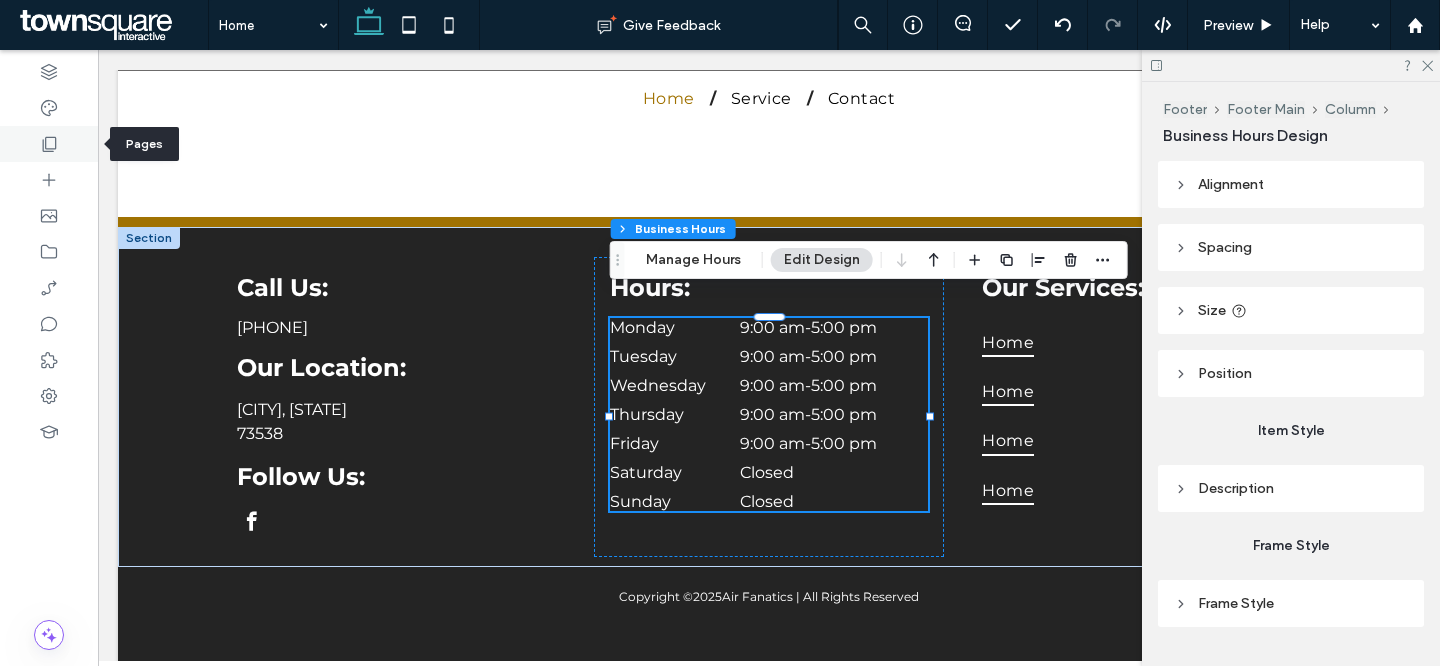 click 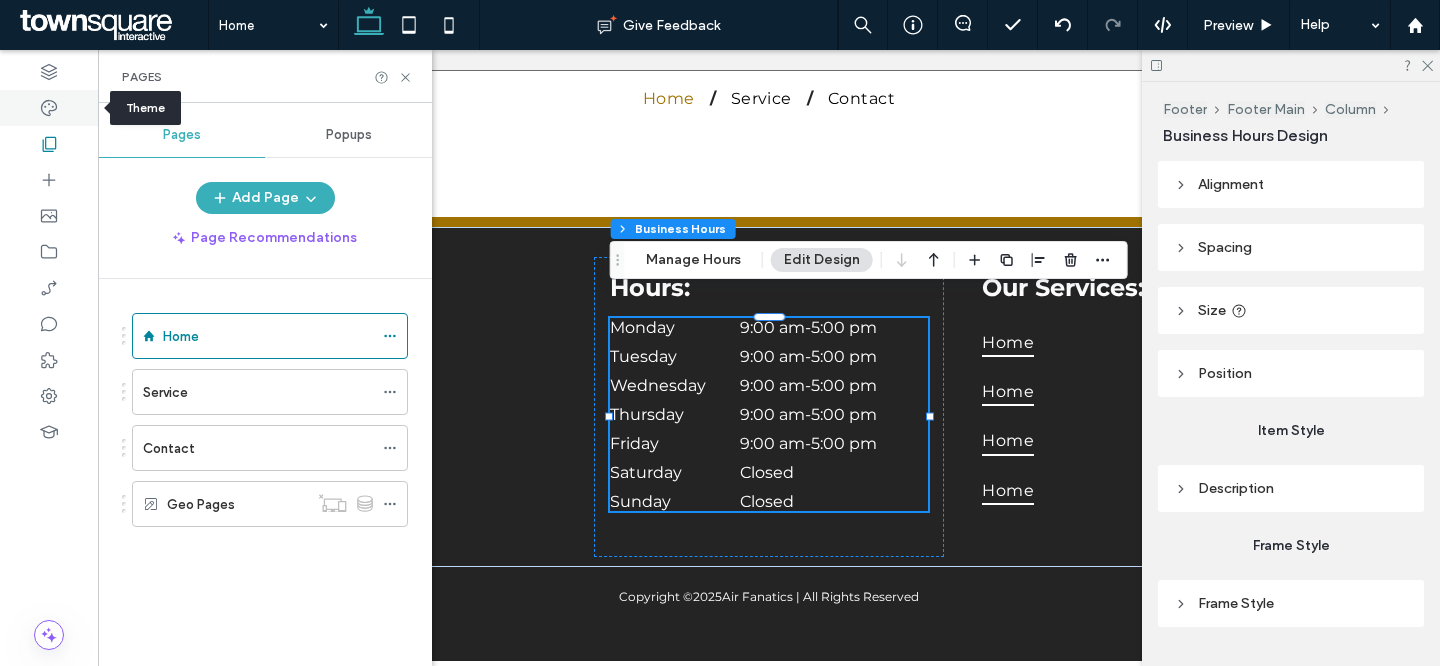 click at bounding box center (49, 108) 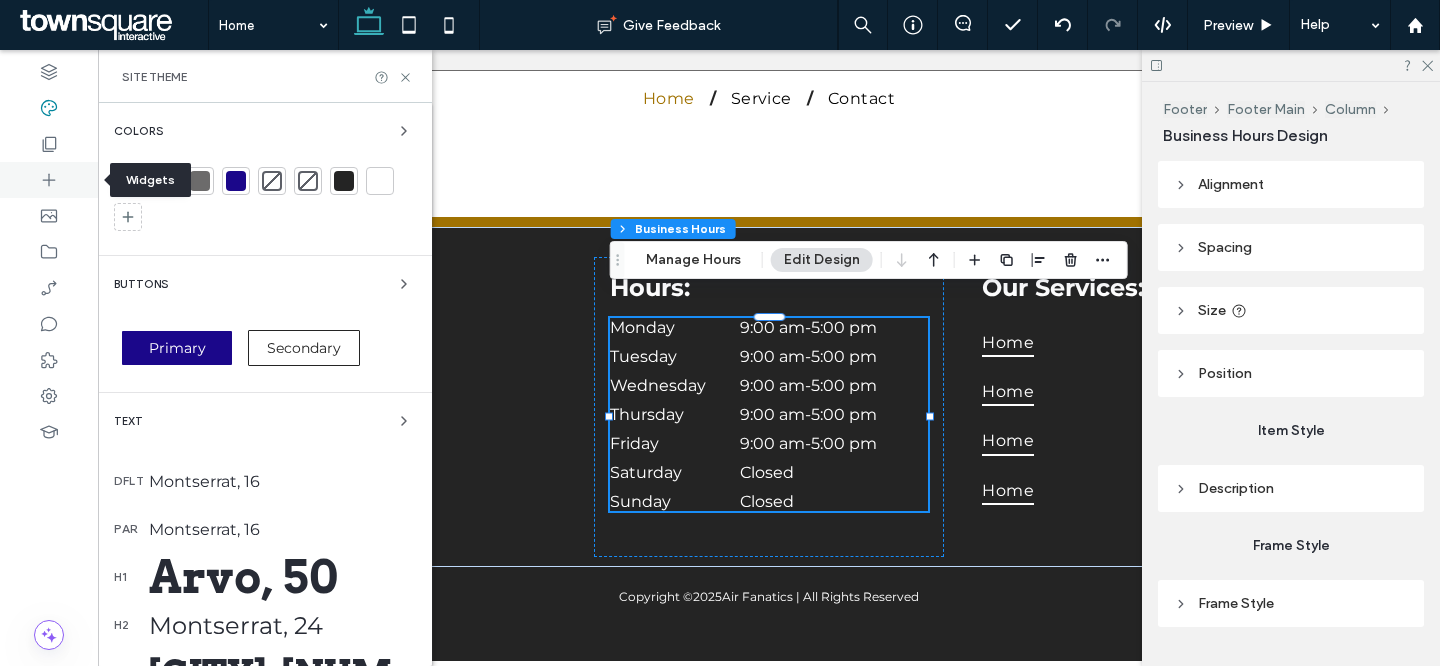 click 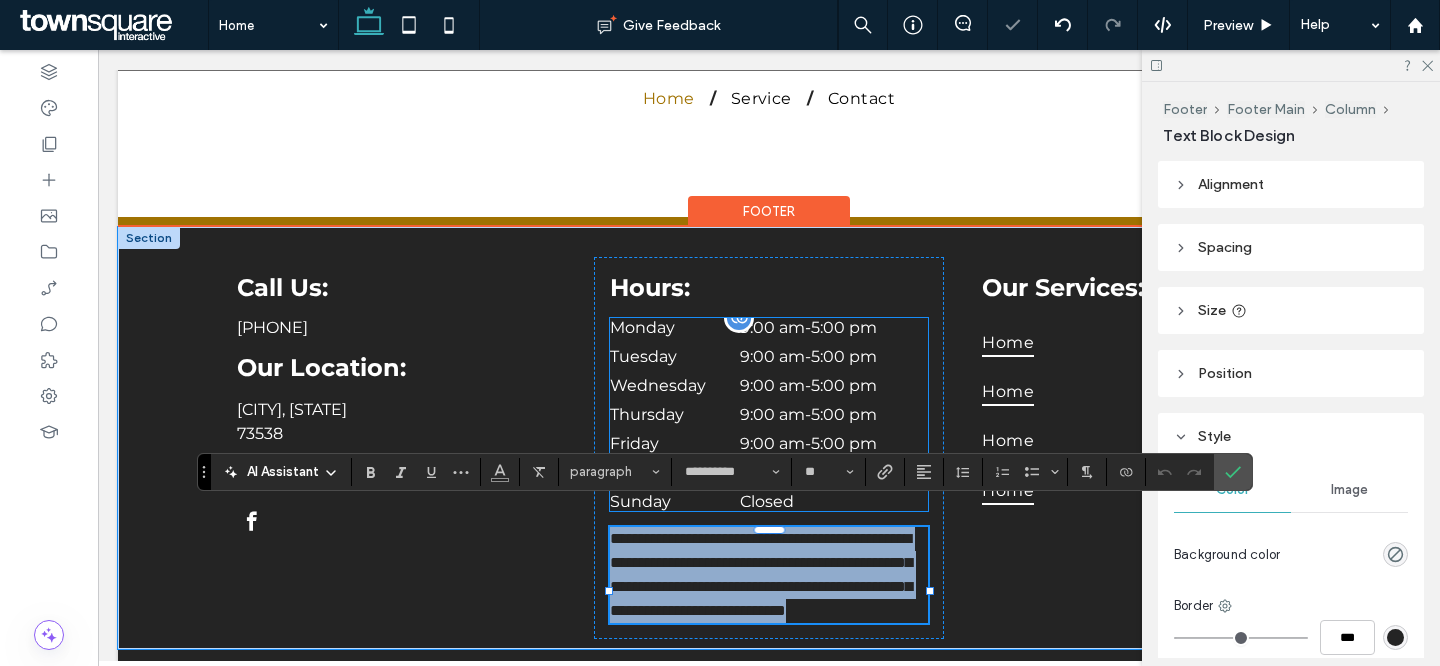 click on "9:00 am" at bounding box center (772, 385) 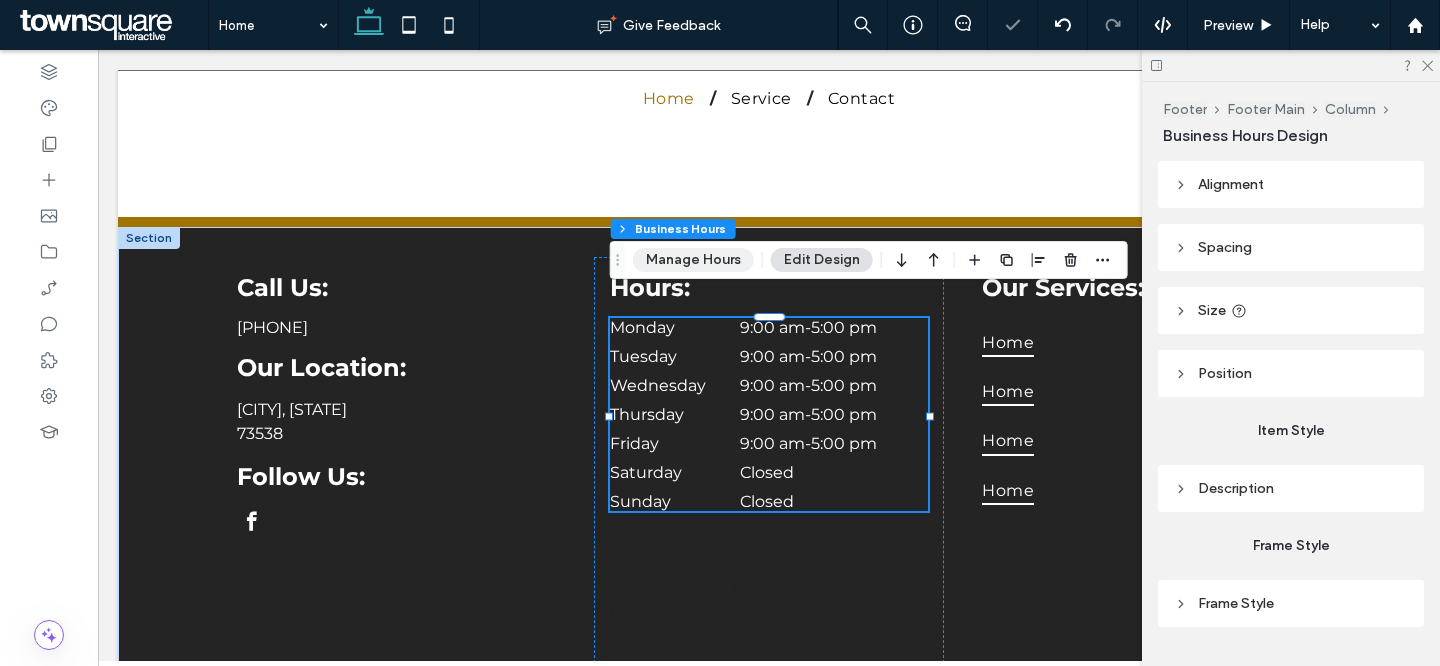 click on "Manage Hours" at bounding box center [693, 260] 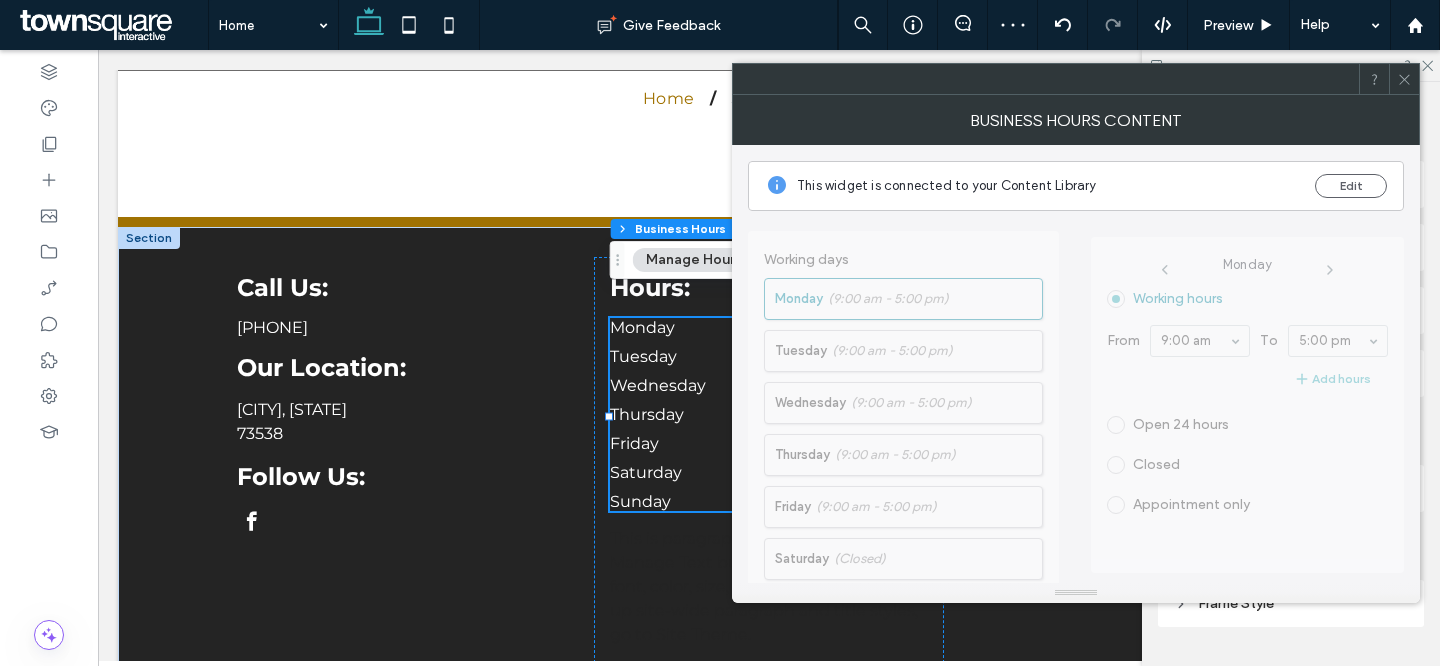 scroll, scrollTop: 521, scrollLeft: 0, axis: vertical 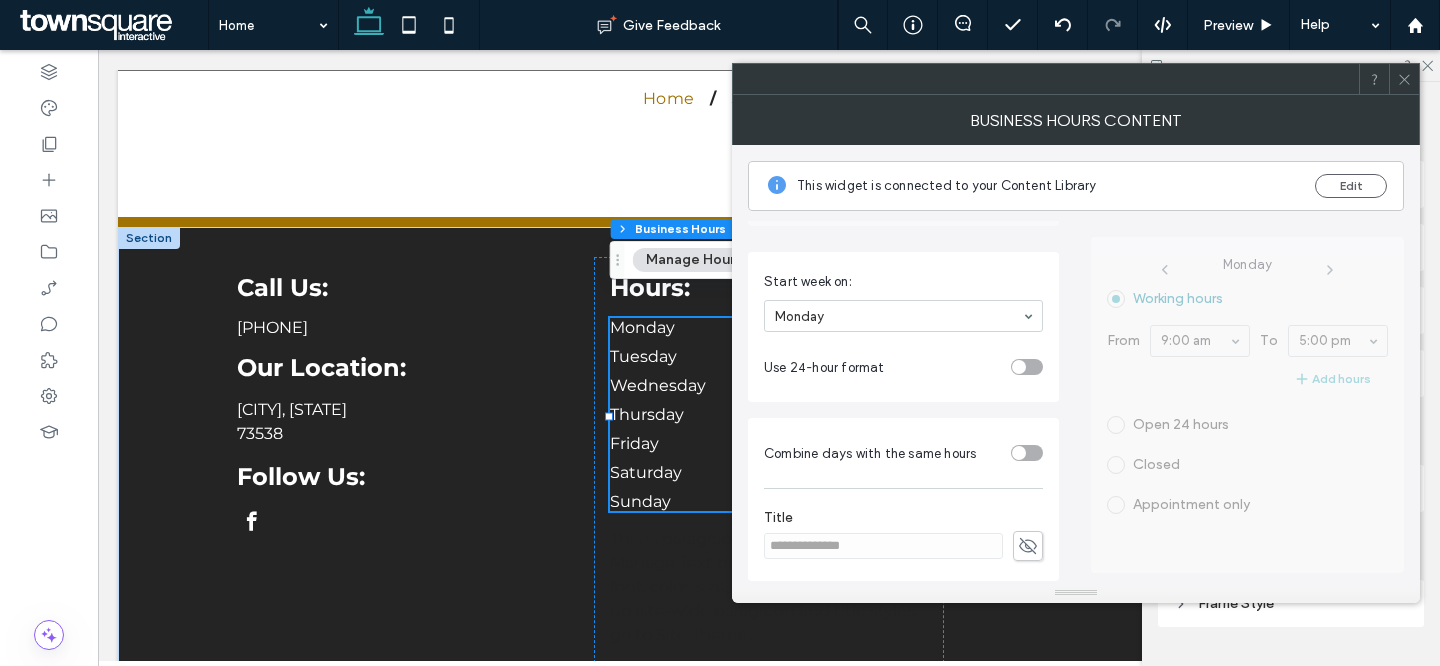 click at bounding box center (1019, 453) 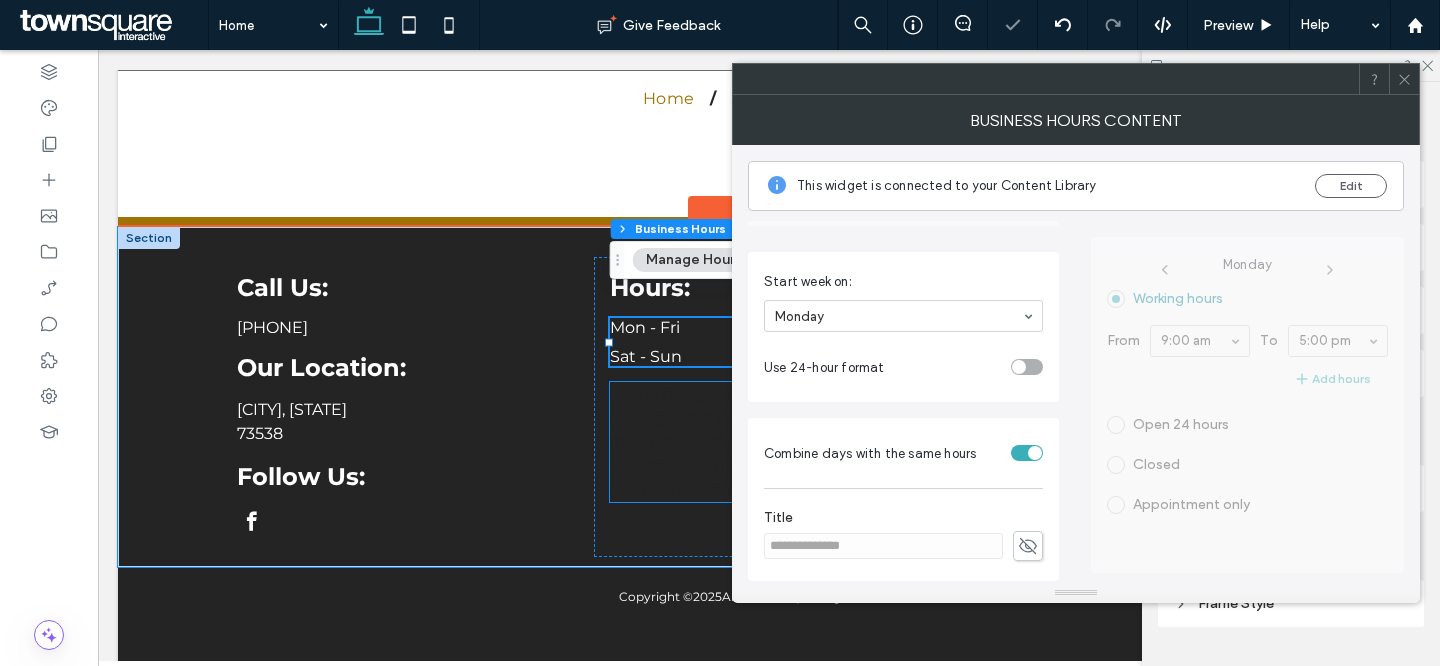 click on "This is paragraph text. Click it or hit the Manage Text button to change the font, color, size, format, and more. To set up site-wide paragraph and title styles, go to Site Theme." at bounding box center [768, 441] 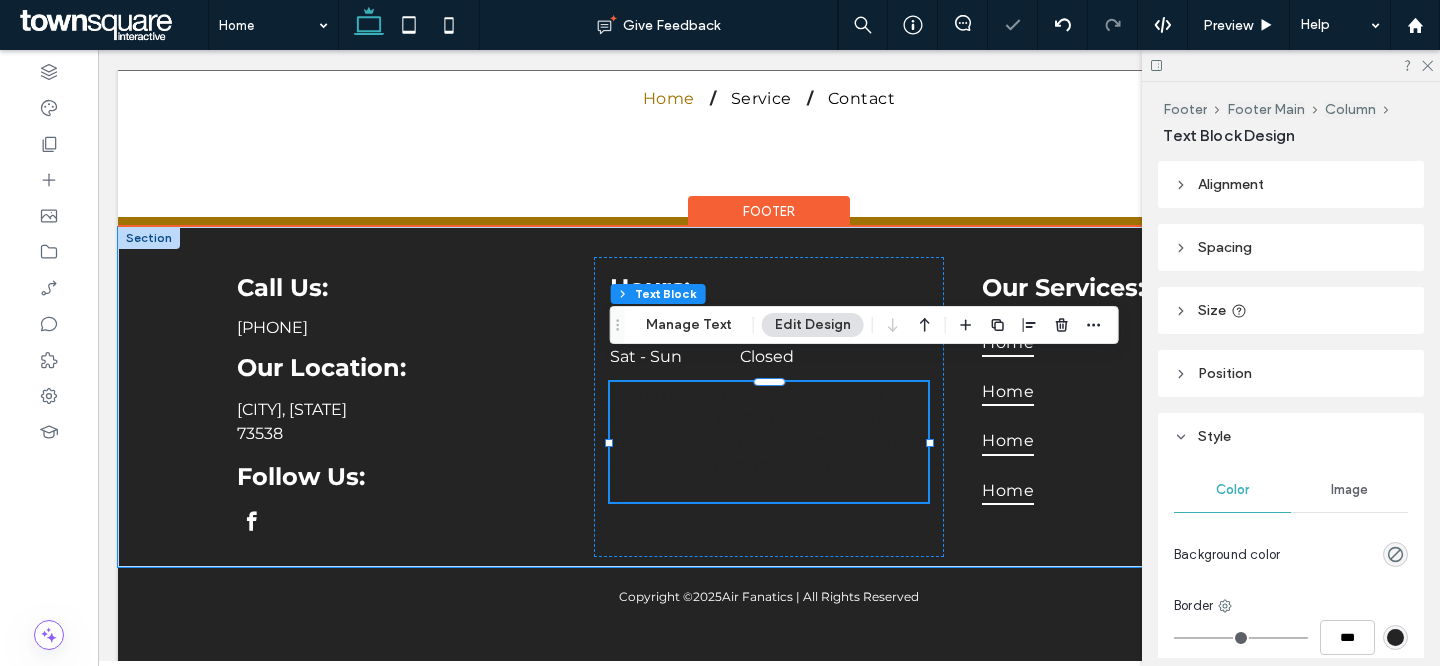 click on "This is paragraph text. Click it or hit the Manage Text button to change the font, color, size, format, and more. To set up site-wide paragraph and title styles, go to Site Theme." at bounding box center (768, 441) 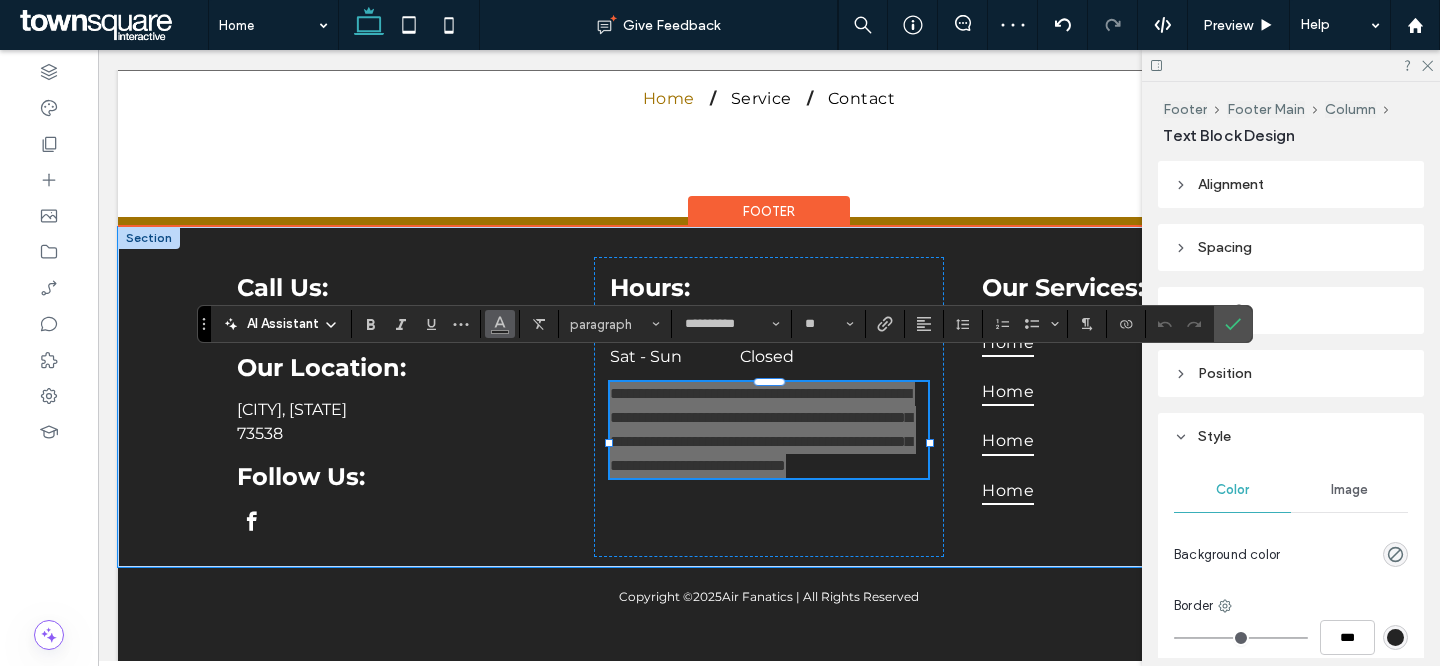 click 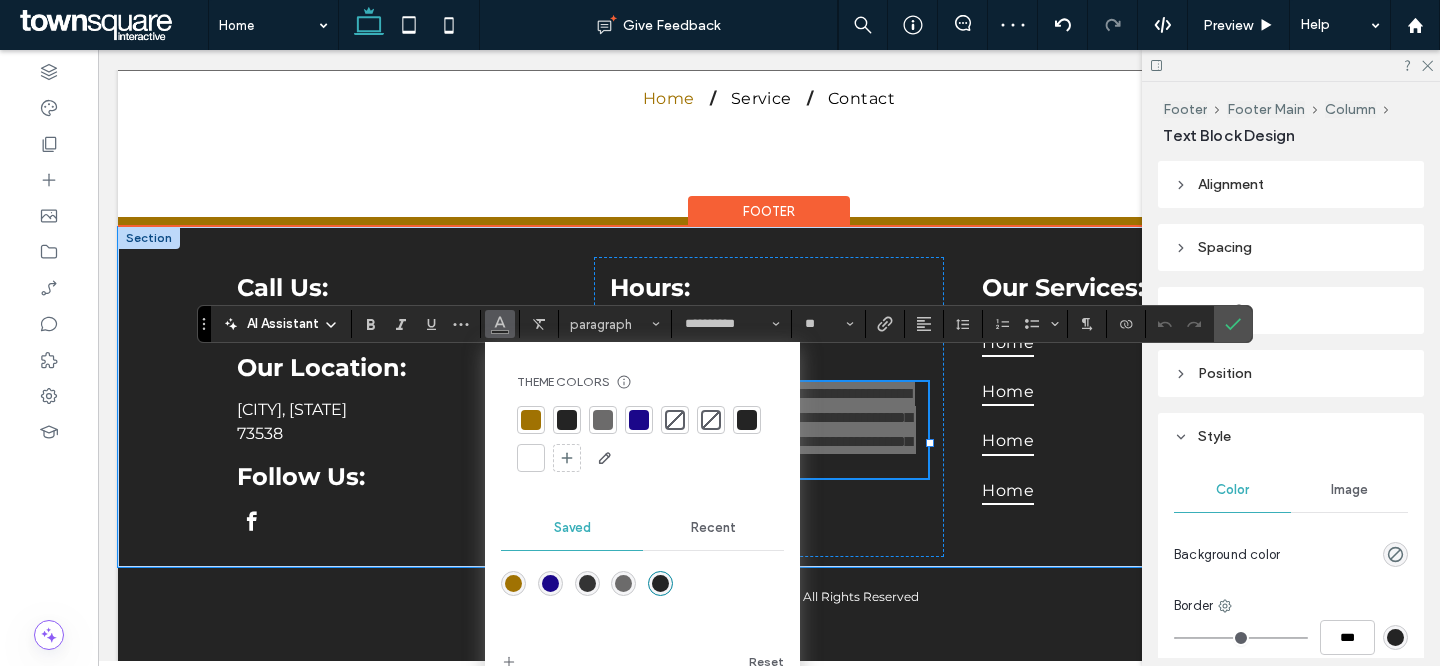 click at bounding box center [531, 458] 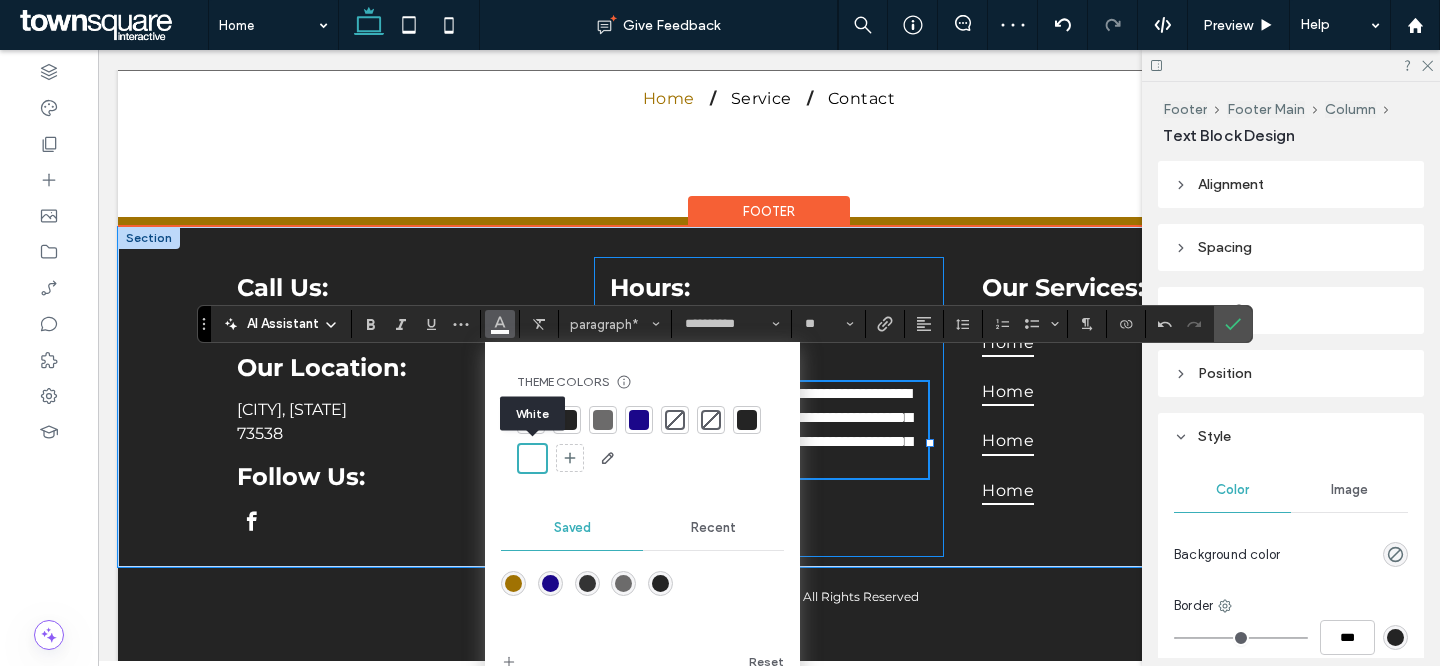 click on "**********" at bounding box center (769, 407) 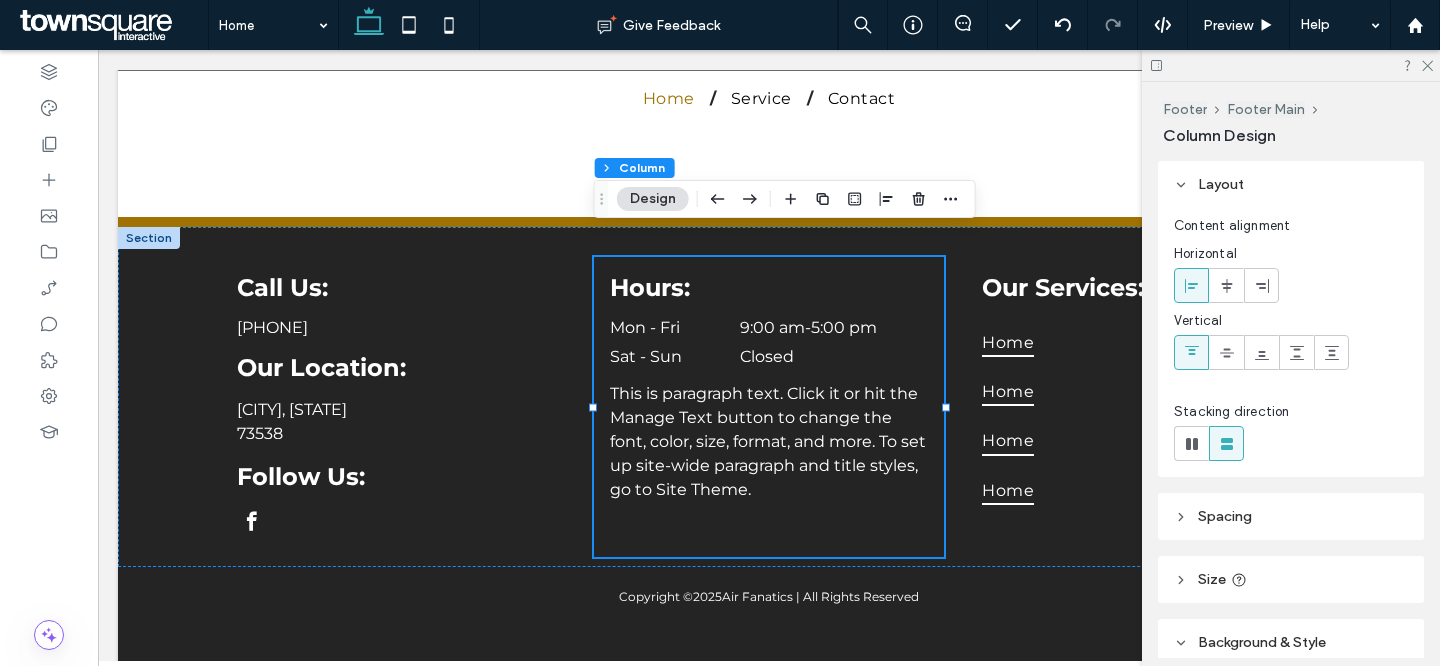 click on "This is paragraph text. Click it or hit the Manage Text button to change the font, color, size, format, and more. To set up site-wide paragraph and title styles, go to Site Theme." at bounding box center [768, 441] 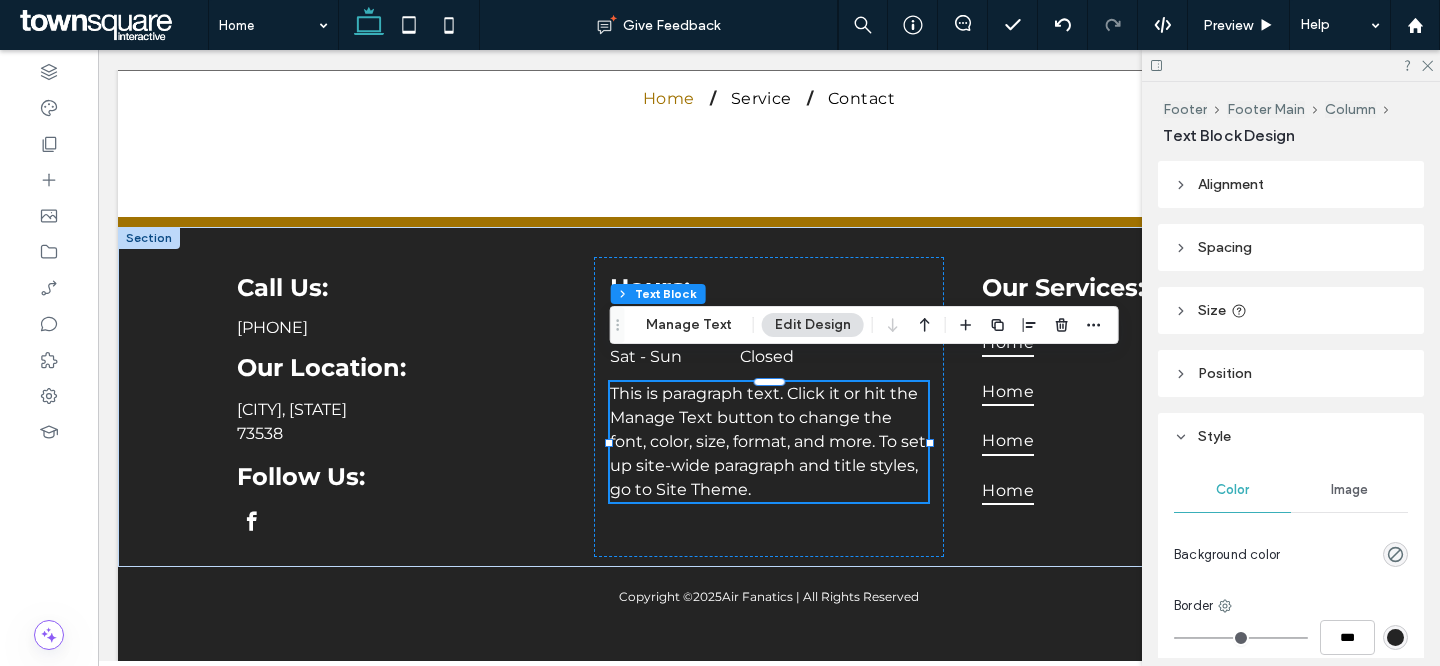 click on "This is paragraph text. Click it or hit the Manage Text button to change the font, color, size, format, and more. To set up site-wide paragraph and title styles, go to Site Theme." at bounding box center (769, 442) 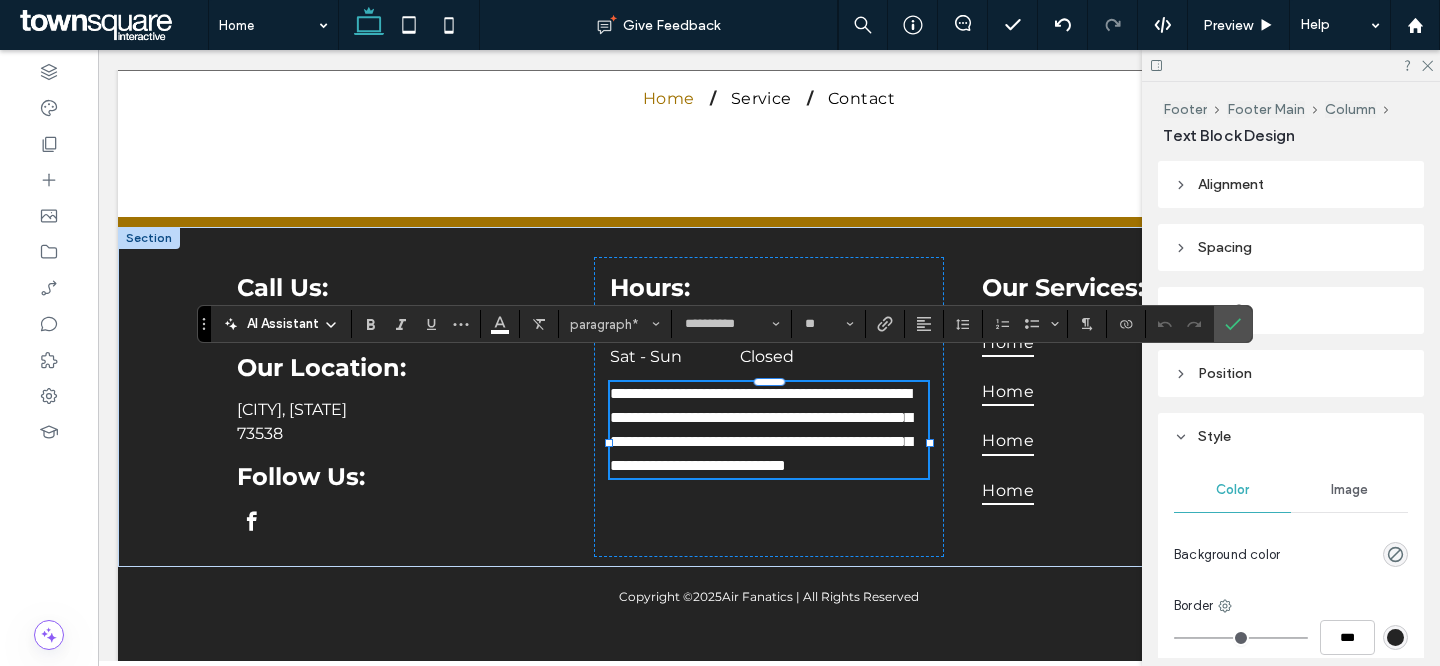paste 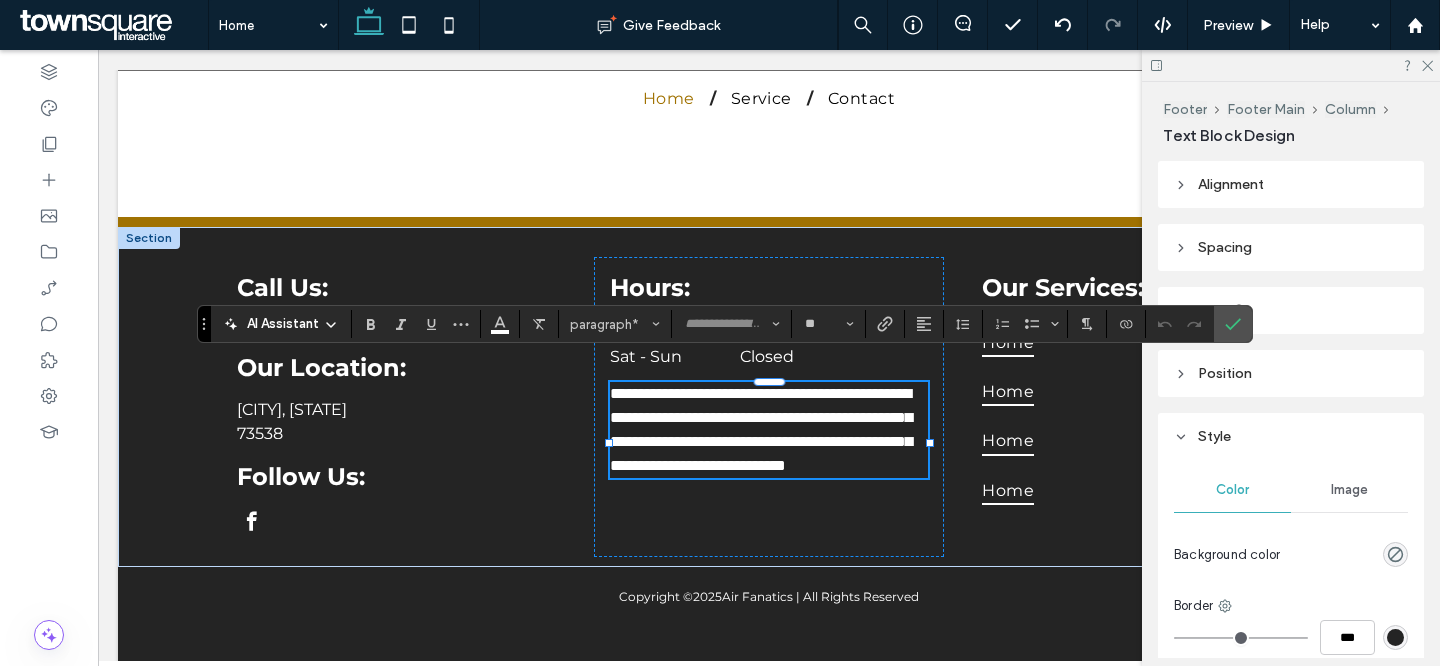 scroll, scrollTop: 2, scrollLeft: 0, axis: vertical 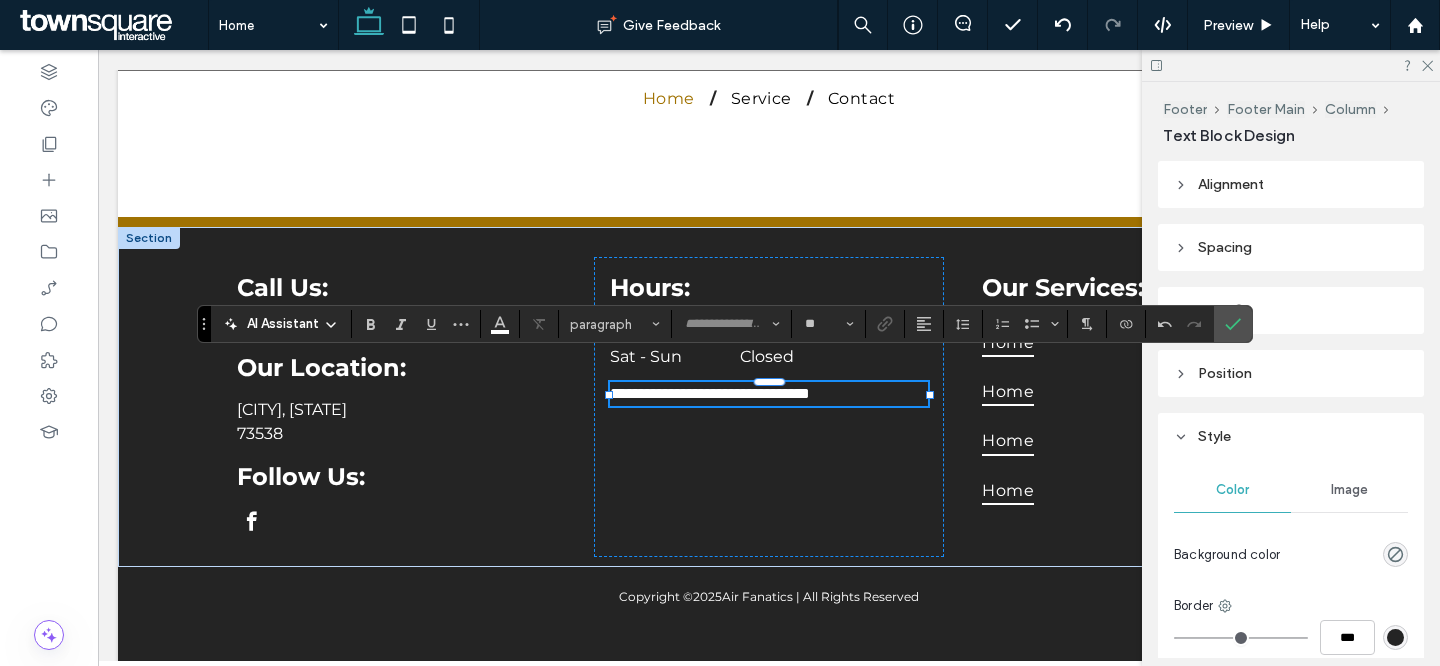 type on "**********" 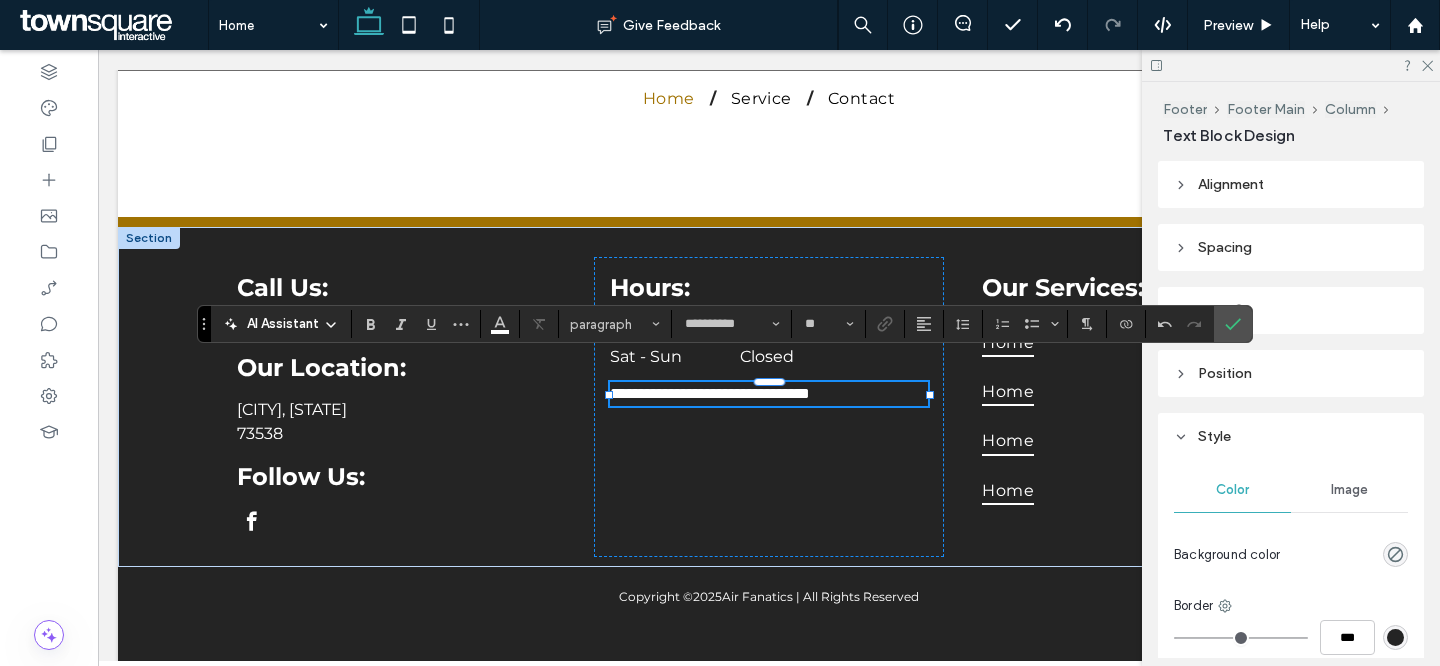 click on "**********" at bounding box center [710, 393] 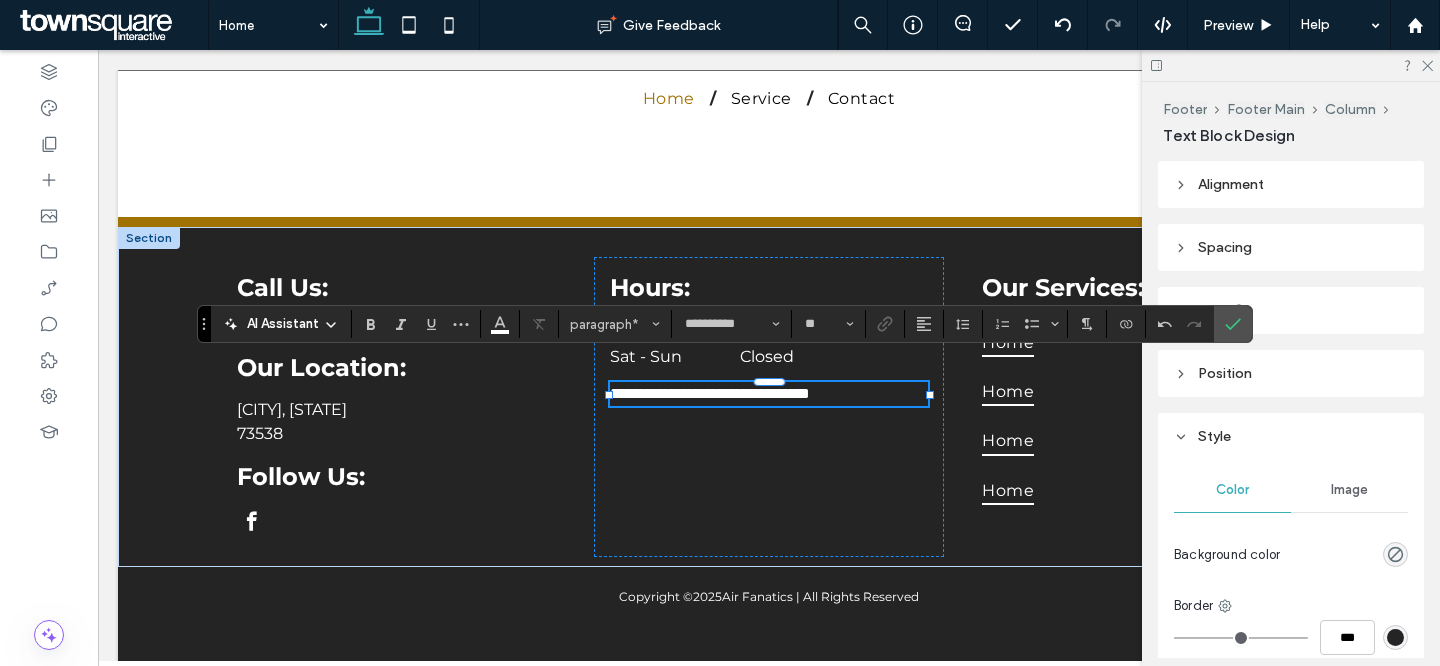 click on "**********" at bounding box center (710, 393) 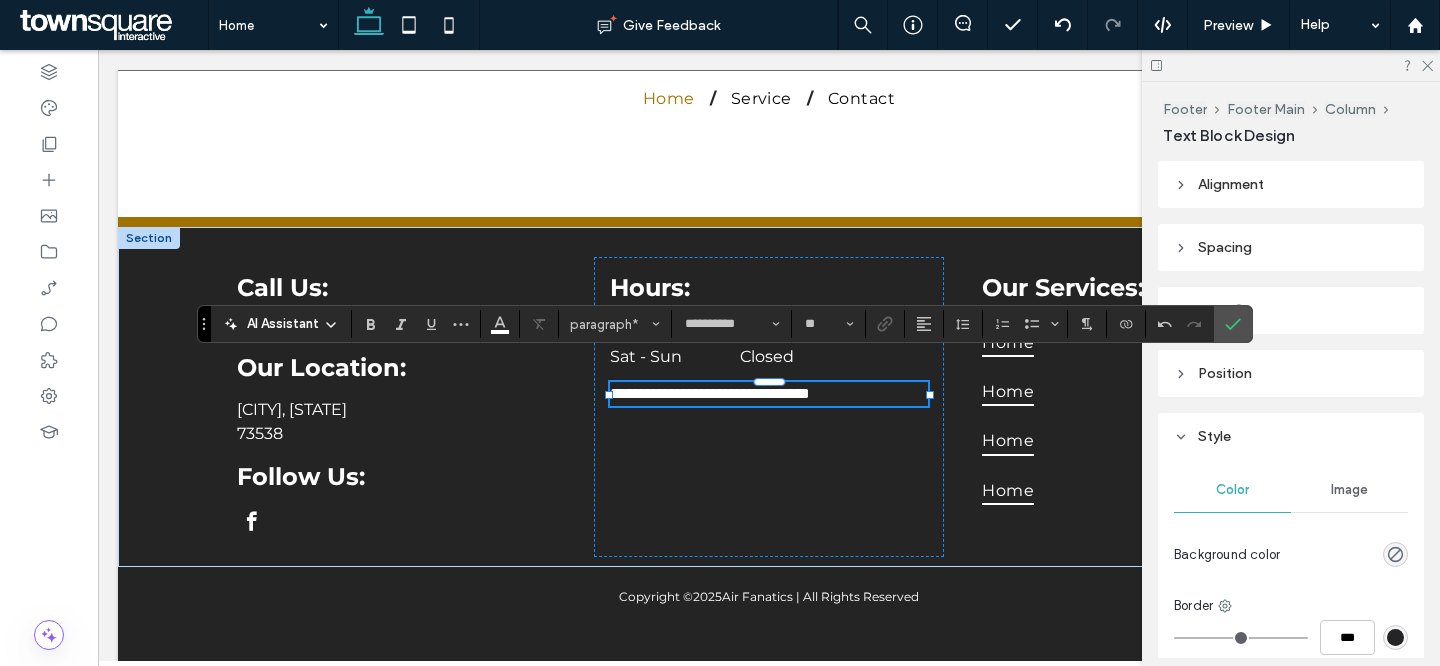 click on "**********" at bounding box center [710, 393] 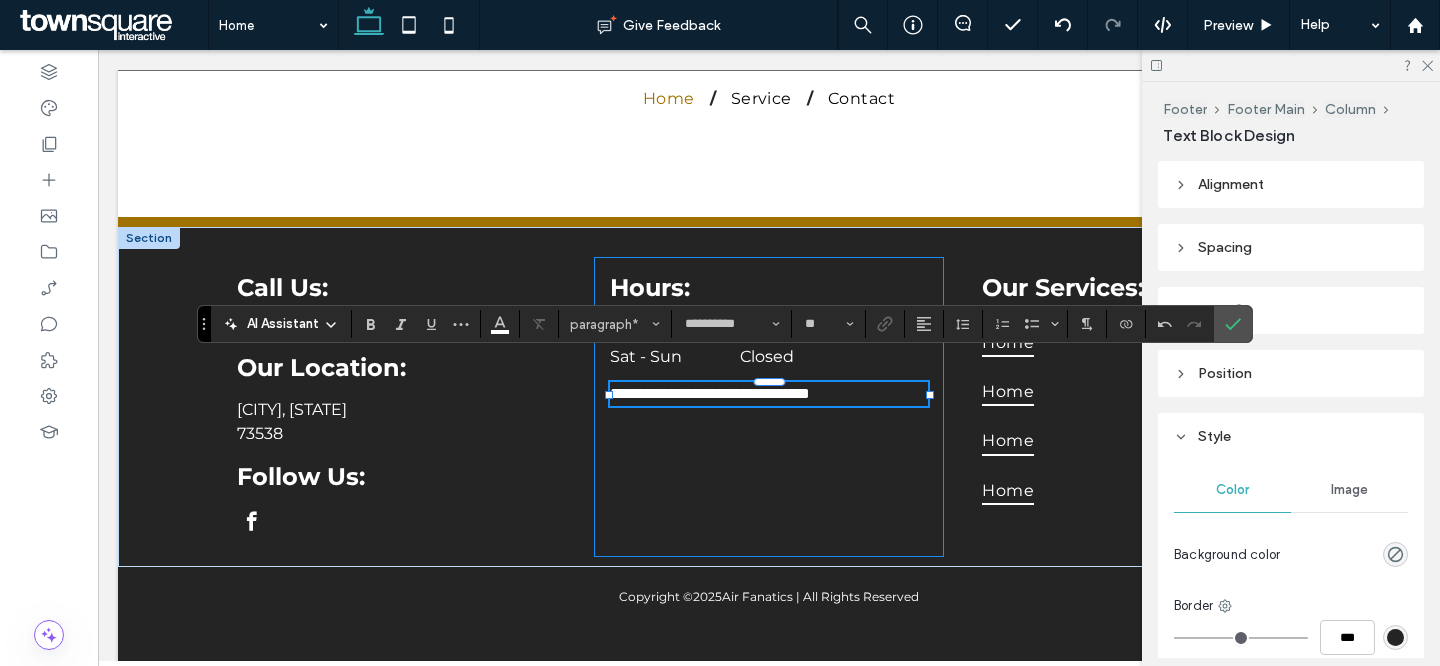click on "**********" at bounding box center (769, 407) 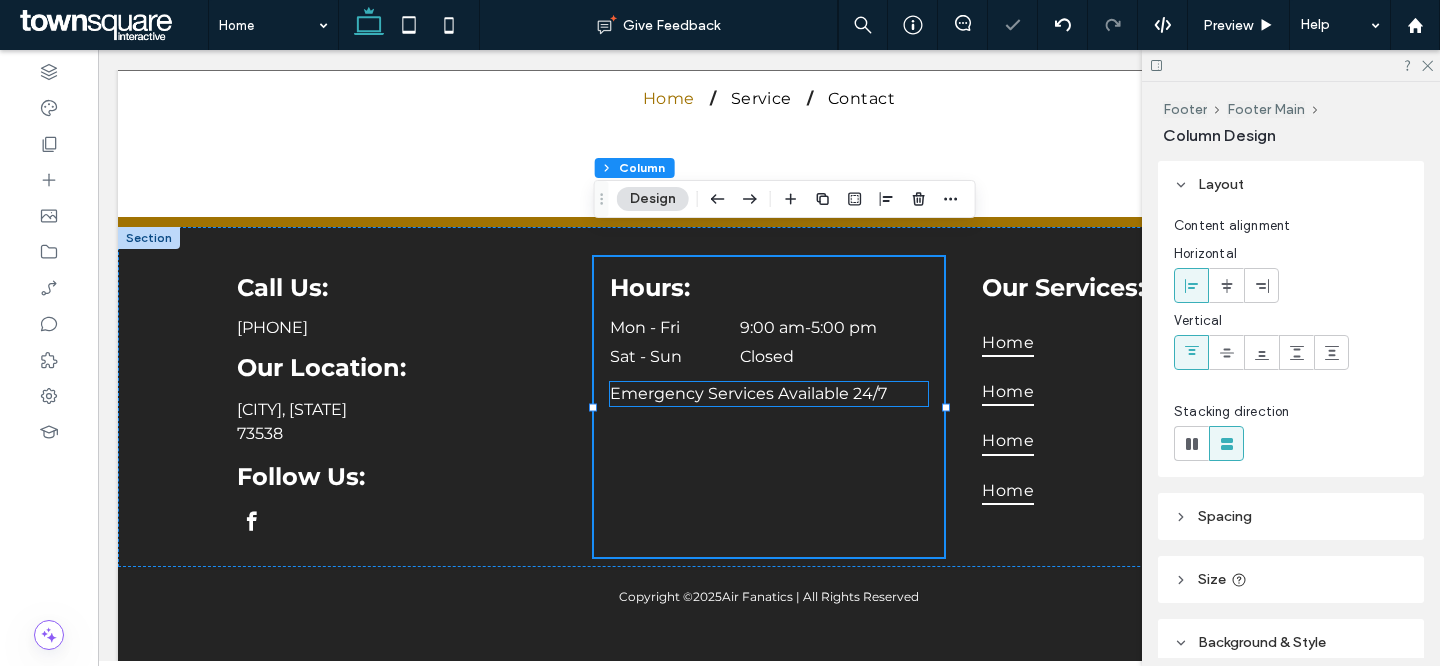 click on "Emergency Services Available 24/7" at bounding box center [748, 393] 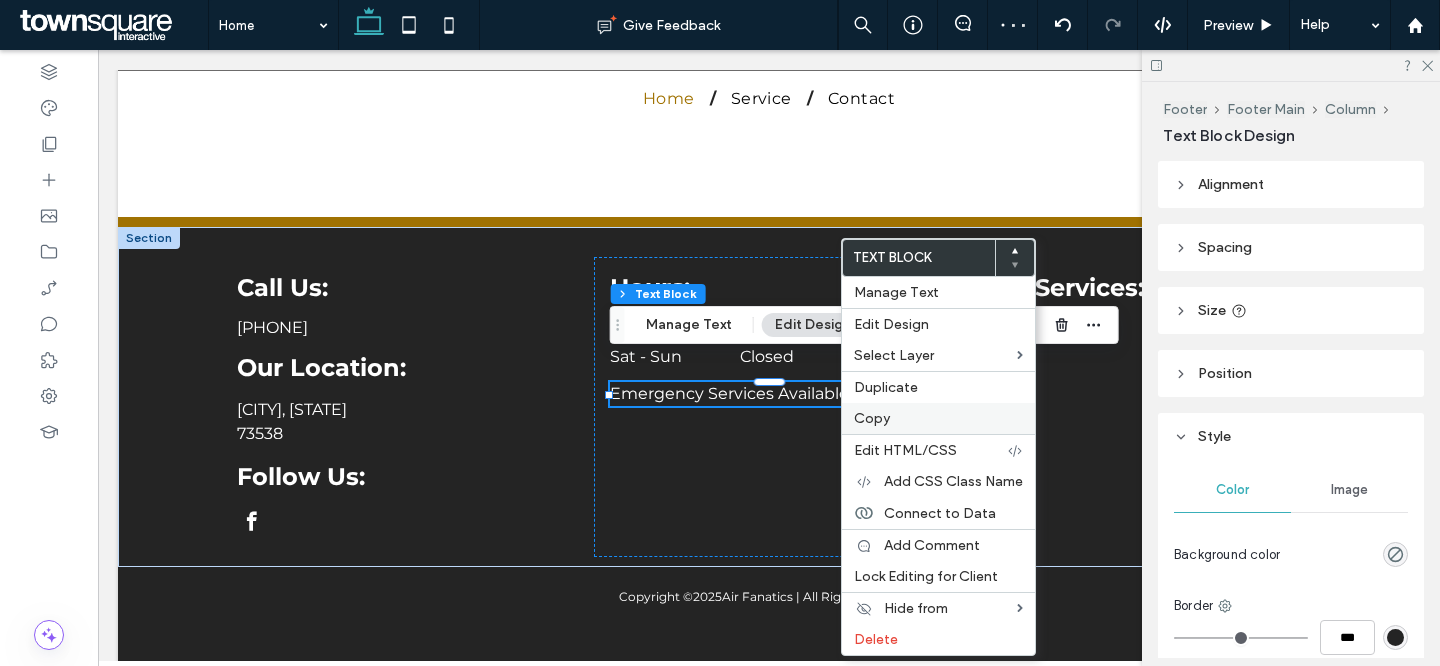 click on "Copy" at bounding box center (872, 418) 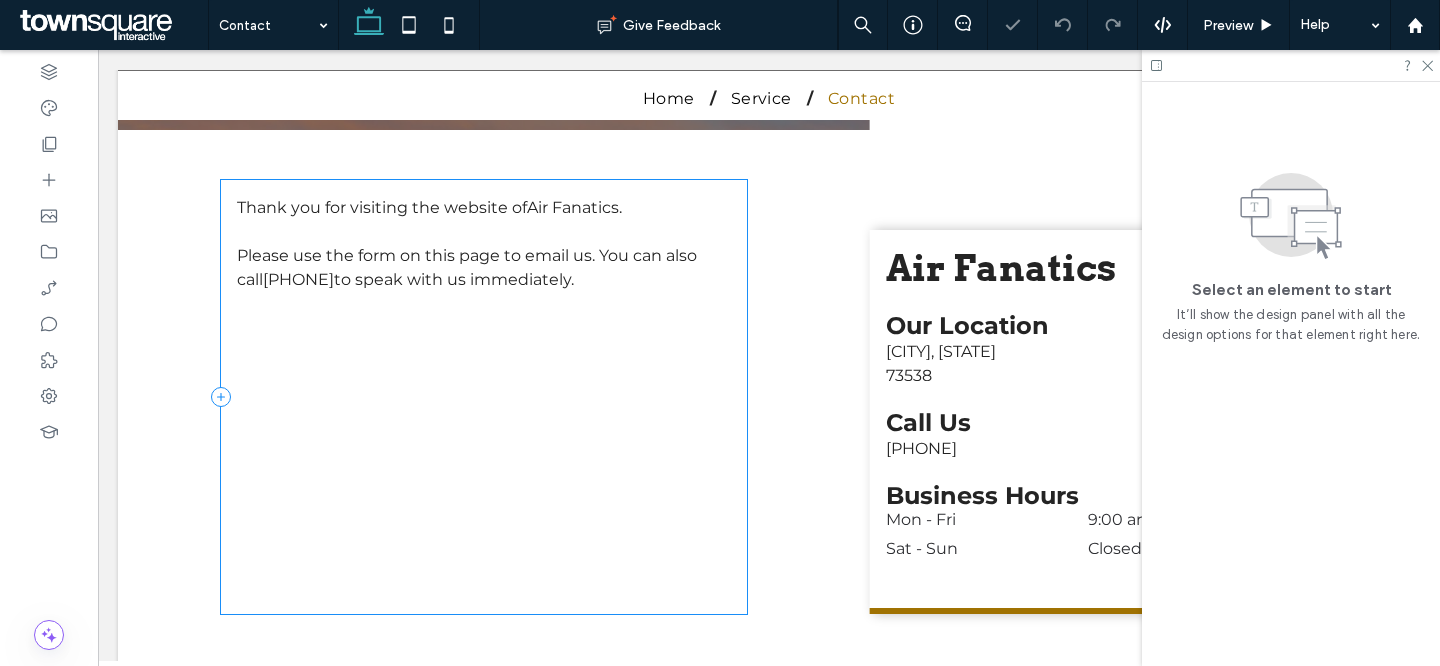 scroll, scrollTop: 363, scrollLeft: 0, axis: vertical 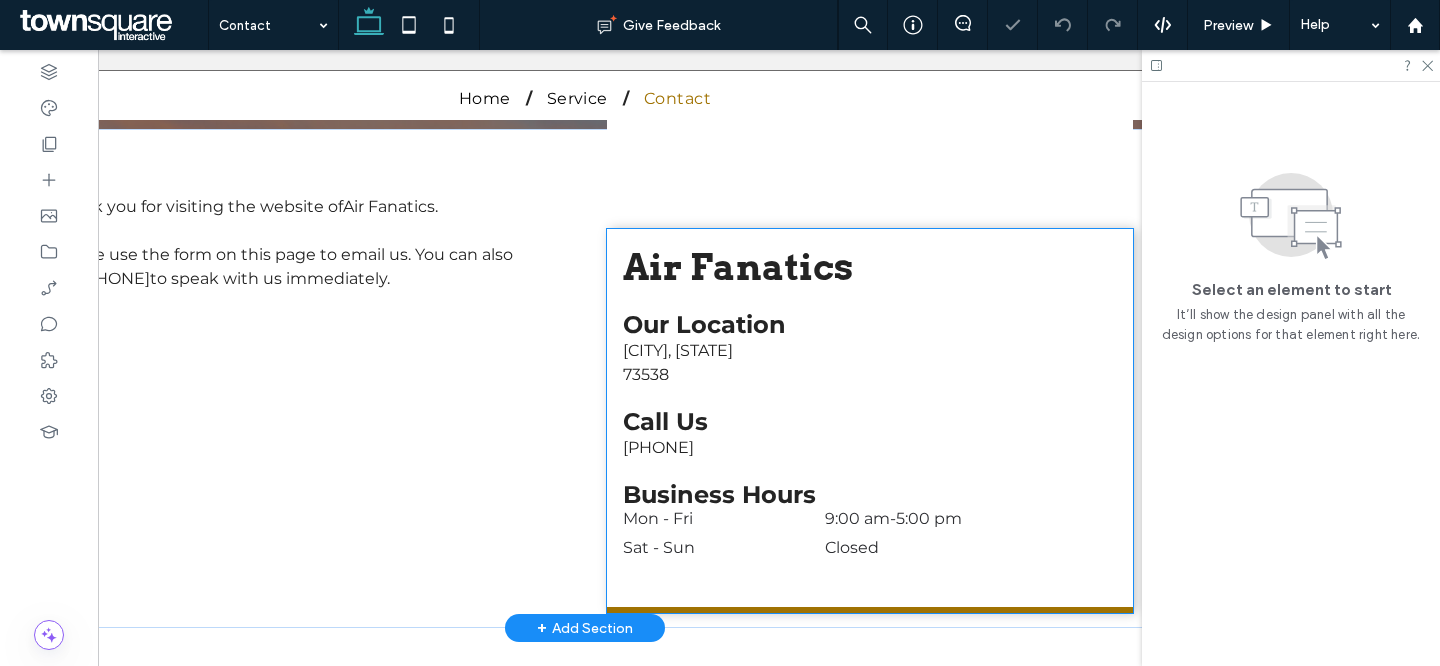 click on "Air Fanatics
Our Location
Elgin, OK 73538
Mon - Fri
9:00 am
-  5:00 pm
Sat - Sun
Closed
Call Us
Business Hours
(580) 917-5621" at bounding box center (870, 421) 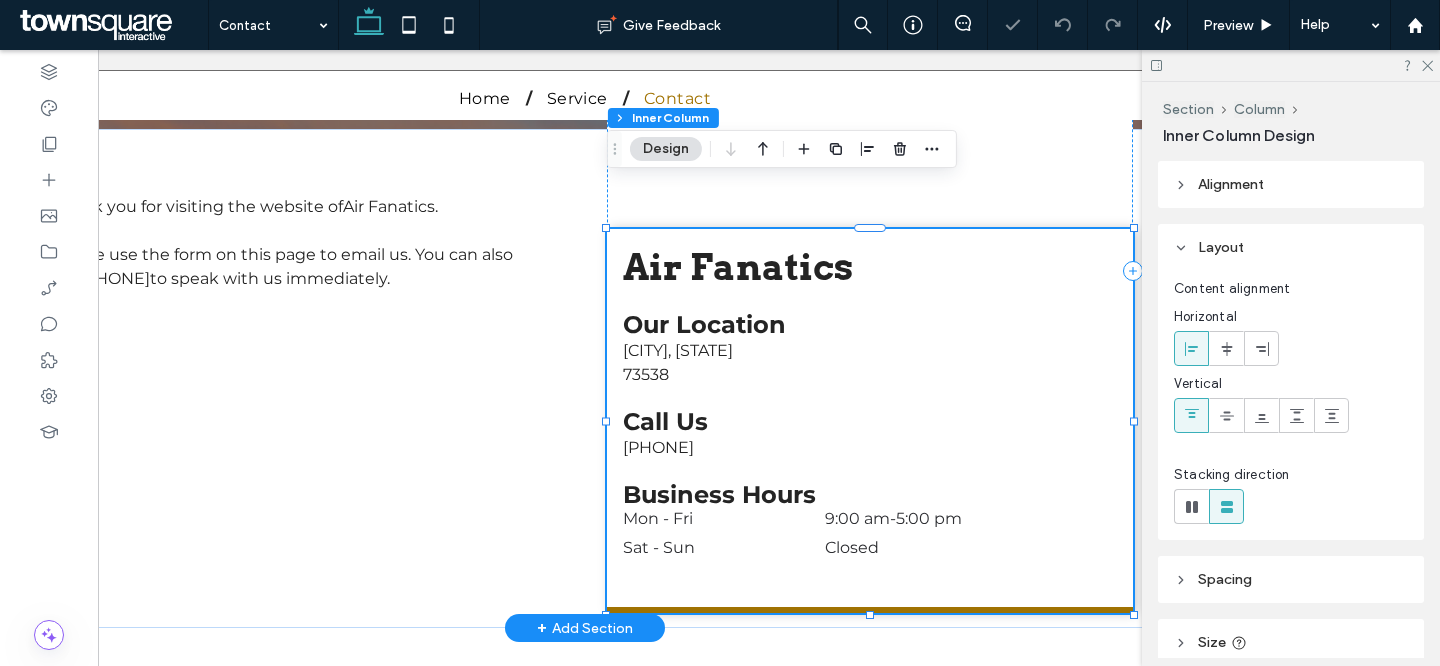 click on "Air Fanatics
Our Location
Elgin, OK 73538
Mon - Fri
9:00 am
-  5:00 pm
Sat - Sun
Closed
Call Us
Business Hours
(580) 917-5621" at bounding box center (870, 421) 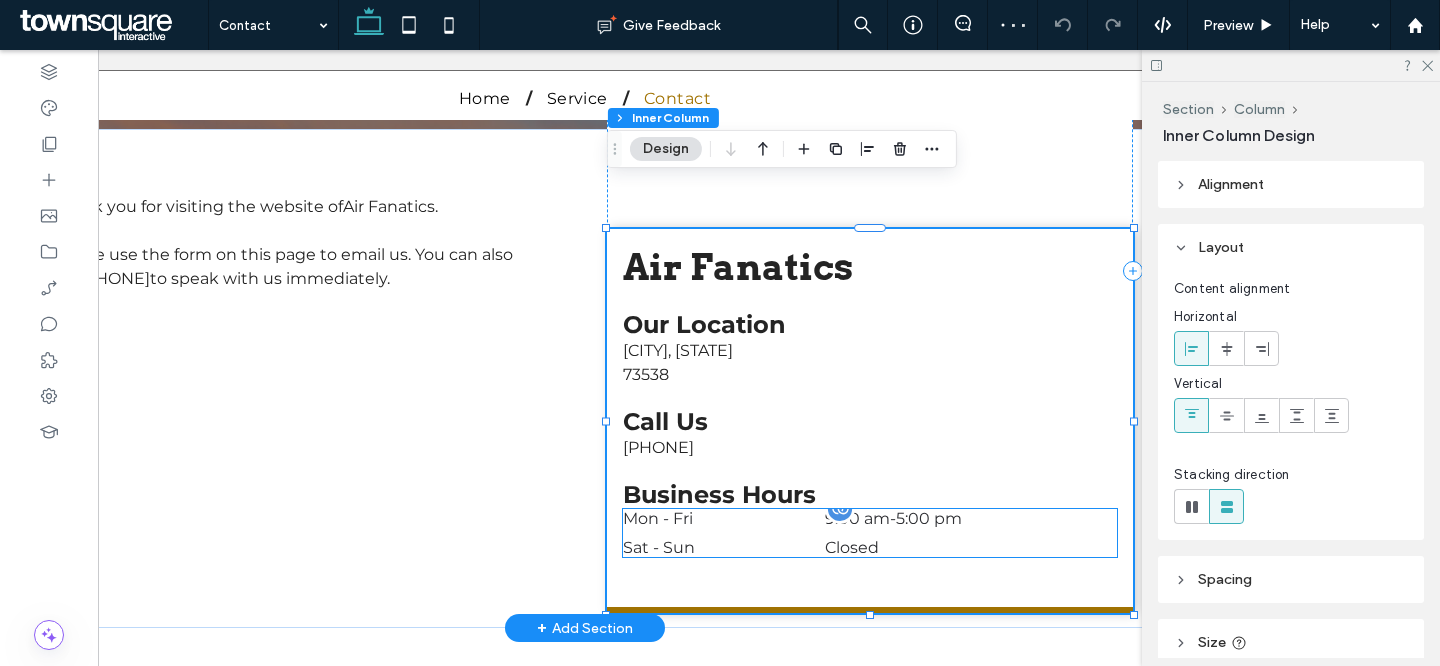 click on "Mon - Fri
9:00 am
-  5:00 pm" at bounding box center (870, 523) 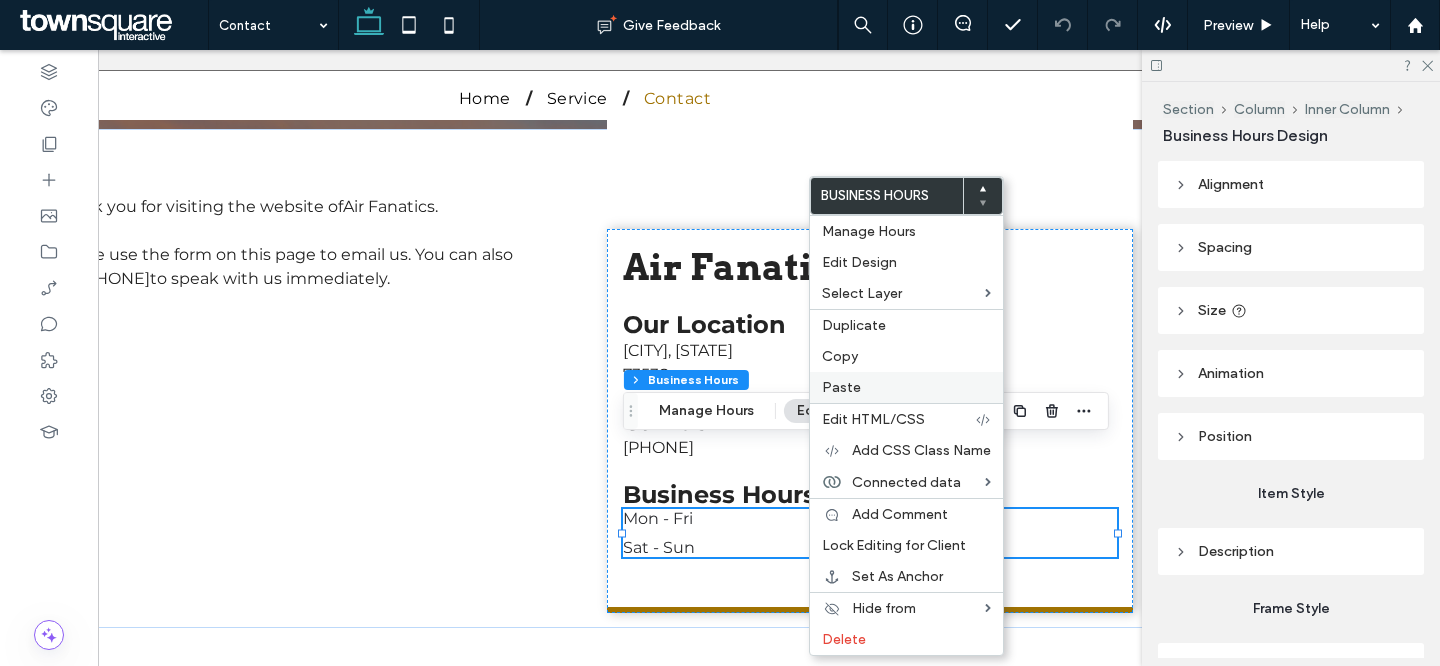 click on "Paste" at bounding box center (841, 387) 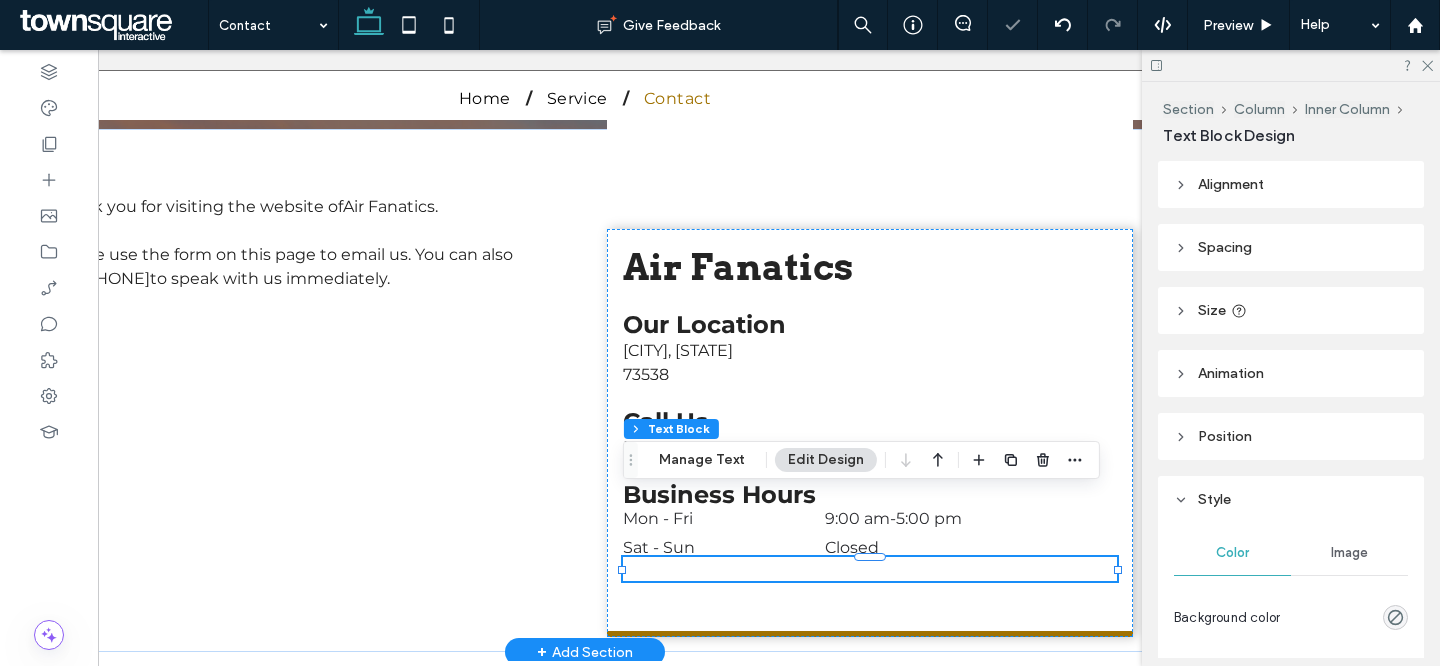 click on "Emergency Services Available 24/7" at bounding box center [761, 568] 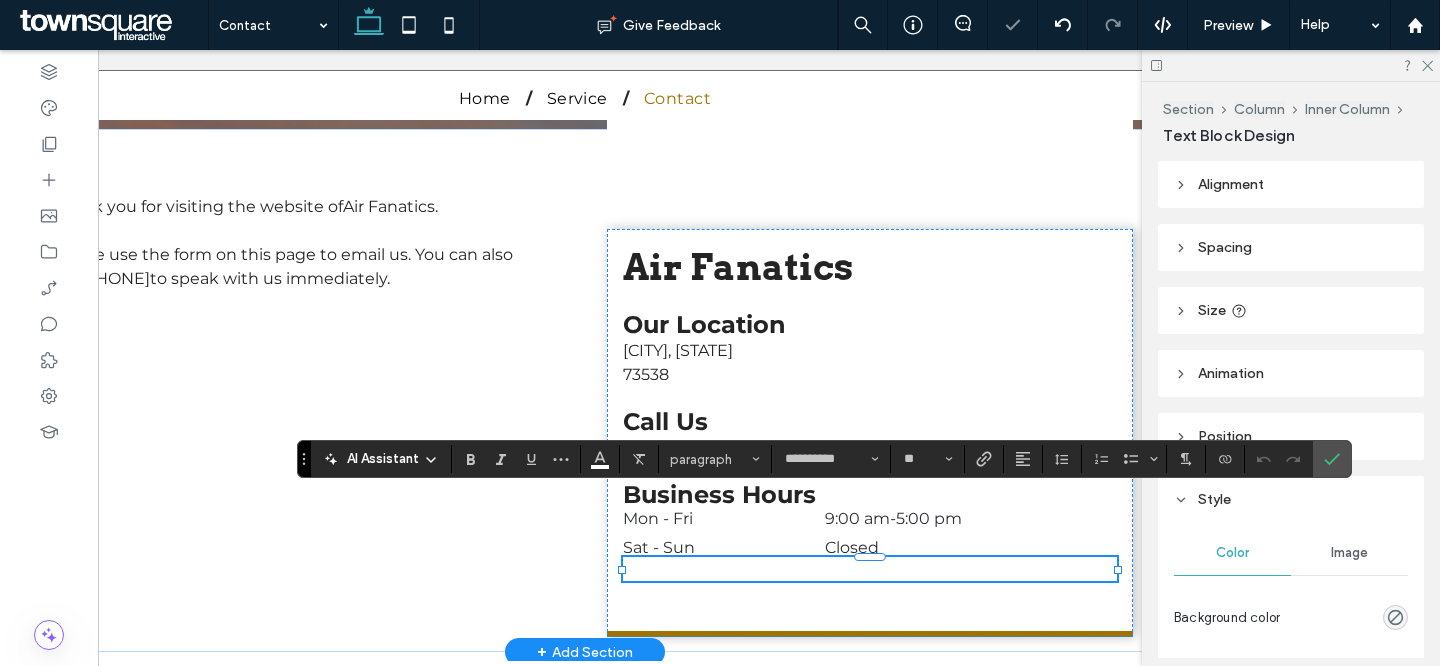 click on "**********" at bounding box center (723, 568) 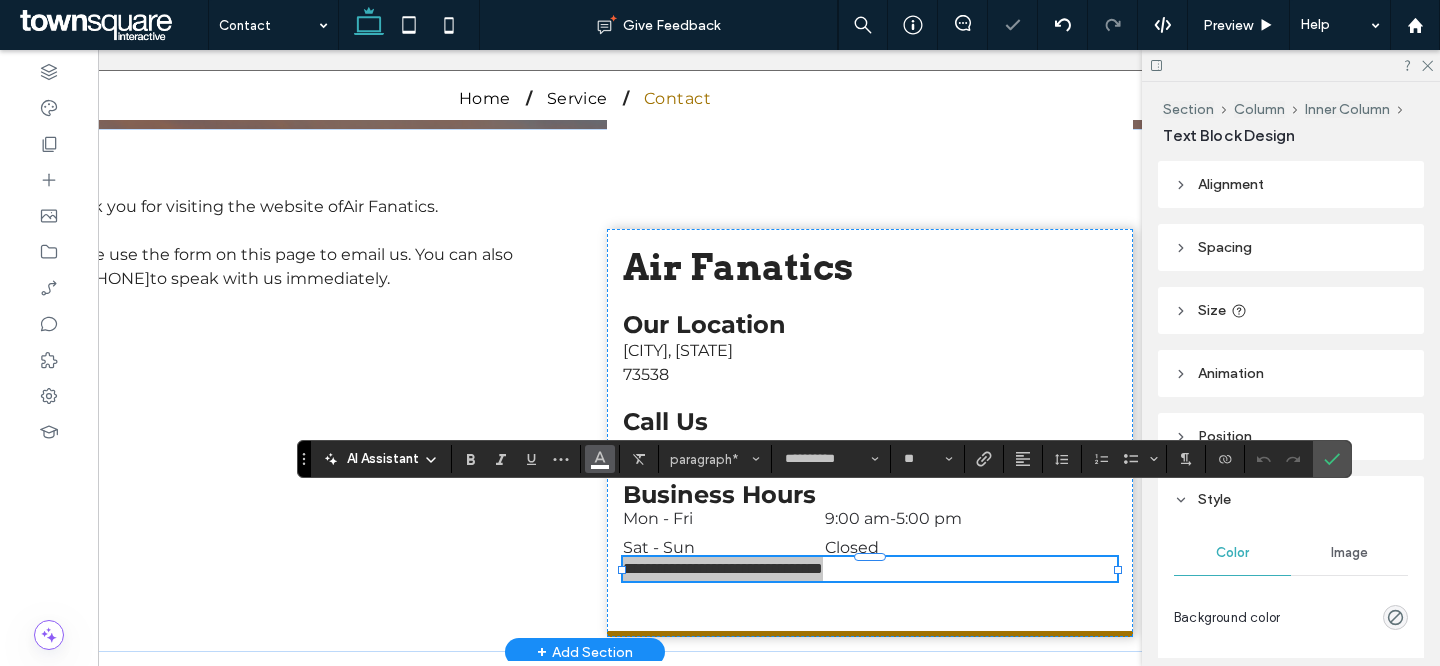 click 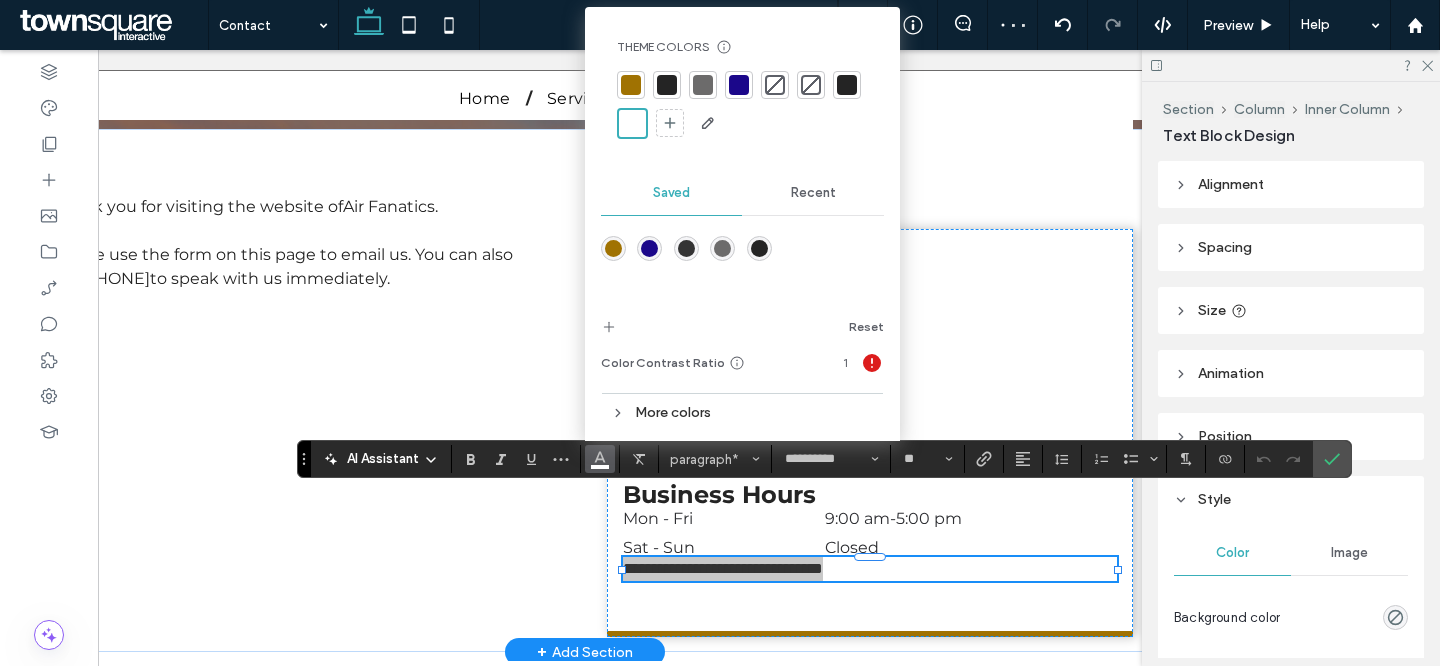 click at bounding box center [847, 85] 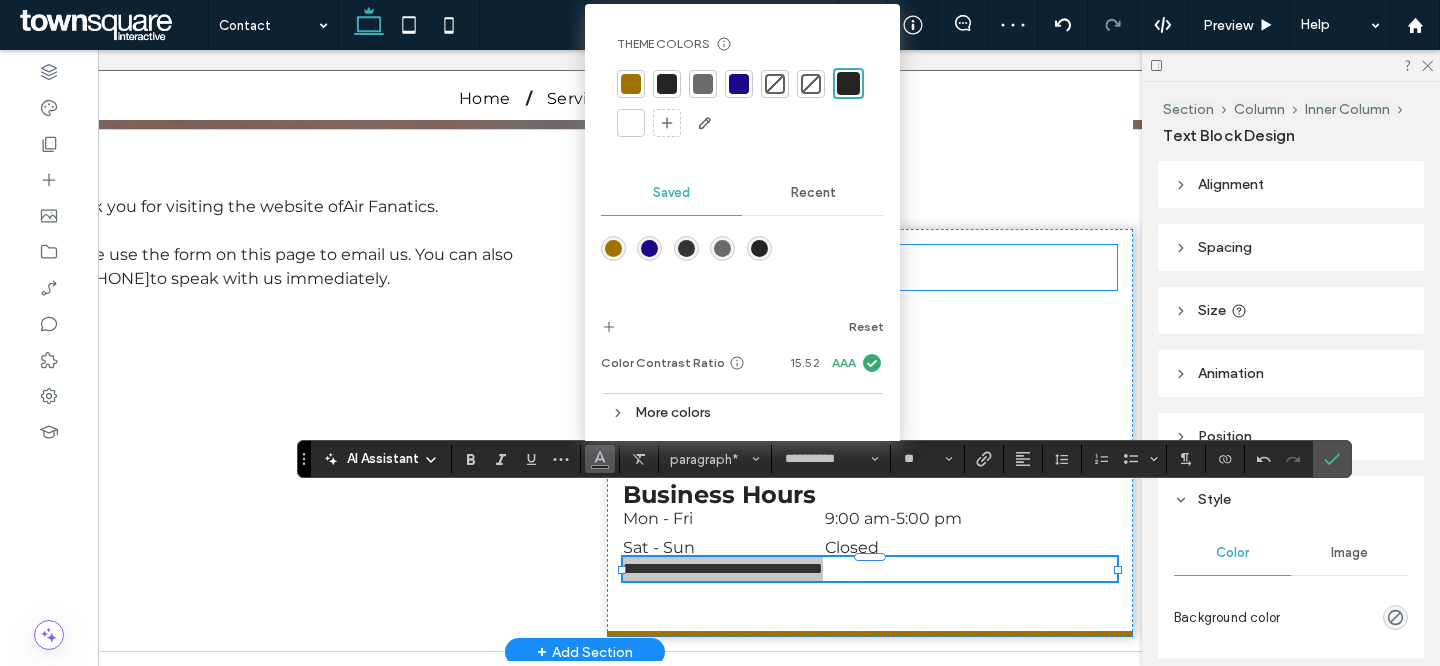 click on "Air Fanatics" at bounding box center (870, 267) 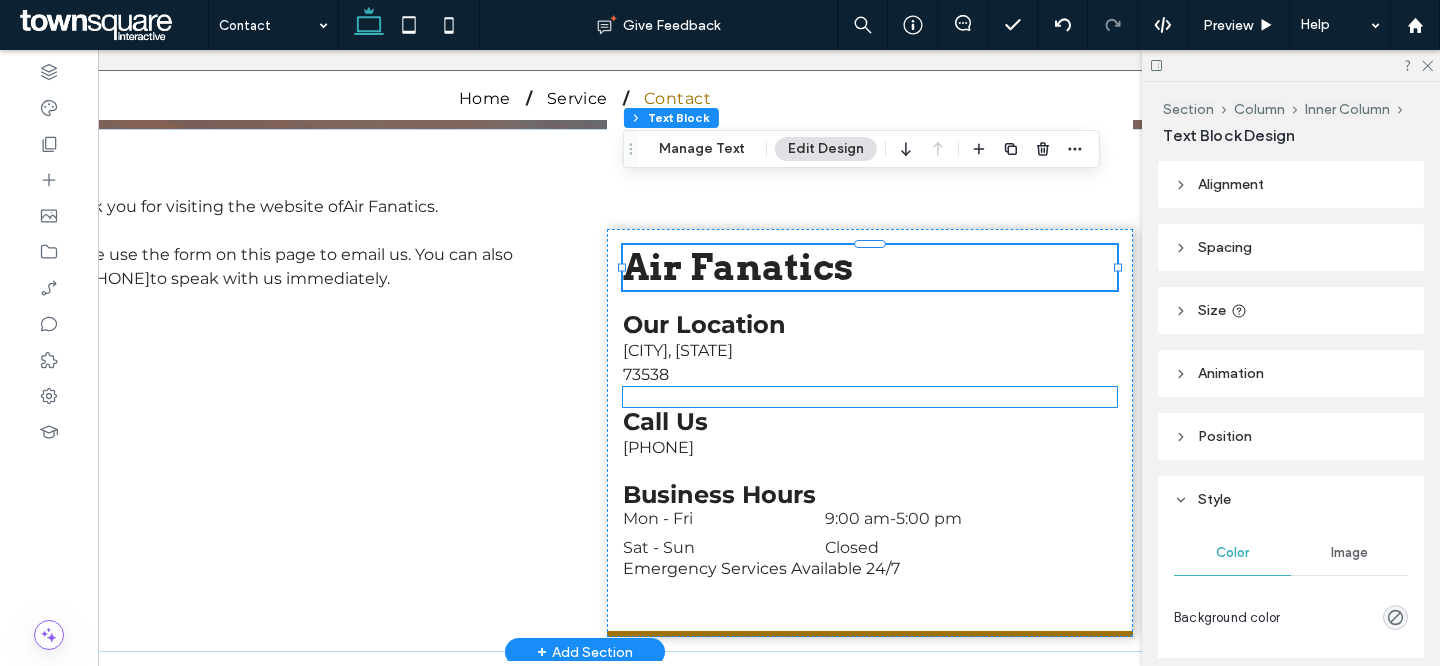 click at bounding box center (870, 397) 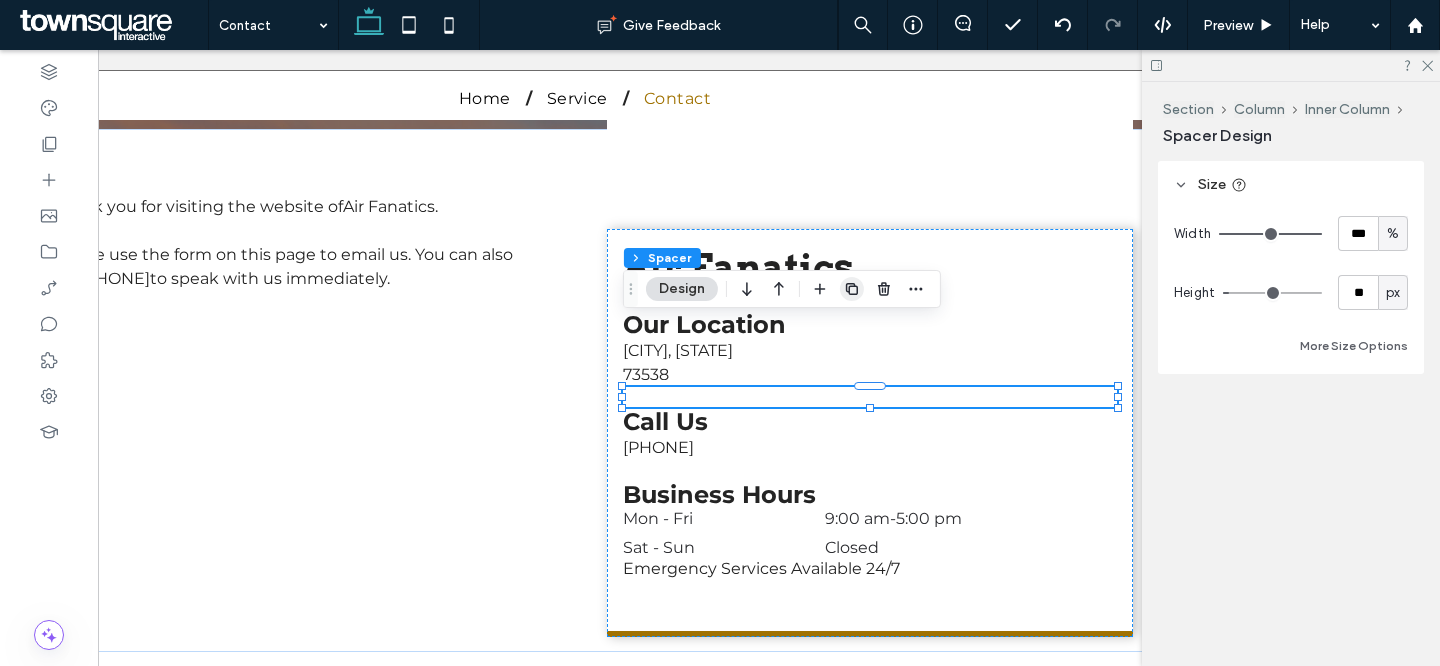 click 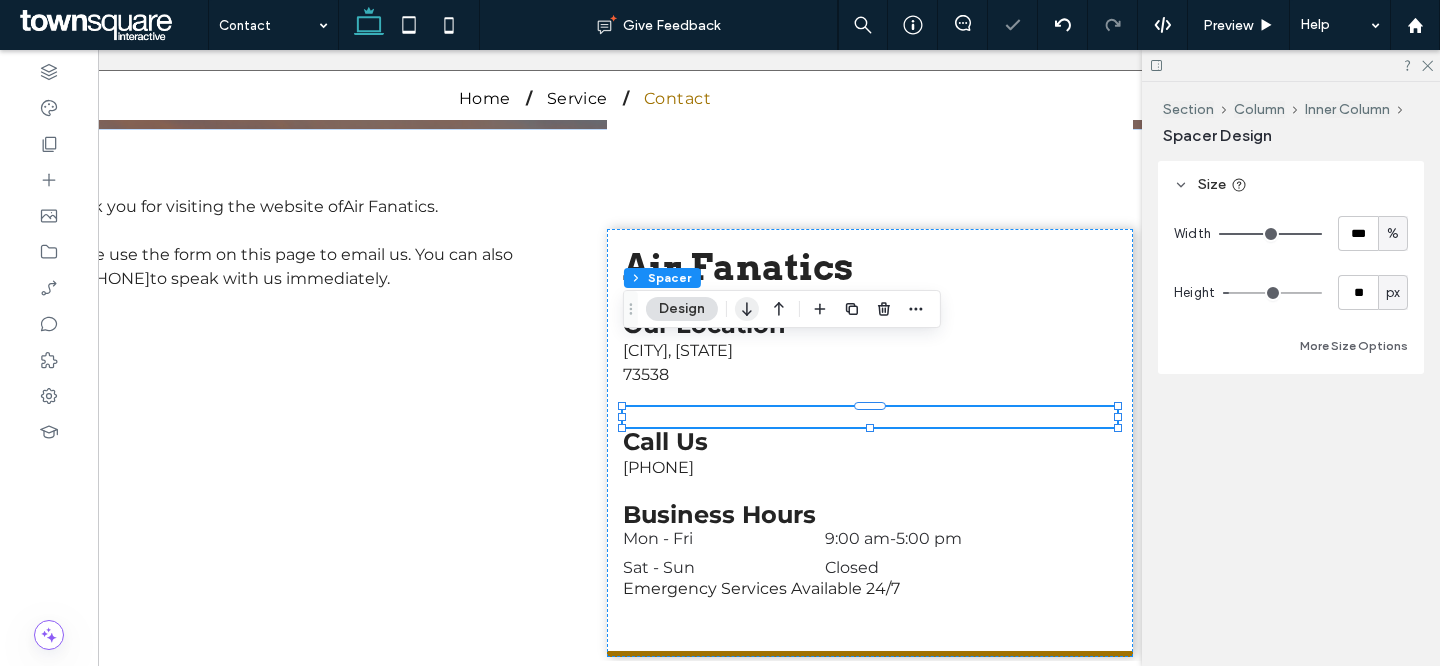 click 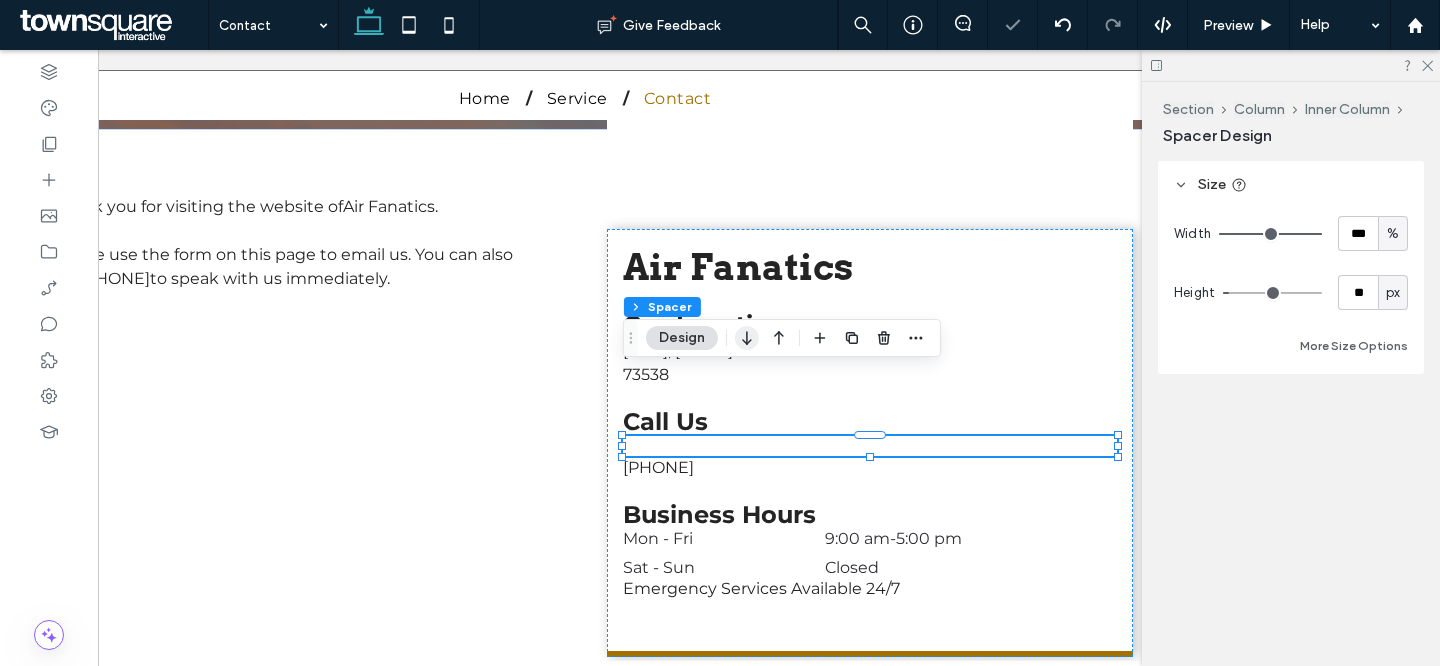 click 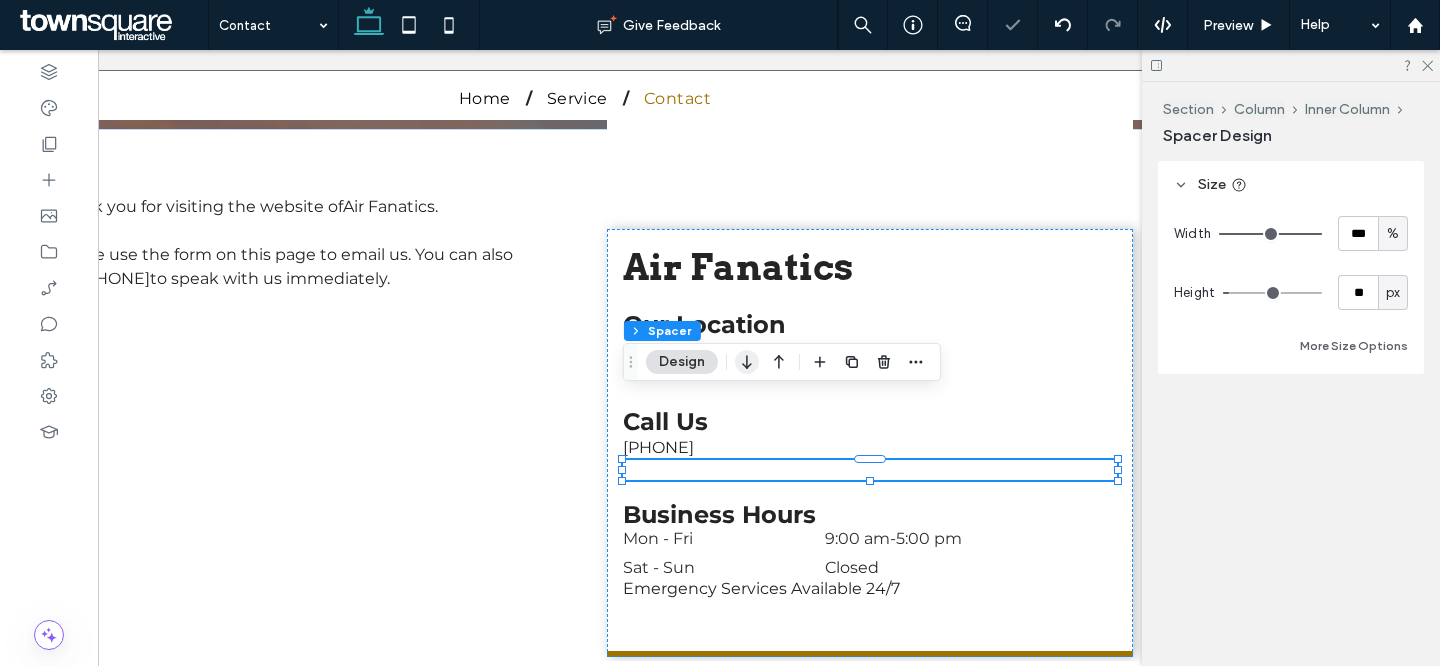 click 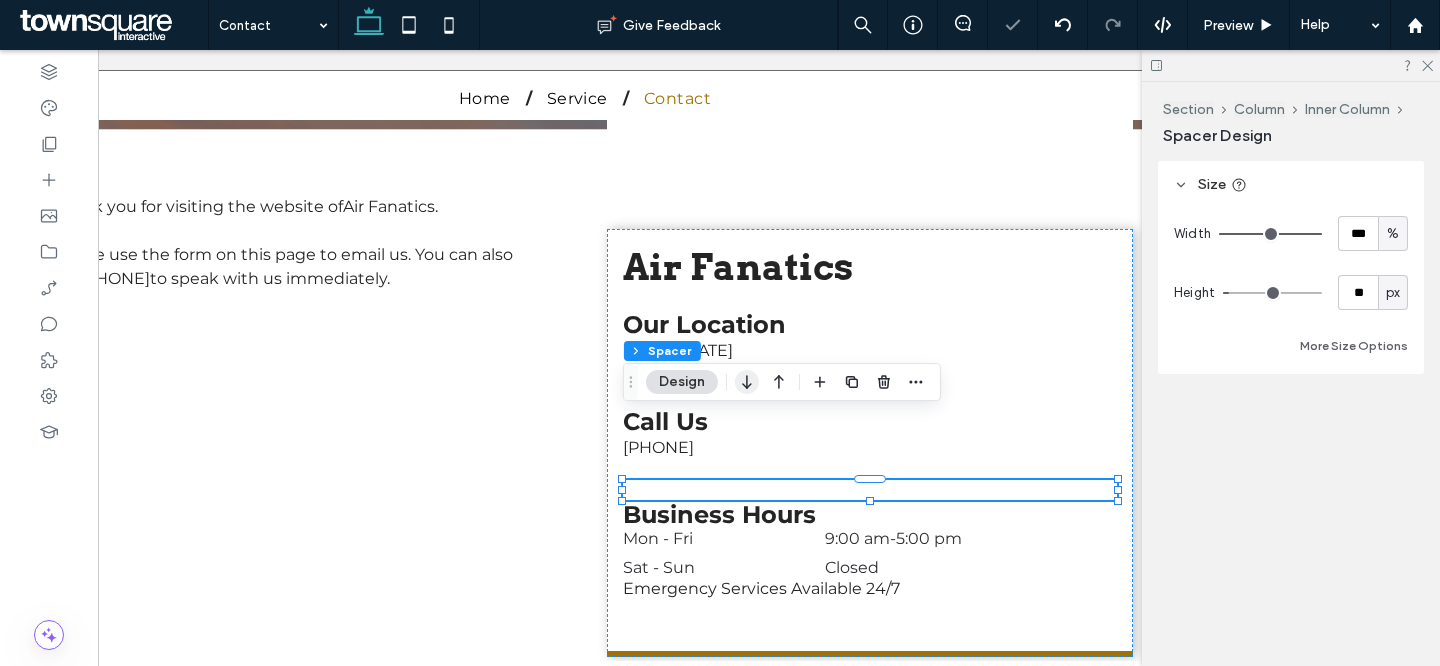 click 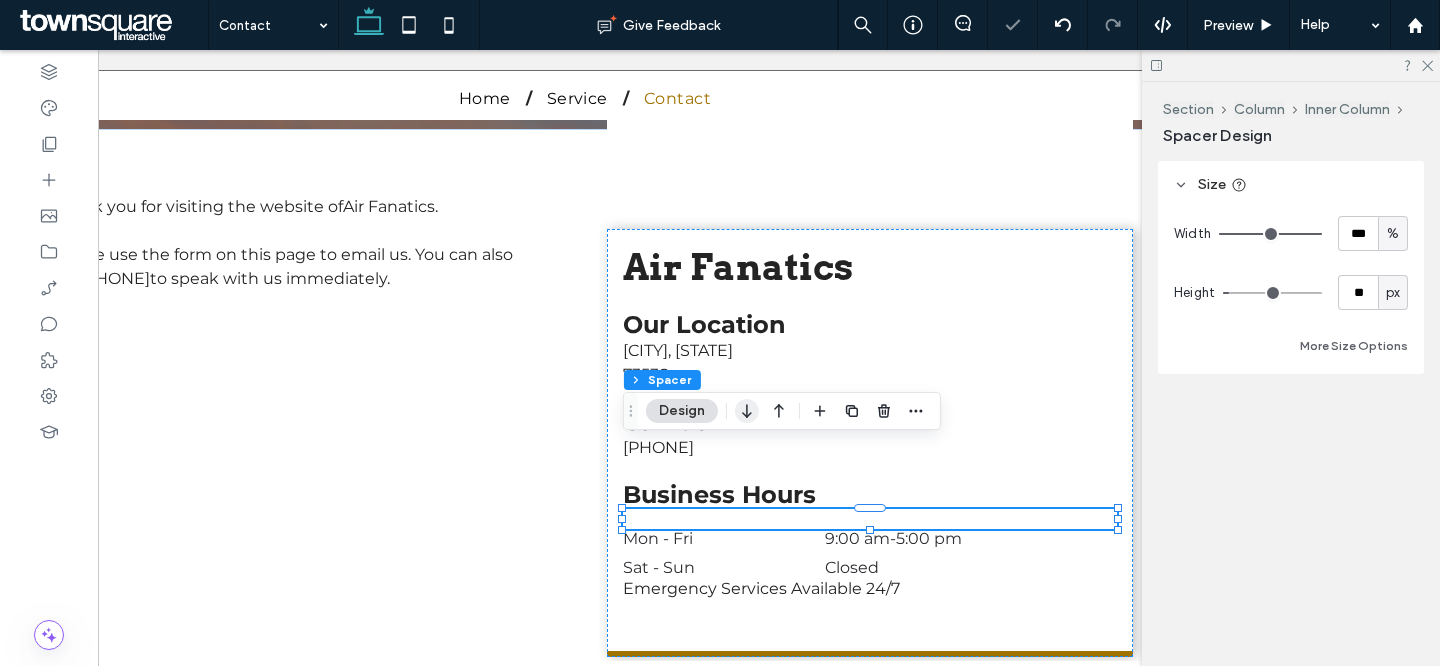 click 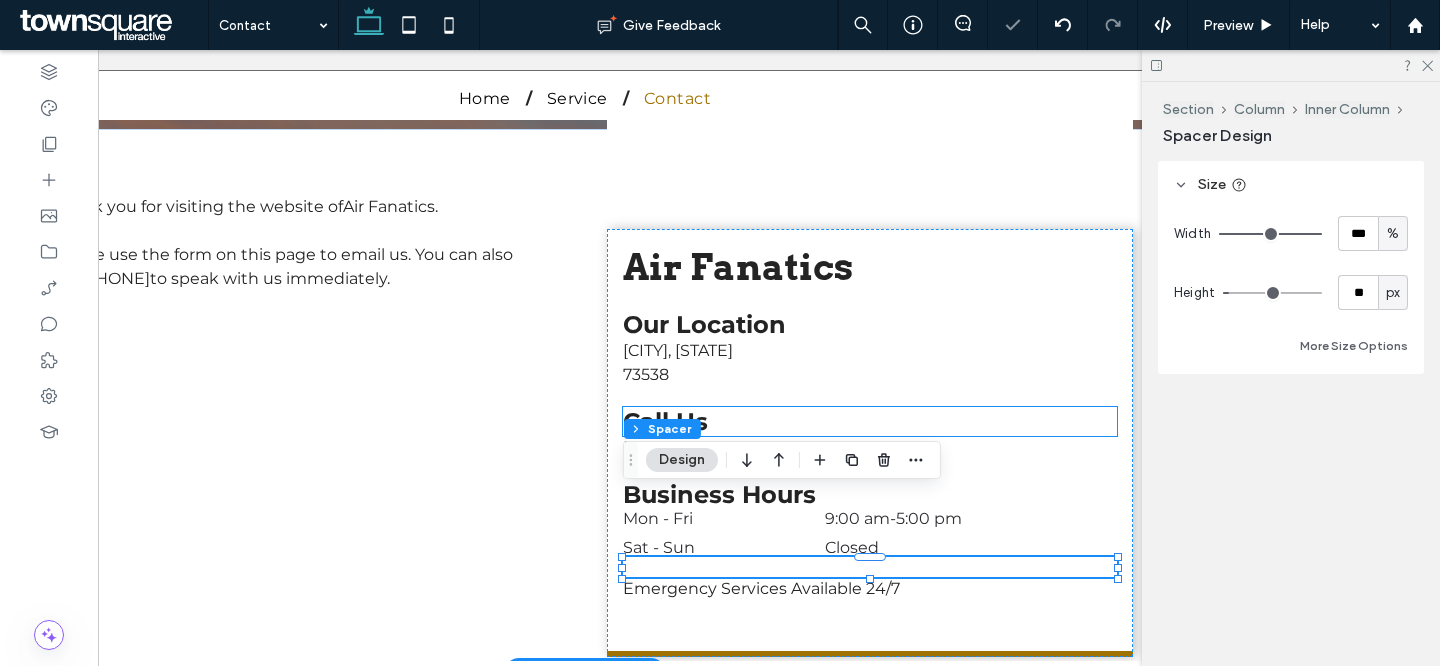 click on "Call Us" at bounding box center [870, 421] 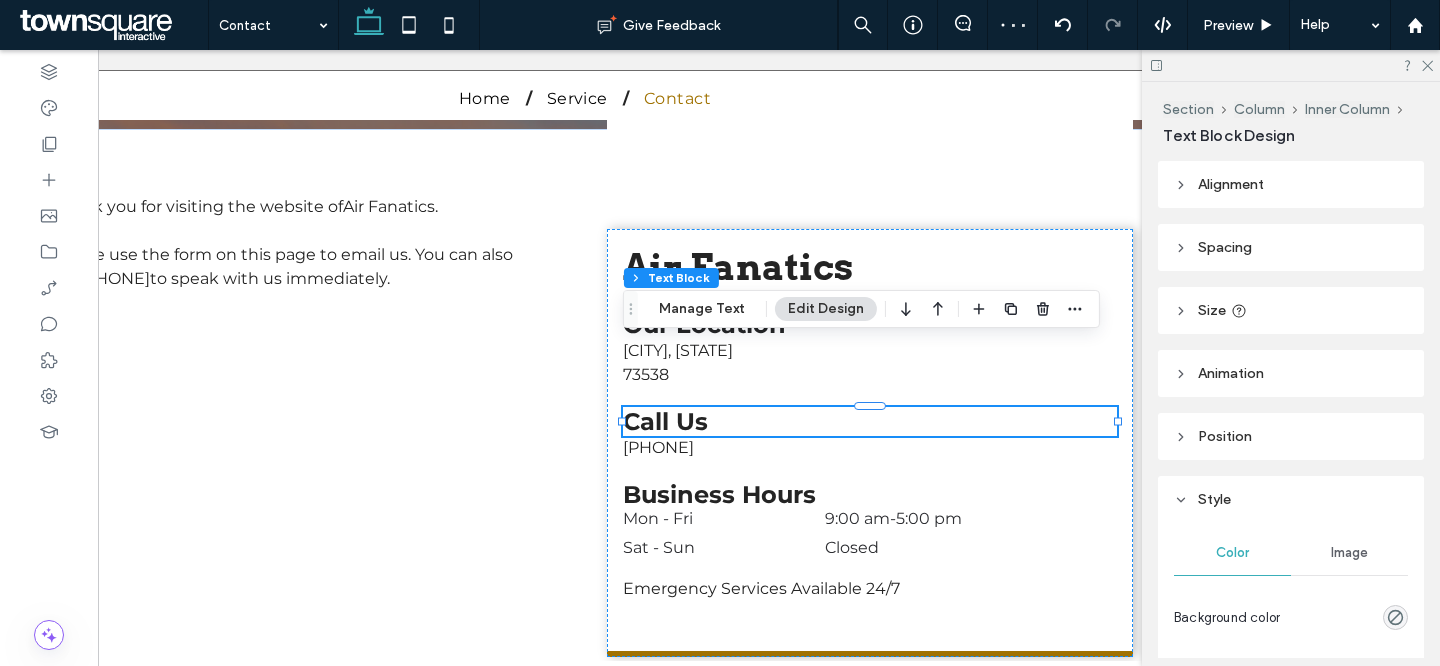 click on "**********" at bounding box center [585, 1006] 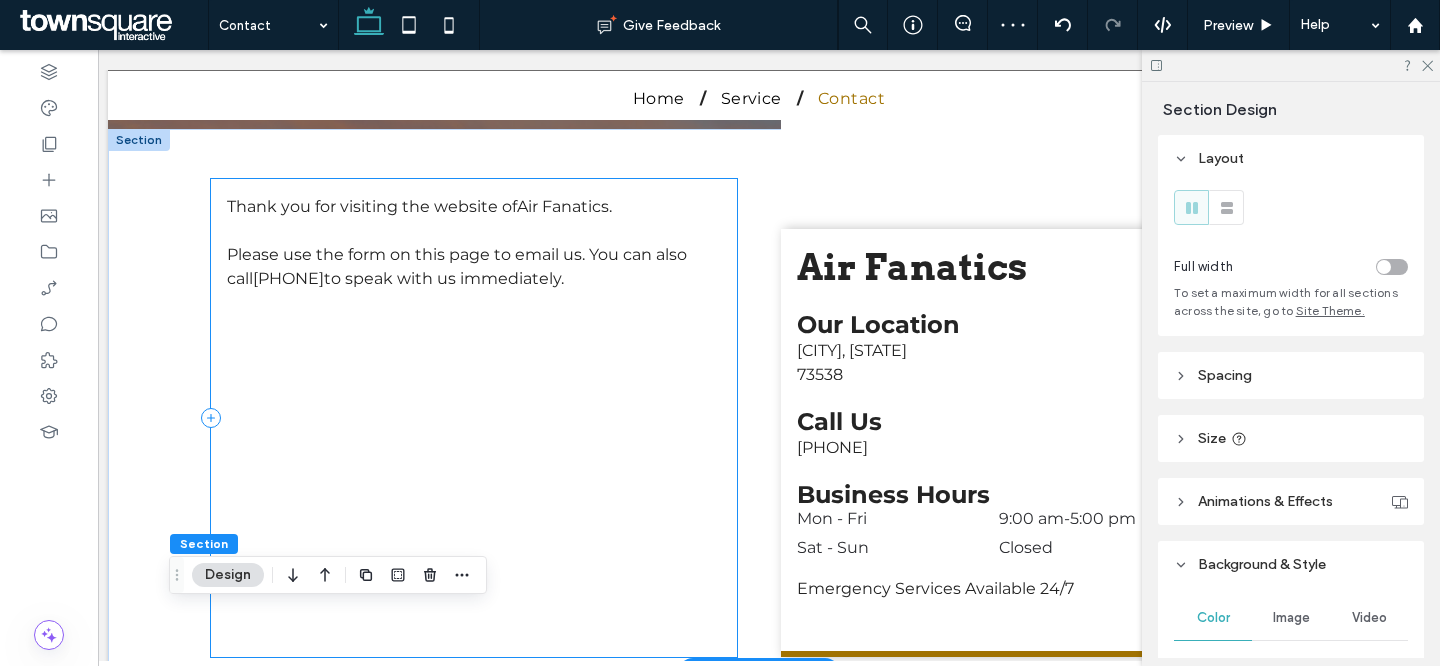 scroll, scrollTop: 0, scrollLeft: 0, axis: both 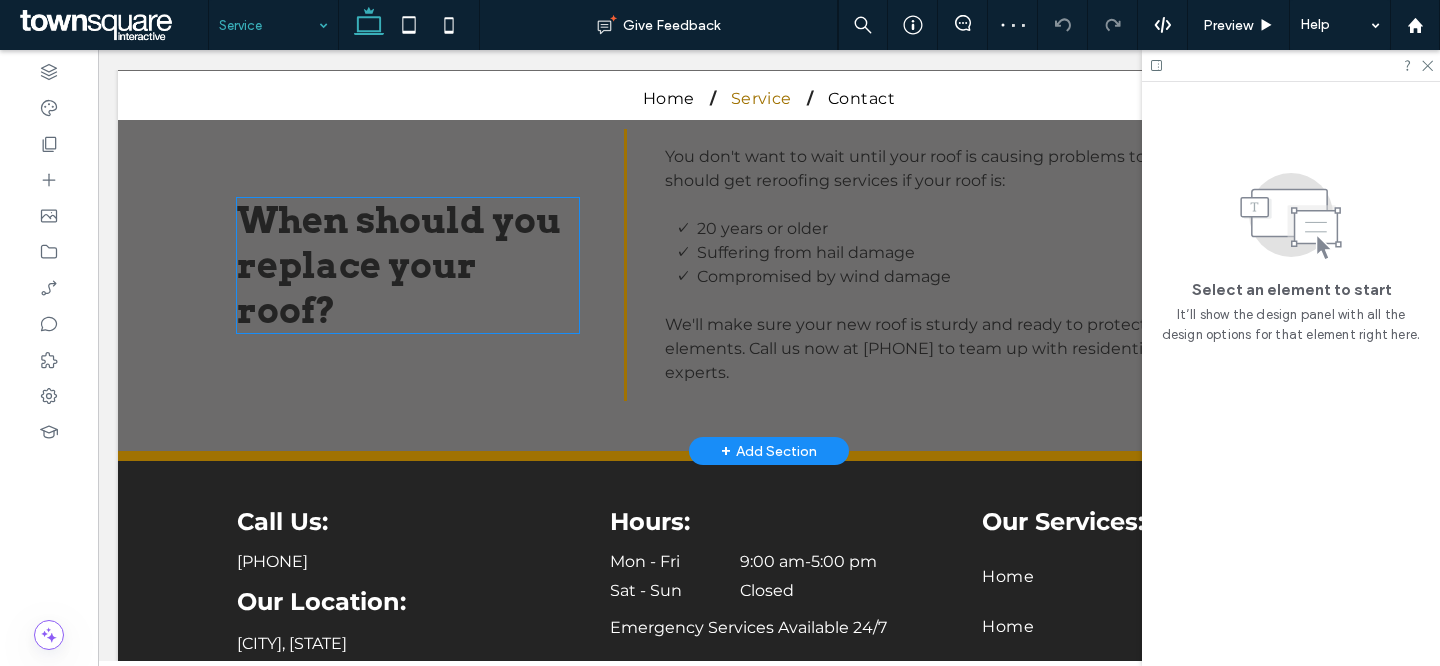 click on "When should you replace your roof?" at bounding box center [399, 265] 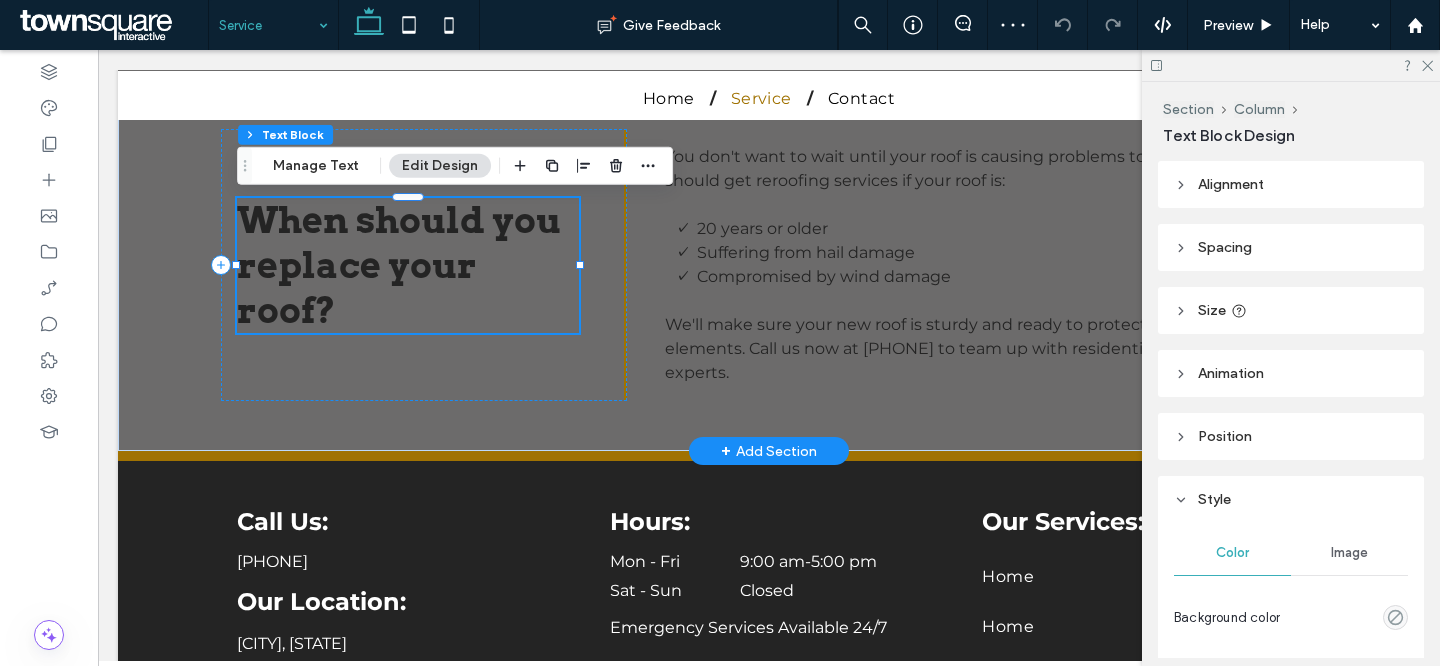 click on "When should you replace your roof?" at bounding box center (399, 265) 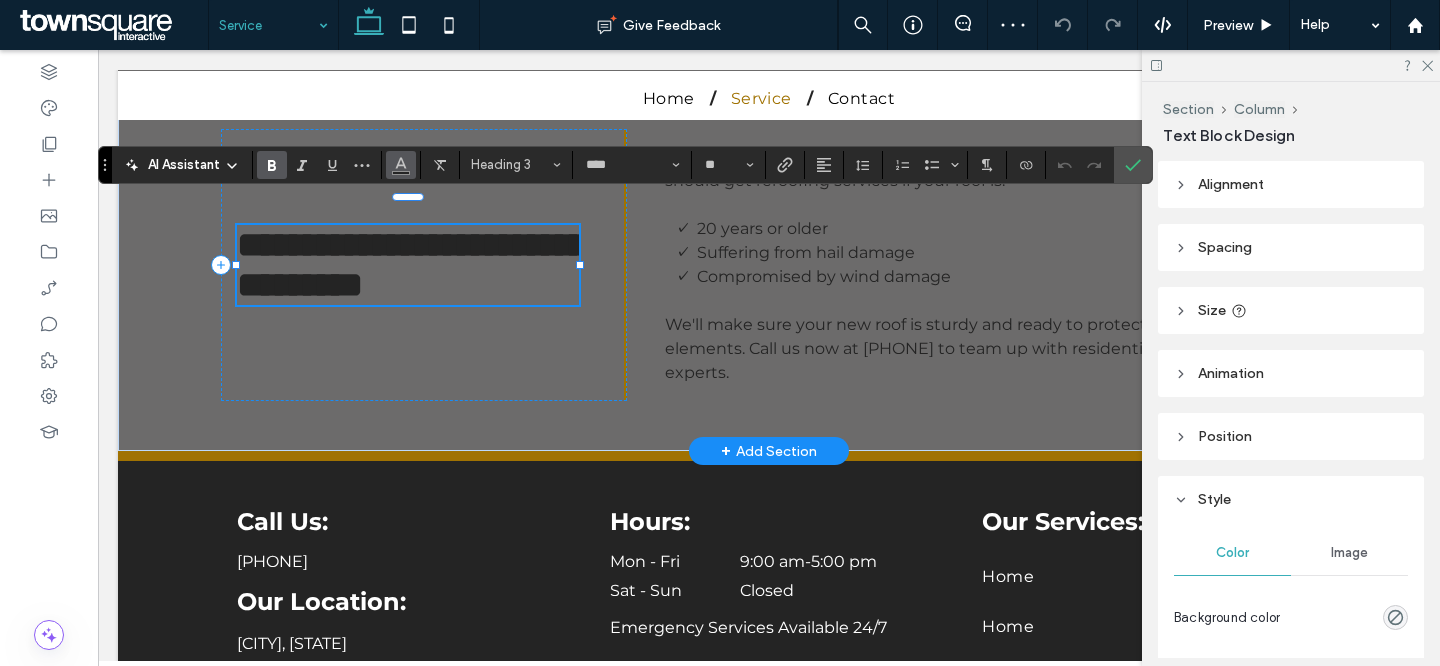 click 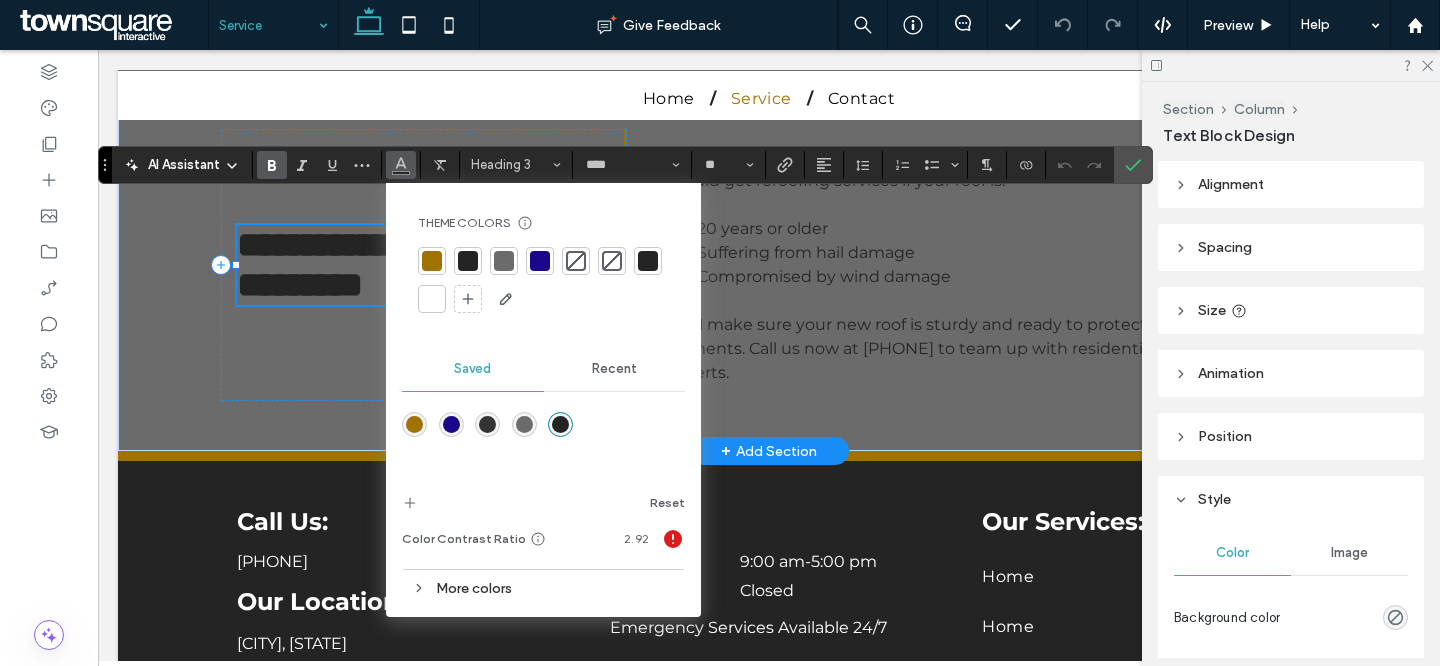 click at bounding box center (432, 299) 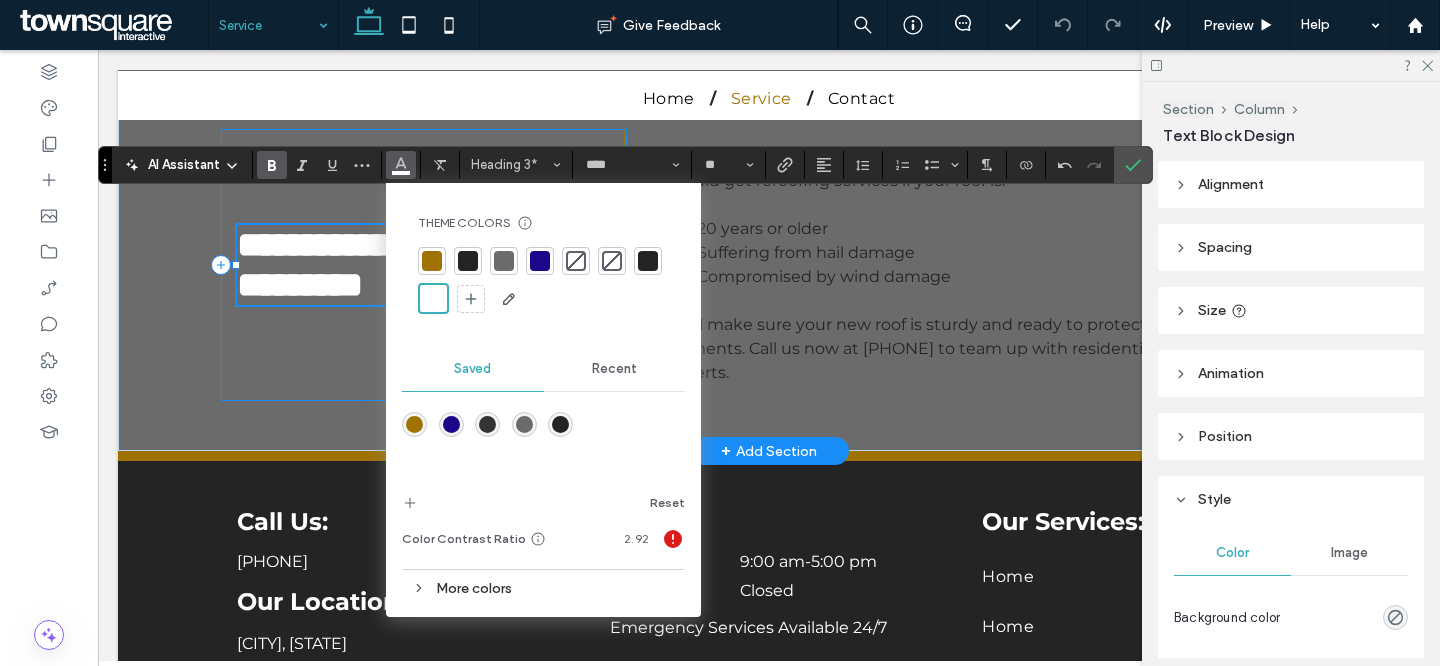 click on "**********" at bounding box center [424, 265] 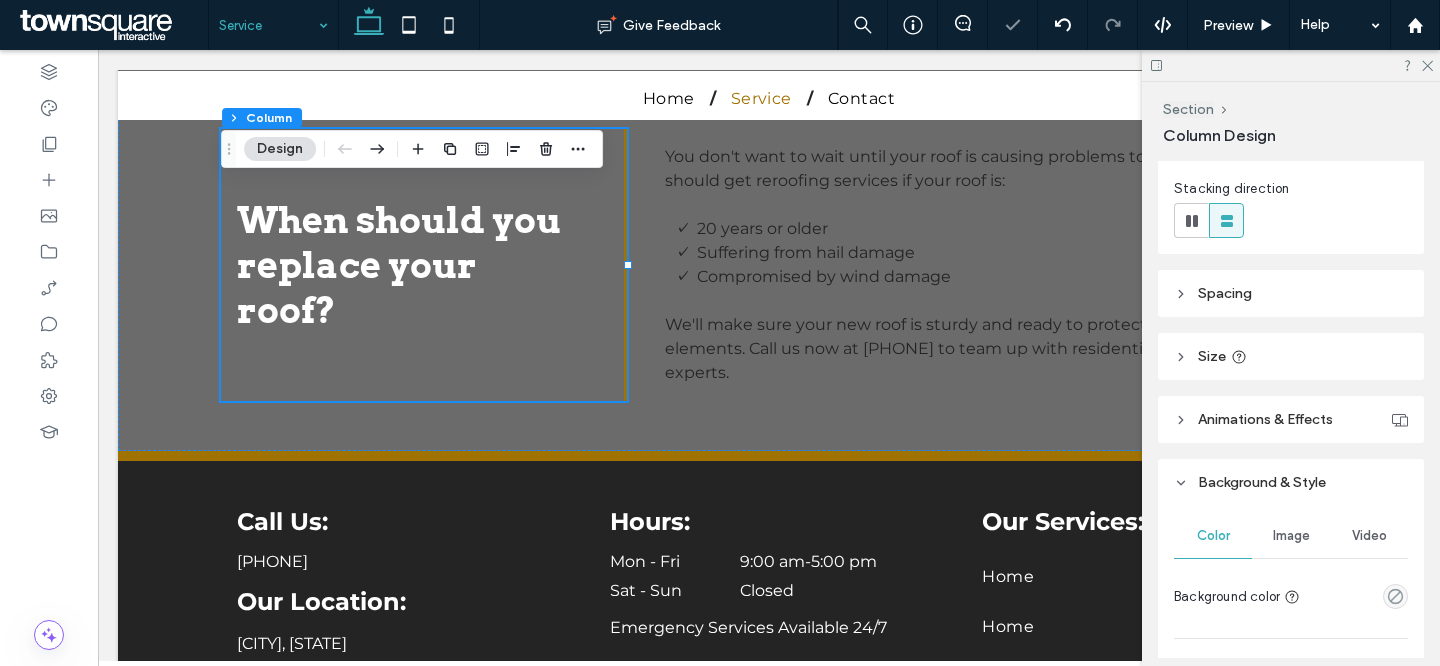 scroll, scrollTop: 575, scrollLeft: 0, axis: vertical 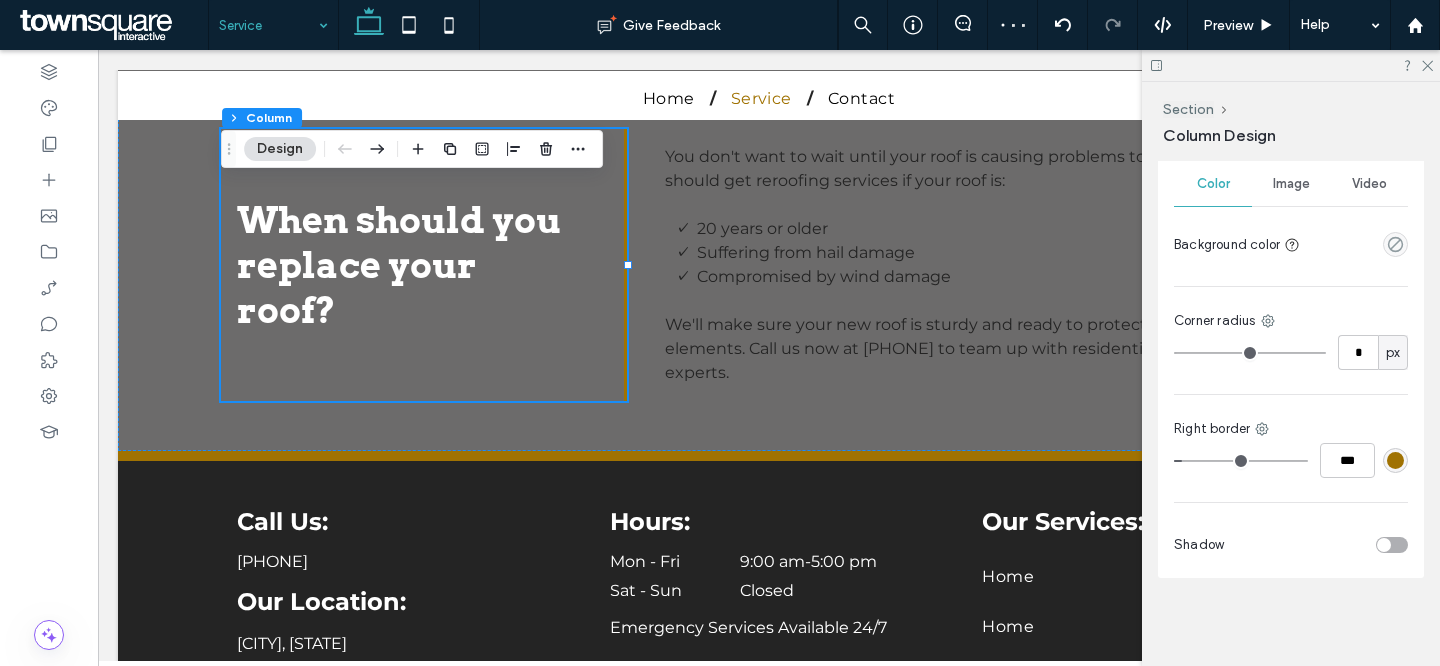 click at bounding box center (1395, 460) 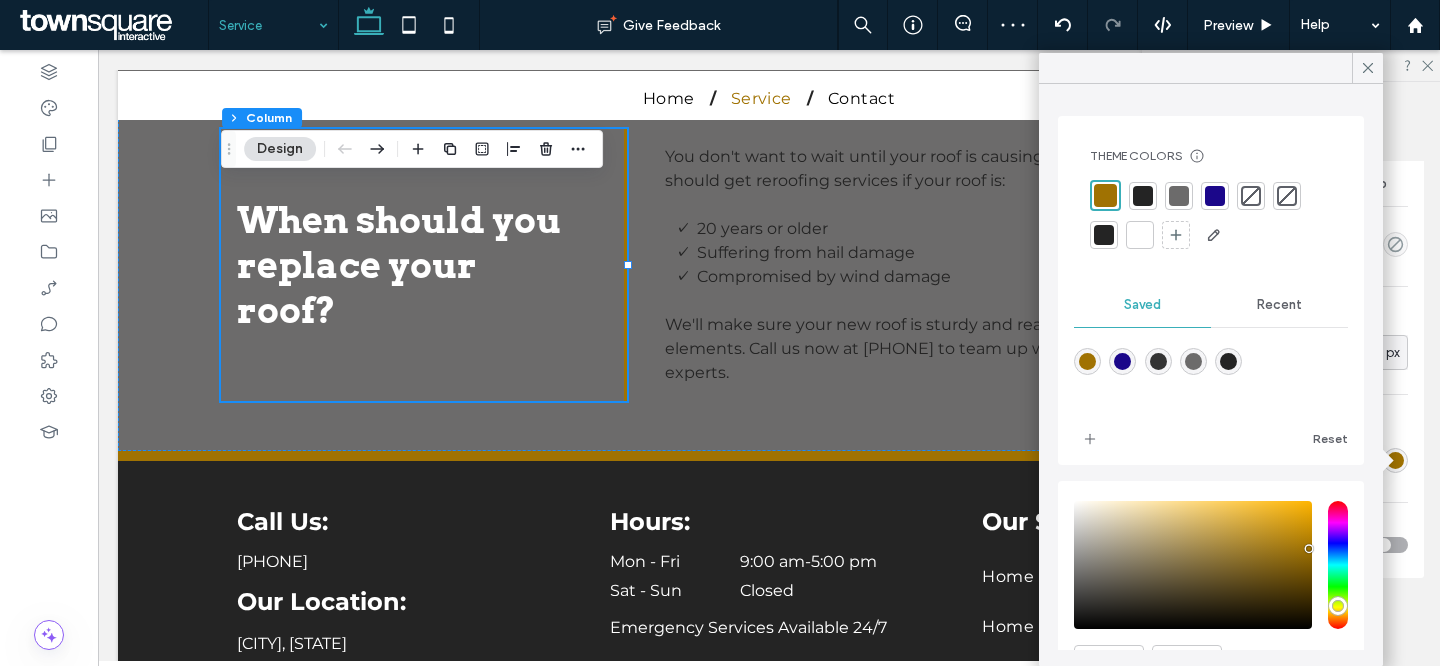 click at bounding box center (1215, 196) 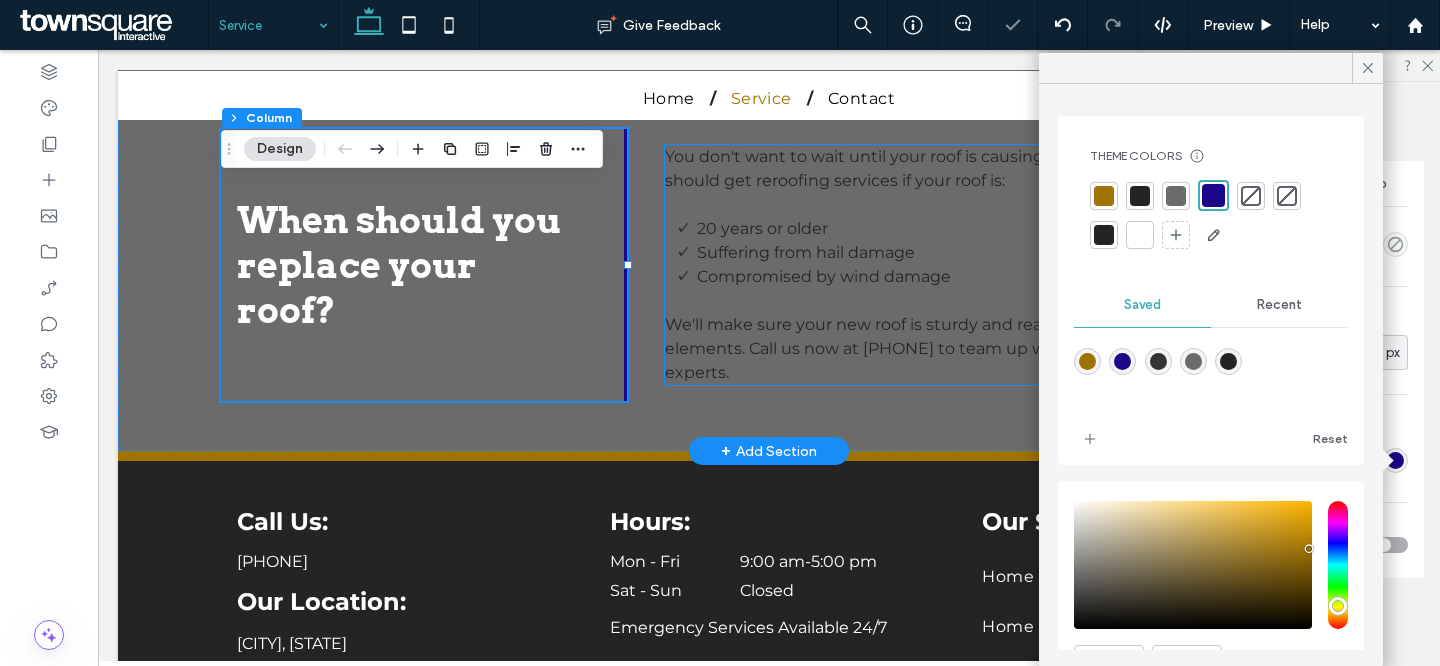 click on "Suffering from hail damage" at bounding box center (806, 252) 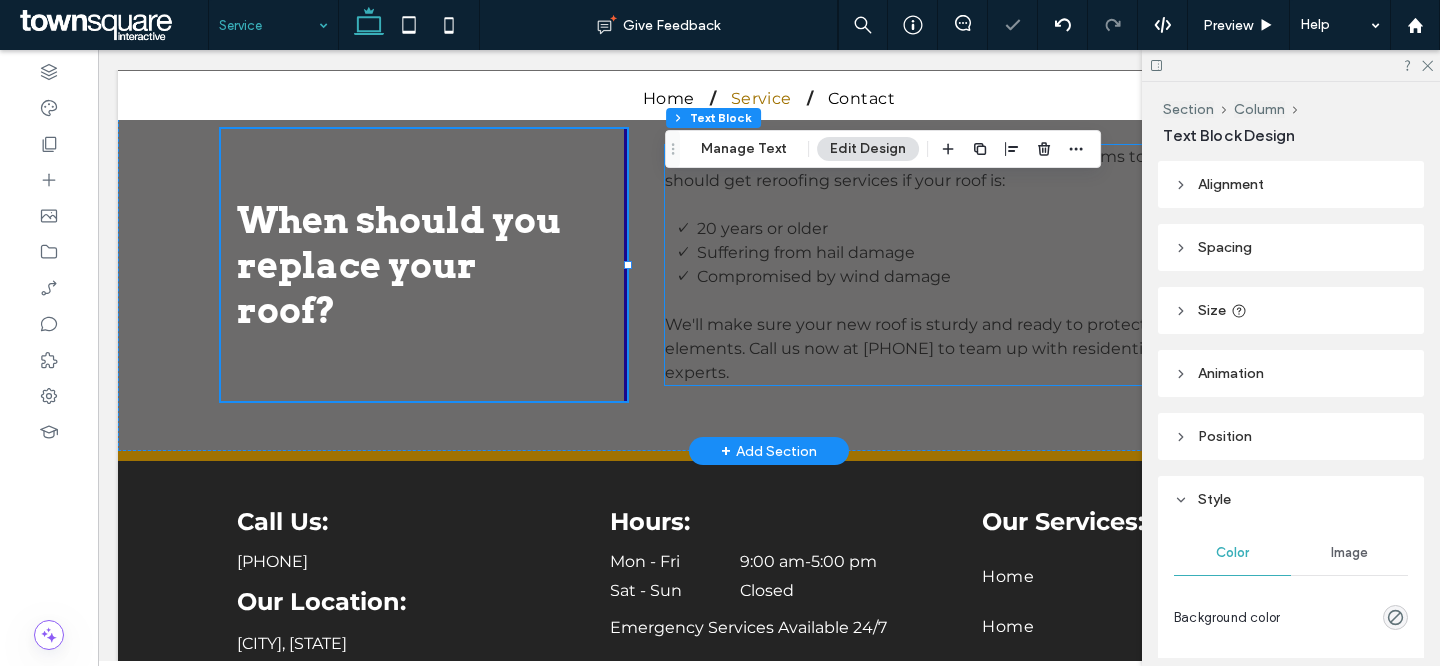 click on "Suffering from hail damage" at bounding box center [806, 252] 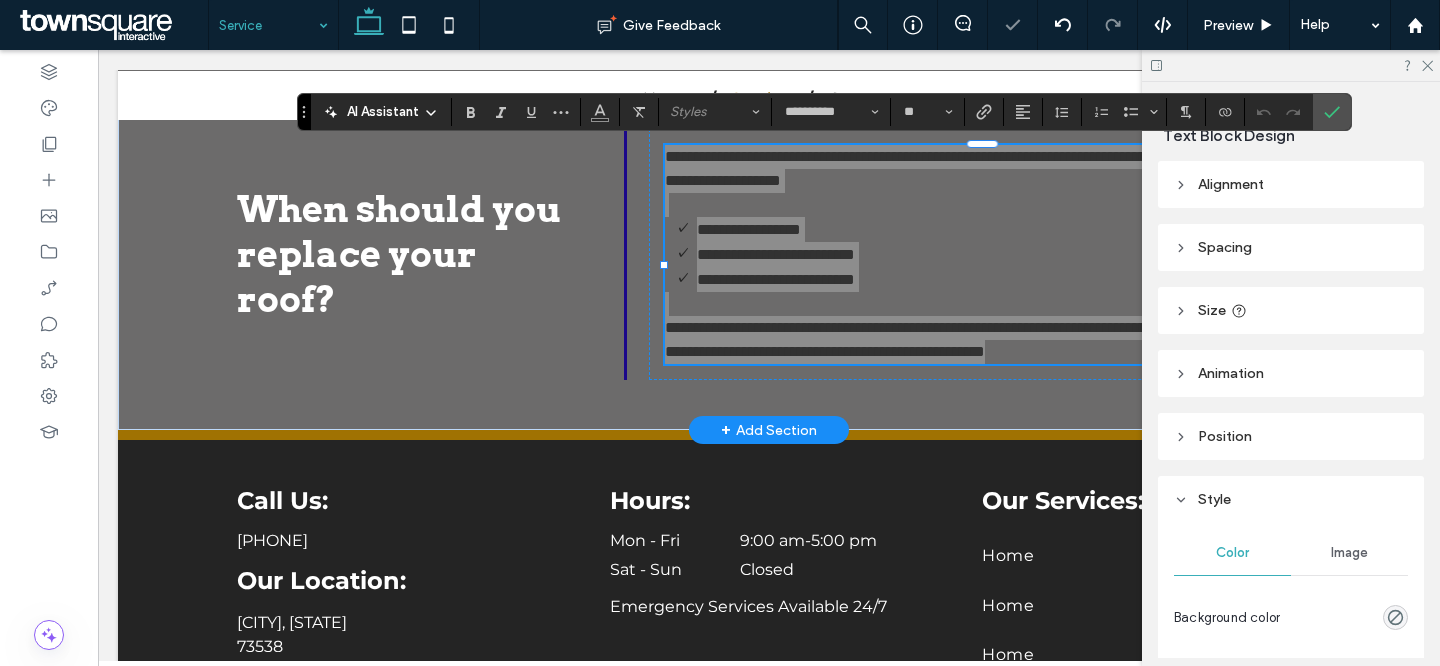 click at bounding box center [600, 112] 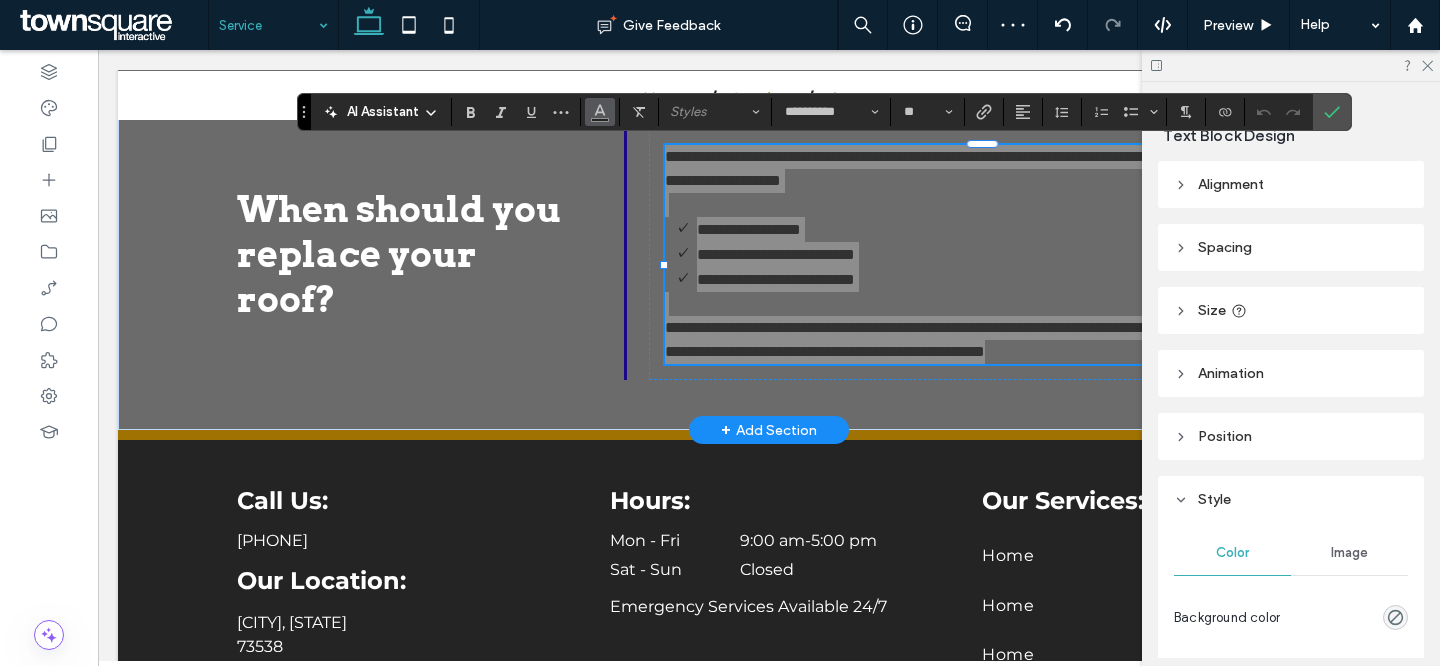 click 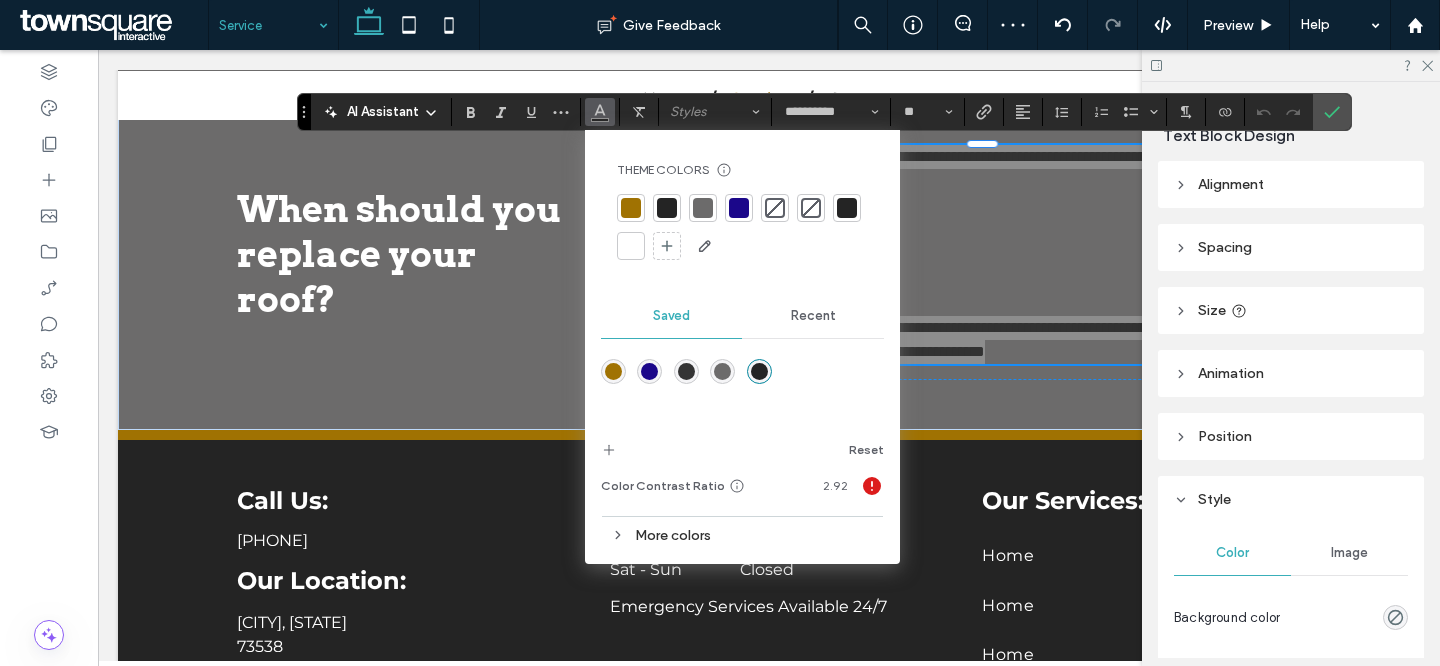 click at bounding box center (631, 246) 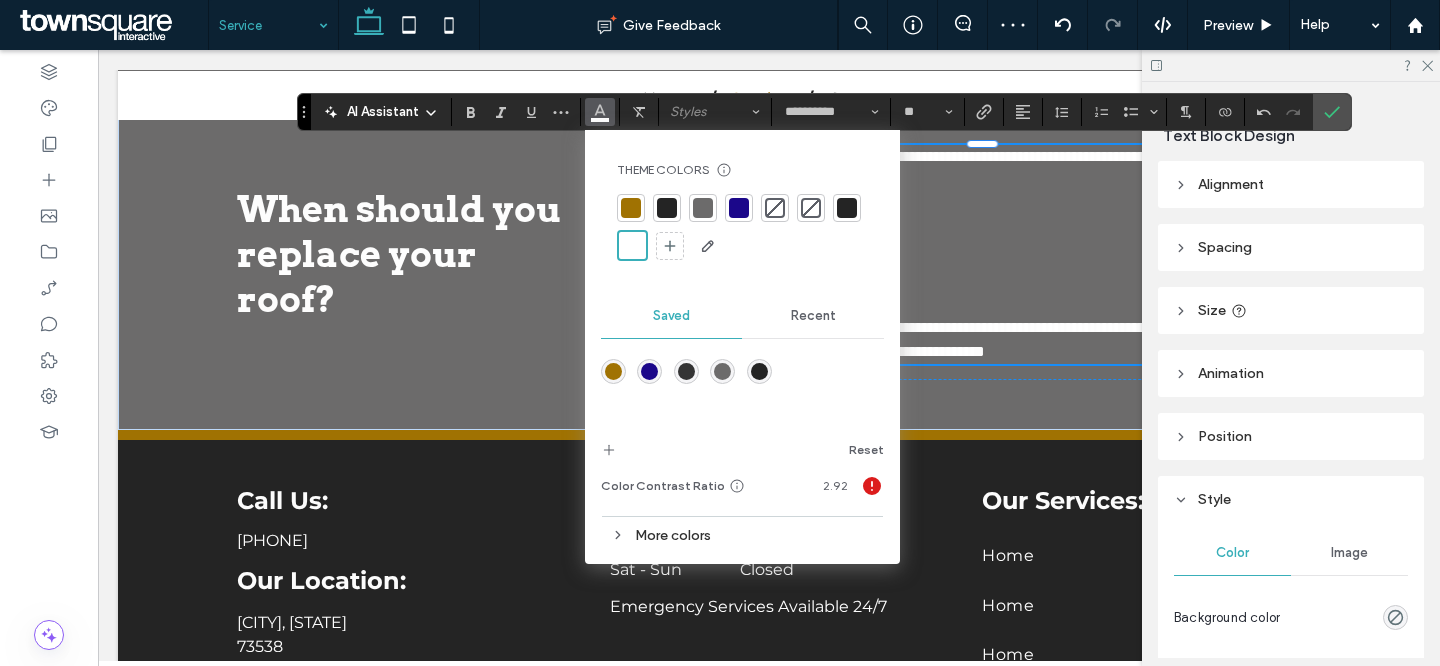 click on "**********" at bounding box center (998, 279) 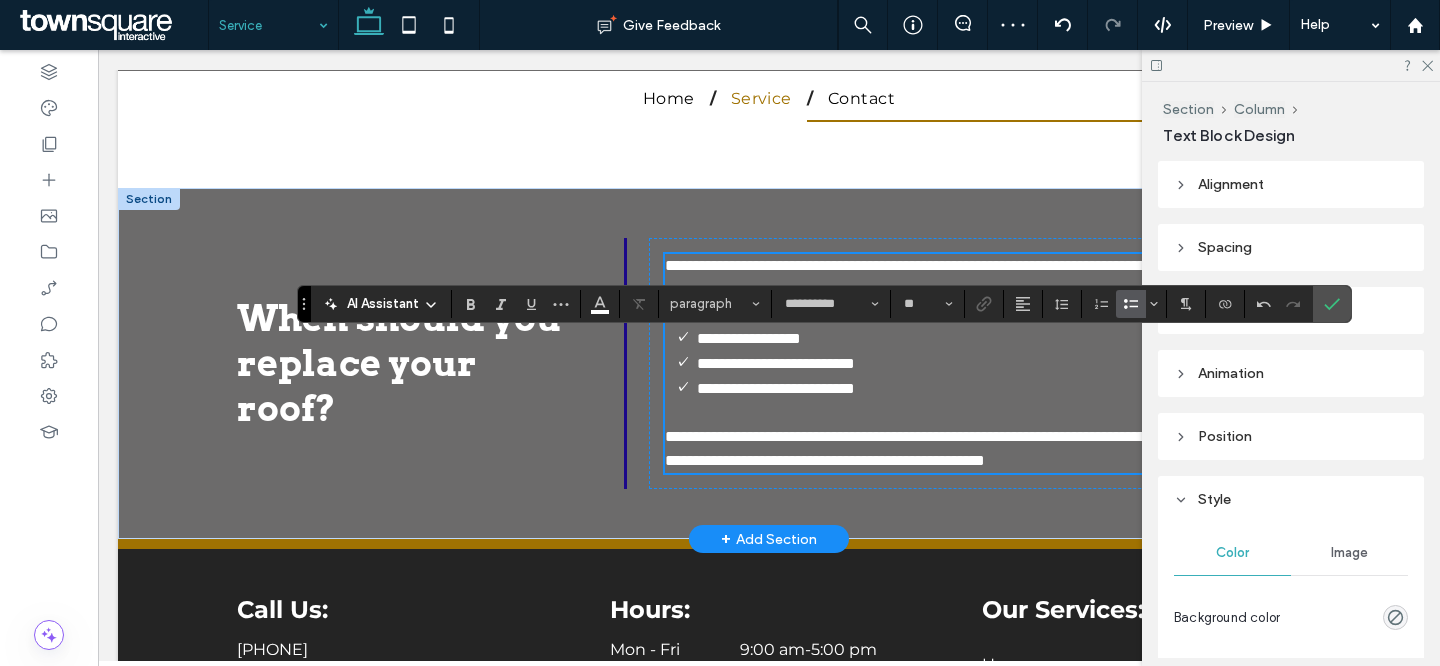 scroll, scrollTop: 721, scrollLeft: 0, axis: vertical 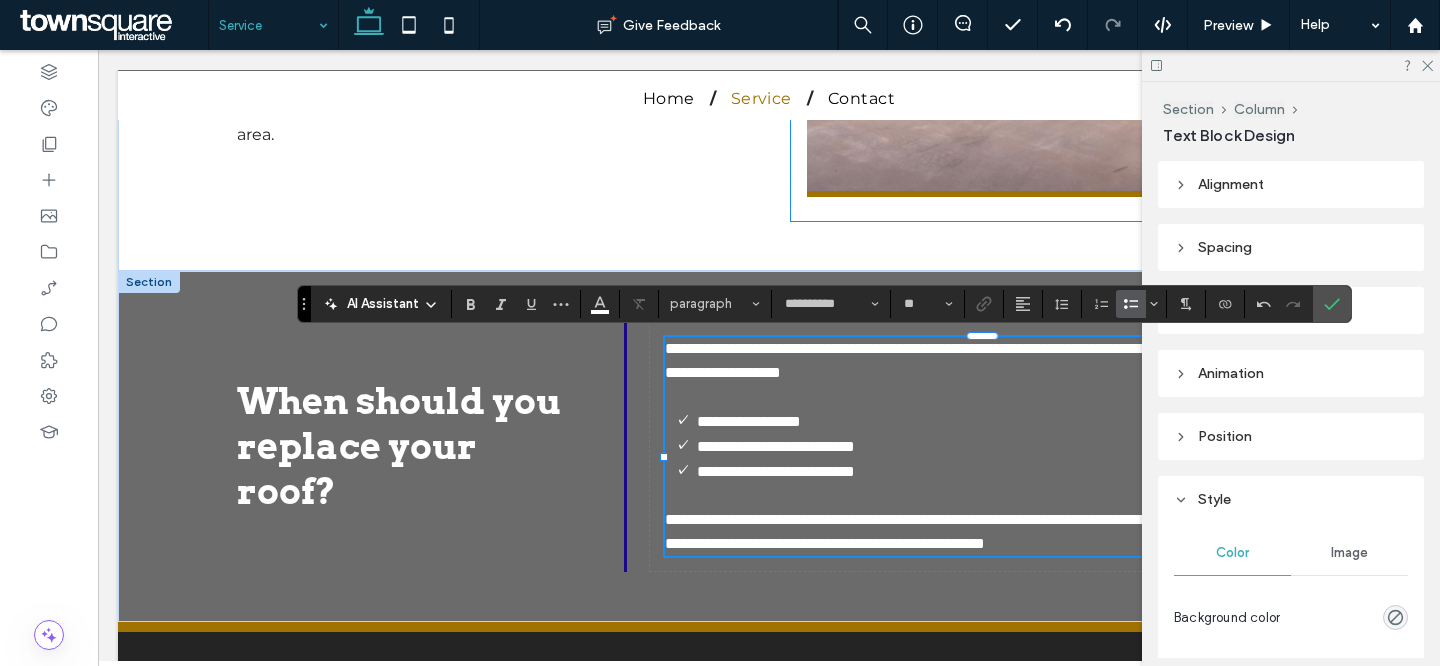 click at bounding box center [1054, -95] 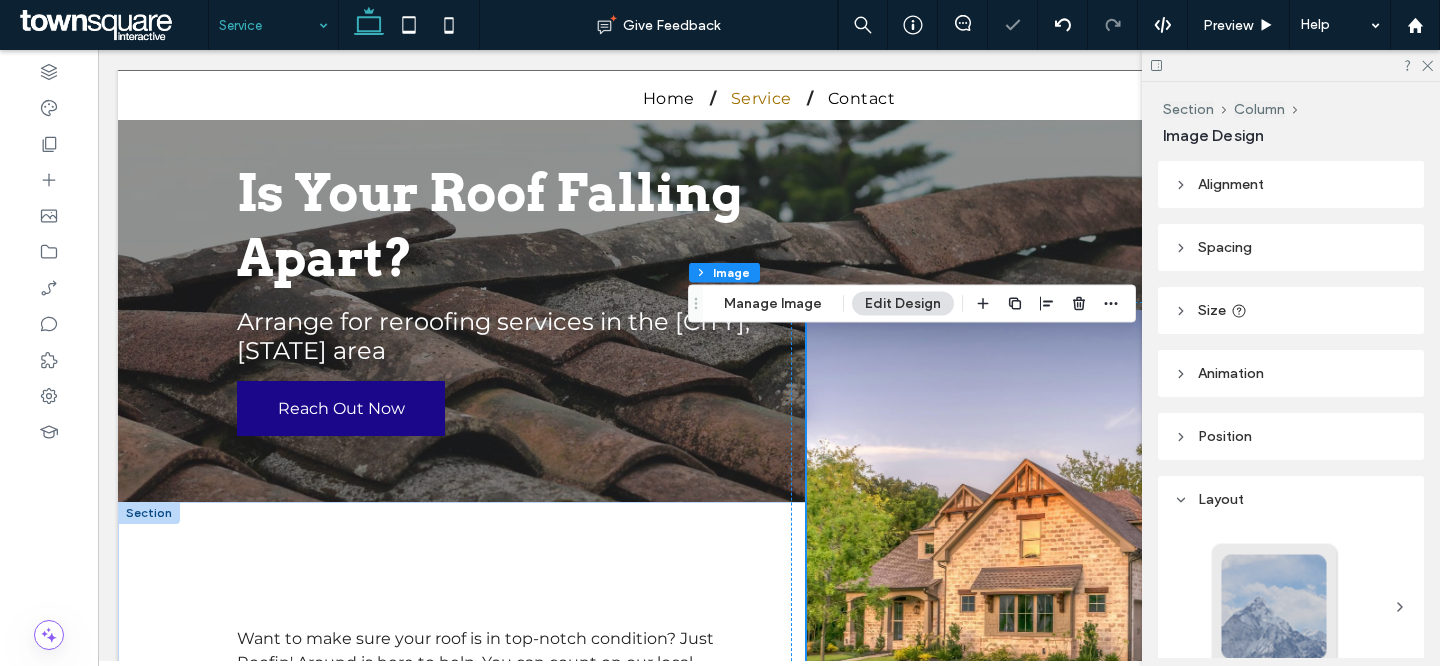 scroll, scrollTop: 0, scrollLeft: 0, axis: both 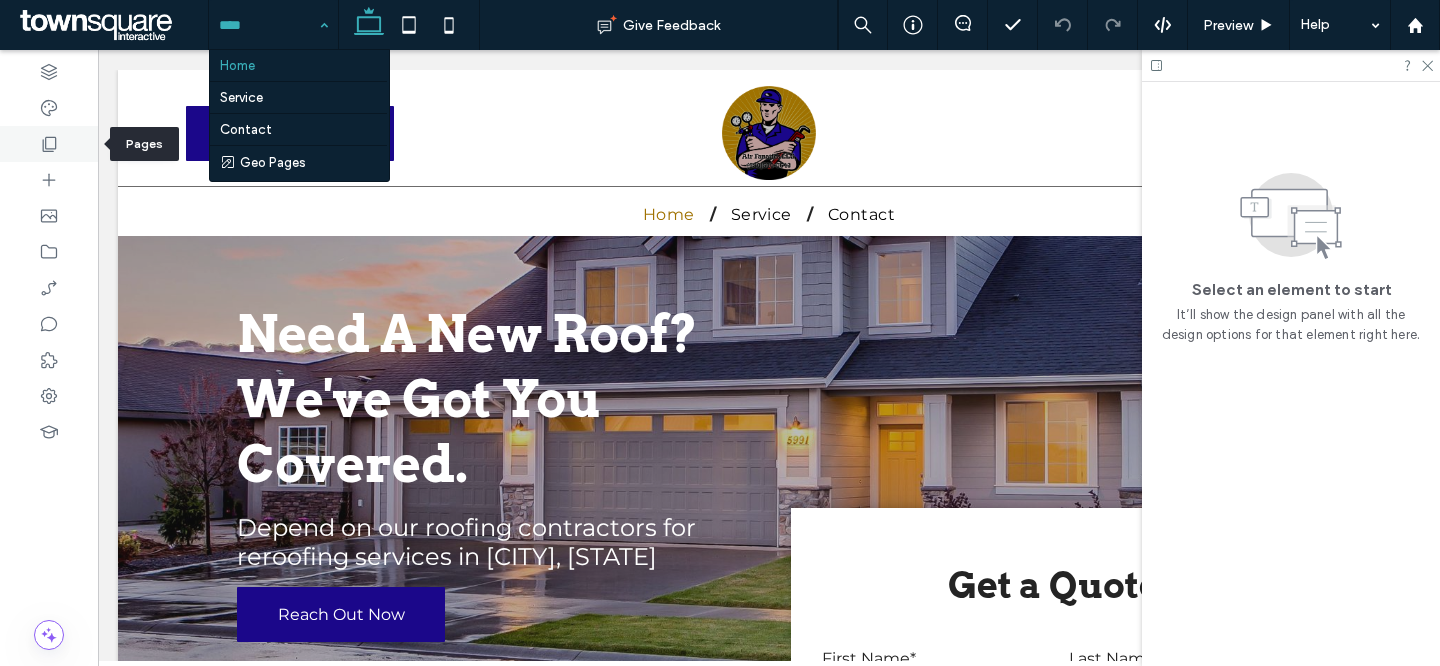 click at bounding box center (49, 144) 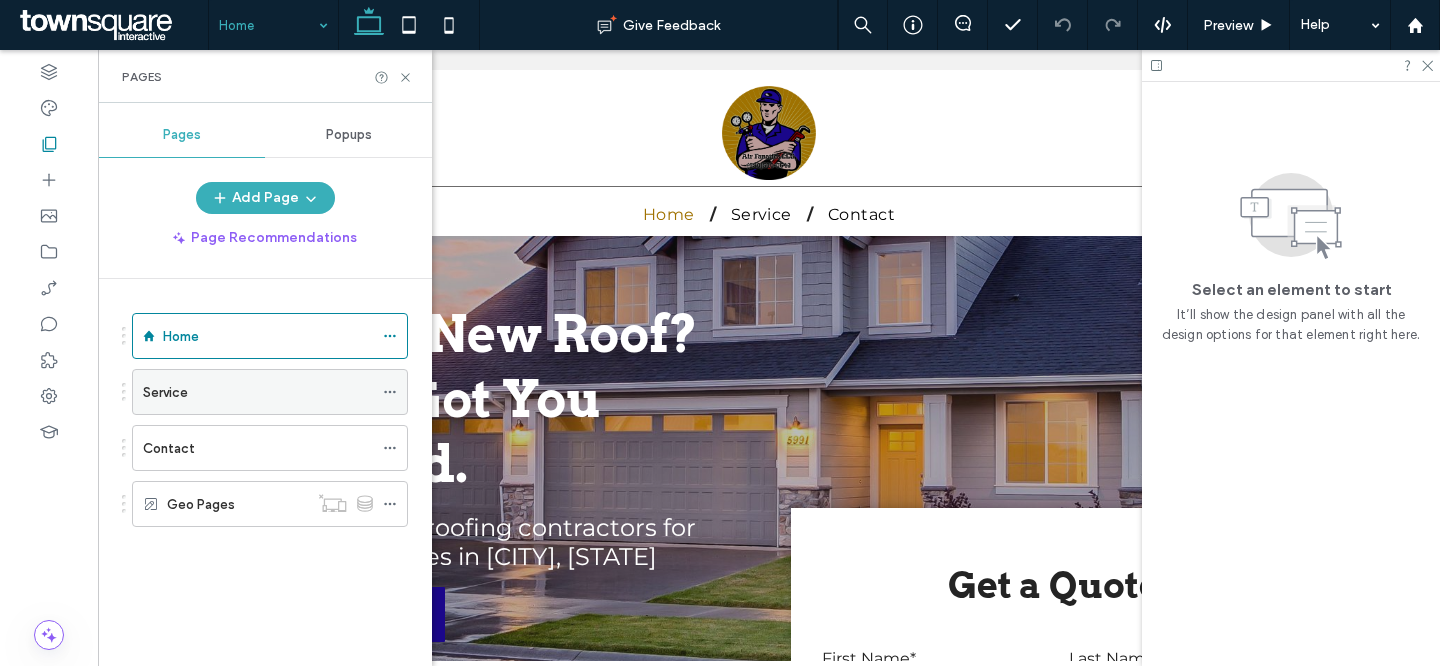 click at bounding box center (390, 392) 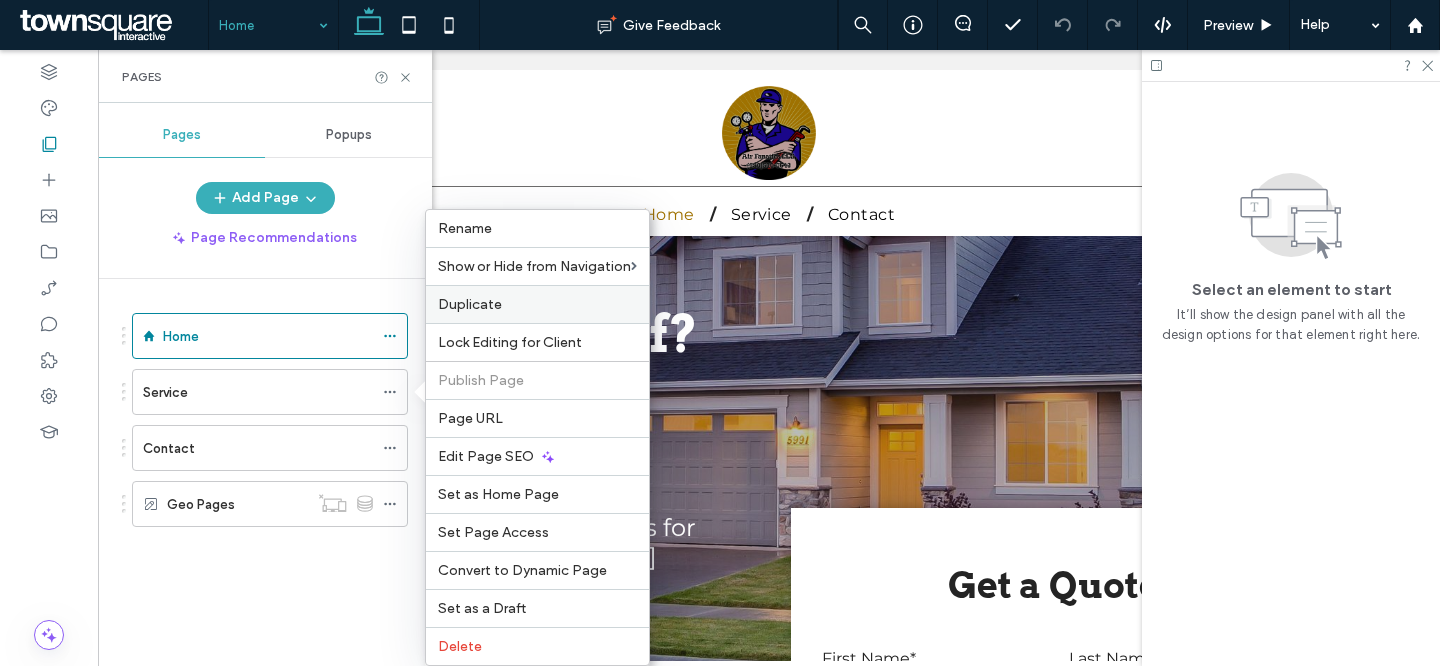 click on "Duplicate" at bounding box center [537, 304] 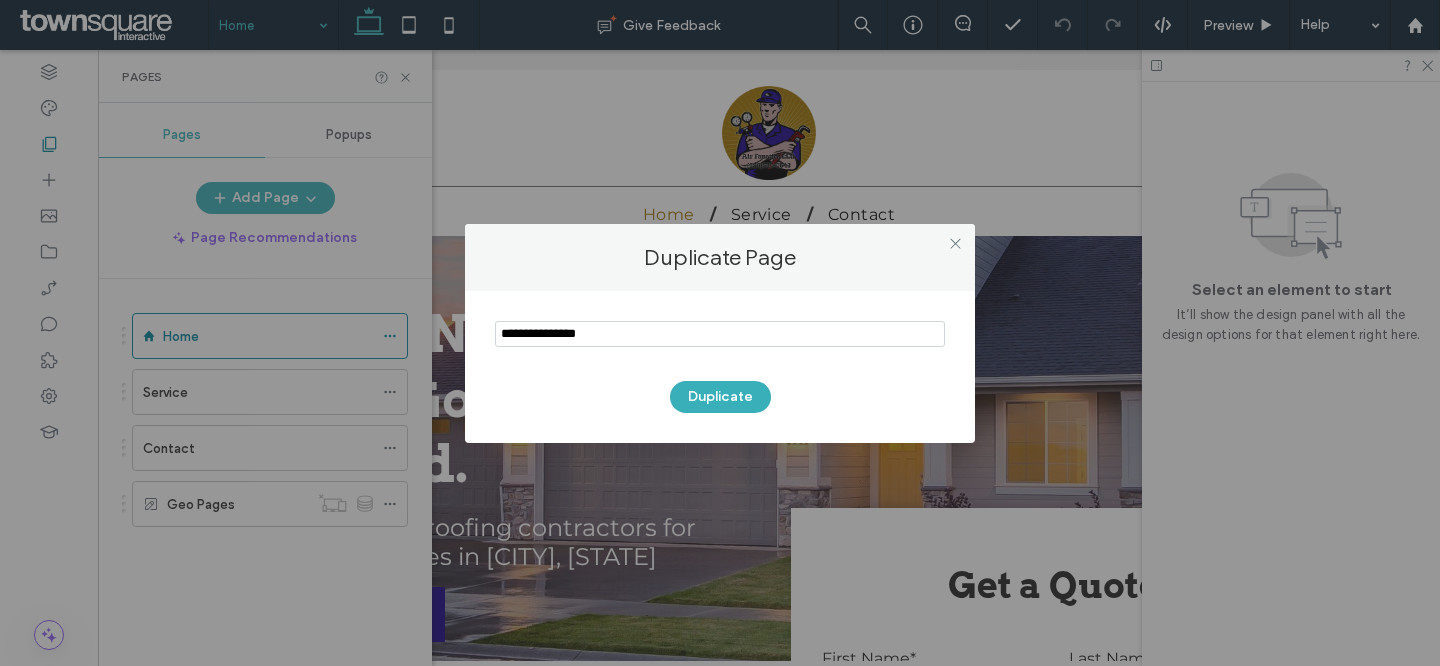 drag, startPoint x: 695, startPoint y: 327, endPoint x: 309, endPoint y: 327, distance: 386 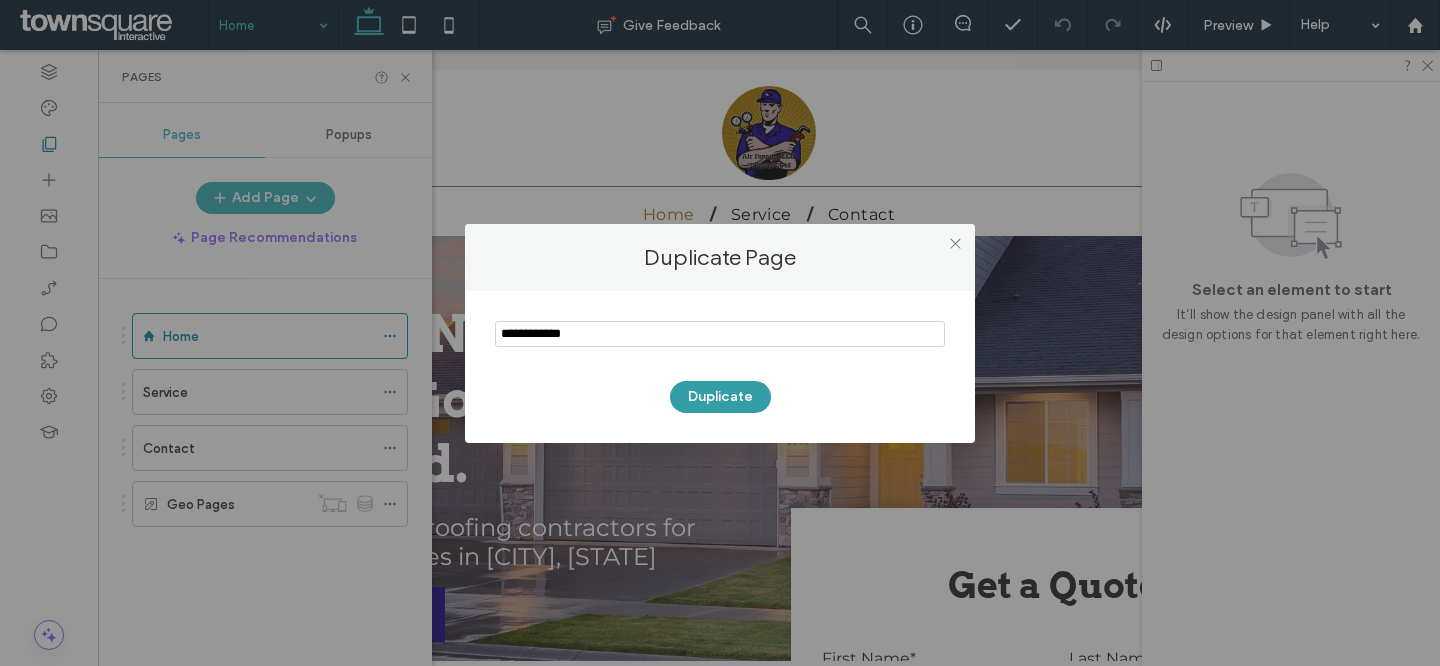 type on "**********" 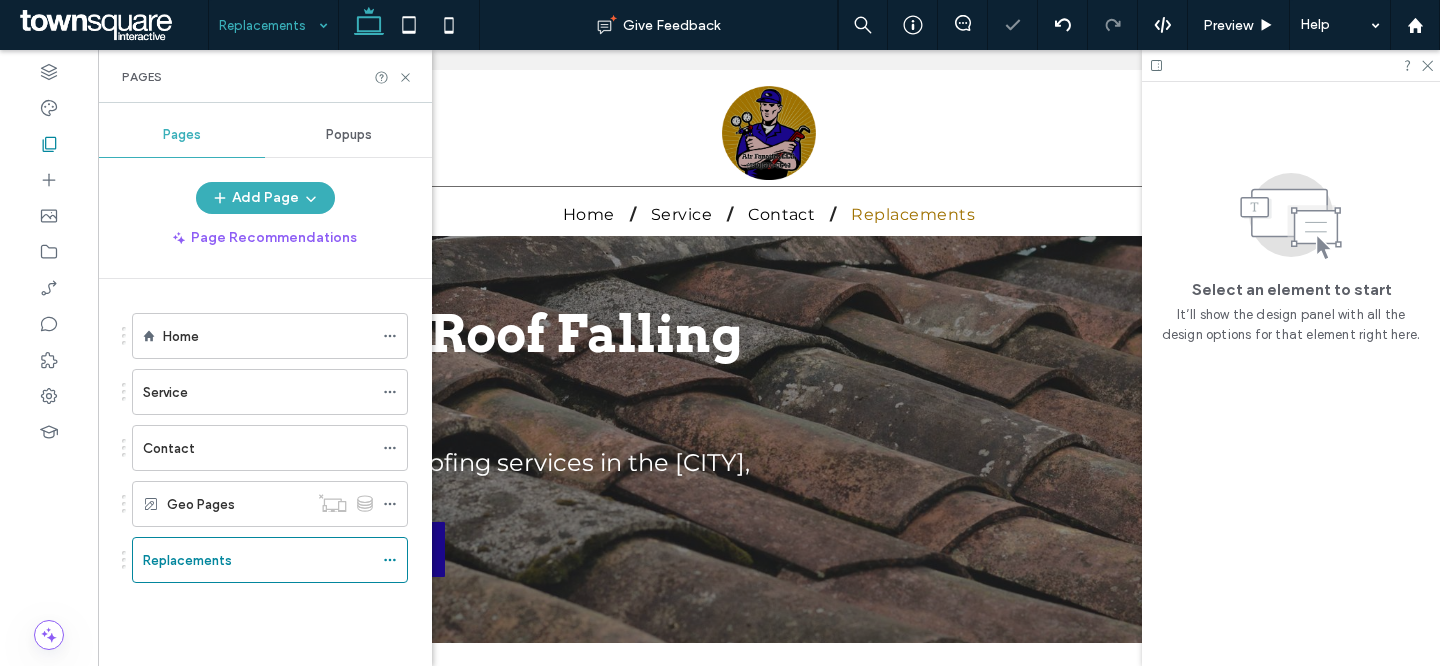 scroll, scrollTop: 0, scrollLeft: 0, axis: both 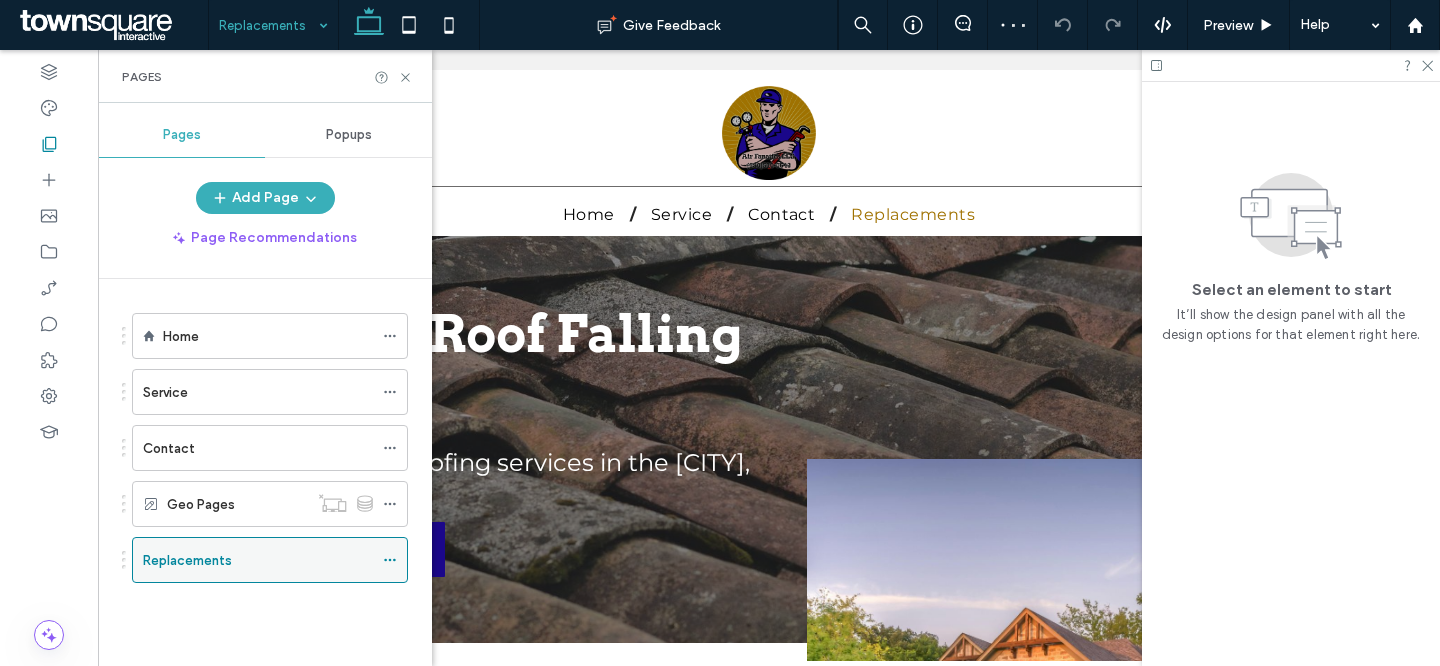 click 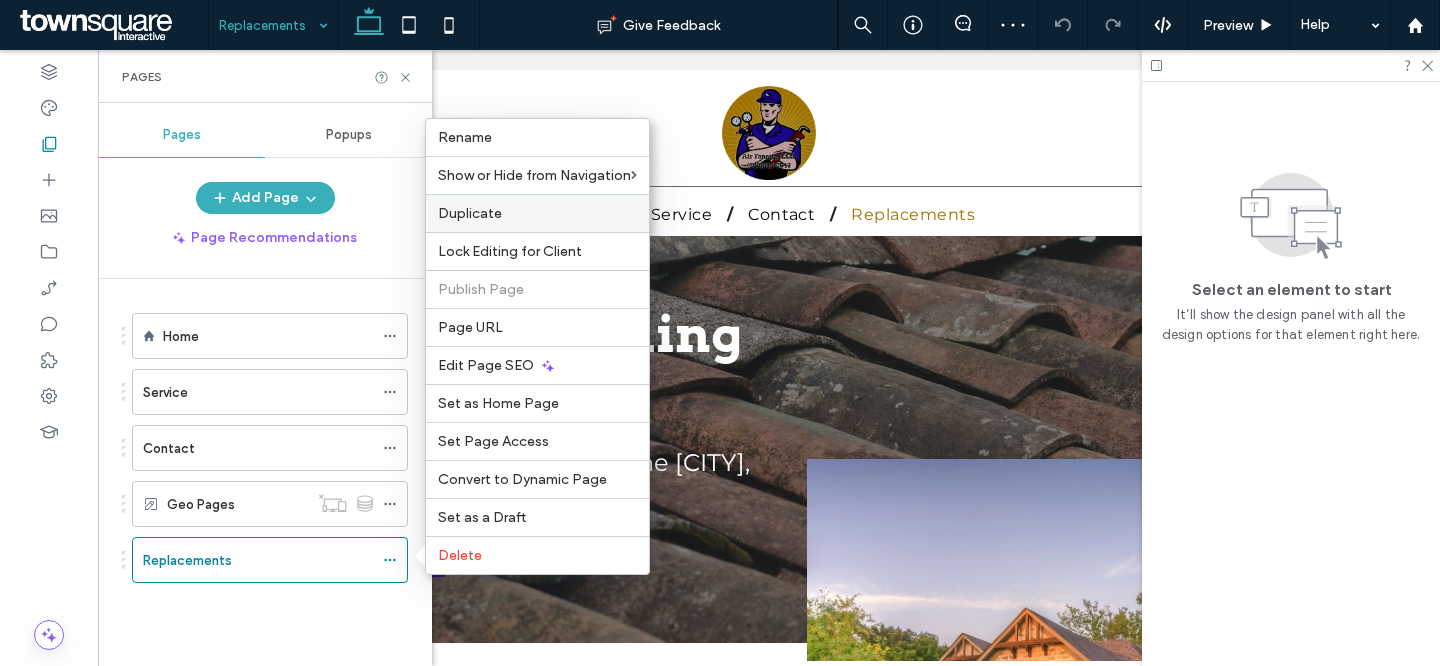 click on "Duplicate" at bounding box center [537, 213] 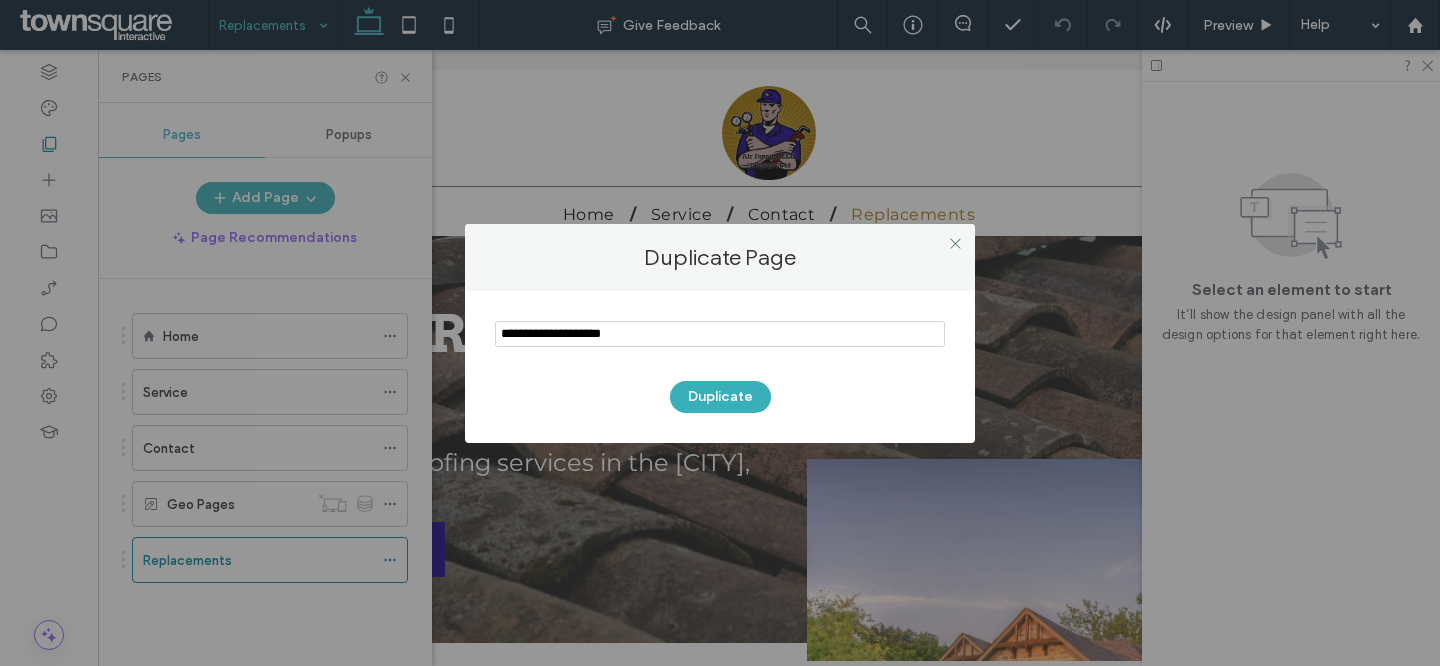 drag, startPoint x: 679, startPoint y: 324, endPoint x: 360, endPoint y: 315, distance: 319.12692 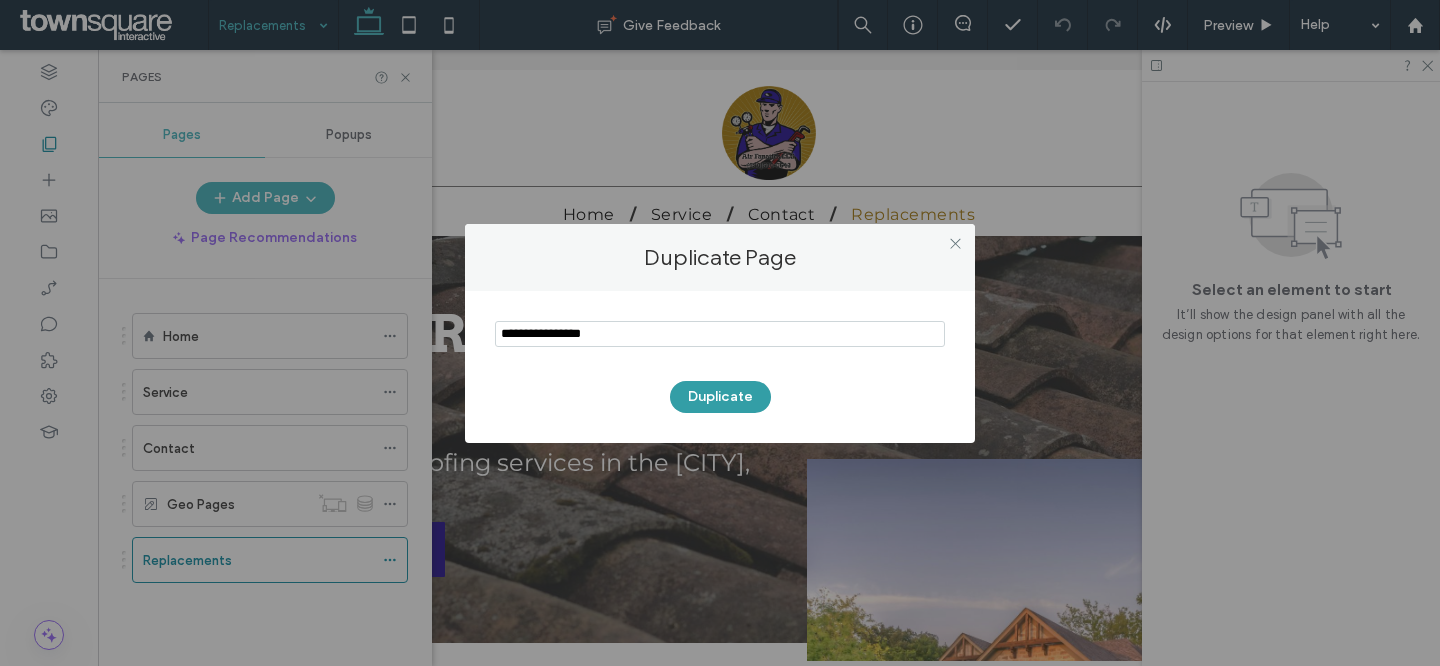 type on "**********" 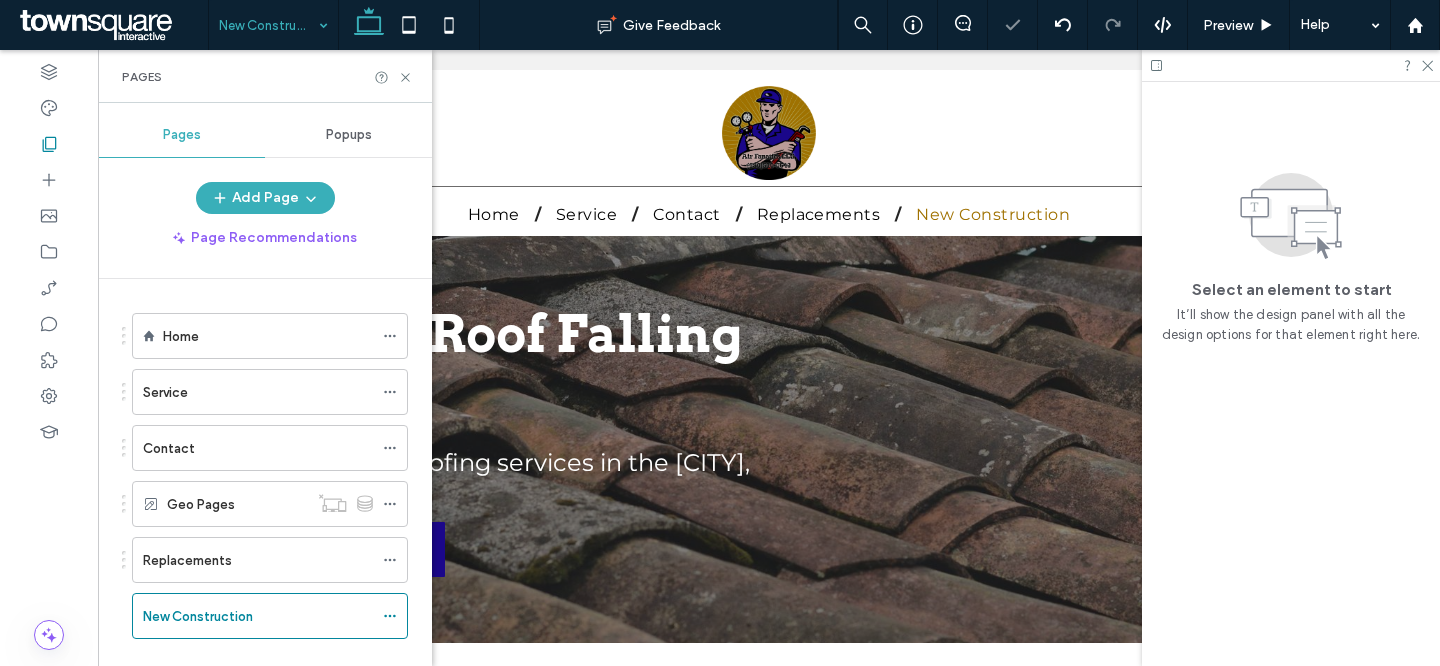 scroll, scrollTop: 0, scrollLeft: 0, axis: both 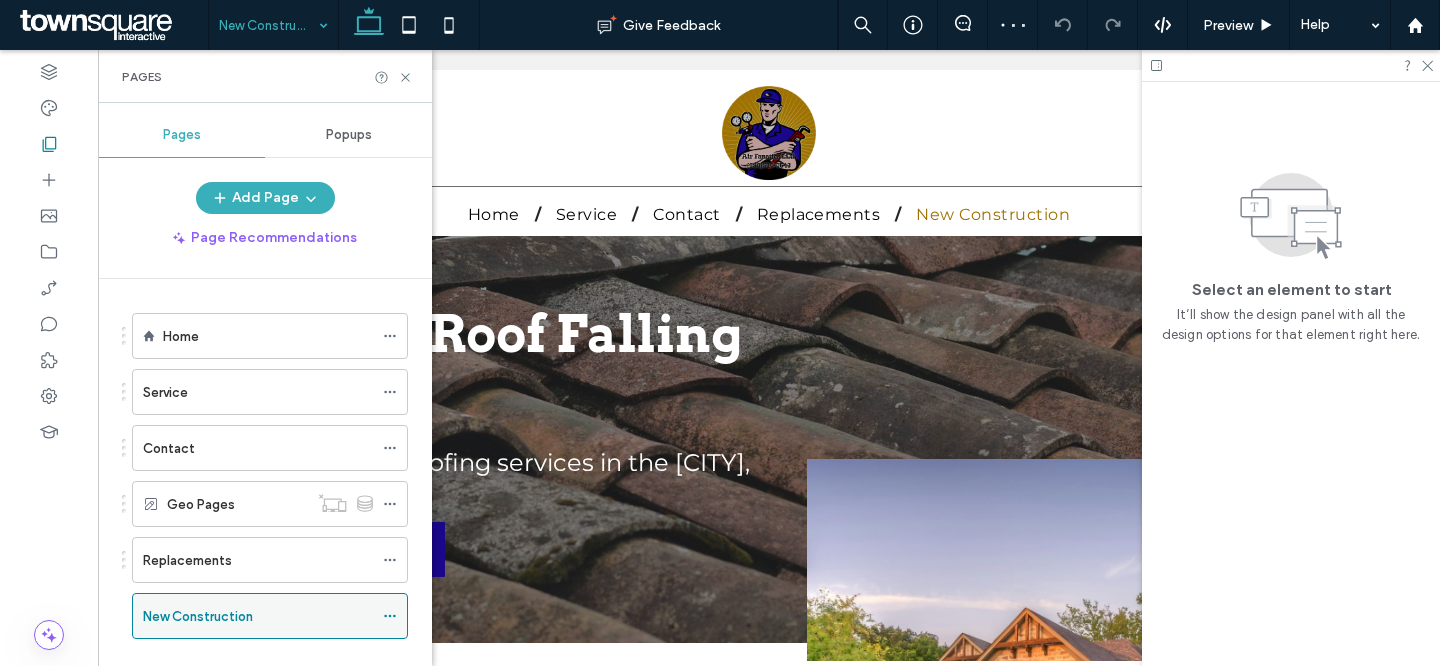 click 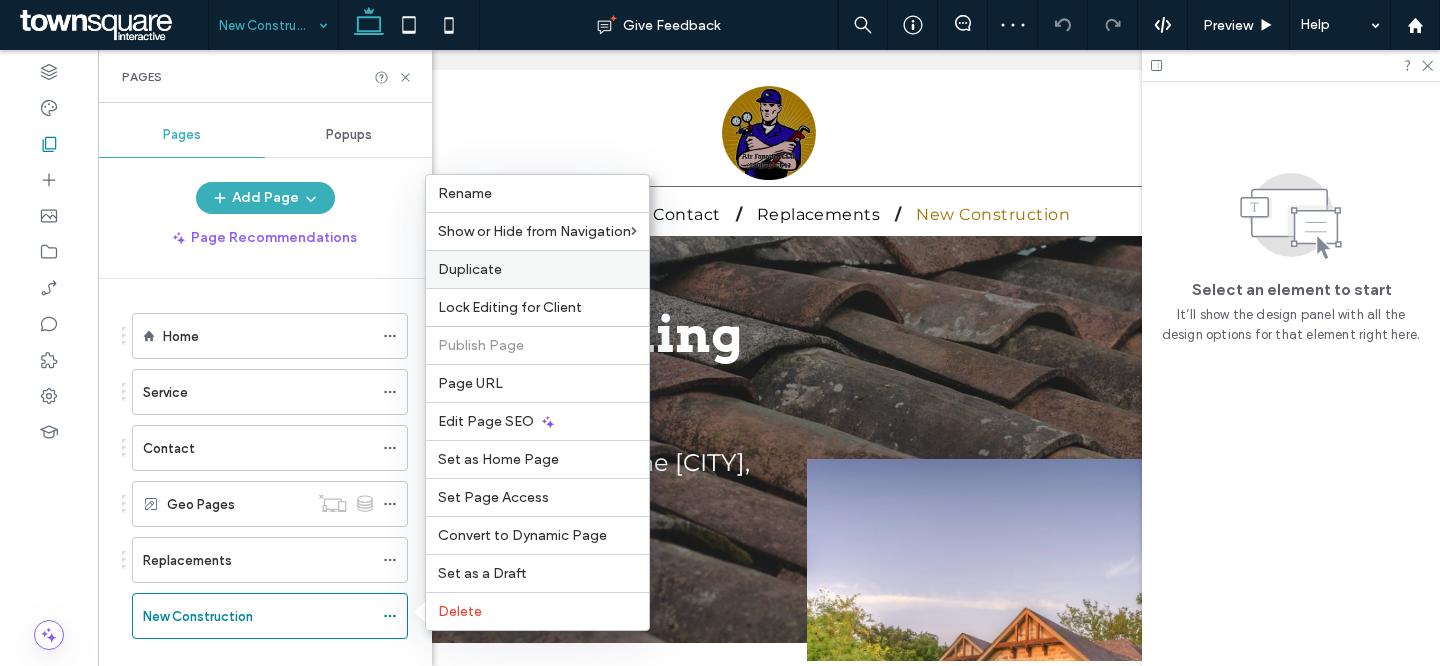 click on "Duplicate" at bounding box center [470, 269] 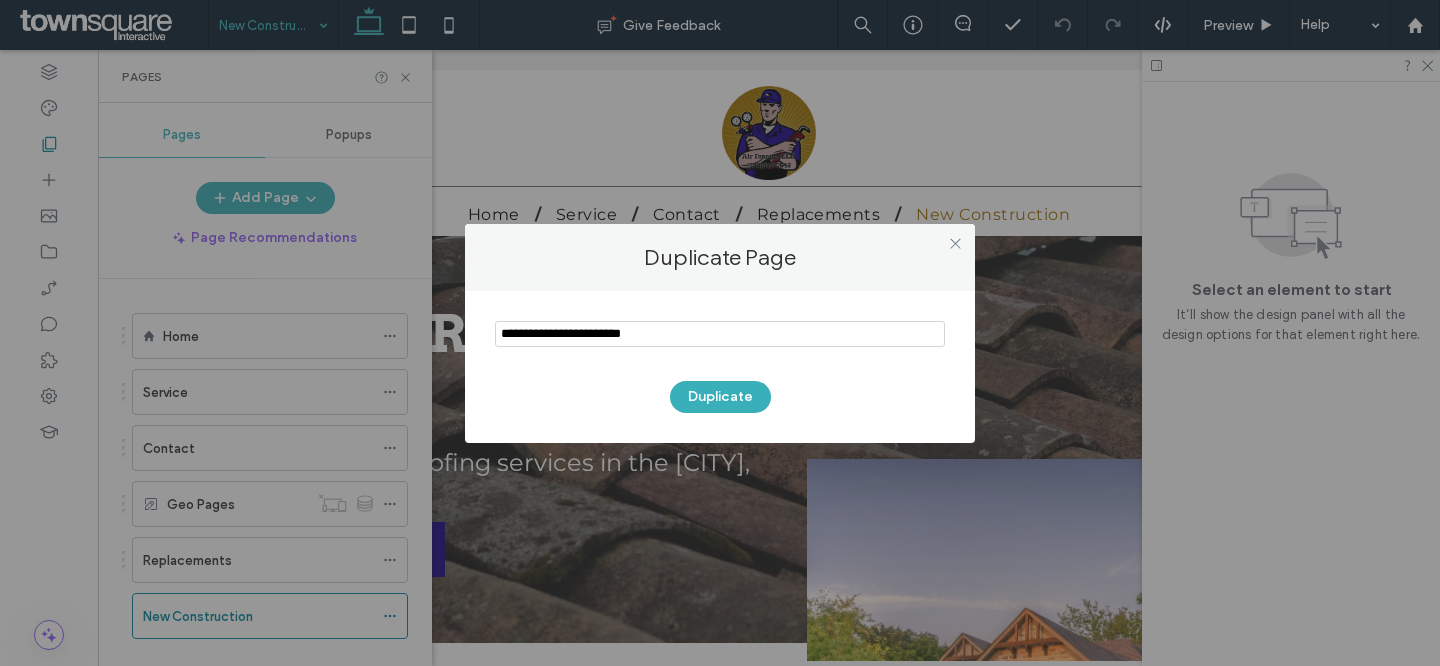 drag, startPoint x: 700, startPoint y: 335, endPoint x: 312, endPoint y: 314, distance: 388.56787 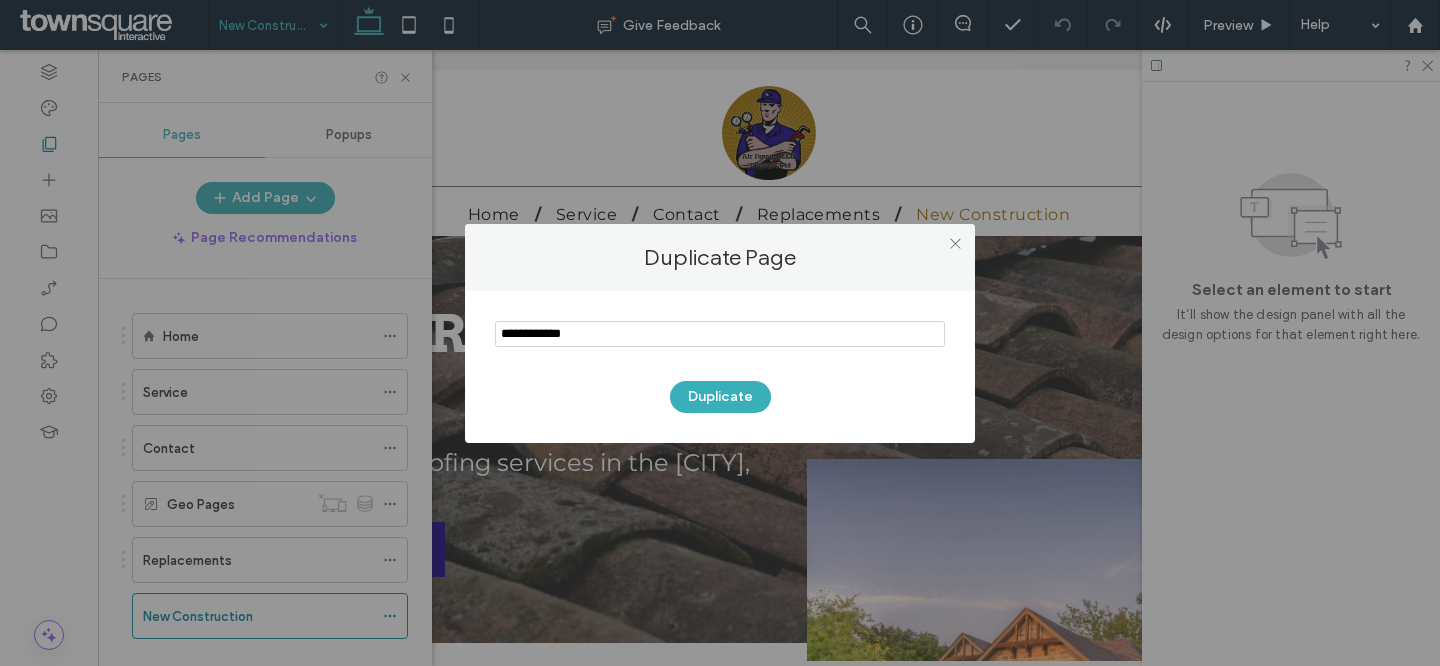 type on "**********" 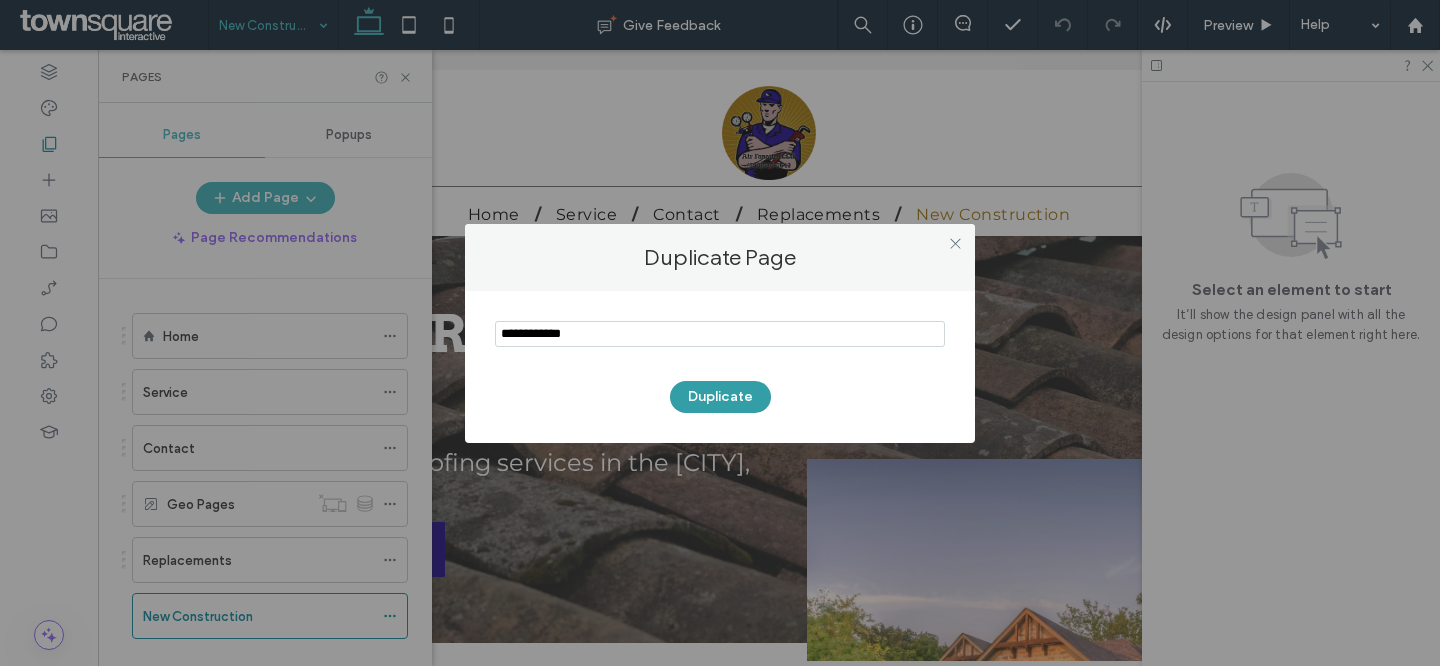 click on "Duplicate" at bounding box center (720, 397) 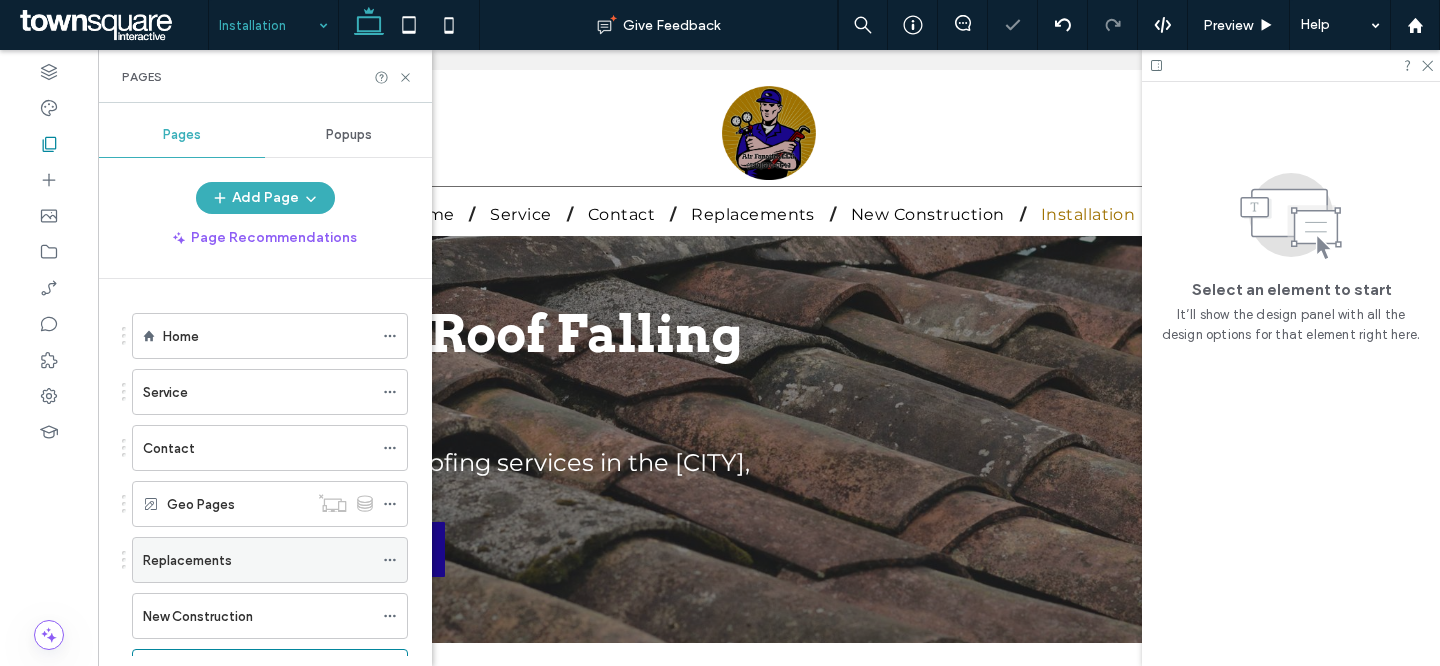 scroll, scrollTop: 0, scrollLeft: 0, axis: both 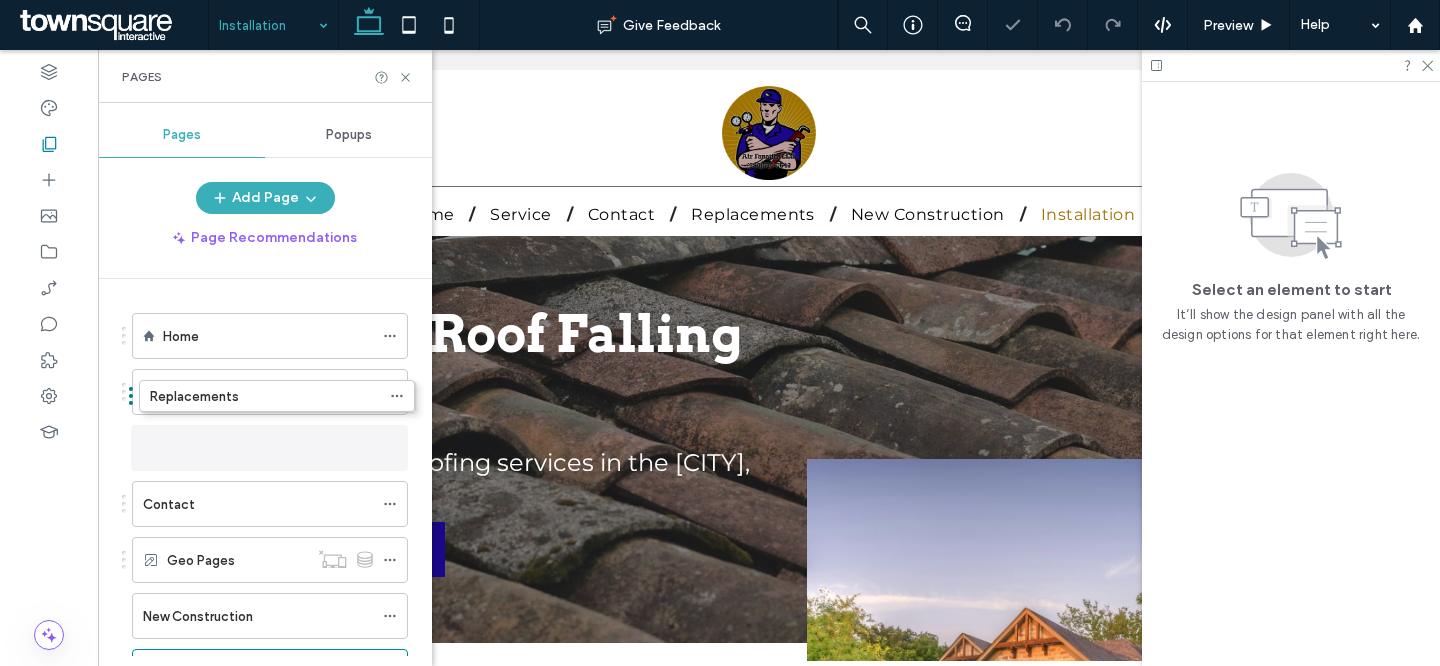 drag, startPoint x: 224, startPoint y: 573, endPoint x: 231, endPoint y: 416, distance: 157.15598 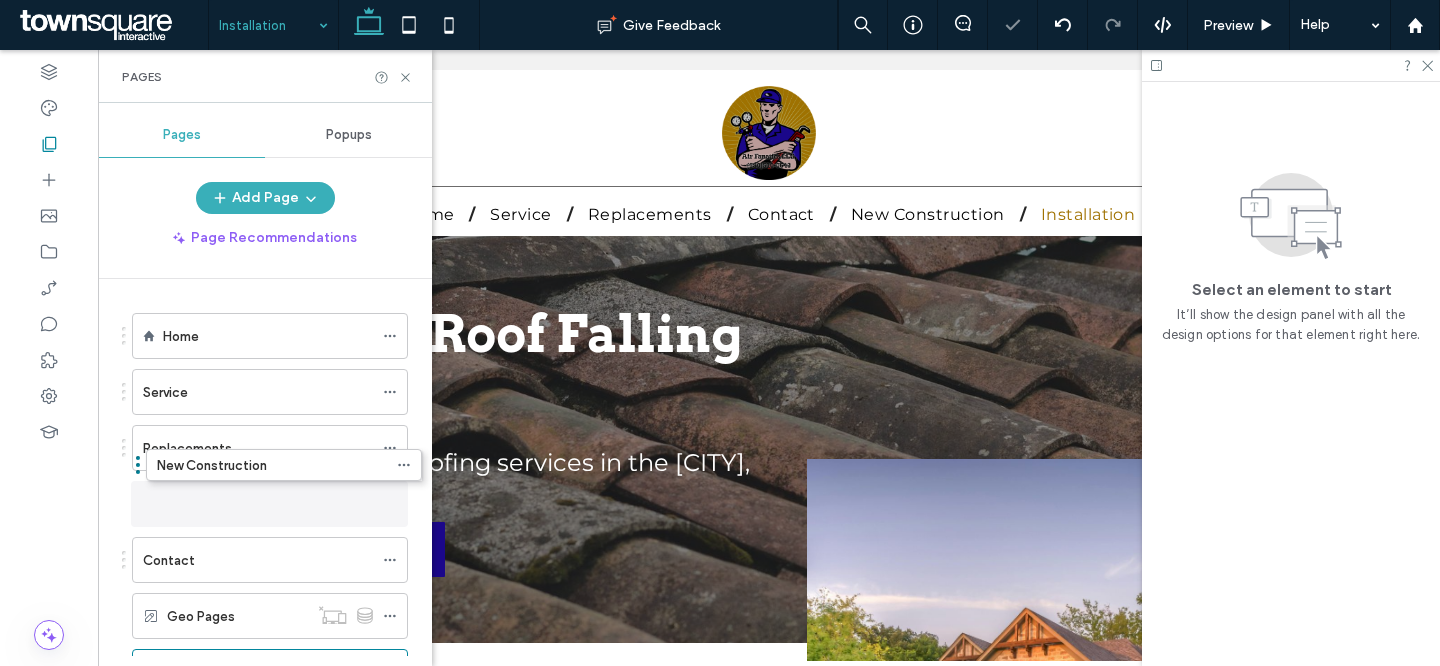 drag, startPoint x: 202, startPoint y: 629, endPoint x: 216, endPoint y: 485, distance: 144.67896 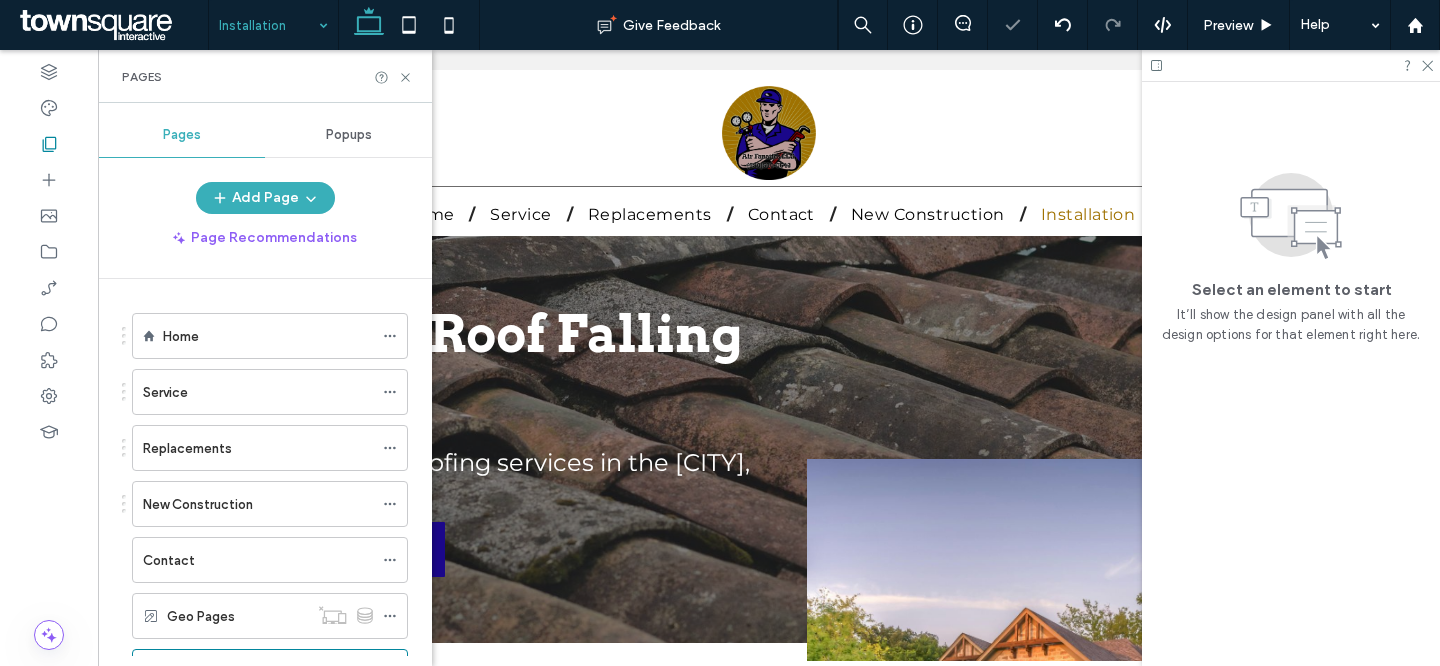 scroll, scrollTop: 89, scrollLeft: 0, axis: vertical 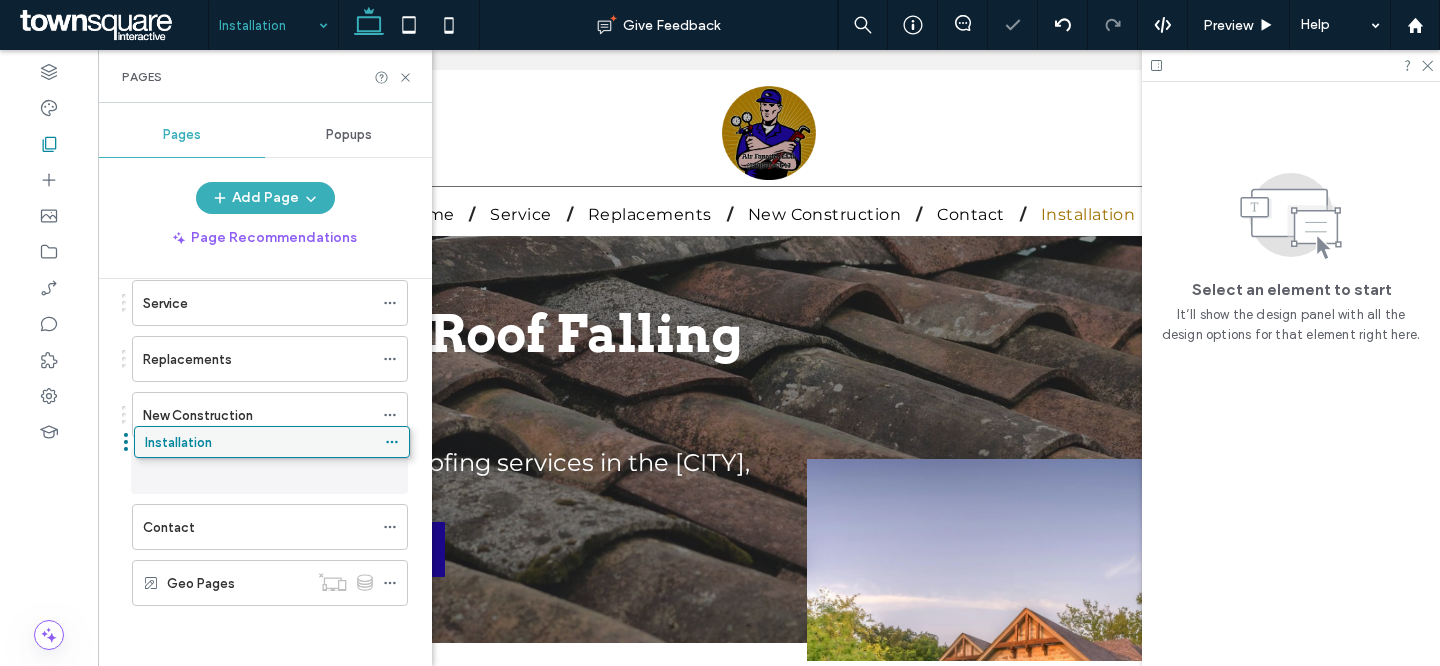 drag, startPoint x: 233, startPoint y: 590, endPoint x: 235, endPoint y: 456, distance: 134.01492 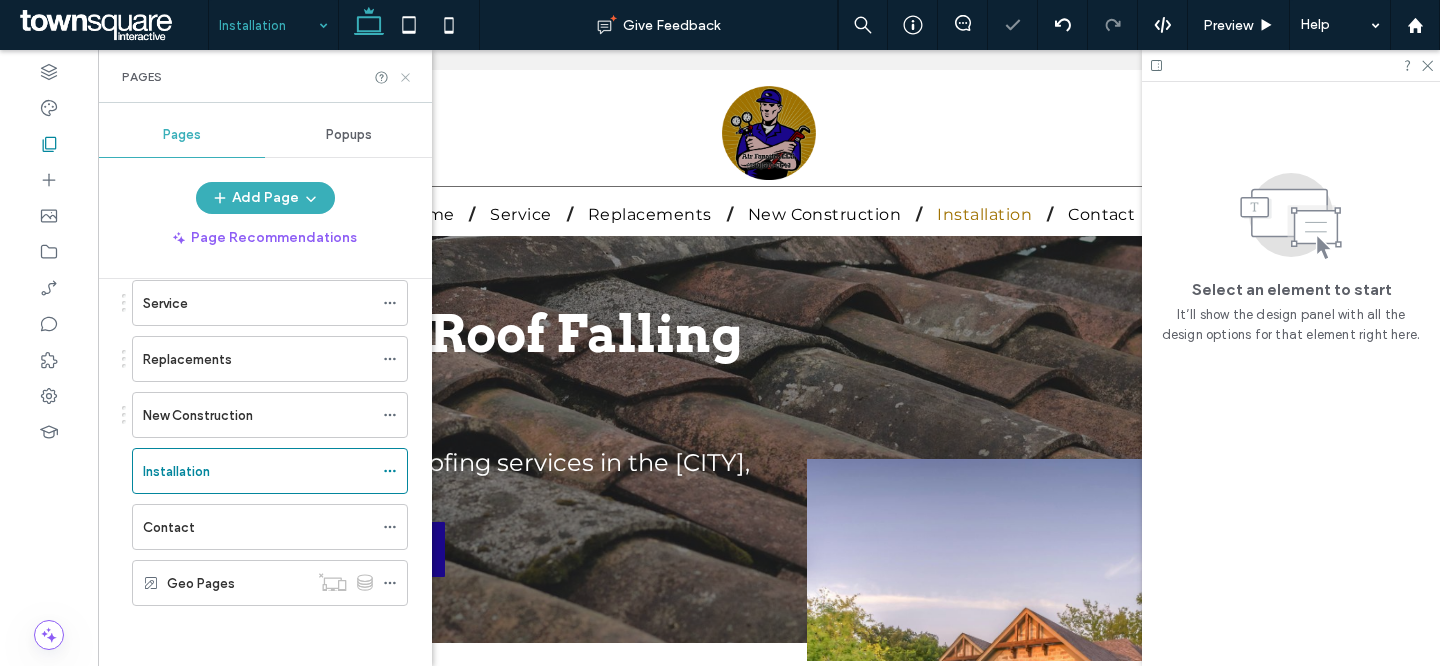 click 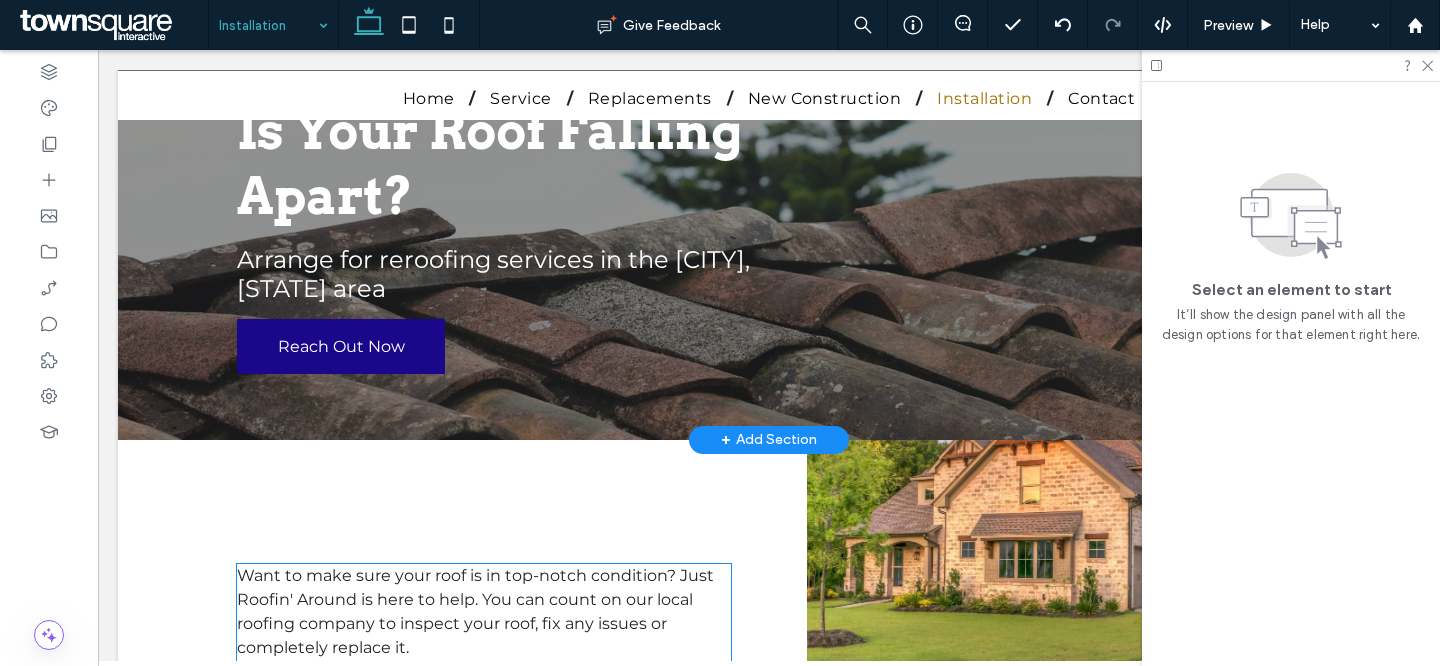 scroll, scrollTop: 1131, scrollLeft: 0, axis: vertical 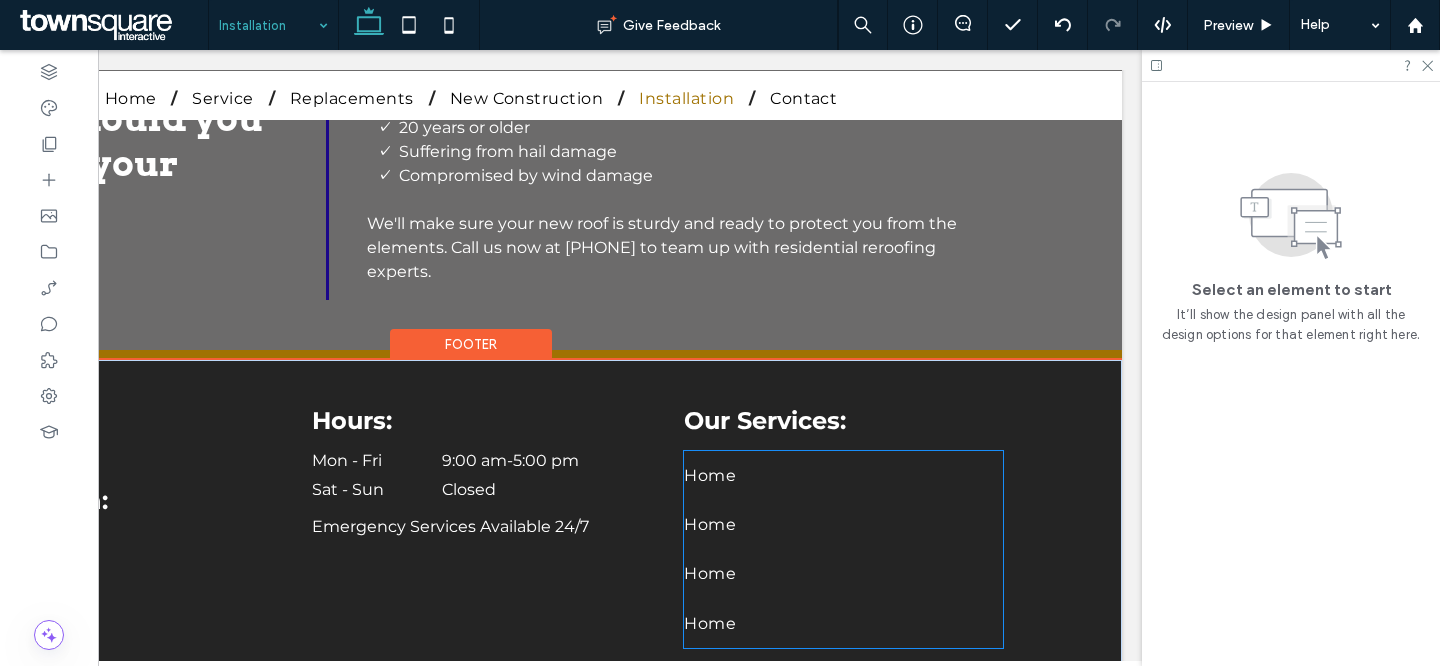 click on "Our Services:
Home
Home
Home
Home" at bounding box center (843, 540) 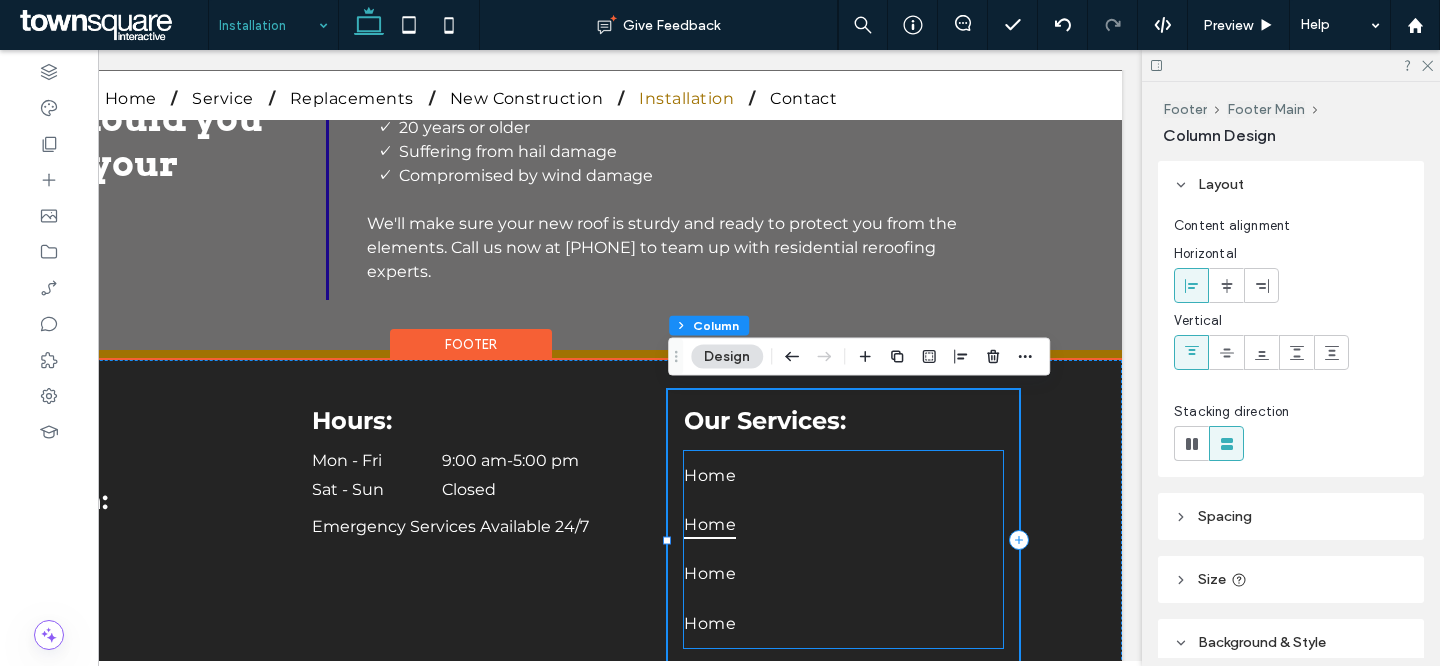 click on "Home" at bounding box center [843, 524] 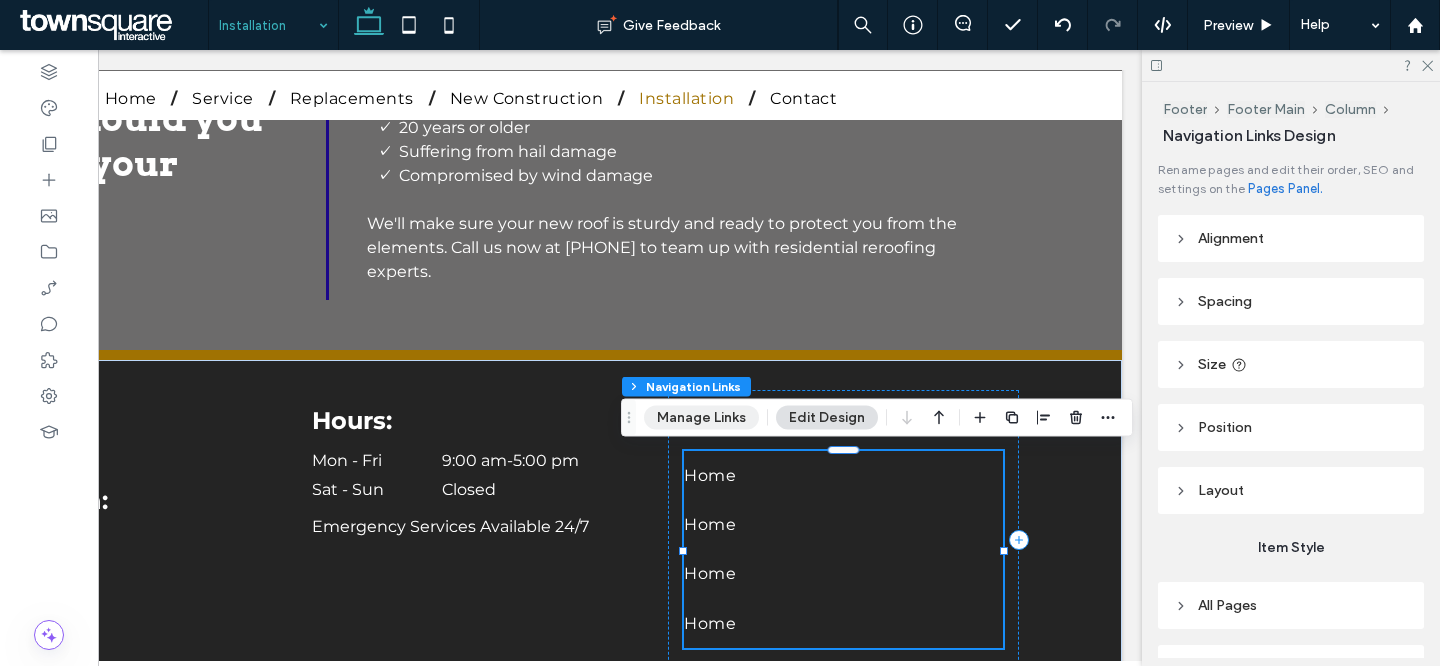 click on "Manage Links" at bounding box center (701, 418) 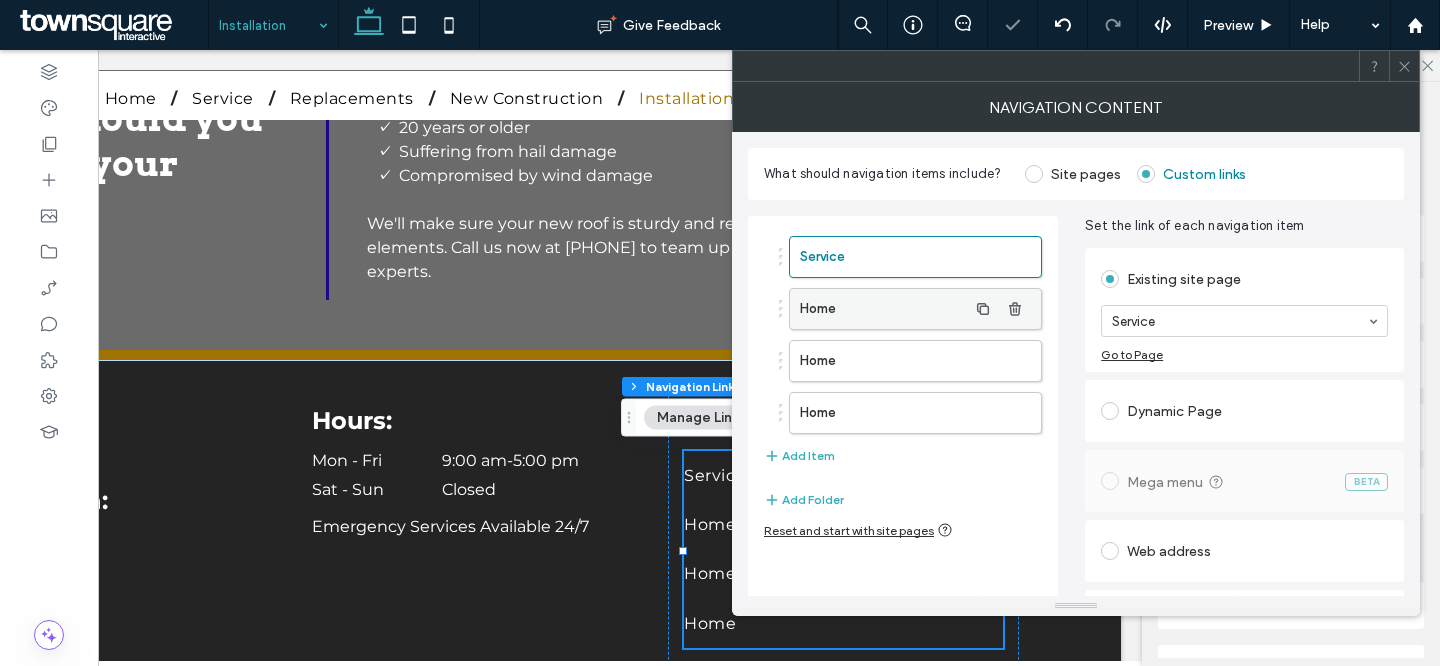 click on "Home" at bounding box center [883, 309] 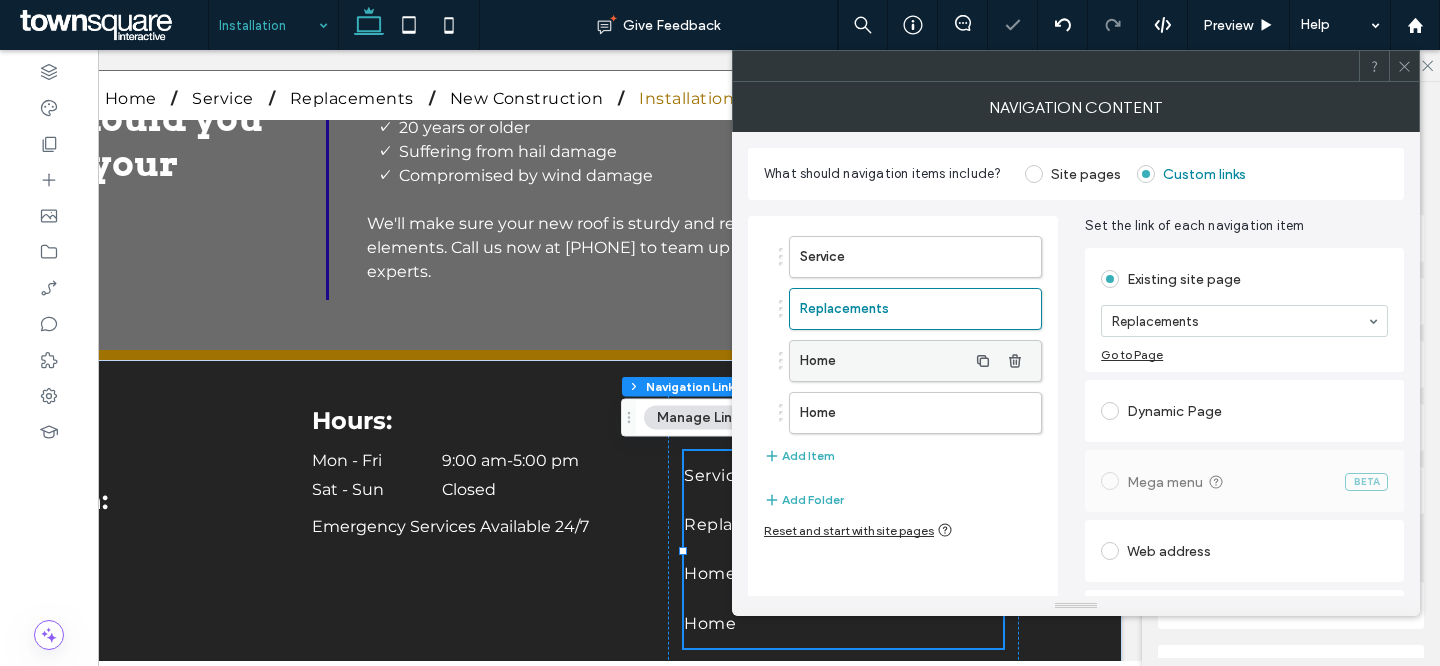 click on "Home" at bounding box center [883, 361] 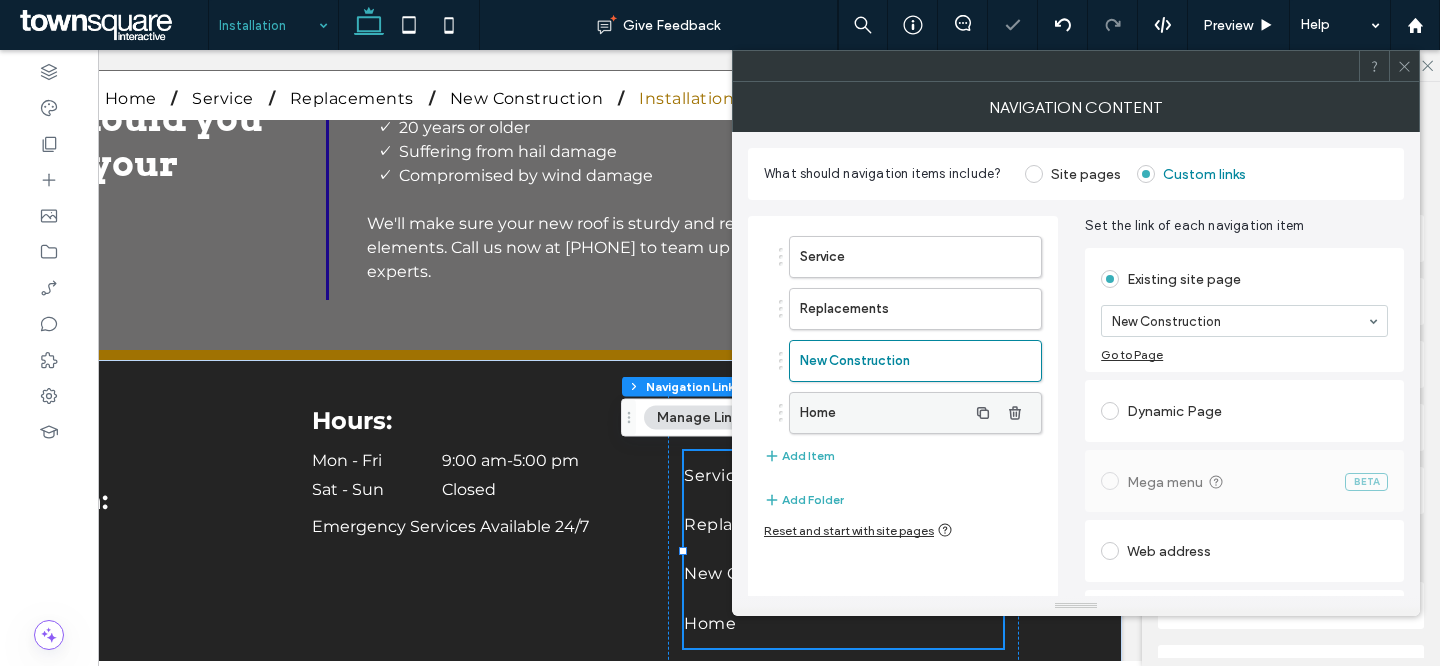 click on "Home" at bounding box center [883, 413] 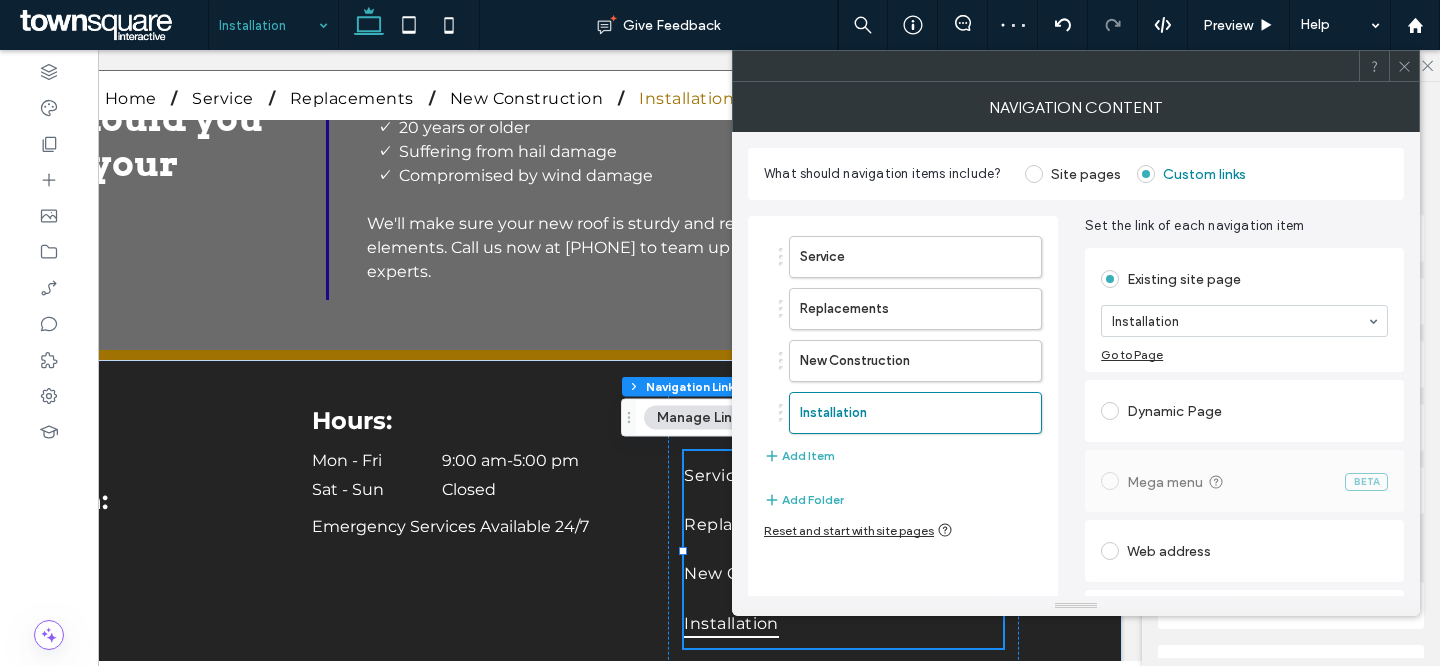 click 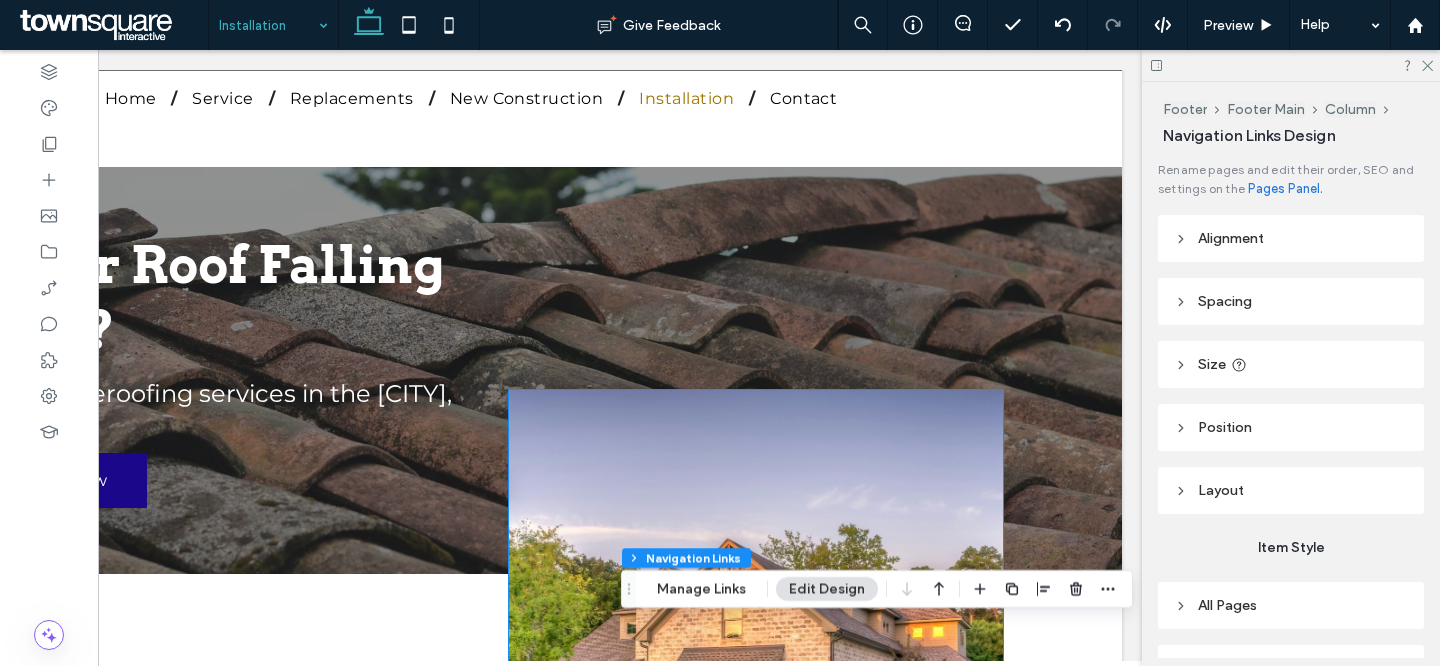 scroll, scrollTop: 0, scrollLeft: 0, axis: both 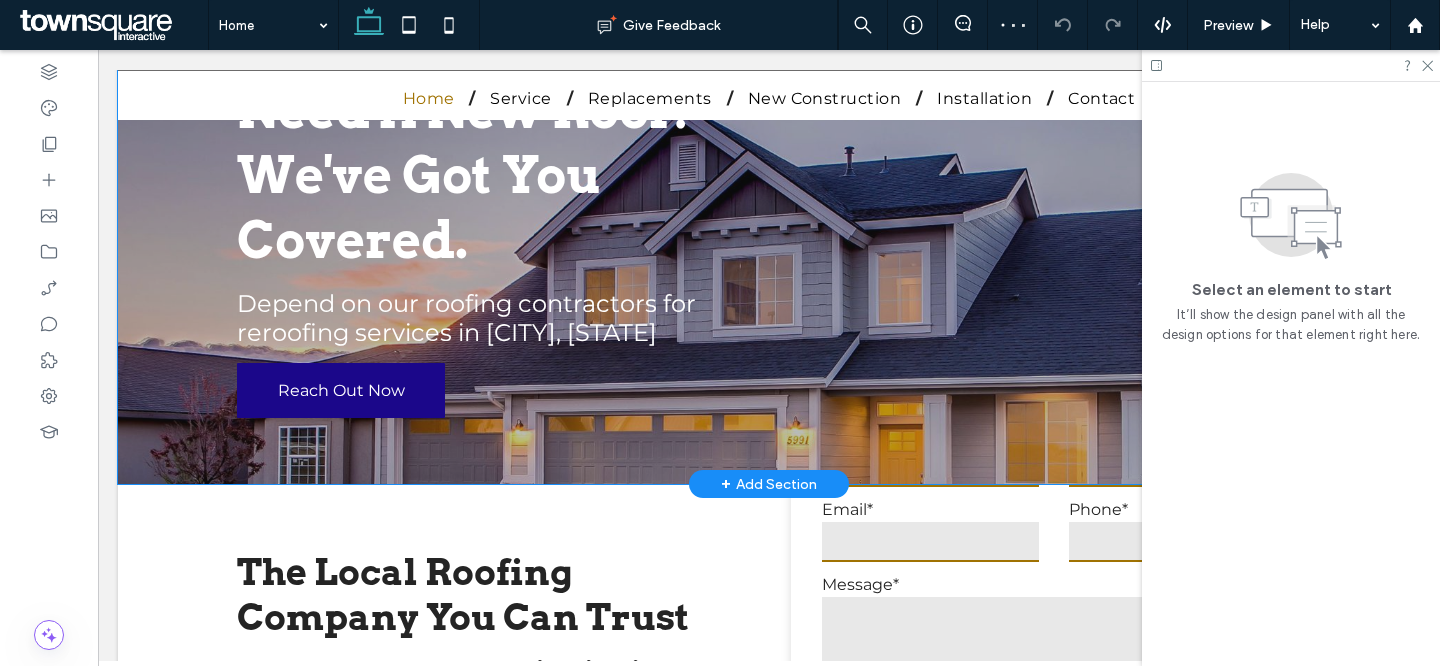 click on "Need A New Roof? We've Got You Covered.
Depend on our roofing contractors for reroofing services in Charlotte, NC
Reach Out Now" at bounding box center (769, 248) 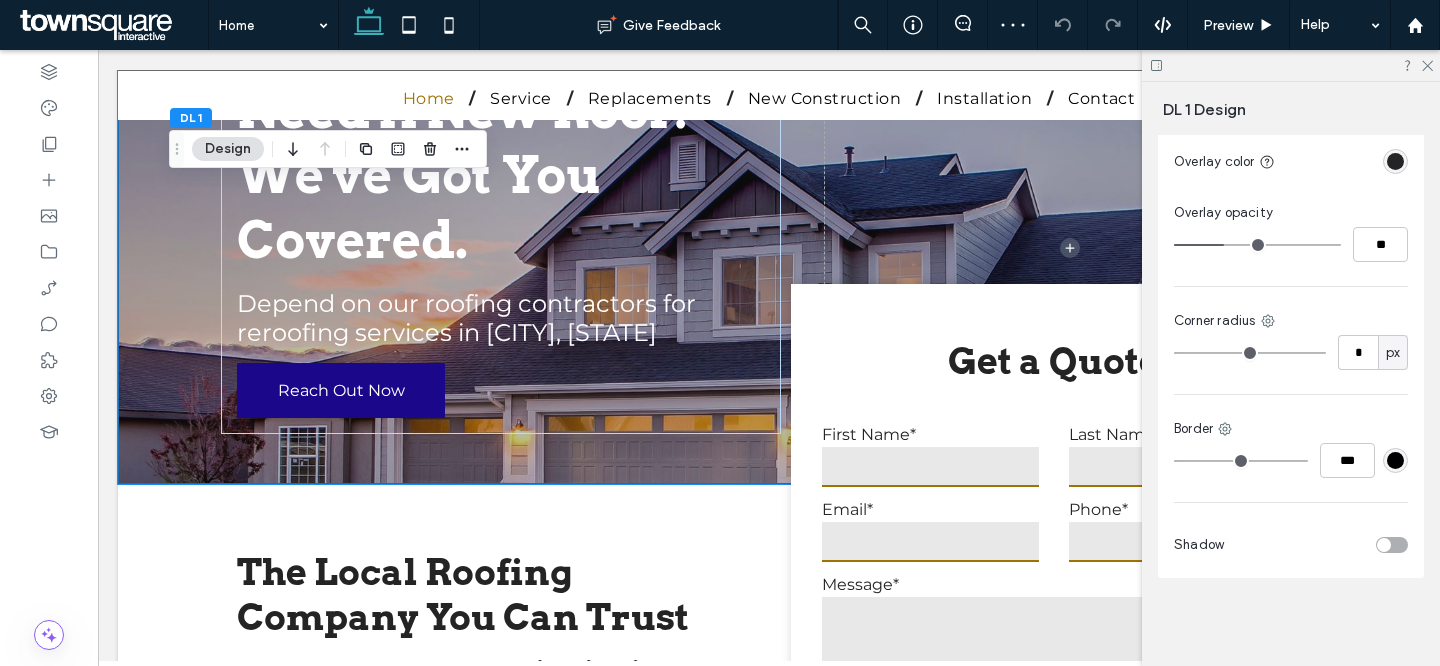 scroll, scrollTop: 262, scrollLeft: 0, axis: vertical 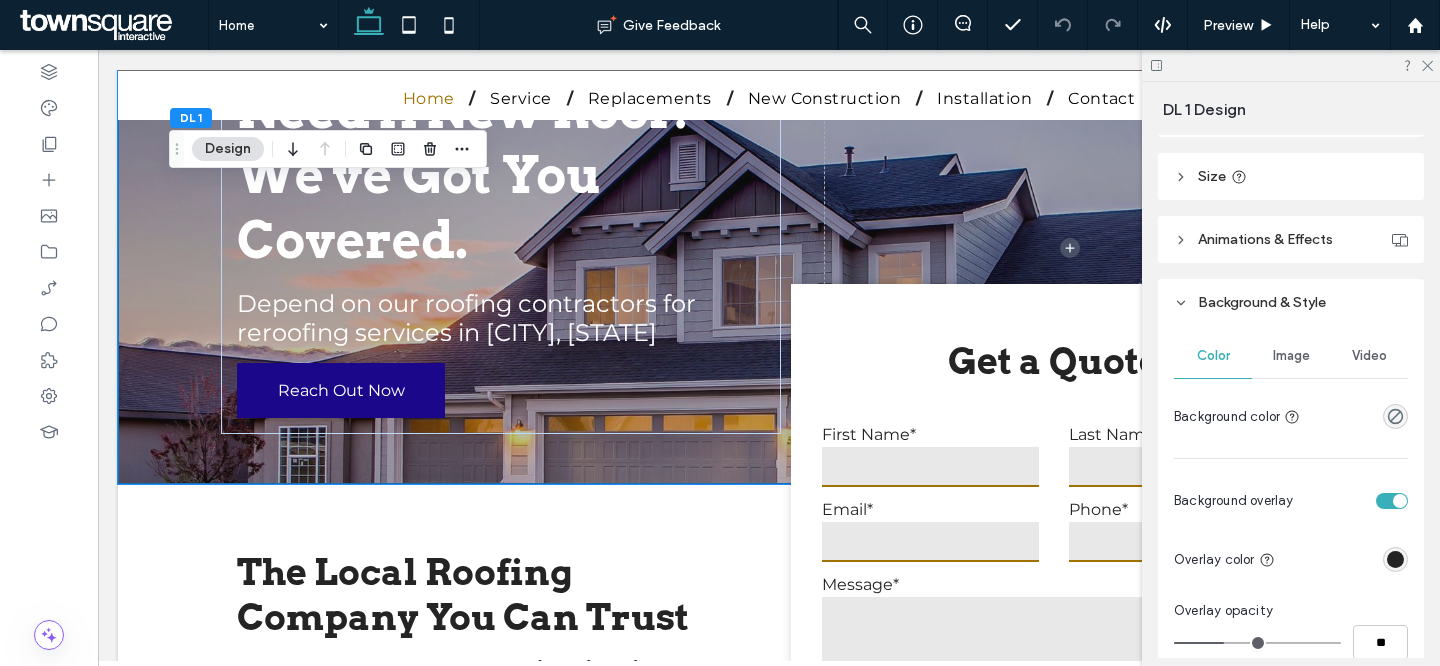 click on "Image" at bounding box center (1291, 356) 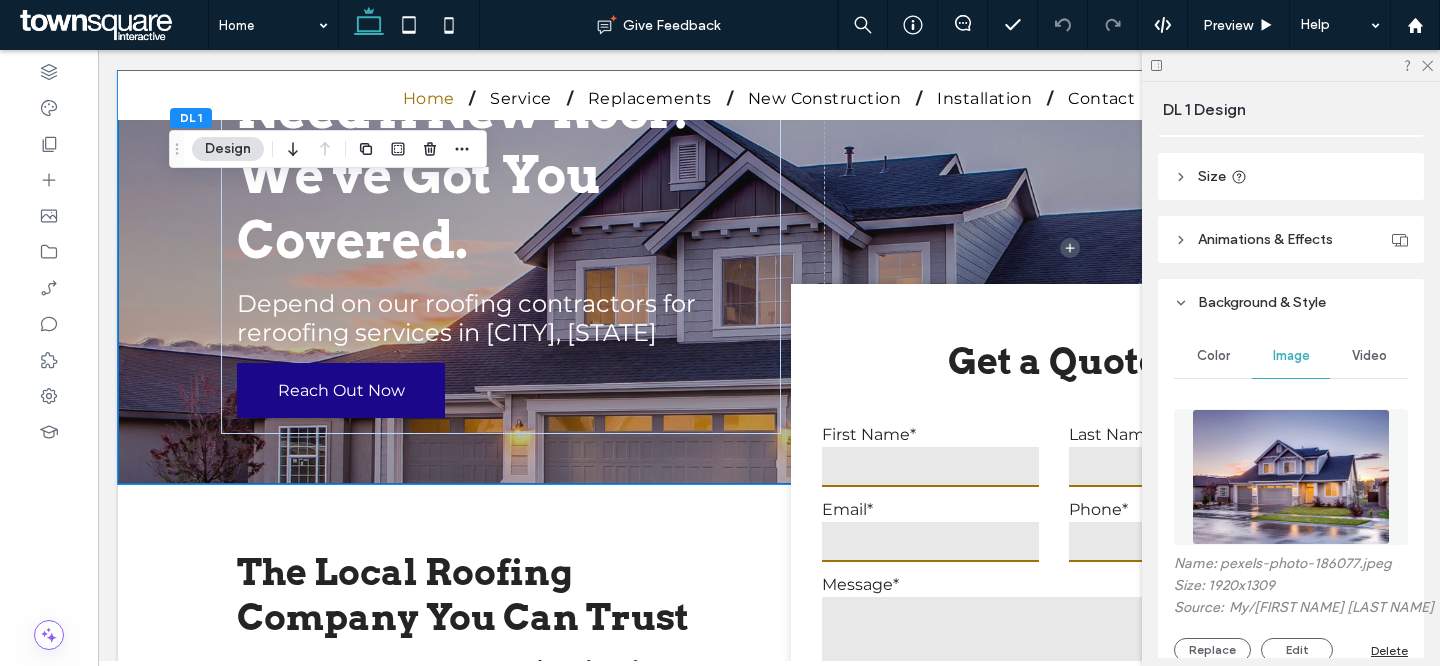scroll, scrollTop: 579, scrollLeft: 0, axis: vertical 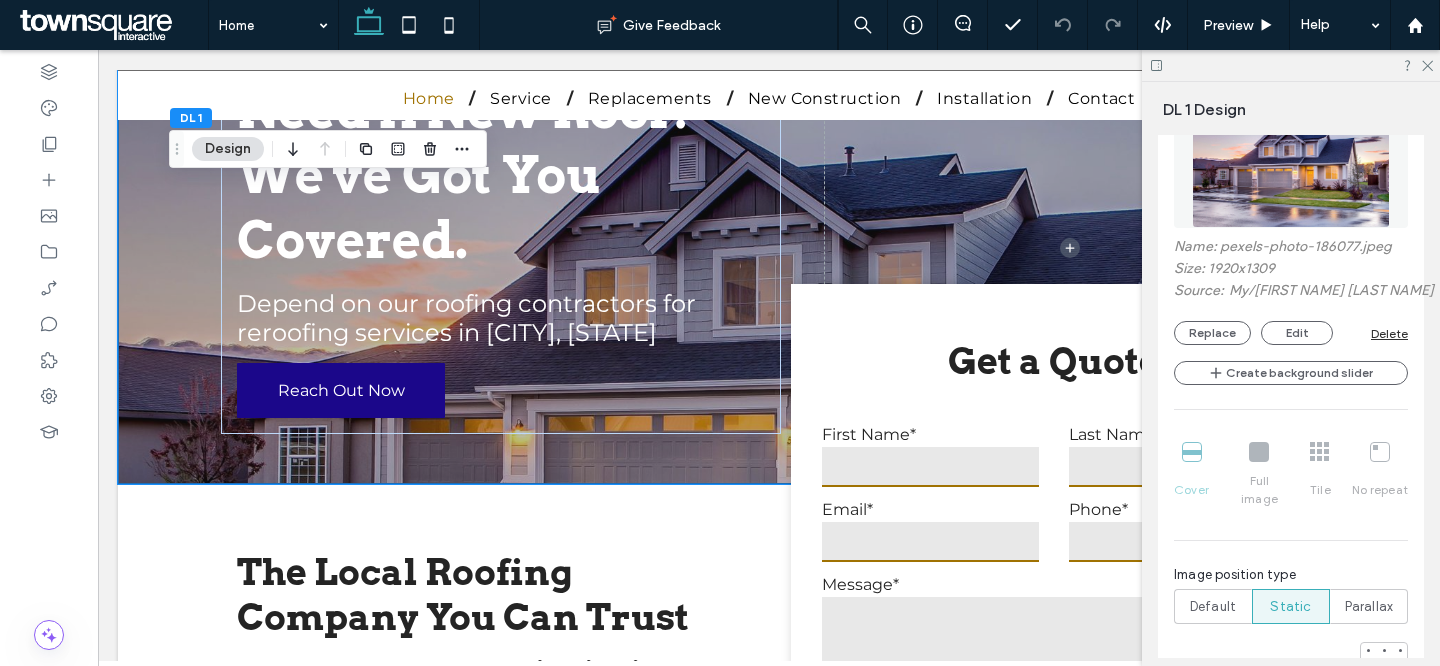 click on "Name: pexels-photo-186077.jpeg Size: 1920x1309 Source: My  /  Binyamin Mellish Replace Edit Delete" at bounding box center [1291, 291] 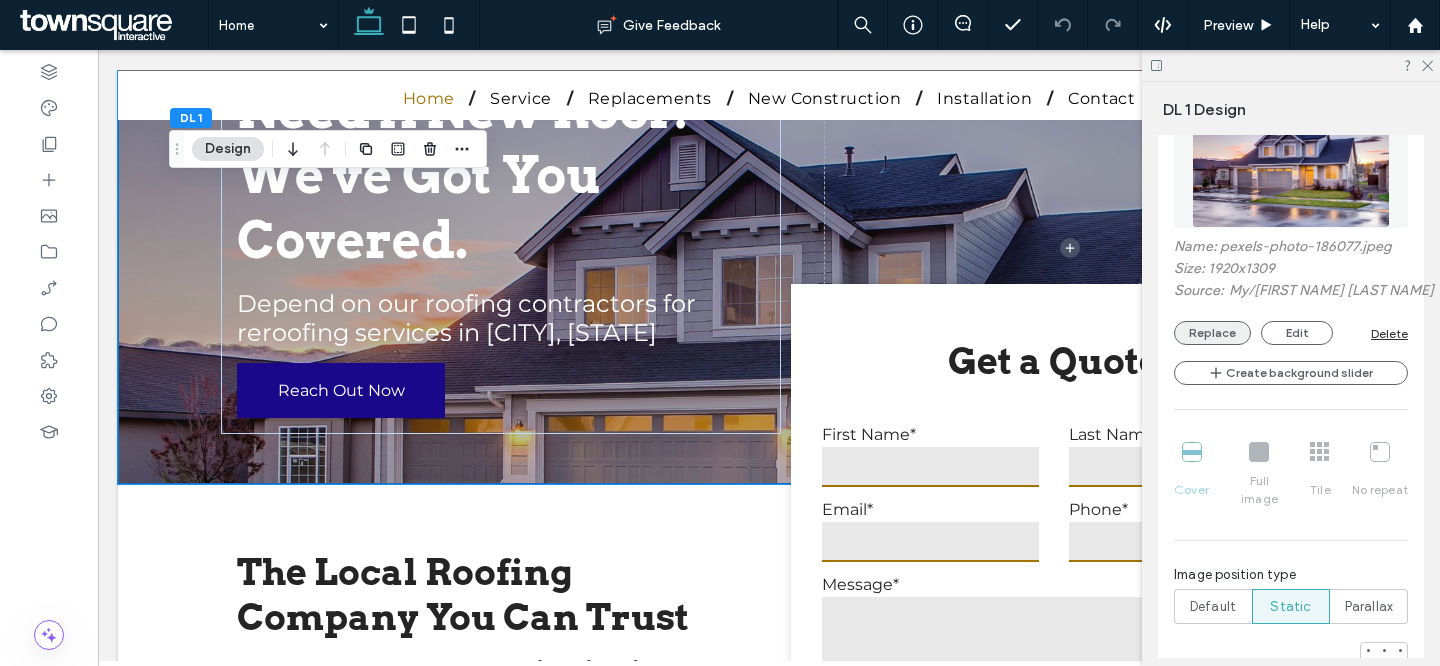 click on "Replace" at bounding box center (1212, 333) 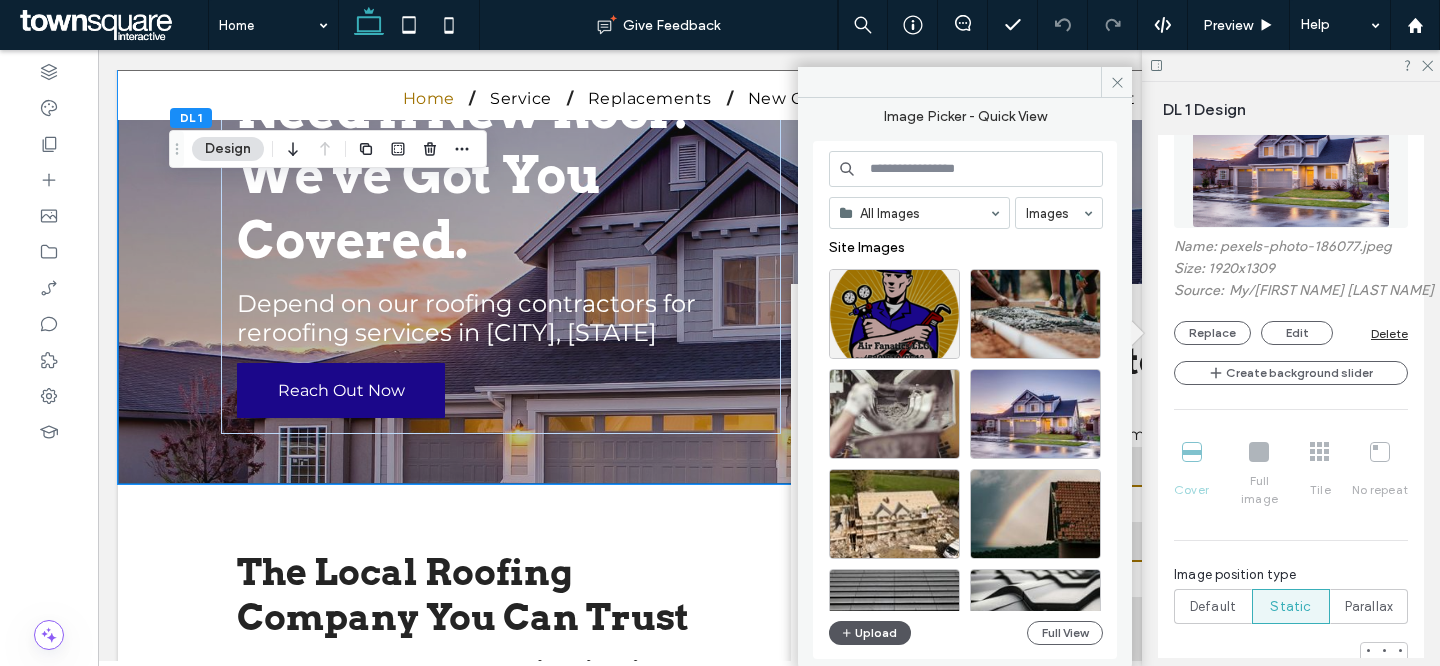 click on "Upload" at bounding box center (870, 633) 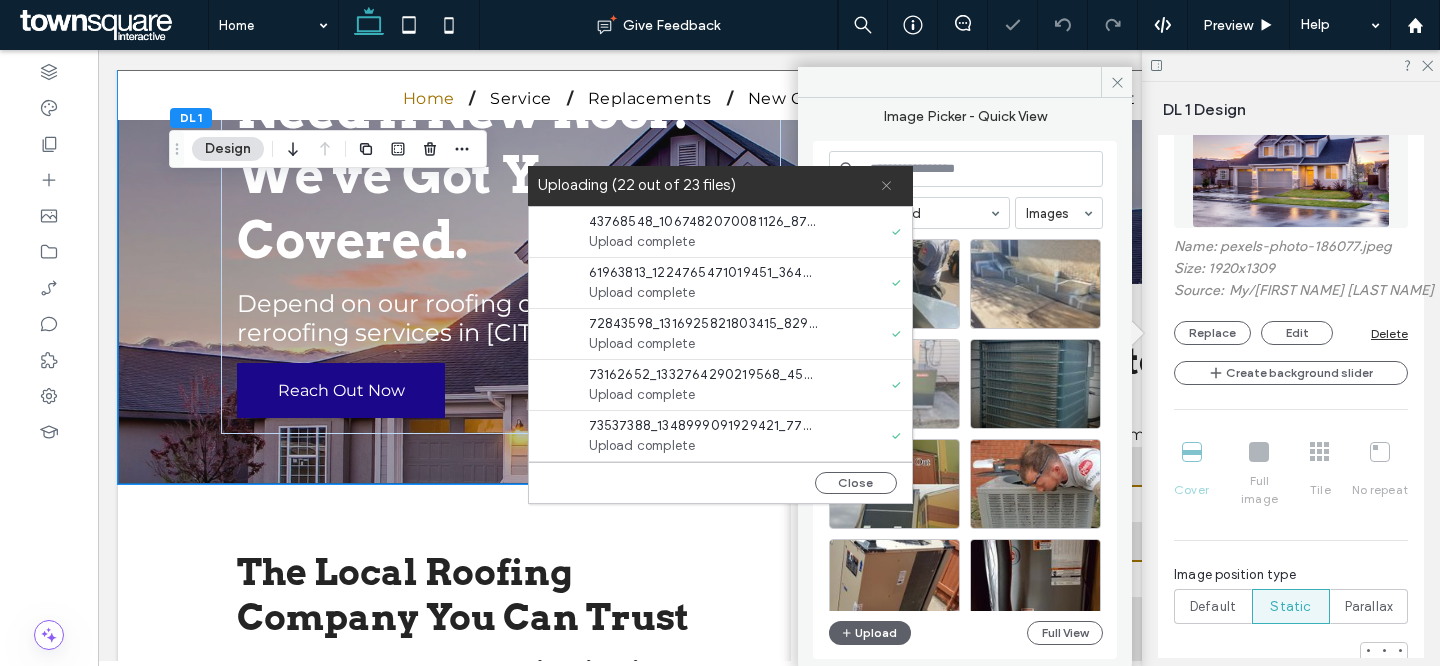 click 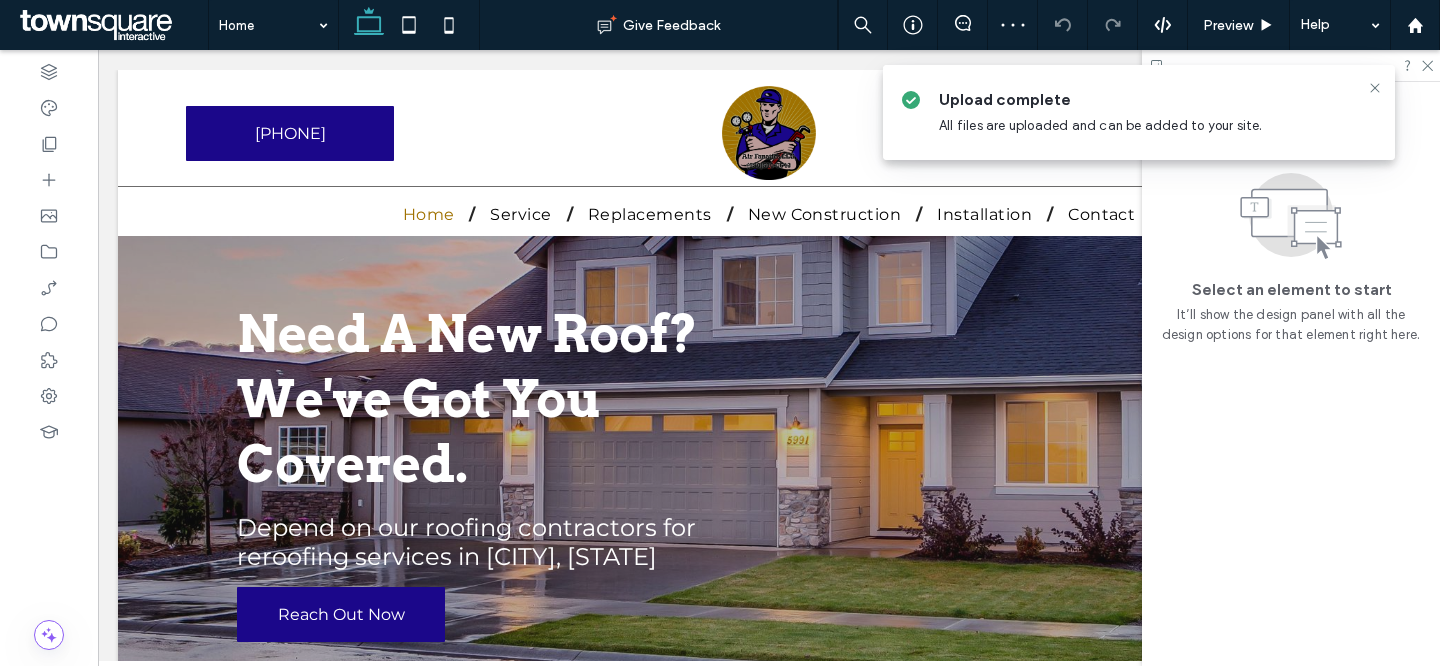 scroll, scrollTop: 0, scrollLeft: 0, axis: both 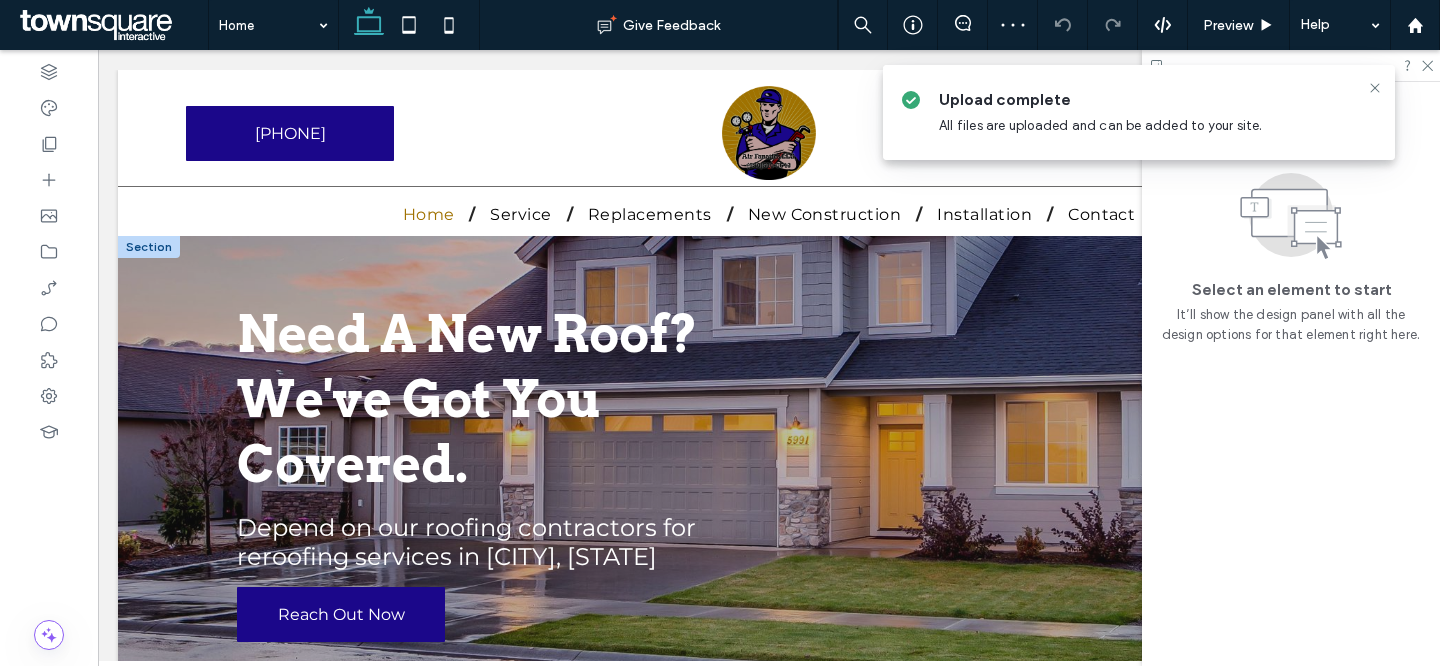 click on "Need A New Roof? We've Got You Covered.
Depend on our roofing contractors for reroofing services in Charlotte, NC
Reach Out Now" at bounding box center [769, 472] 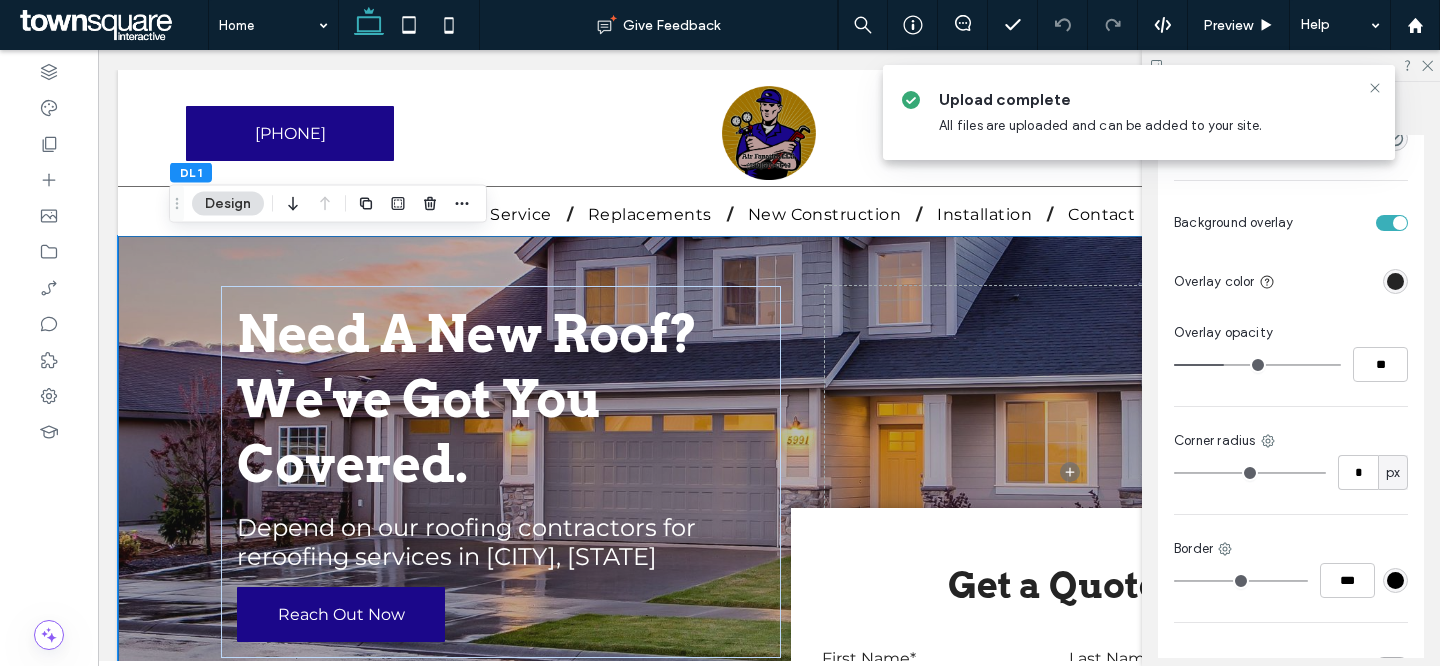 scroll, scrollTop: 334, scrollLeft: 0, axis: vertical 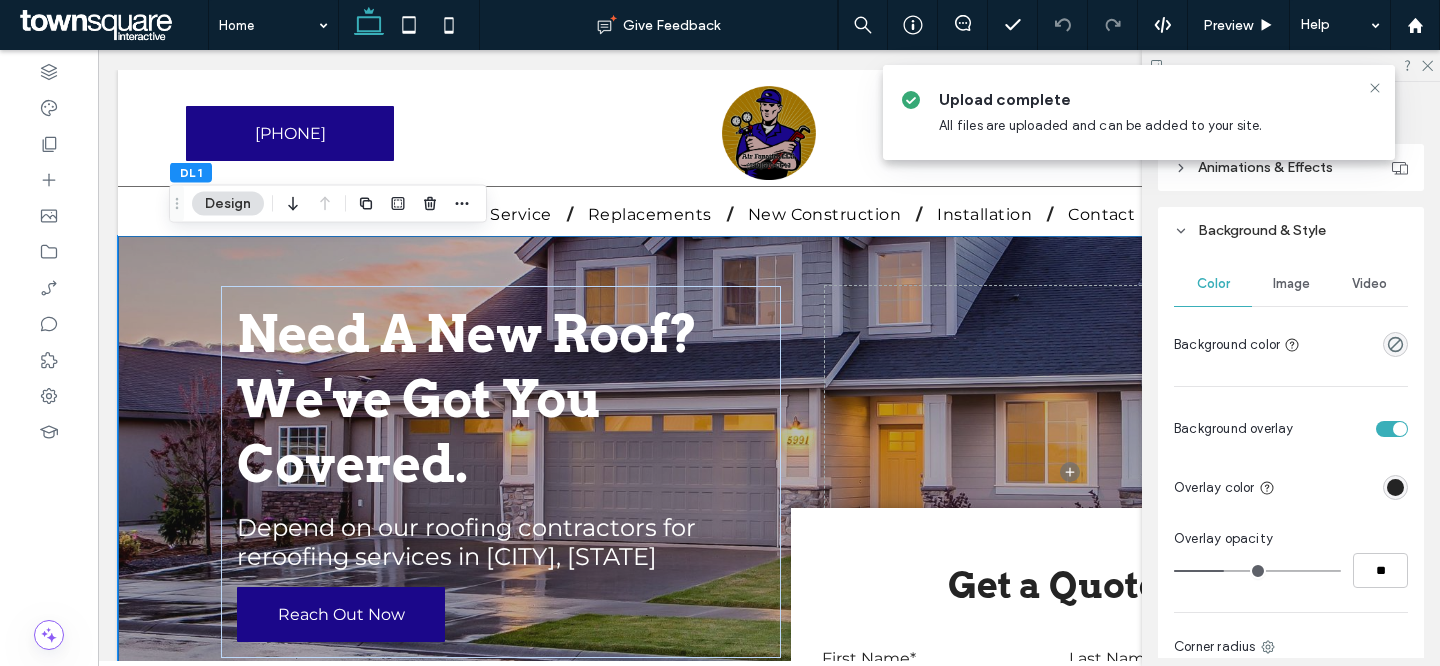 click on "Image" at bounding box center [1291, 284] 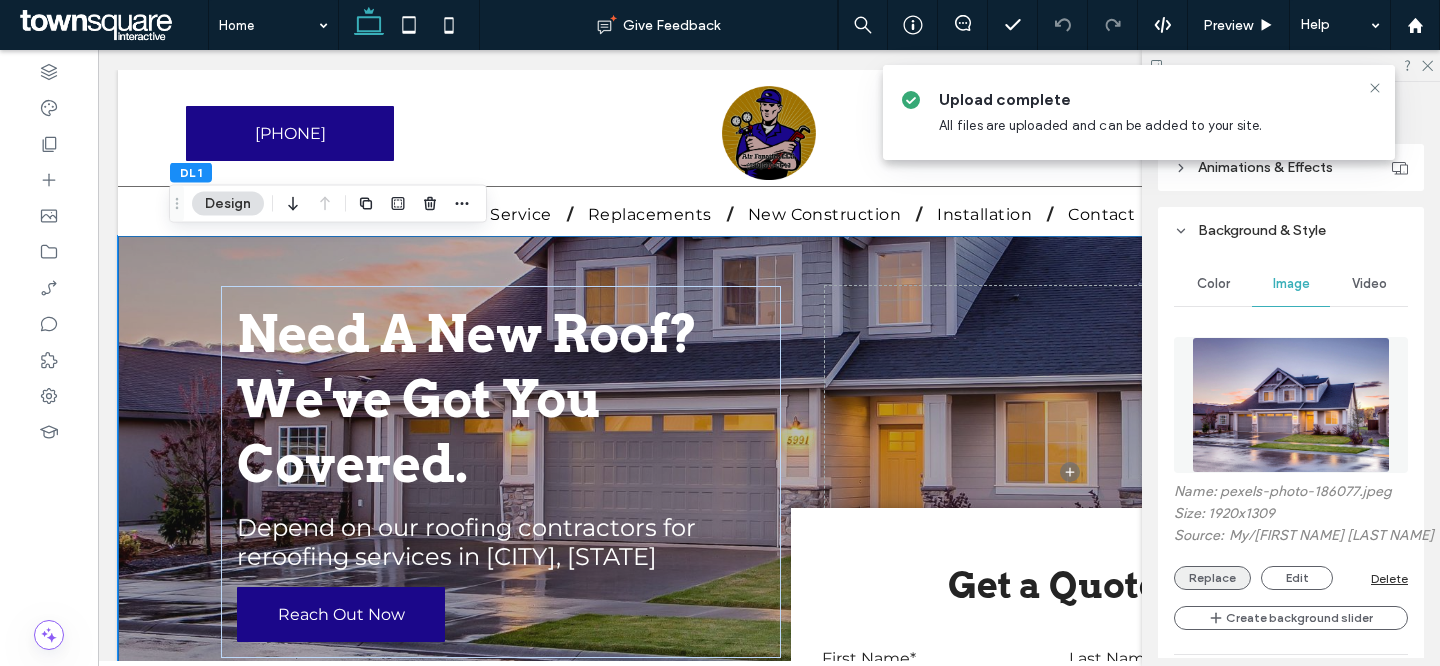 click on "Replace" at bounding box center (1212, 578) 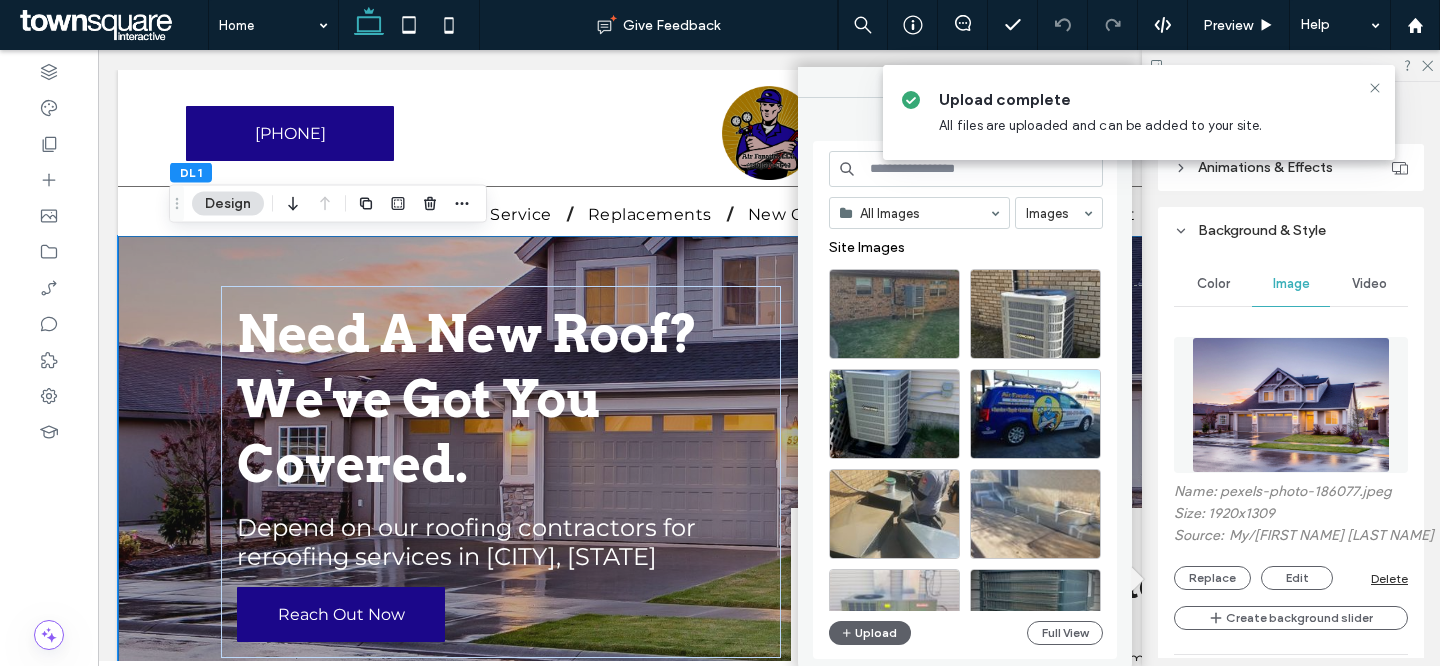 click on "All Images Images Site Images Upload Full View" at bounding box center (966, 400) 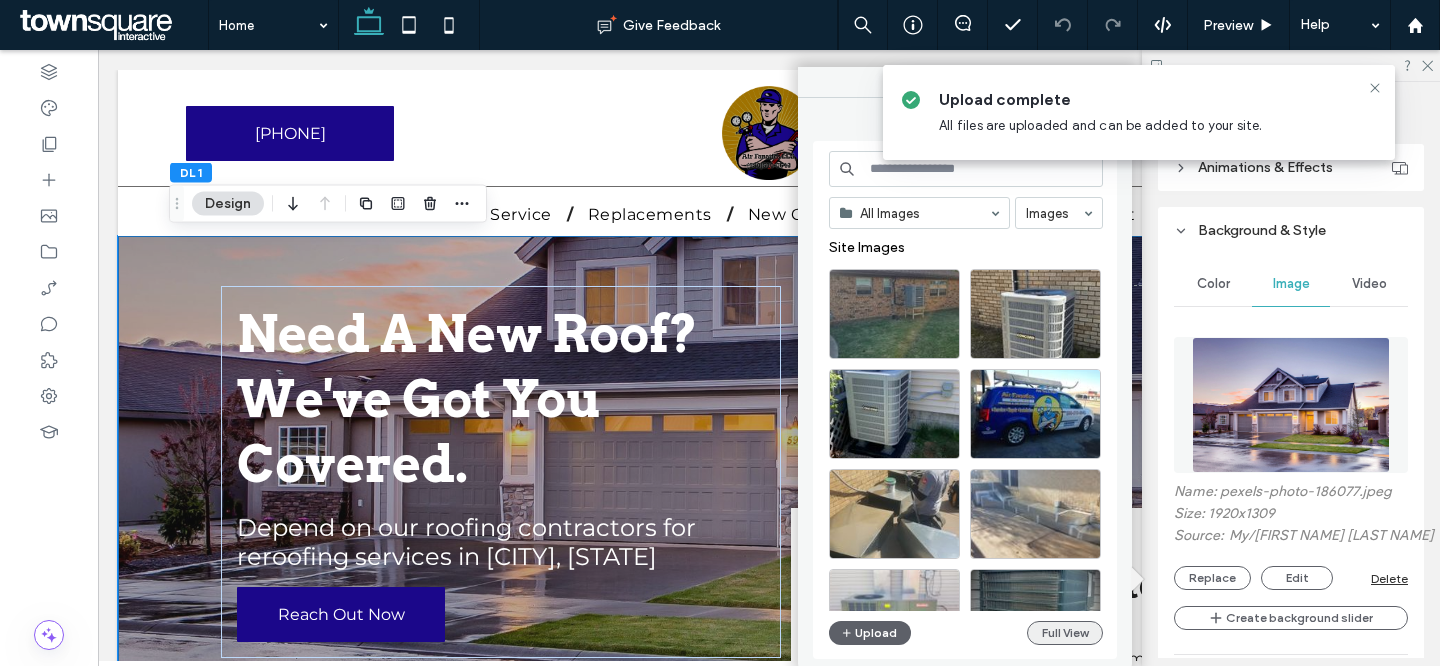 click on "Full View" at bounding box center [1065, 633] 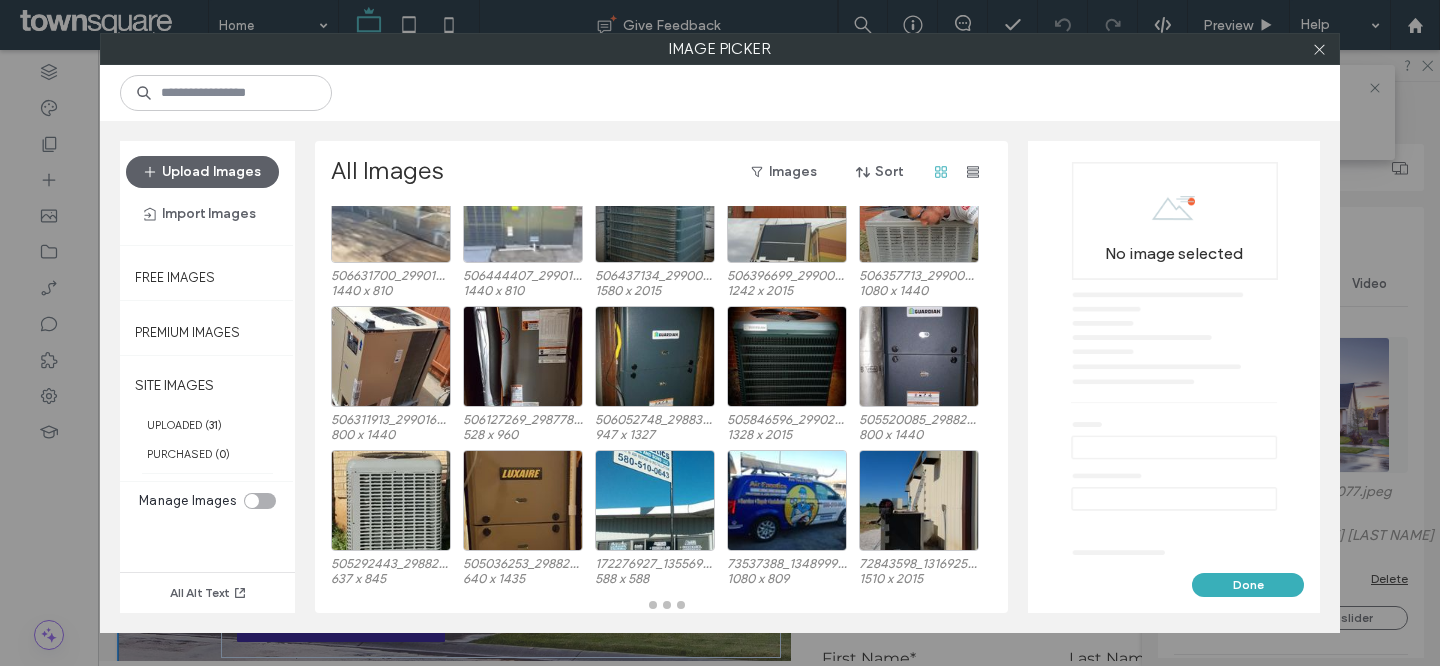 scroll, scrollTop: 228, scrollLeft: 0, axis: vertical 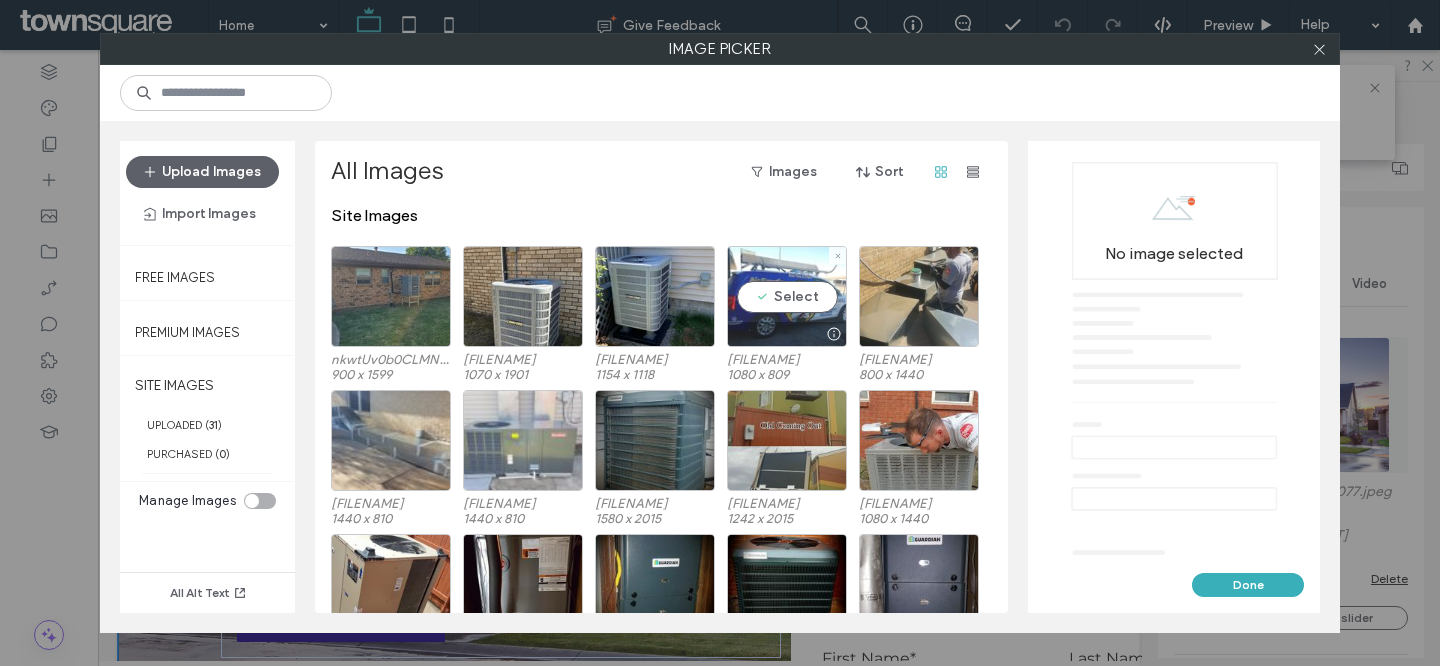 click on "Select" at bounding box center [787, 296] 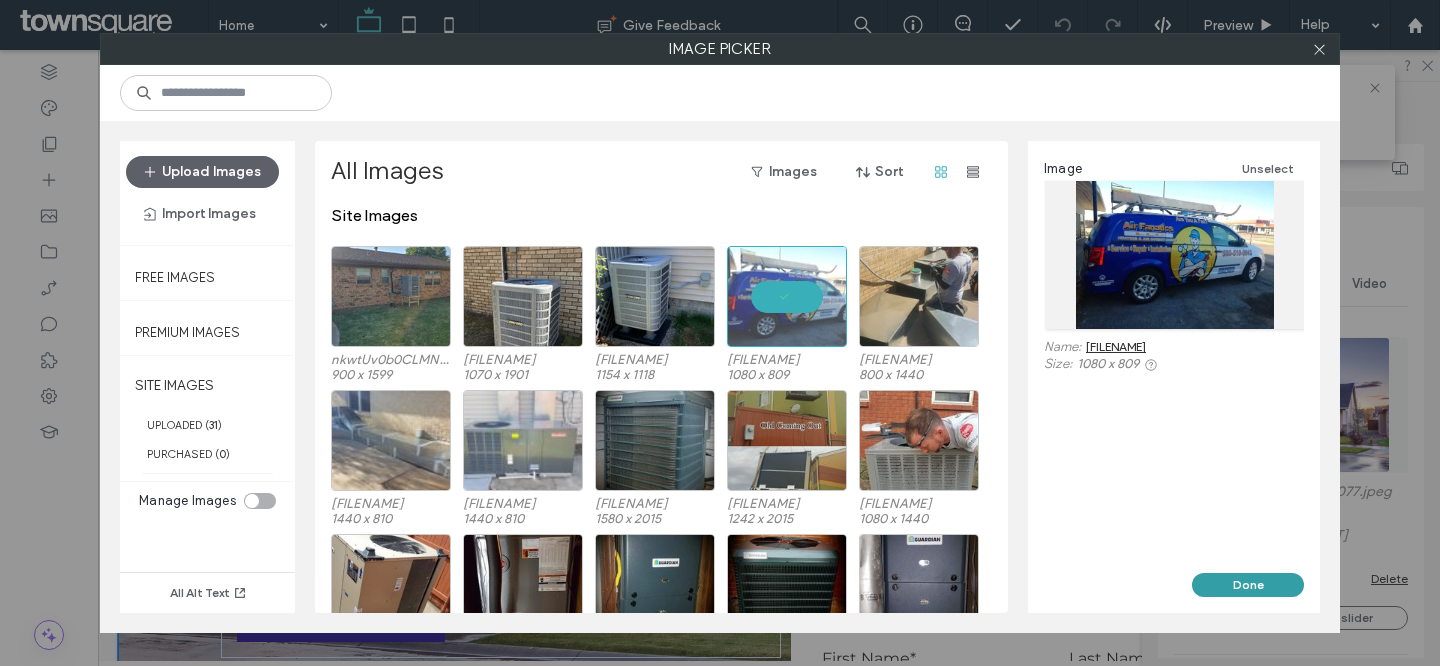 click on "Done" at bounding box center (1248, 585) 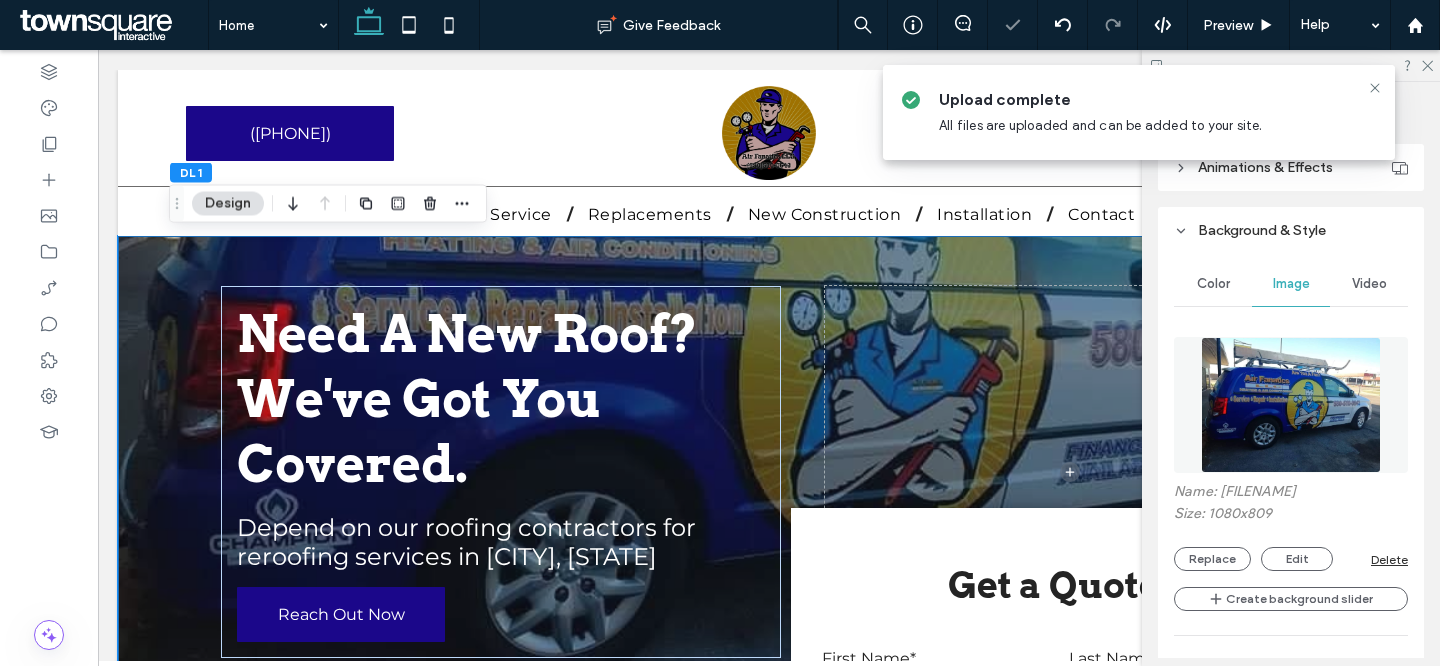 click on "Name: [FILENAME] Size: [NUMBER]x[NUMBER] Replace Edit Delete" at bounding box center [1291, 527] 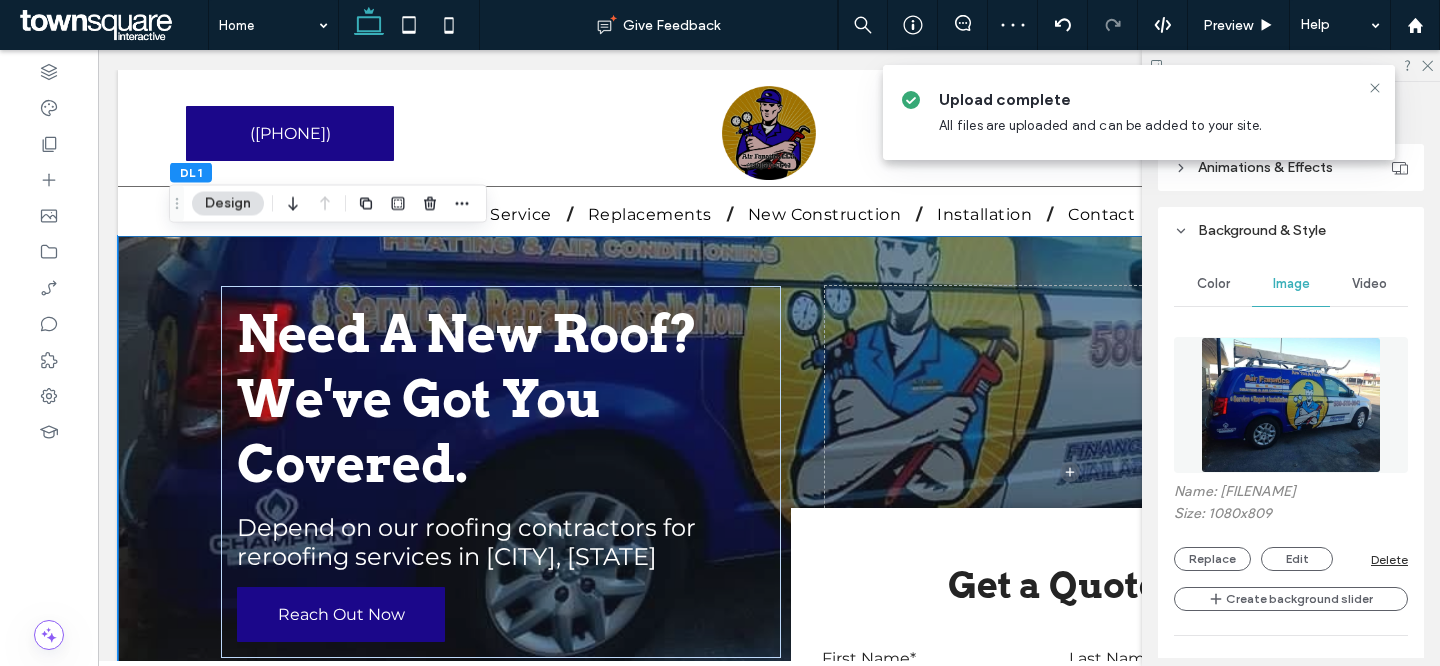 click on "Name: [FILENAME] Size: [NUMBER]x[NUMBER] Replace Edit Delete" at bounding box center (1291, 527) 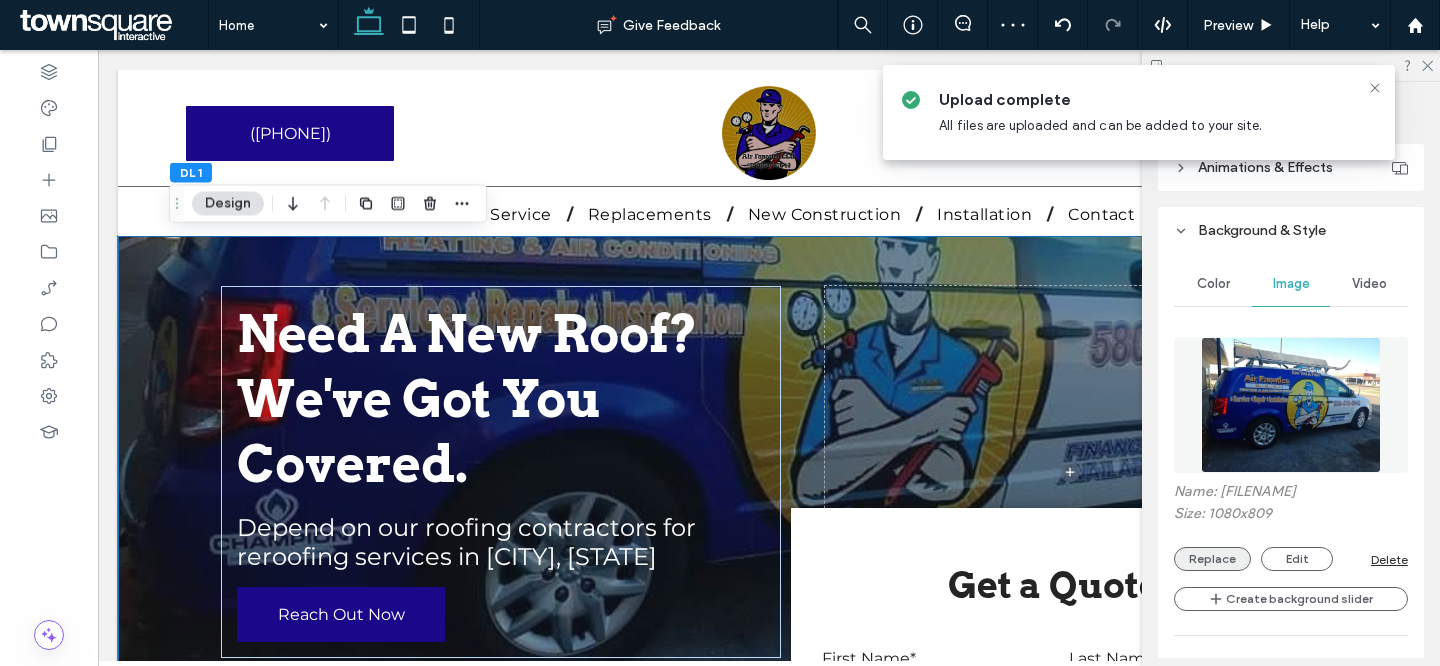 click on "Replace" at bounding box center [1212, 559] 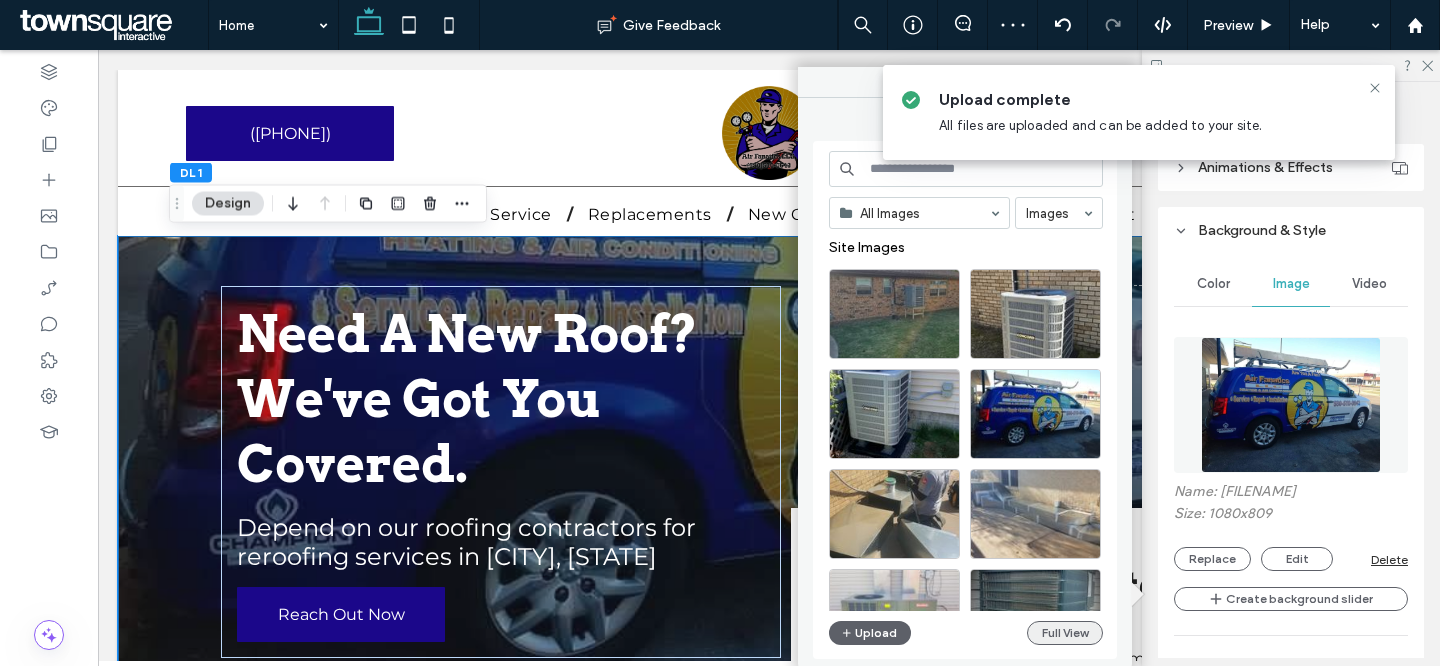 click on "Full View" at bounding box center (1065, 633) 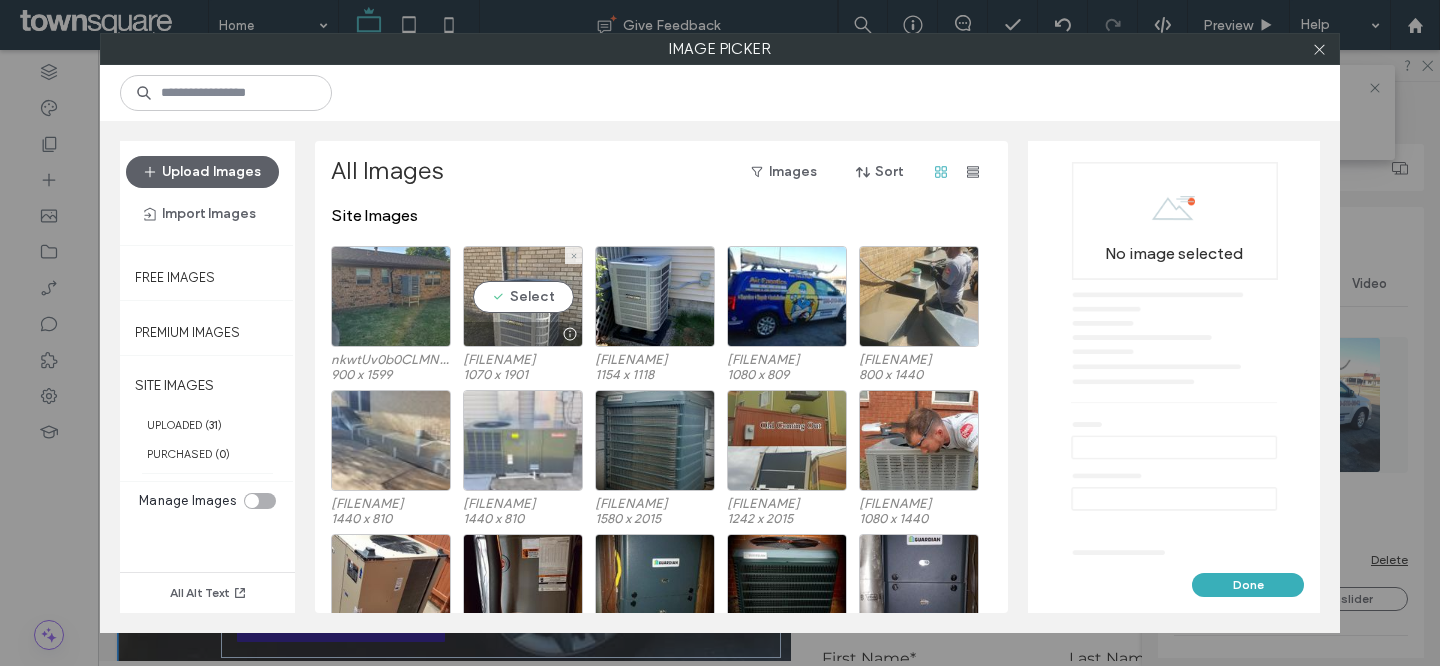 click on "Select" at bounding box center [523, 296] 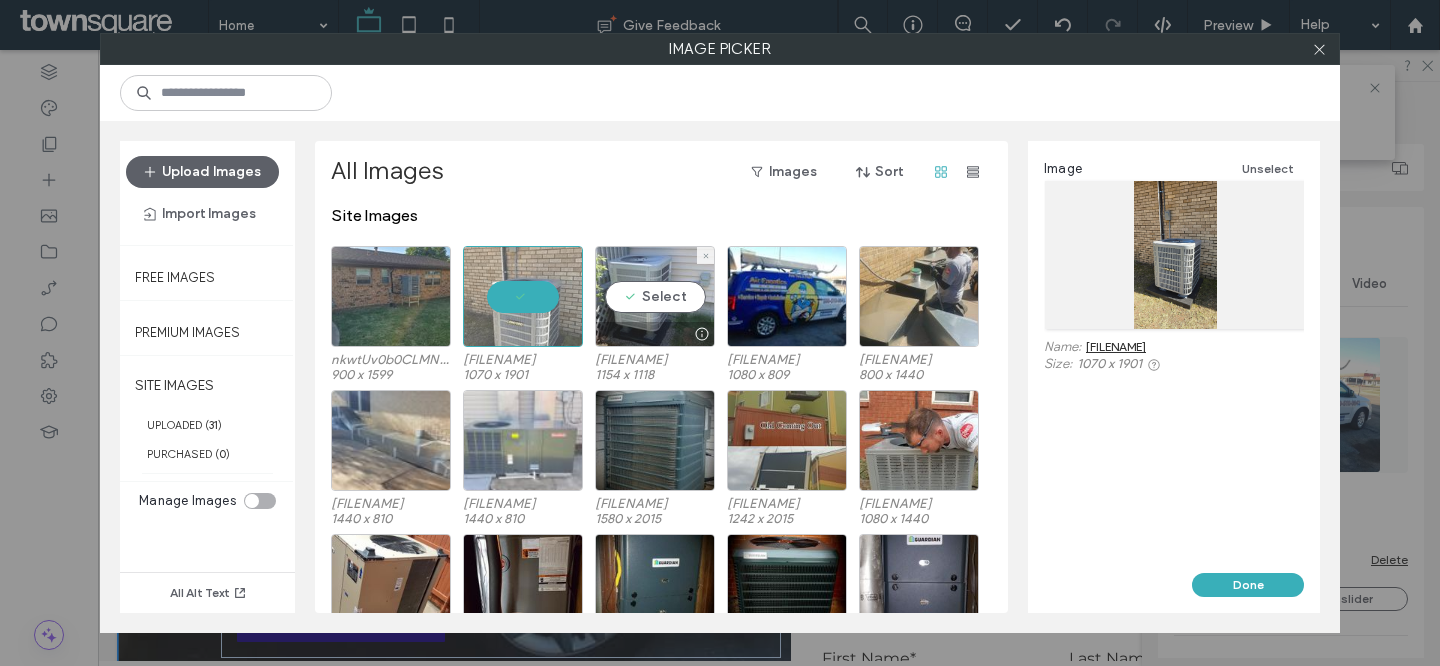 click on "Select" at bounding box center (655, 296) 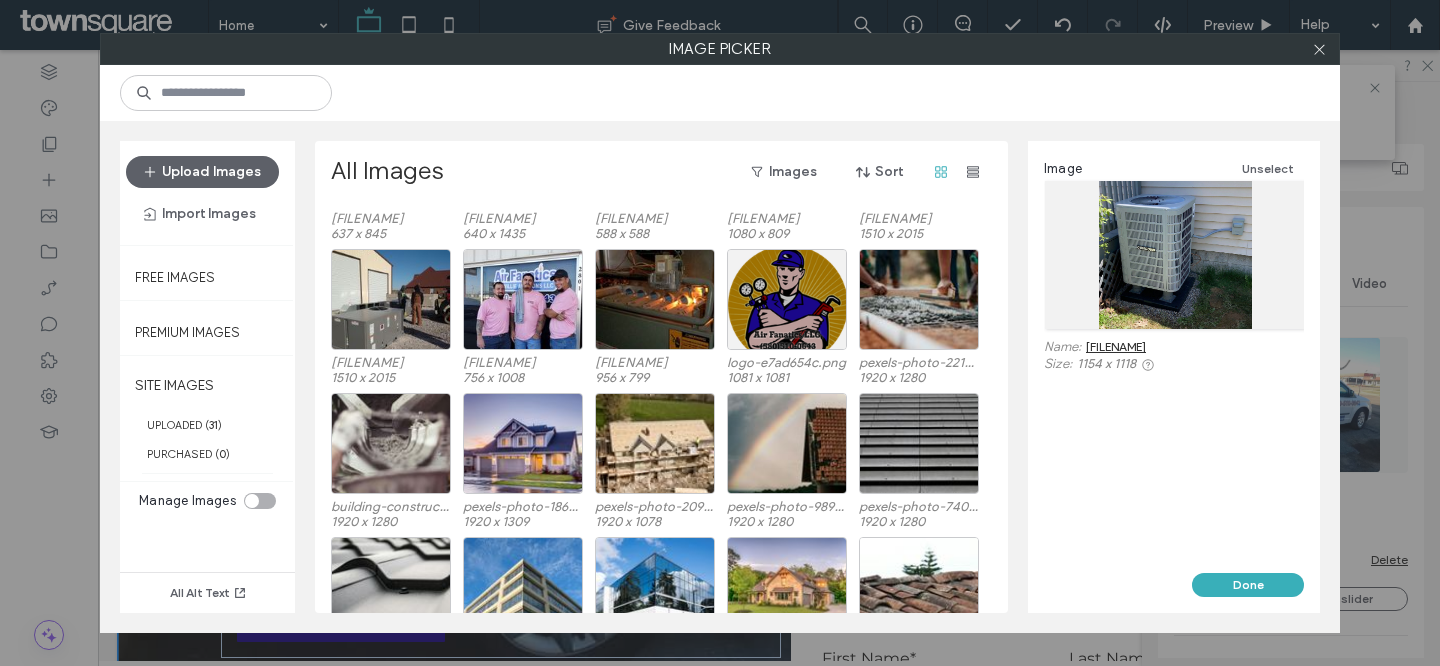 scroll, scrollTop: 565, scrollLeft: 0, axis: vertical 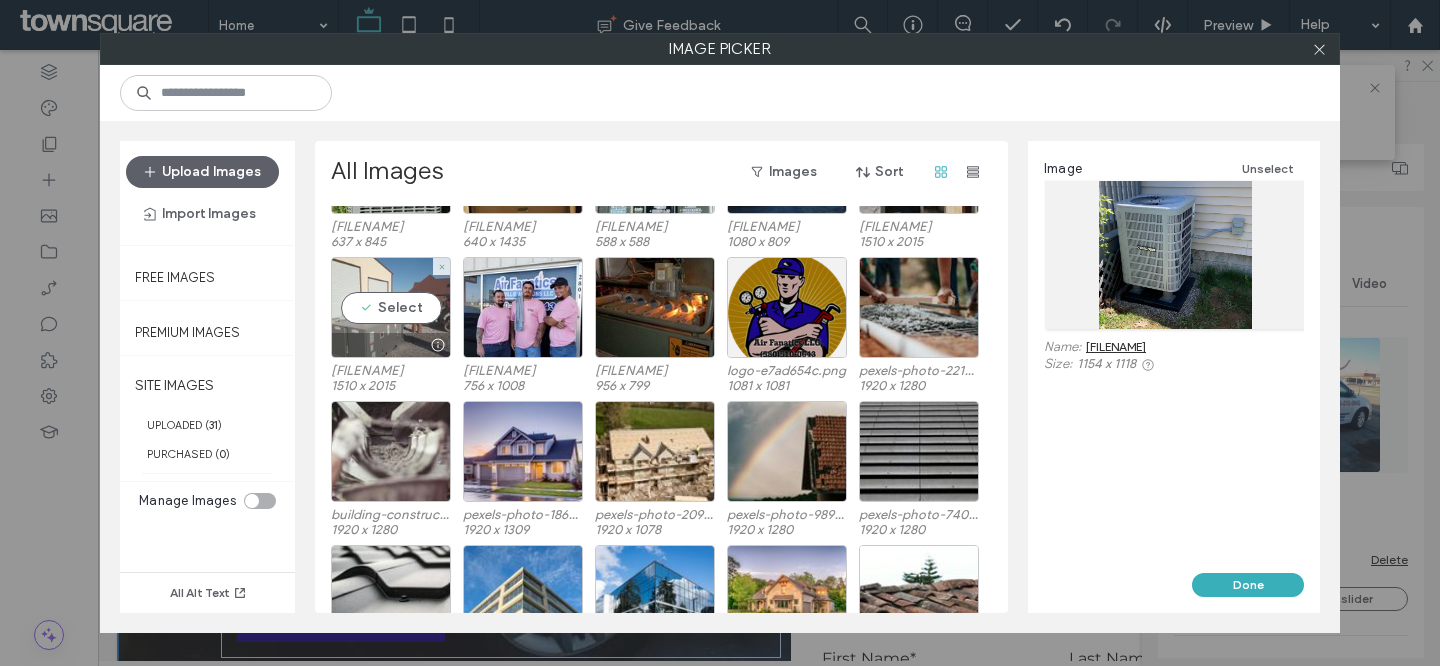 click on "Select" at bounding box center [391, 307] 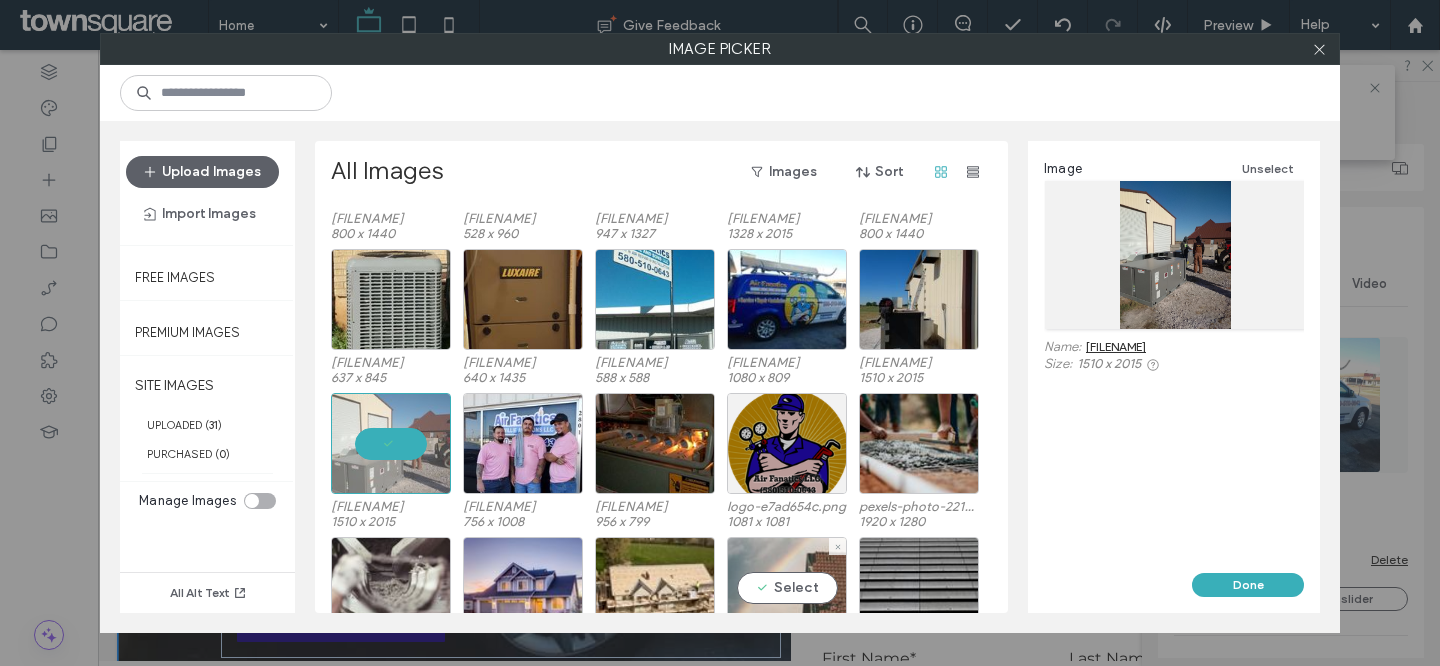 scroll, scrollTop: 427, scrollLeft: 0, axis: vertical 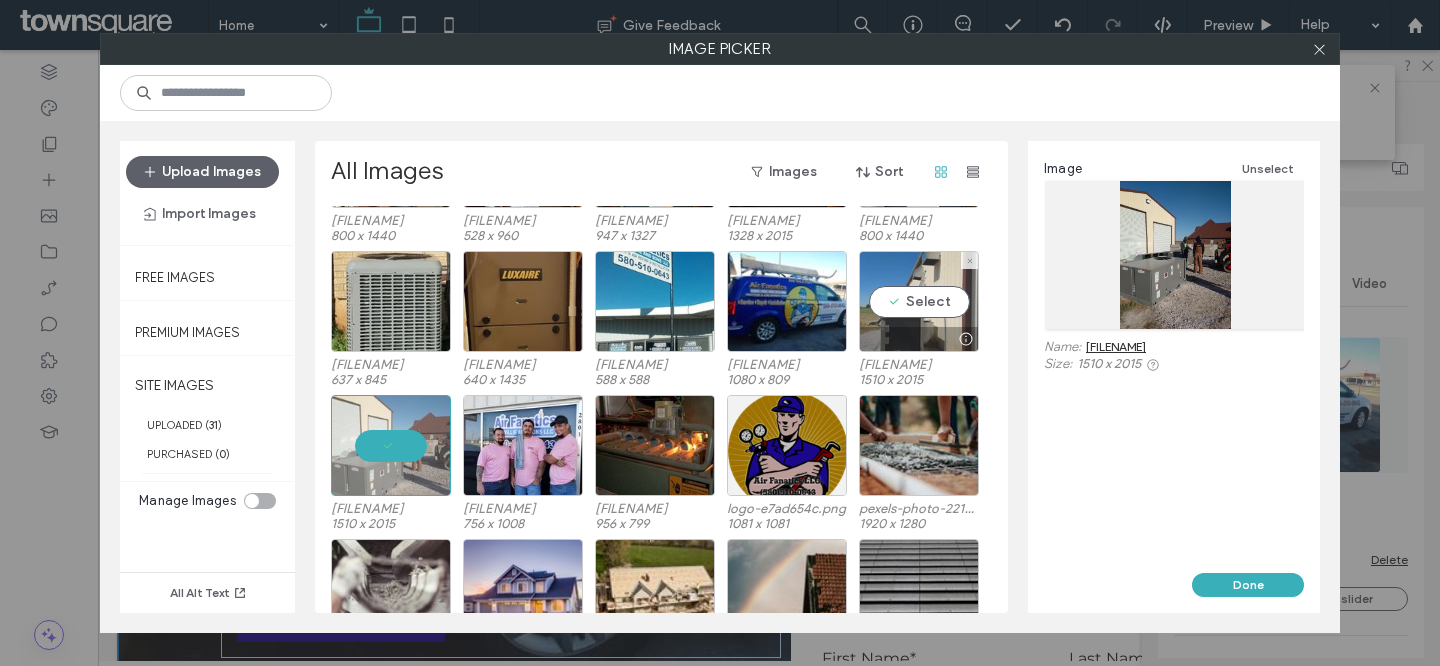 click on "Select" at bounding box center (919, 301) 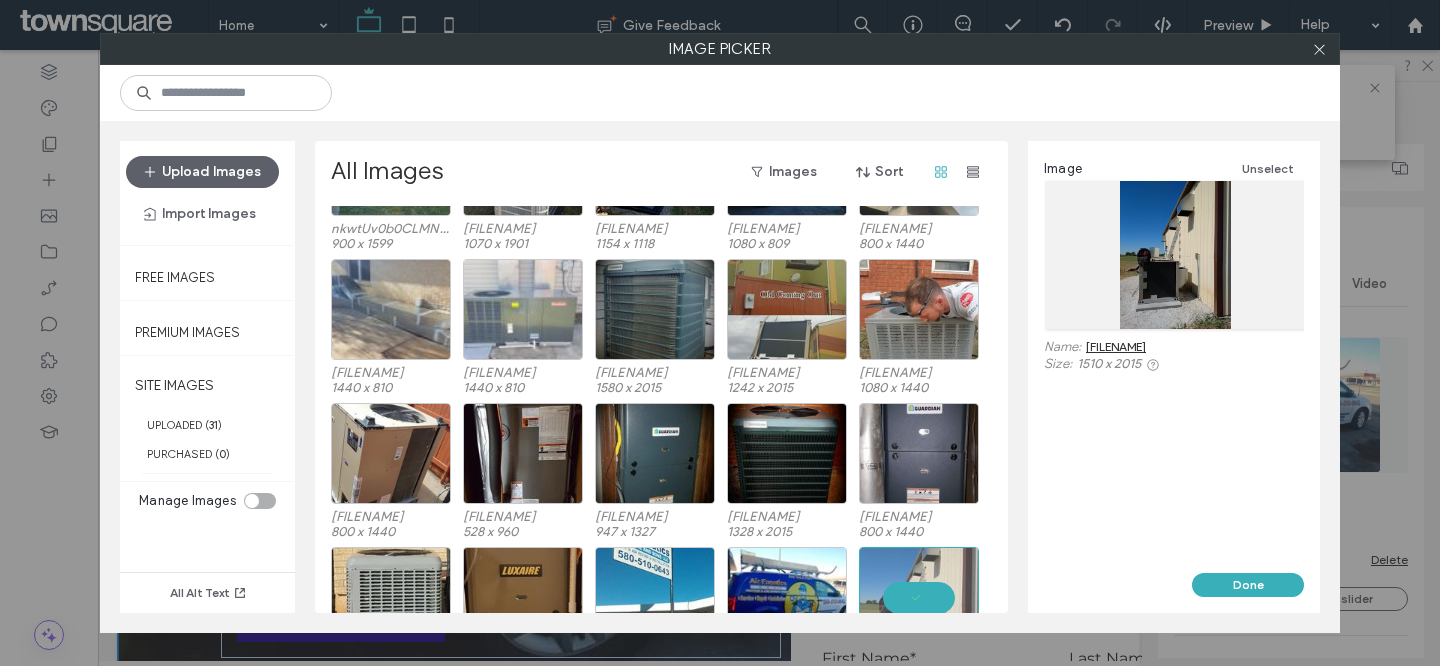 scroll, scrollTop: 0, scrollLeft: 0, axis: both 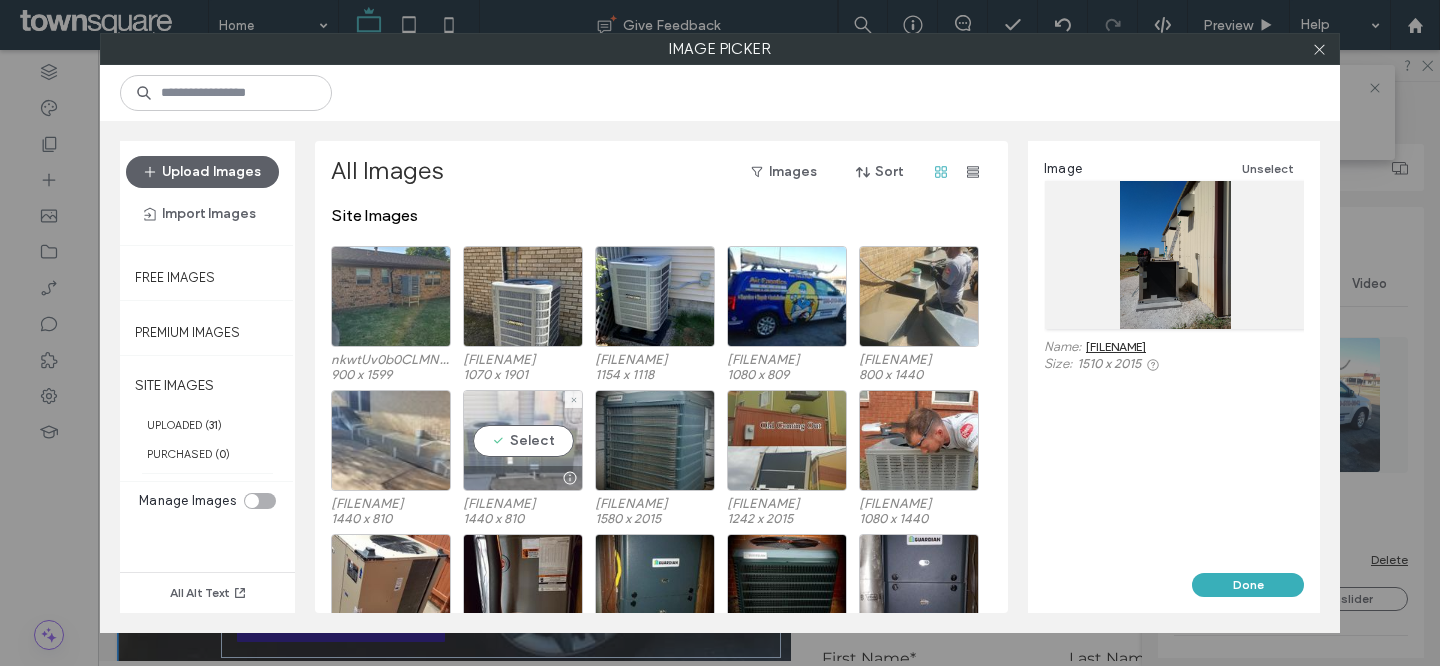 click on "Select" at bounding box center [523, 440] 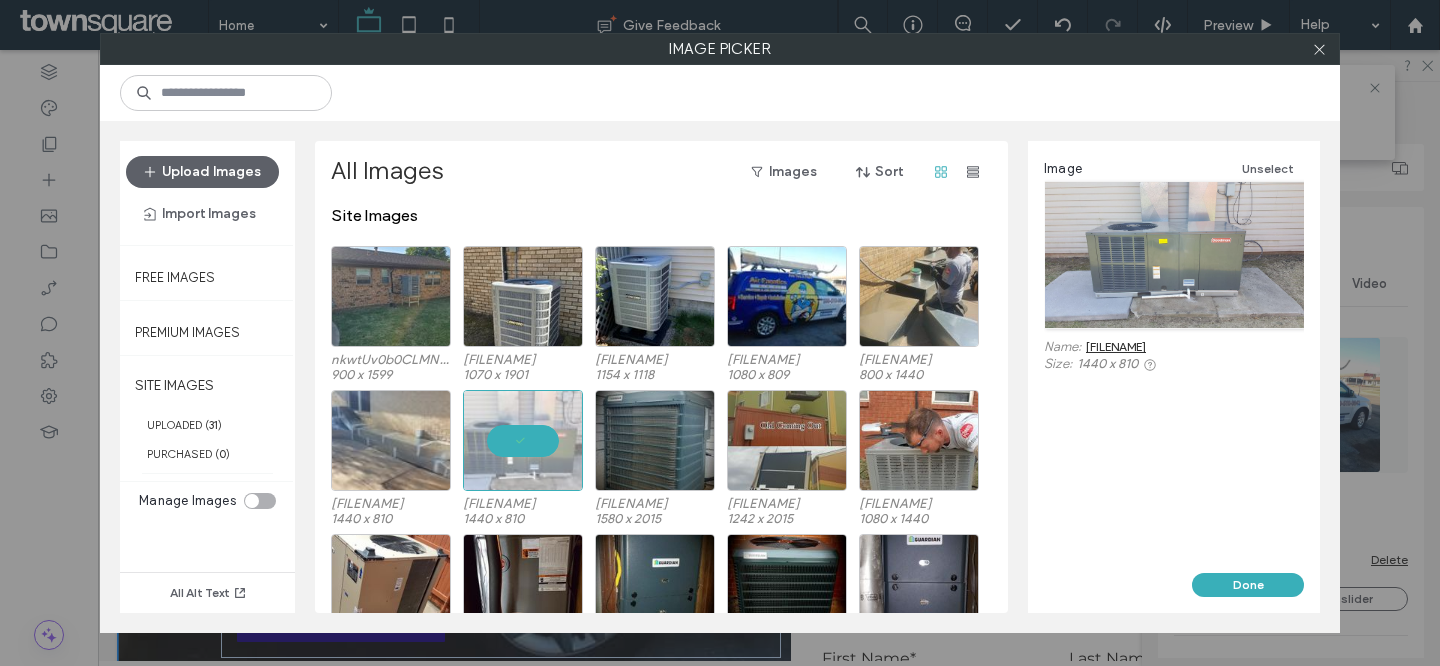 click on "Image Unselect Name: [FILENAME] Size: [NUMBER] x [NUMBER]" at bounding box center [1174, 357] 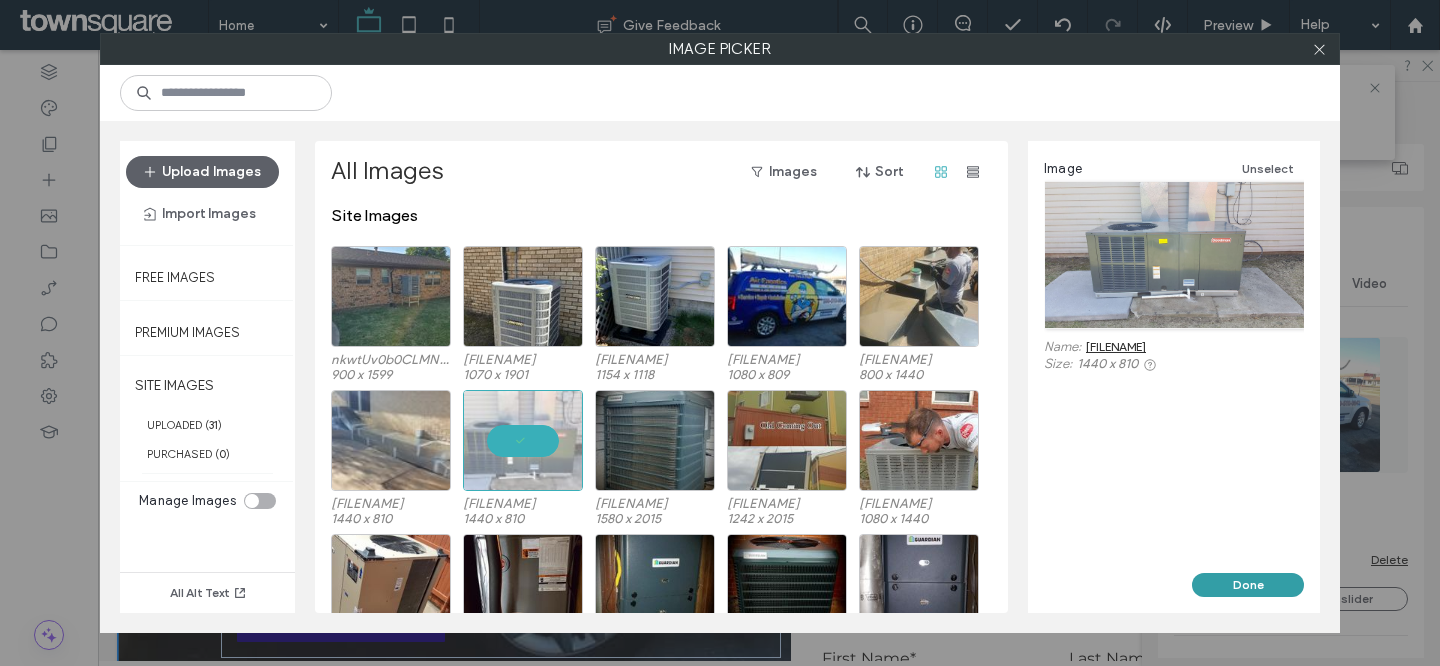 click on "Done" at bounding box center (1248, 585) 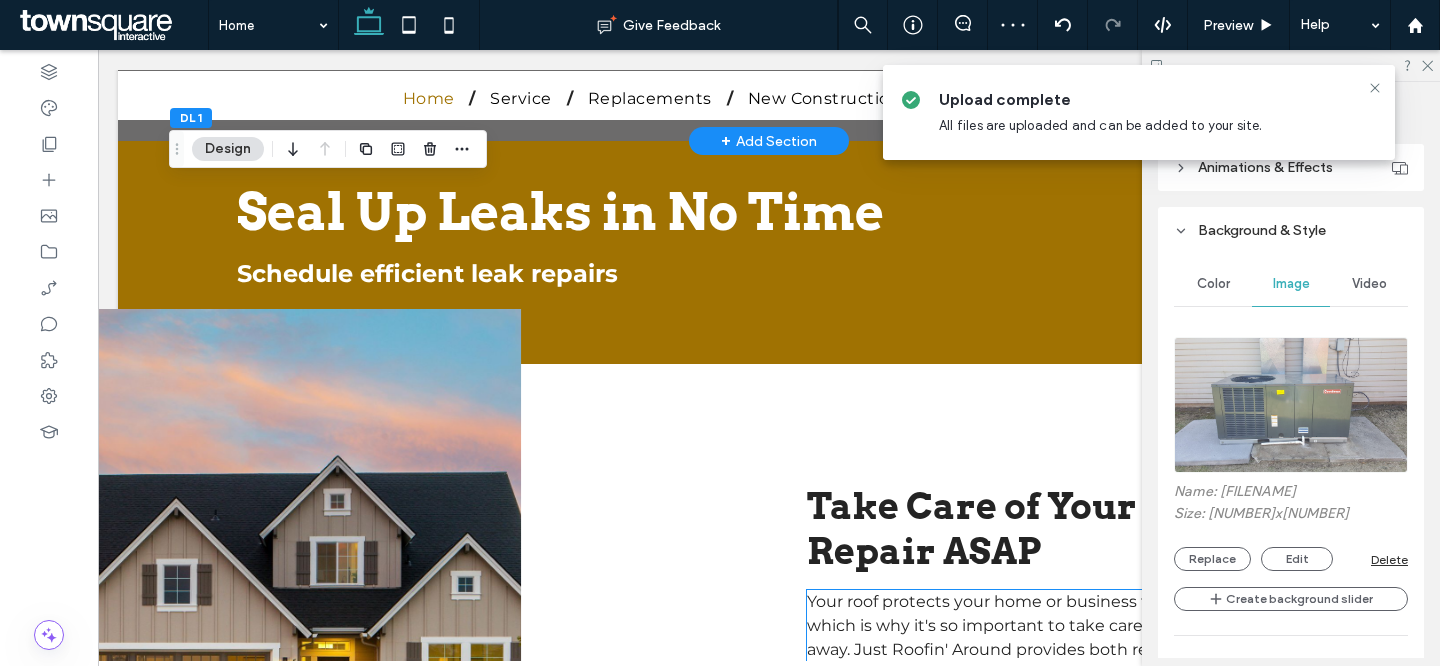 scroll, scrollTop: 1907, scrollLeft: 0, axis: vertical 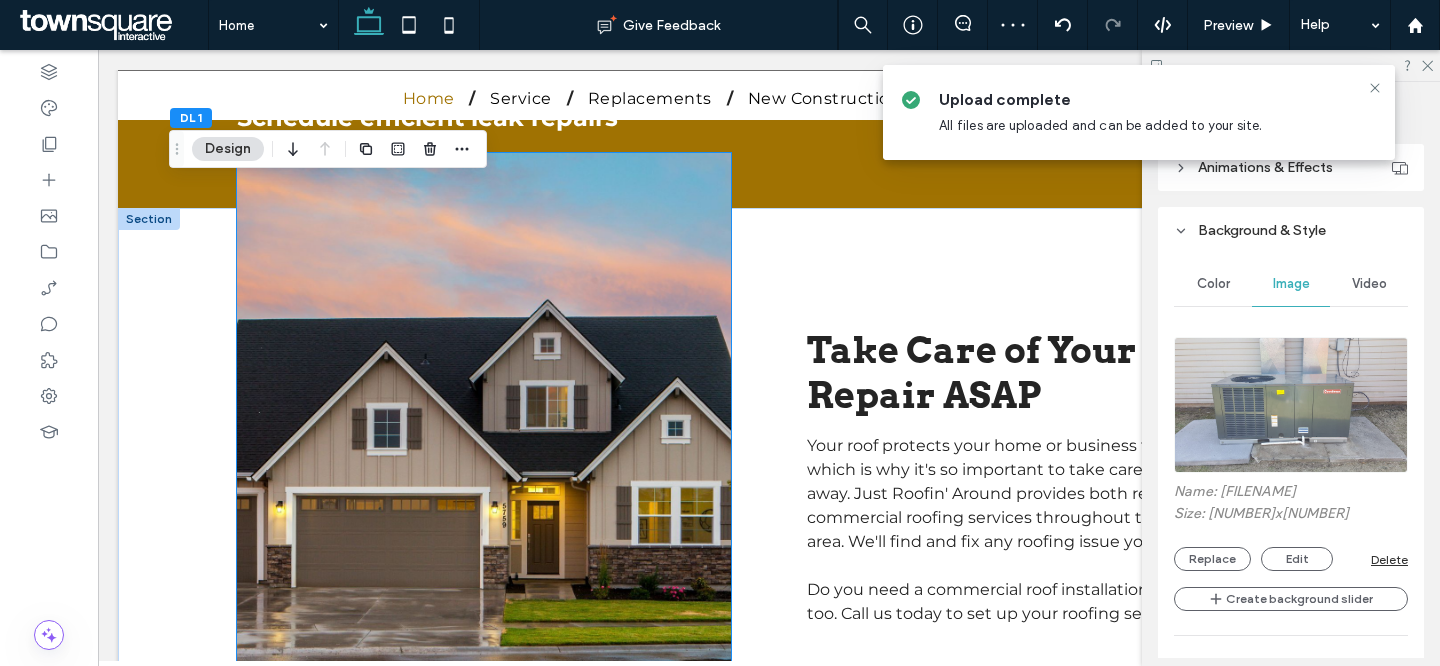 click at bounding box center (484, 437) 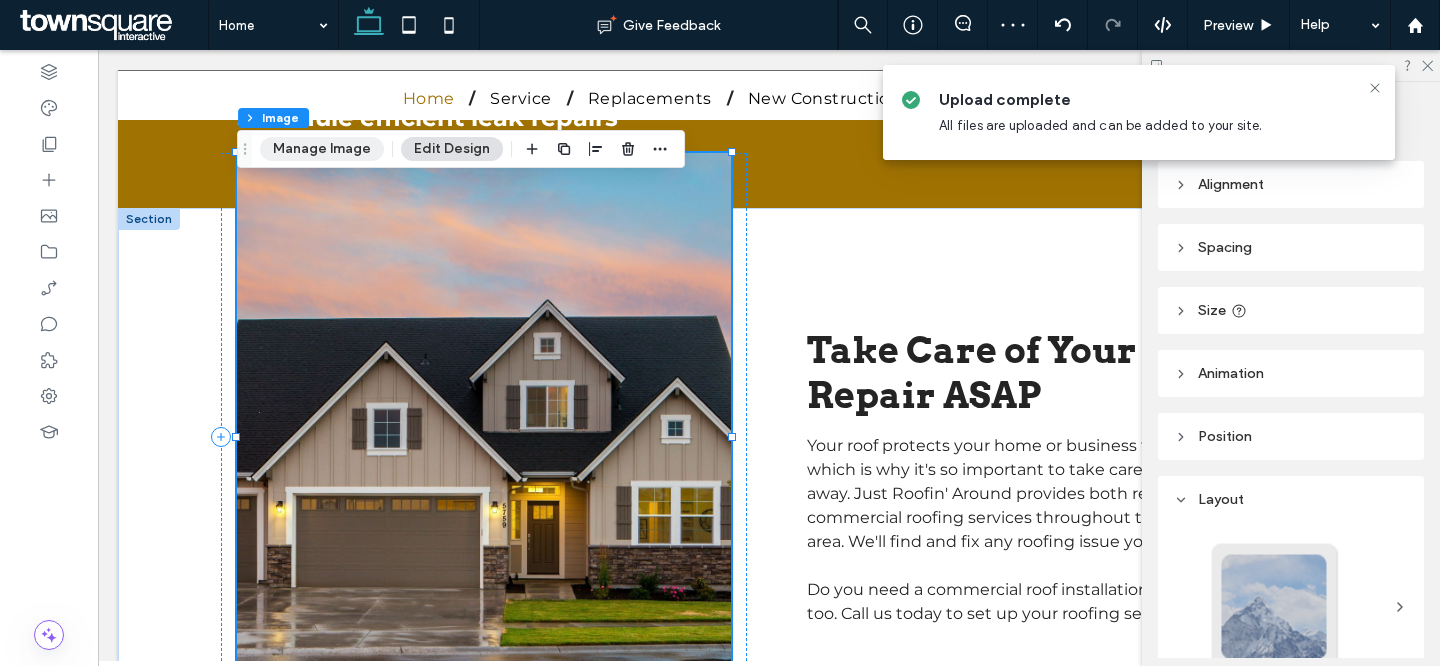 click on "Manage Image" at bounding box center (322, 149) 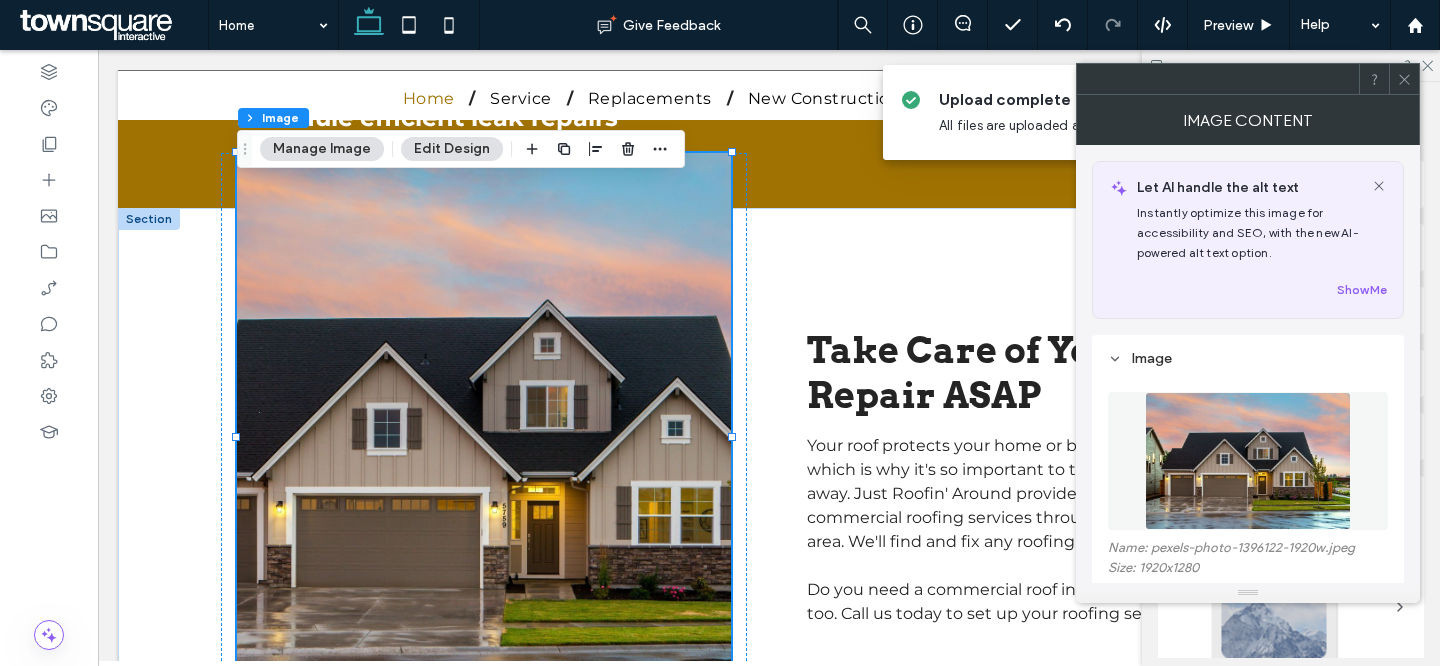 scroll, scrollTop: 304, scrollLeft: 0, axis: vertical 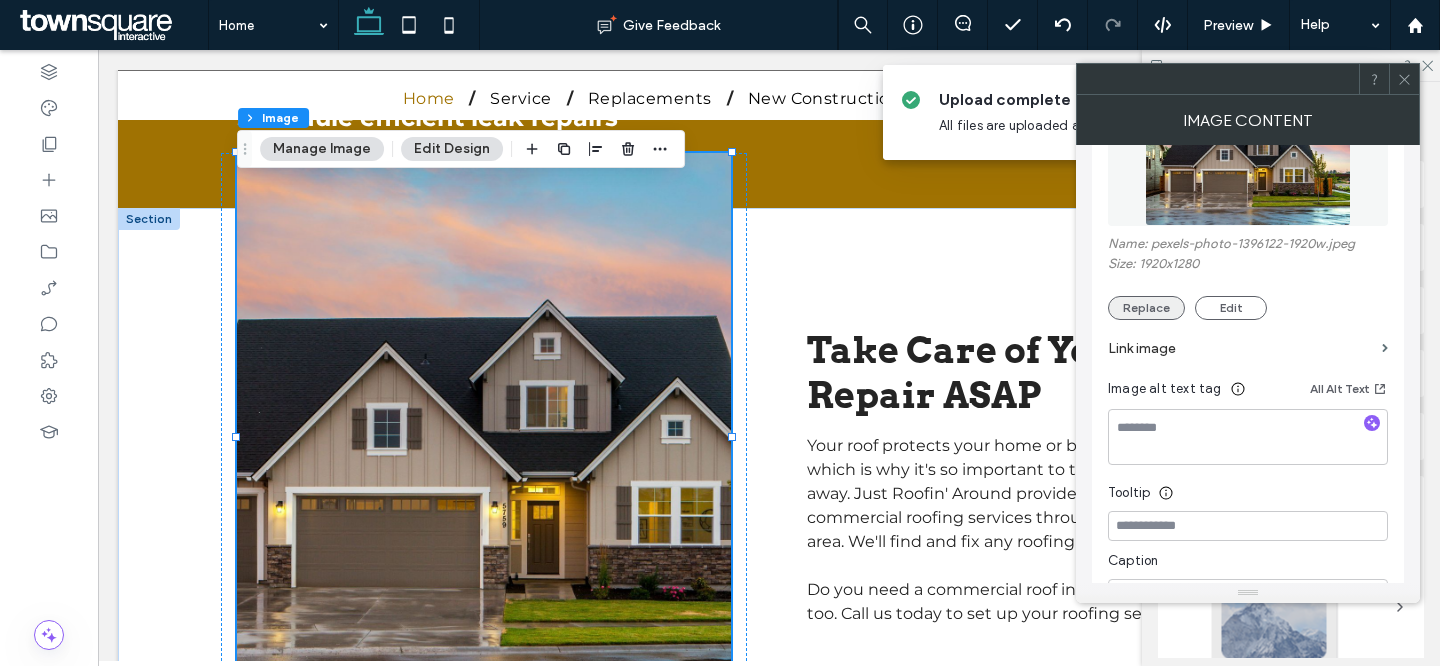 click on "Replace" at bounding box center (1146, 308) 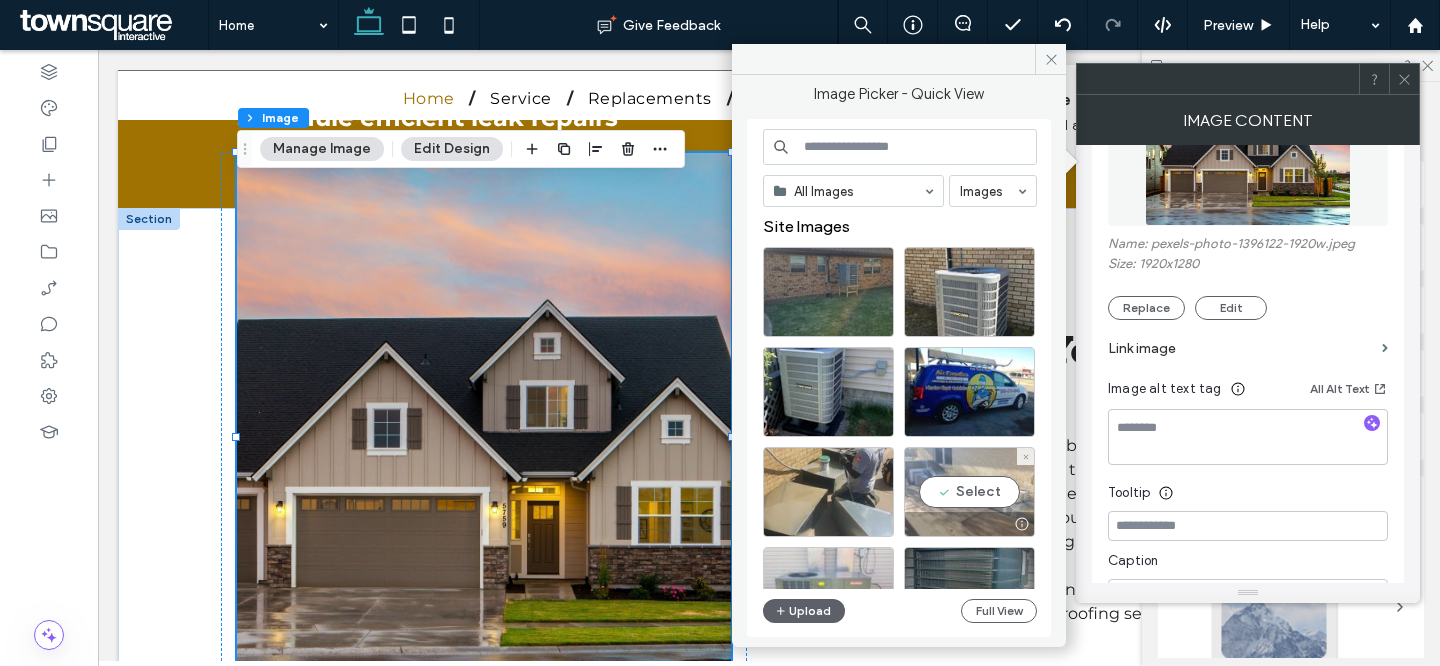scroll, scrollTop: 715, scrollLeft: 0, axis: vertical 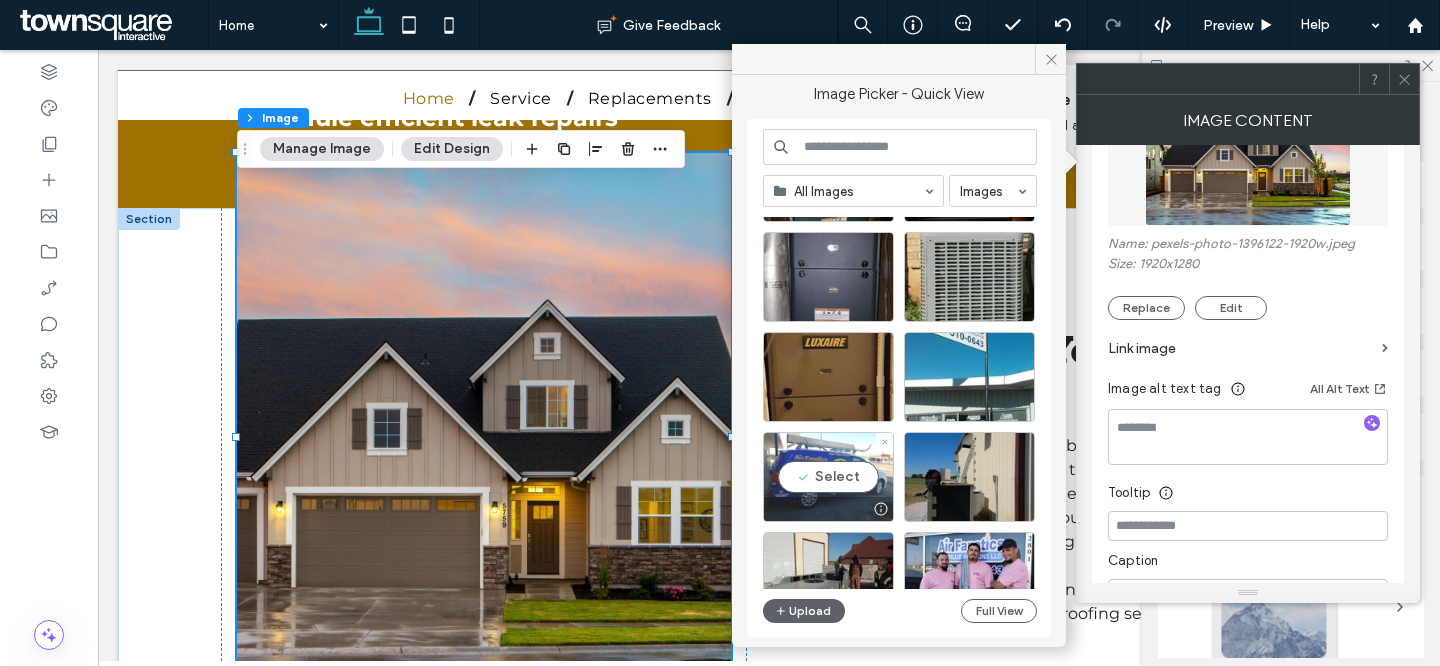 click on "Select" at bounding box center (828, 477) 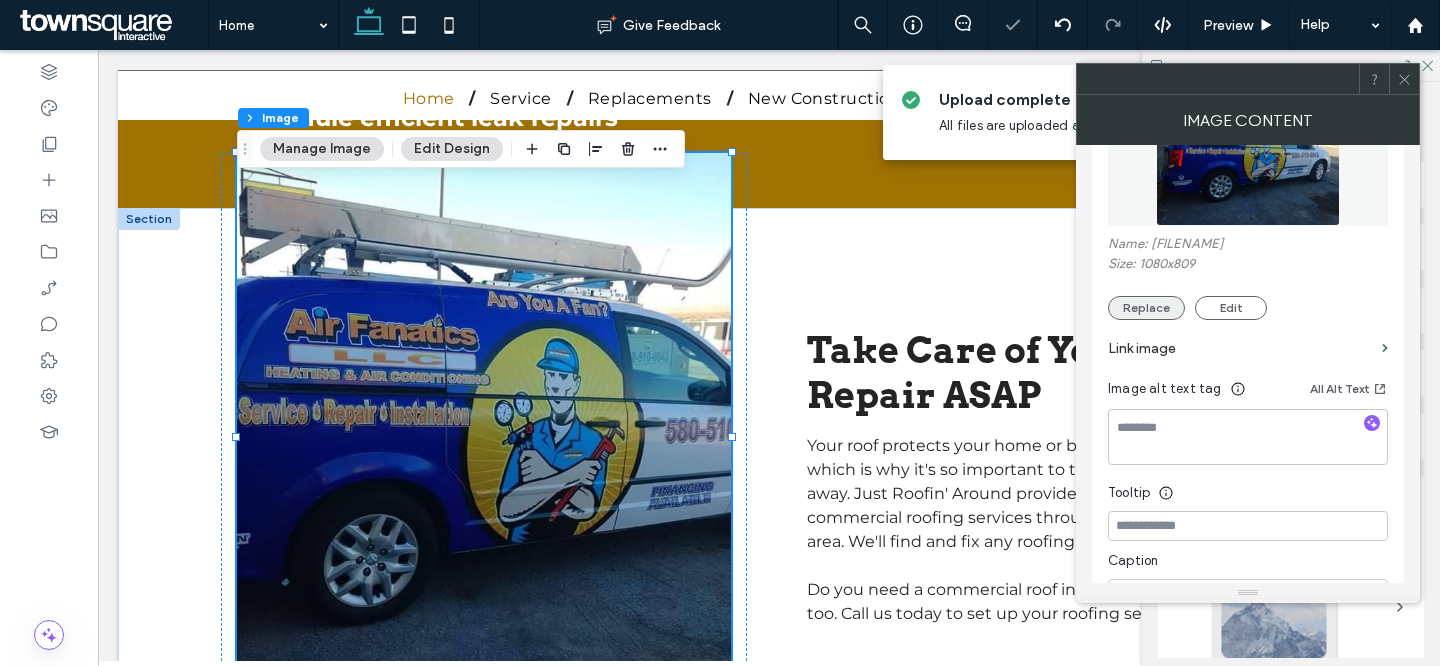 click on "Replace" at bounding box center (1146, 308) 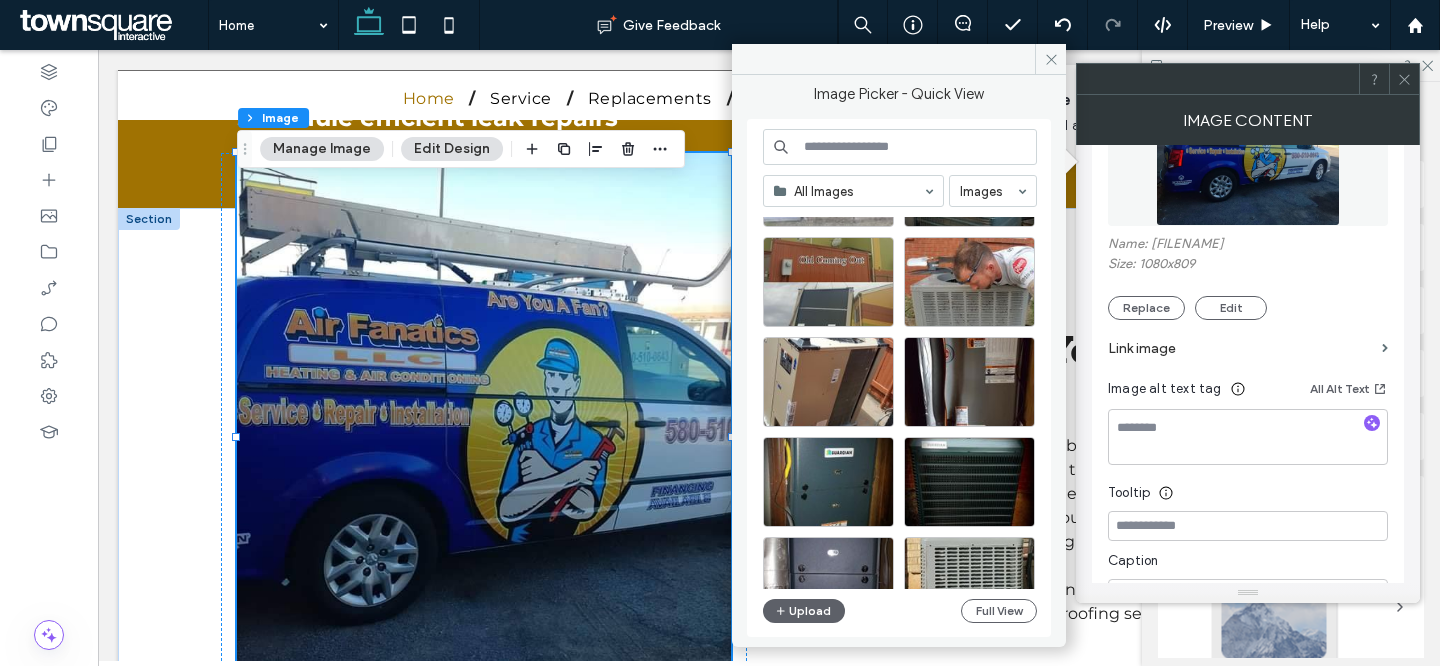 scroll, scrollTop: 0, scrollLeft: 0, axis: both 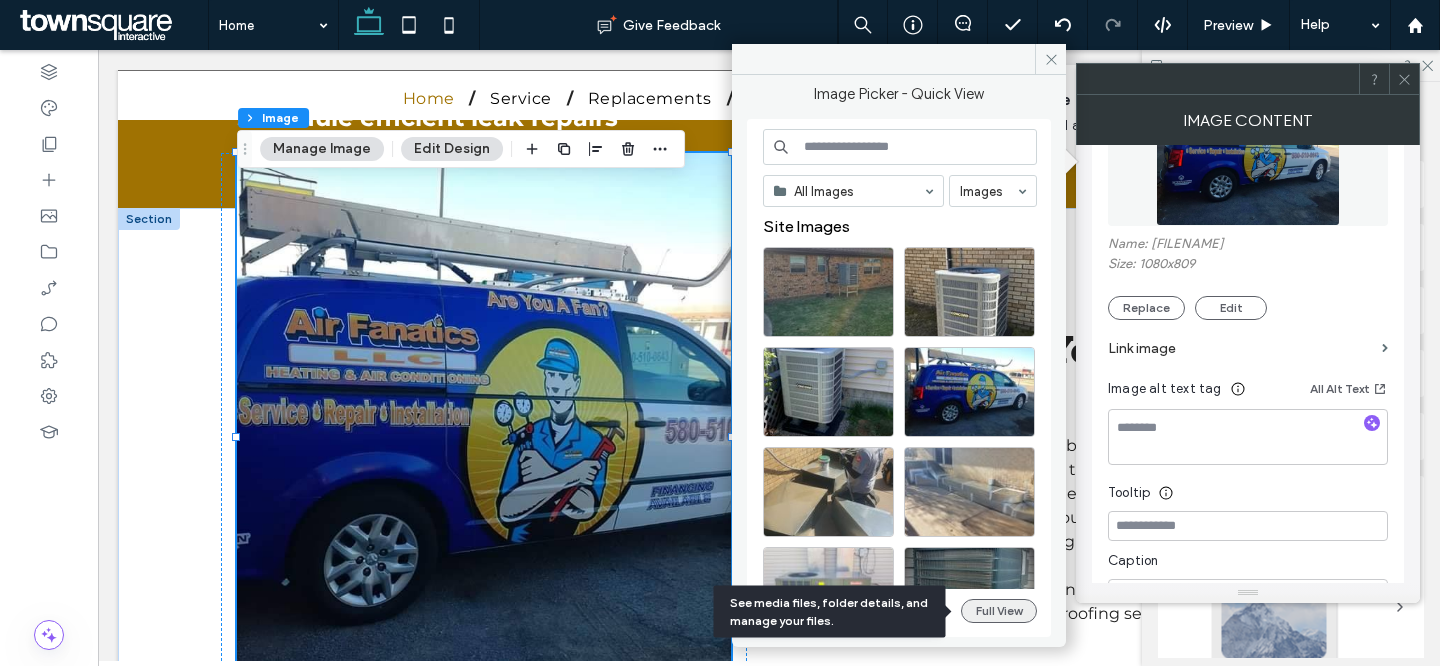 click on "Full View" at bounding box center [999, 611] 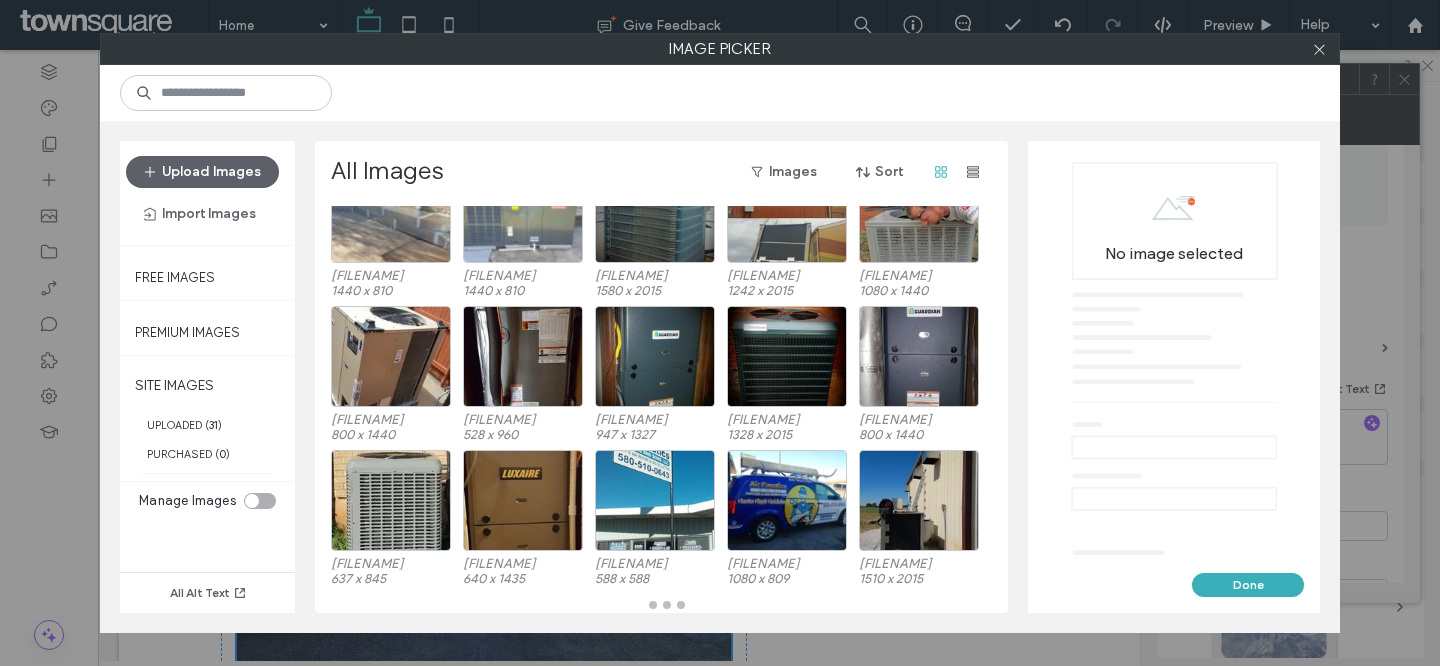 scroll, scrollTop: 228, scrollLeft: 0, axis: vertical 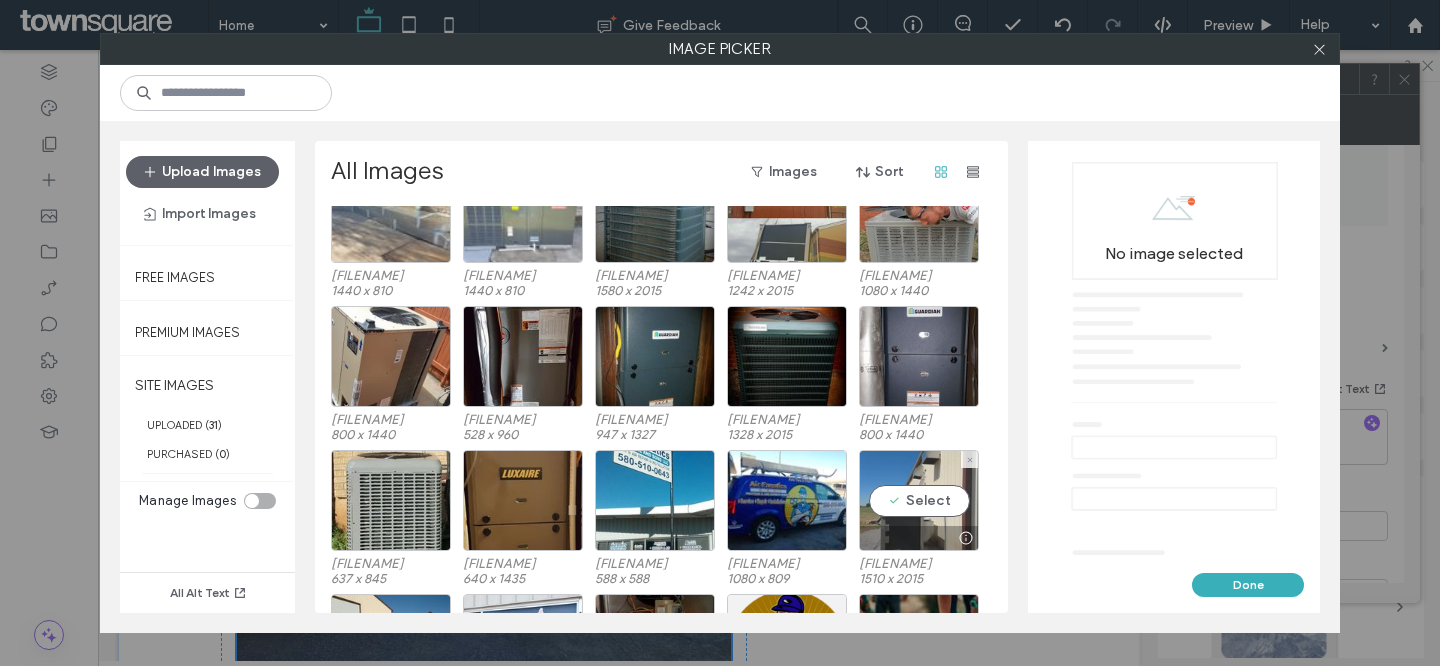 click on "Select" at bounding box center (919, 500) 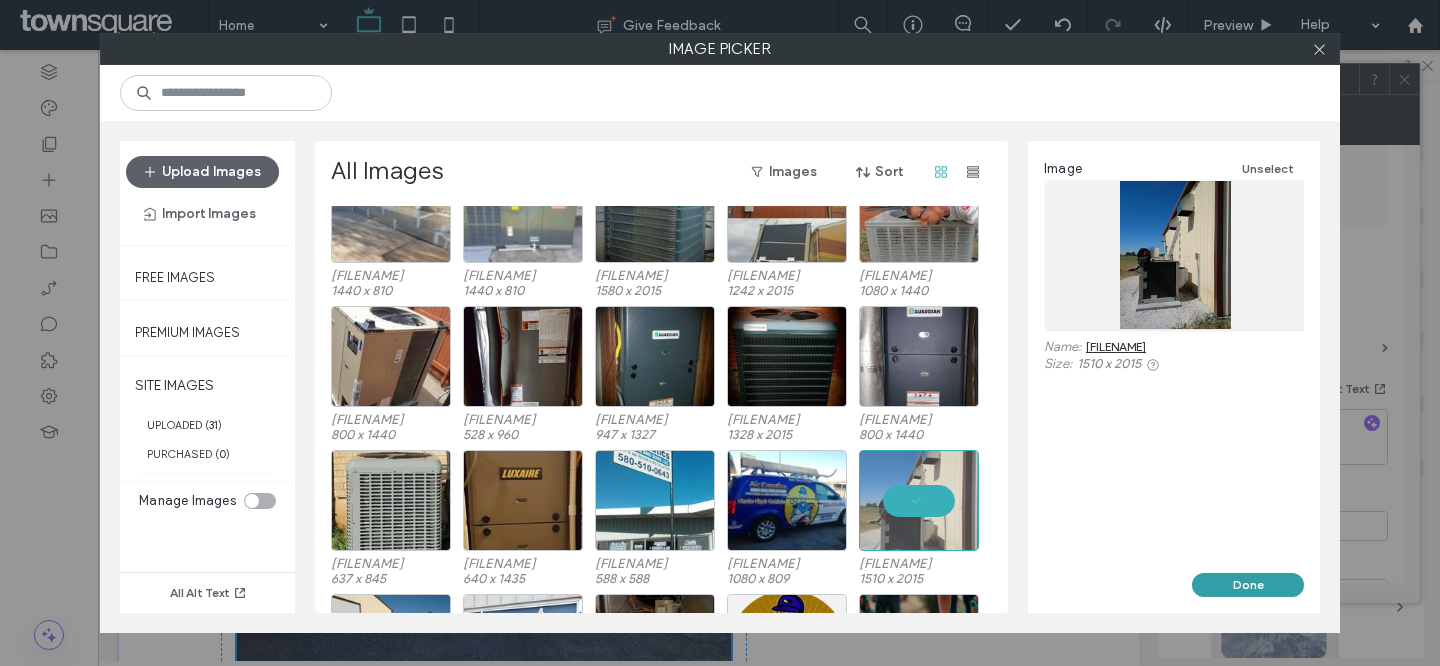 click on "Done" at bounding box center (1248, 585) 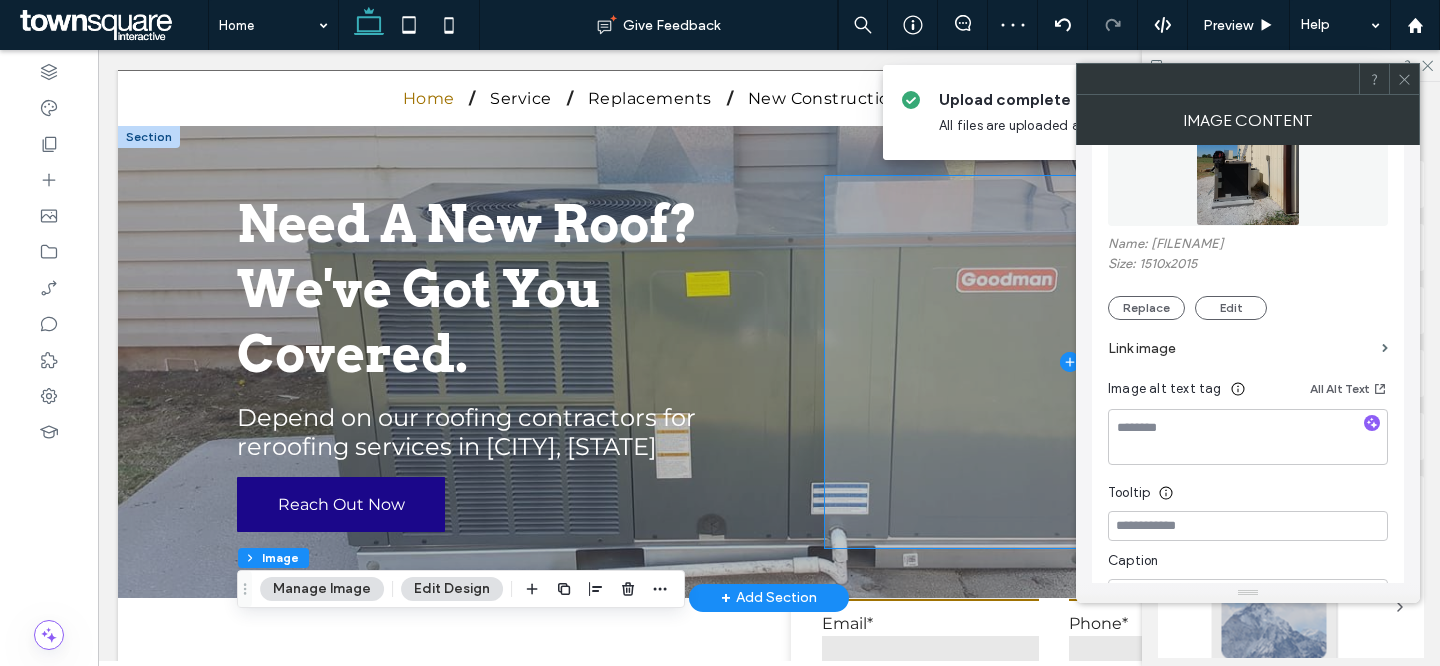 scroll, scrollTop: 127, scrollLeft: 0, axis: vertical 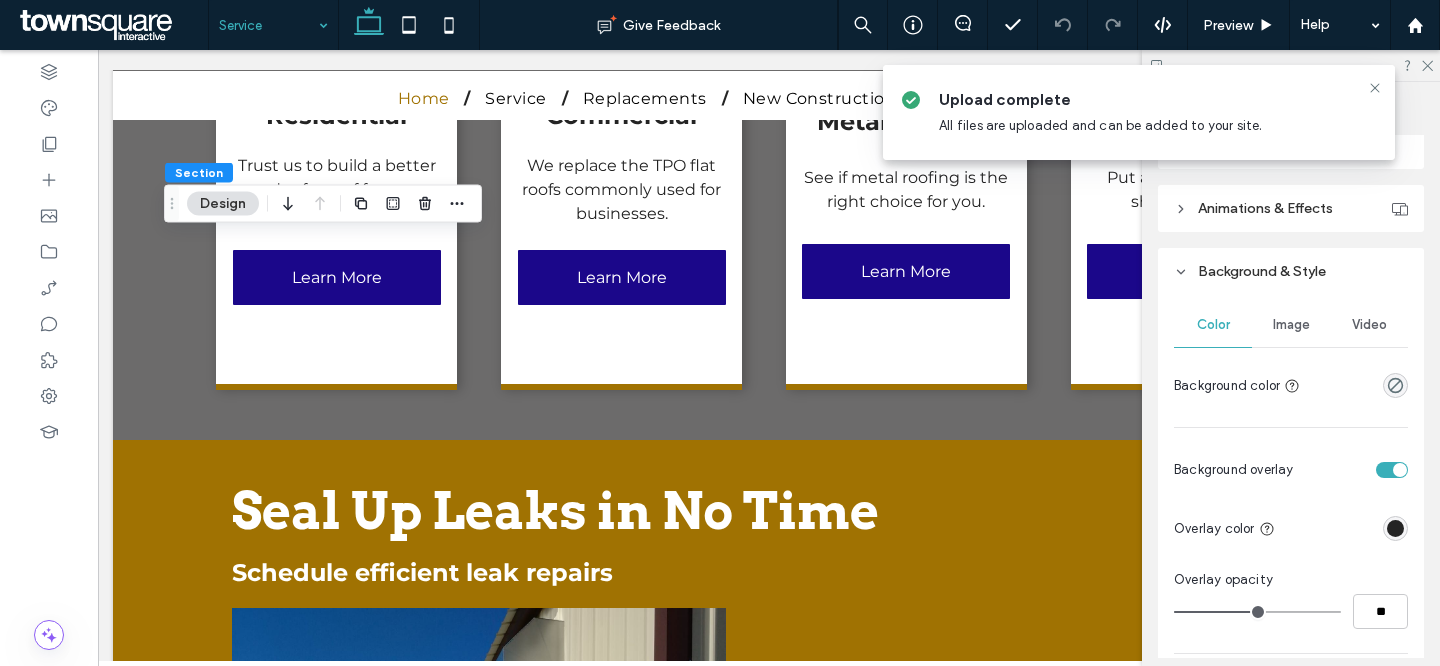 click on "Image" at bounding box center (1291, 325) 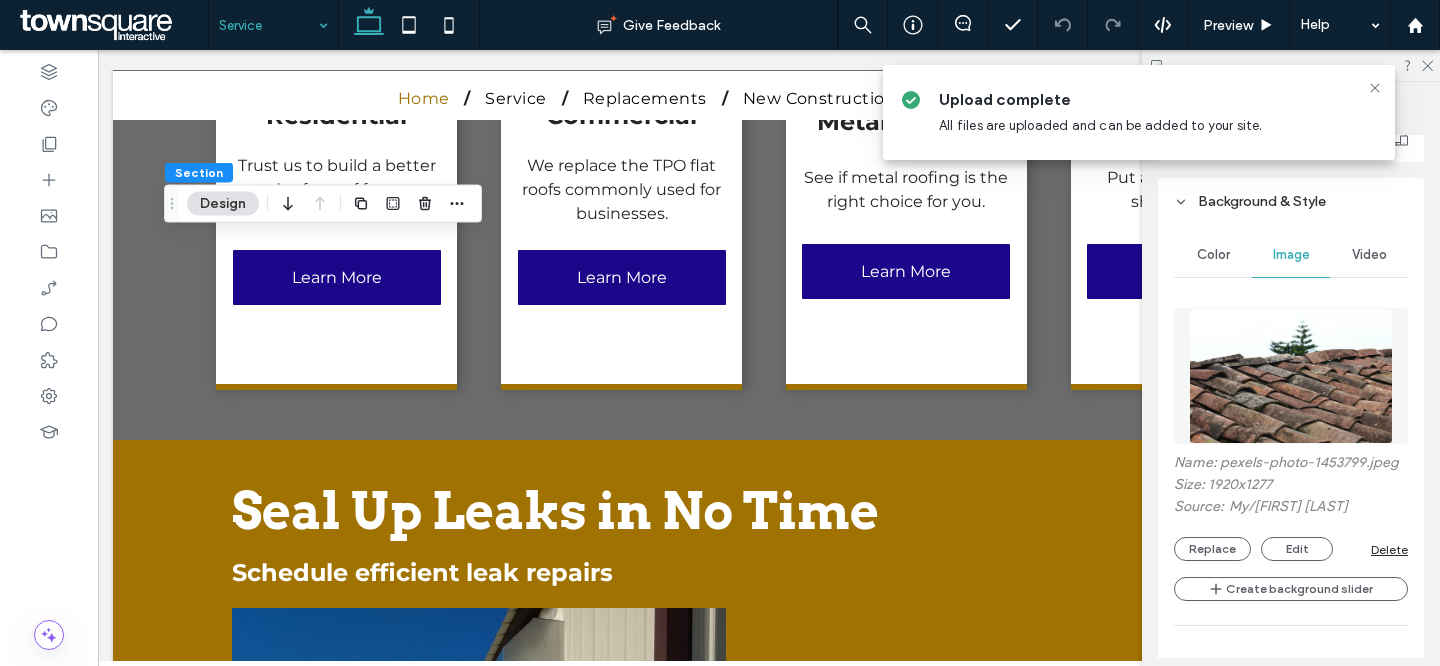 scroll, scrollTop: 415, scrollLeft: 0, axis: vertical 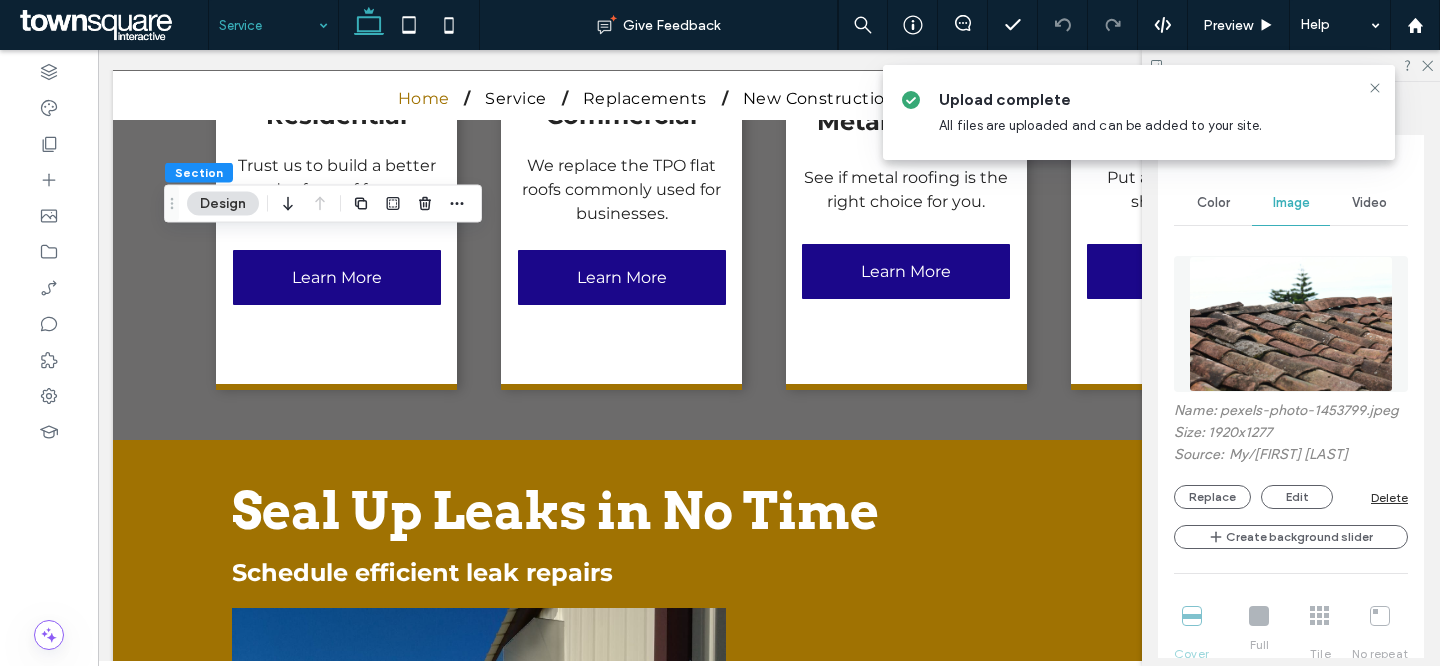 click on "Name: [FILENAME] Size: [NUMBER]x[NUMBER] Source: My  /  [FIRST] [LAST] Replace Edit Delete" at bounding box center (1291, 455) 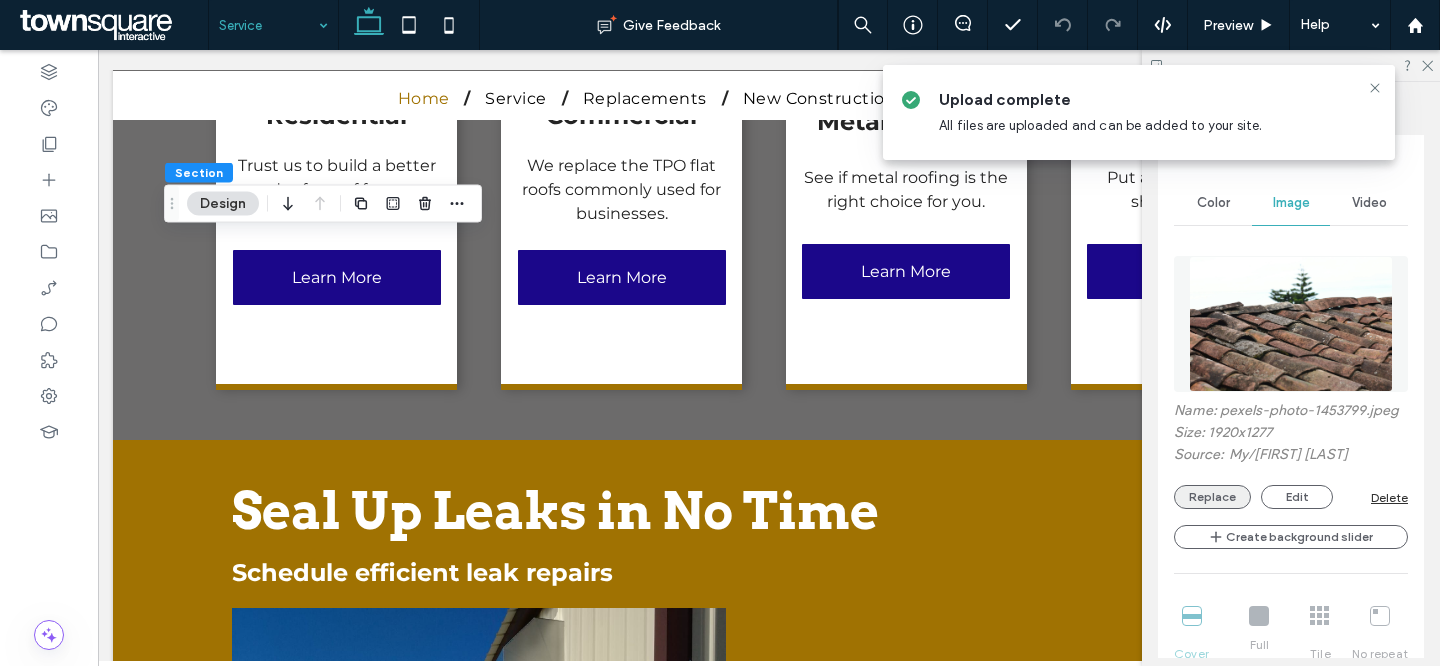 click on "Replace" at bounding box center (1212, 497) 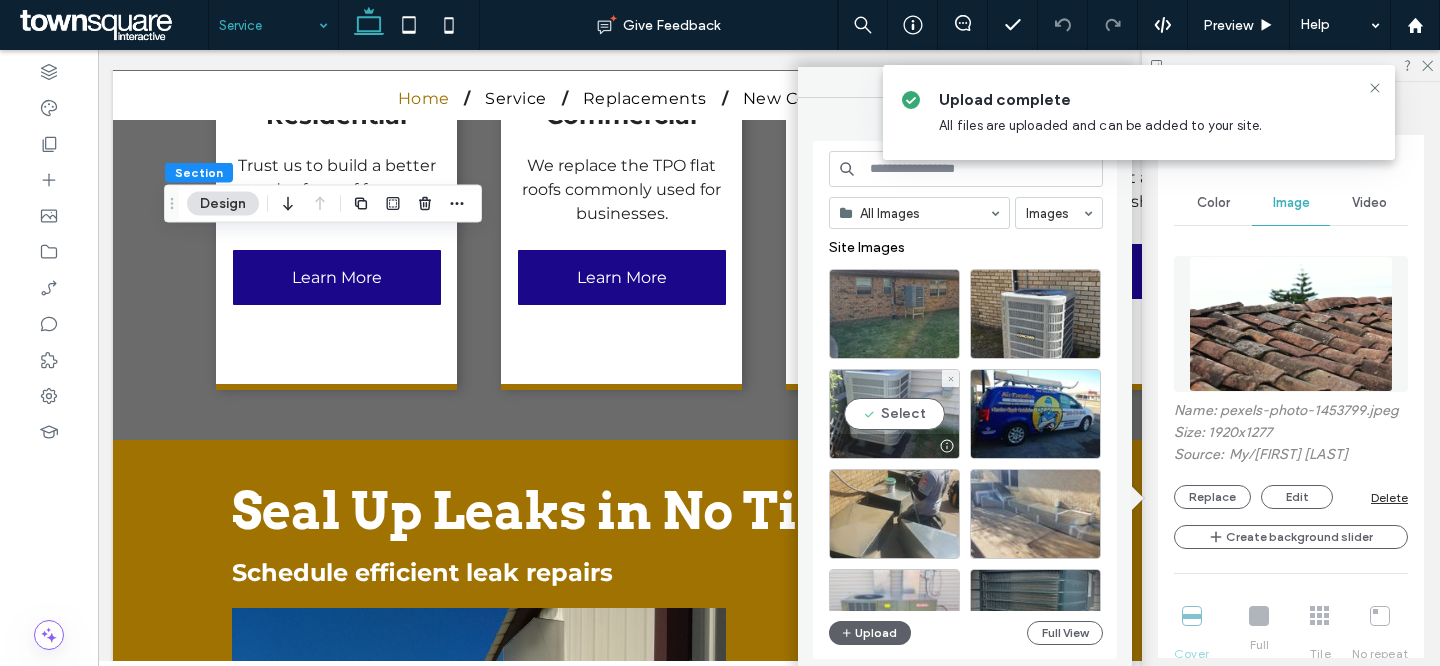 click on "Select" at bounding box center (894, 414) 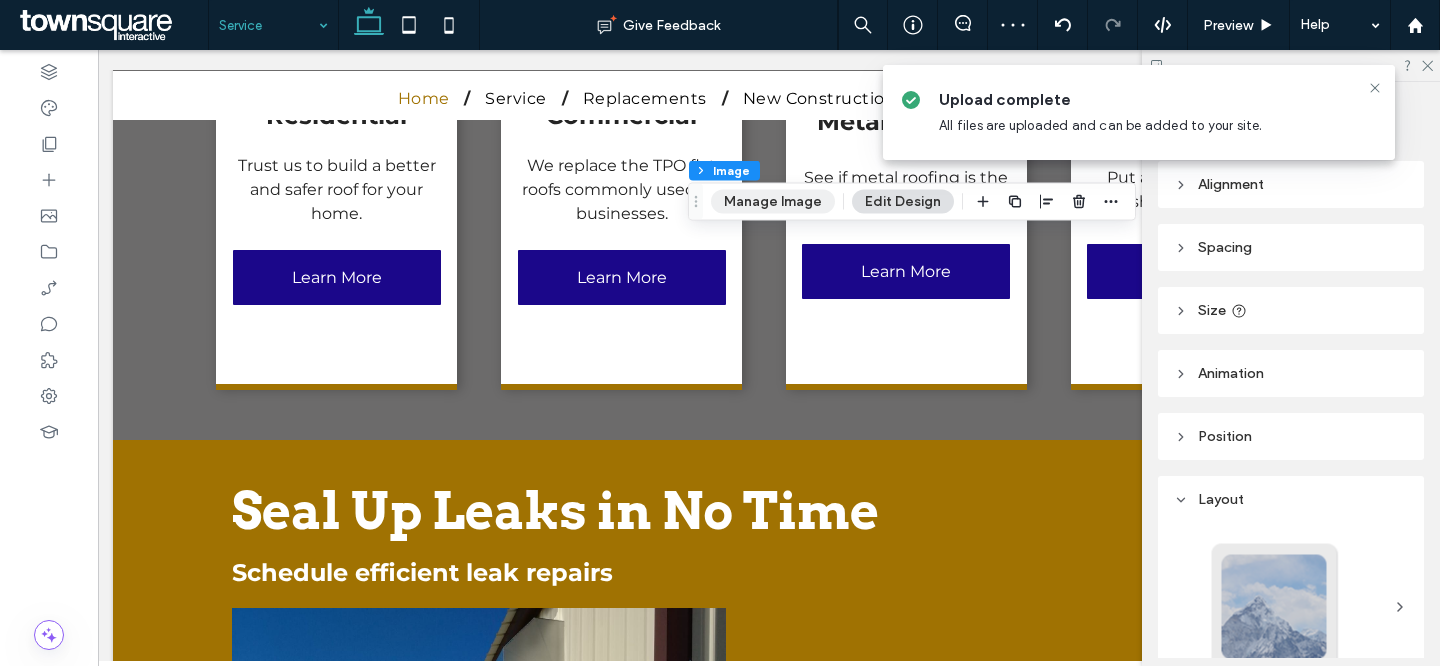 click on "Manage Image" at bounding box center [773, 202] 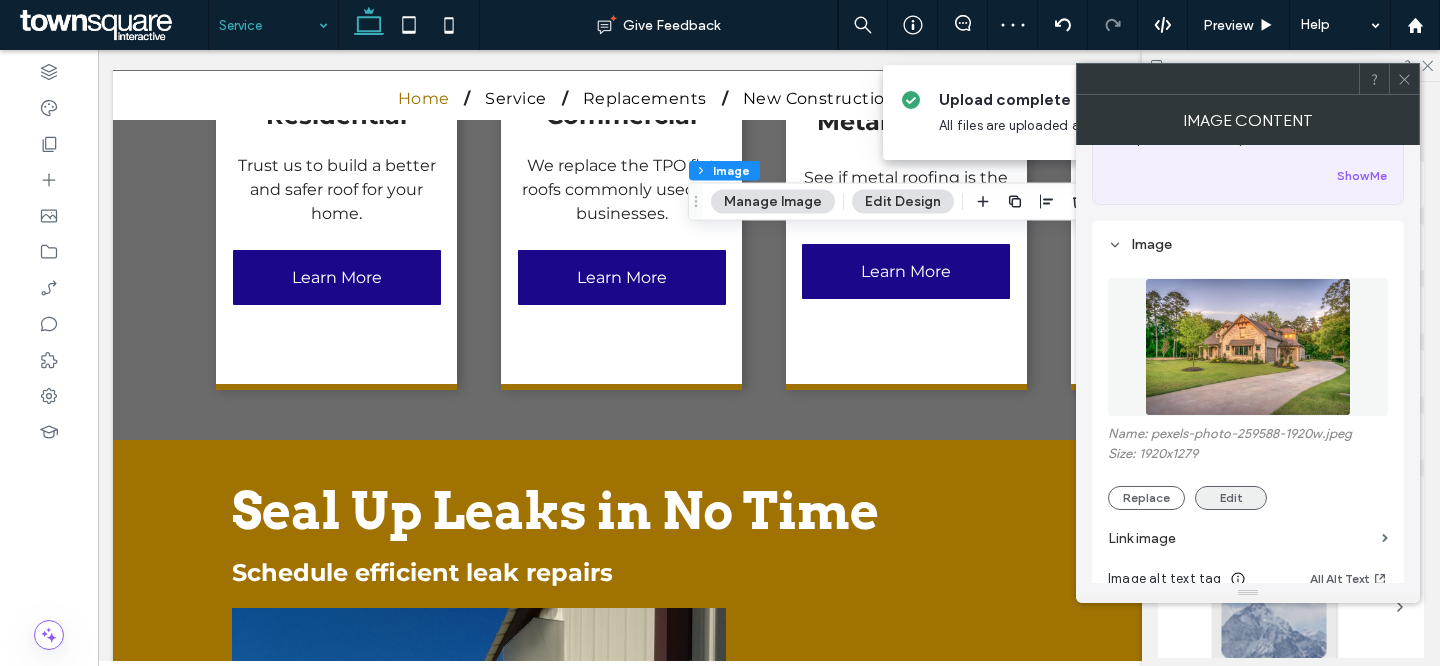 scroll, scrollTop: 238, scrollLeft: 0, axis: vertical 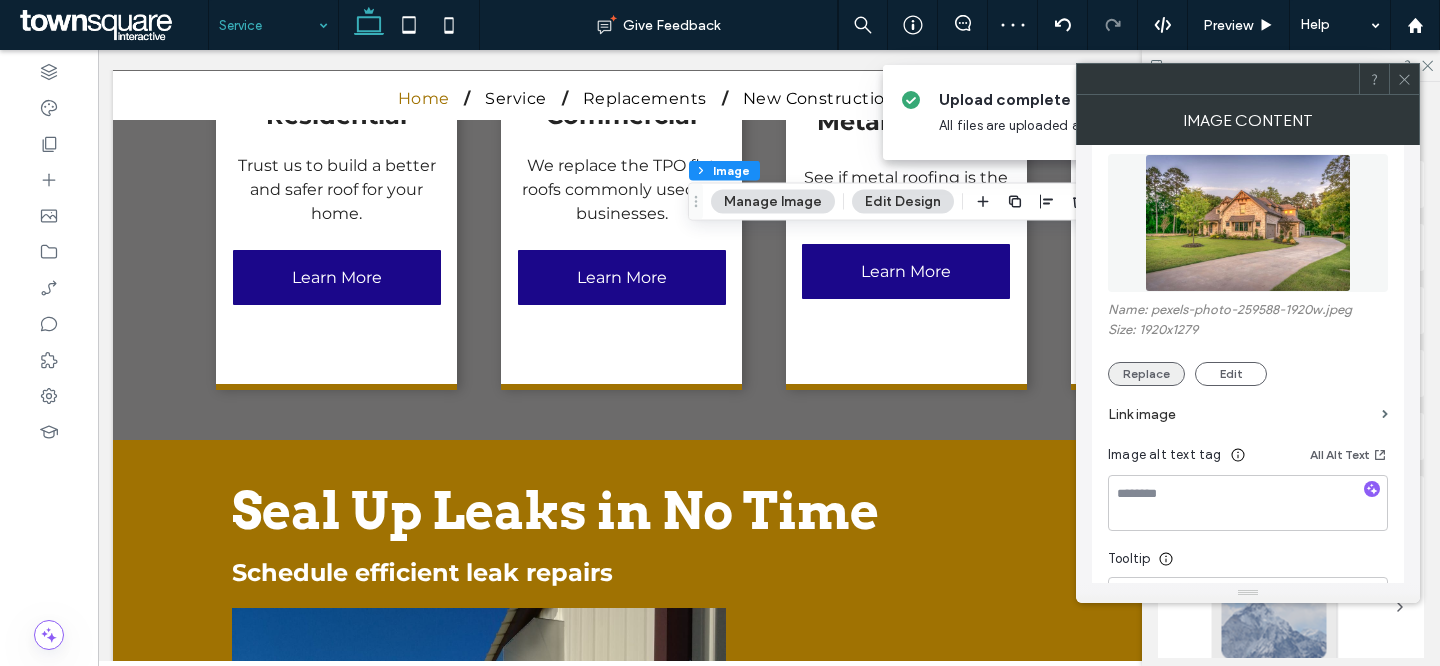 click on "Replace" at bounding box center [1146, 374] 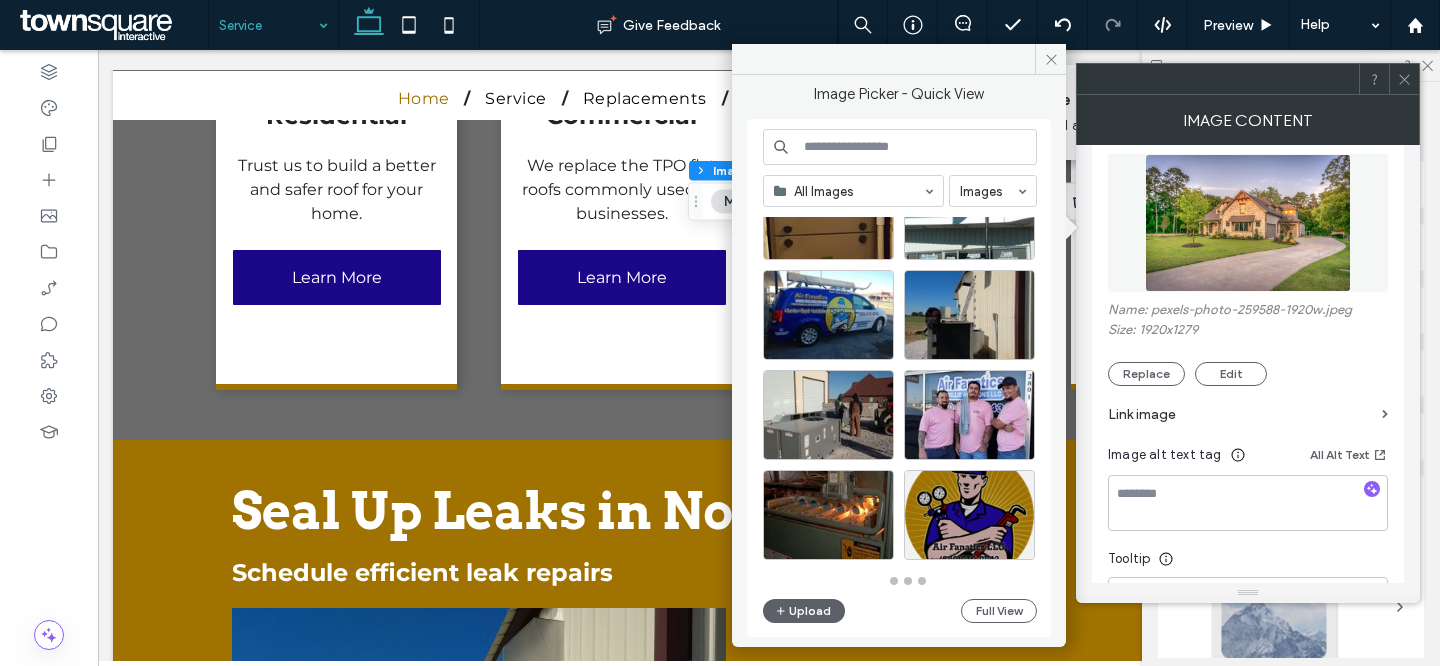 scroll, scrollTop: 877, scrollLeft: 0, axis: vertical 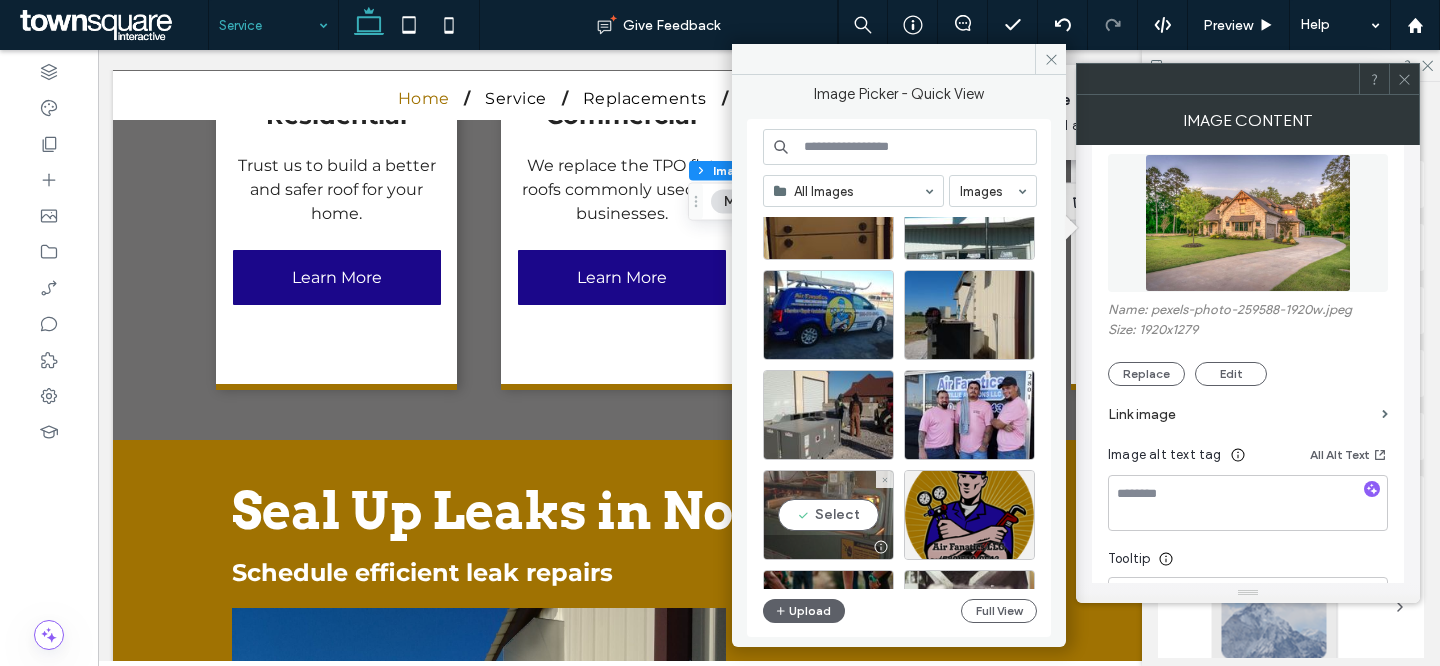 click on "Select" at bounding box center (828, 515) 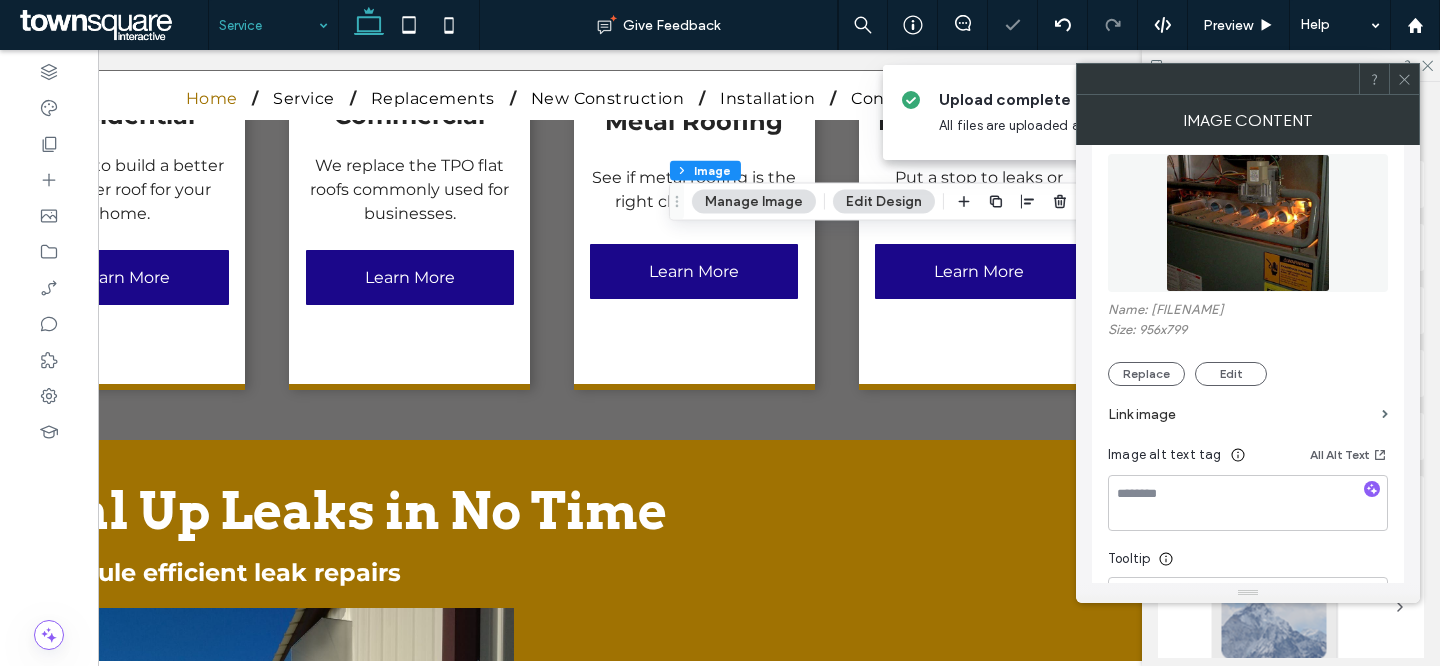 scroll, scrollTop: 0, scrollLeft: 298, axis: horizontal 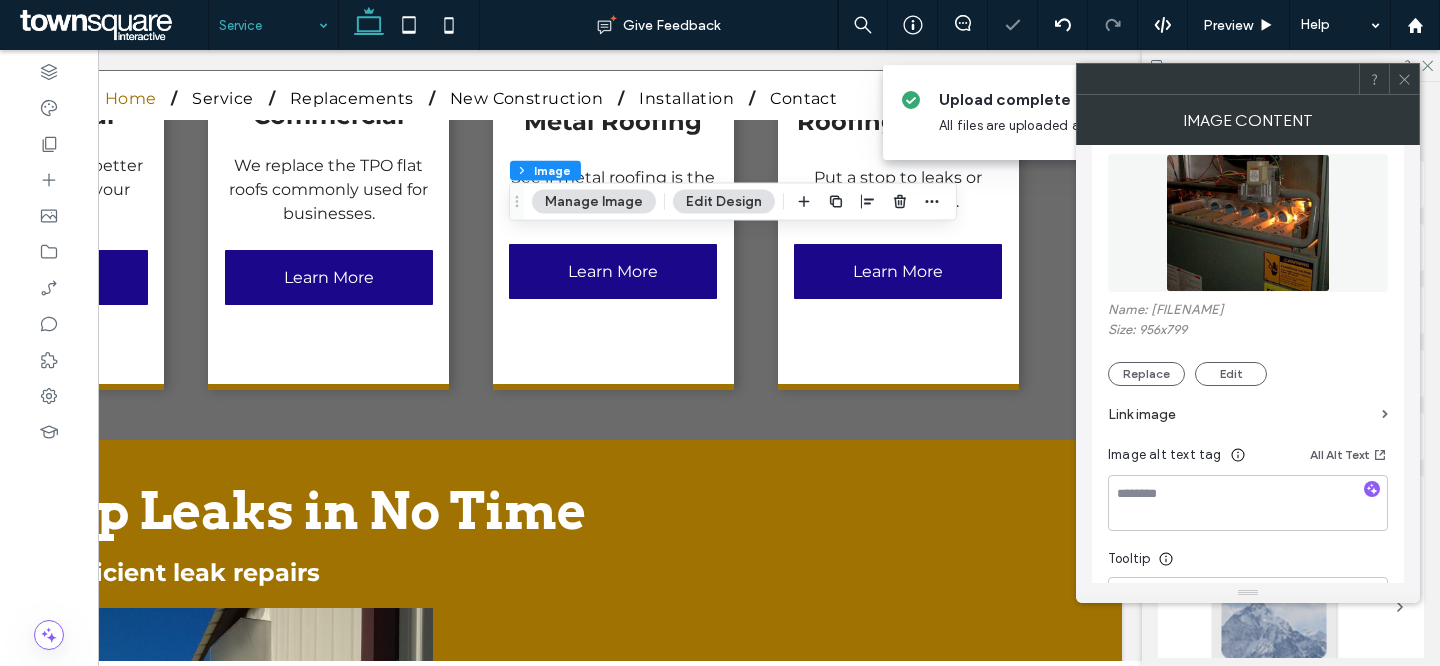 click on "Name: [FILENAME] Size: [NUMBER]x[NUMBER] Replace Edit" at bounding box center [1248, 344] 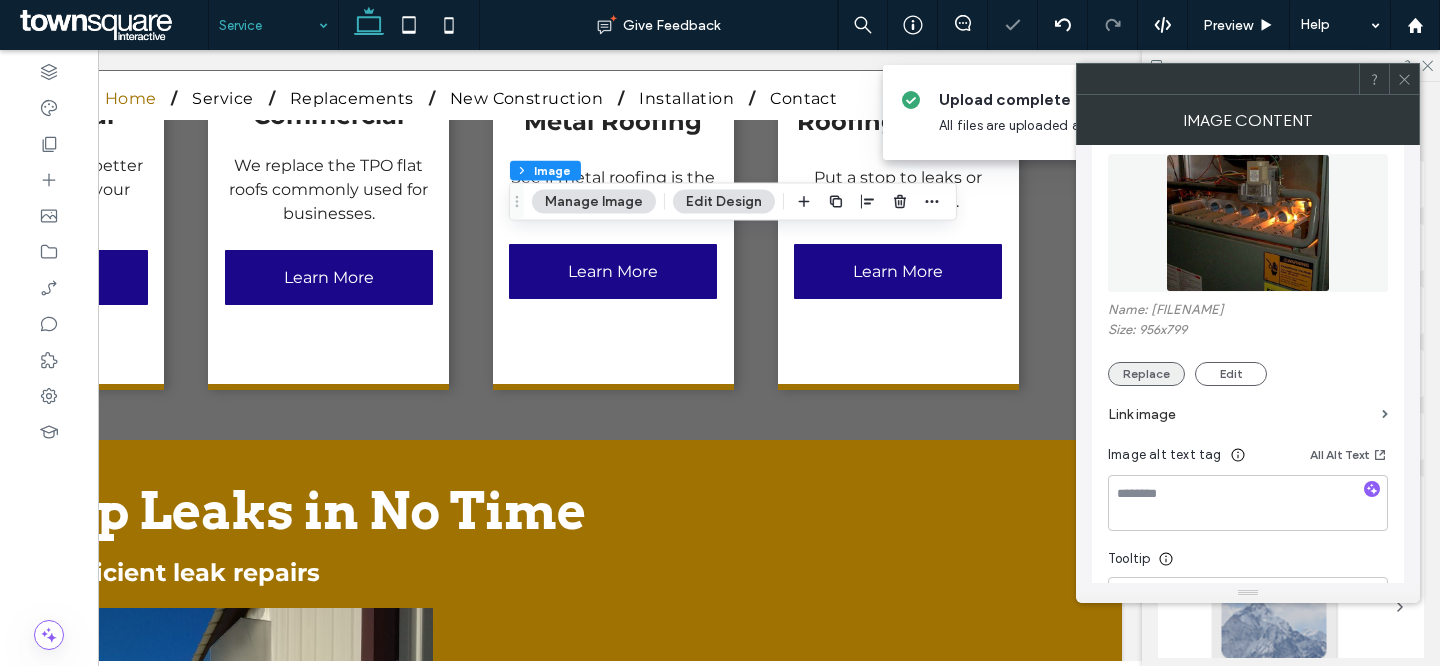 click on "Replace" at bounding box center [1146, 374] 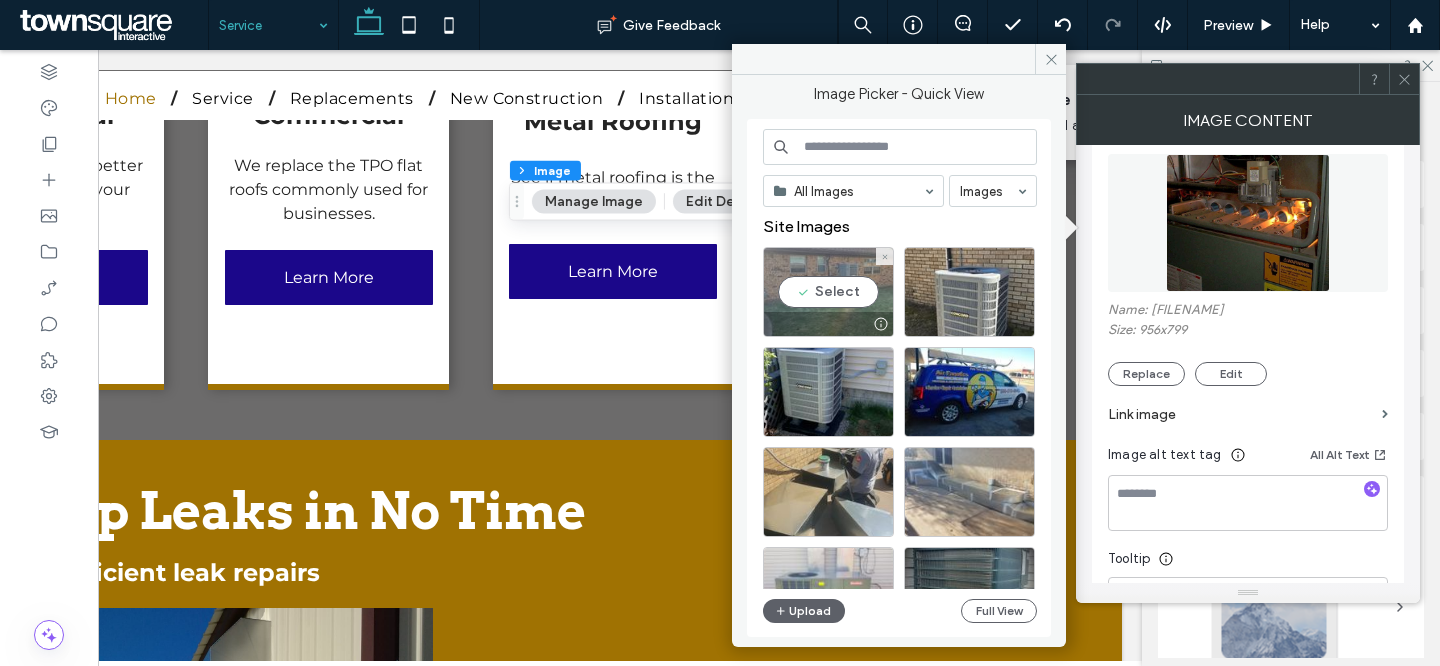 click on "Select" at bounding box center (828, 292) 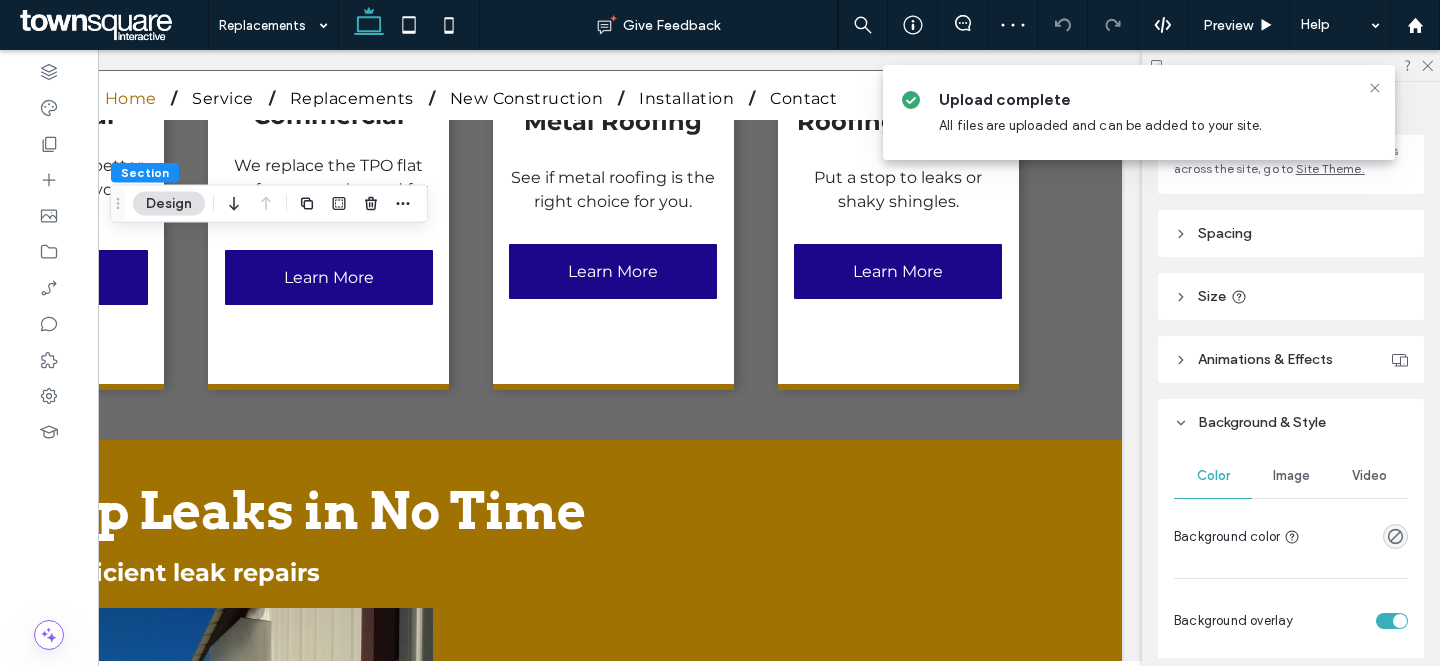 scroll, scrollTop: 289, scrollLeft: 0, axis: vertical 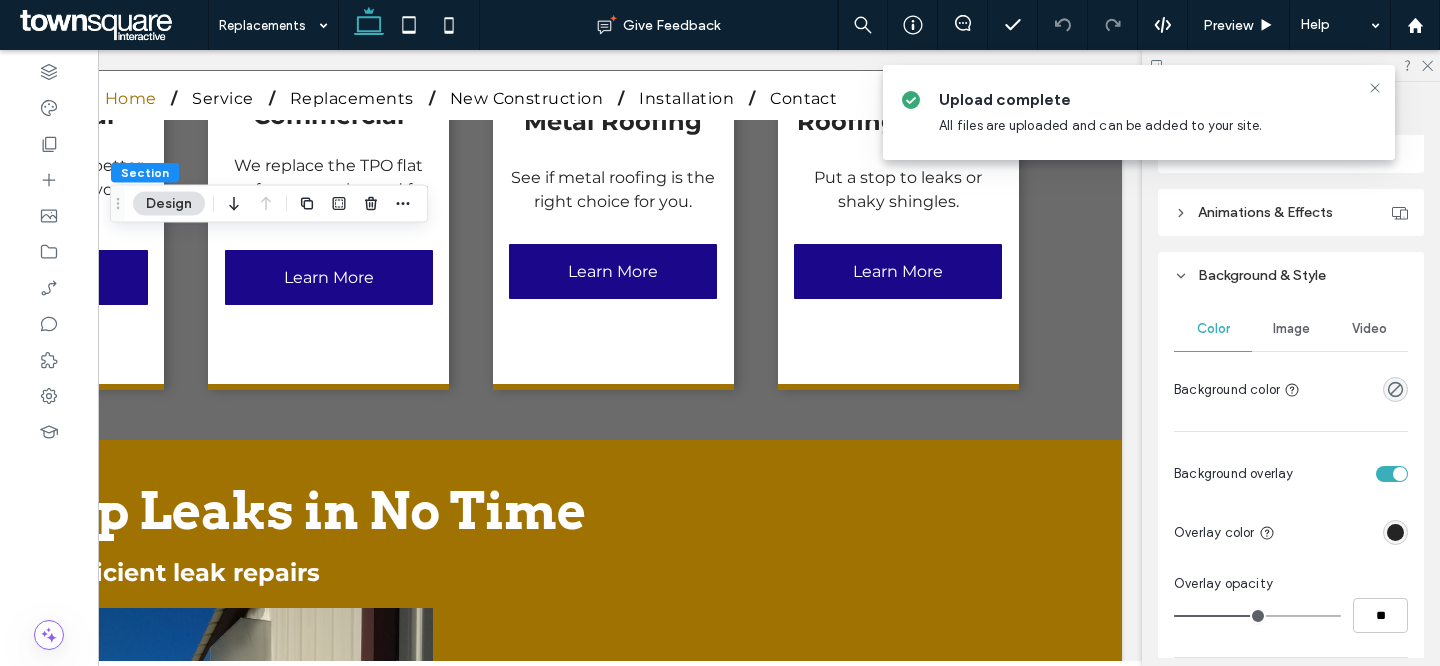 click on "Image" at bounding box center (1291, 329) 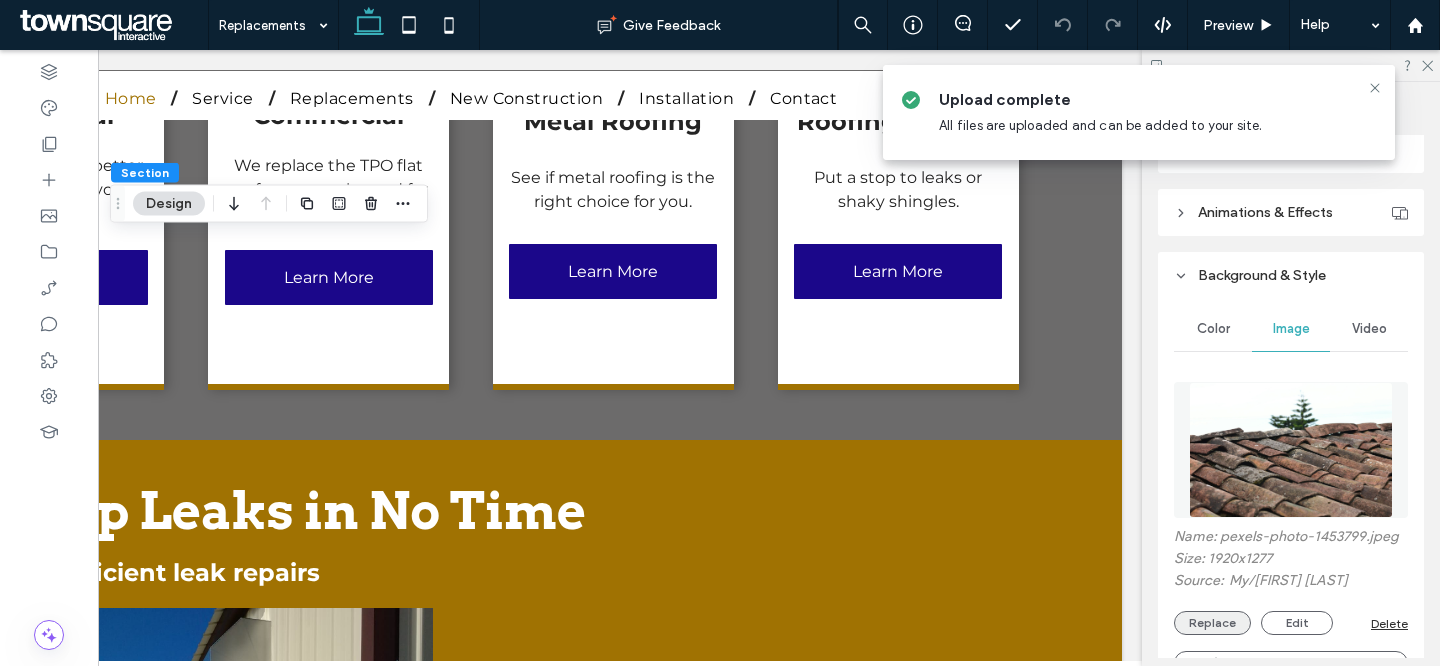 click on "Replace" at bounding box center (1212, 623) 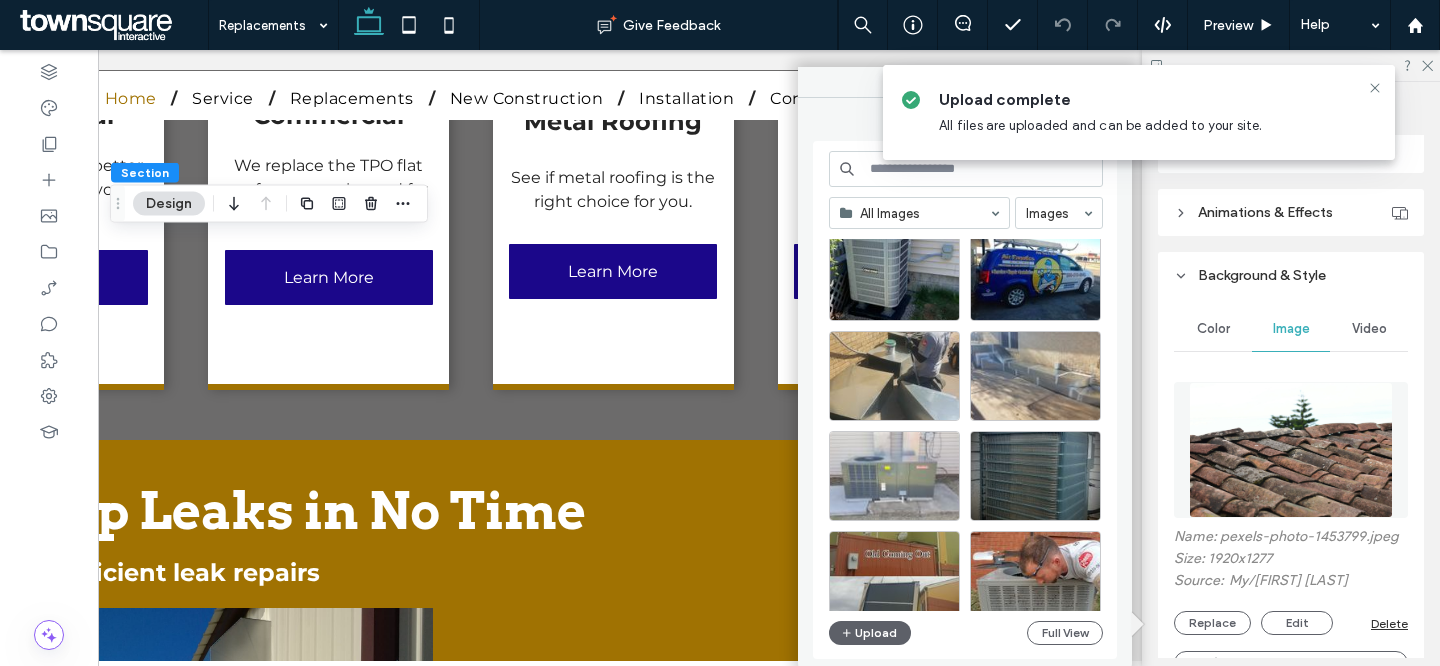 scroll, scrollTop: 154, scrollLeft: 0, axis: vertical 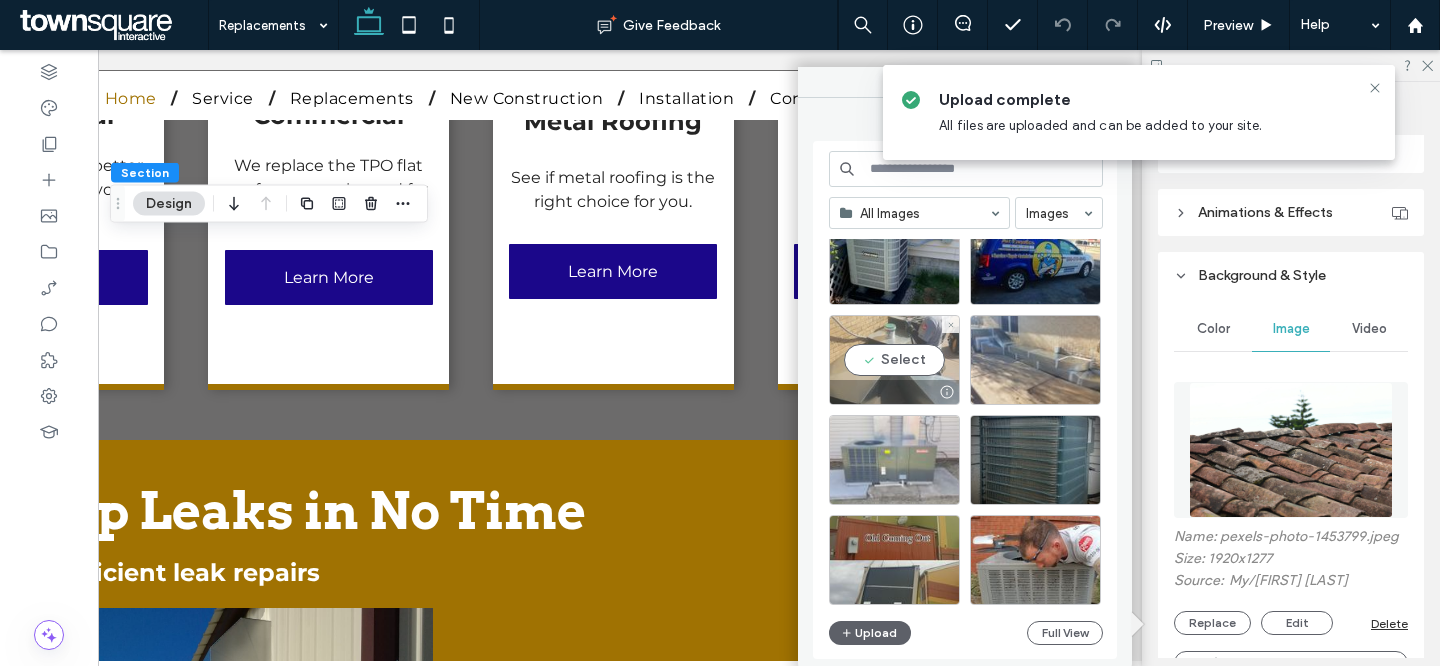 click on "Select" at bounding box center (894, 360) 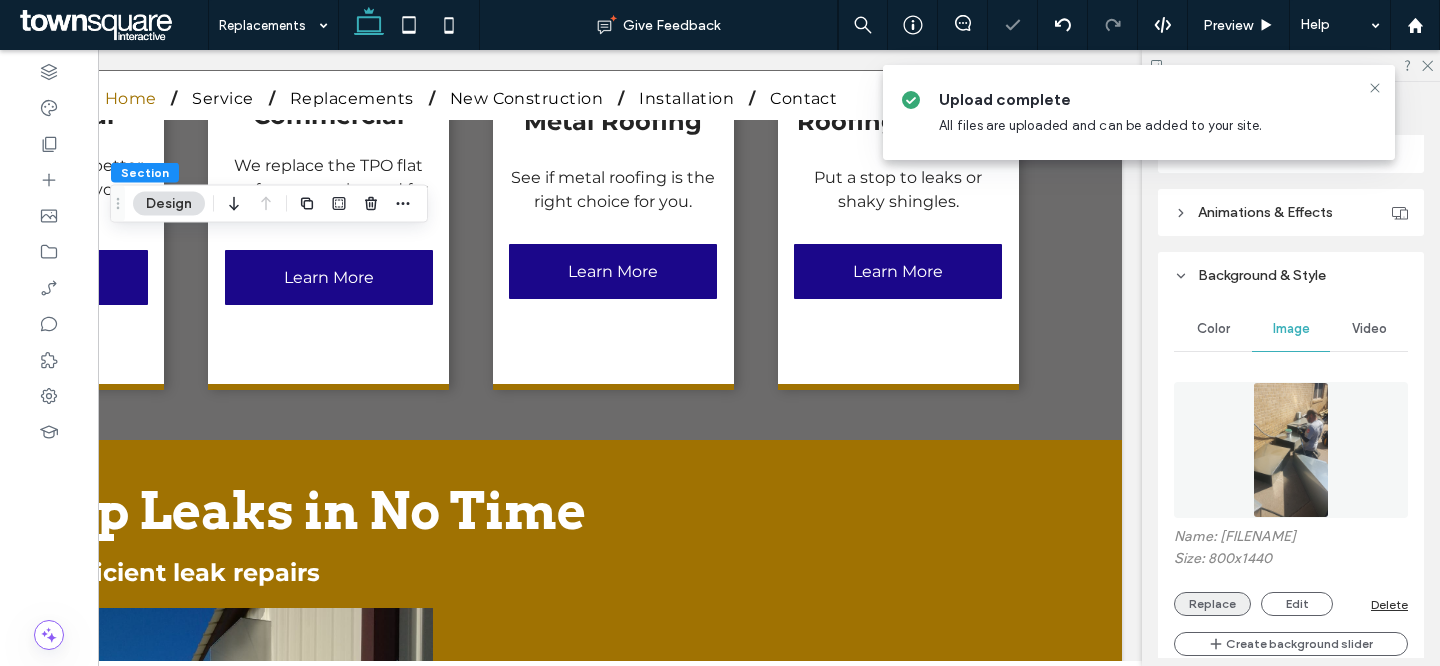 click on "Replace" at bounding box center (1212, 604) 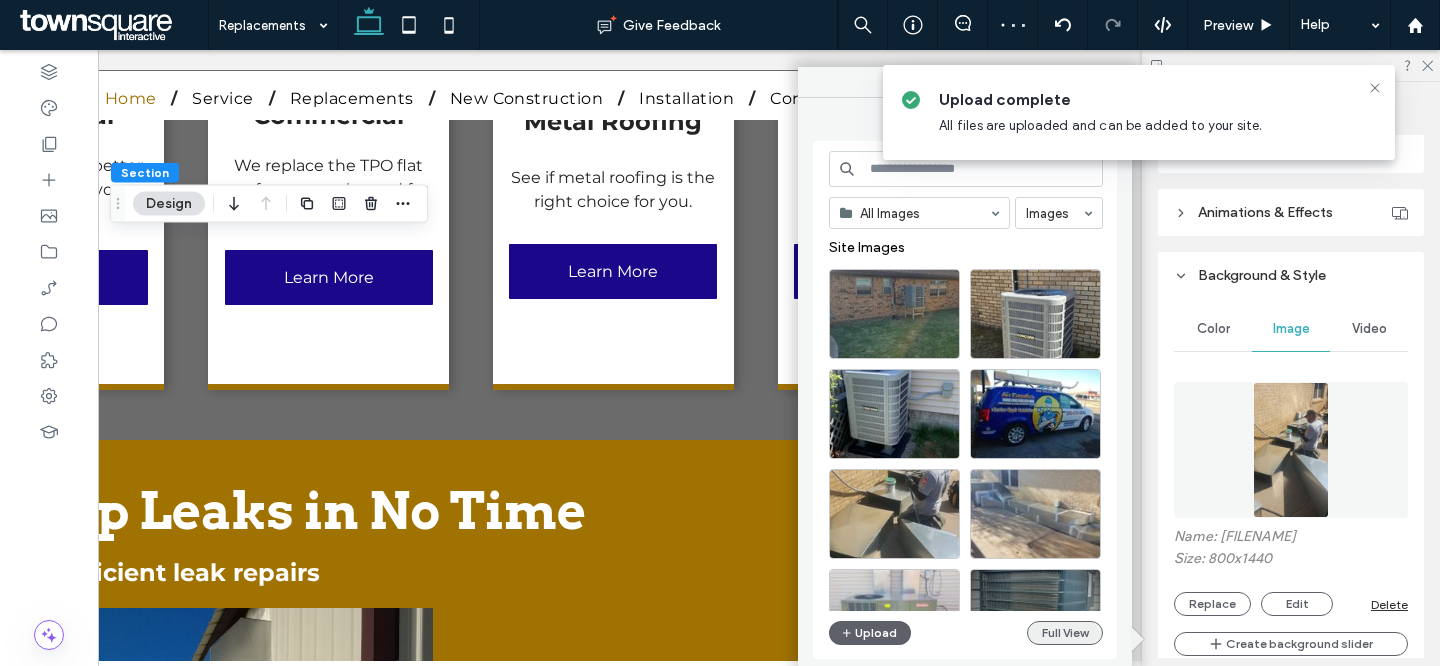 click on "Full View" at bounding box center (1065, 633) 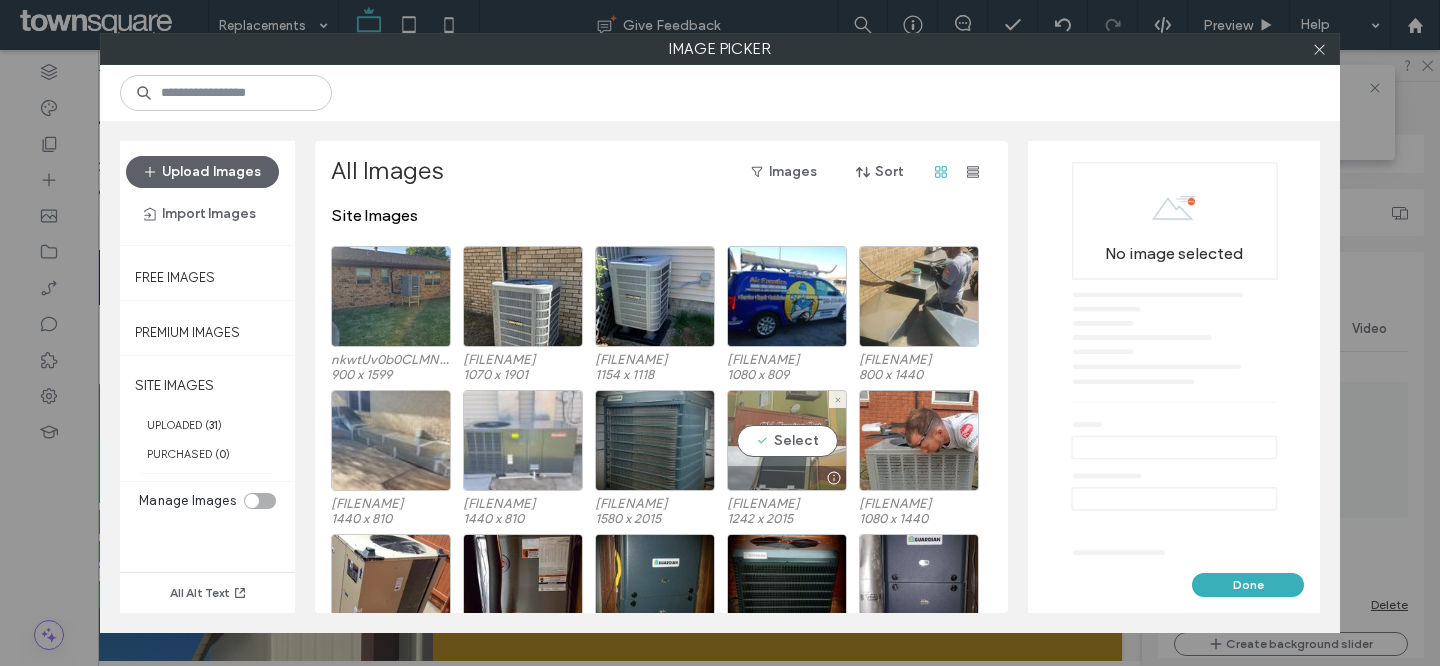 click on "Select" at bounding box center (787, 440) 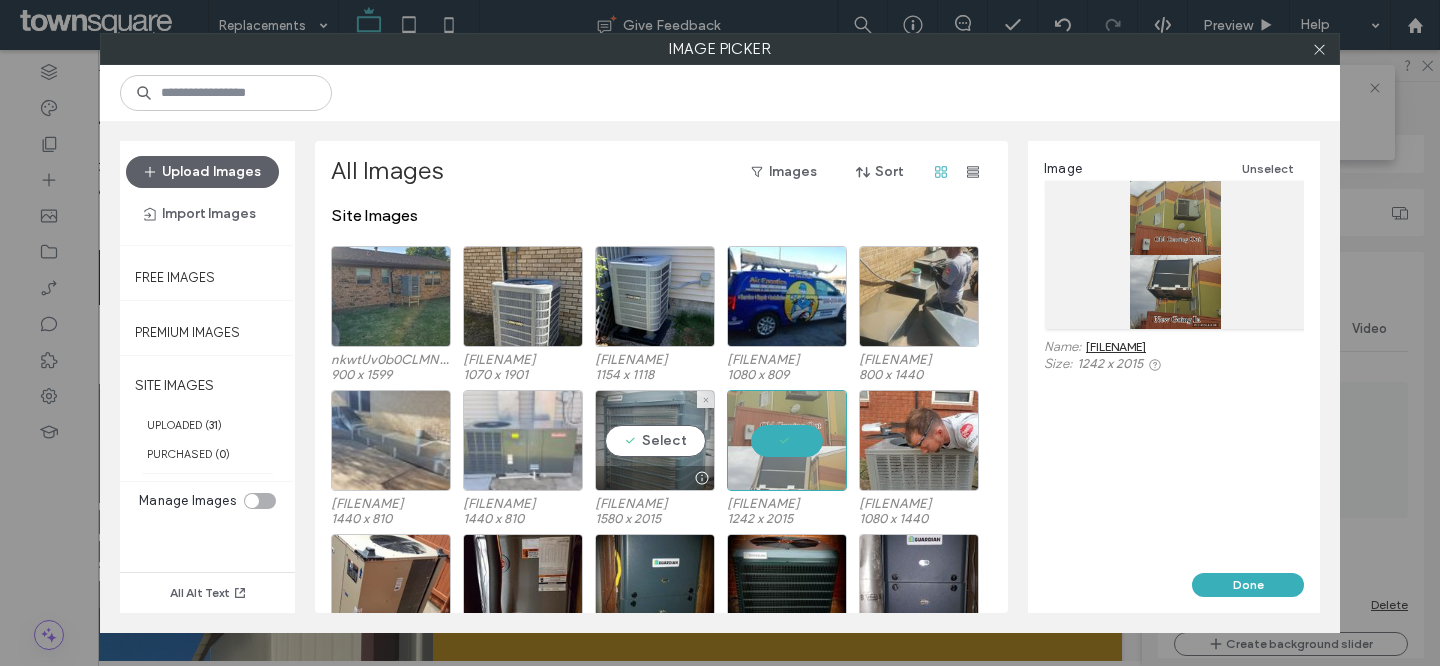 click on "Select" at bounding box center (655, 440) 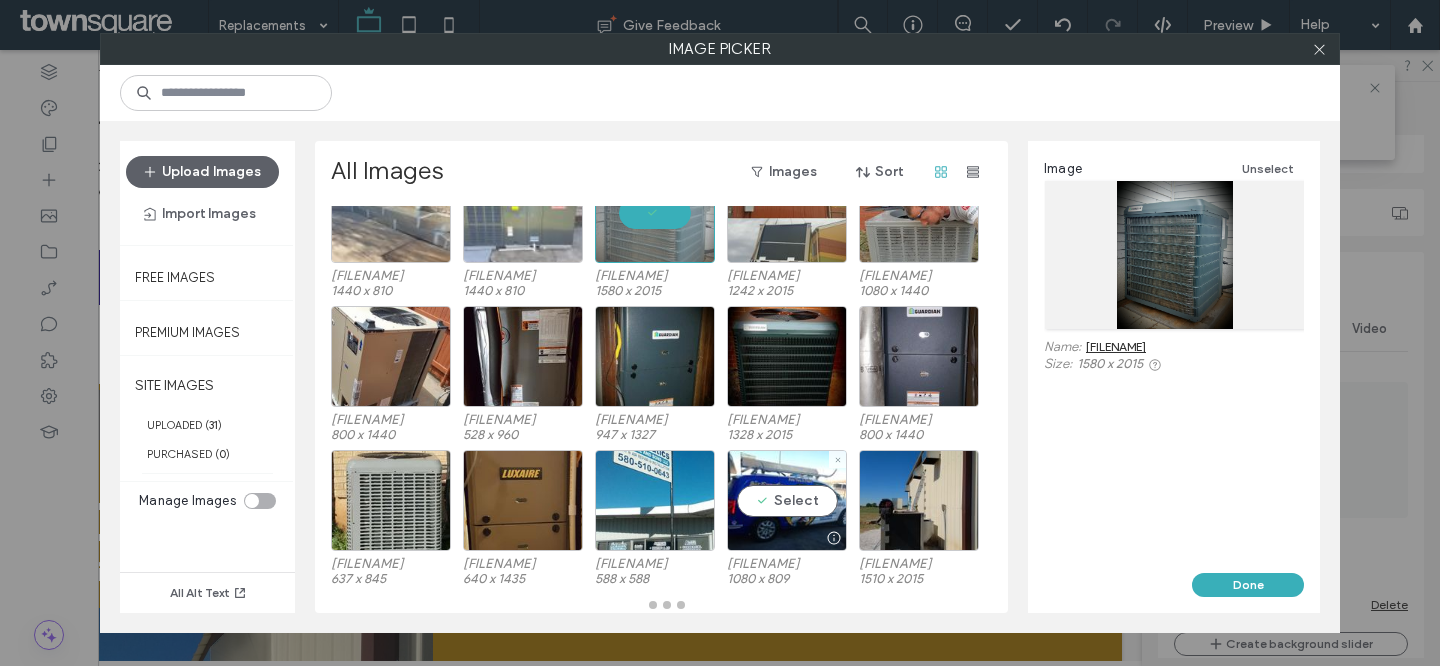 scroll, scrollTop: 228, scrollLeft: 0, axis: vertical 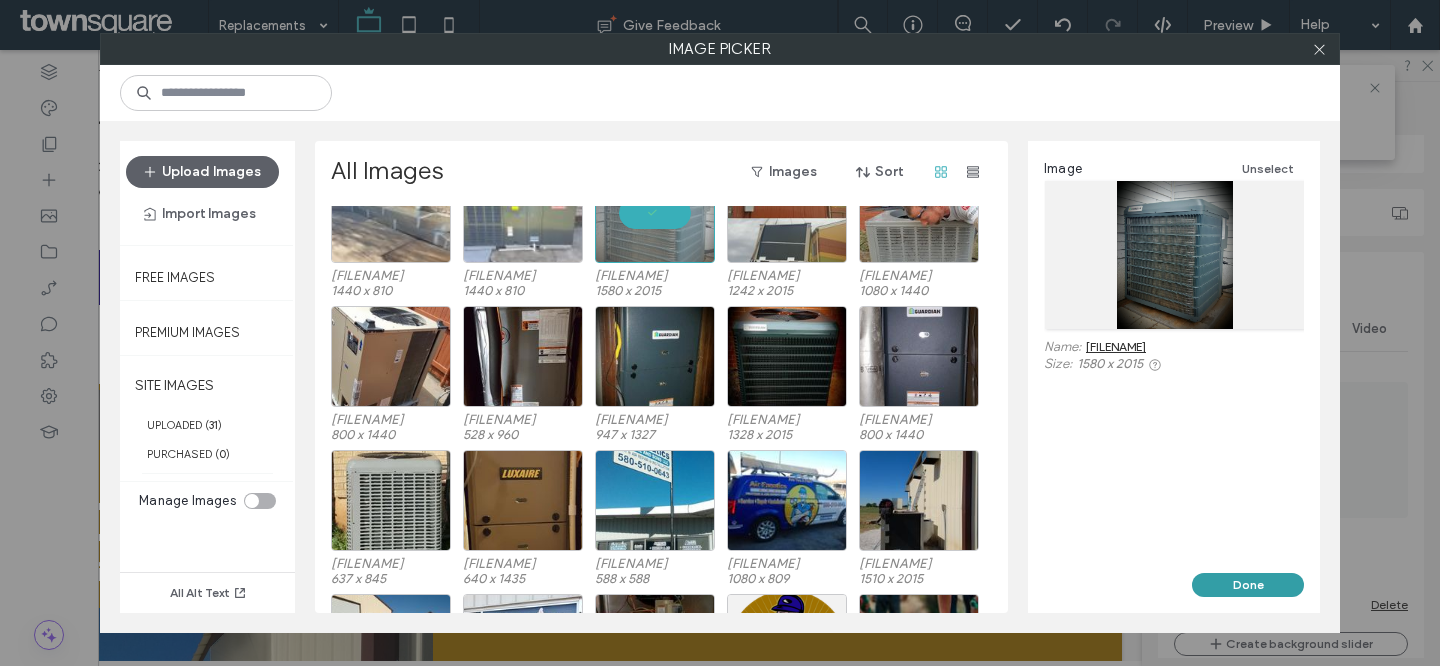 click on "Done" at bounding box center [1248, 585] 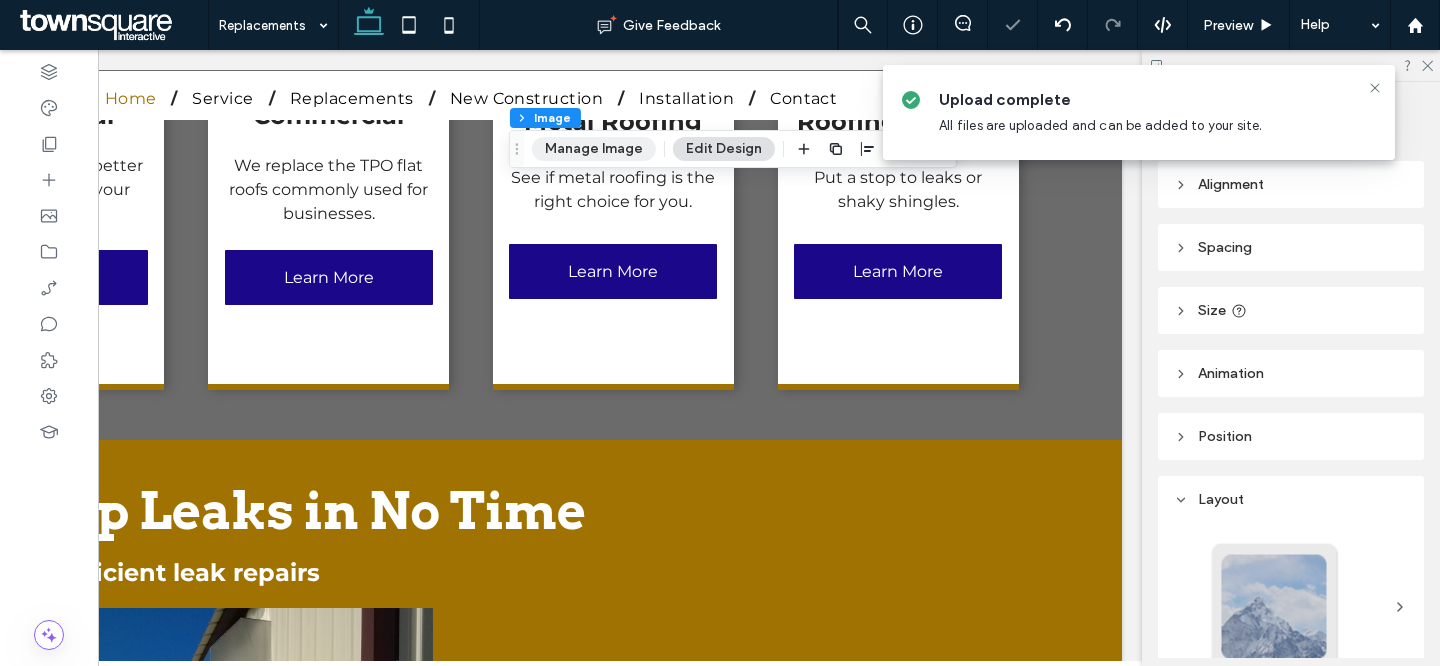 click on "Manage Image" at bounding box center (594, 149) 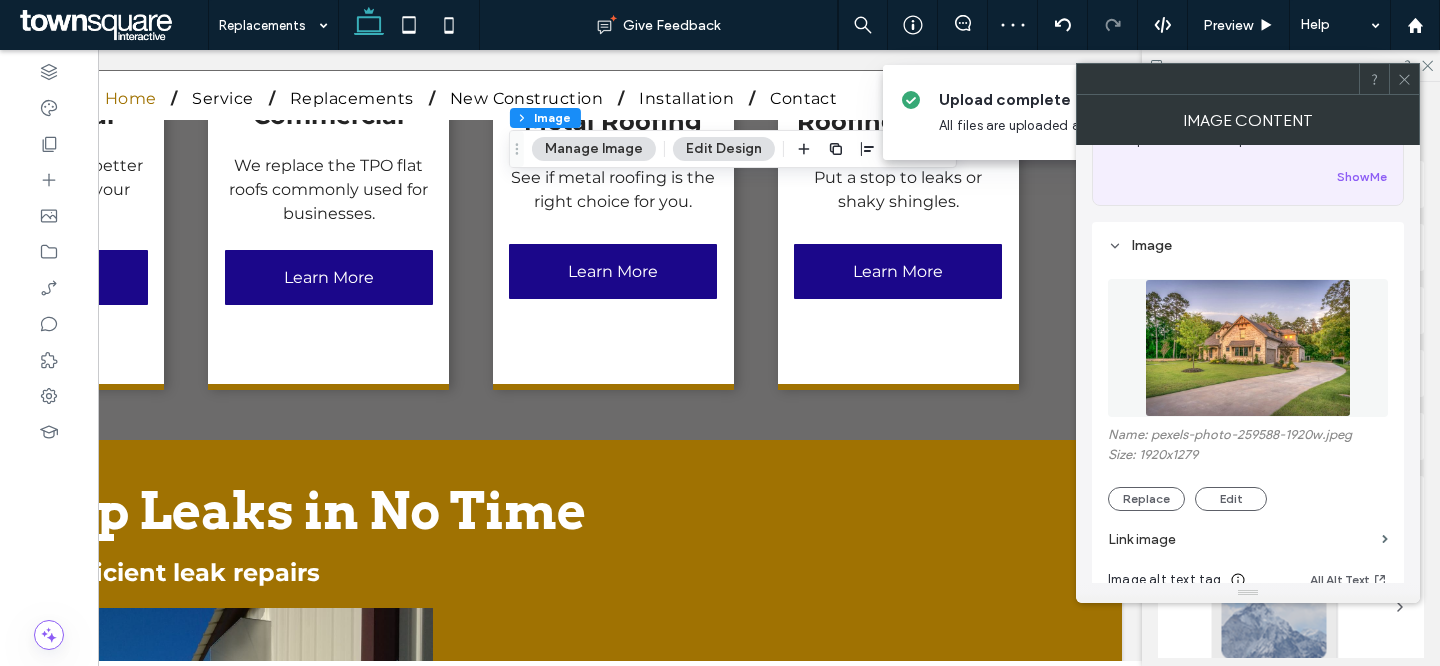 scroll, scrollTop: 155, scrollLeft: 0, axis: vertical 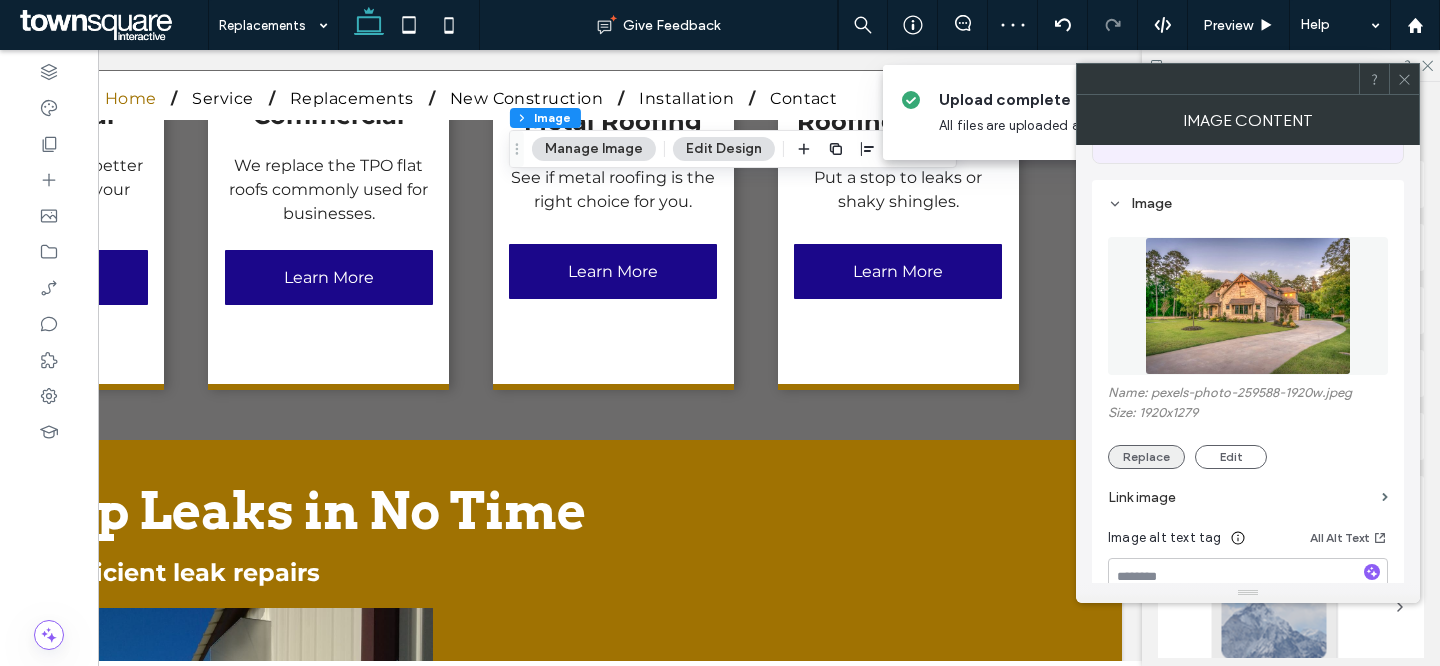 click on "Replace" at bounding box center [1146, 457] 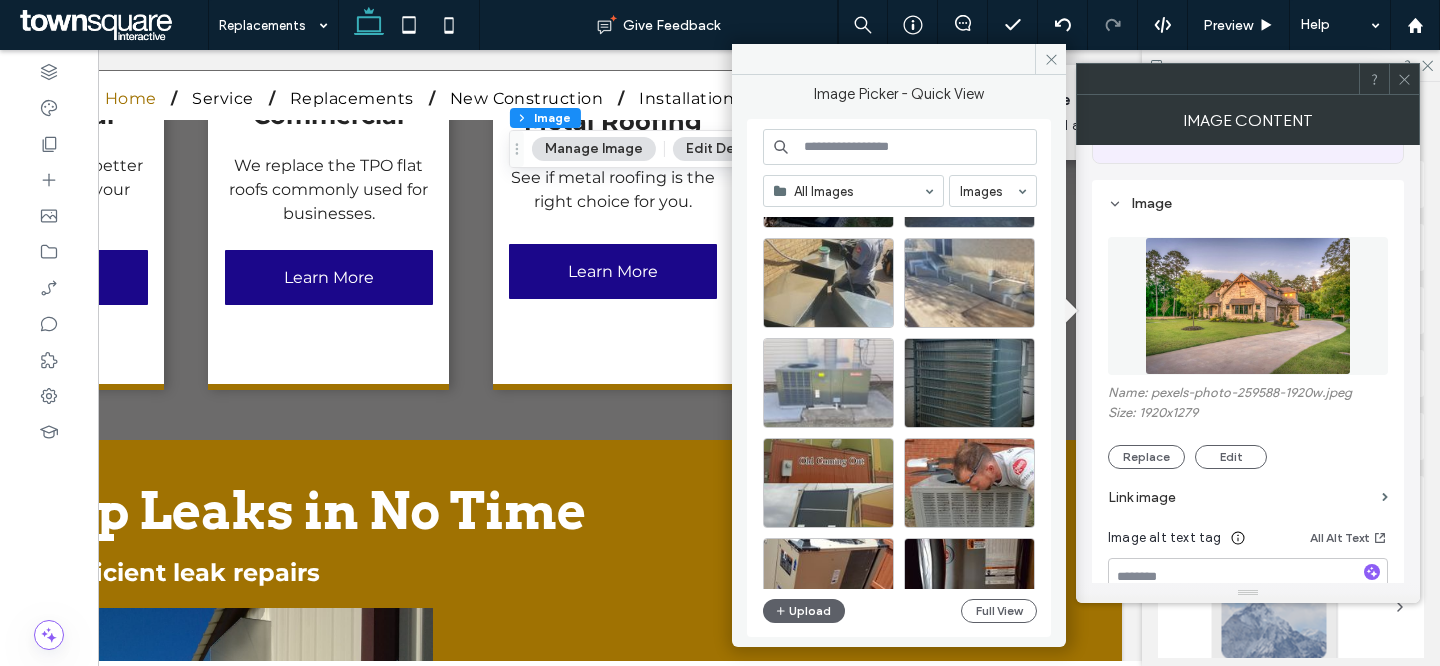 scroll, scrollTop: 0, scrollLeft: 0, axis: both 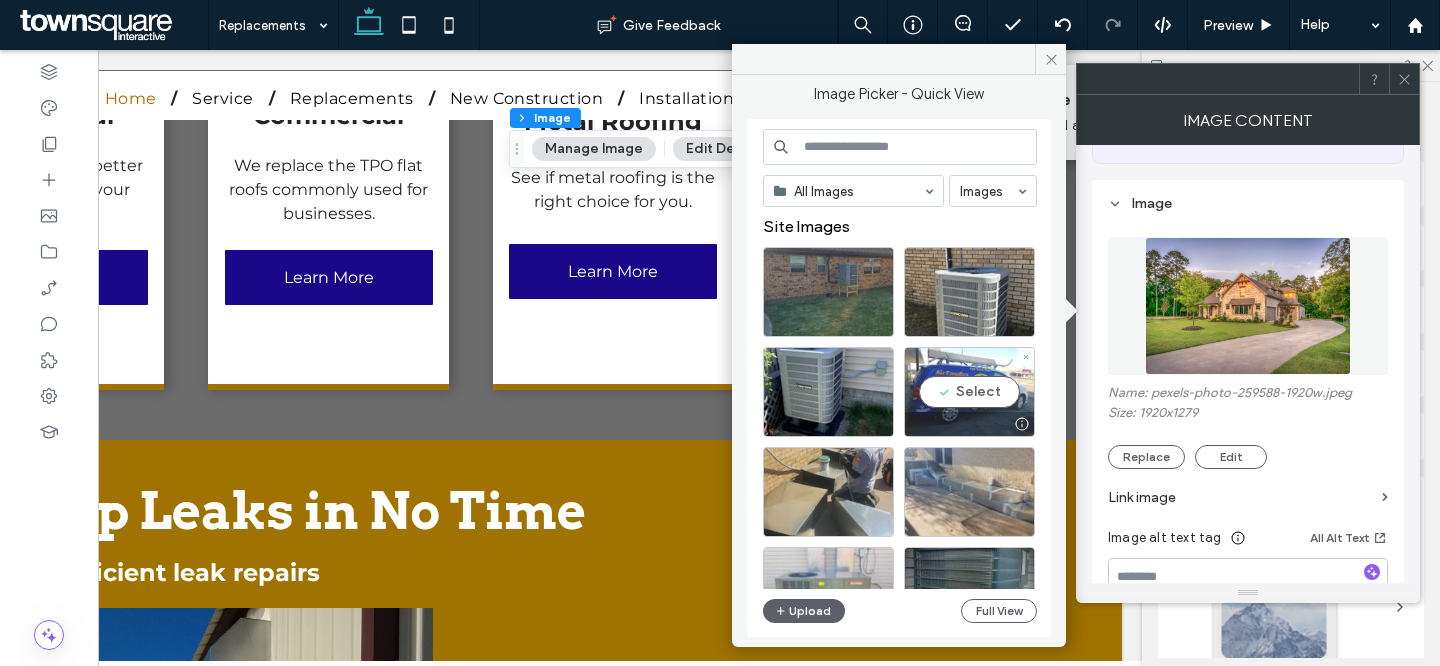 click on "Select" at bounding box center [969, 392] 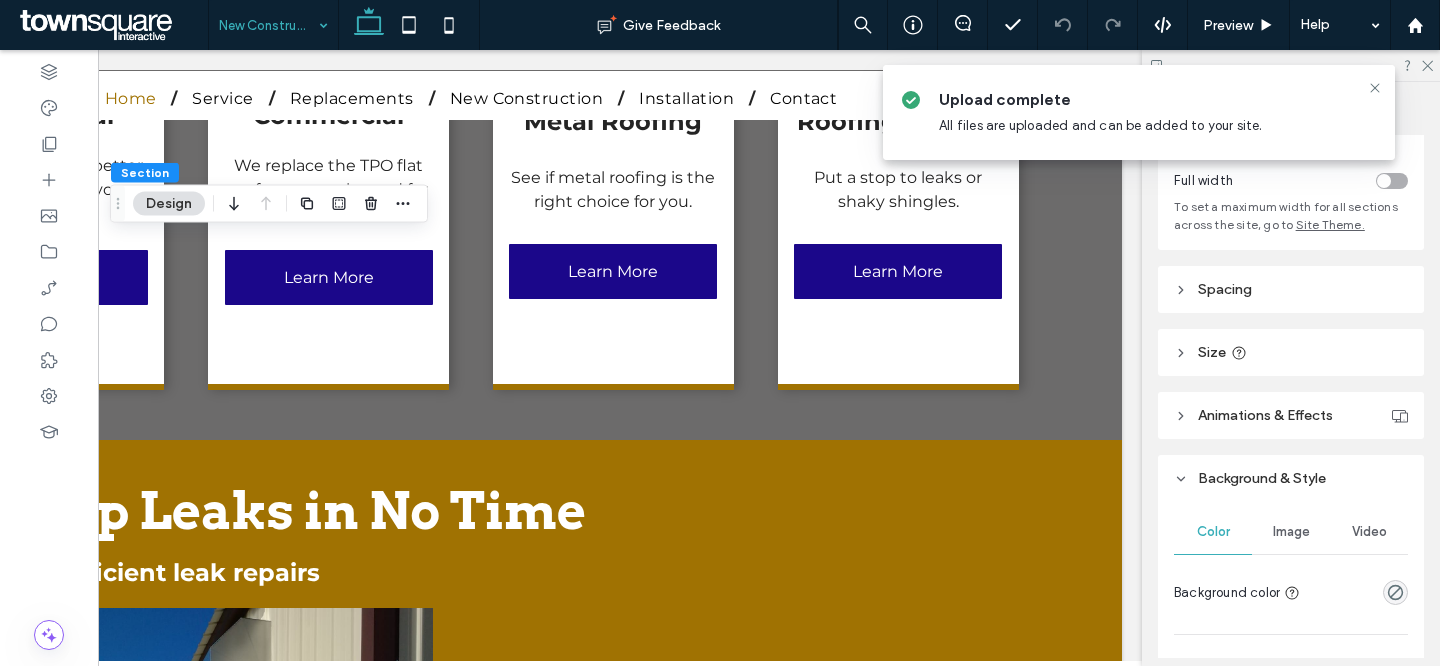 scroll, scrollTop: 415, scrollLeft: 0, axis: vertical 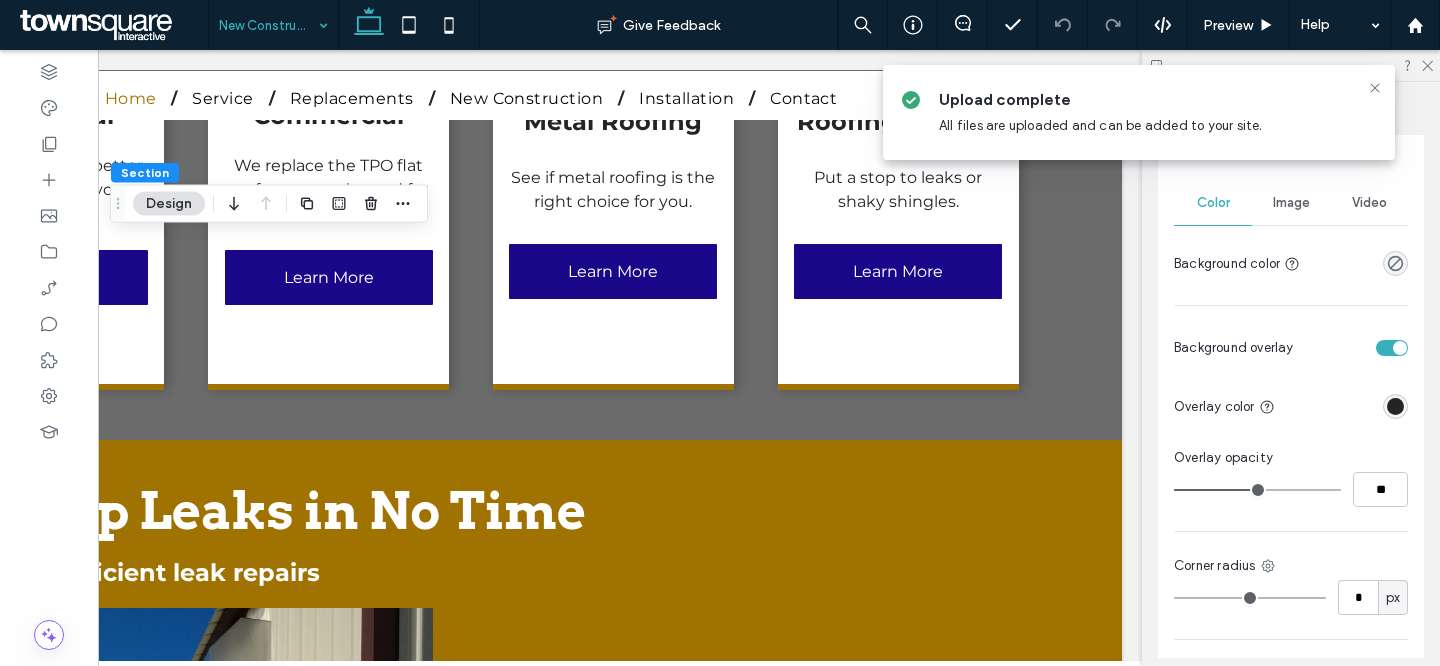 click on "Image" at bounding box center (1291, 203) 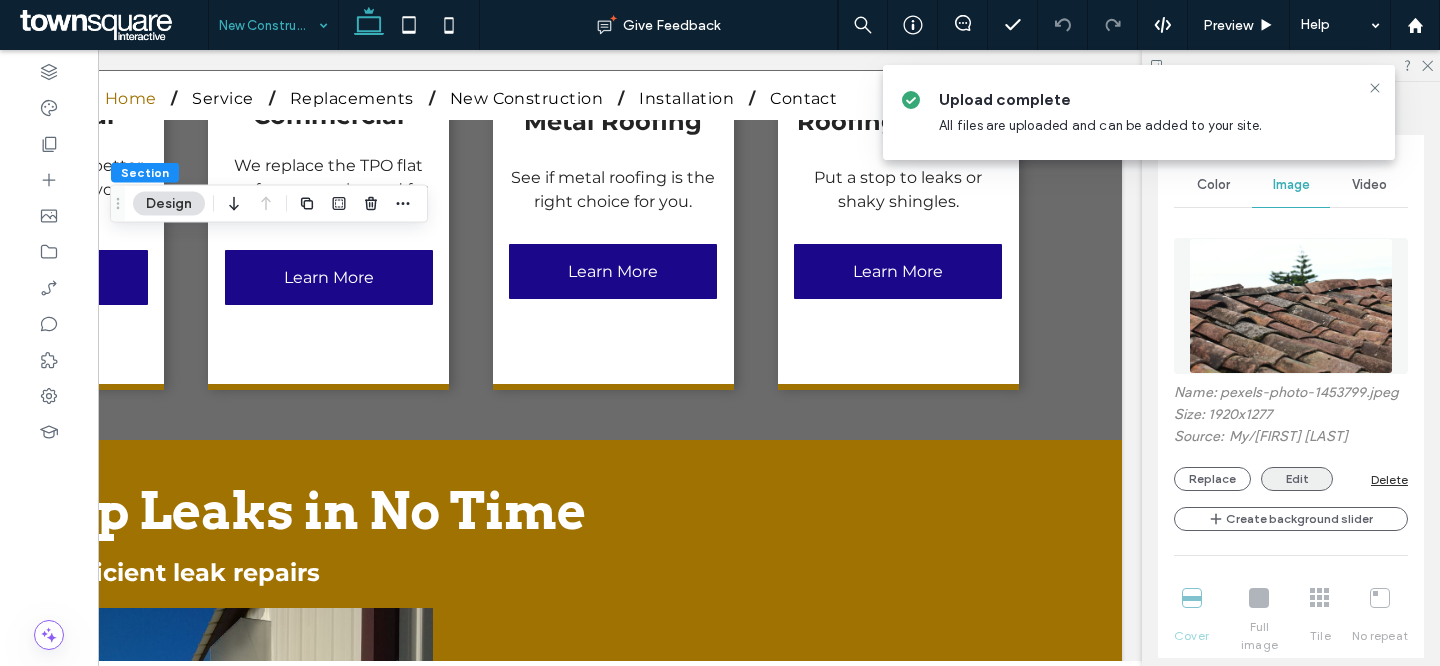 scroll, scrollTop: 437, scrollLeft: 0, axis: vertical 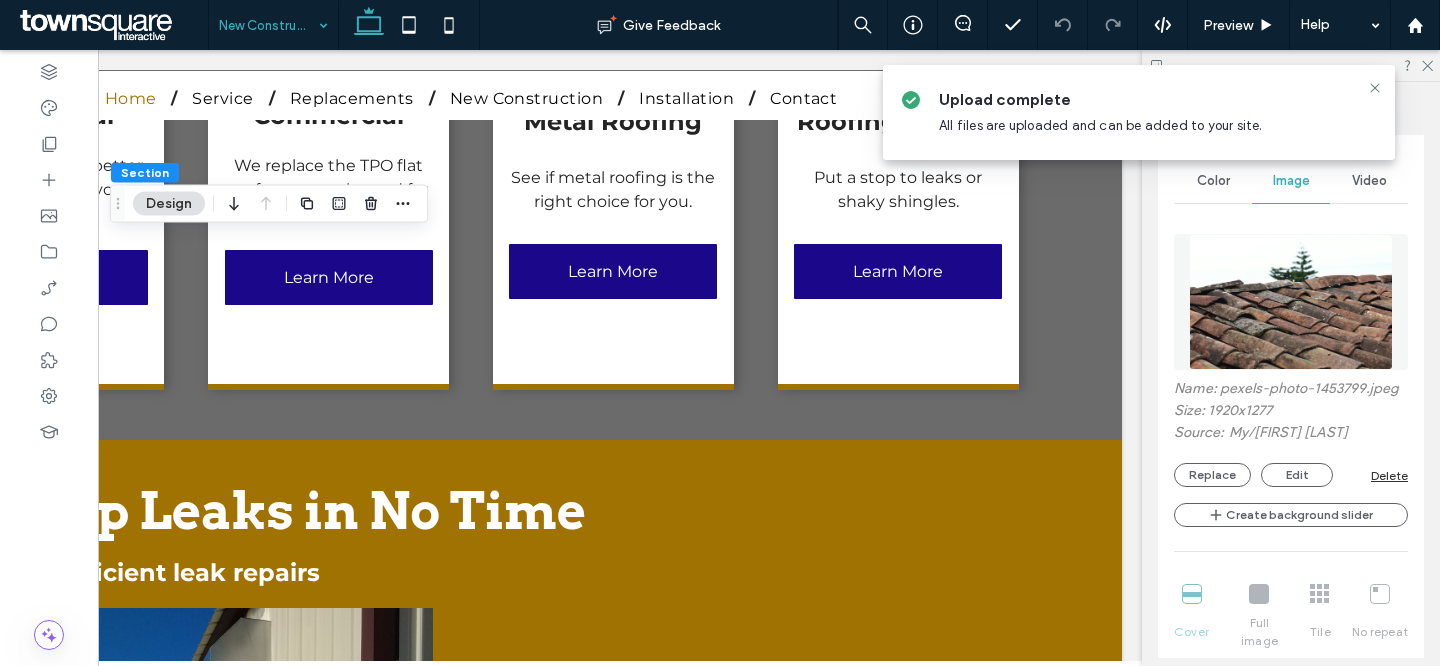 click on "Name: [FILENAME] Size: [NUMBER]x[NUMBER] Source: My  /  [FIRST] [LAST] Replace Edit Delete" at bounding box center (1291, 433) 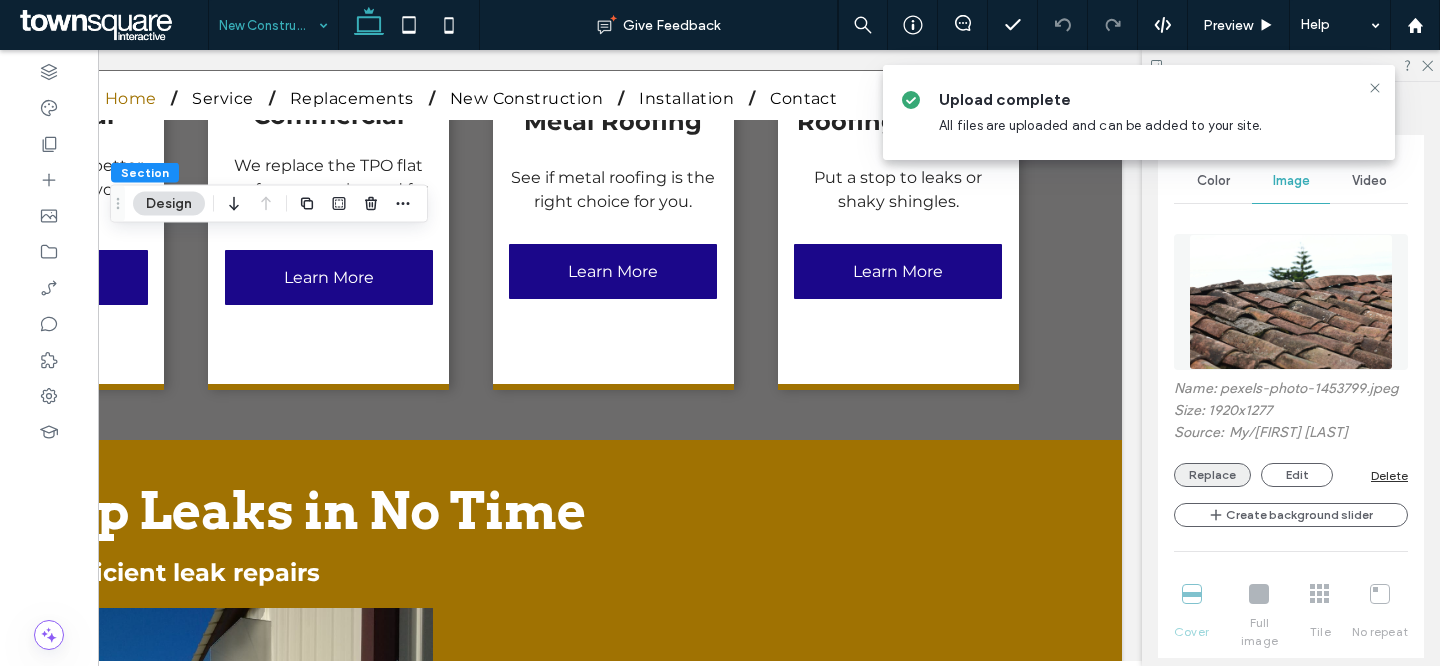 click on "Replace" at bounding box center (1212, 475) 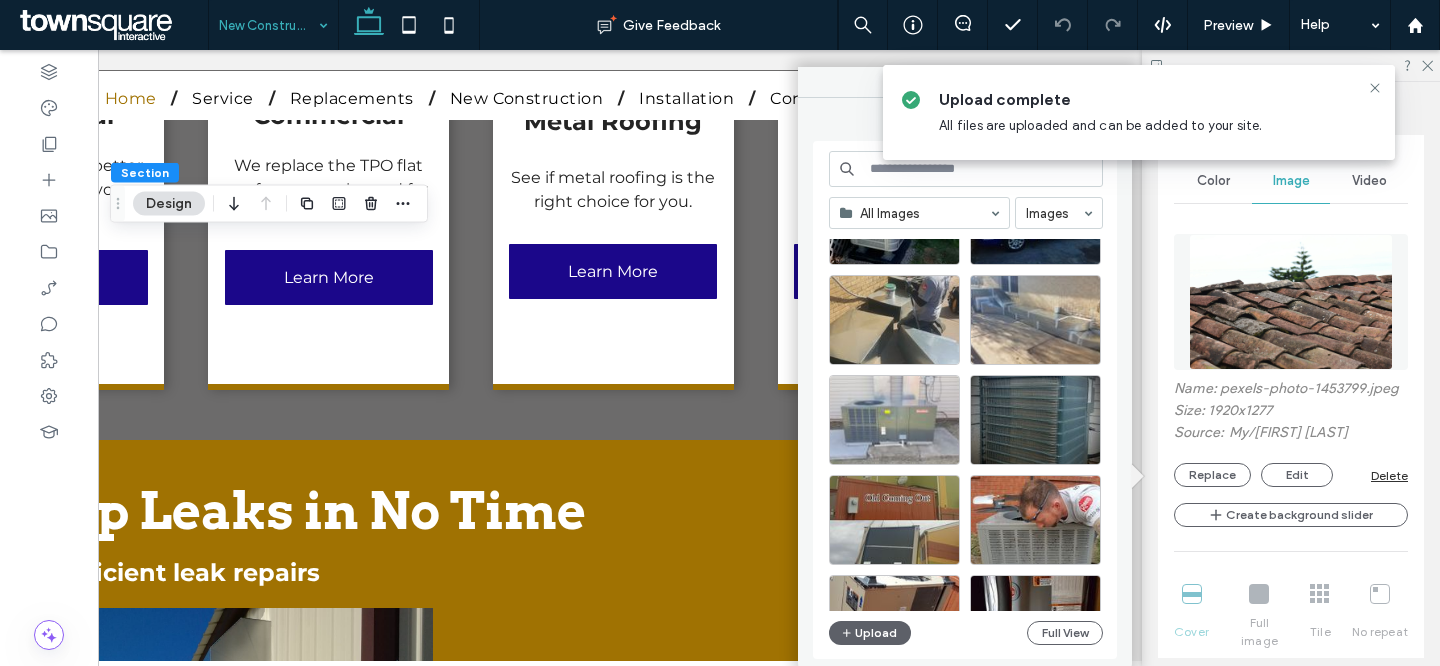 scroll, scrollTop: 404, scrollLeft: 0, axis: vertical 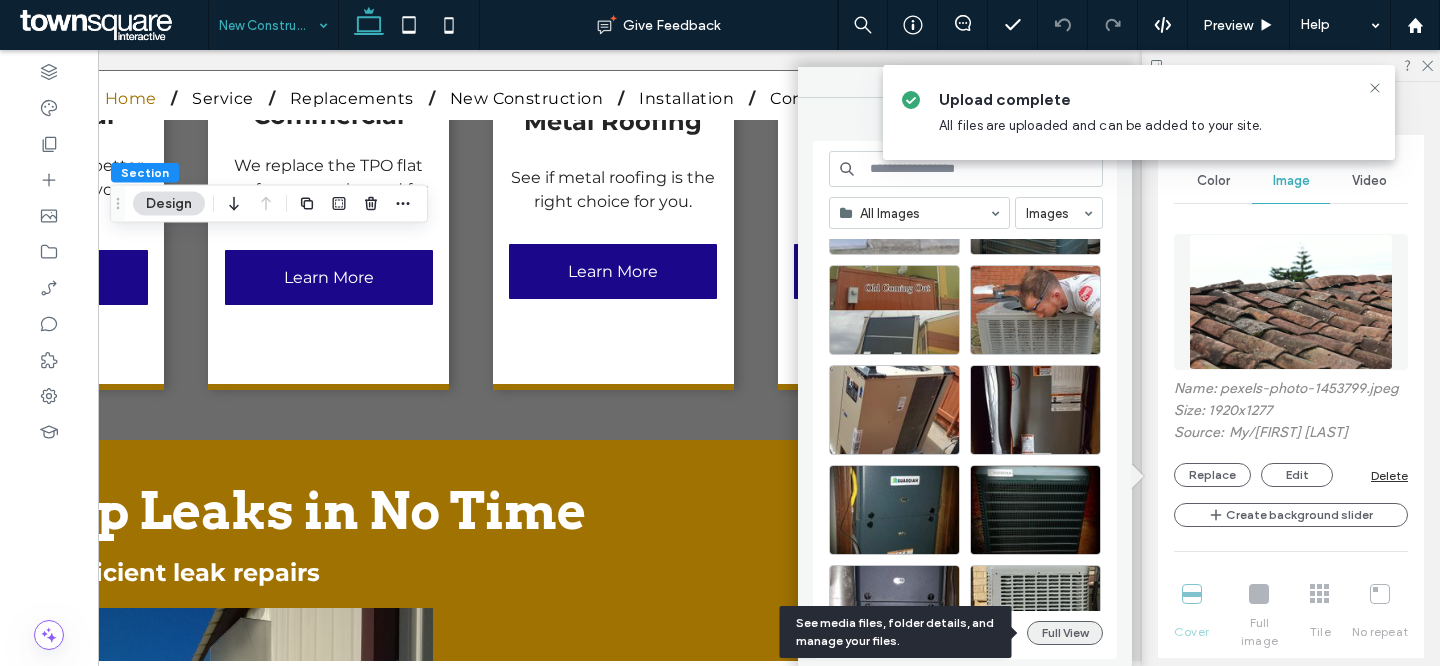 click on "Full View" at bounding box center [1065, 633] 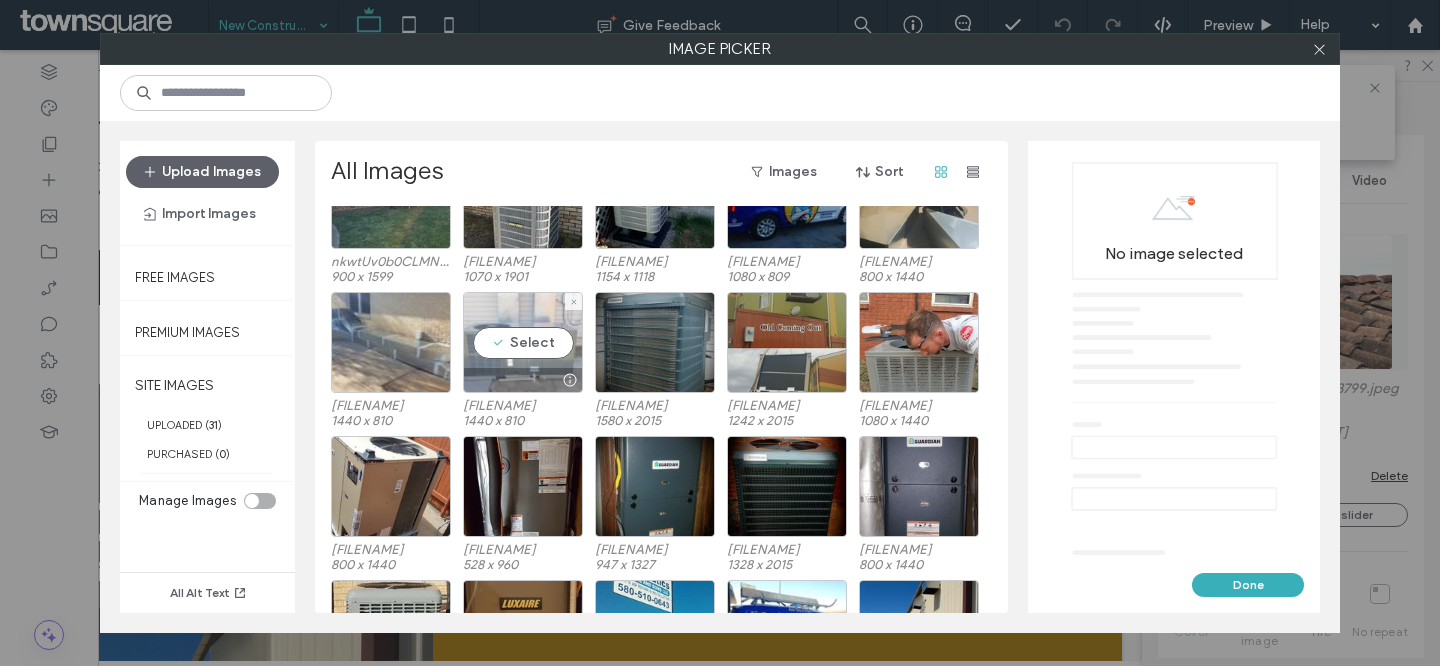 scroll, scrollTop: 463, scrollLeft: 0, axis: vertical 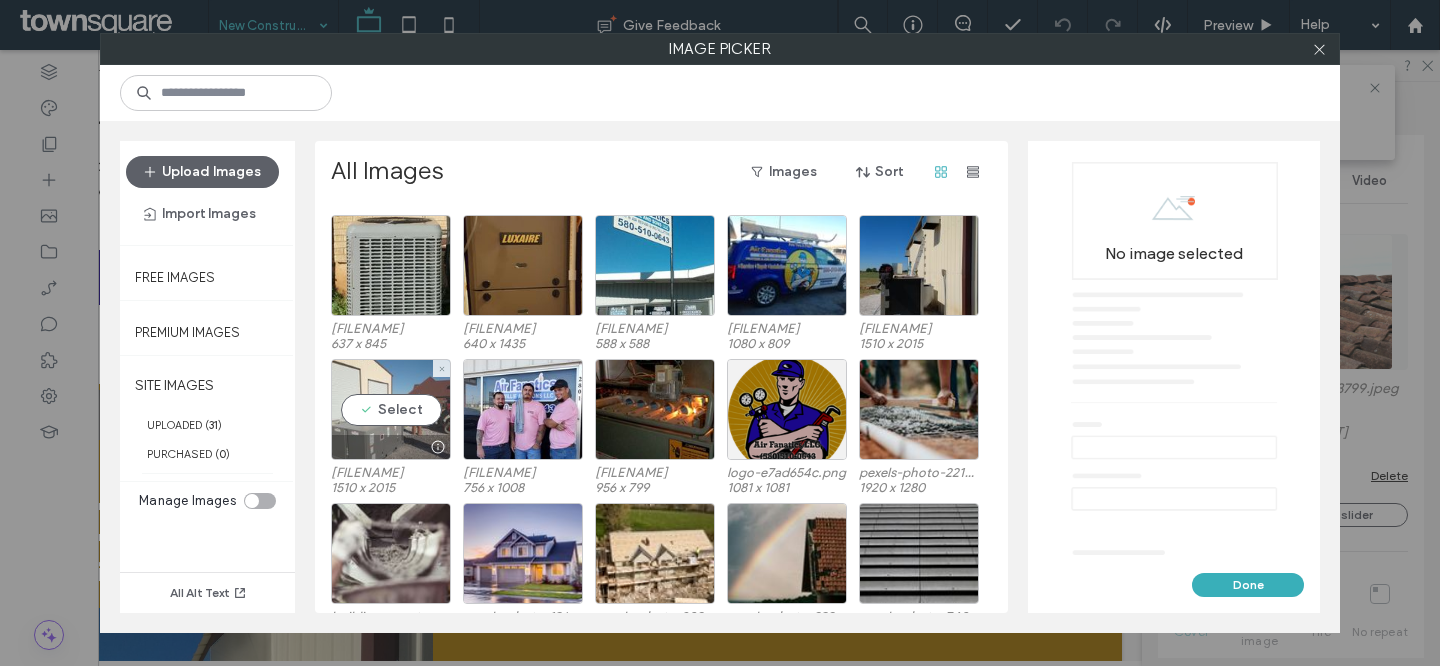 click on "Select" at bounding box center (391, 409) 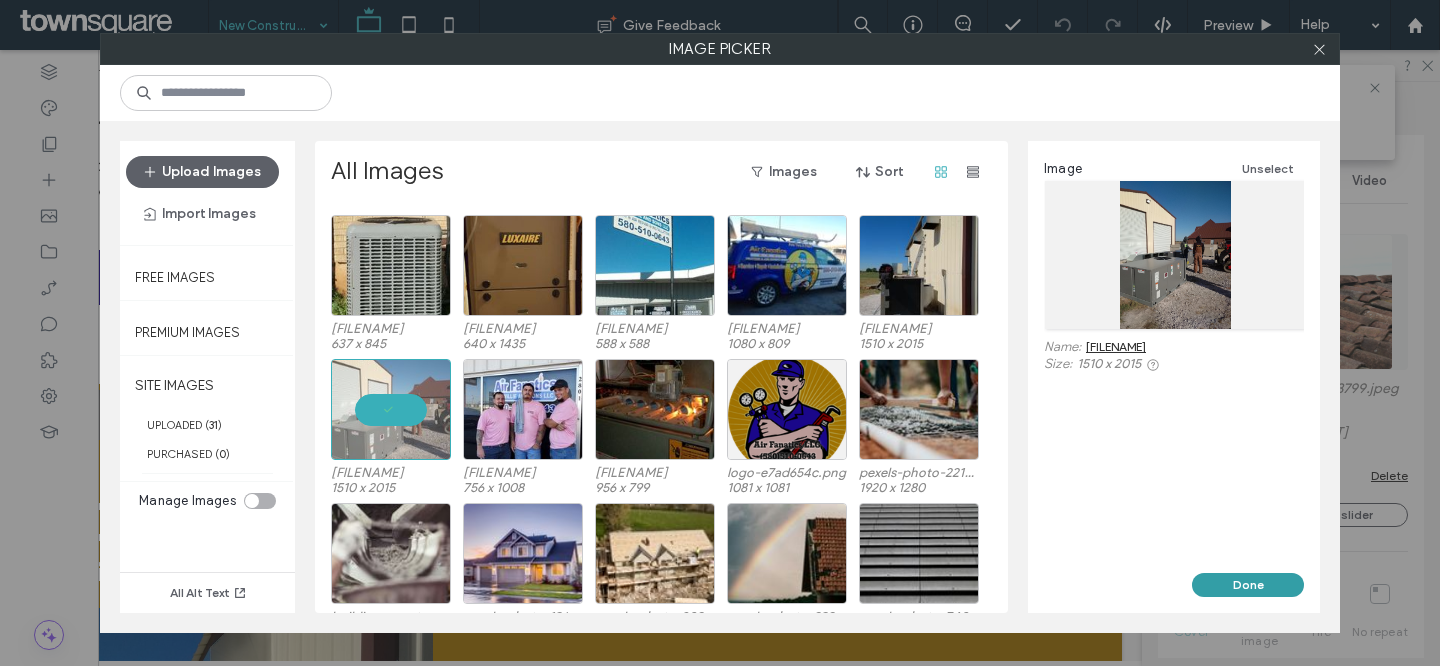 click on "Done" at bounding box center (1248, 585) 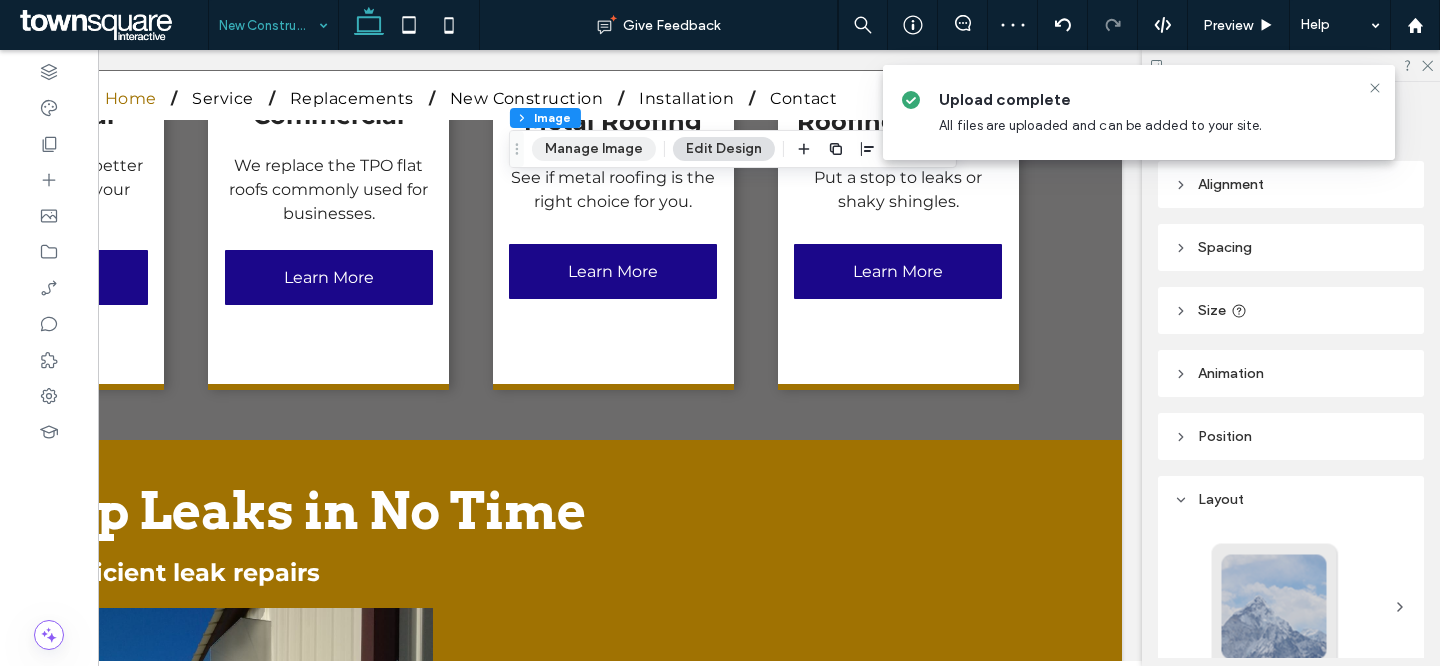 click on "Manage Image" at bounding box center (594, 149) 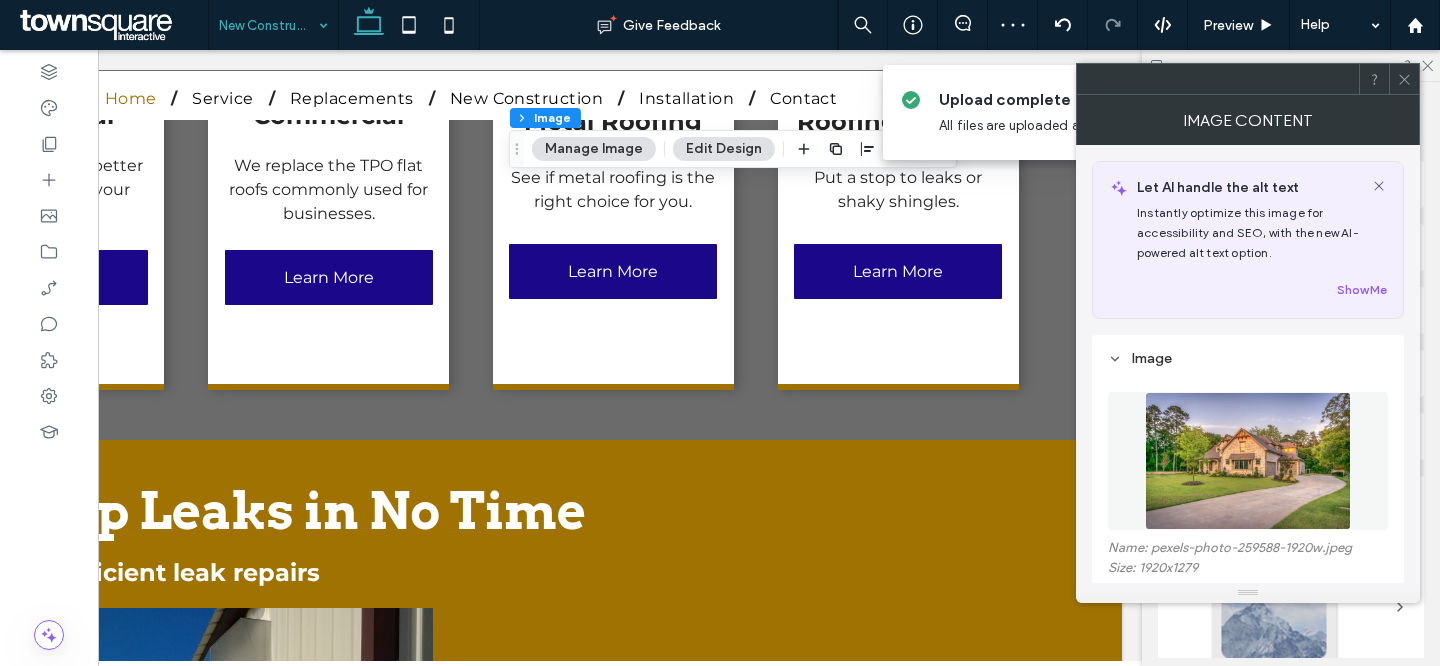 scroll, scrollTop: 136, scrollLeft: 0, axis: vertical 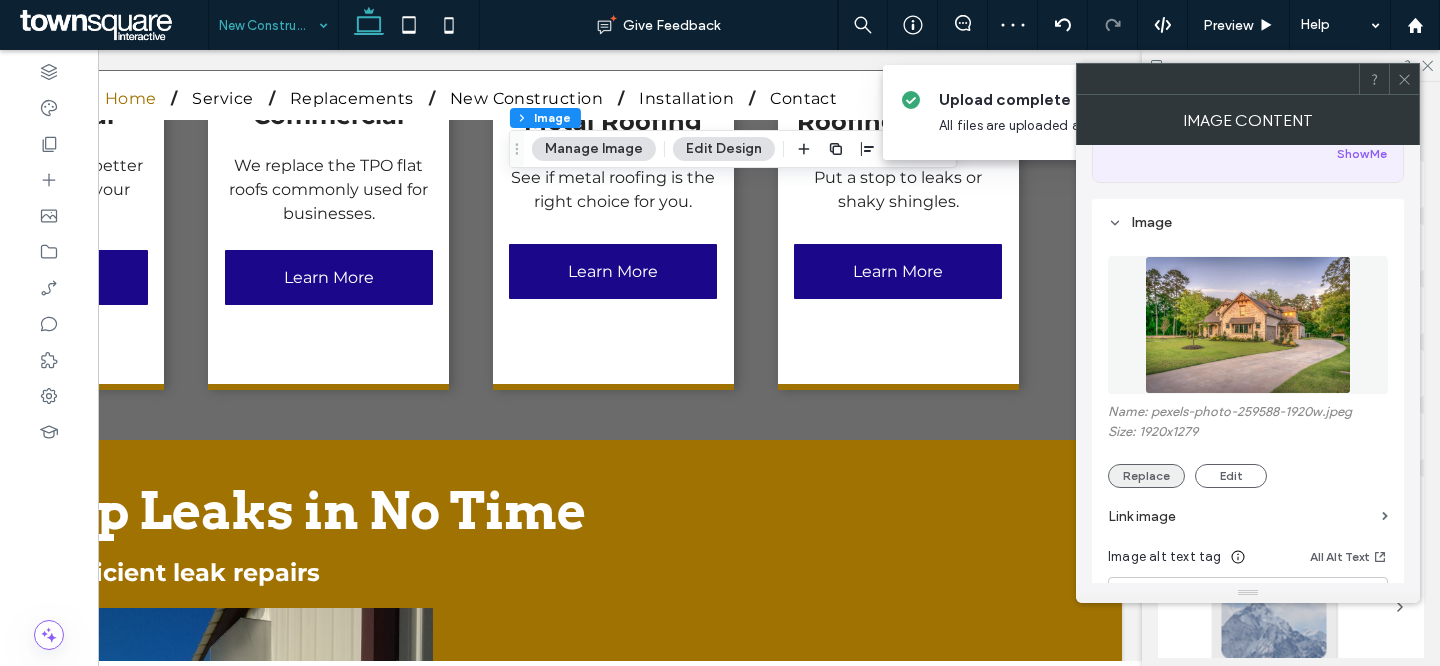 click on "Replace" at bounding box center [1146, 476] 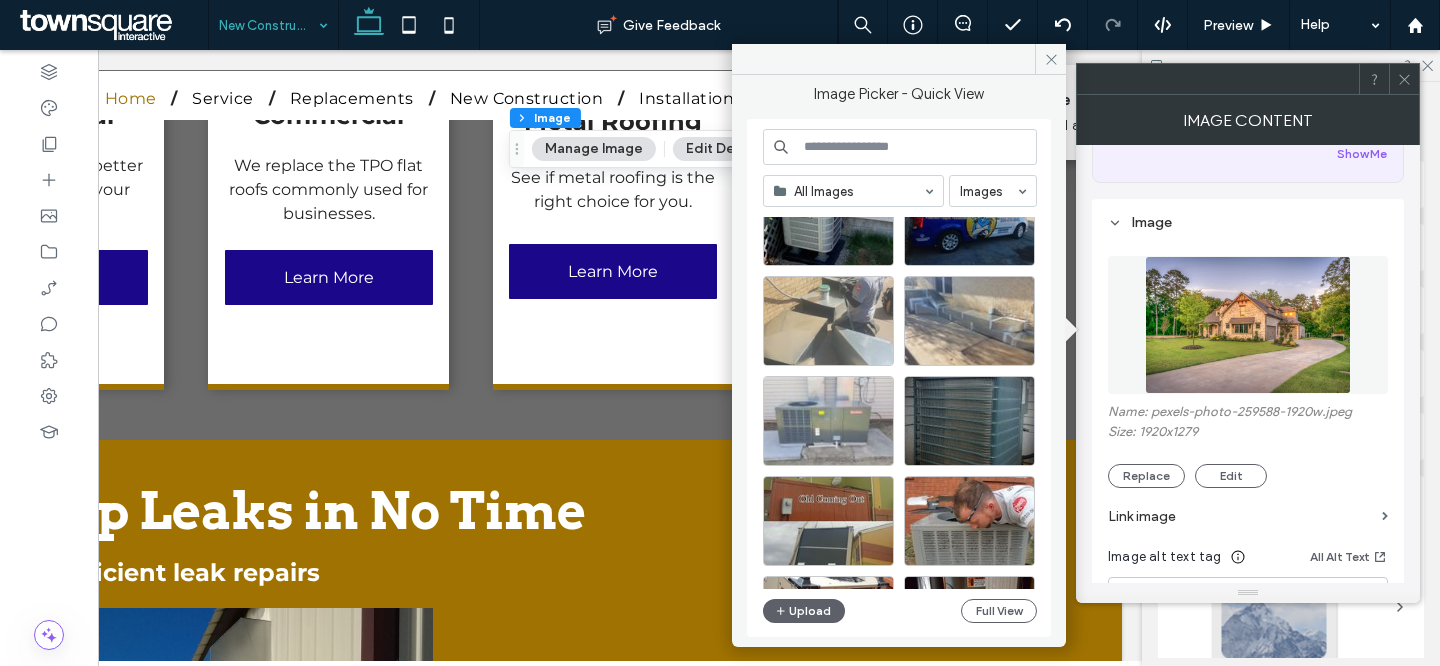 scroll, scrollTop: 295, scrollLeft: 0, axis: vertical 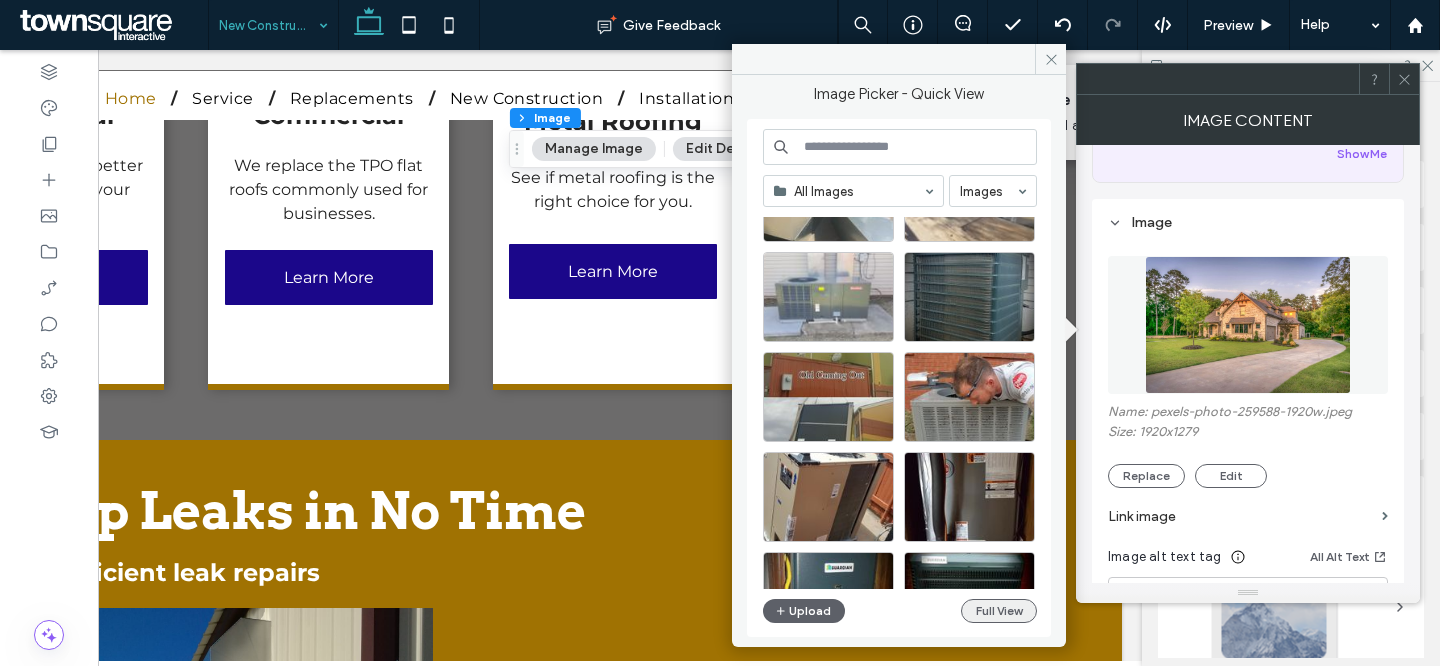 click on "All Images Images Site Images Upload Full View" at bounding box center (900, 378) 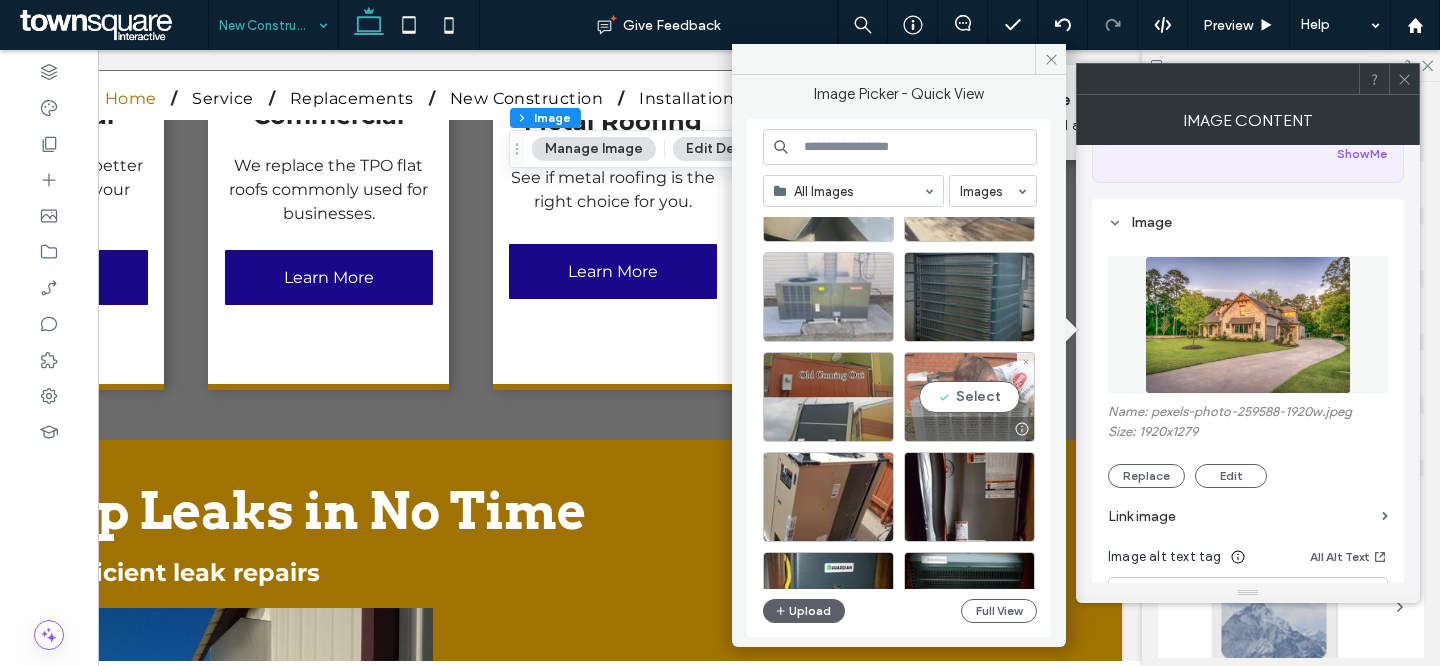 click on "Select" at bounding box center [969, 397] 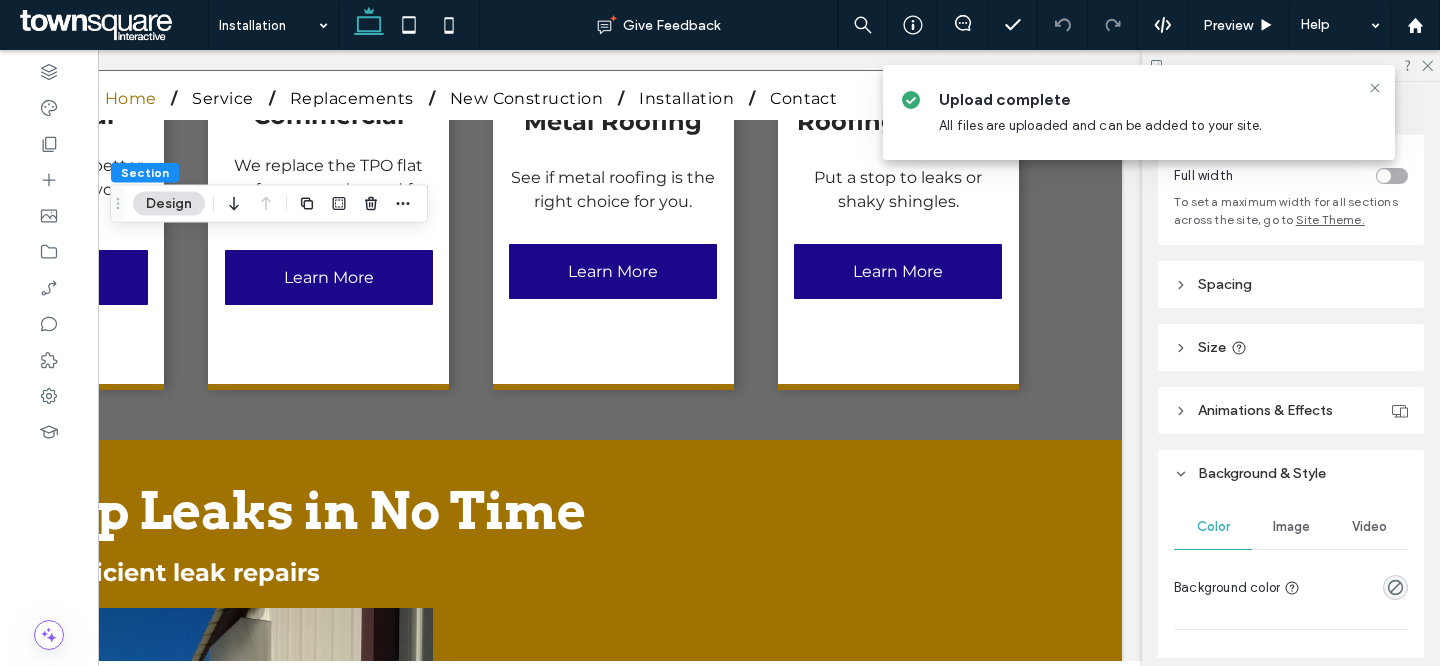 scroll, scrollTop: 362, scrollLeft: 0, axis: vertical 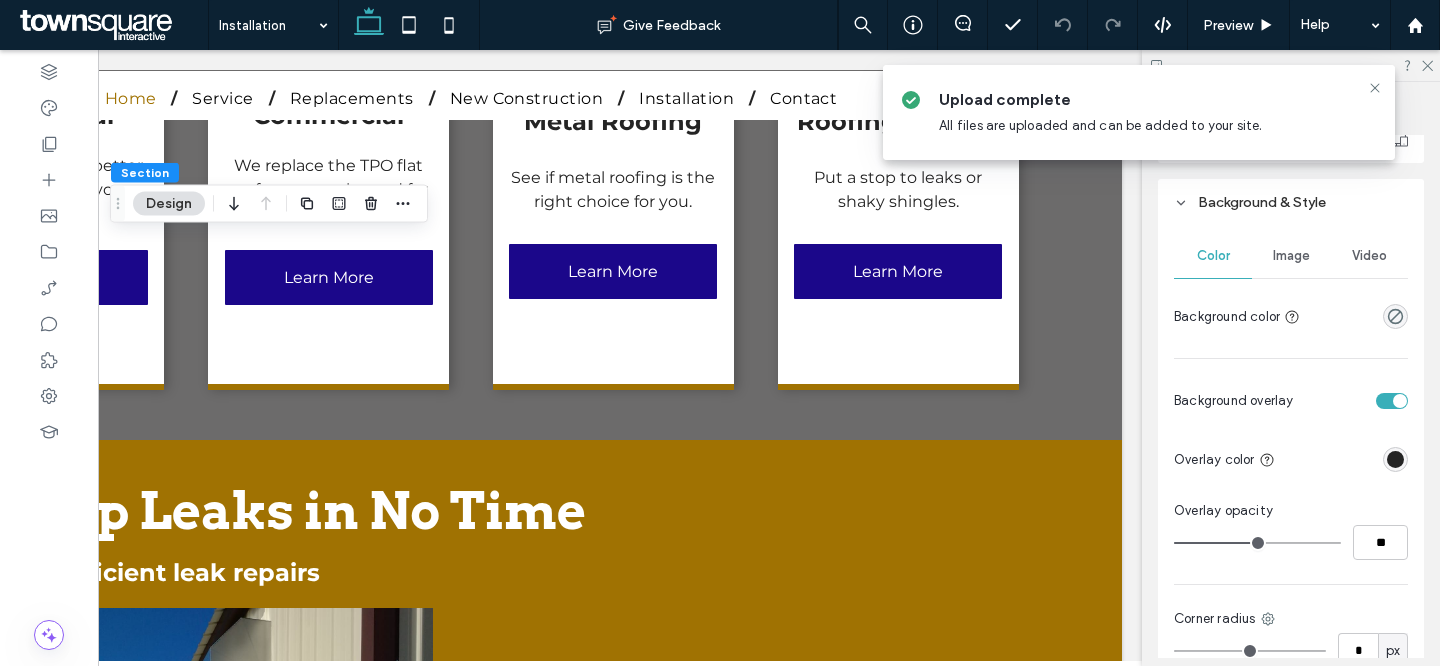 click on "Image" at bounding box center (1291, 256) 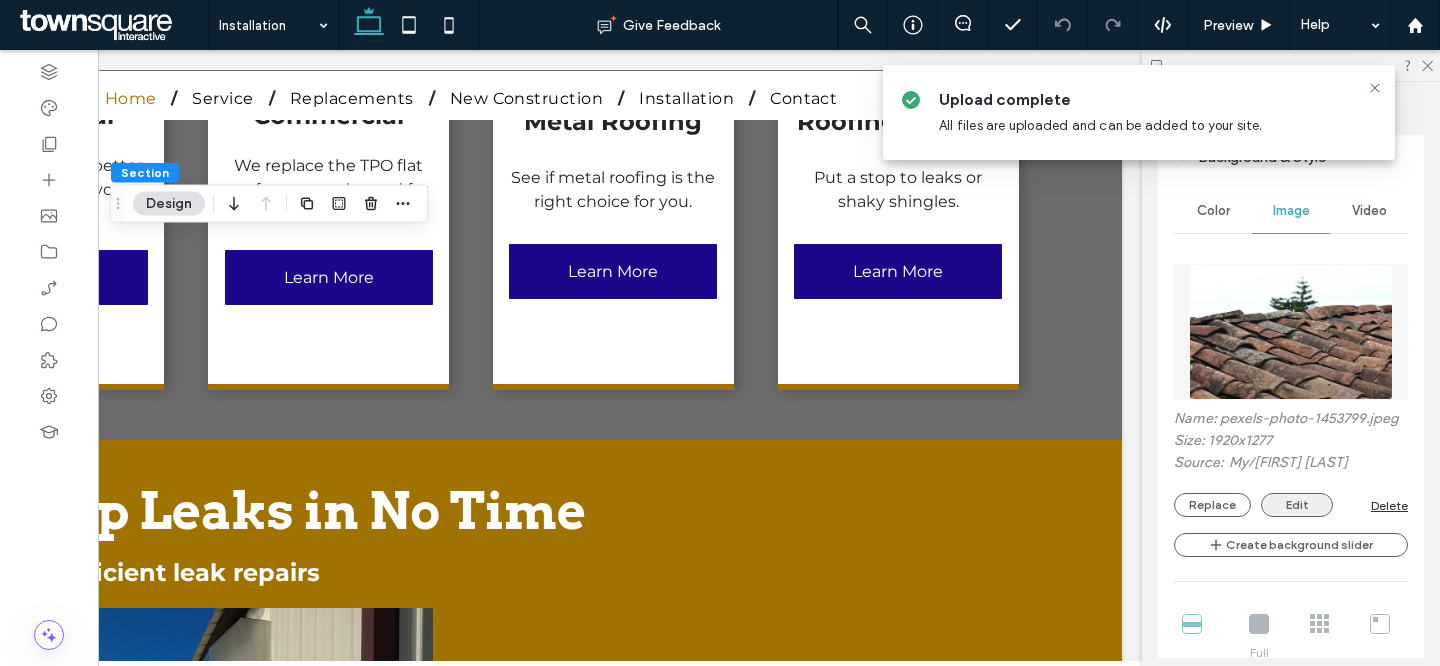 scroll, scrollTop: 455, scrollLeft: 0, axis: vertical 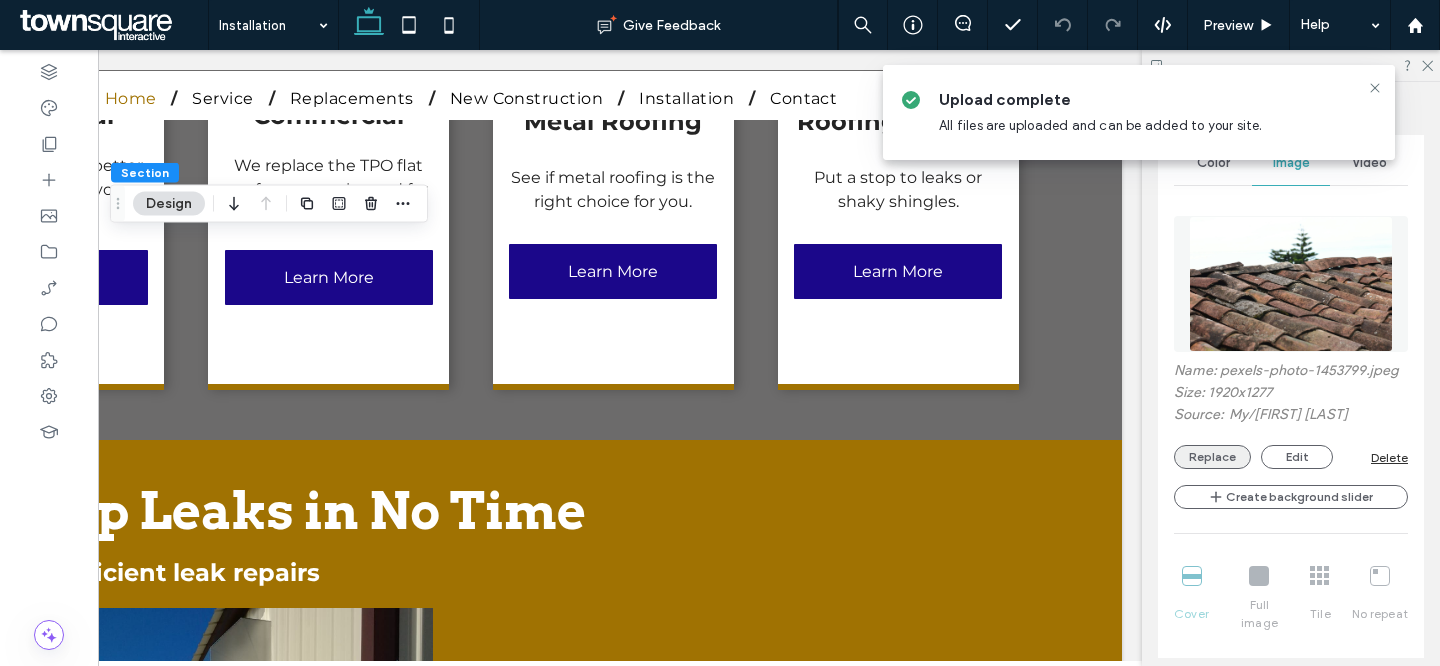 click on "Replace" at bounding box center [1212, 457] 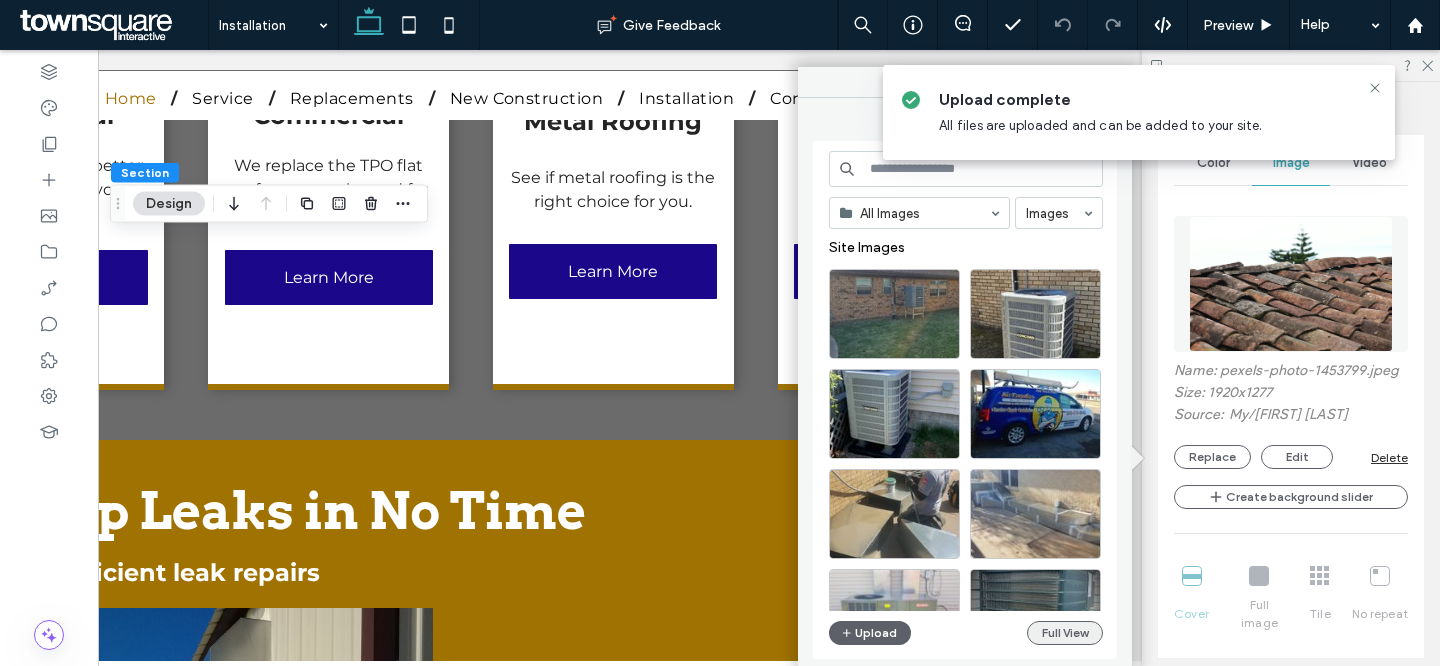 click on "Full View" at bounding box center [1065, 633] 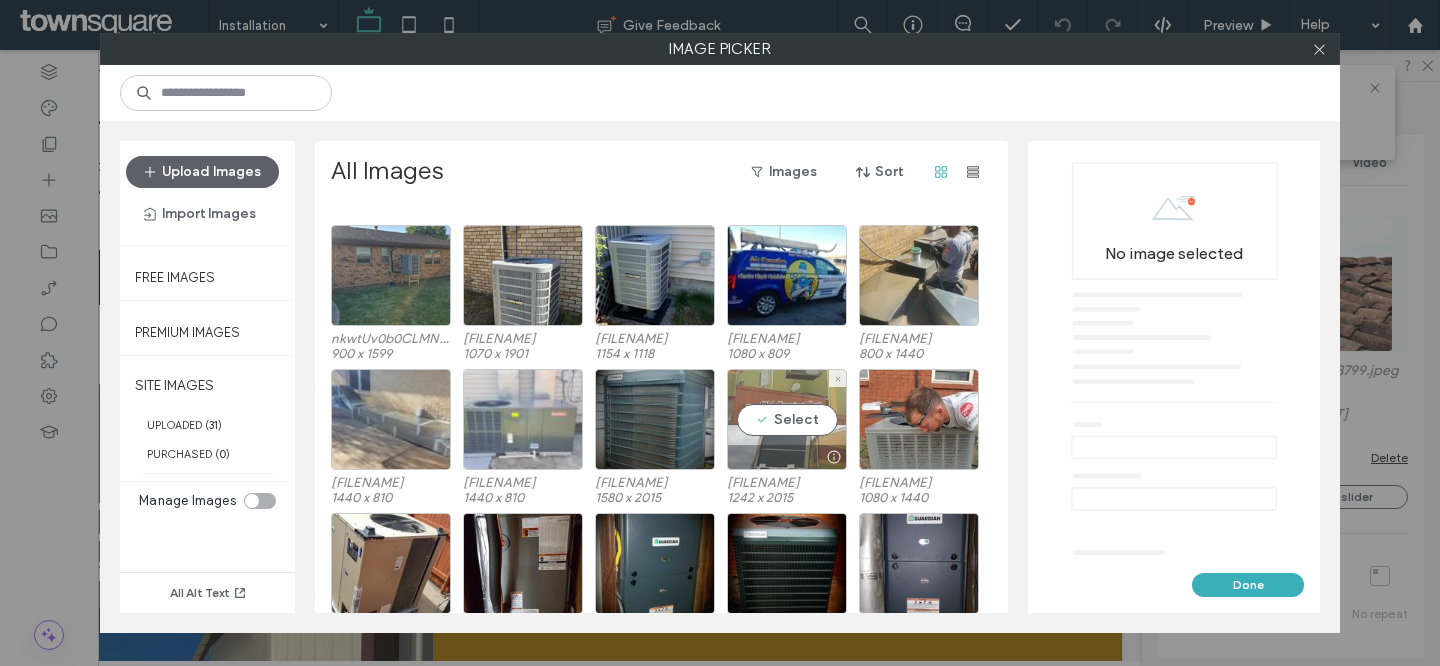scroll, scrollTop: 221, scrollLeft: 0, axis: vertical 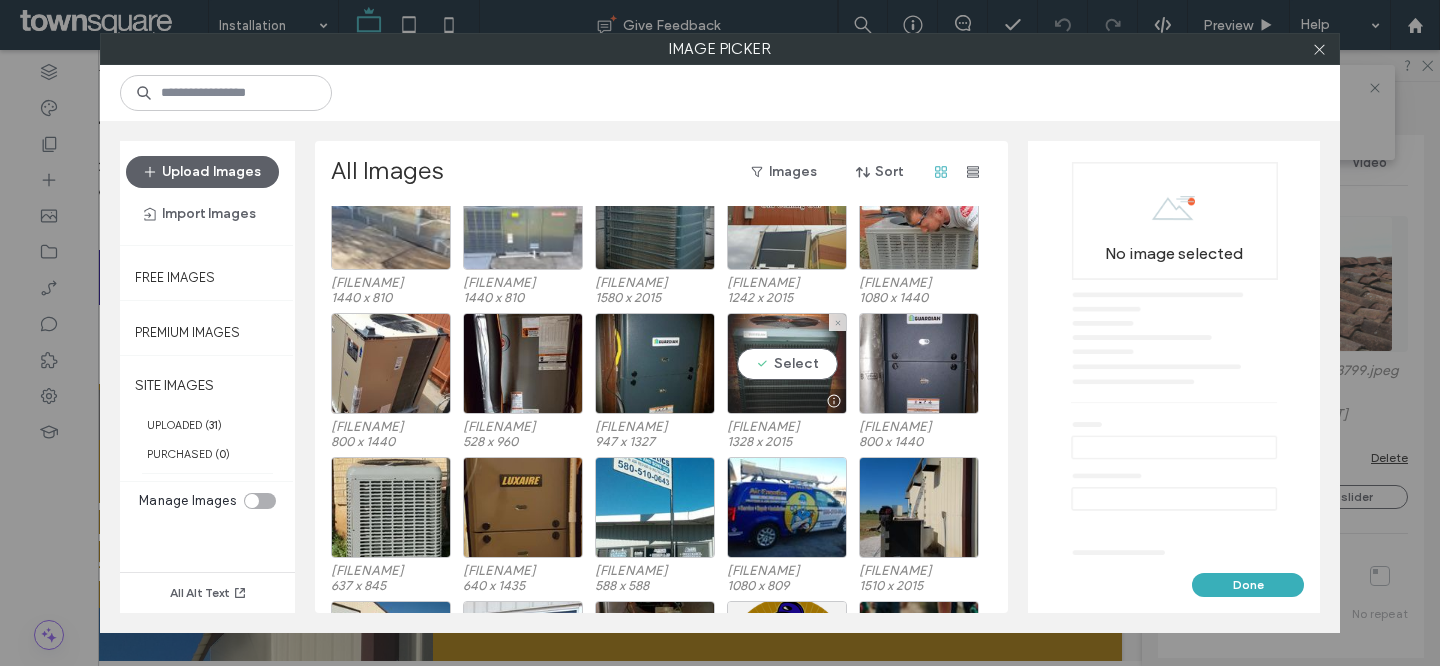 click on "Select" at bounding box center [787, 363] 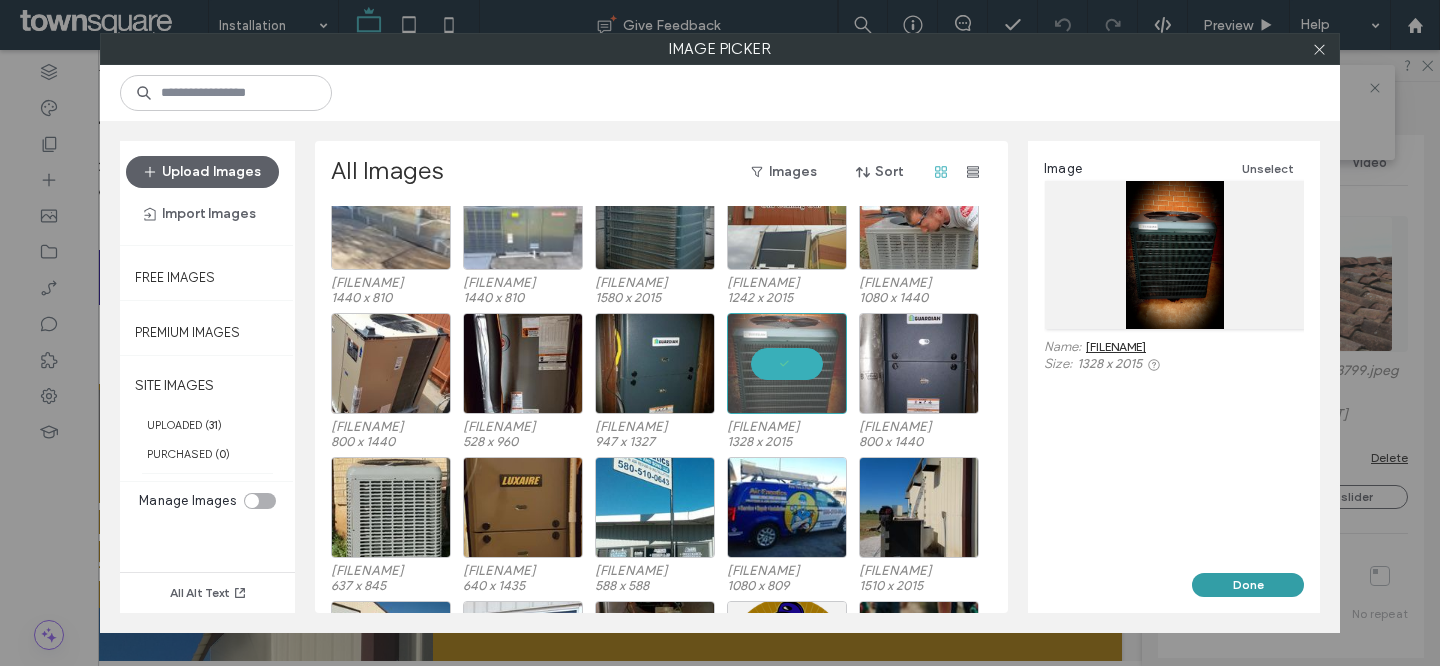 click on "Done" at bounding box center (1248, 585) 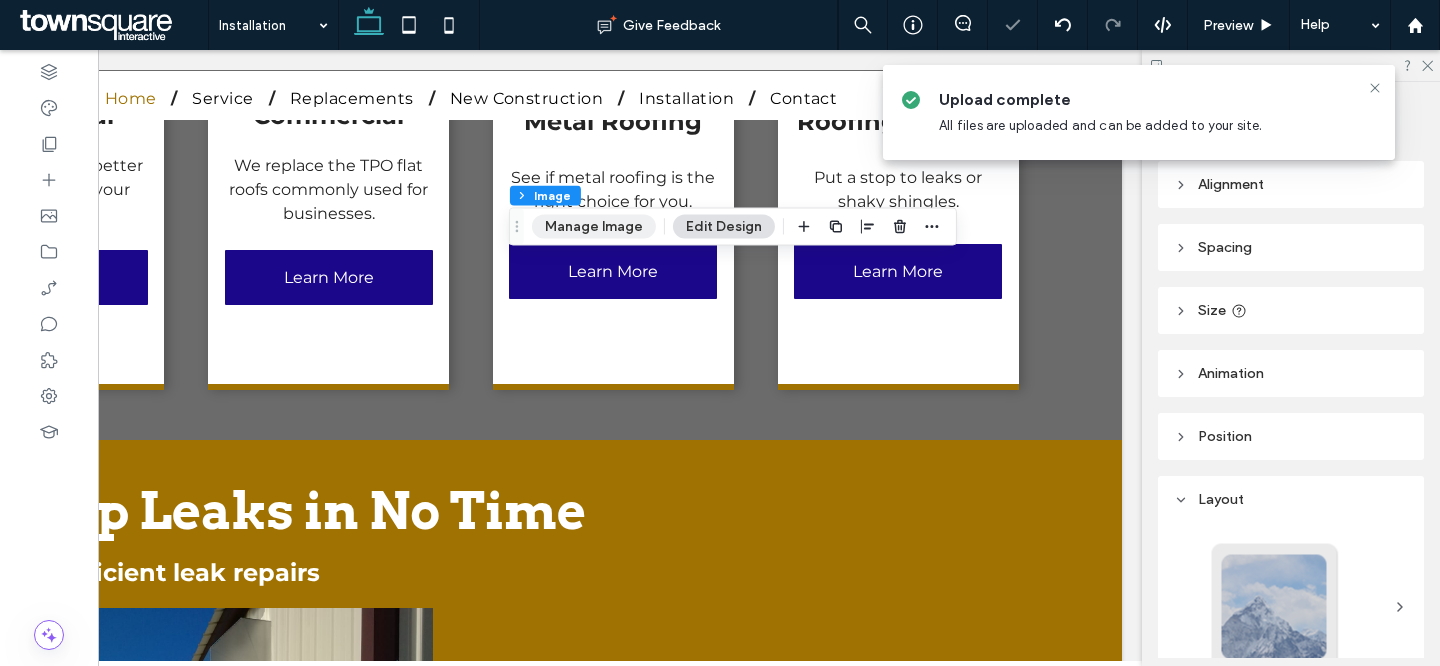 click on "Manage Image" at bounding box center [594, 227] 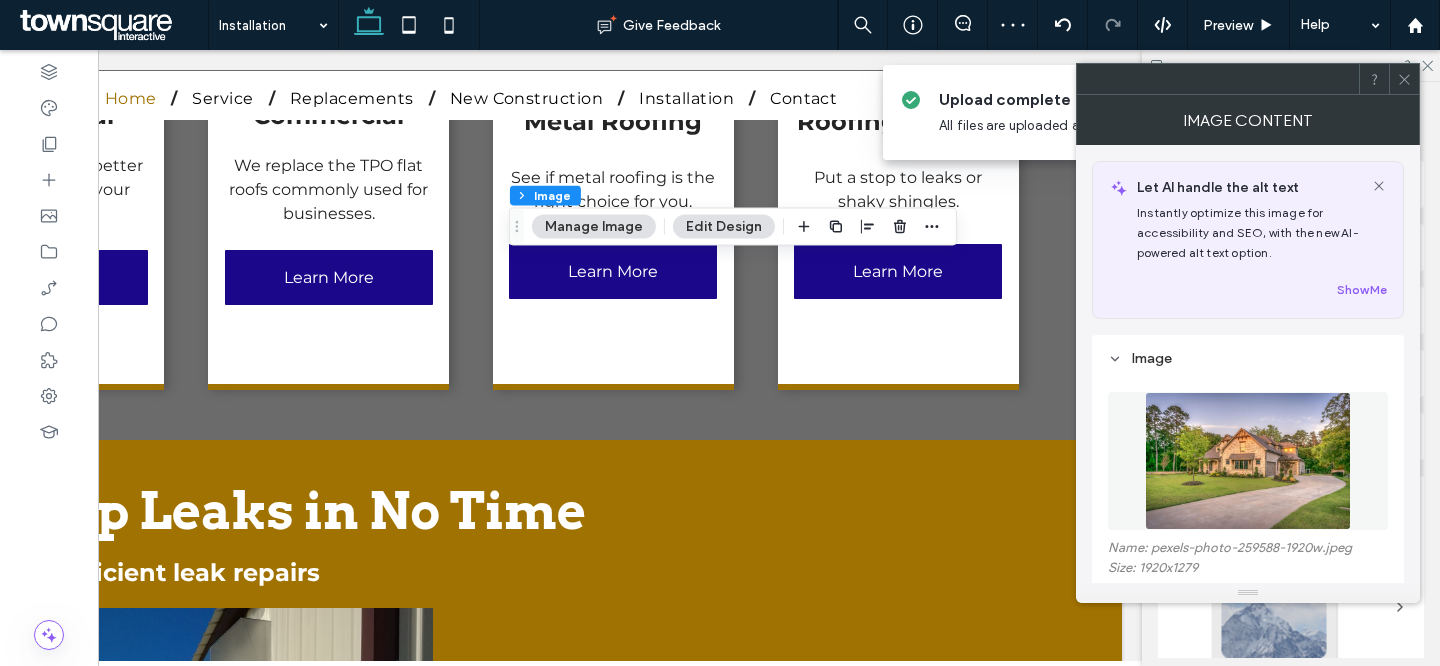 scroll, scrollTop: 351, scrollLeft: 0, axis: vertical 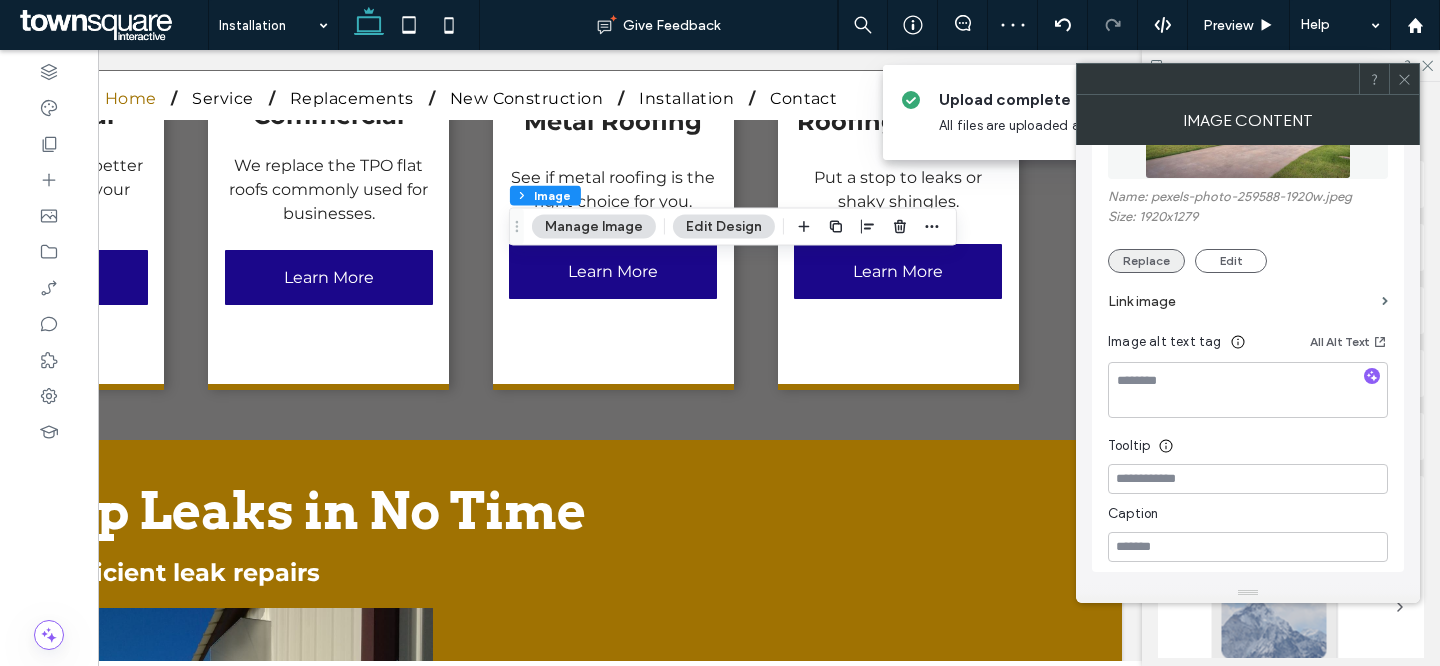 click on "Replace" at bounding box center (1146, 261) 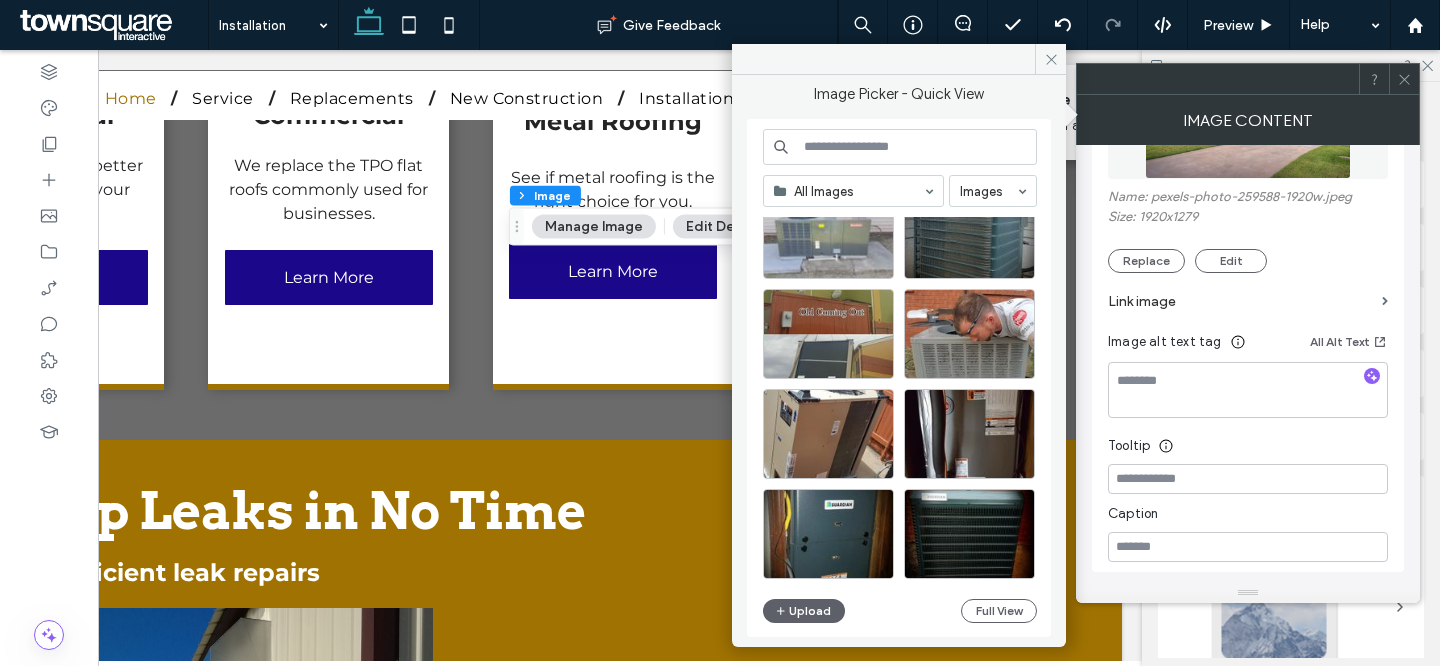 scroll, scrollTop: 350, scrollLeft: 0, axis: vertical 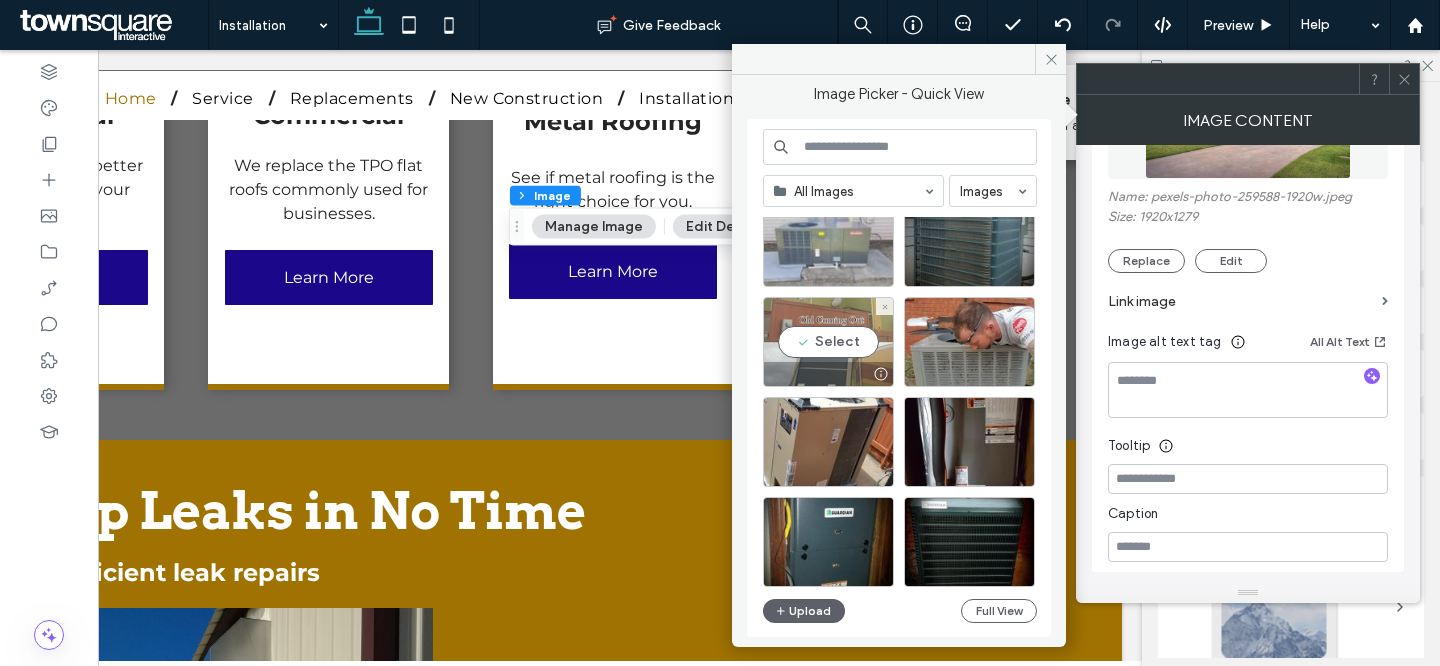 click on "Select" at bounding box center [828, 342] 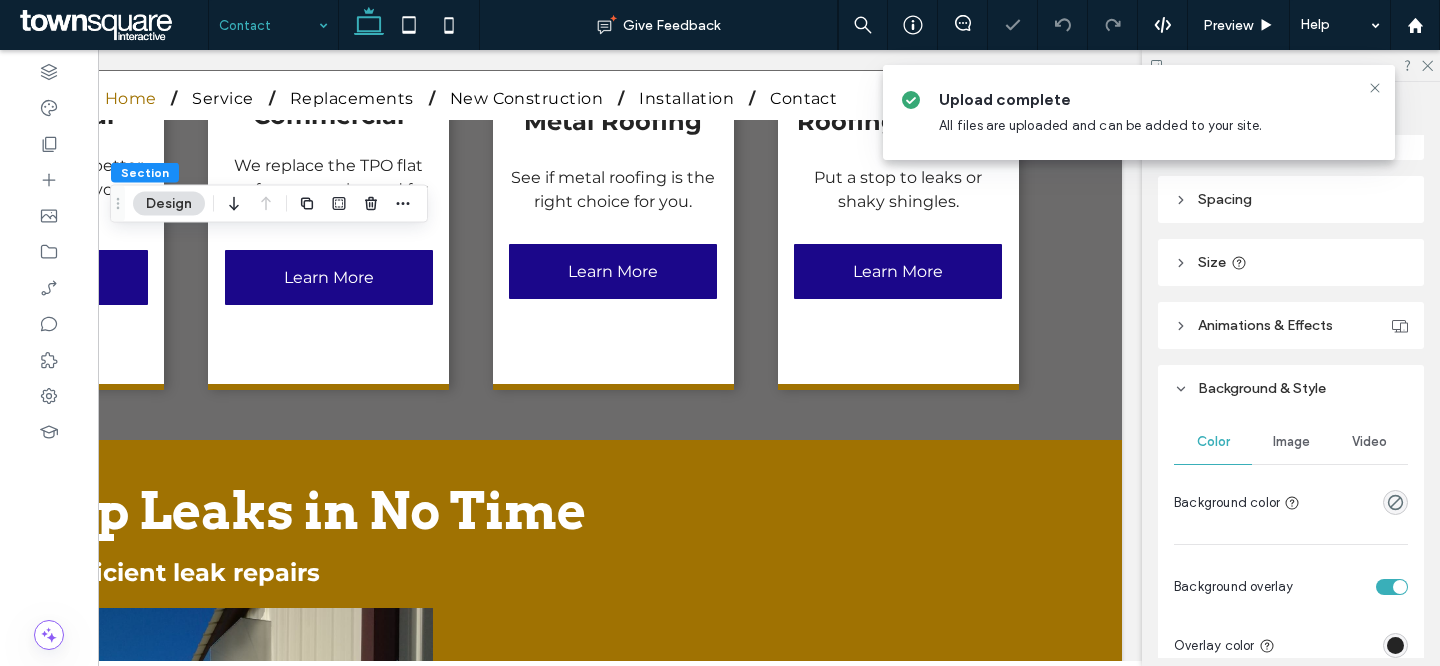 scroll, scrollTop: 396, scrollLeft: 0, axis: vertical 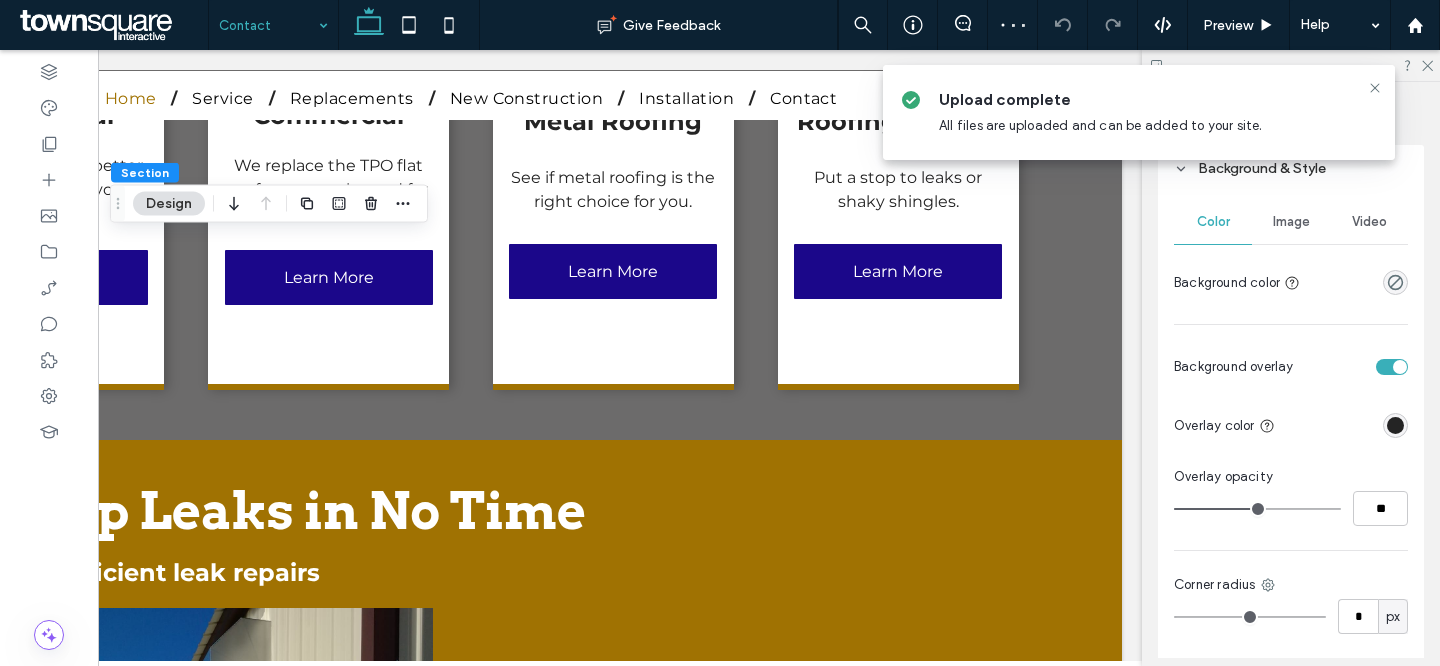 click on "Image" at bounding box center (1291, 222) 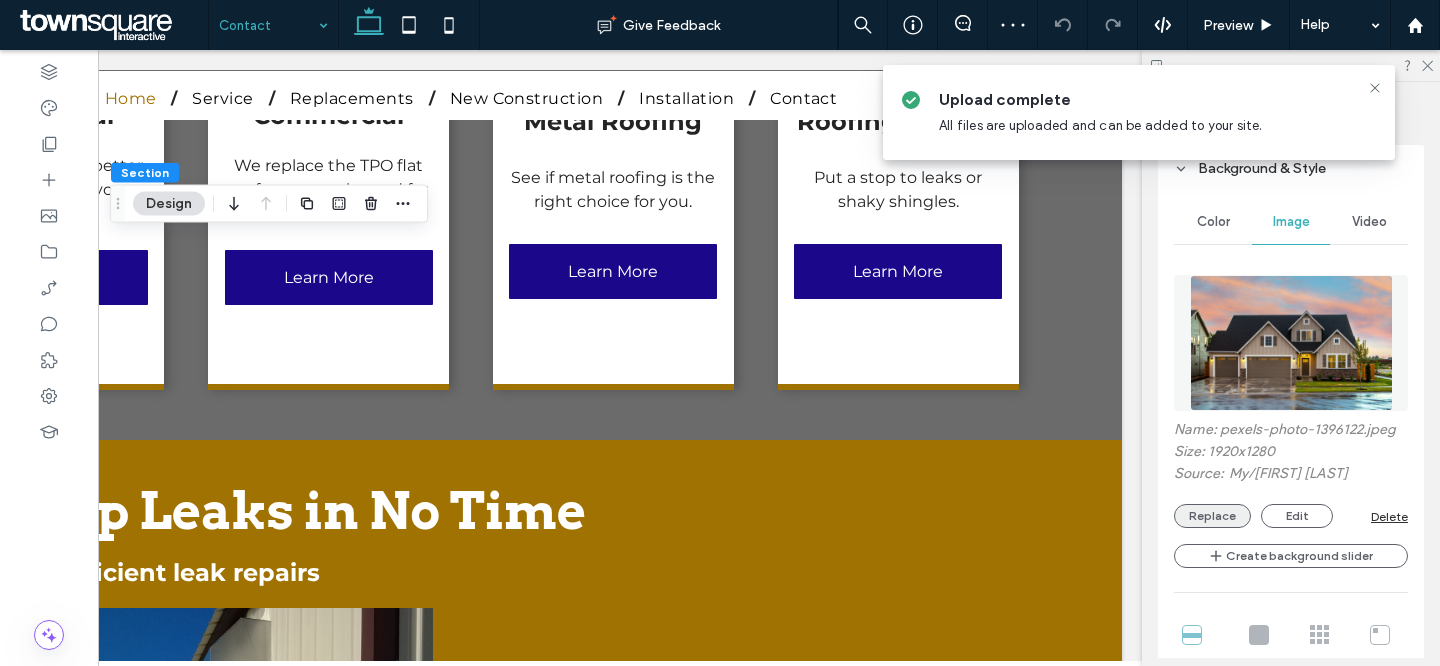 click on "Replace" at bounding box center (1212, 516) 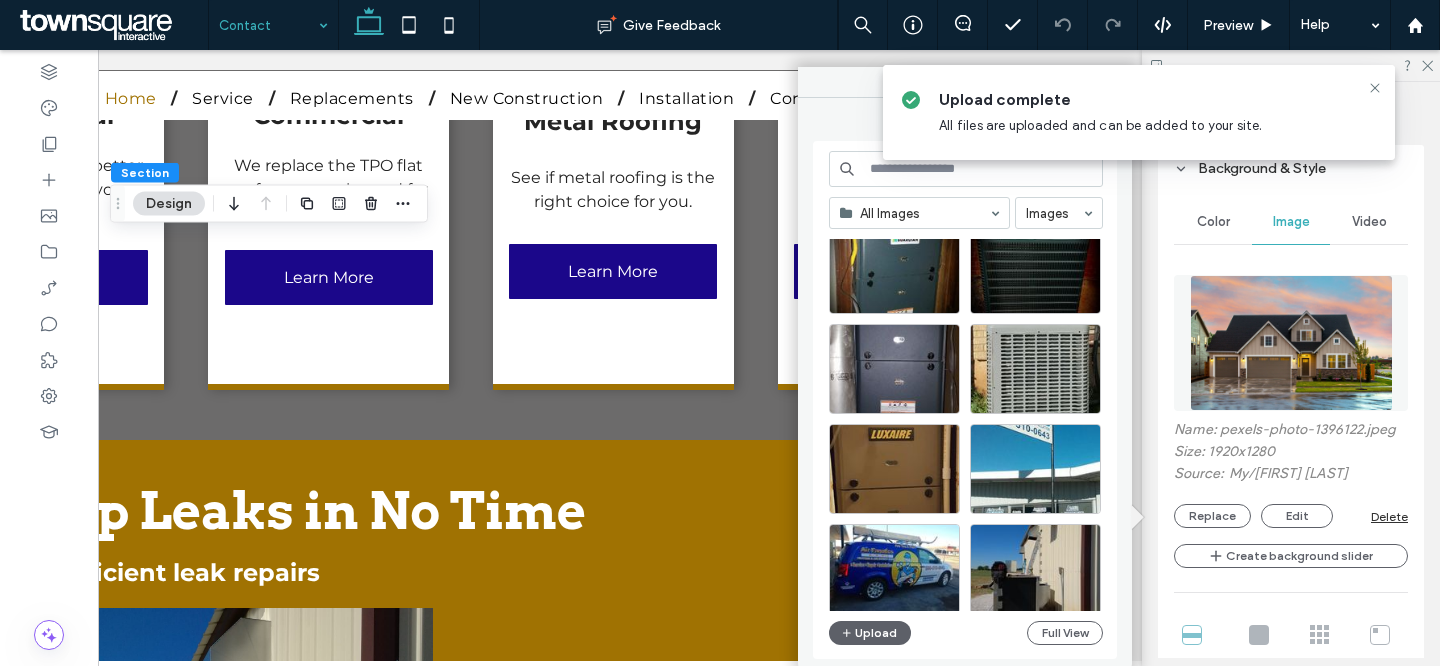 scroll, scrollTop: 819, scrollLeft: 0, axis: vertical 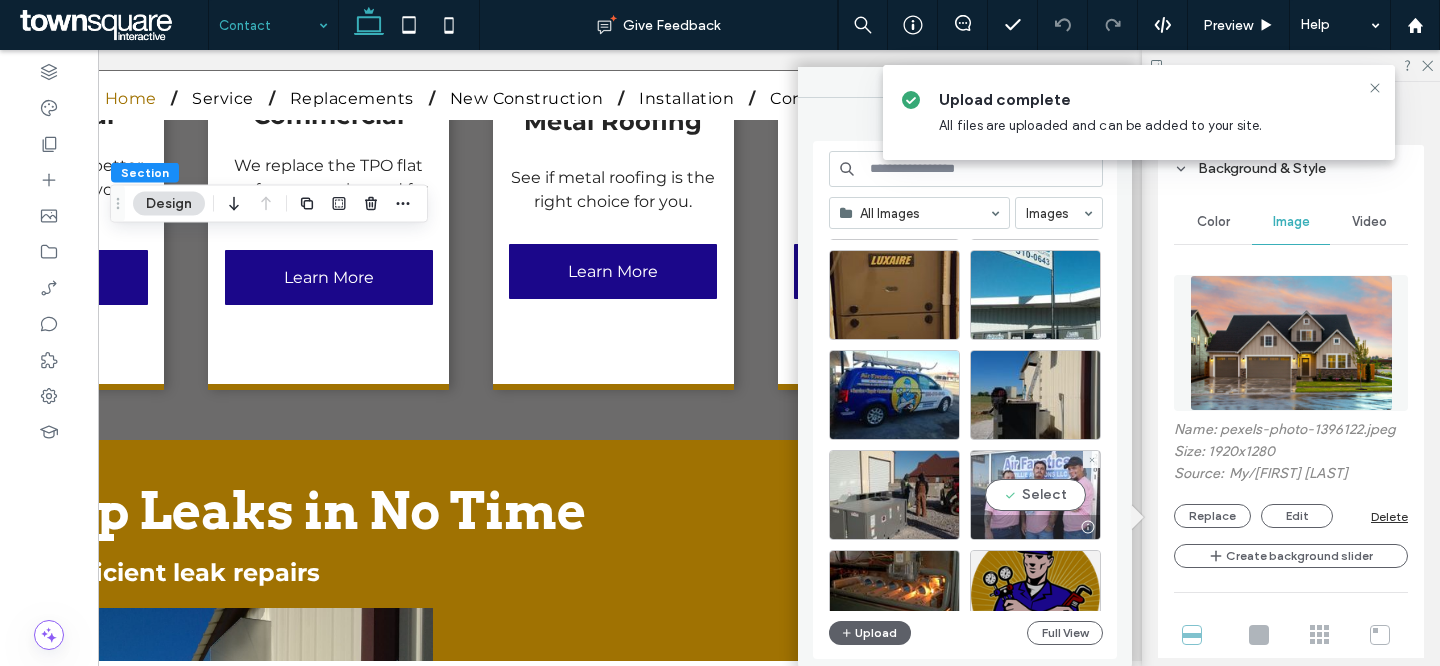 click on "Select" at bounding box center (1035, 495) 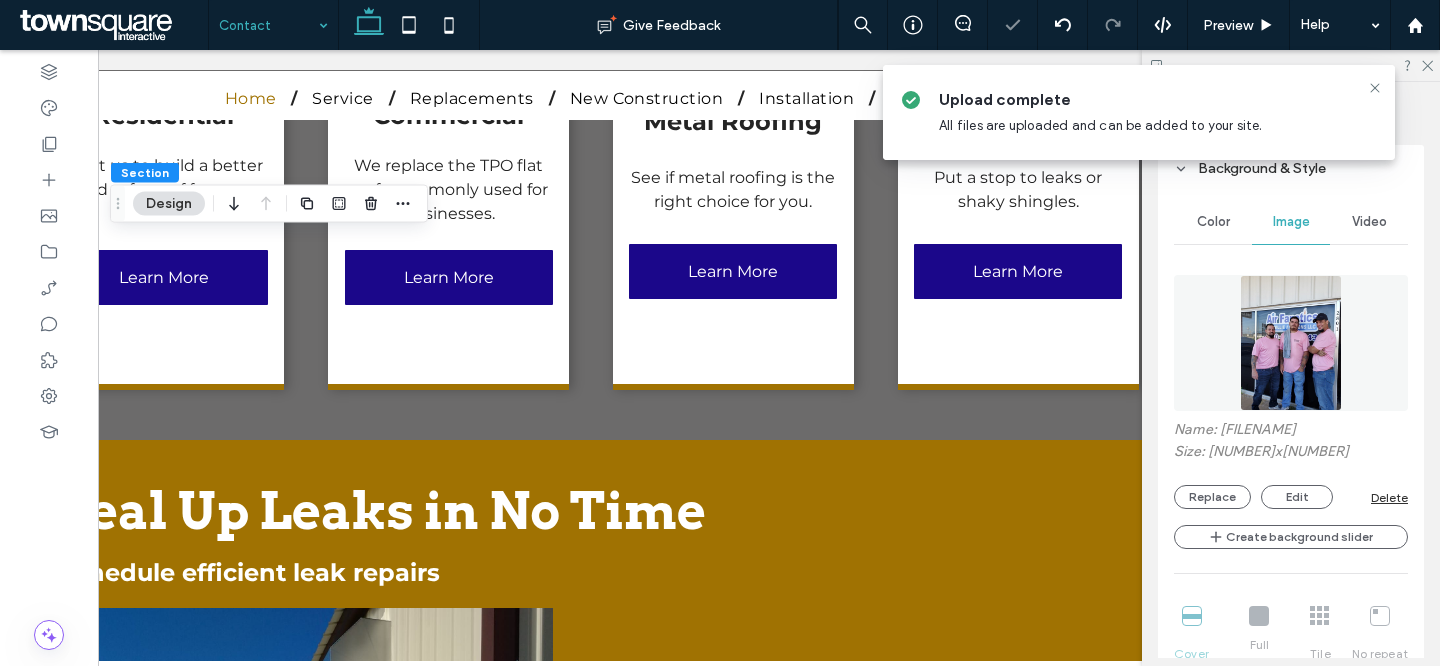scroll, scrollTop: 0, scrollLeft: 0, axis: both 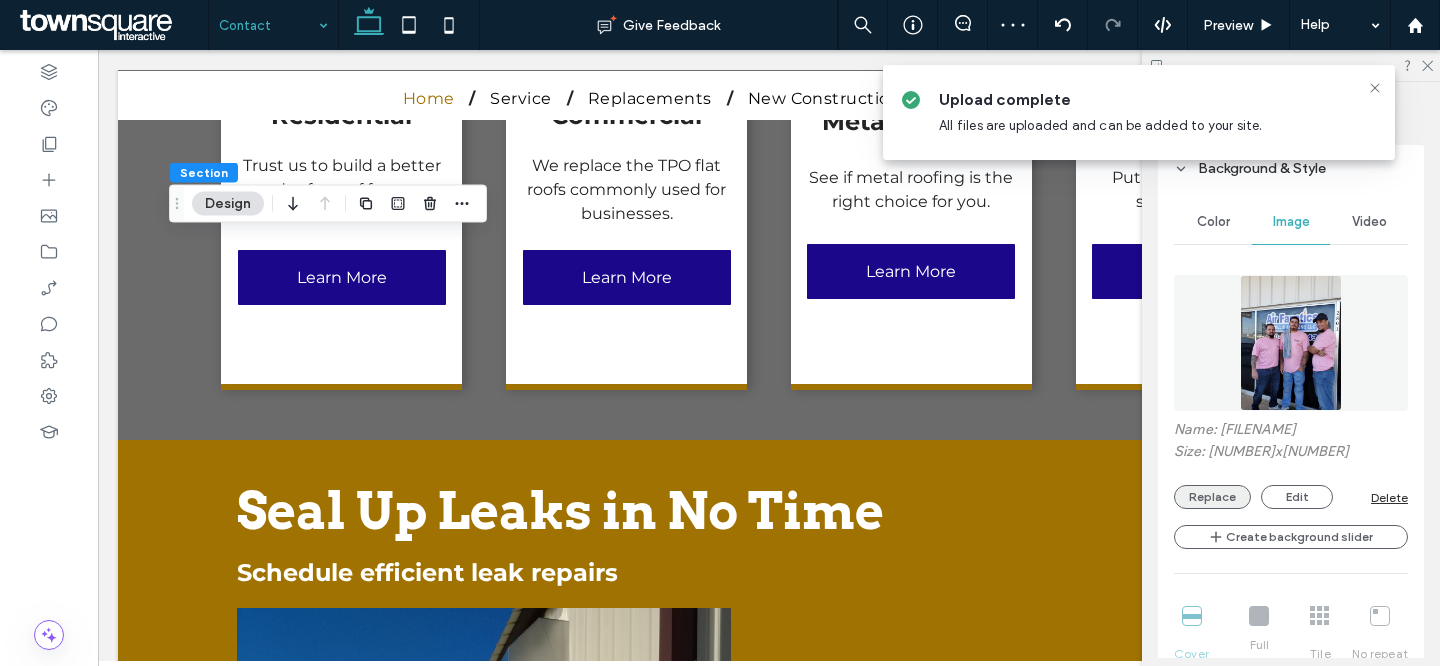 click on "Replace" at bounding box center (1212, 497) 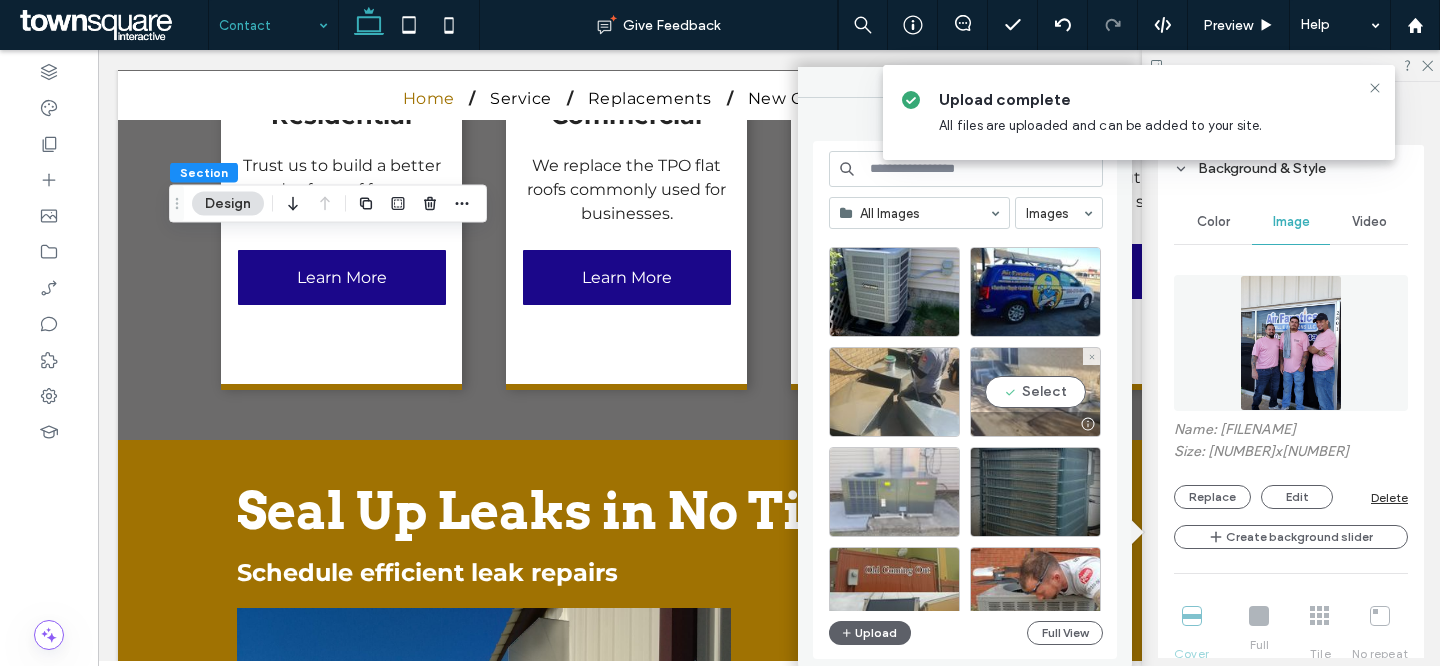 scroll, scrollTop: 407, scrollLeft: 0, axis: vertical 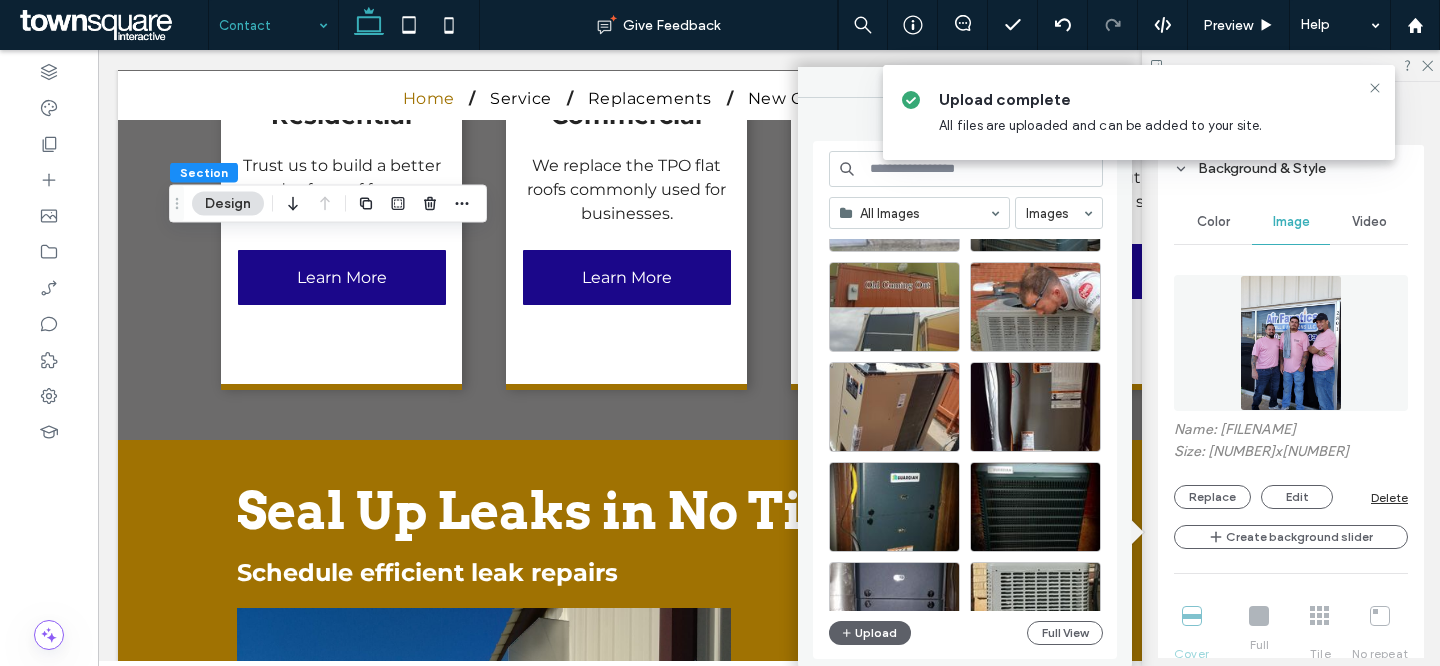 click on "All Images Images Site Images Upload Full View" at bounding box center [965, 400] 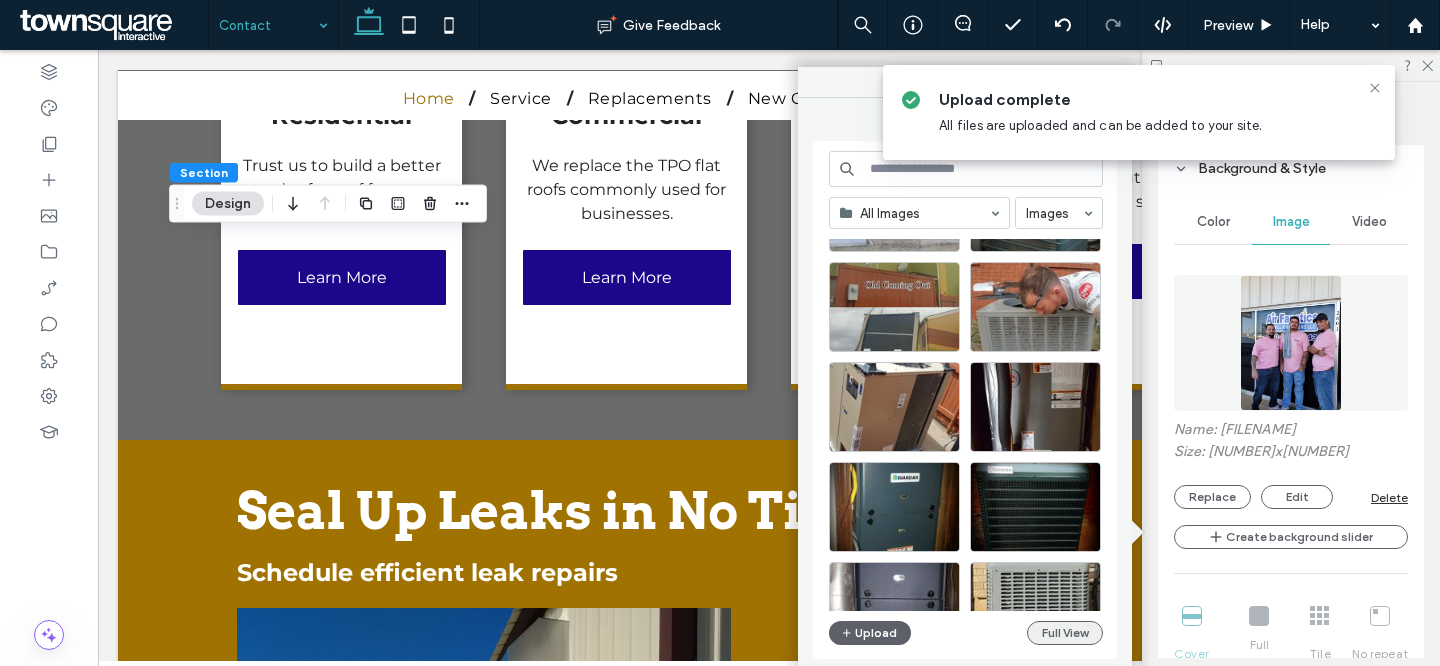 click on "Full View" at bounding box center (1065, 633) 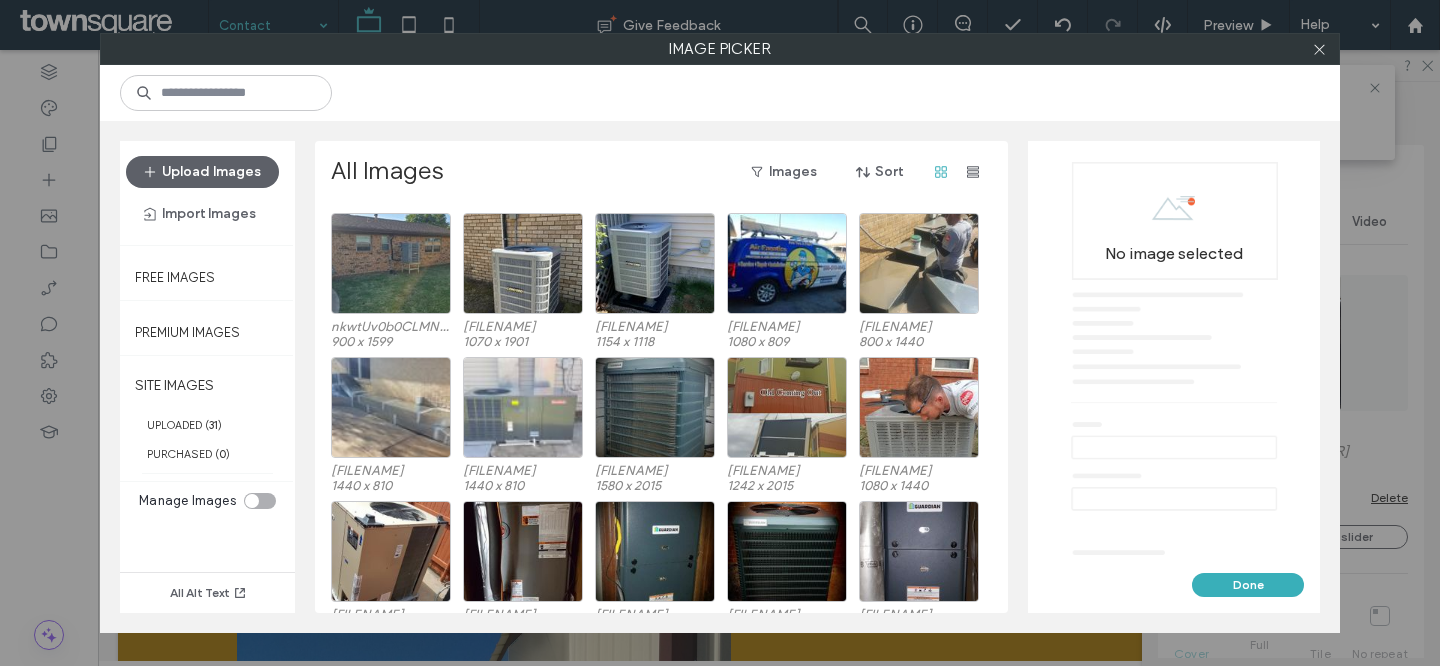 scroll, scrollTop: 0, scrollLeft: 0, axis: both 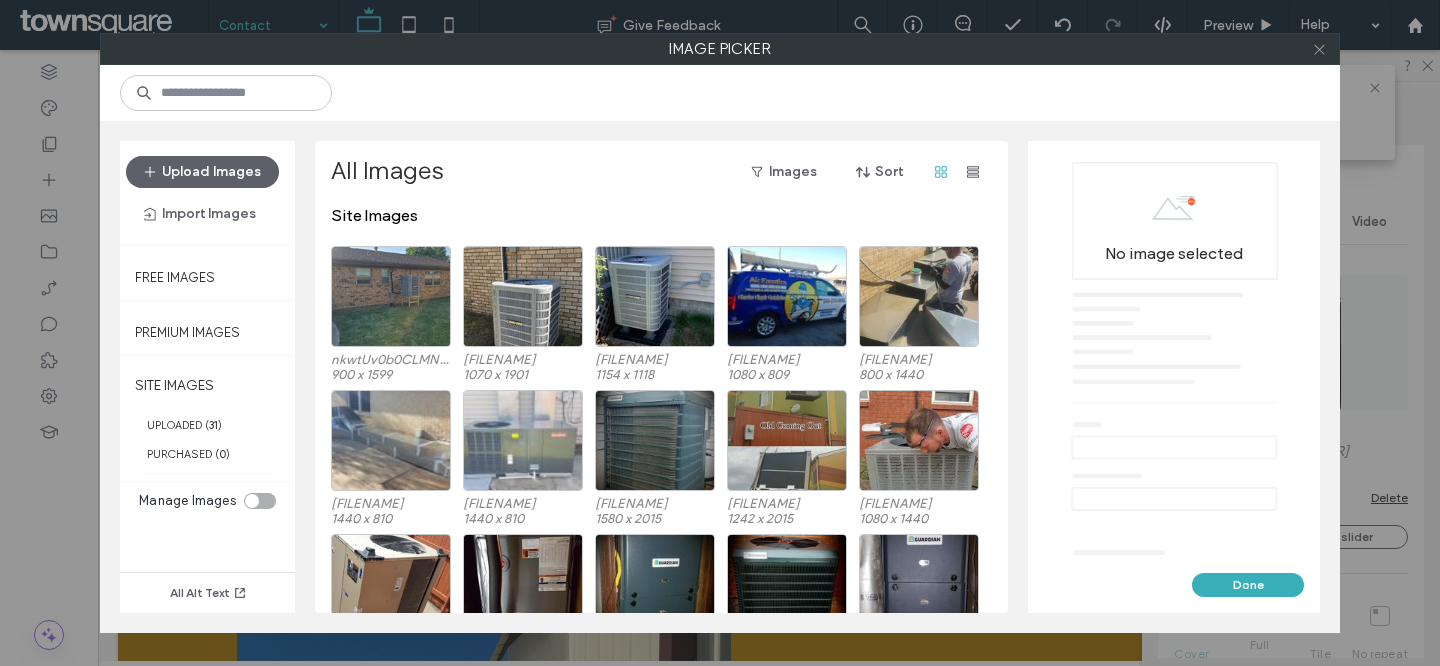 click at bounding box center (1319, 49) 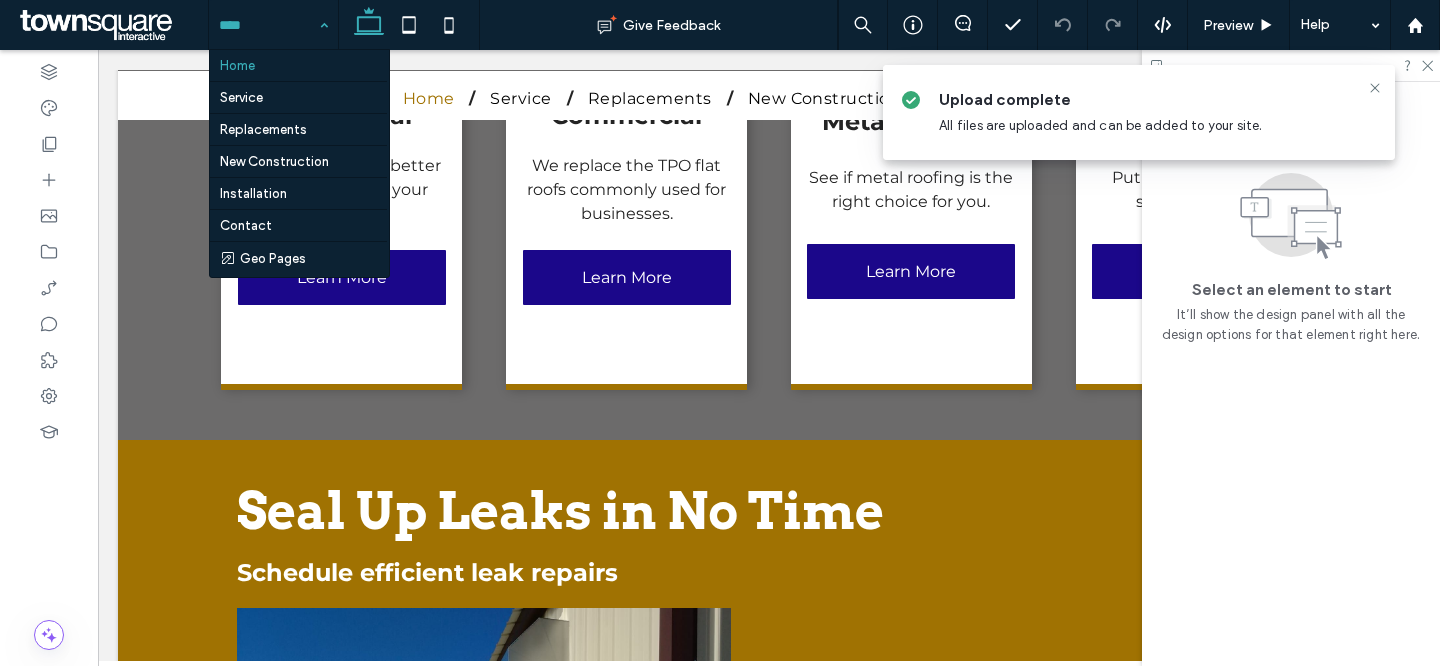 click at bounding box center [268, 25] 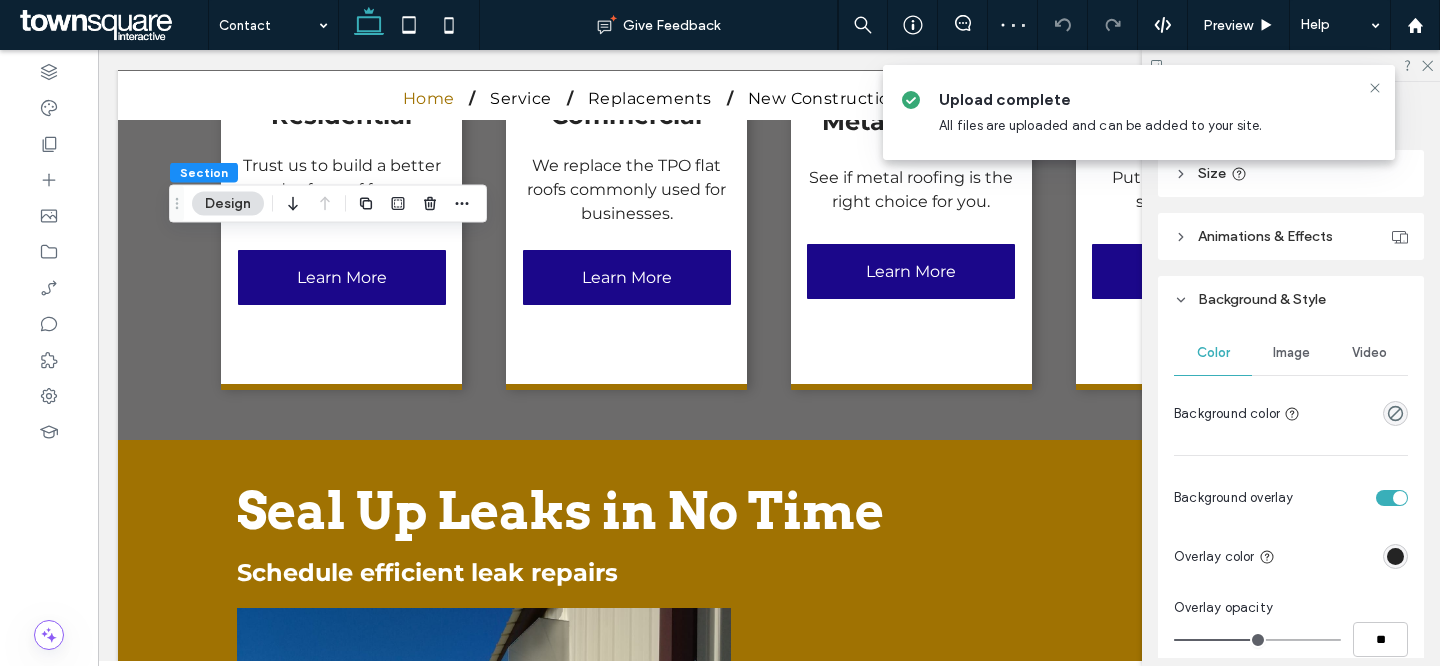scroll, scrollTop: 242, scrollLeft: 0, axis: vertical 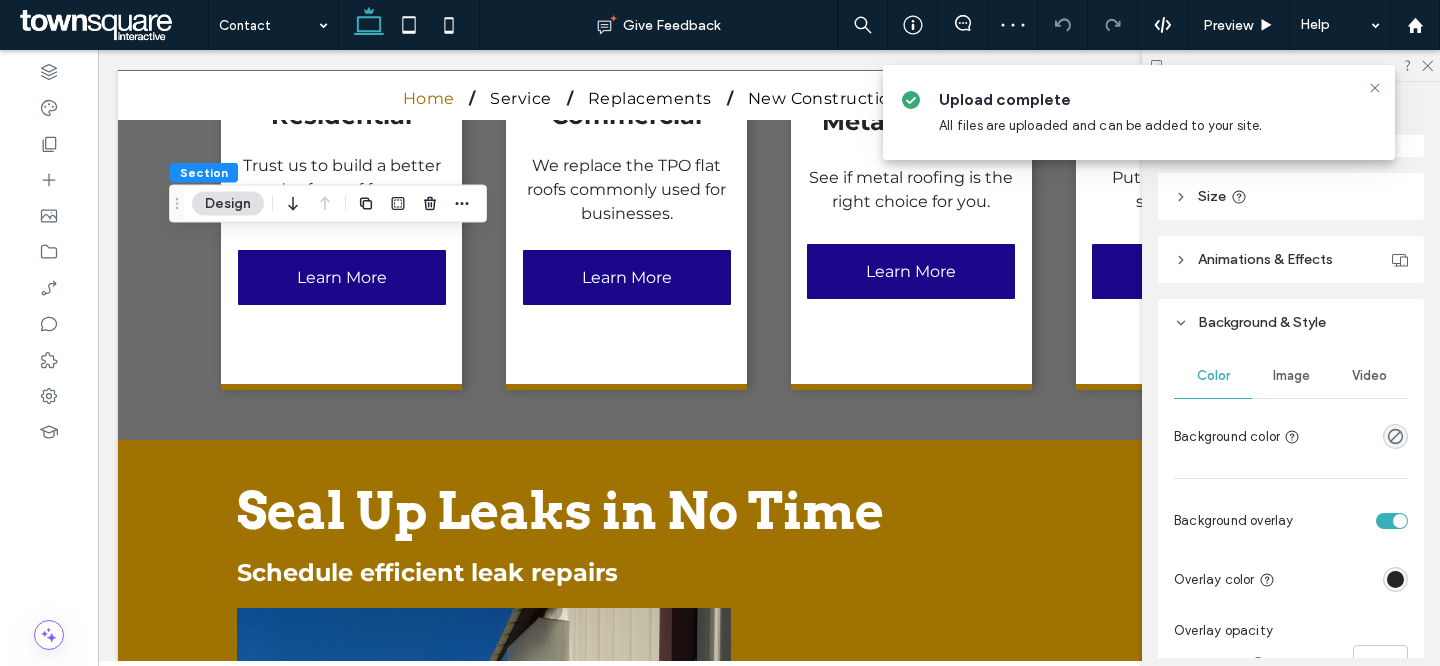 click on "Image" at bounding box center [1291, 376] 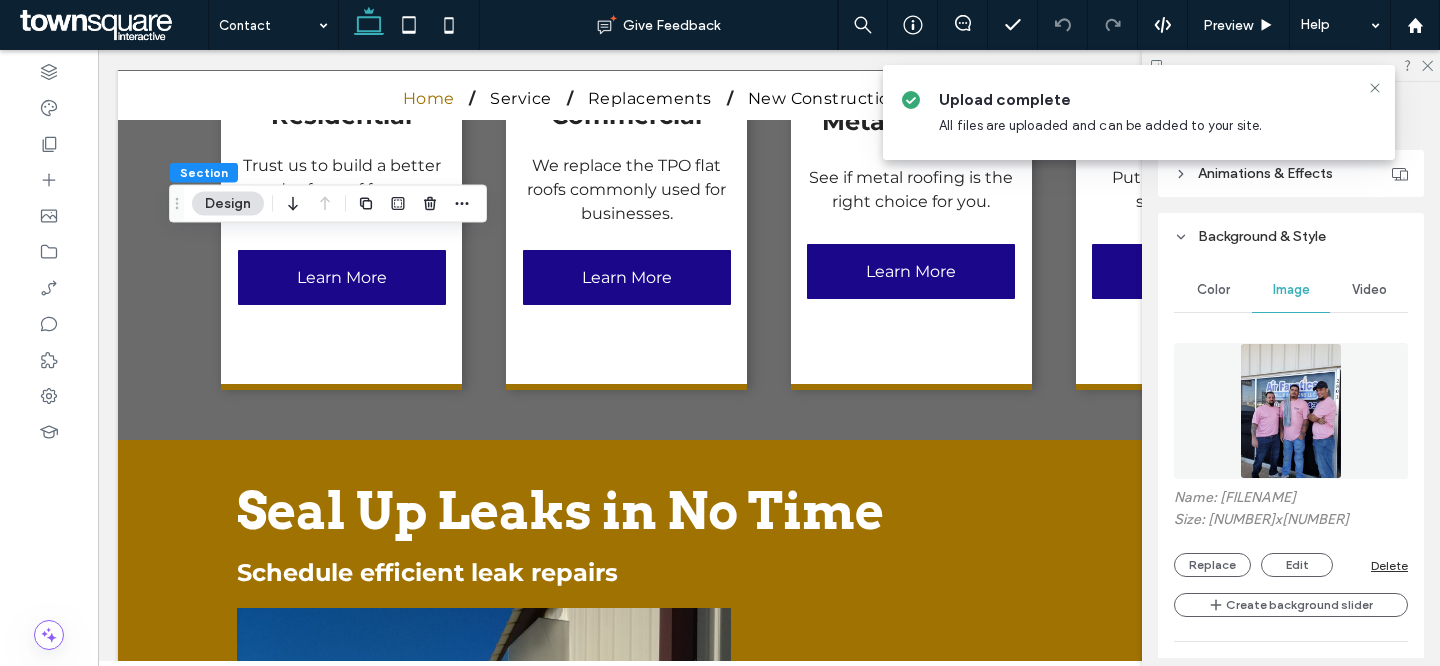 scroll, scrollTop: 385, scrollLeft: 0, axis: vertical 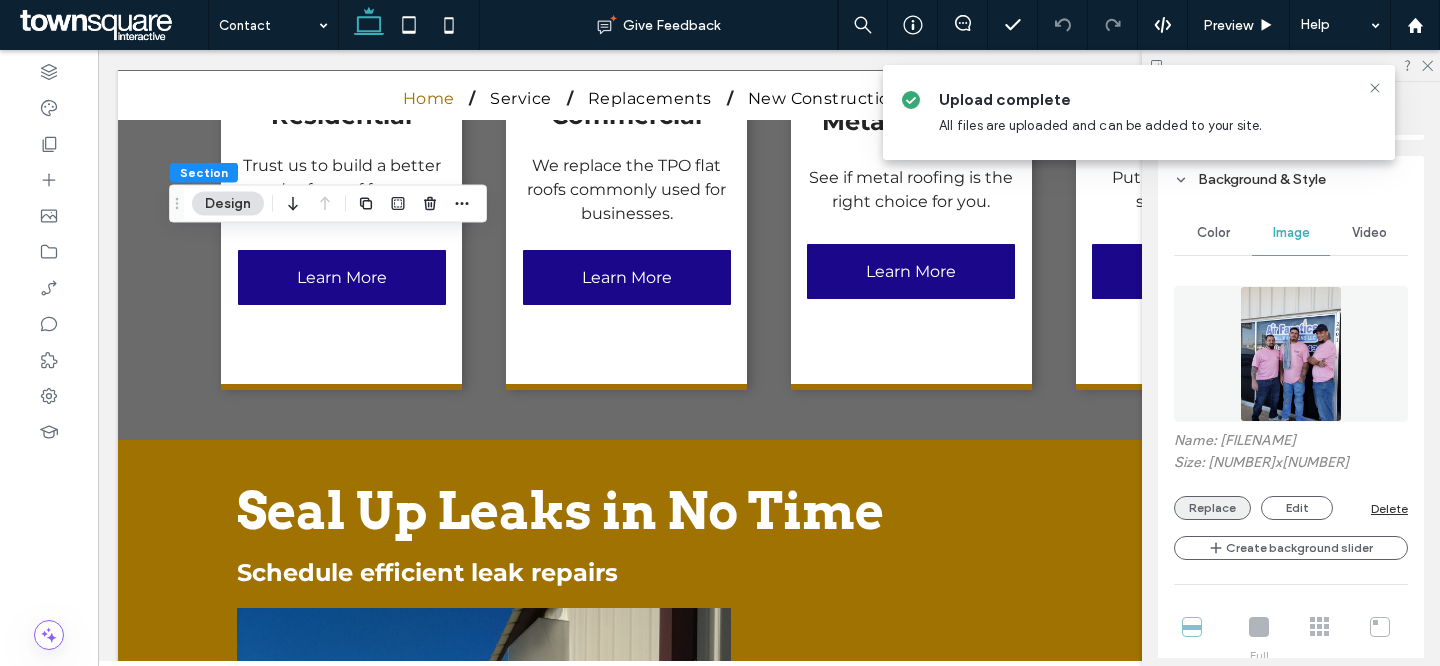 click on "Replace" at bounding box center (1212, 508) 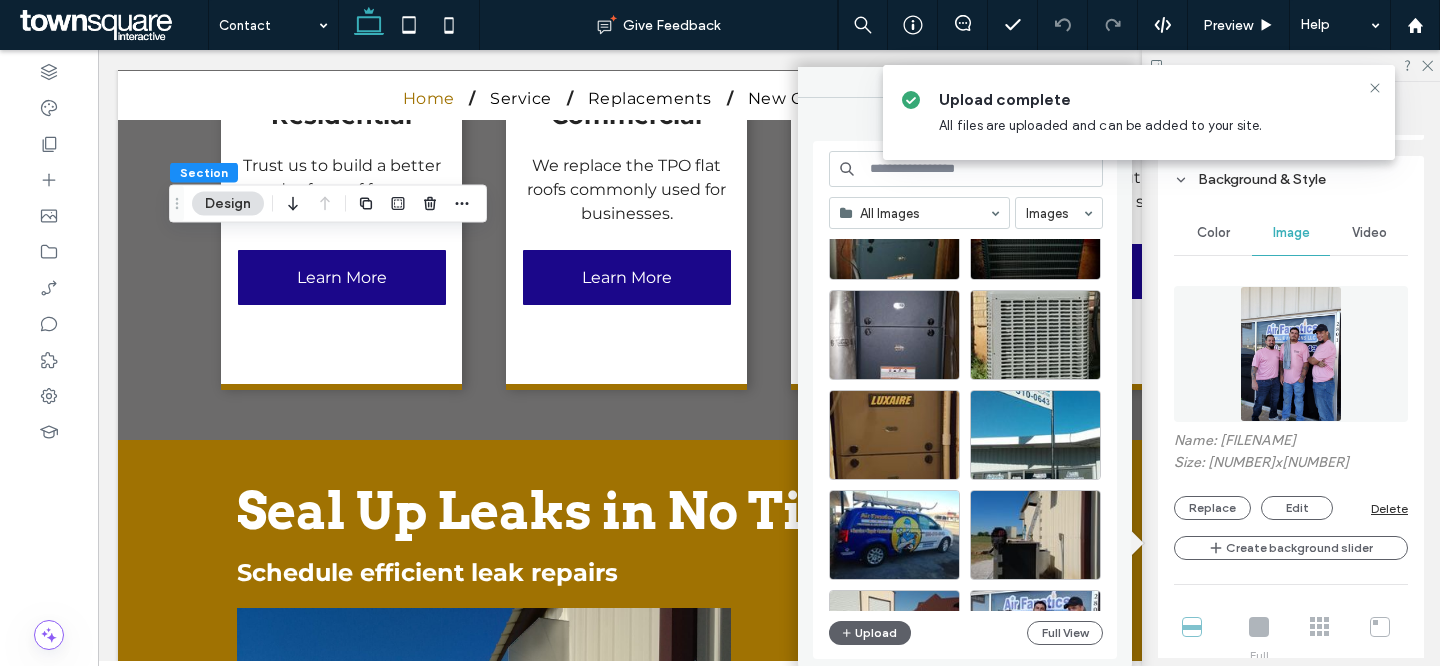 scroll, scrollTop: 839, scrollLeft: 0, axis: vertical 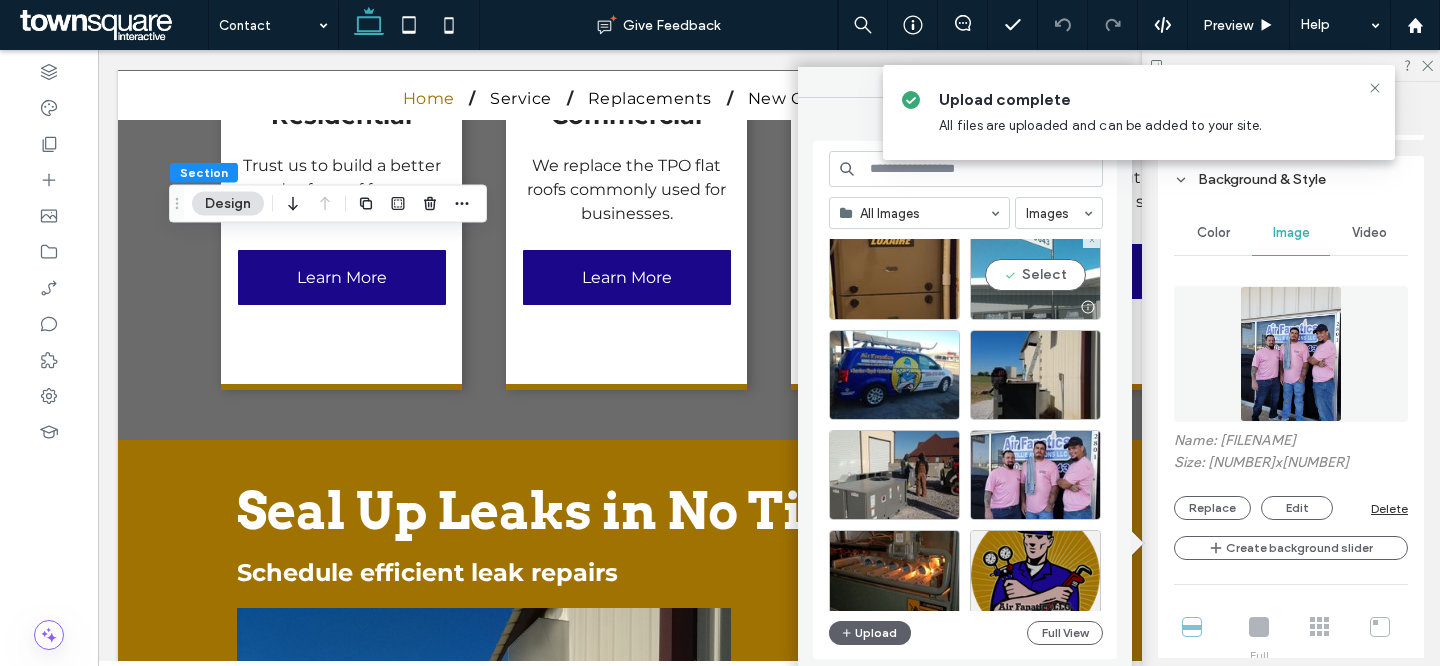 click at bounding box center [1035, 307] 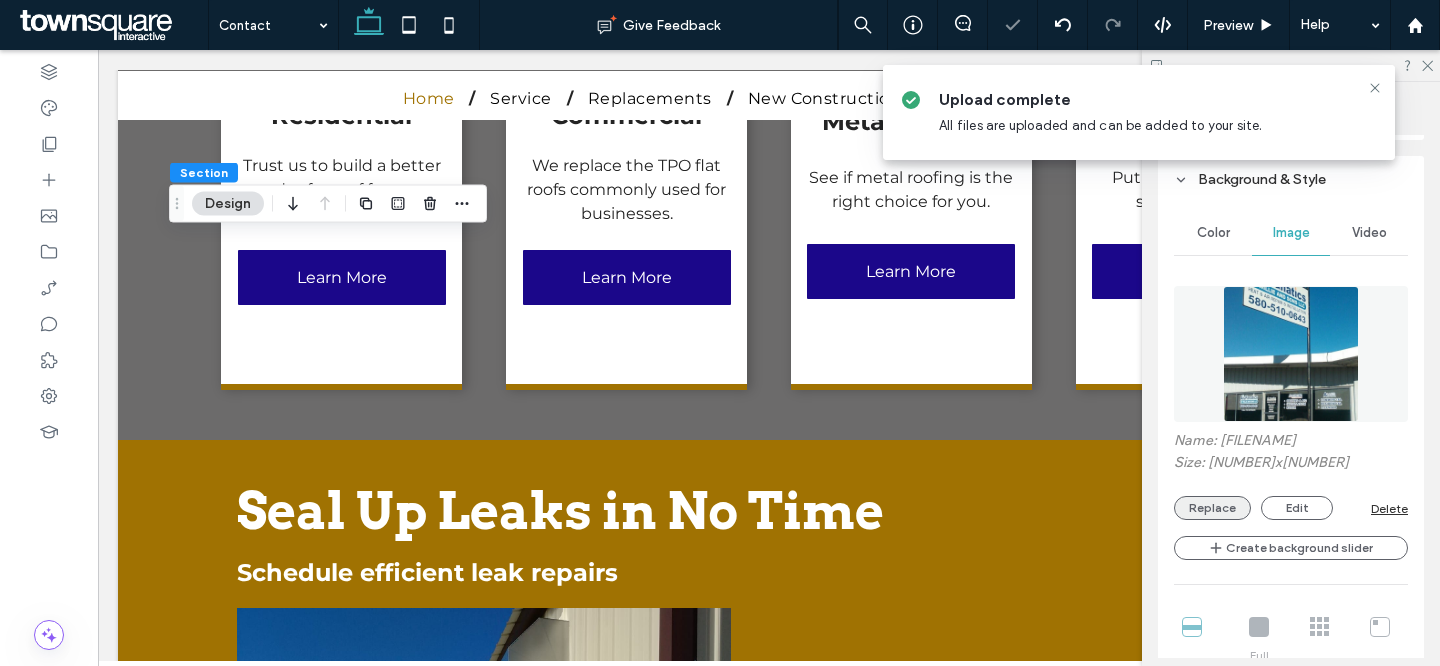 click on "Replace" at bounding box center (1212, 508) 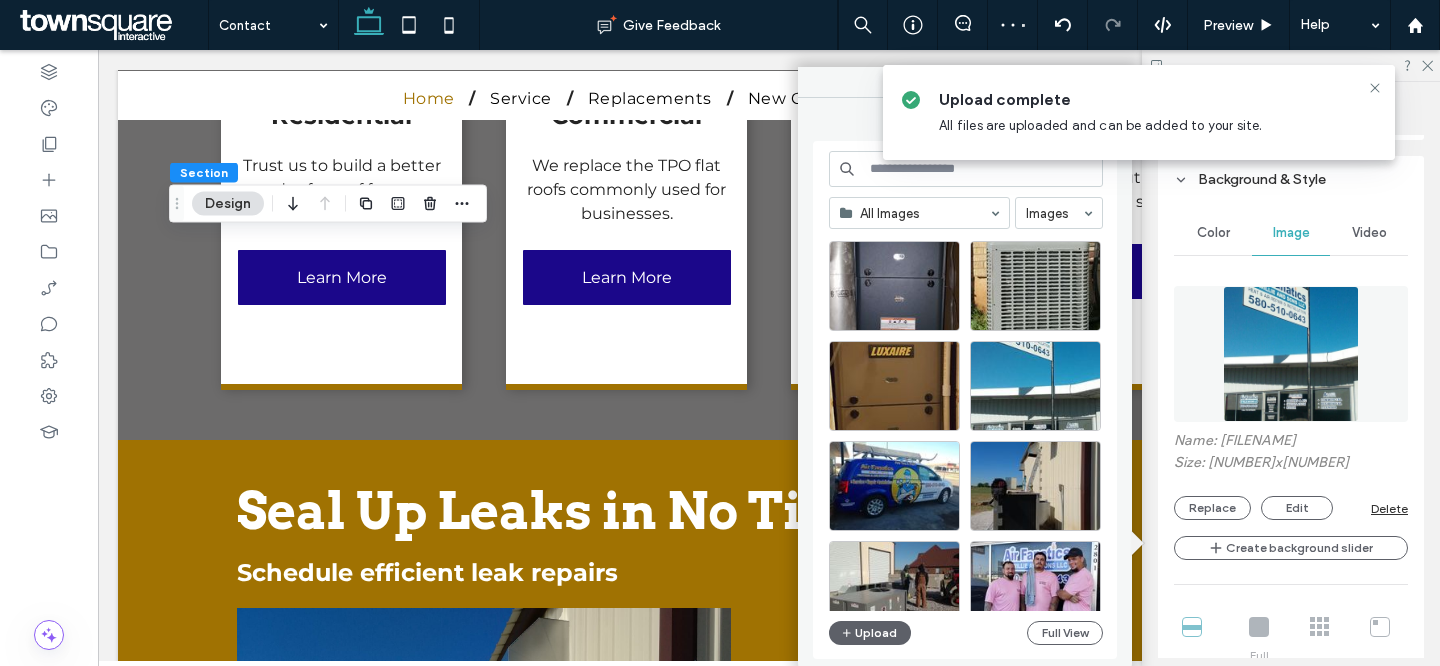 scroll, scrollTop: 850, scrollLeft: 0, axis: vertical 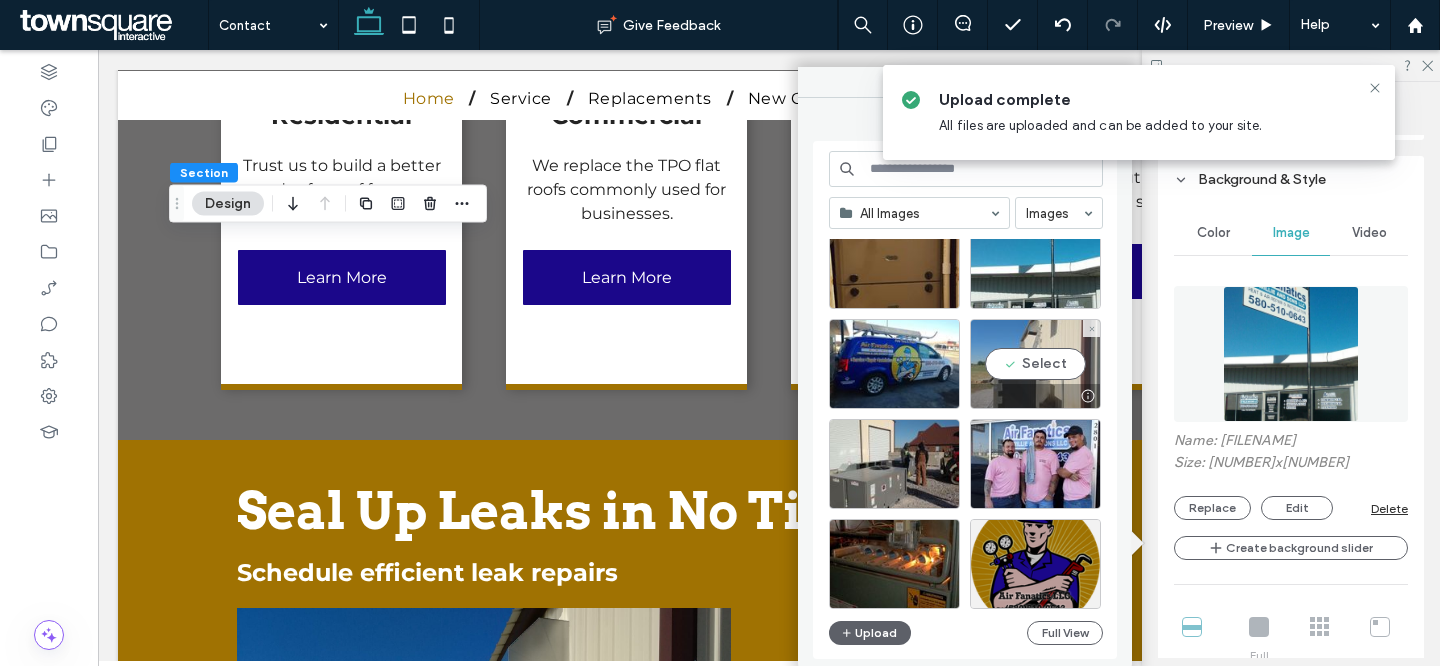 click on "Select" at bounding box center (1035, 364) 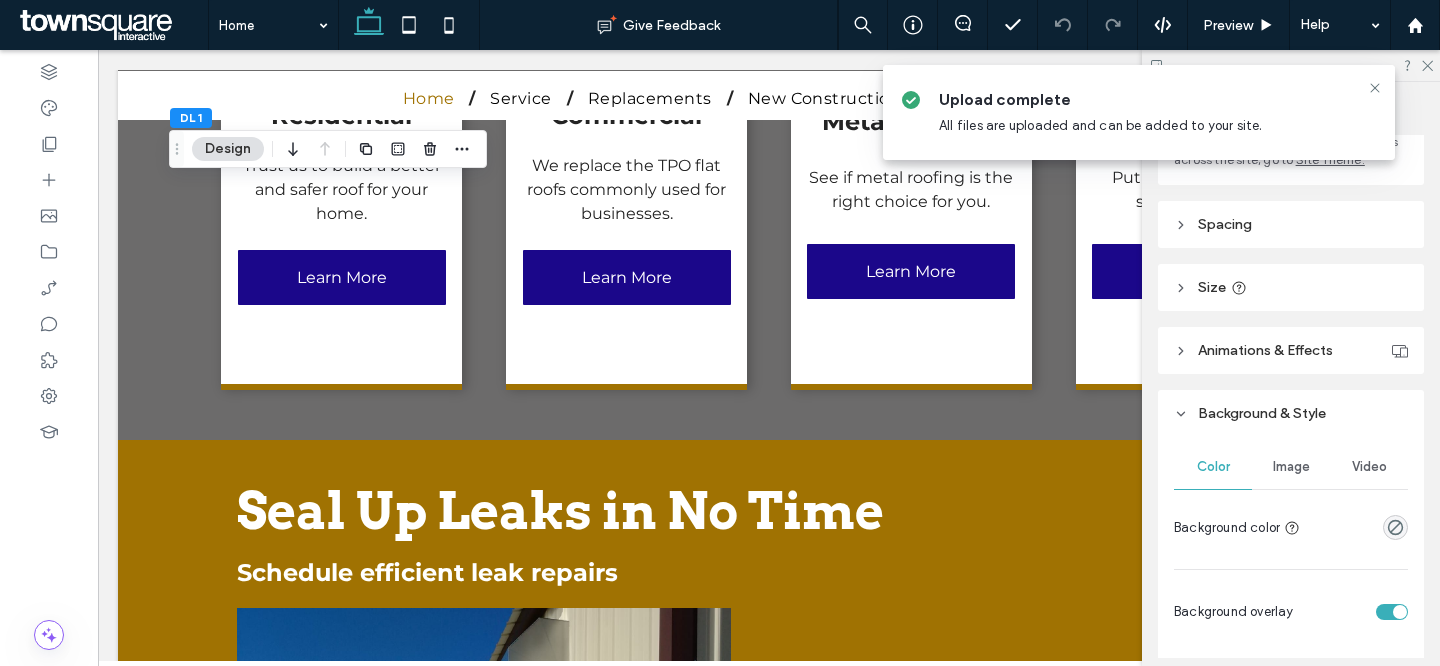 scroll, scrollTop: 302, scrollLeft: 0, axis: vertical 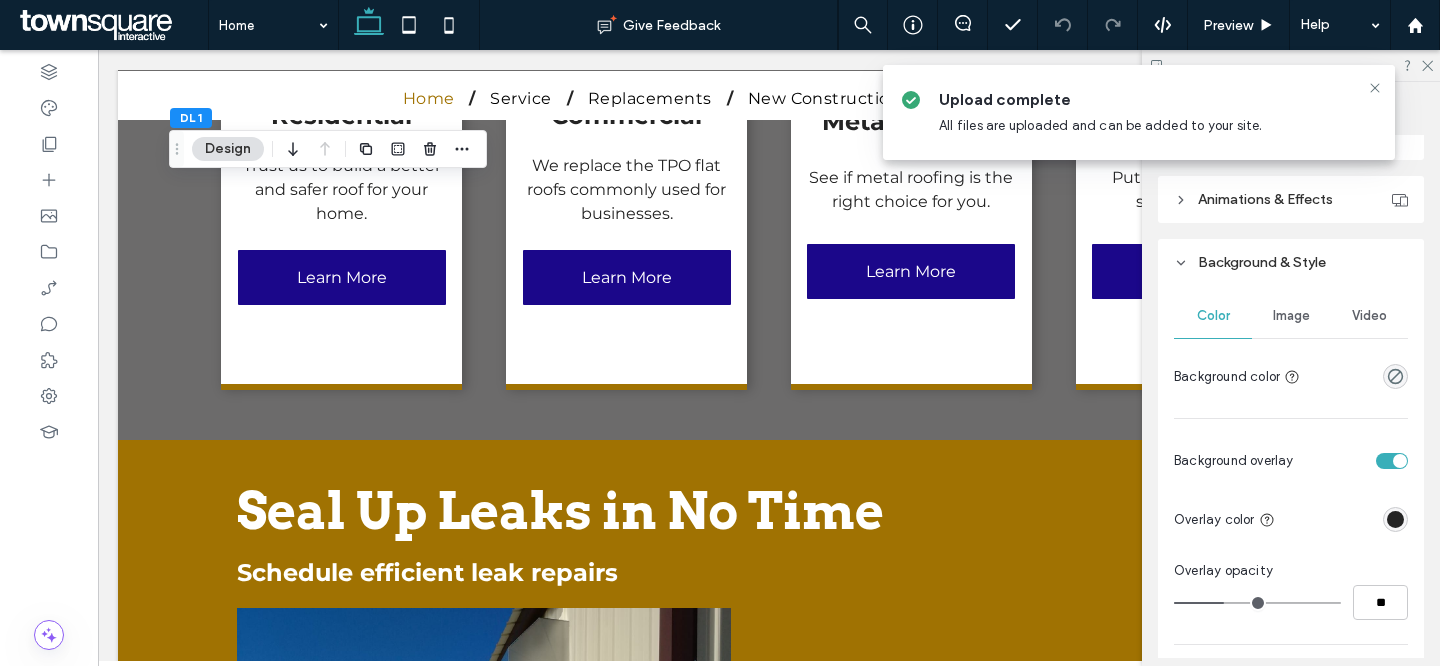 click on "Image" at bounding box center [1291, 316] 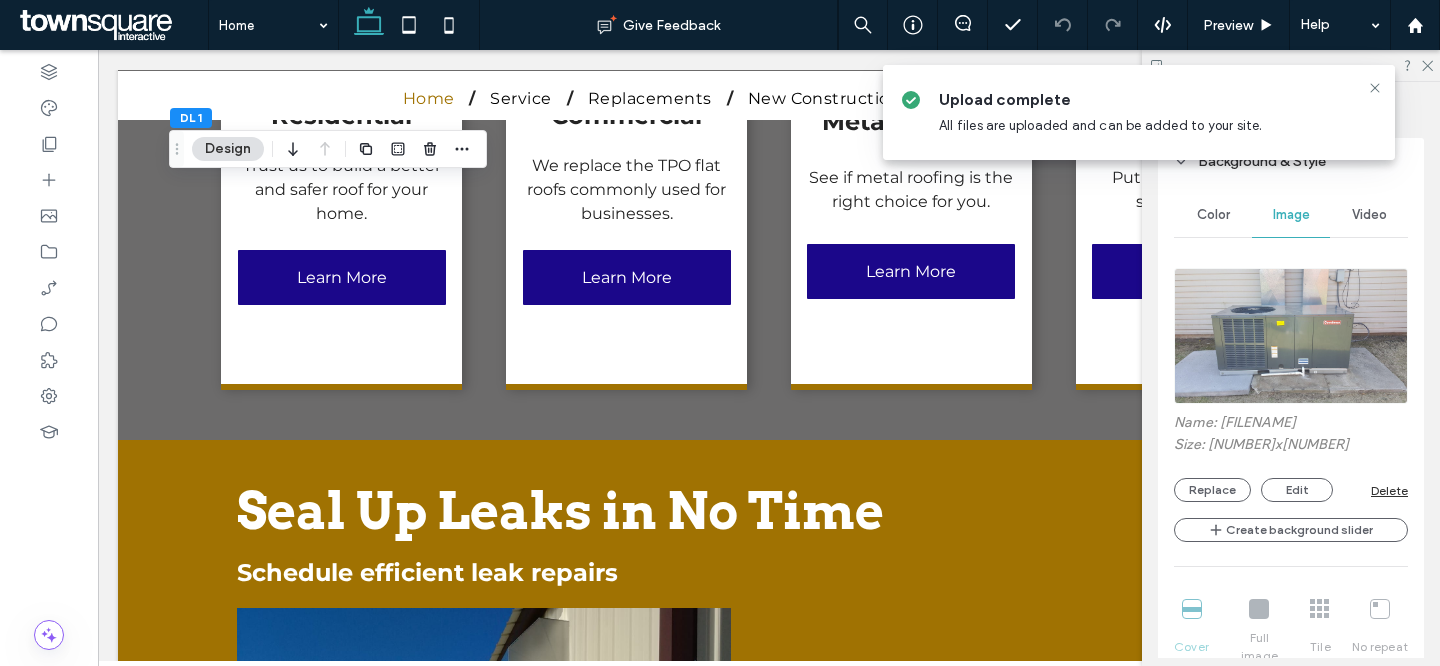 scroll, scrollTop: 500, scrollLeft: 0, axis: vertical 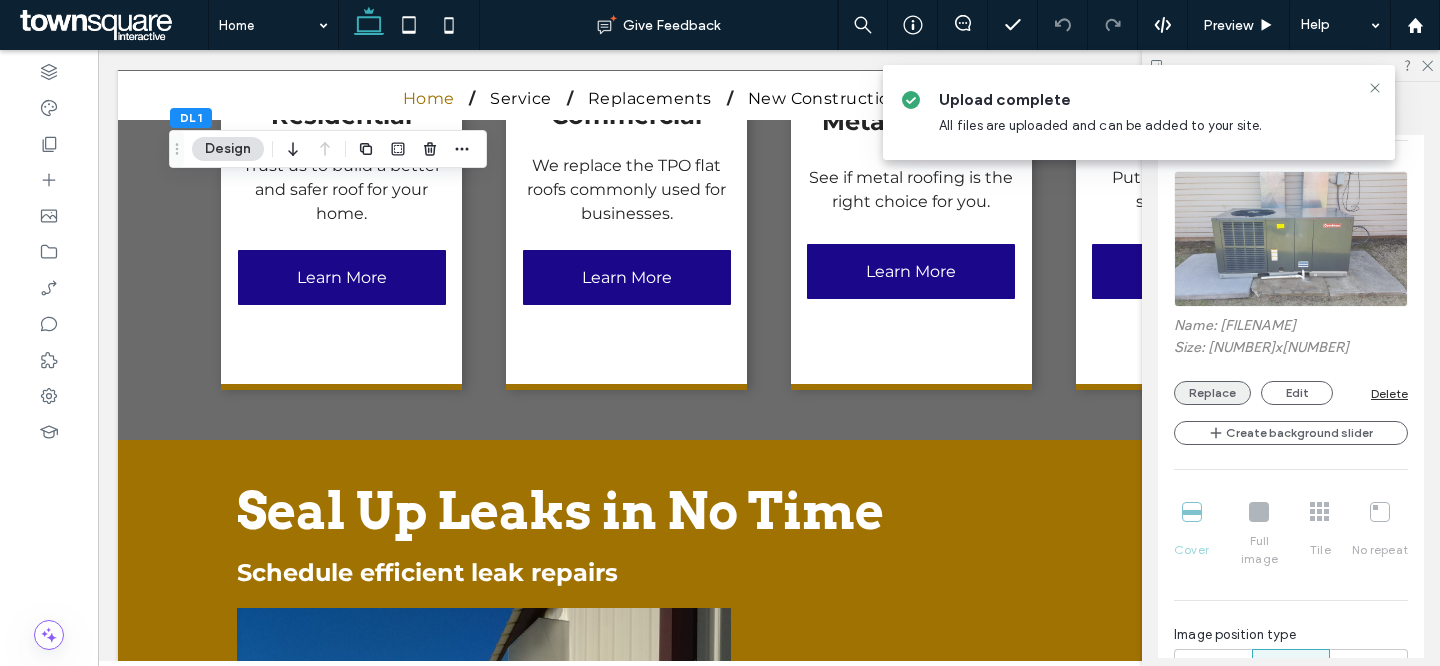 click on "Replace" at bounding box center [1212, 393] 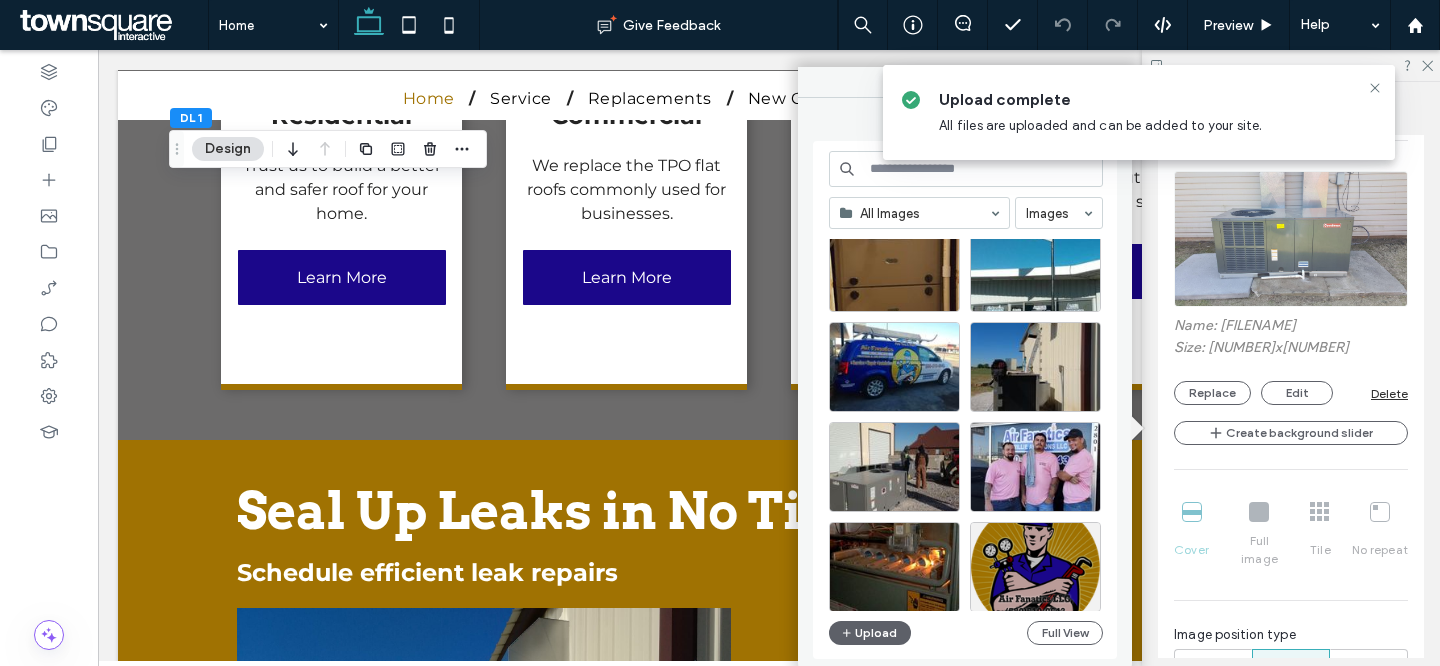 scroll, scrollTop: 846, scrollLeft: 0, axis: vertical 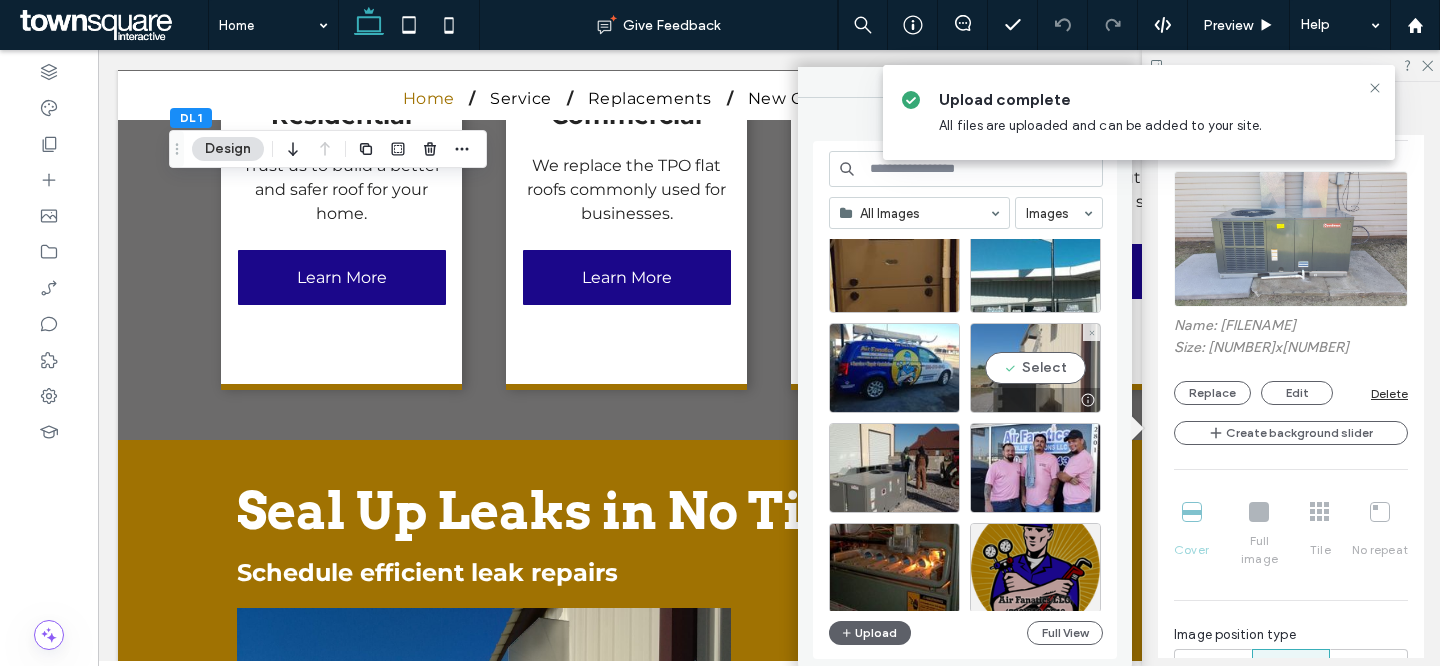 click at bounding box center [1035, 400] 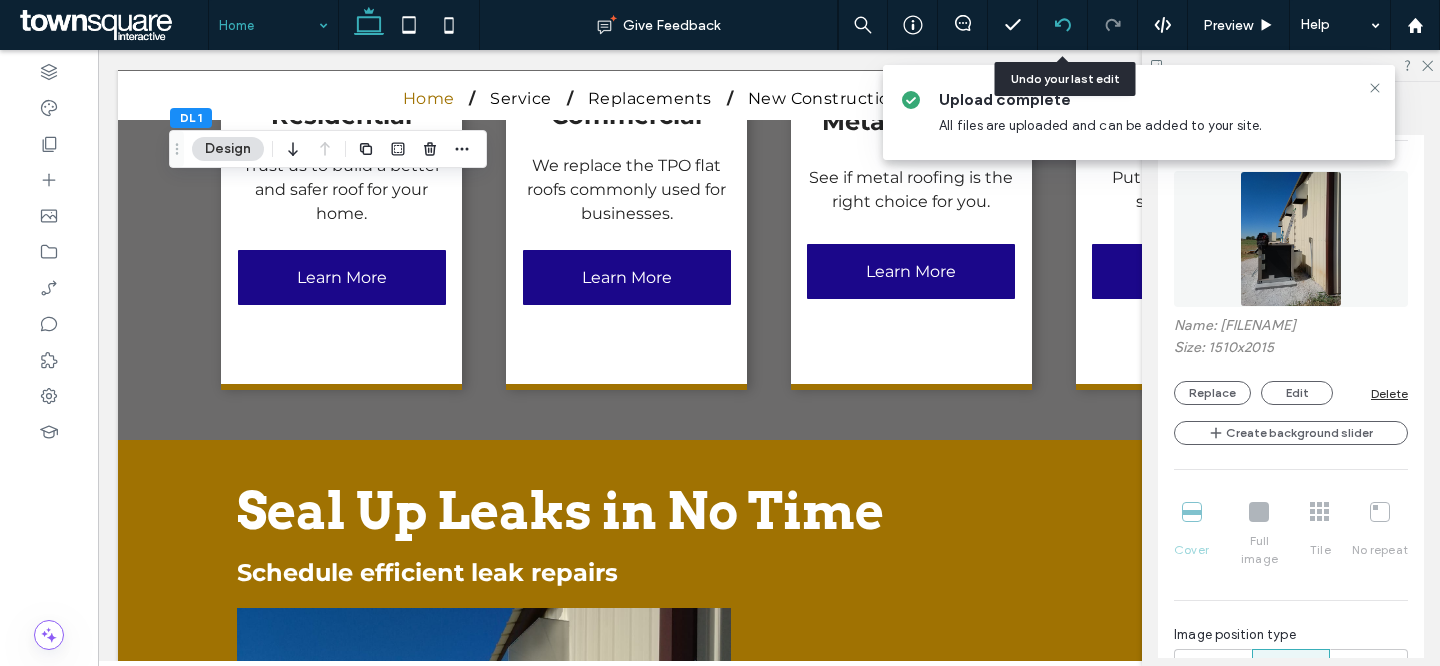 click at bounding box center (1062, 25) 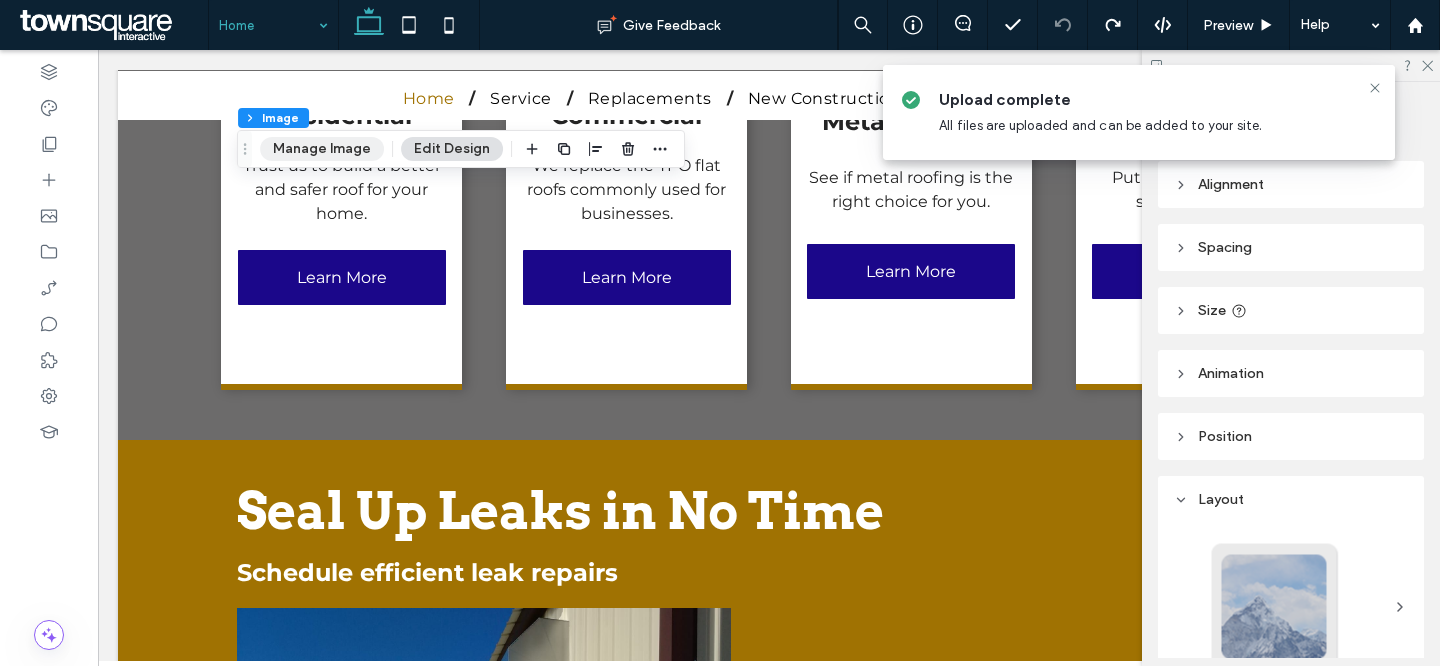 click on "Manage Image" at bounding box center (322, 149) 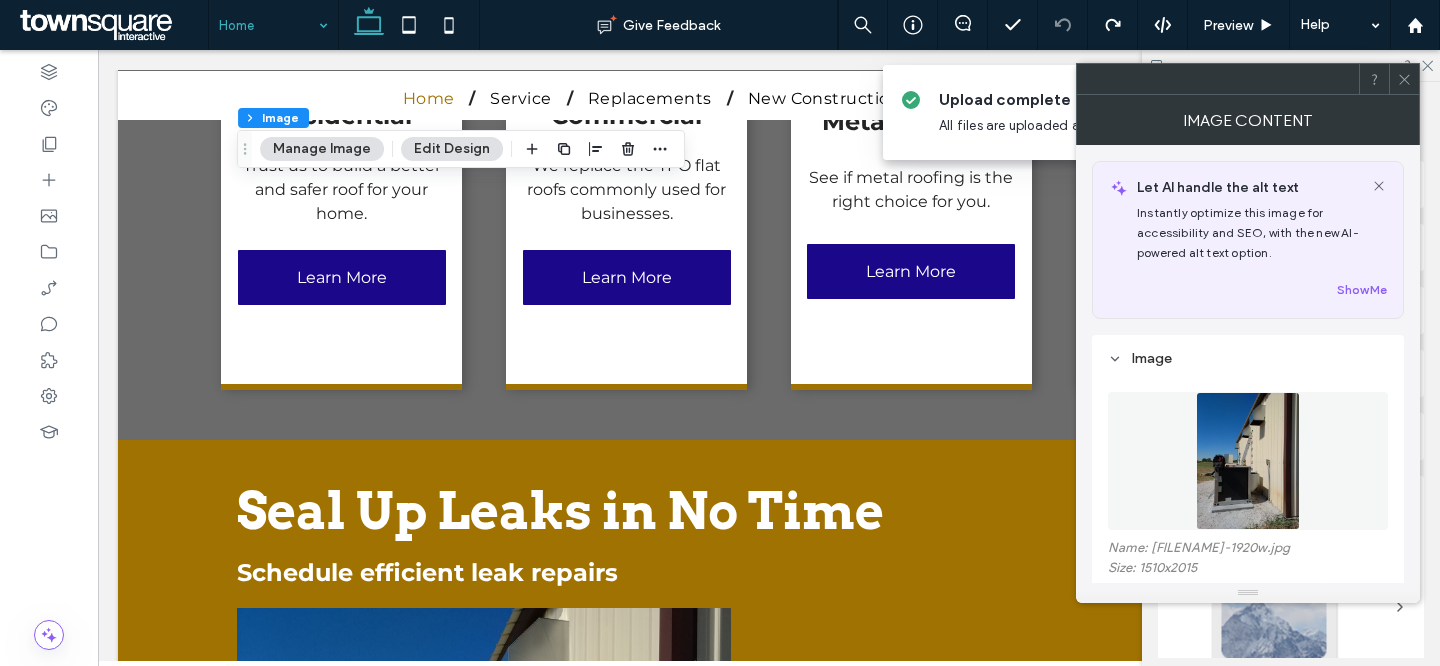 scroll, scrollTop: 254, scrollLeft: 0, axis: vertical 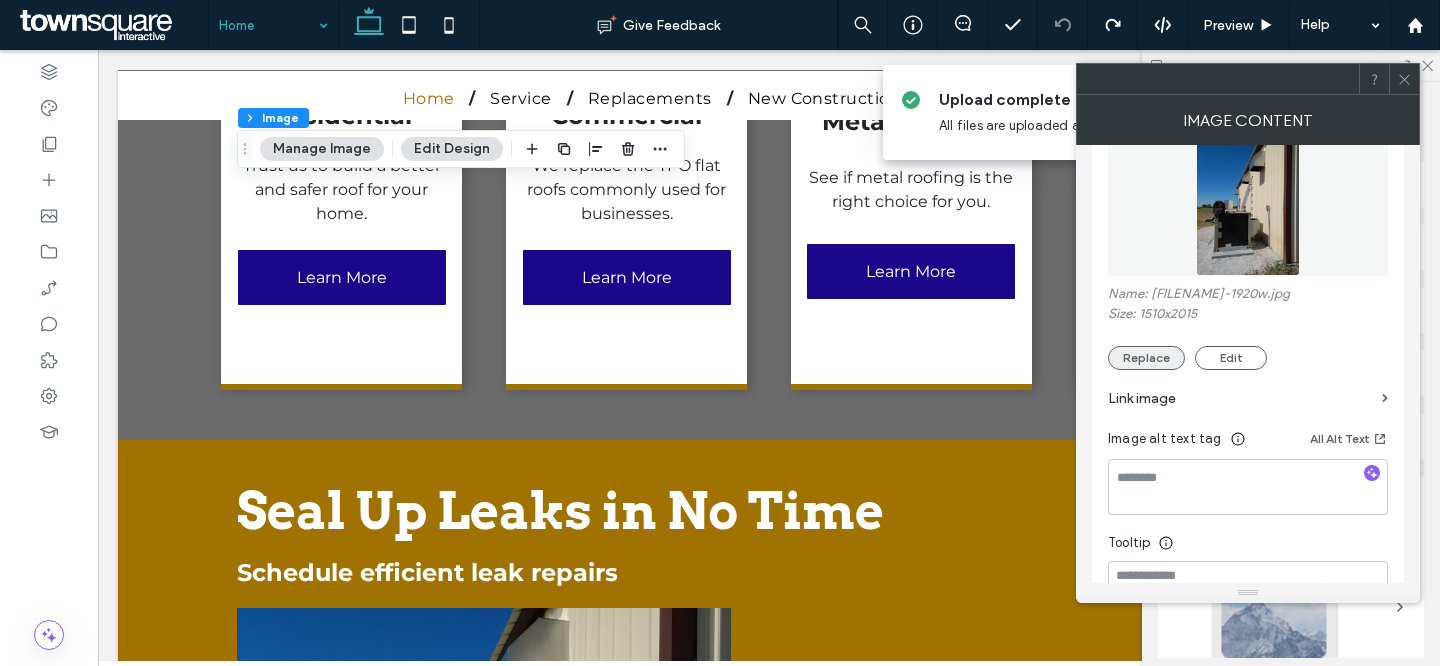 click on "Replace" at bounding box center (1146, 358) 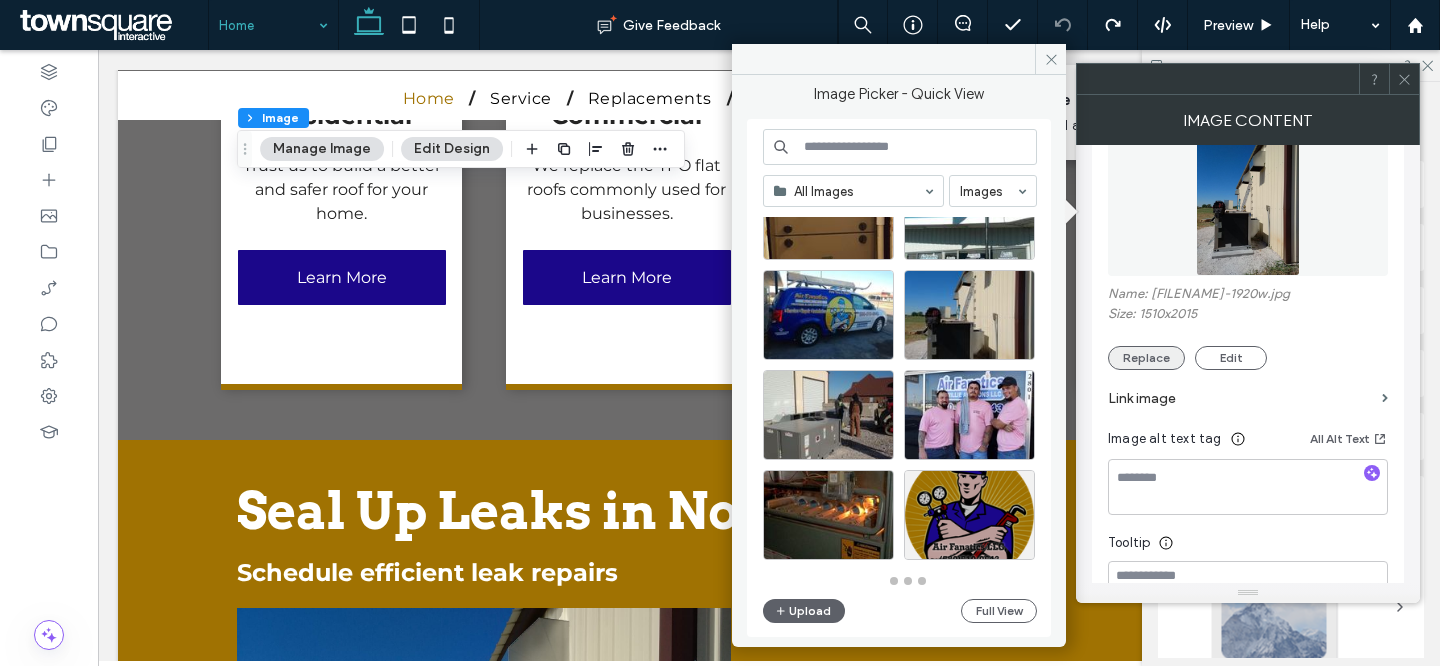 scroll, scrollTop: 877, scrollLeft: 0, axis: vertical 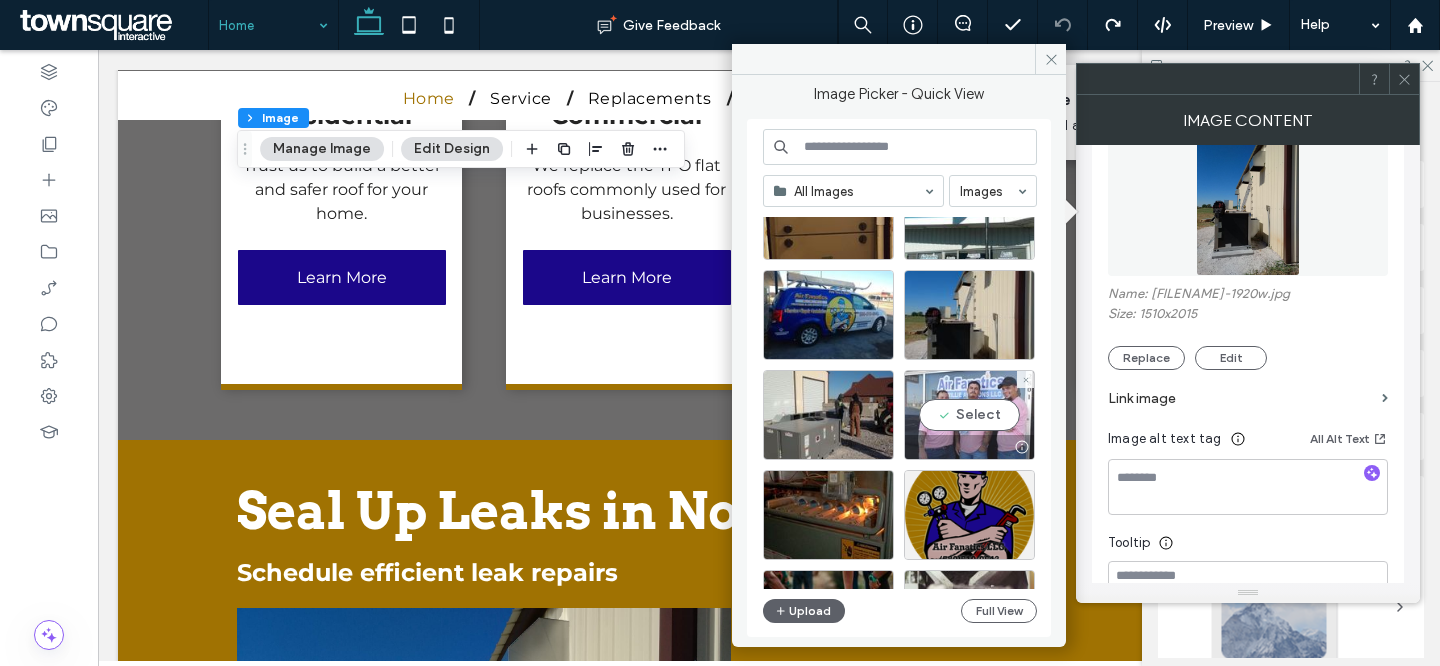 click on "Select" at bounding box center [969, 415] 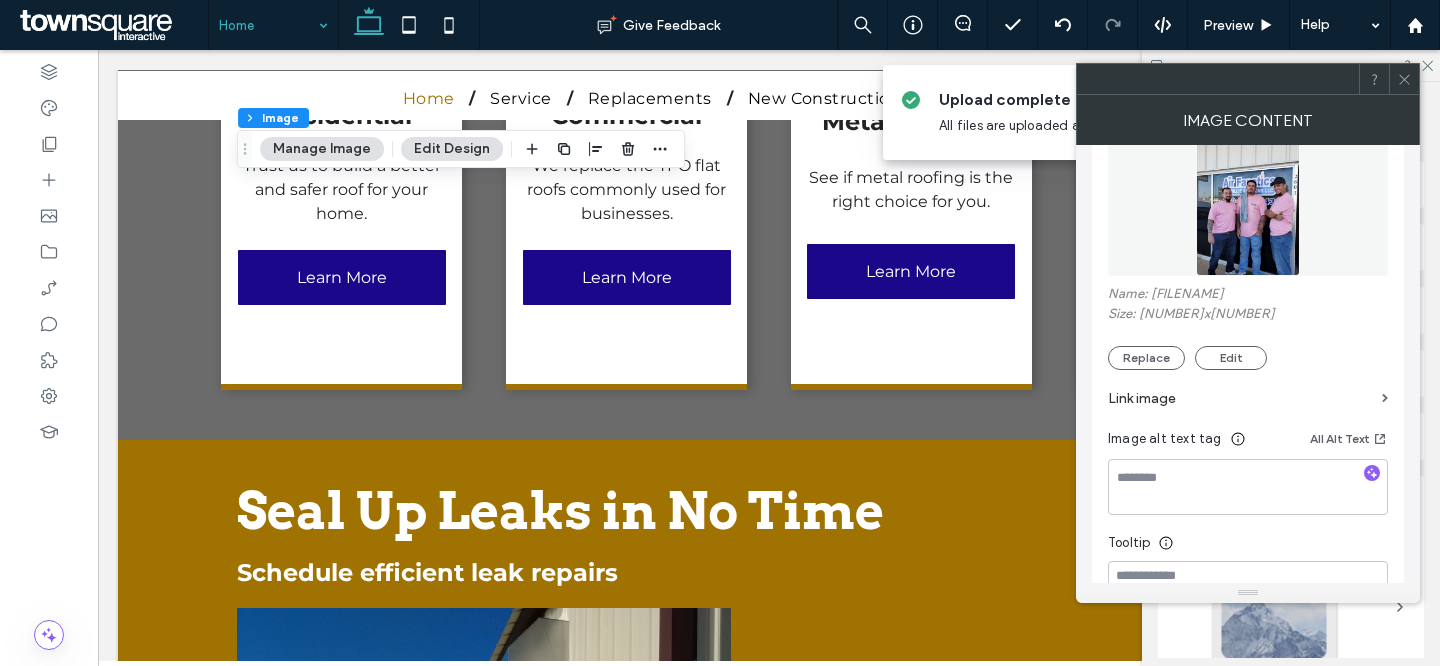 click at bounding box center [1404, 79] 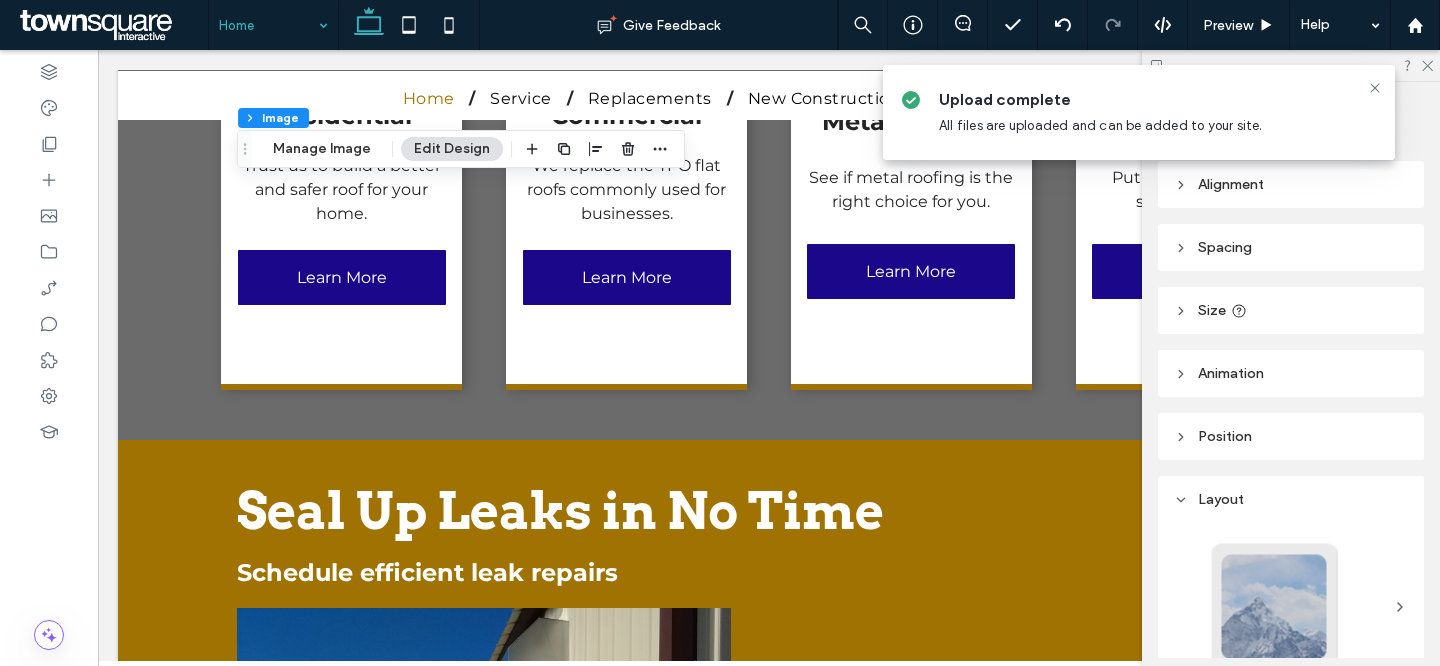 click on "Upload complete All files are uploaded and can be added to your site." at bounding box center [1139, 112] 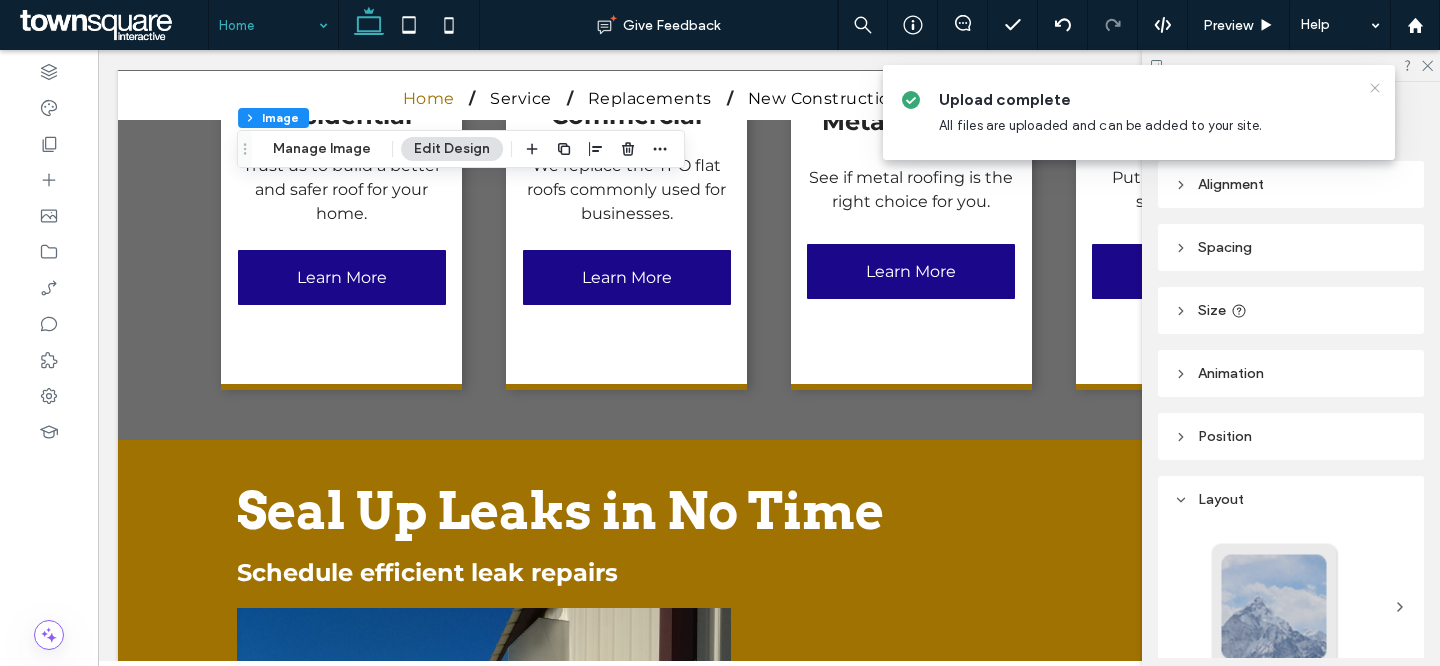 click 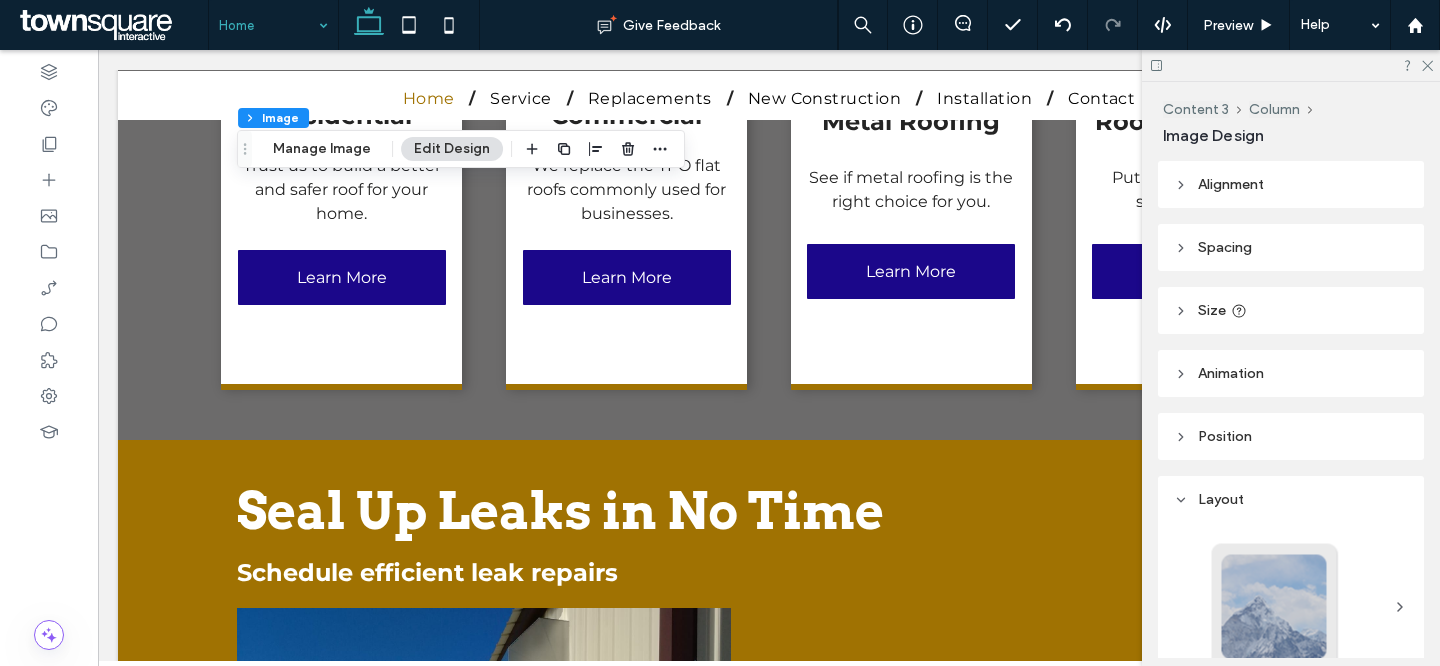 click at bounding box center (1291, 65) 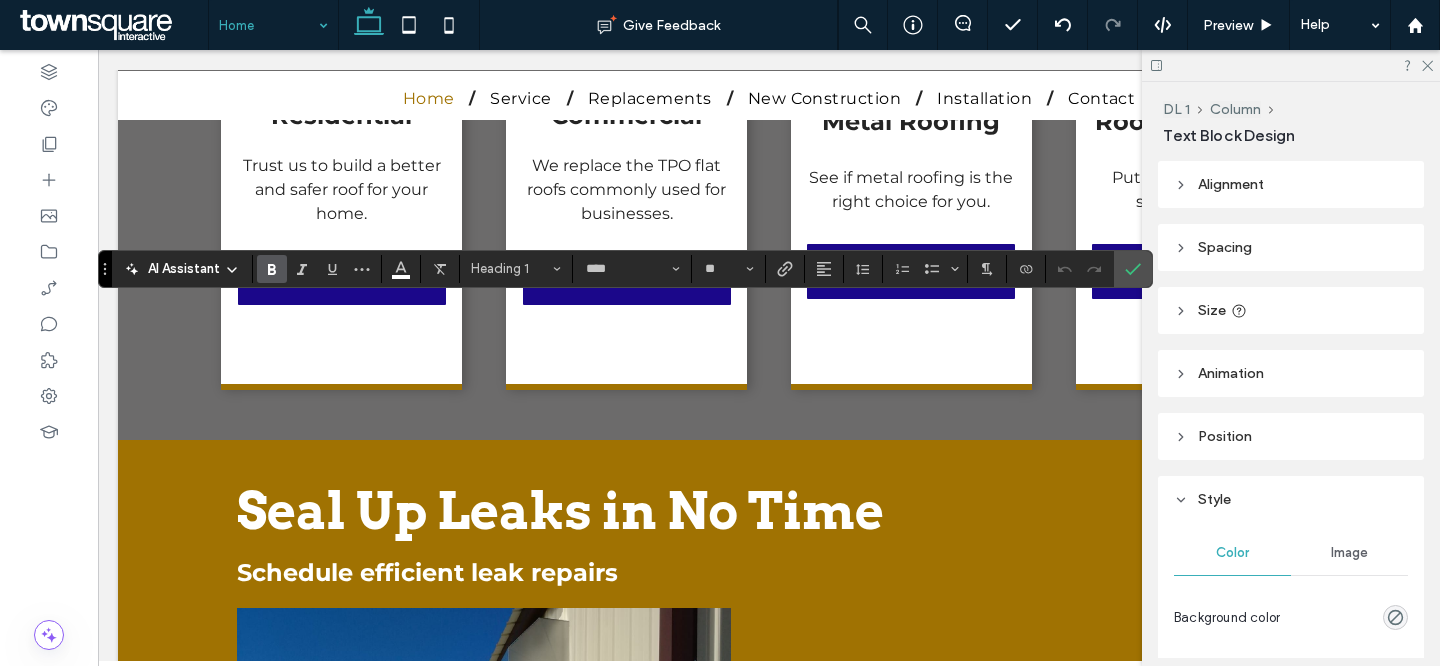 type 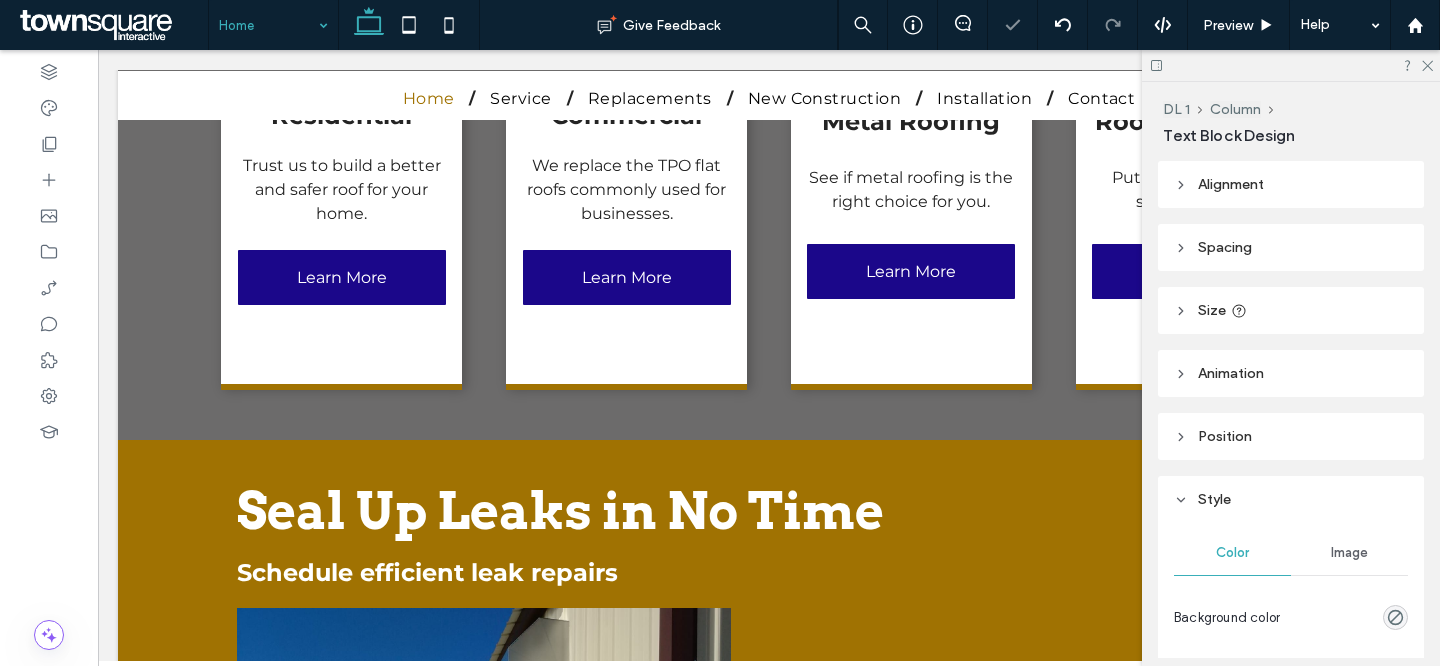 type on "**********" 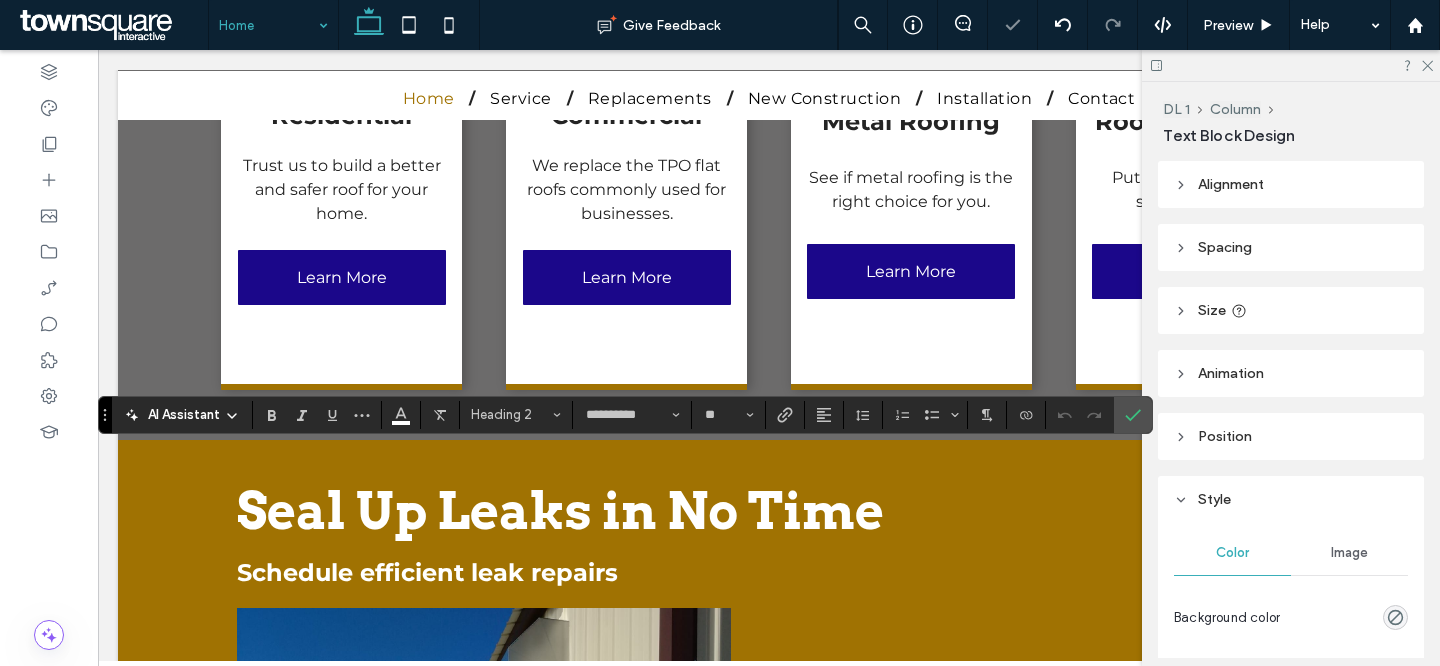 type 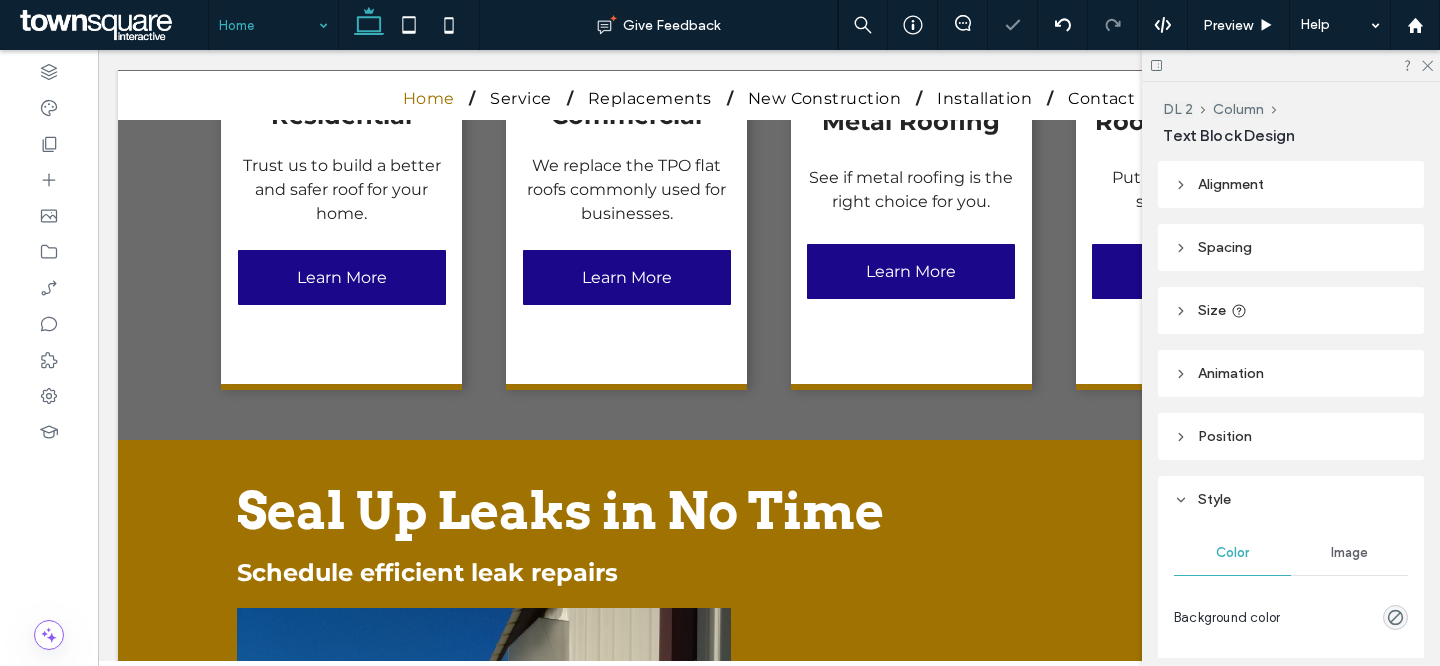 type on "****" 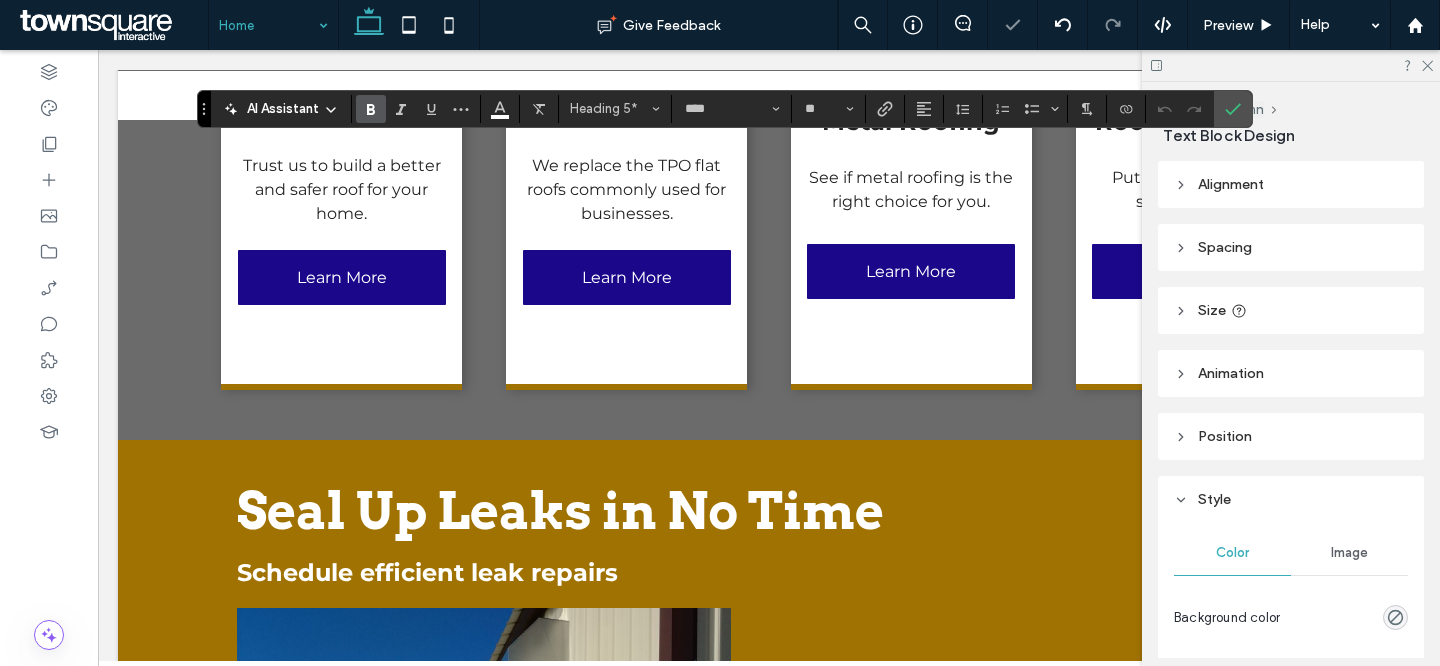 type 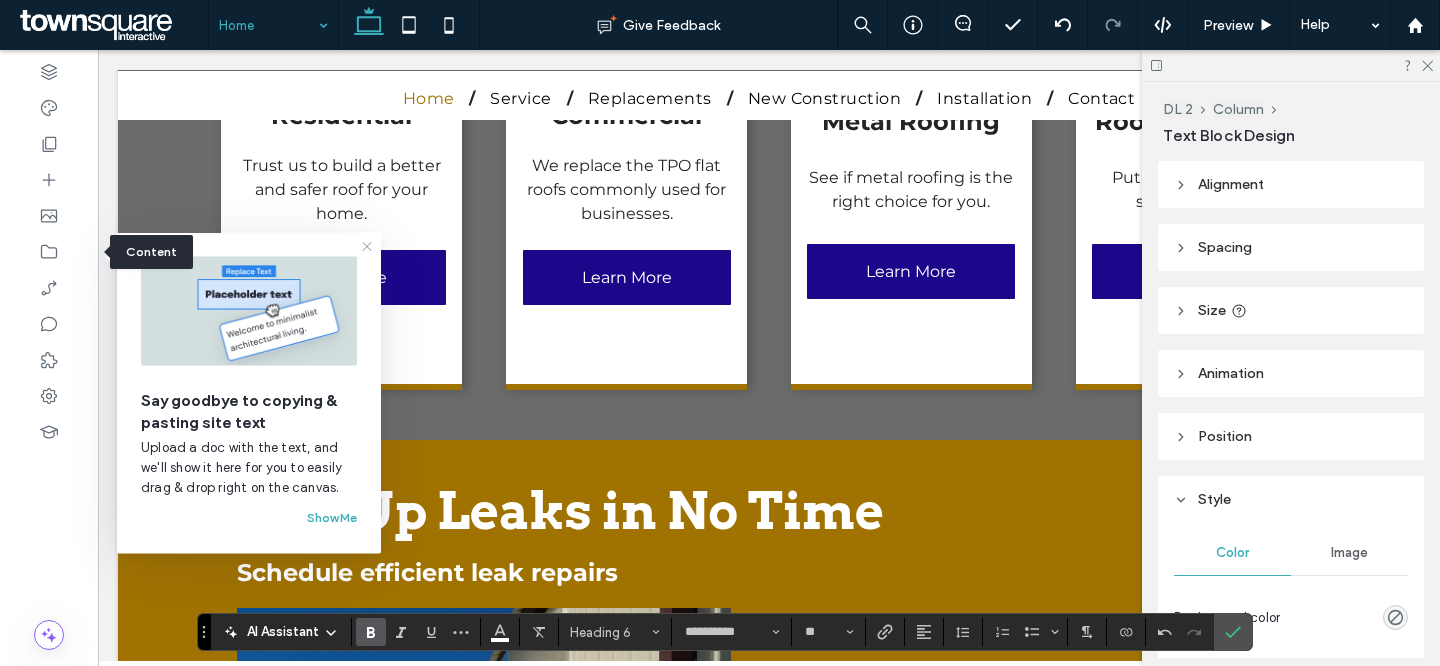 click 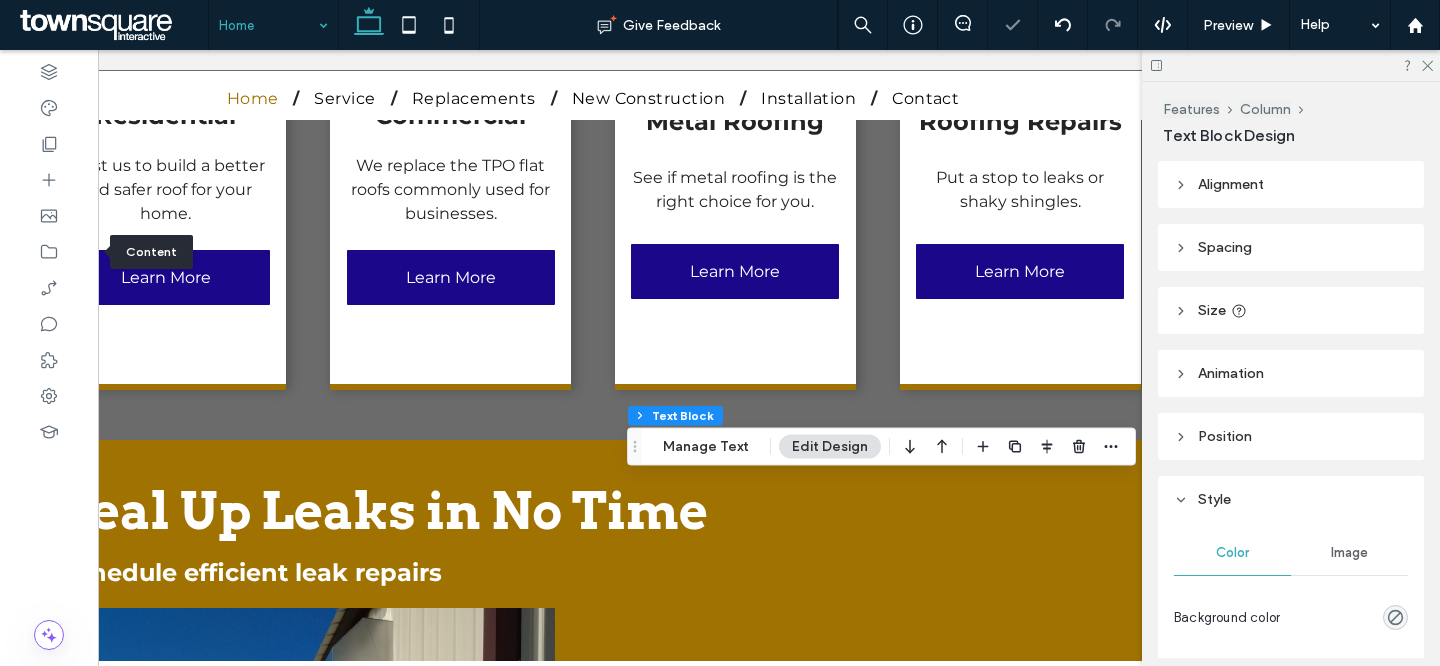 scroll, scrollTop: 0, scrollLeft: 193, axis: horizontal 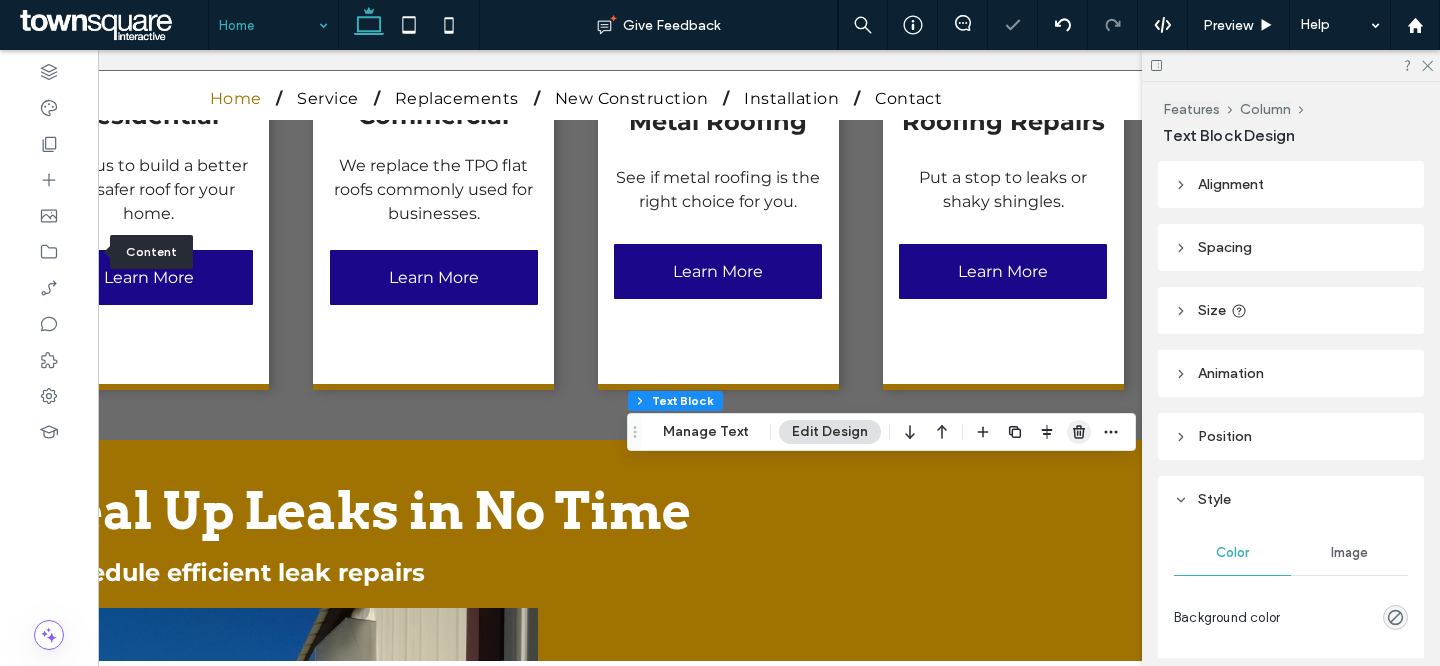 click 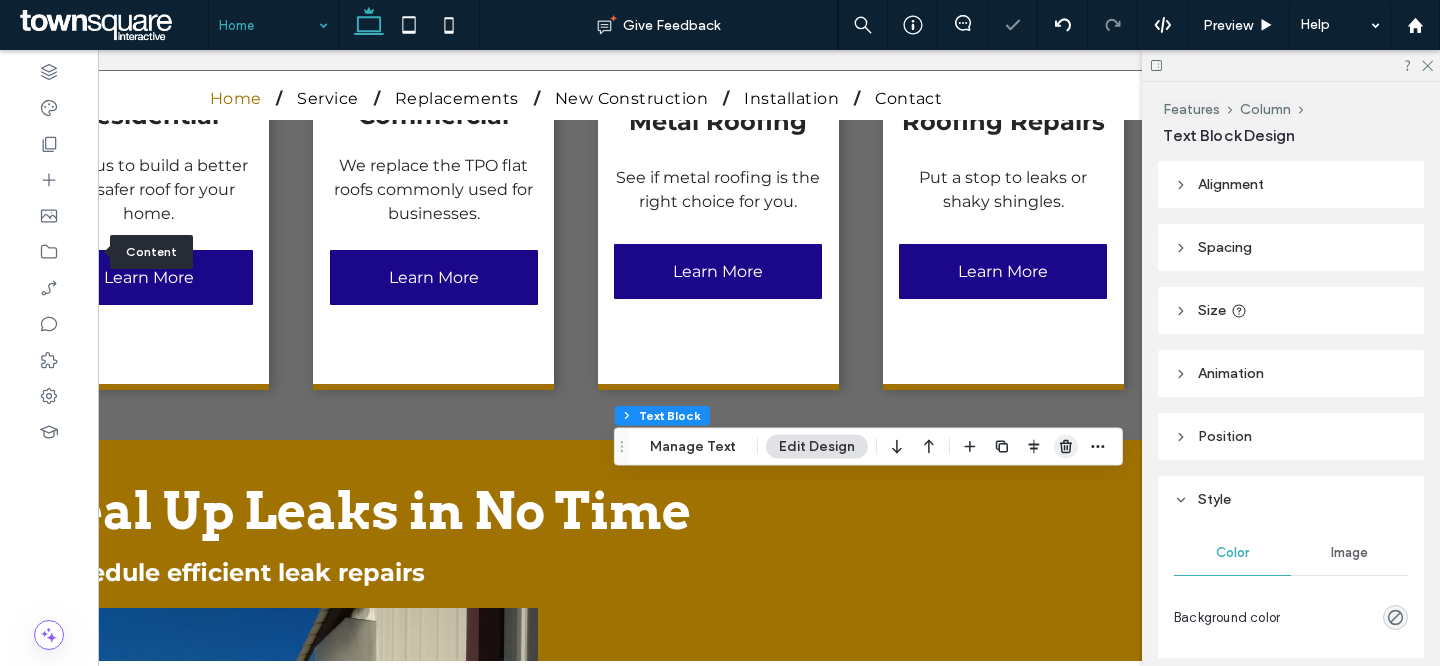 click 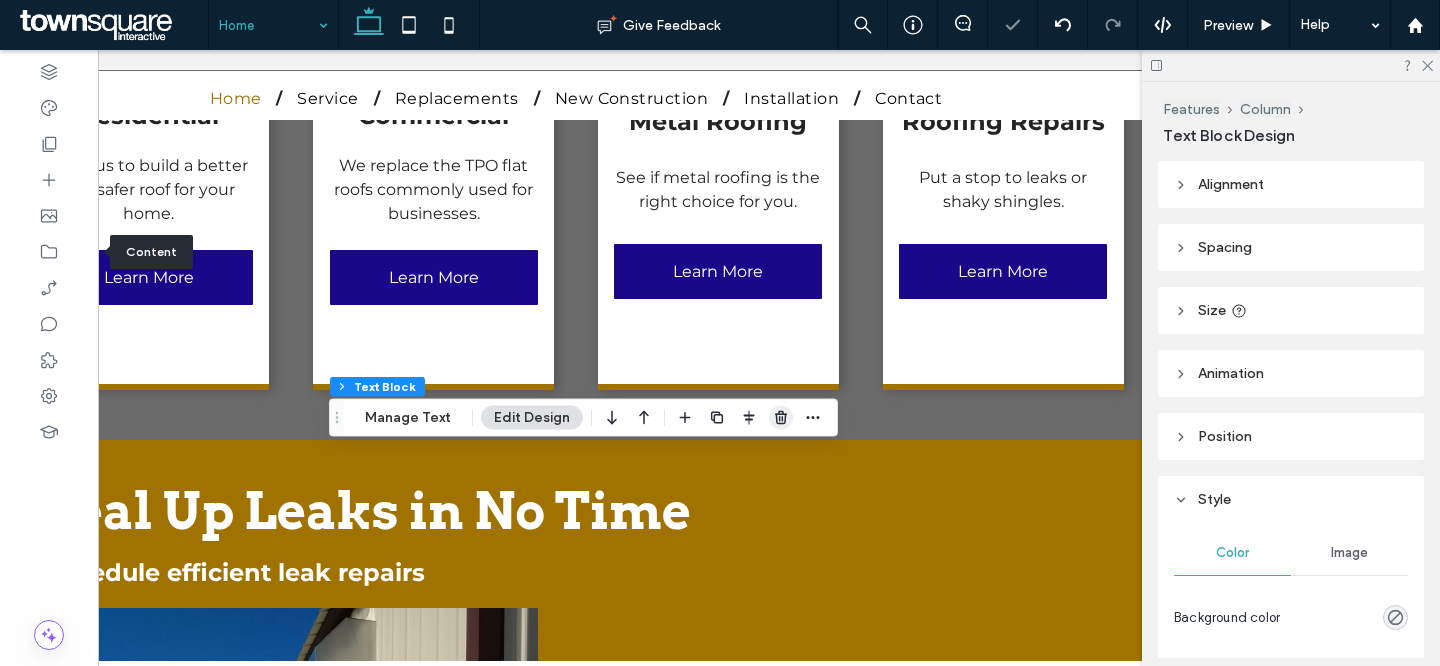 click 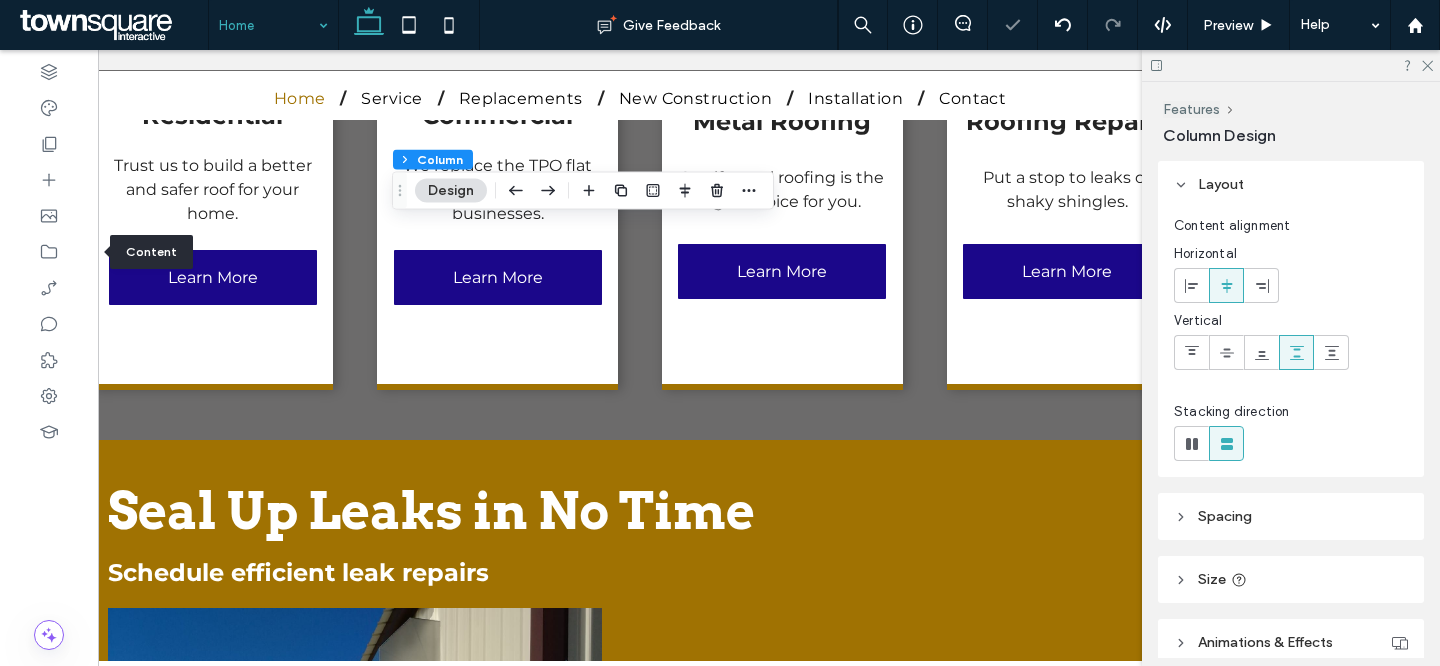 scroll, scrollTop: 0, scrollLeft: 22, axis: horizontal 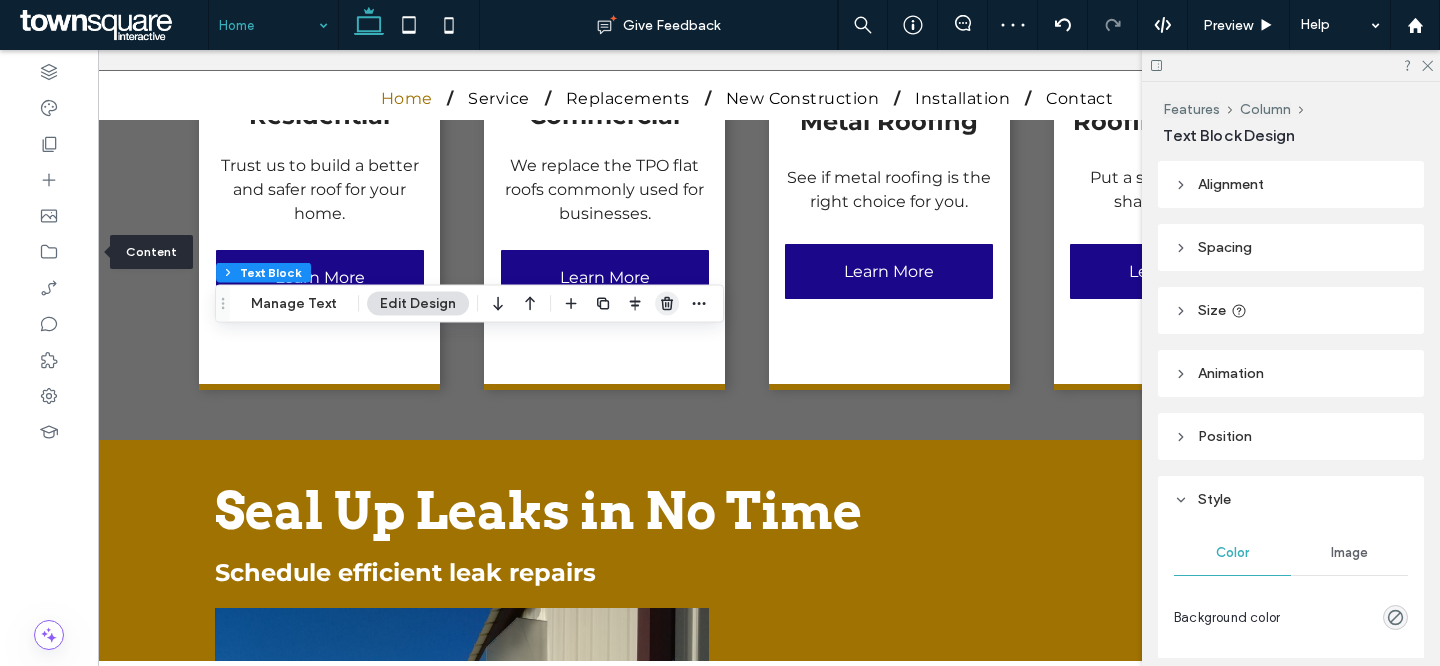 click 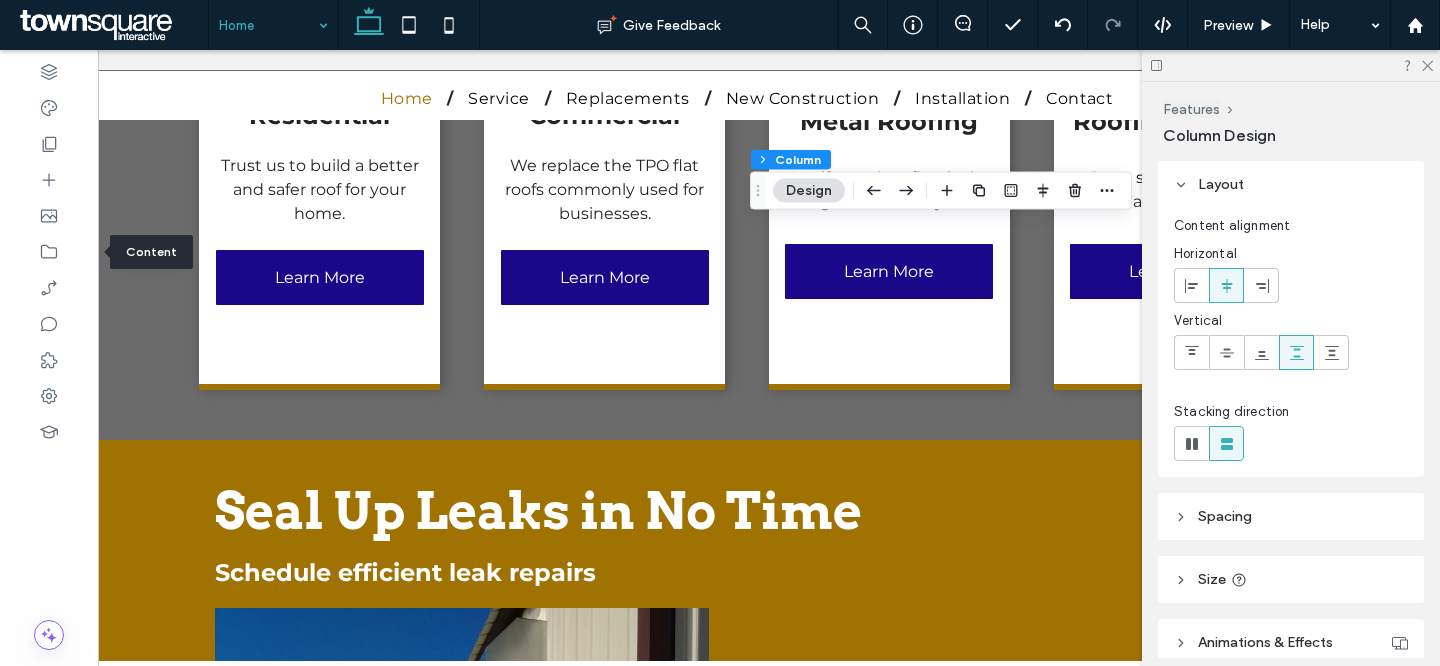 scroll, scrollTop: 0, scrollLeft: 139, axis: horizontal 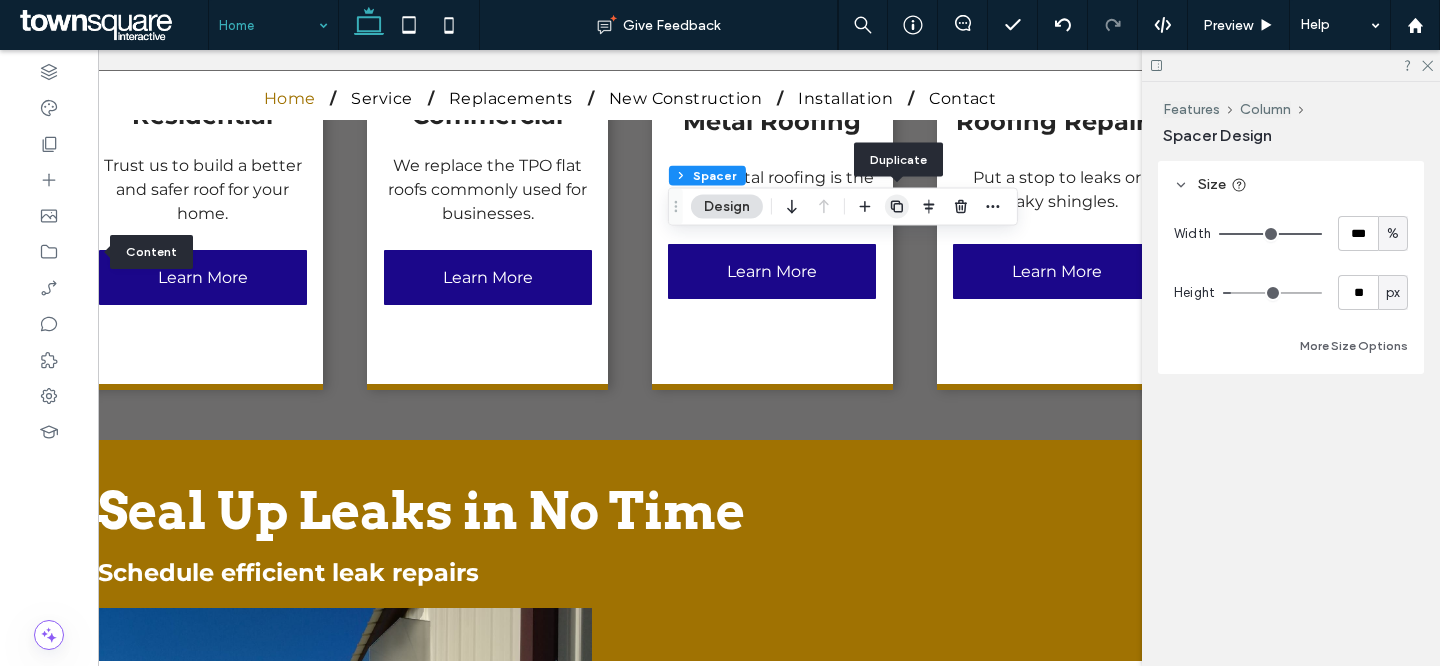 click 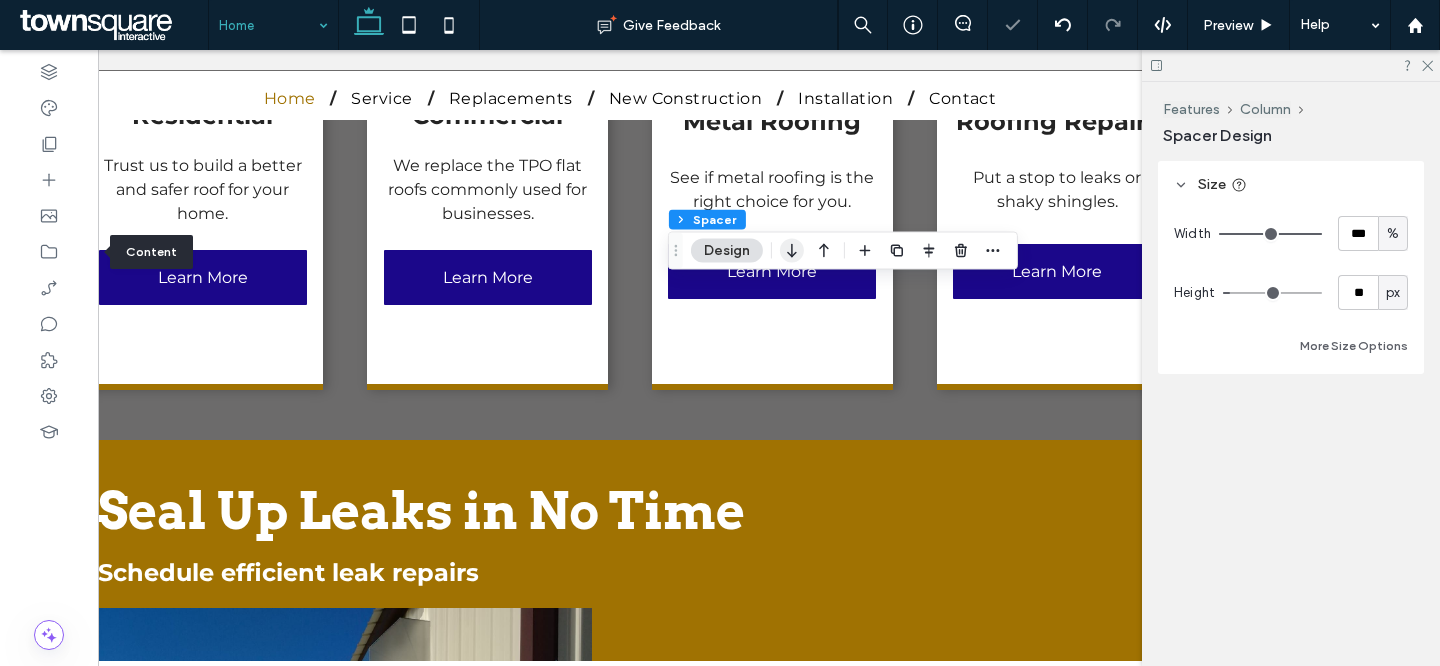 click 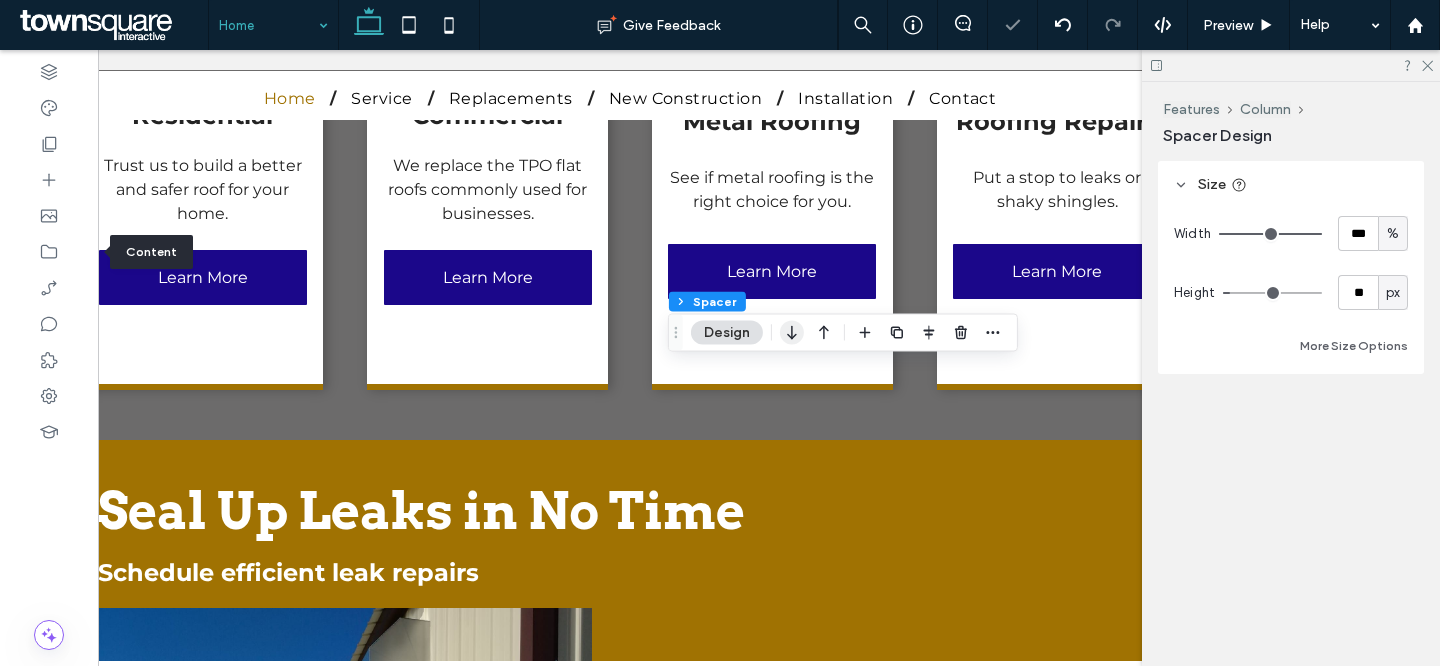 click 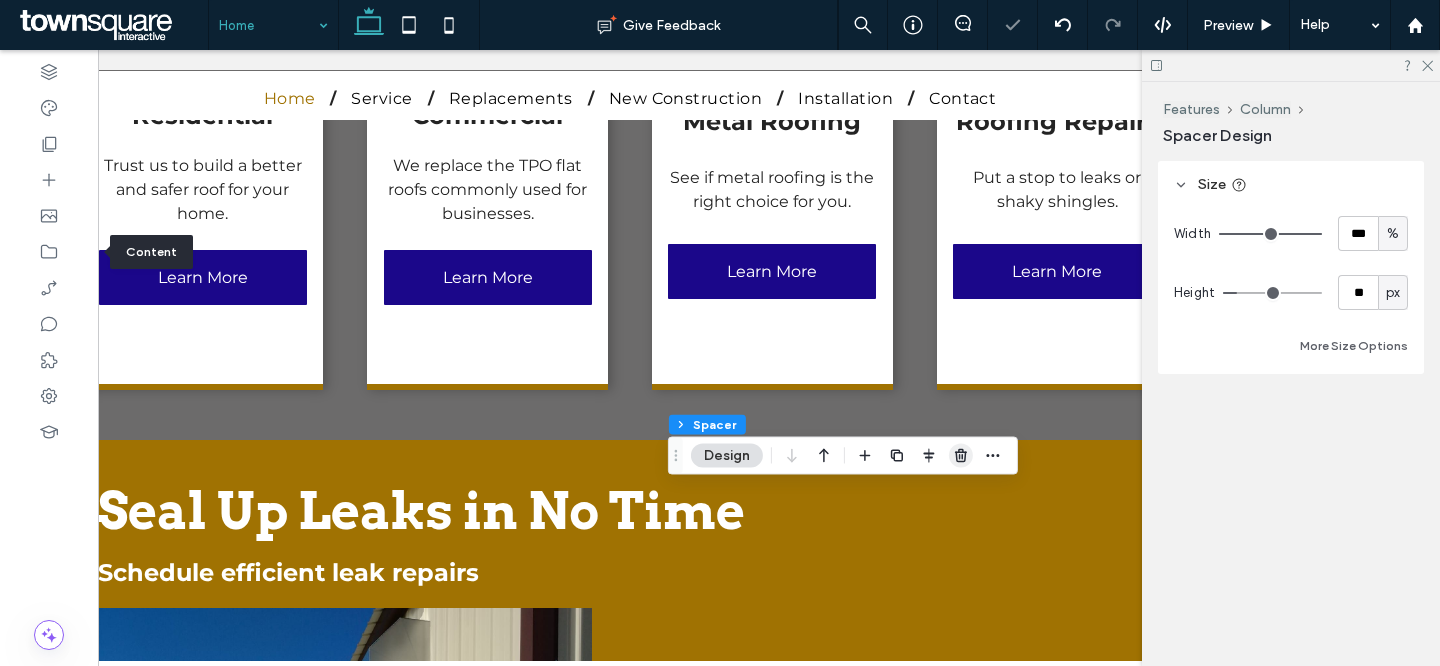 click at bounding box center [961, 456] 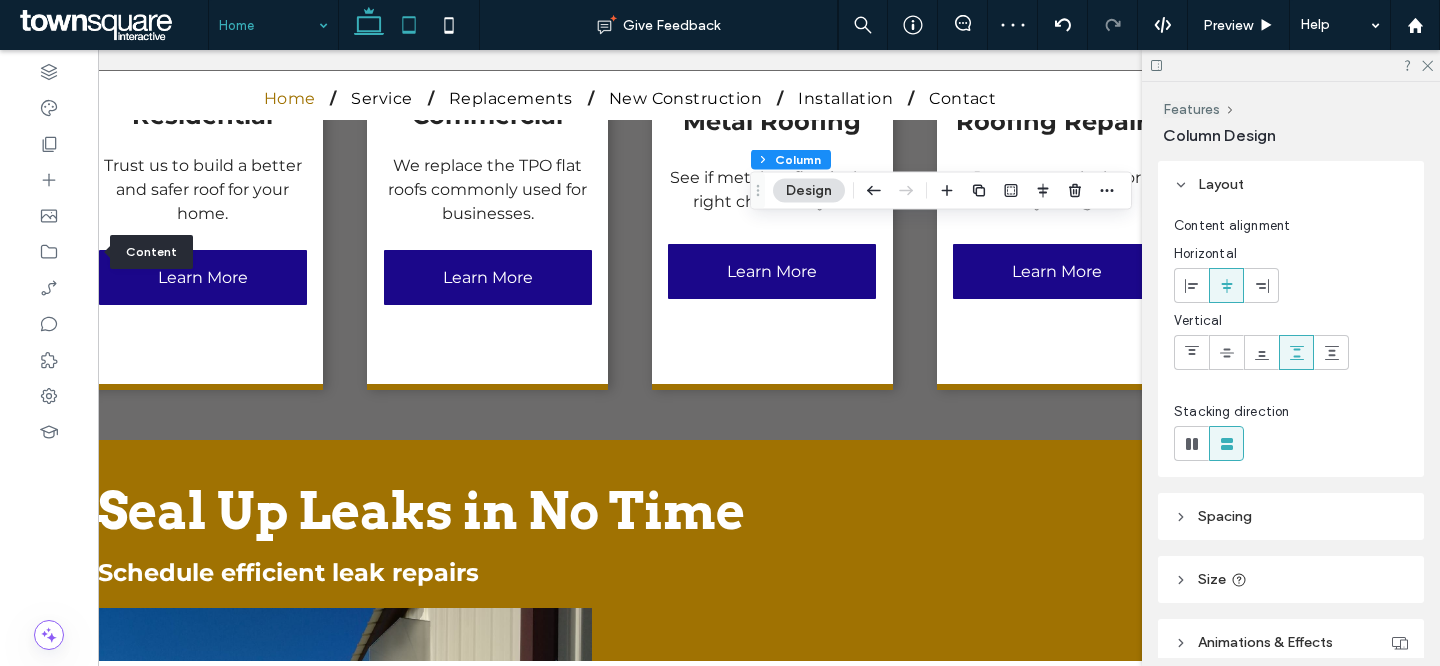click 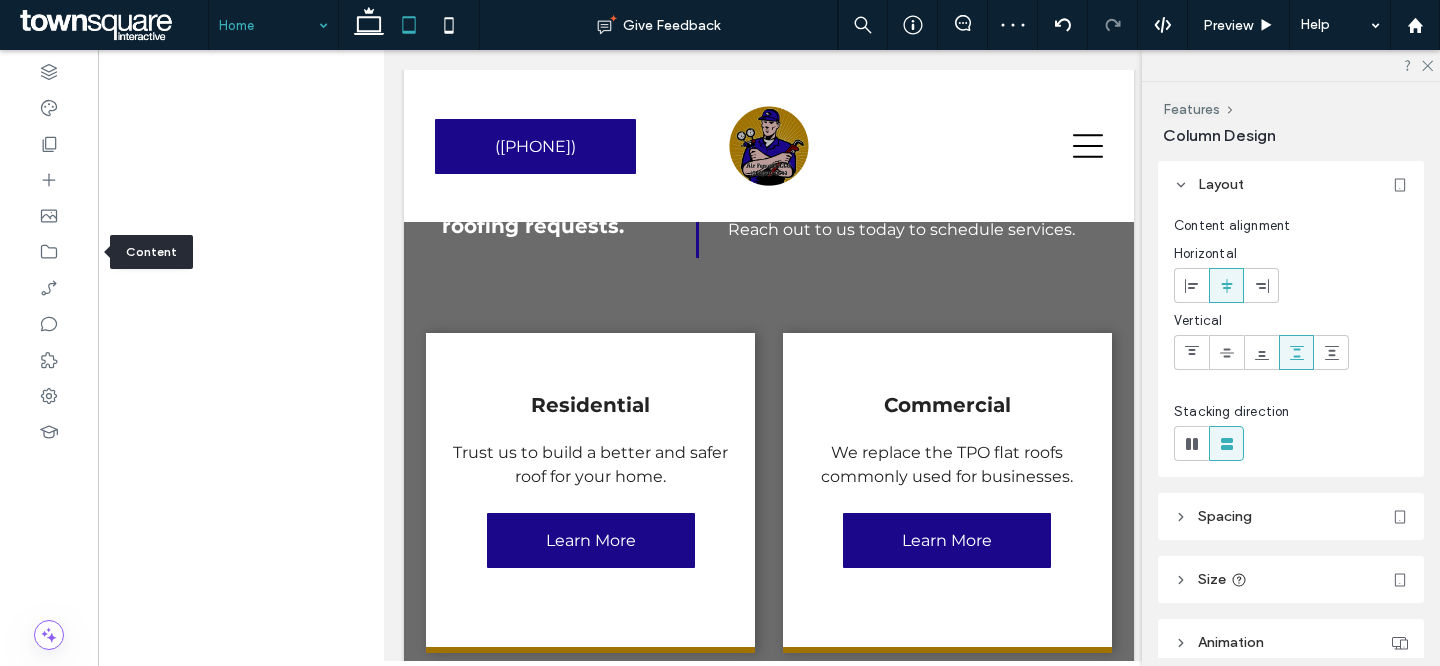 scroll, scrollTop: 0, scrollLeft: 0, axis: both 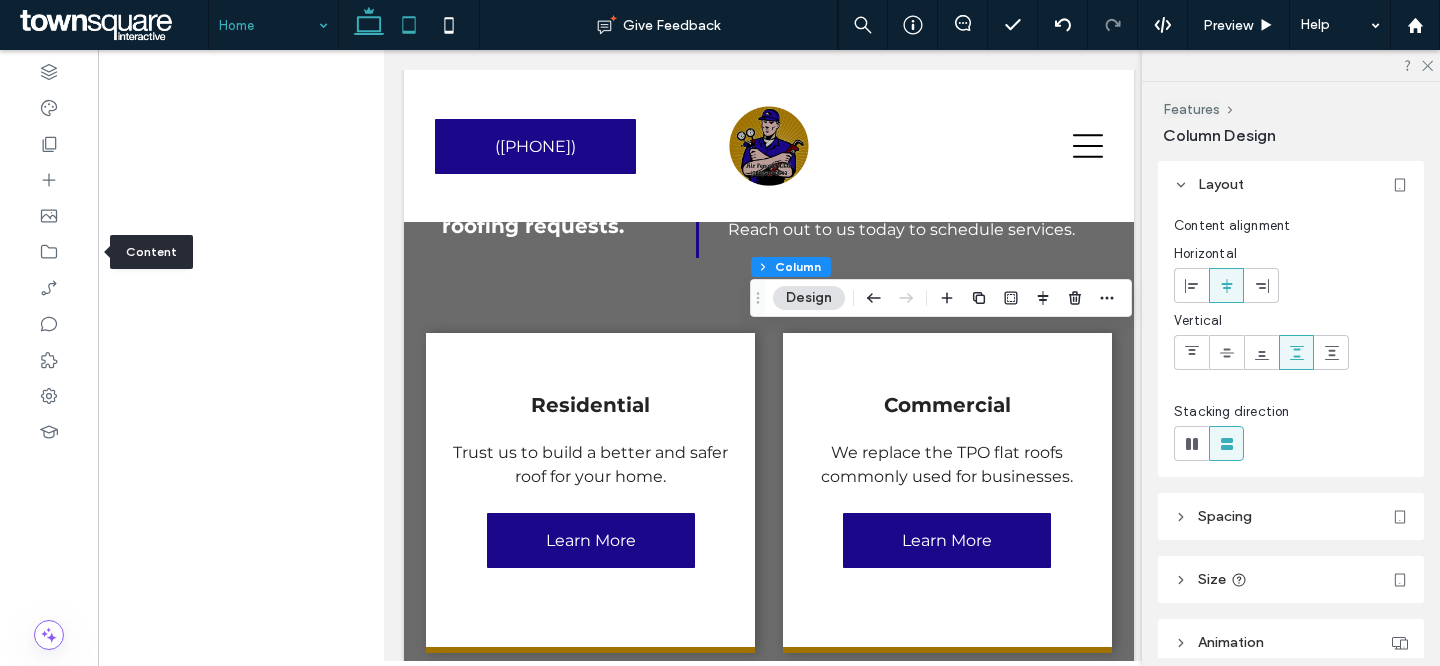 click 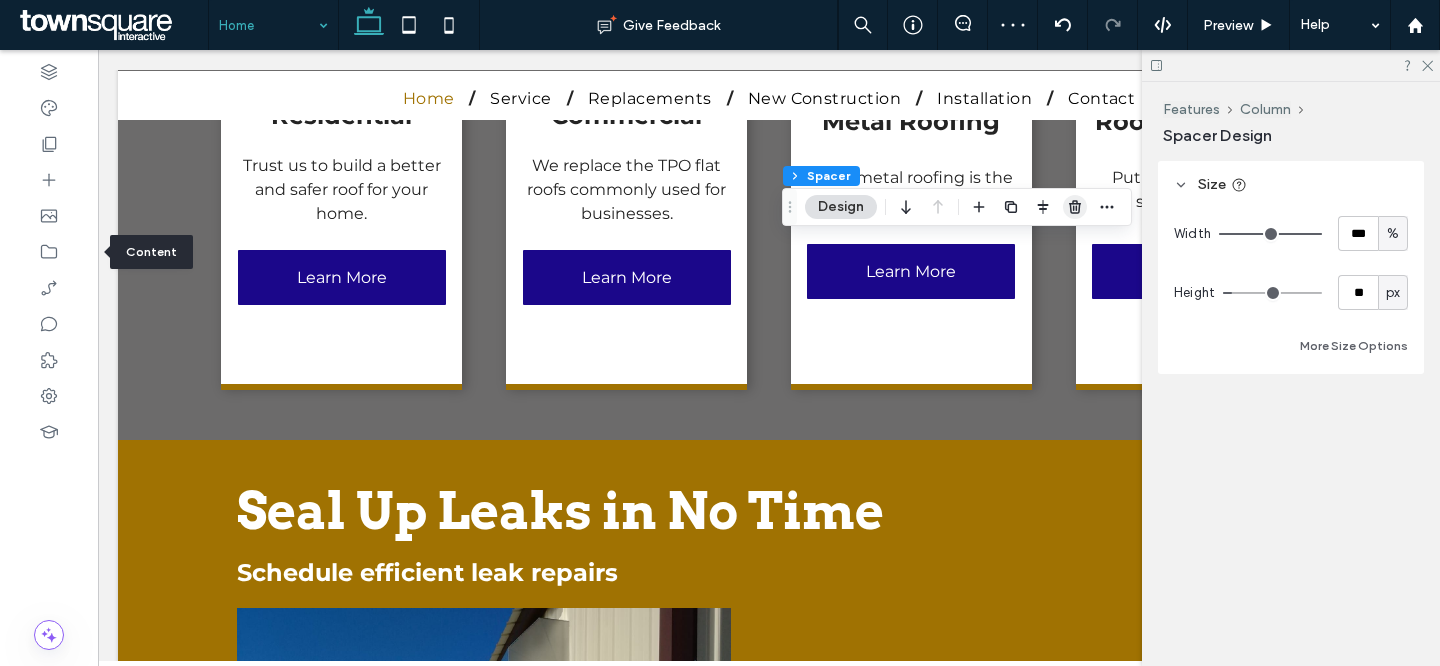 click 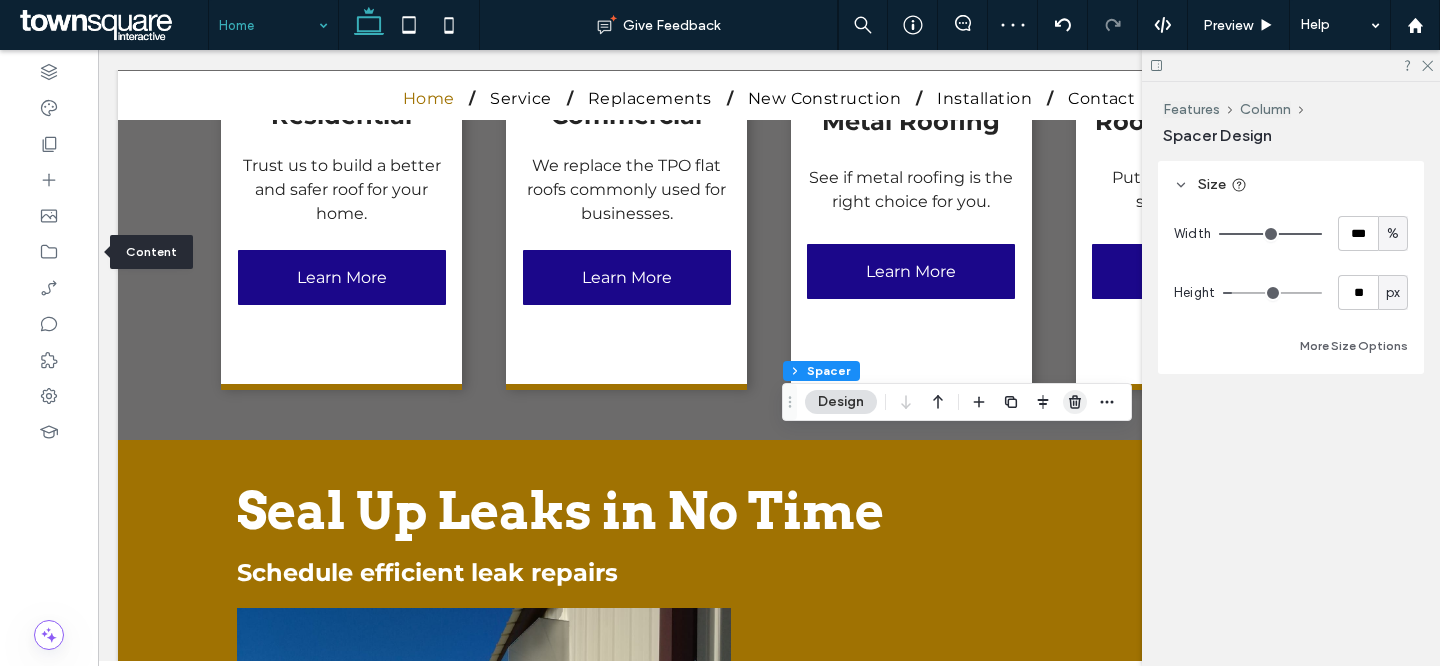 click 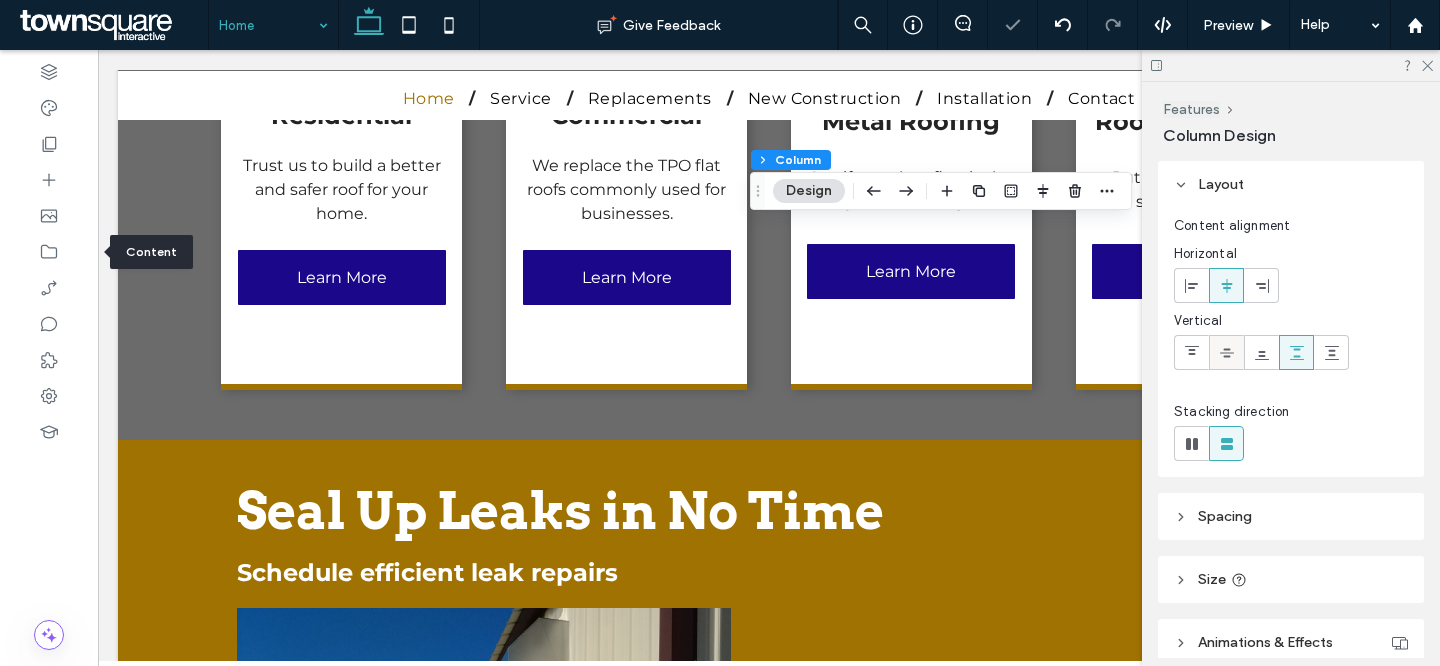 click 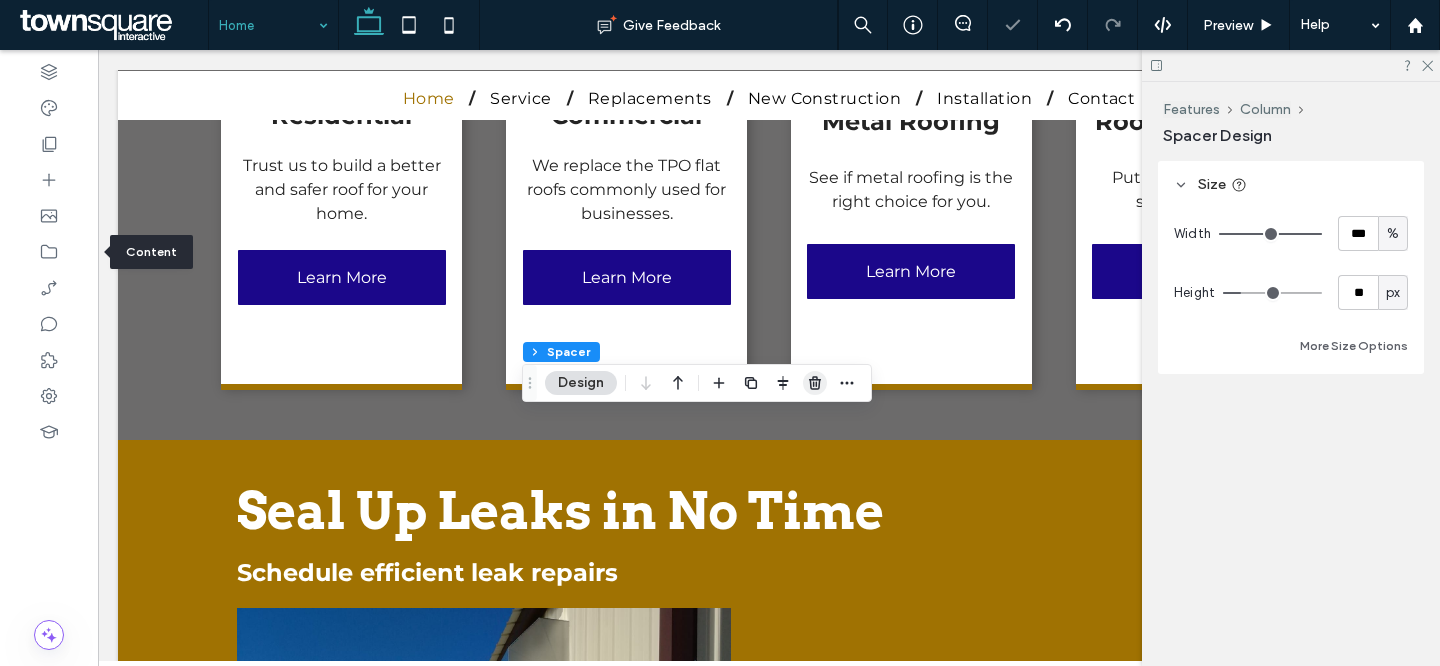 click 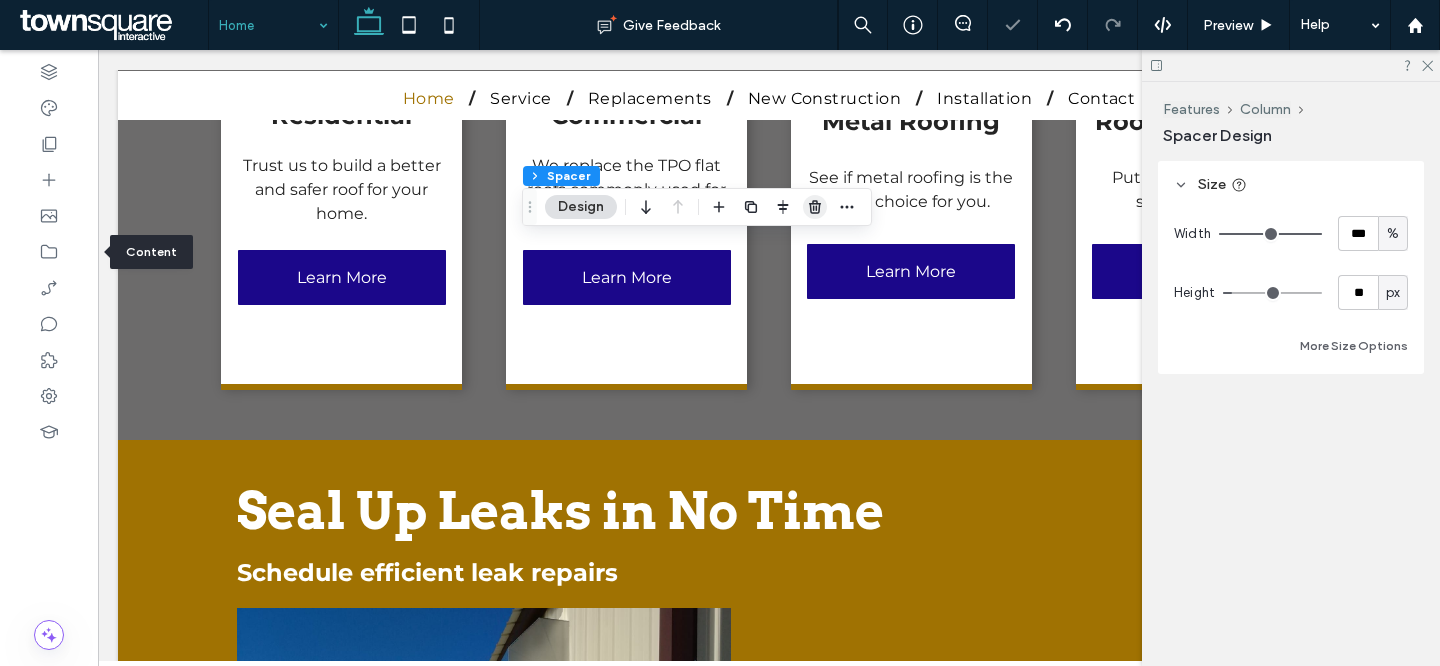 click 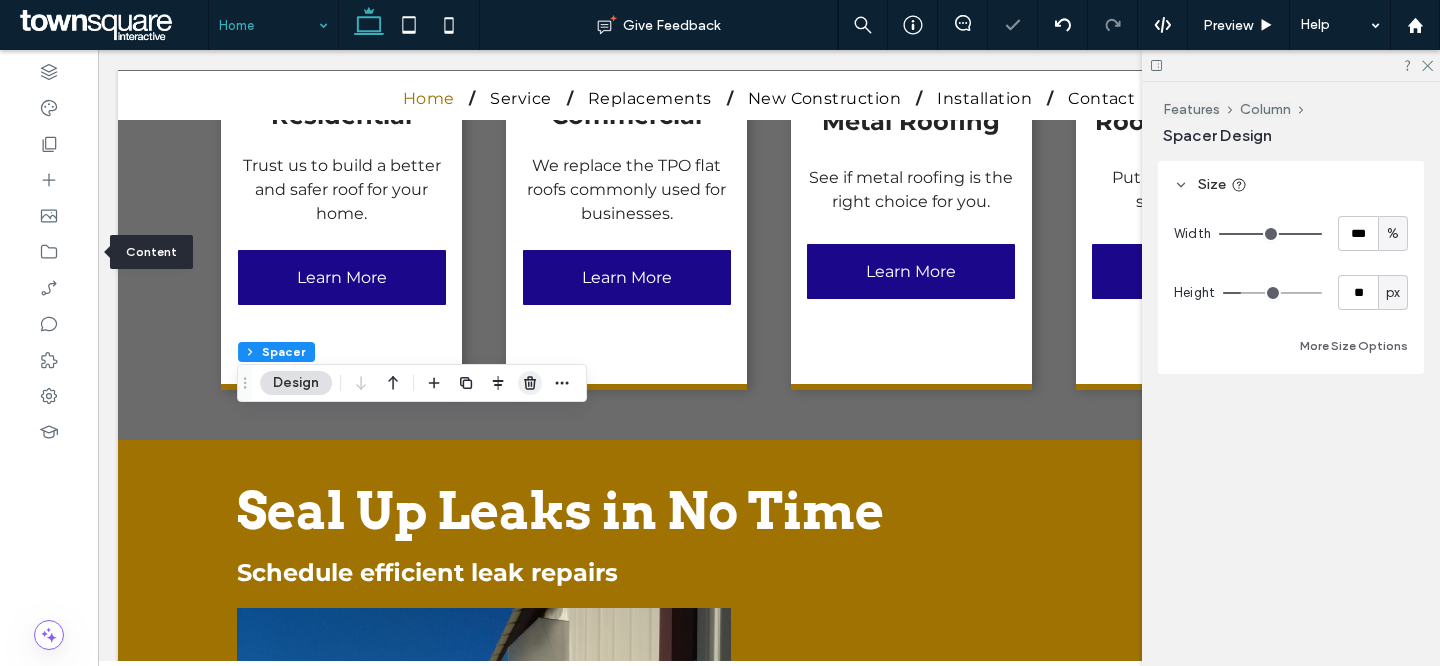 click 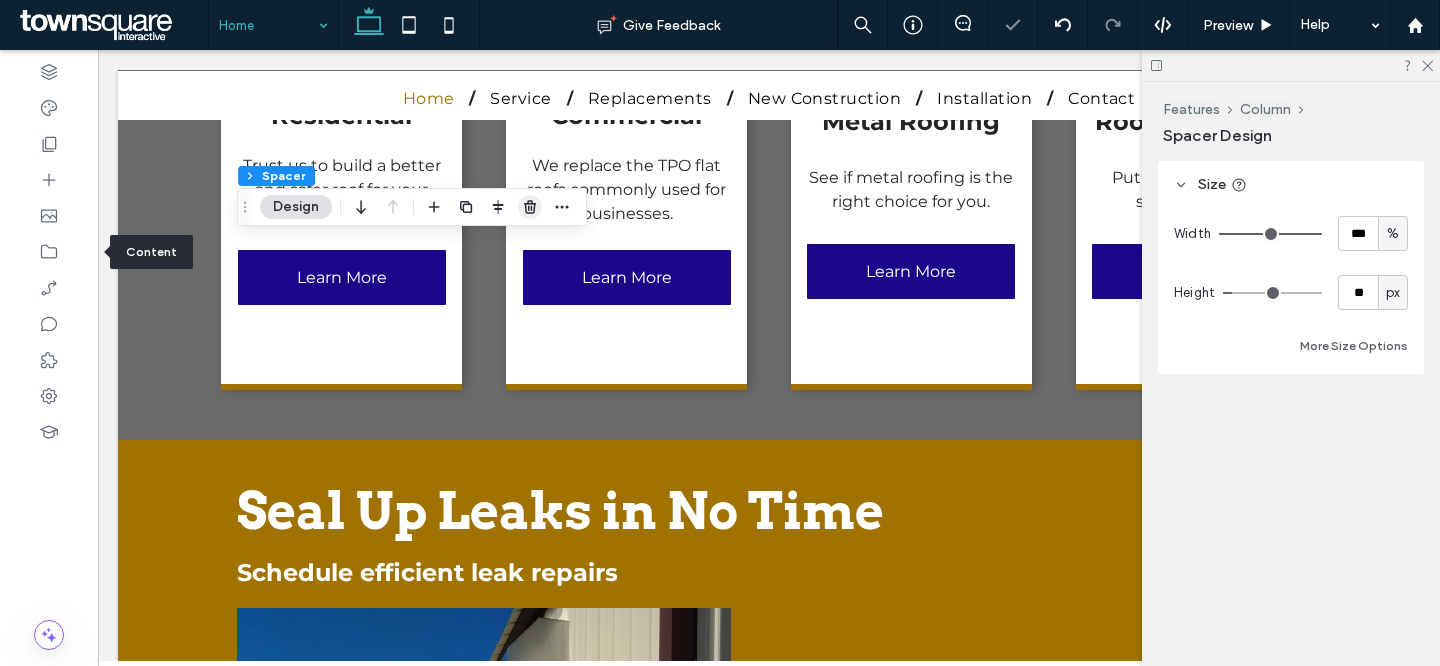 click 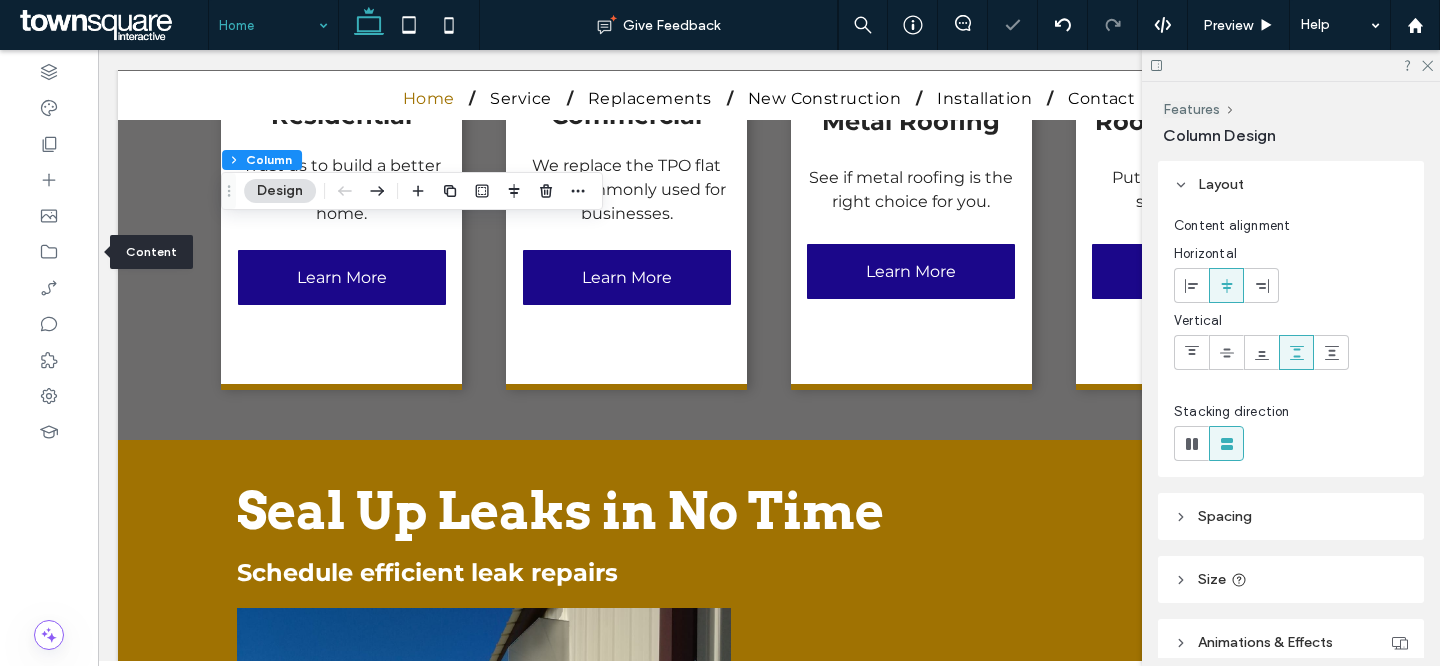 scroll, scrollTop: 0, scrollLeft: 298, axis: horizontal 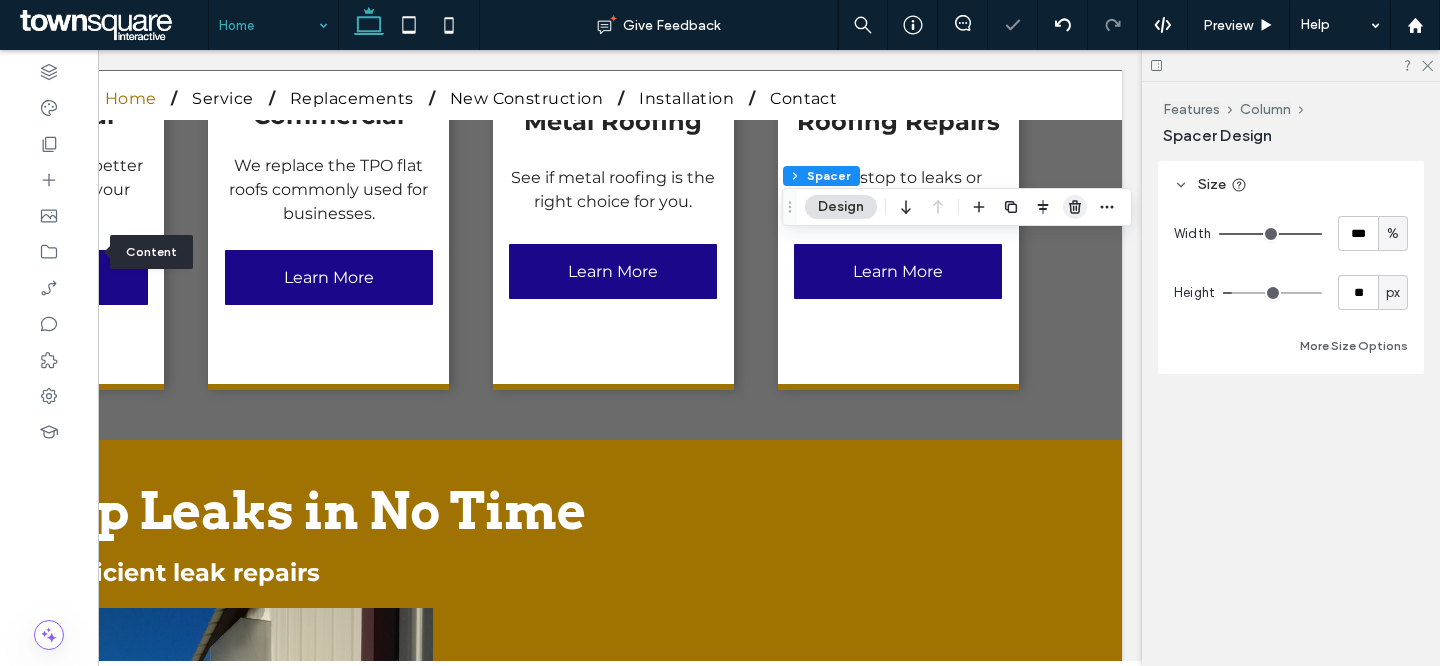 click at bounding box center [1075, 207] 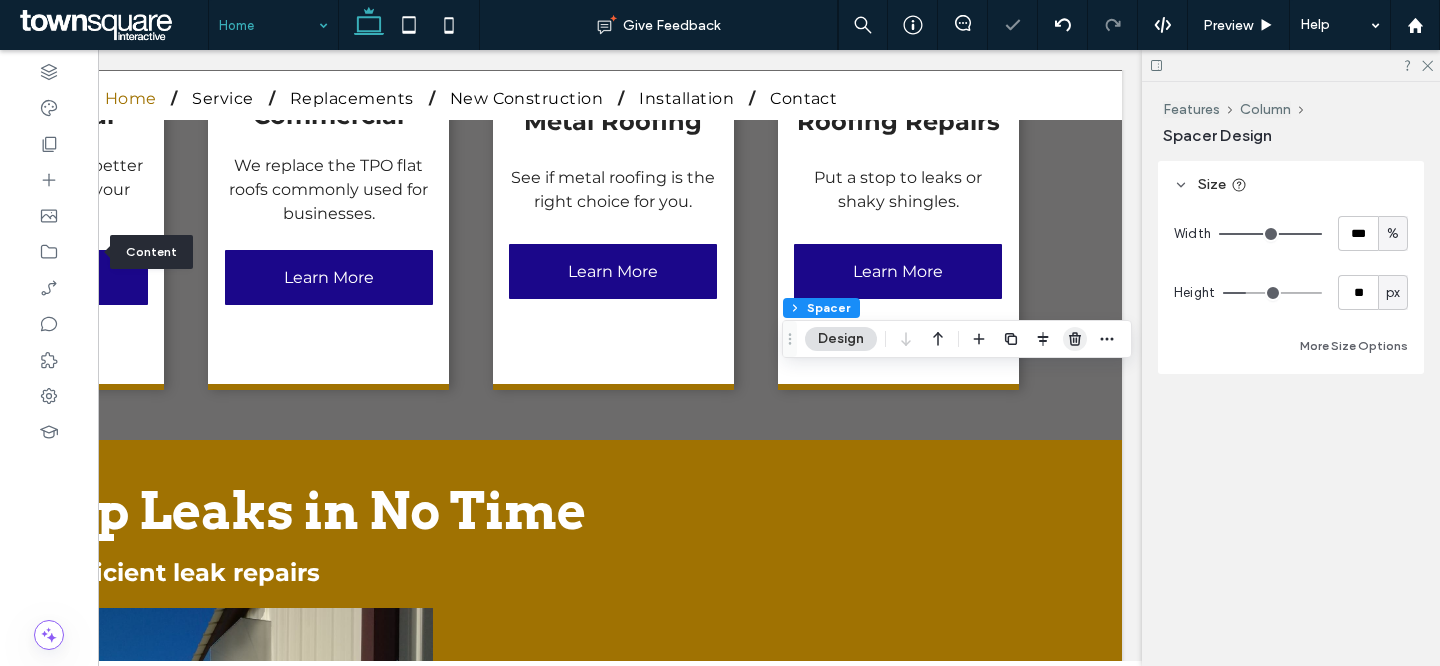 click 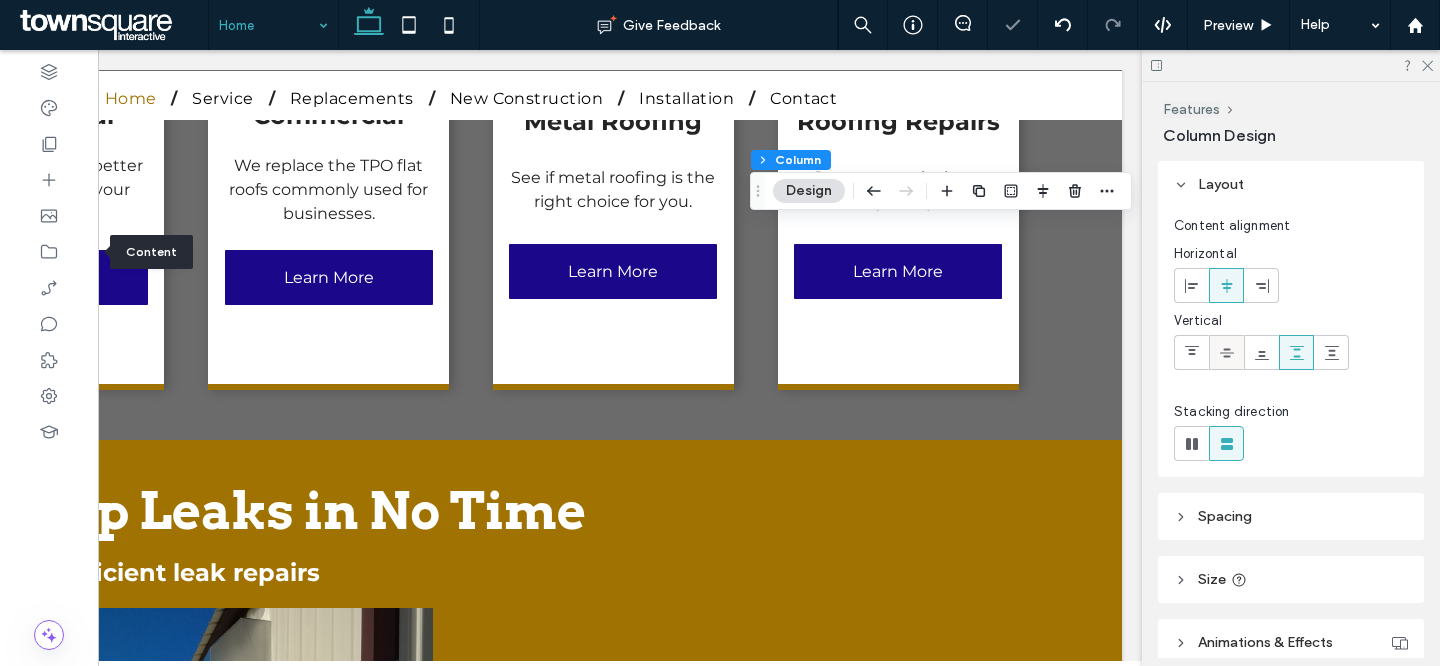 click at bounding box center [1227, 352] 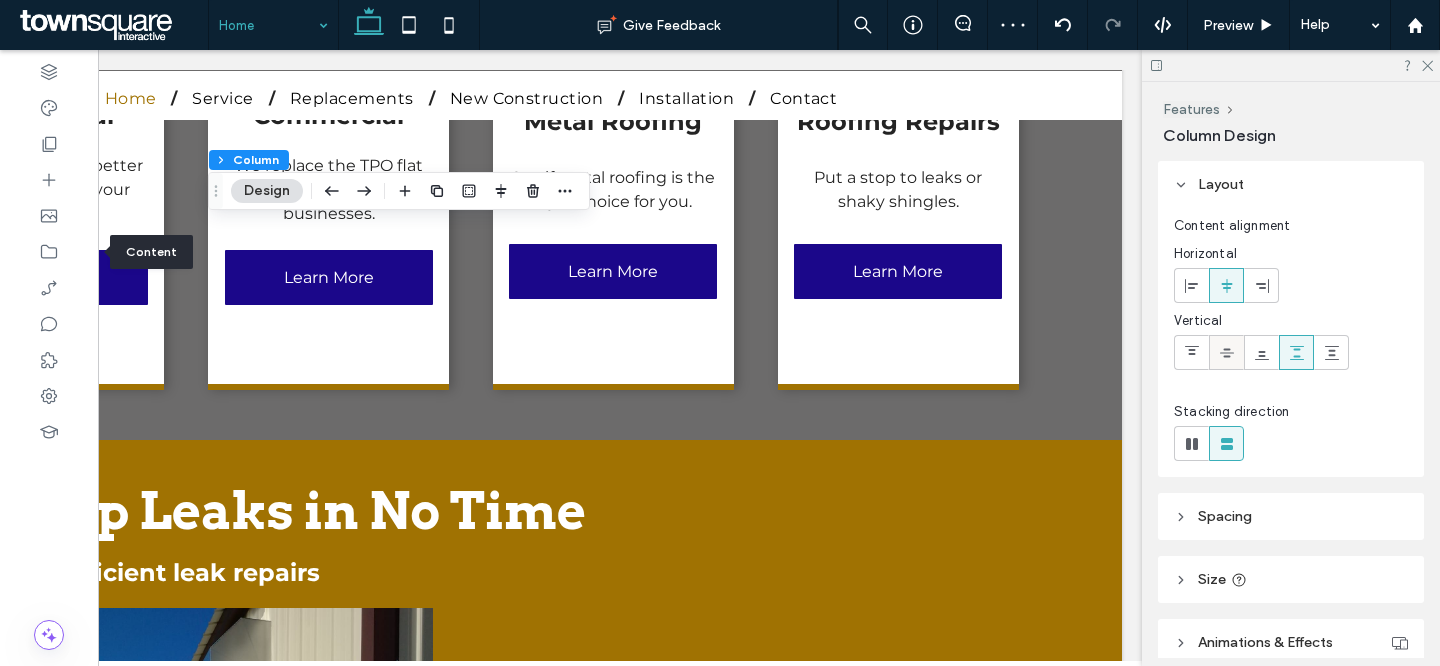 click 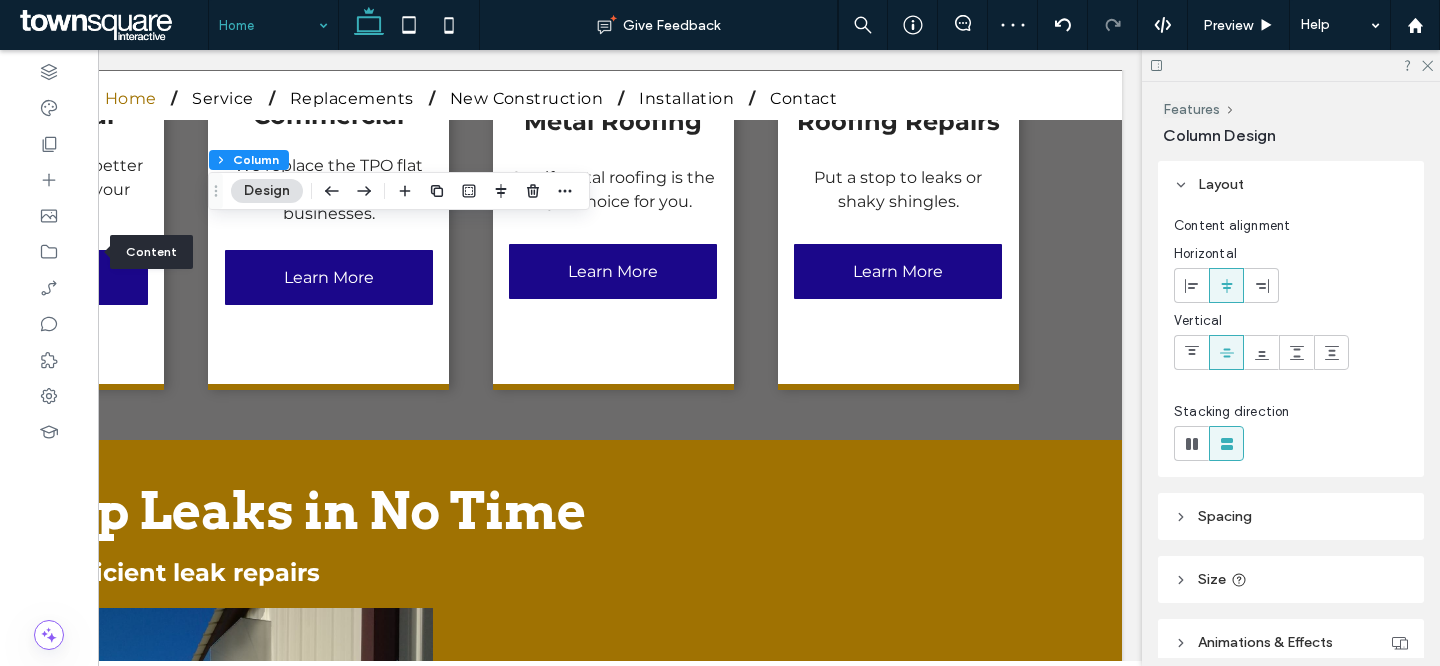 scroll, scrollTop: 0, scrollLeft: 0, axis: both 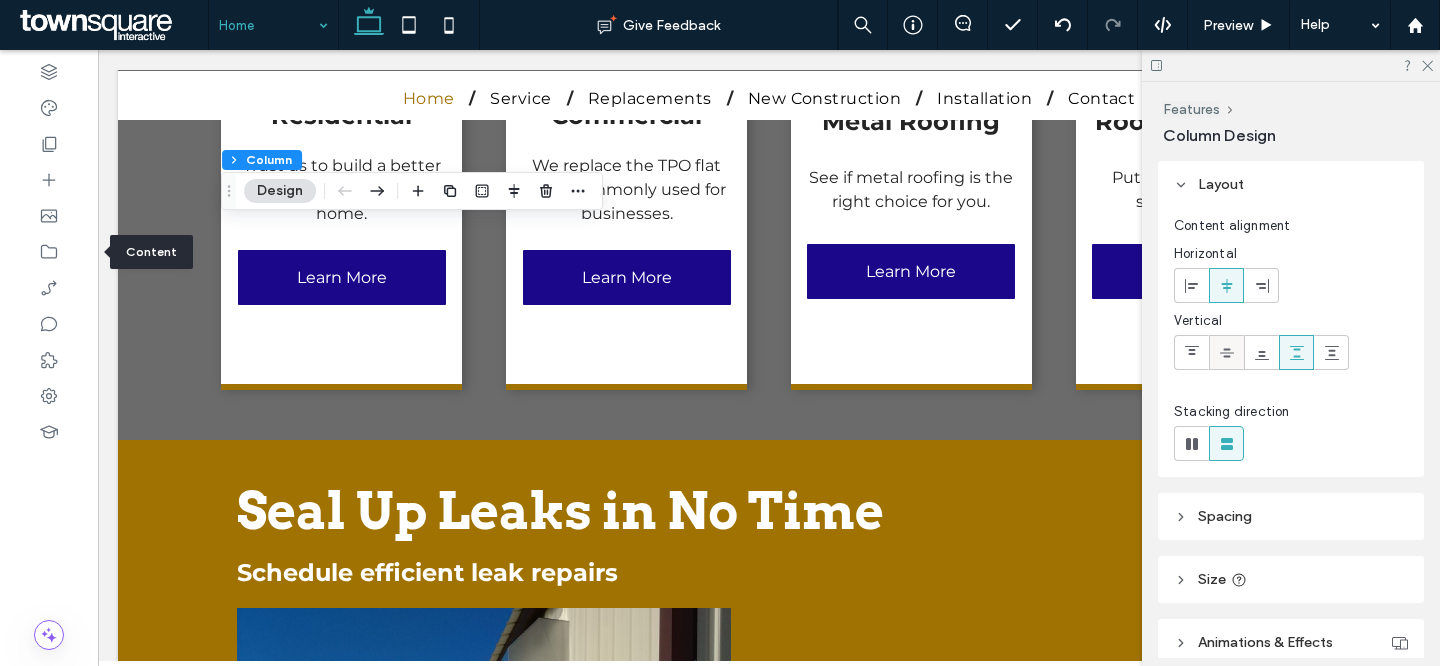 click 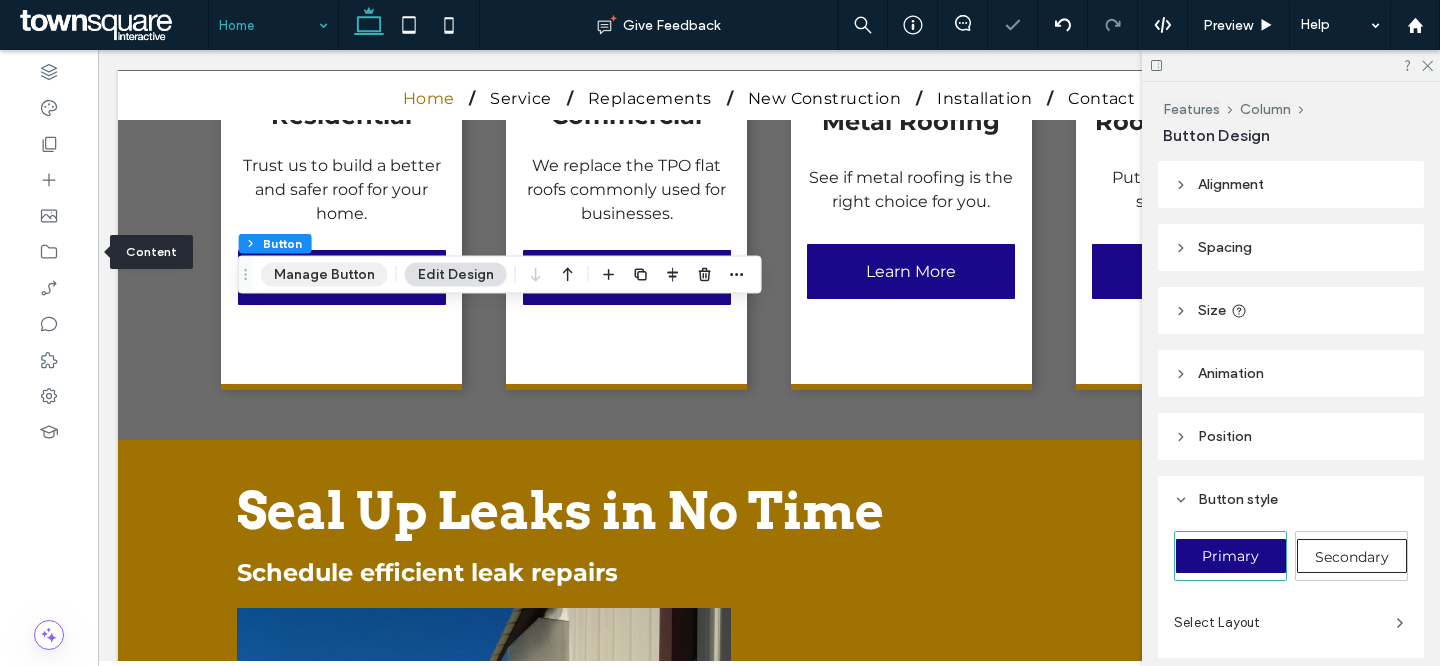 click on "Manage Button" at bounding box center [324, 275] 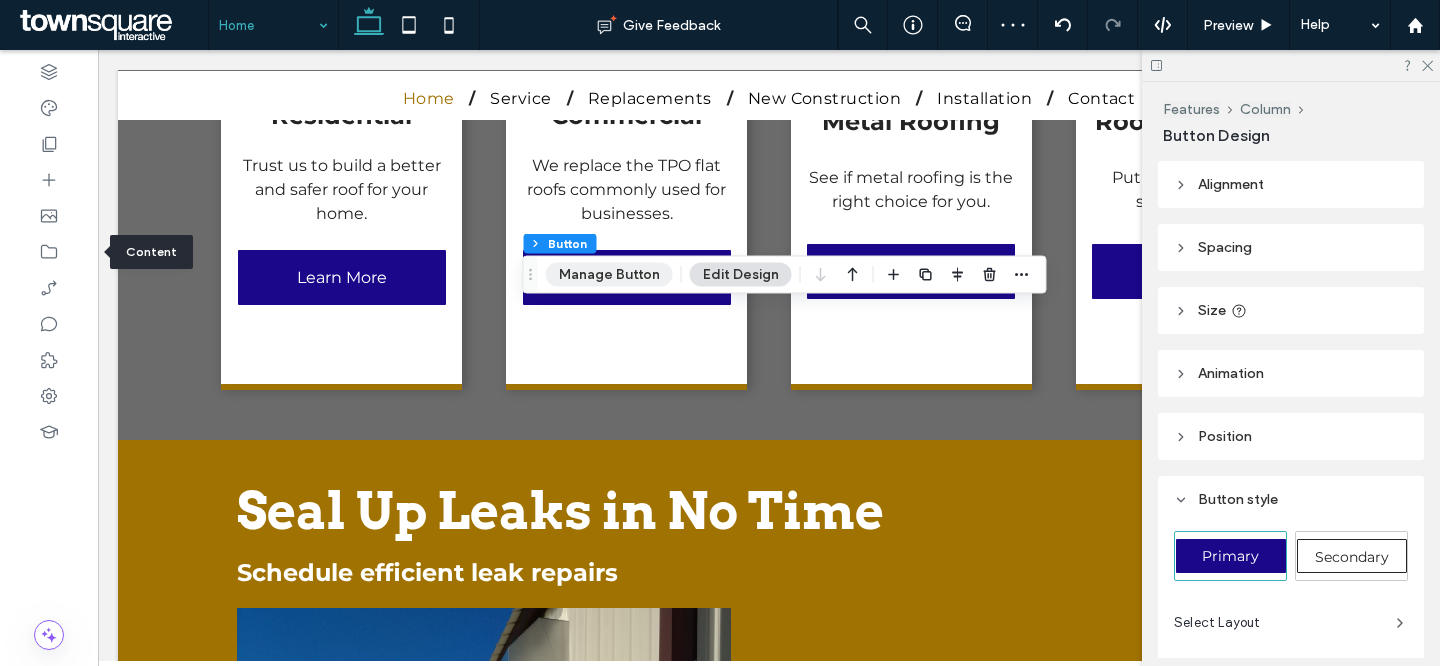 click on "Manage Button" at bounding box center [609, 275] 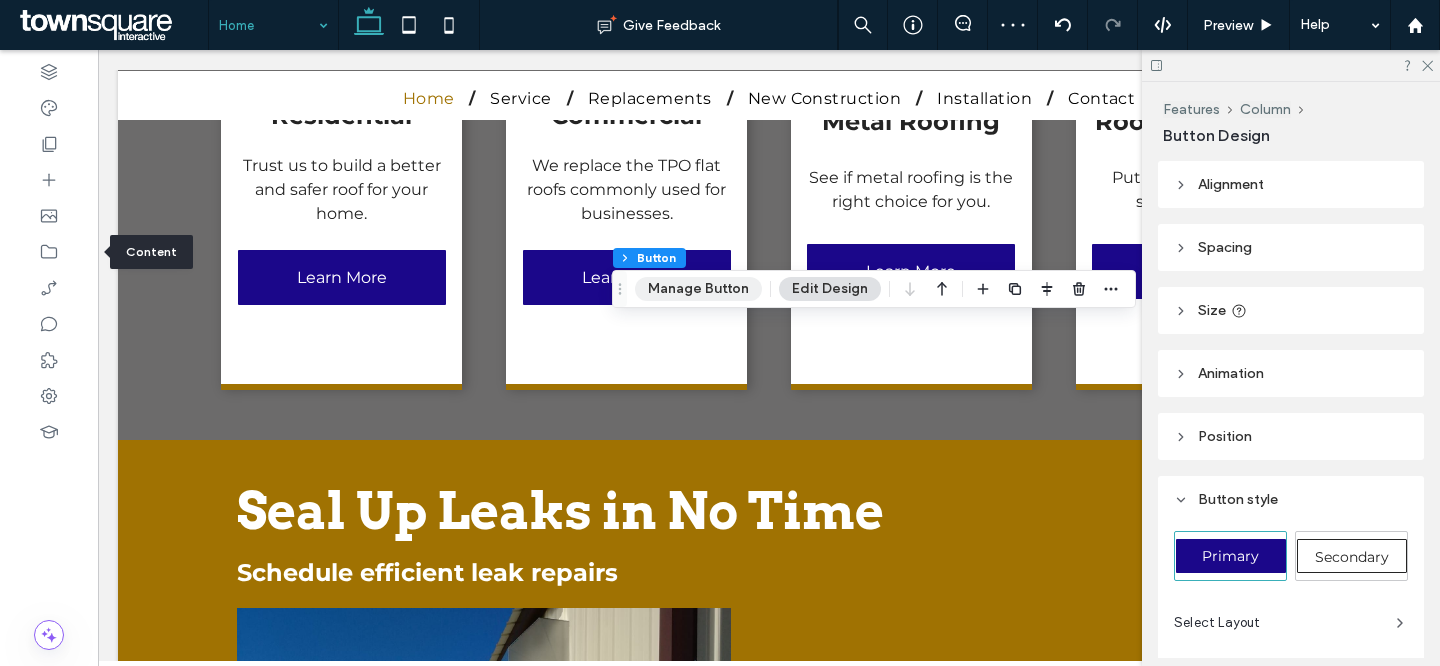 click on "Manage Button" at bounding box center [698, 289] 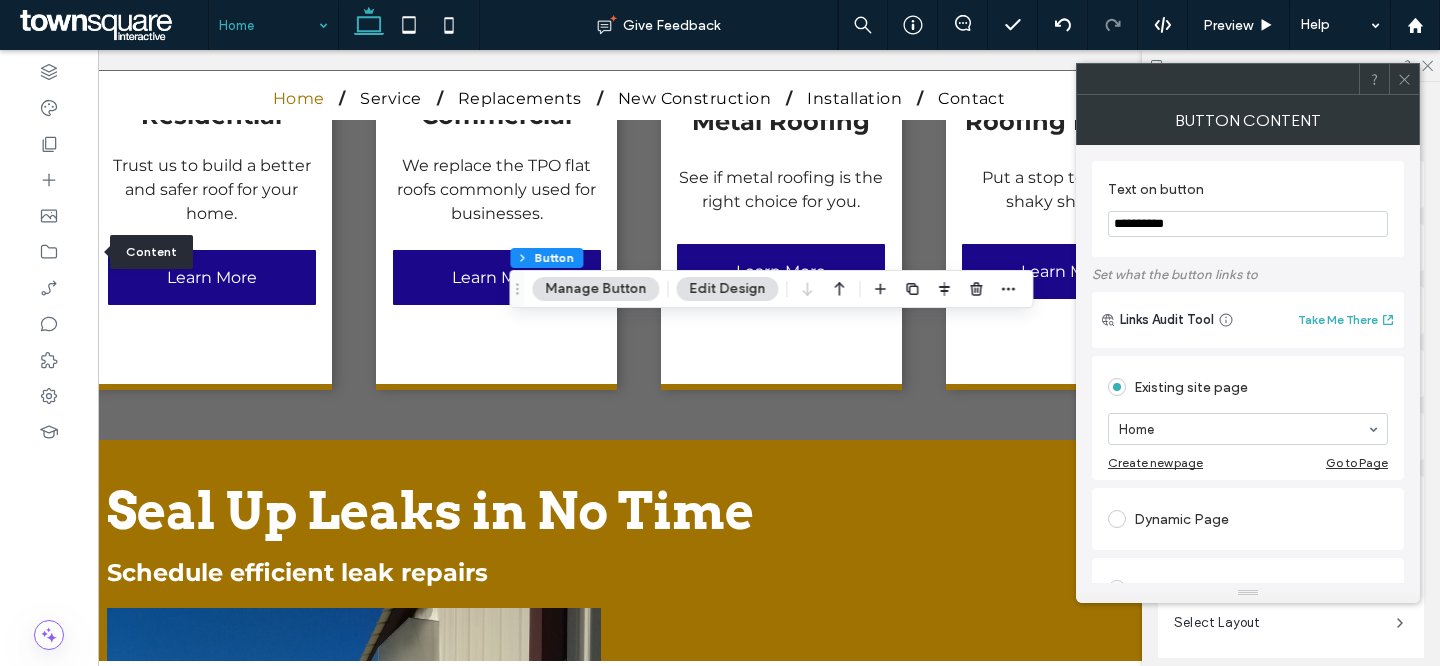 scroll, scrollTop: 0, scrollLeft: 298, axis: horizontal 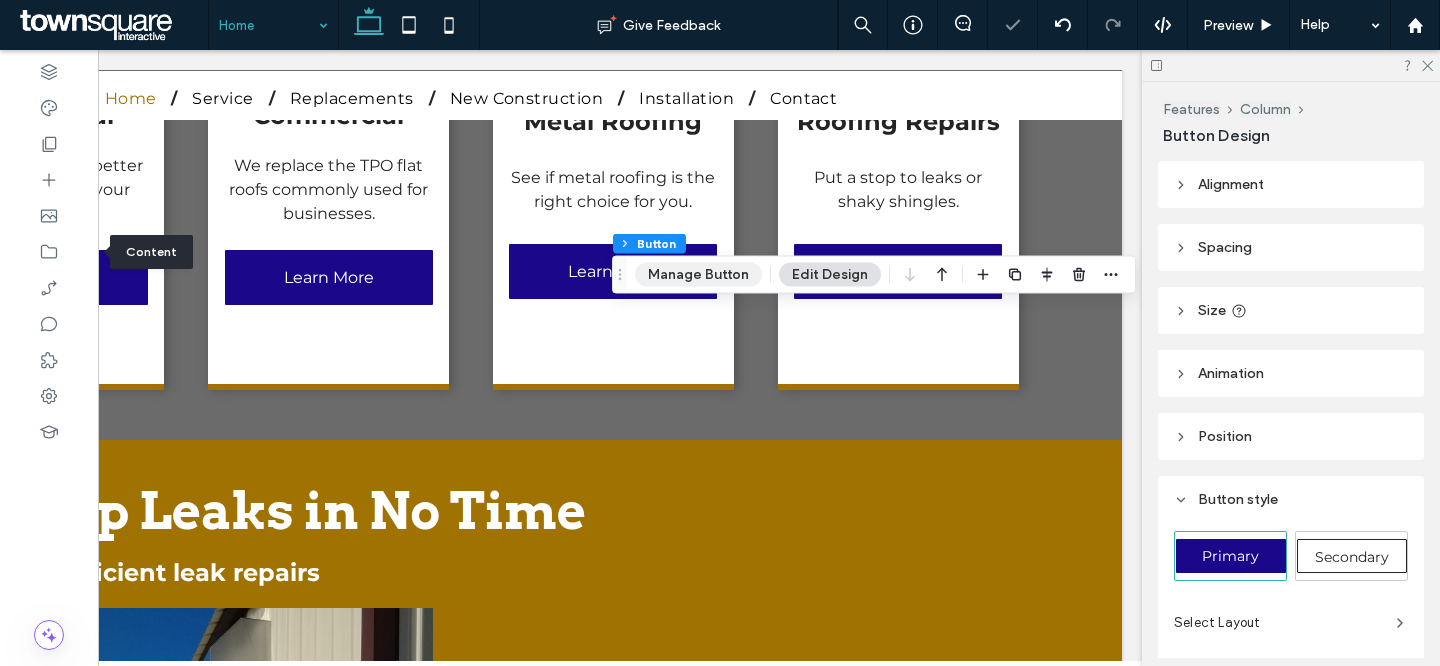 click on "Manage Button" at bounding box center (698, 275) 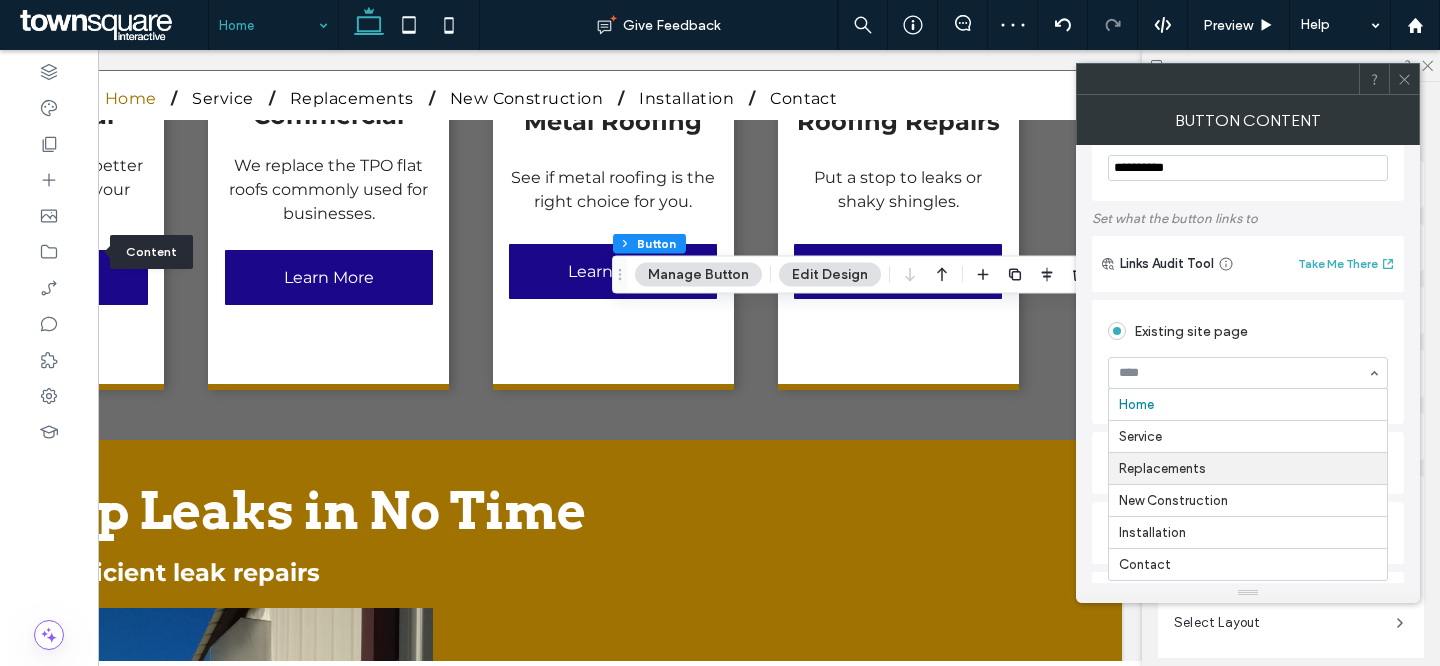 scroll, scrollTop: 66, scrollLeft: 0, axis: vertical 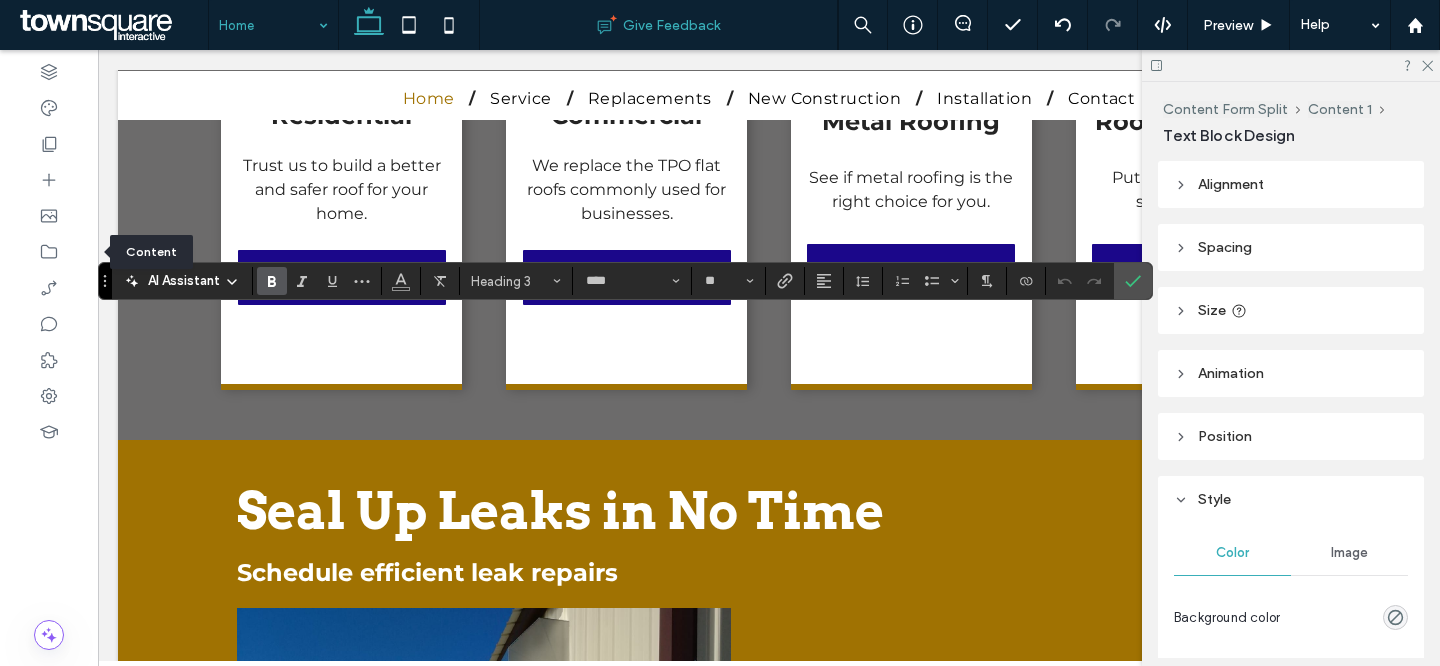 type 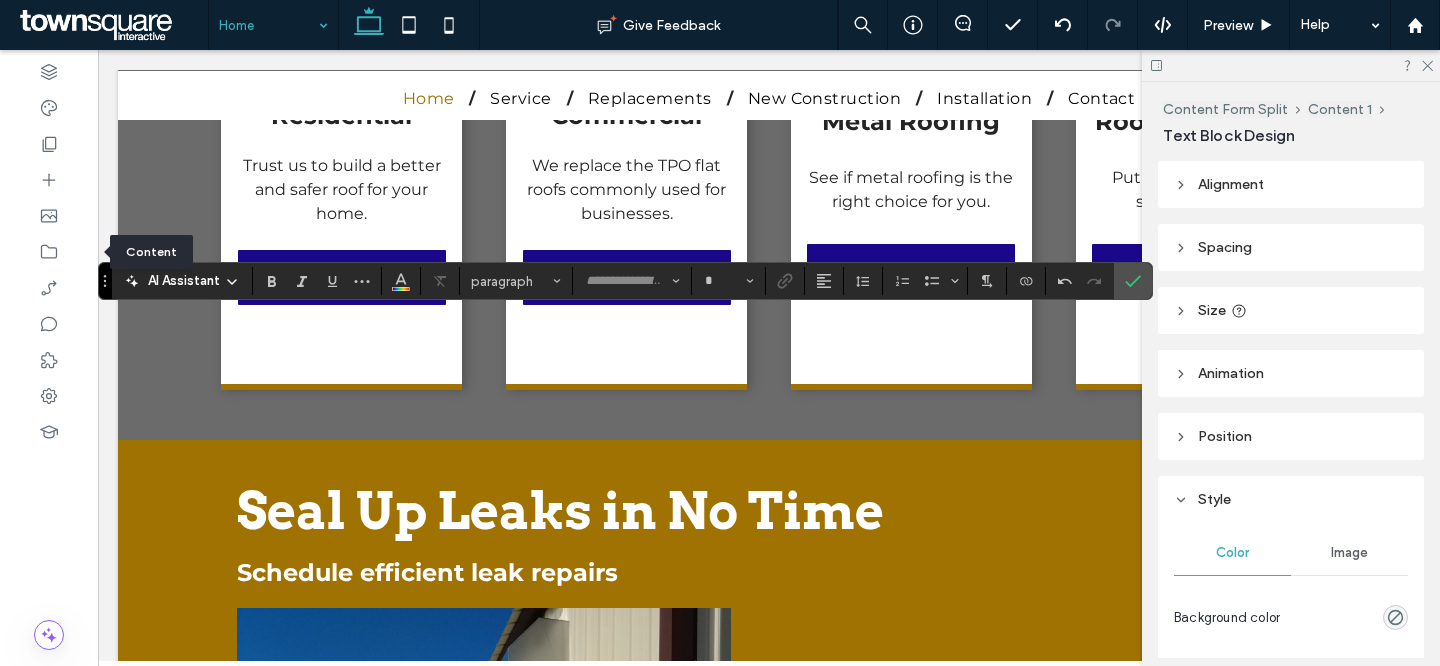 type on "****" 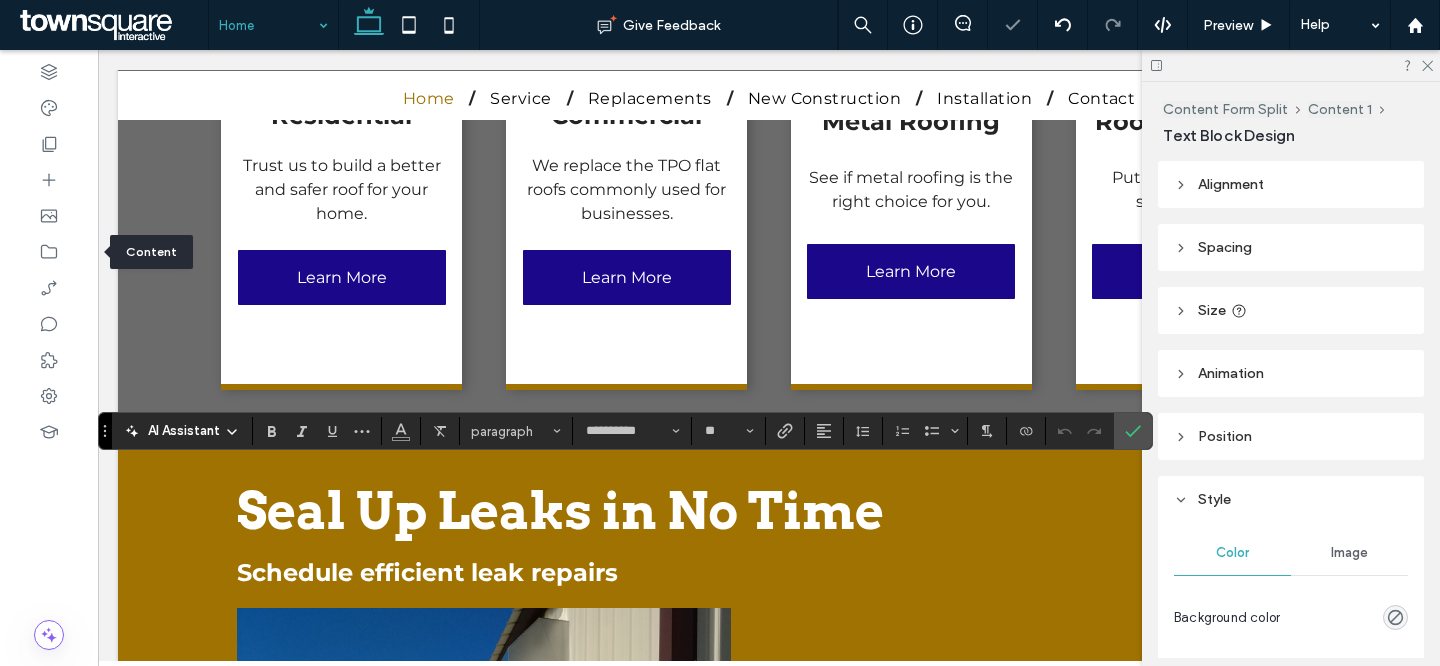 type 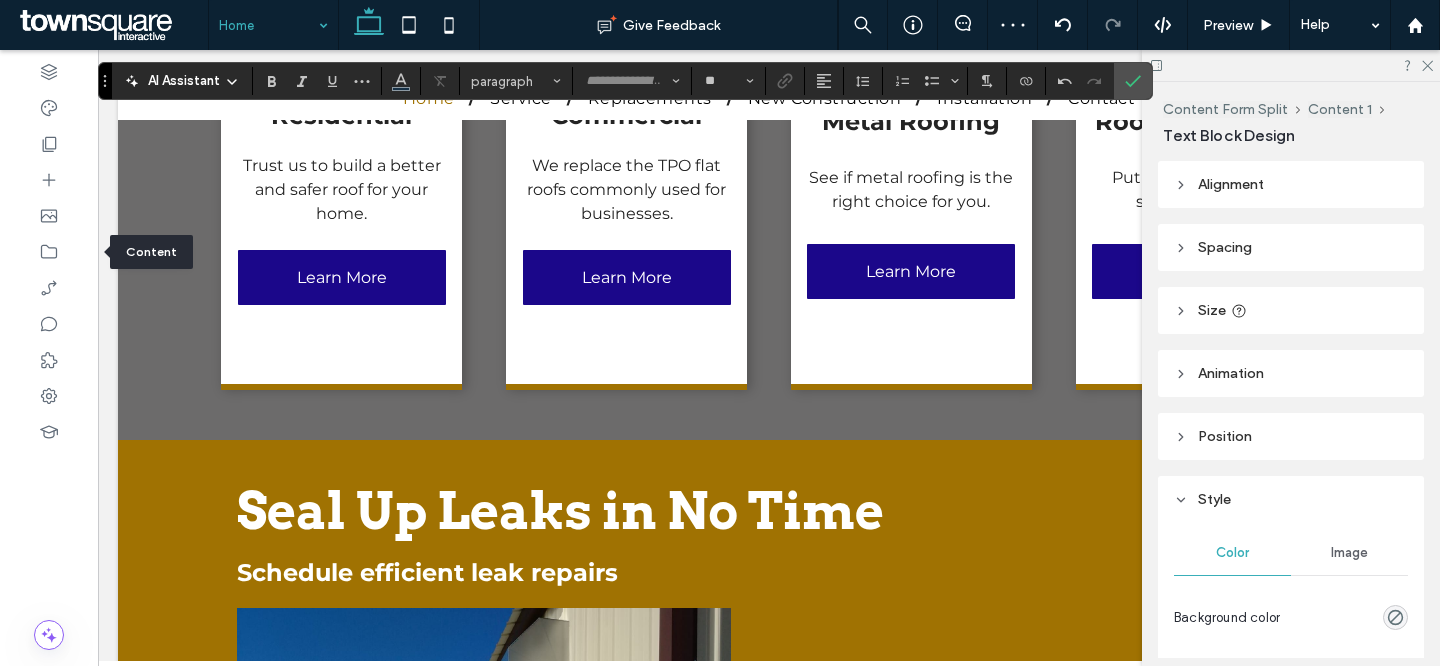 type on "**********" 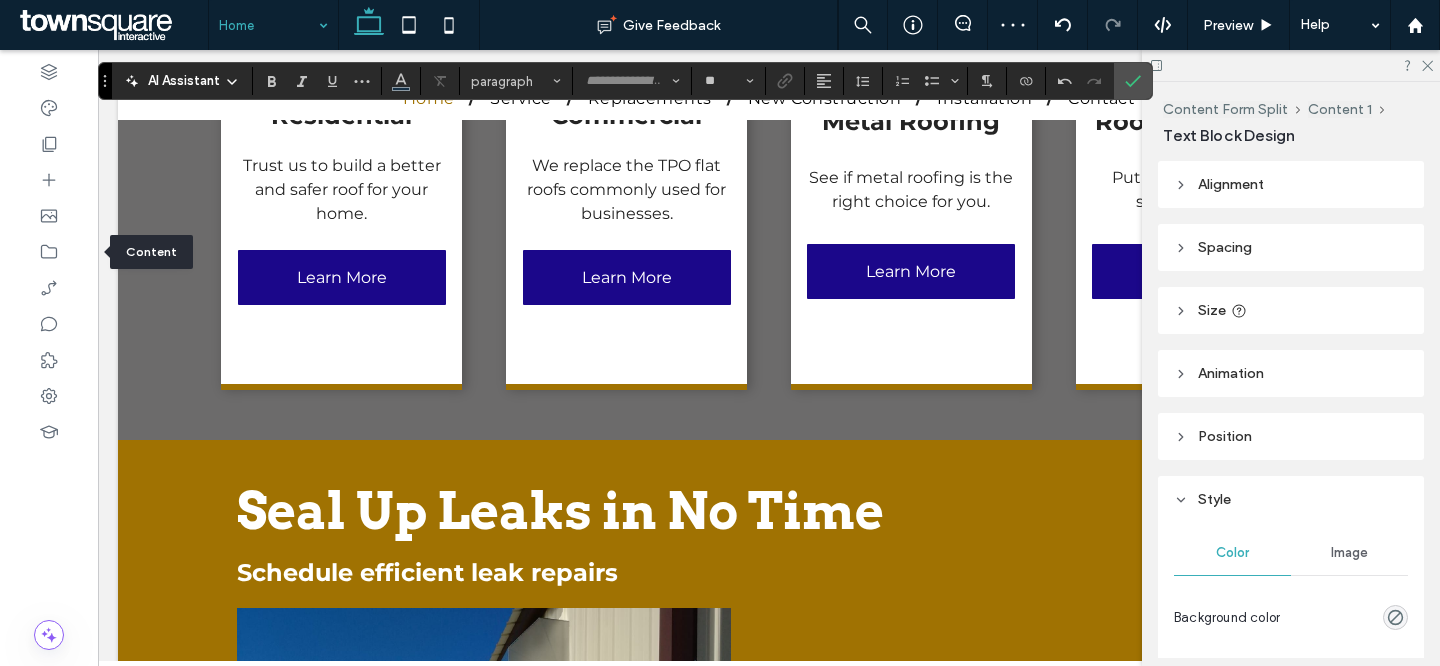 type on "**" 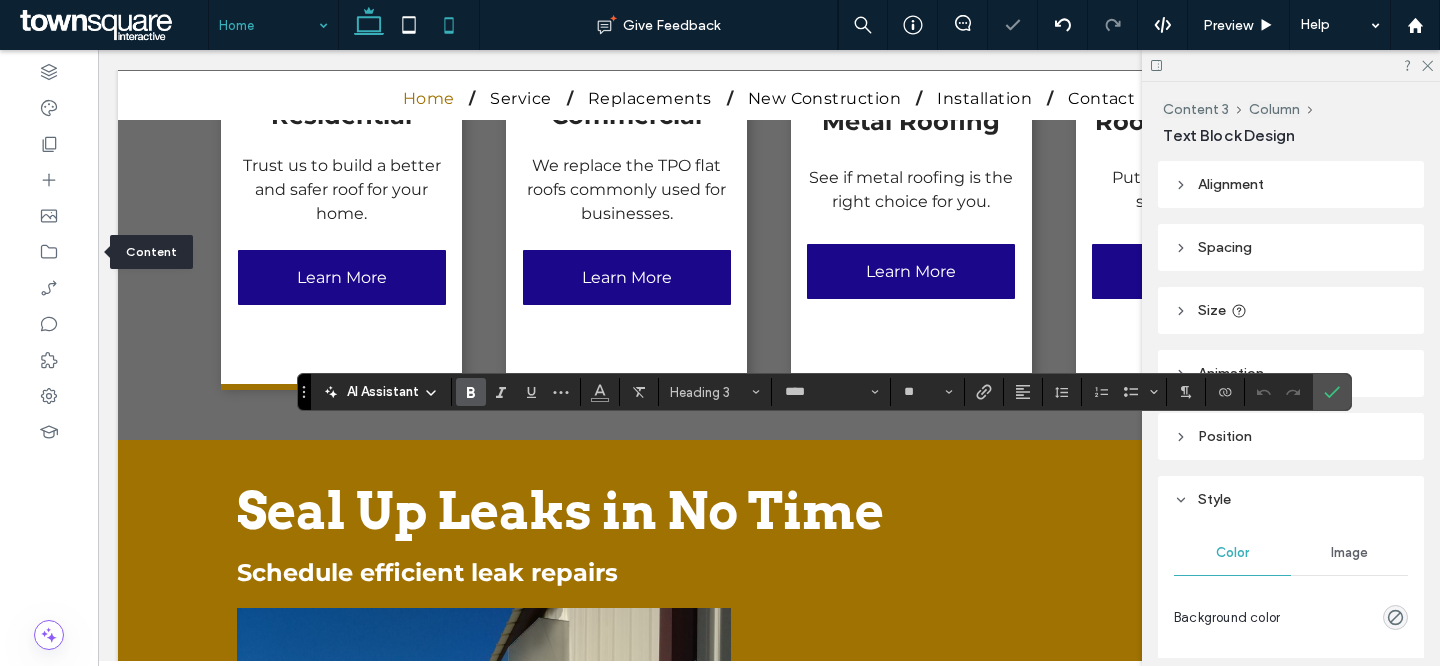type 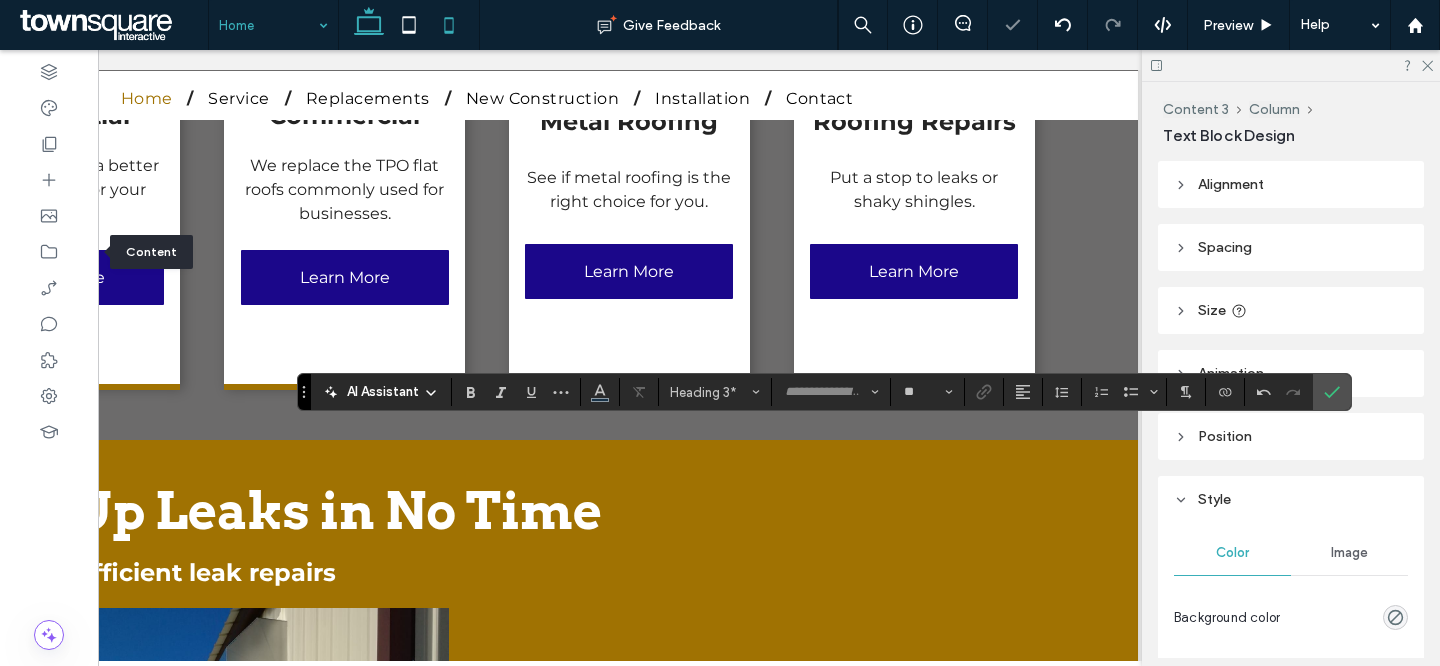 scroll, scrollTop: 0, scrollLeft: 298, axis: horizontal 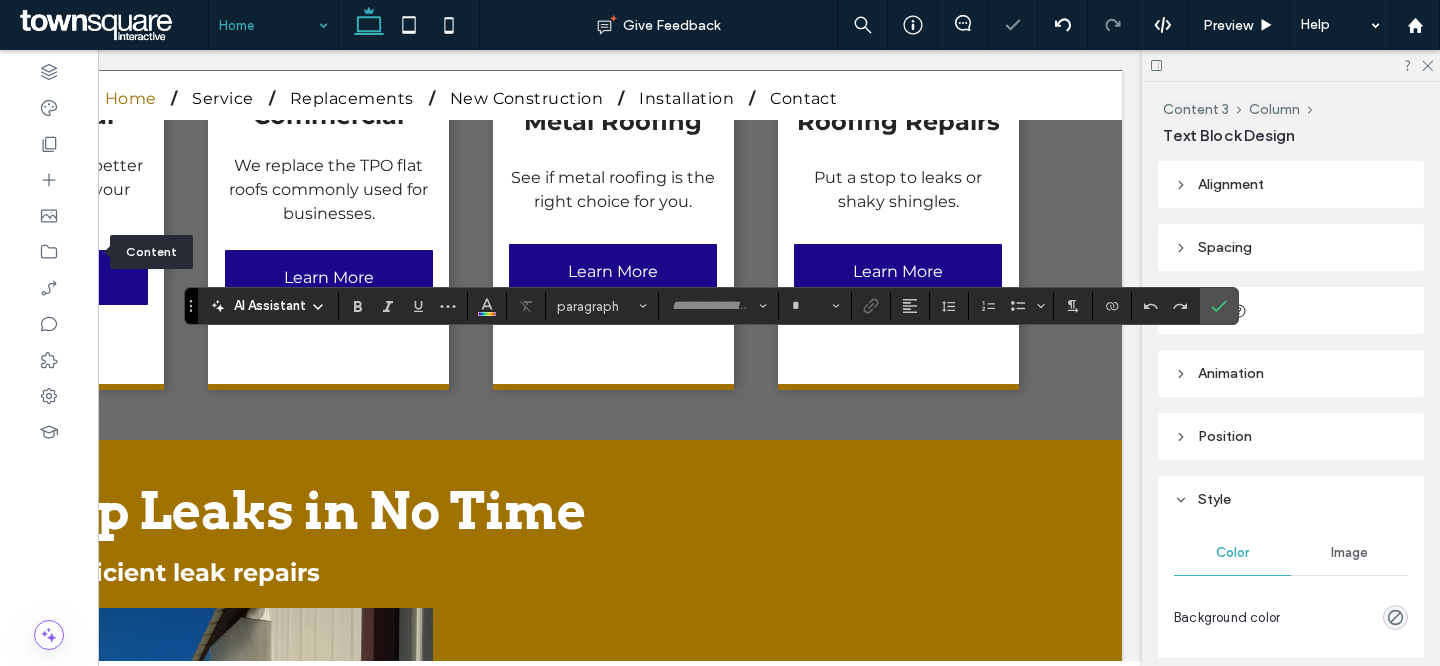 type on "**********" 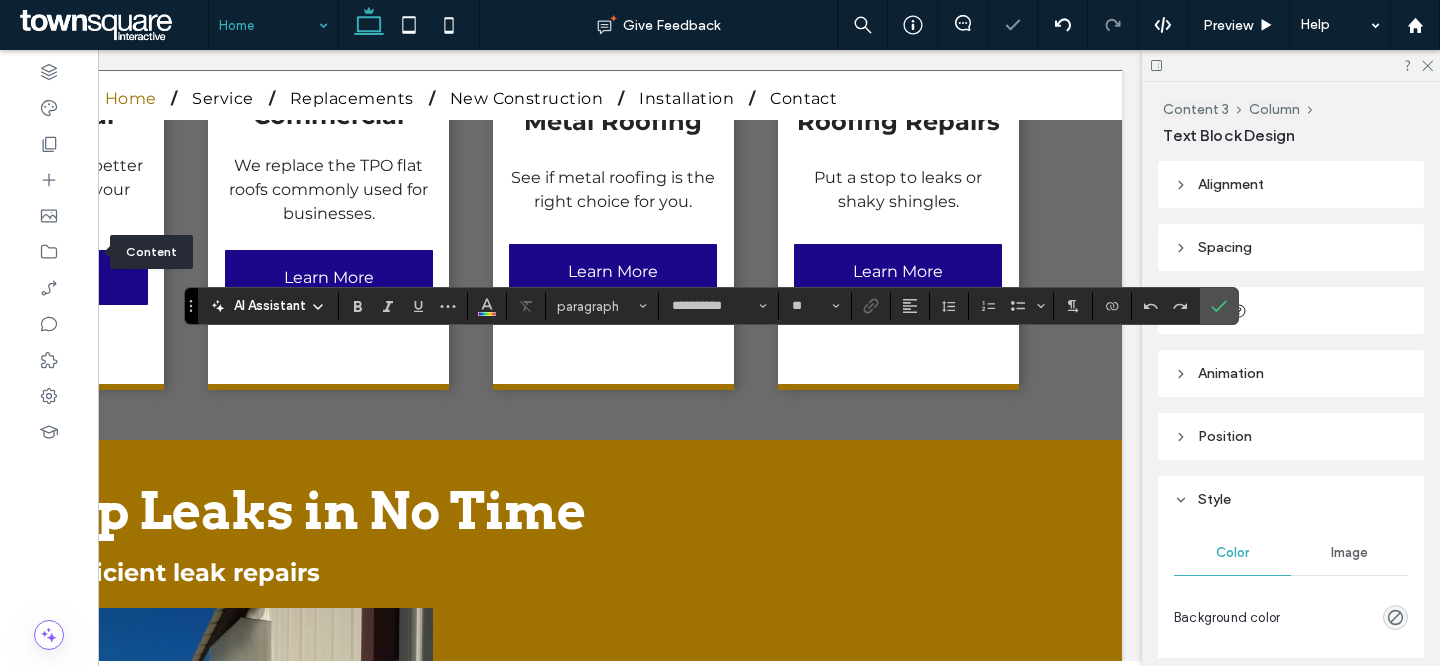 type 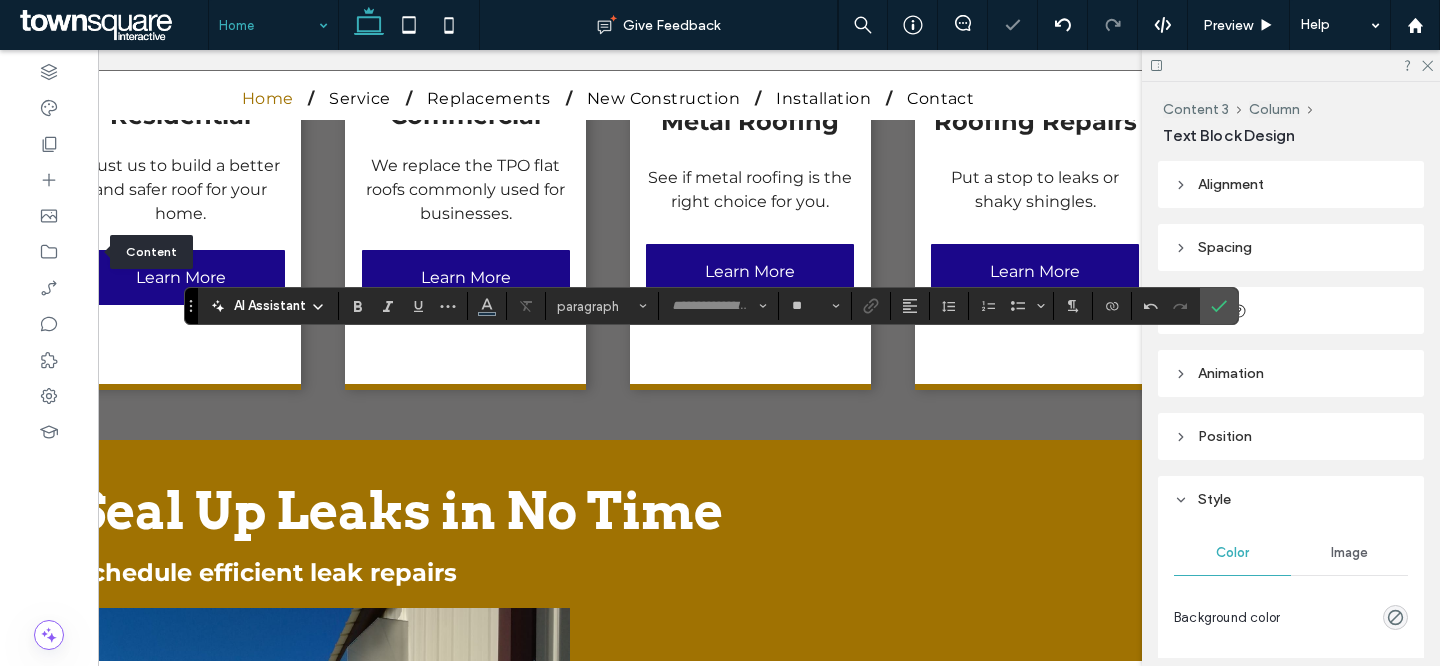 scroll, scrollTop: 0, scrollLeft: 226, axis: horizontal 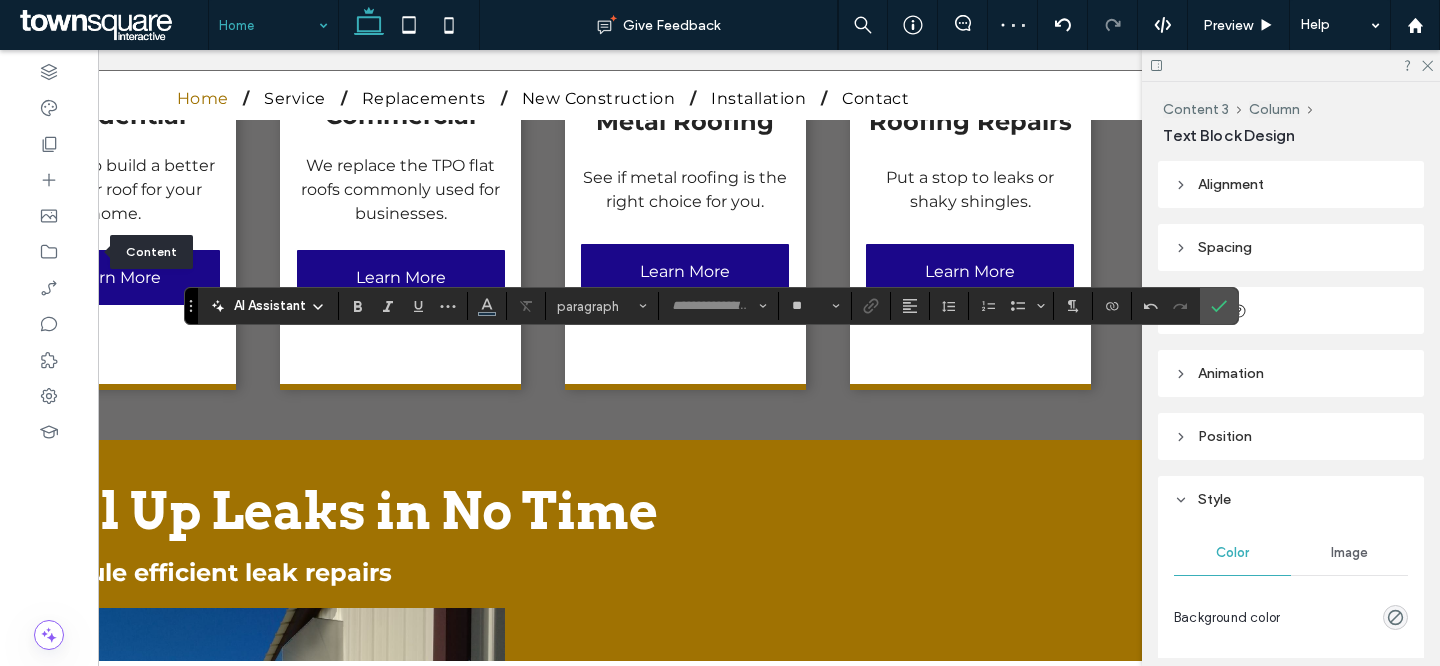 type on "**********" 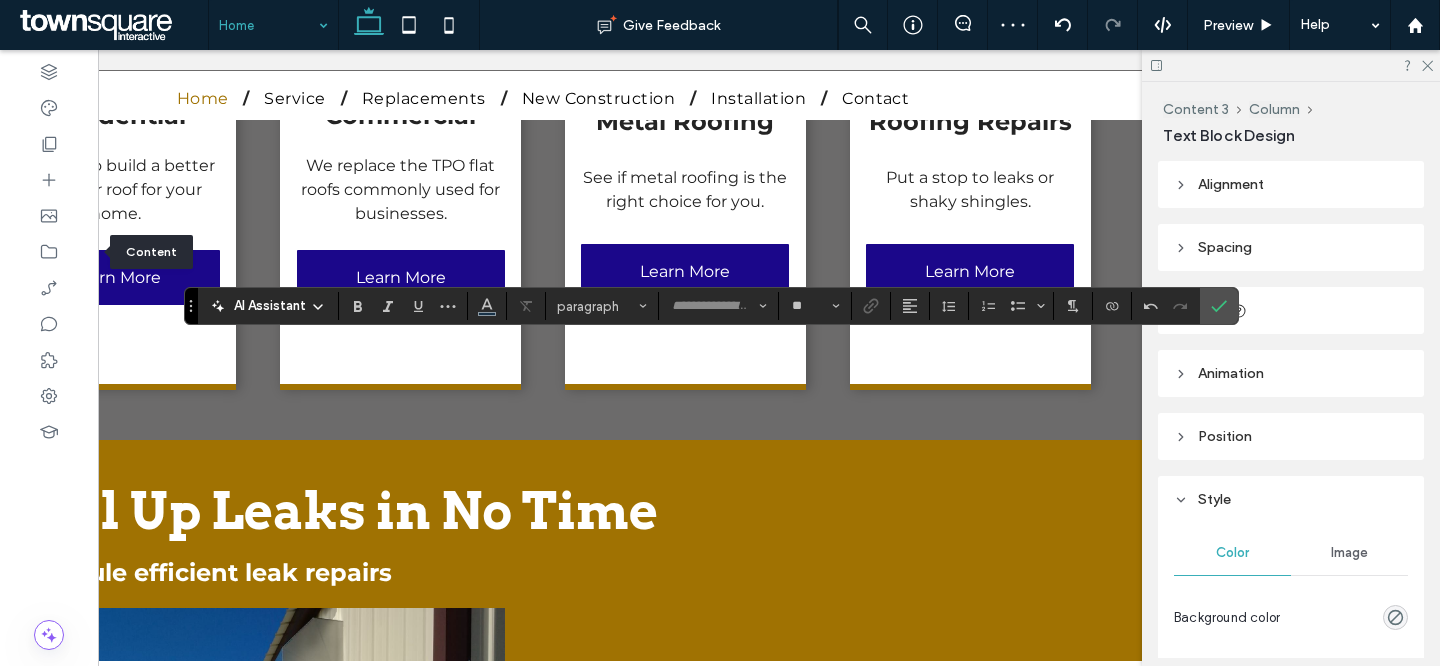 type on "**" 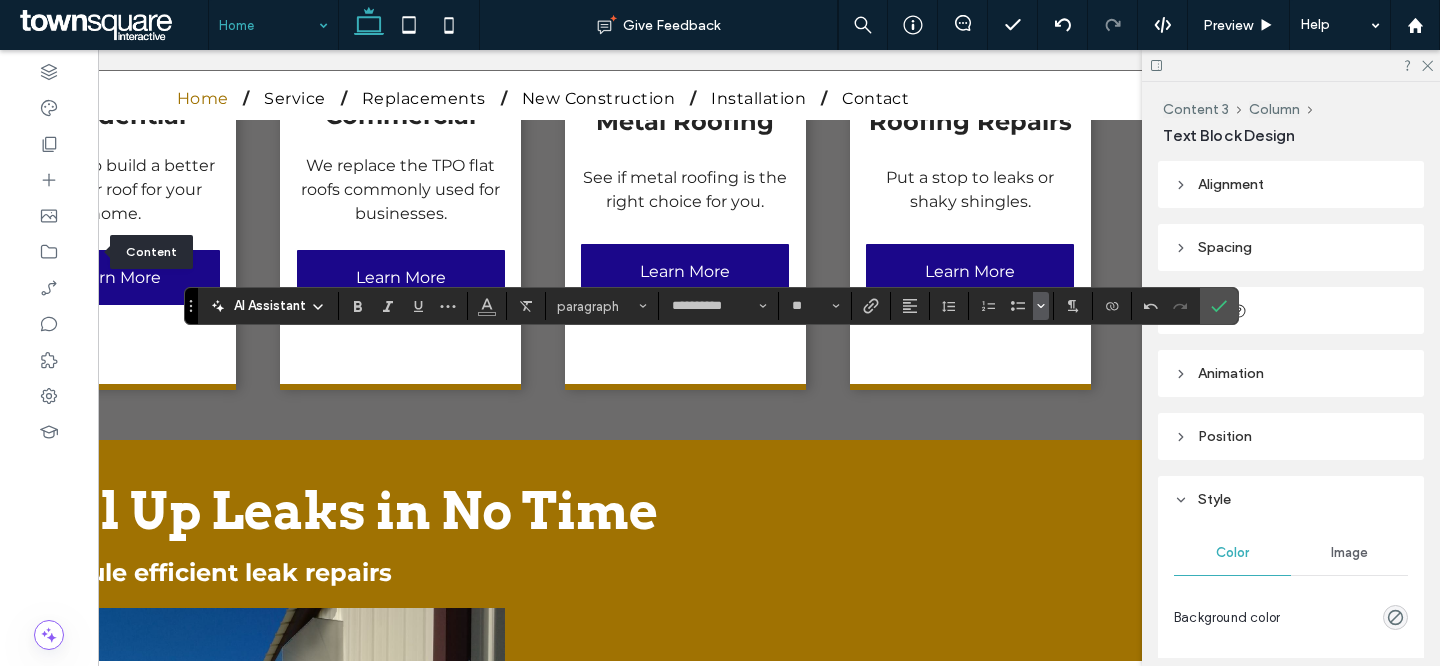 click at bounding box center [1041, 306] 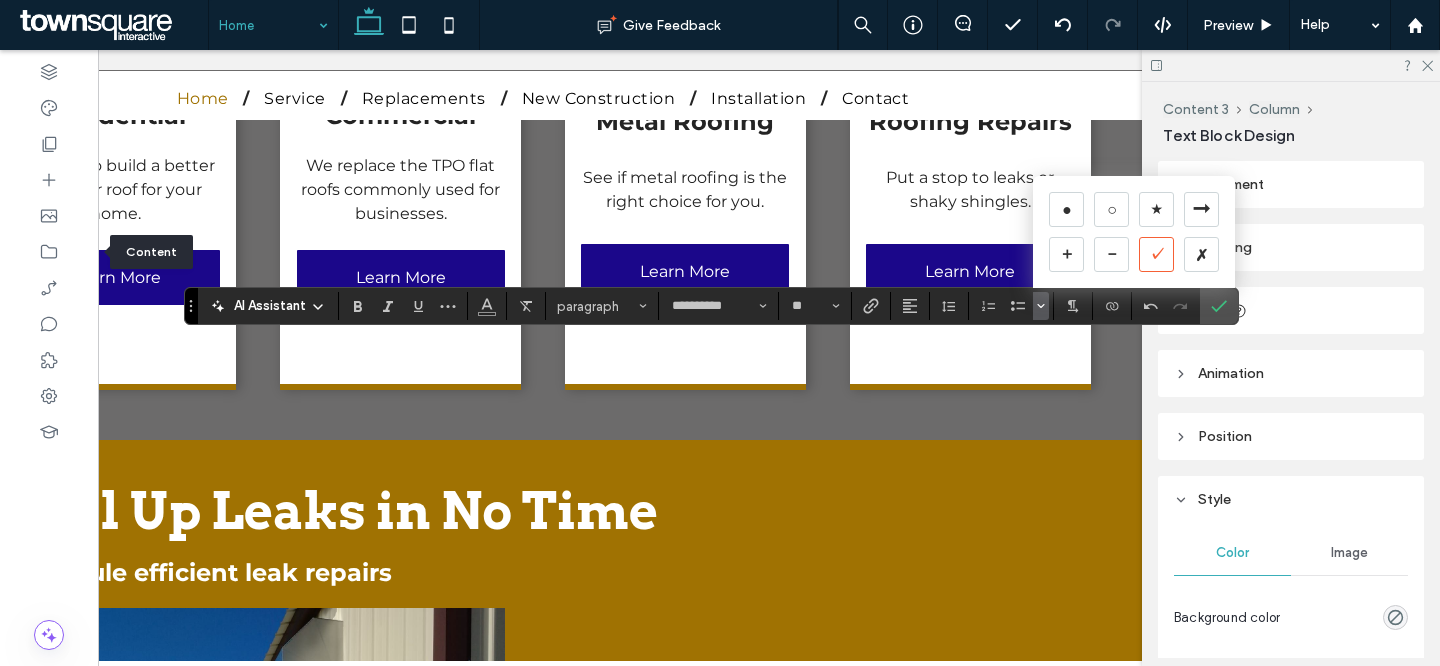 click on "✓" at bounding box center (1156, 254) 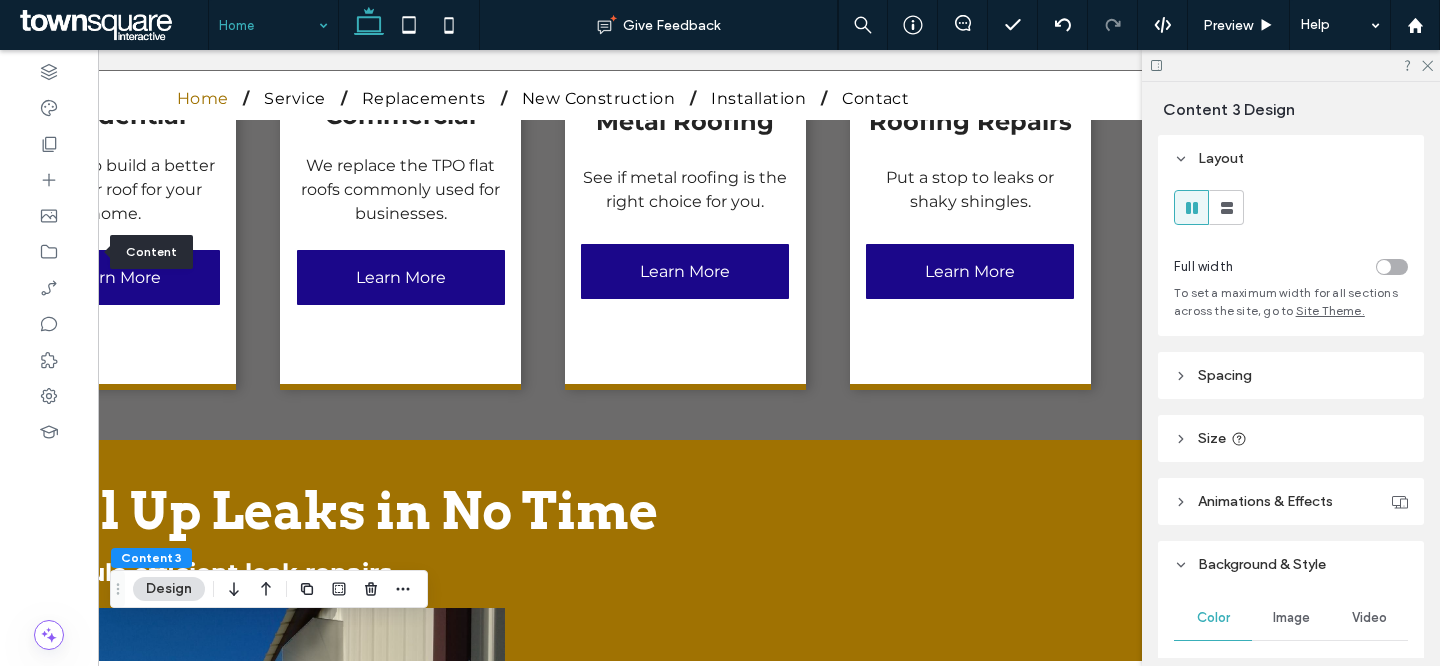 scroll, scrollTop: 0, scrollLeft: 0, axis: both 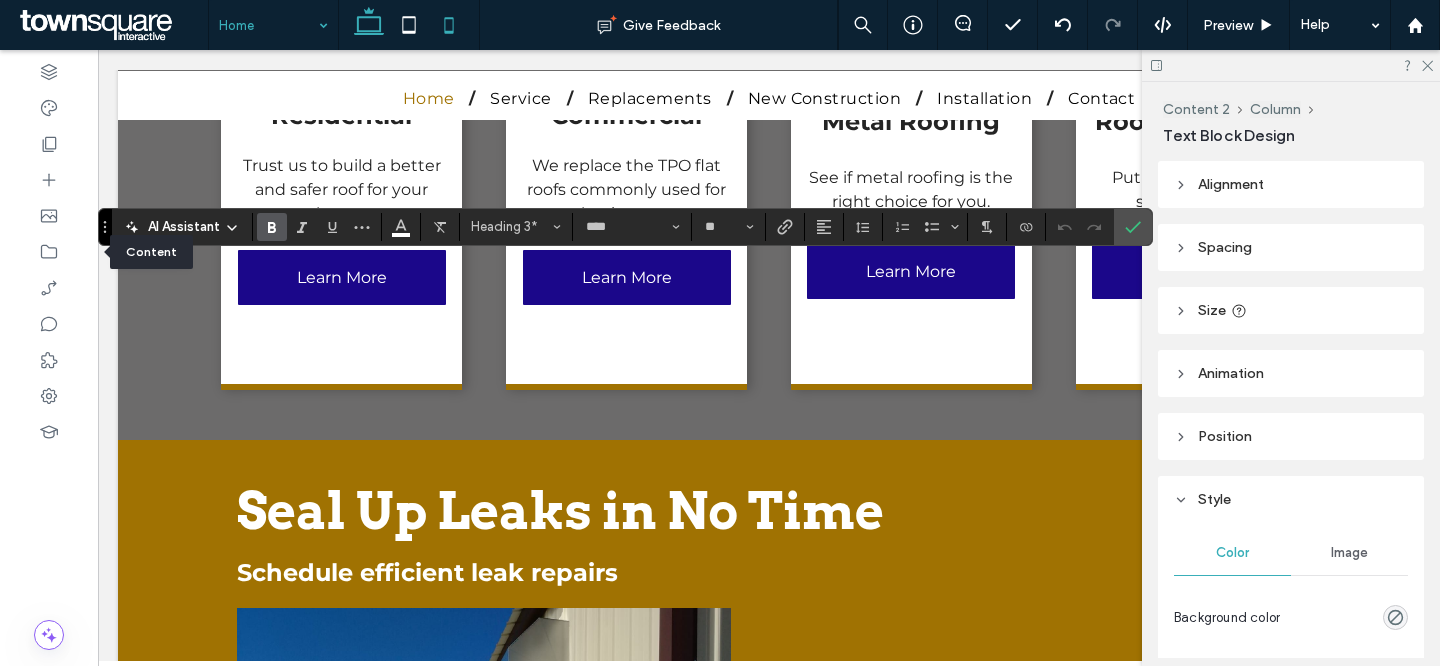 type 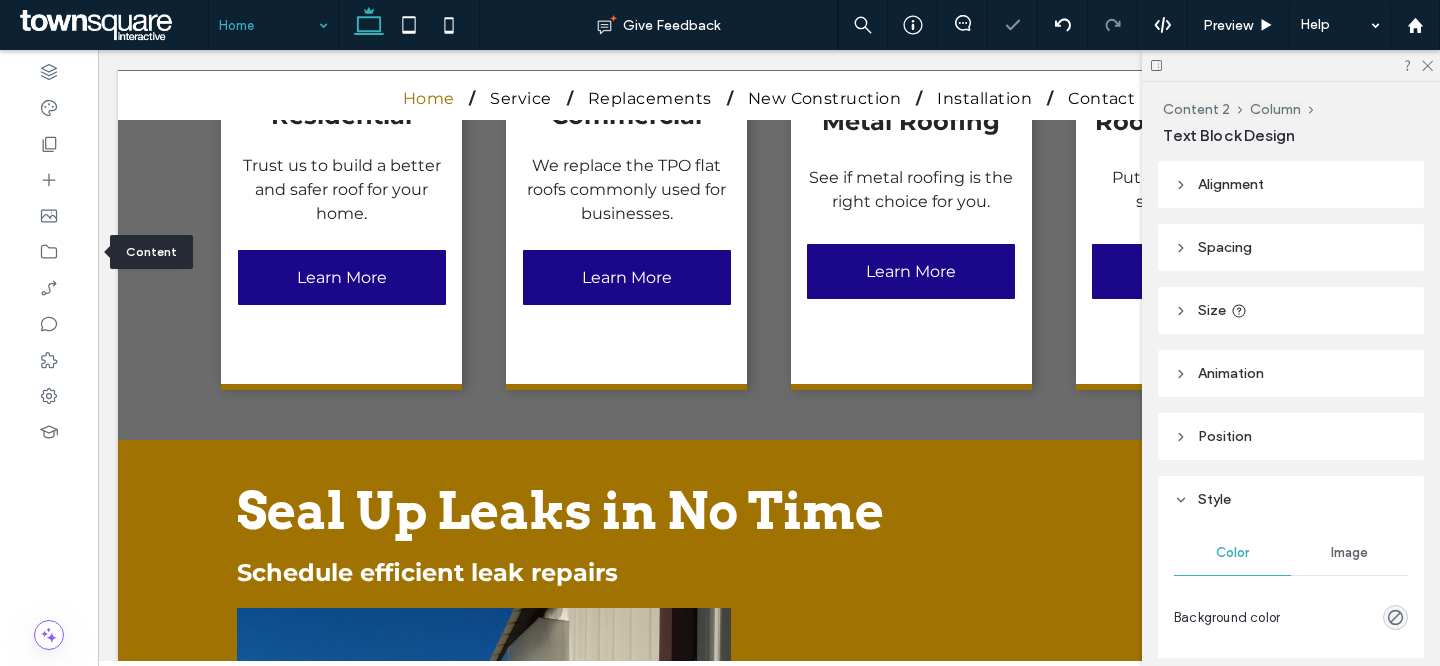 type on "**********" 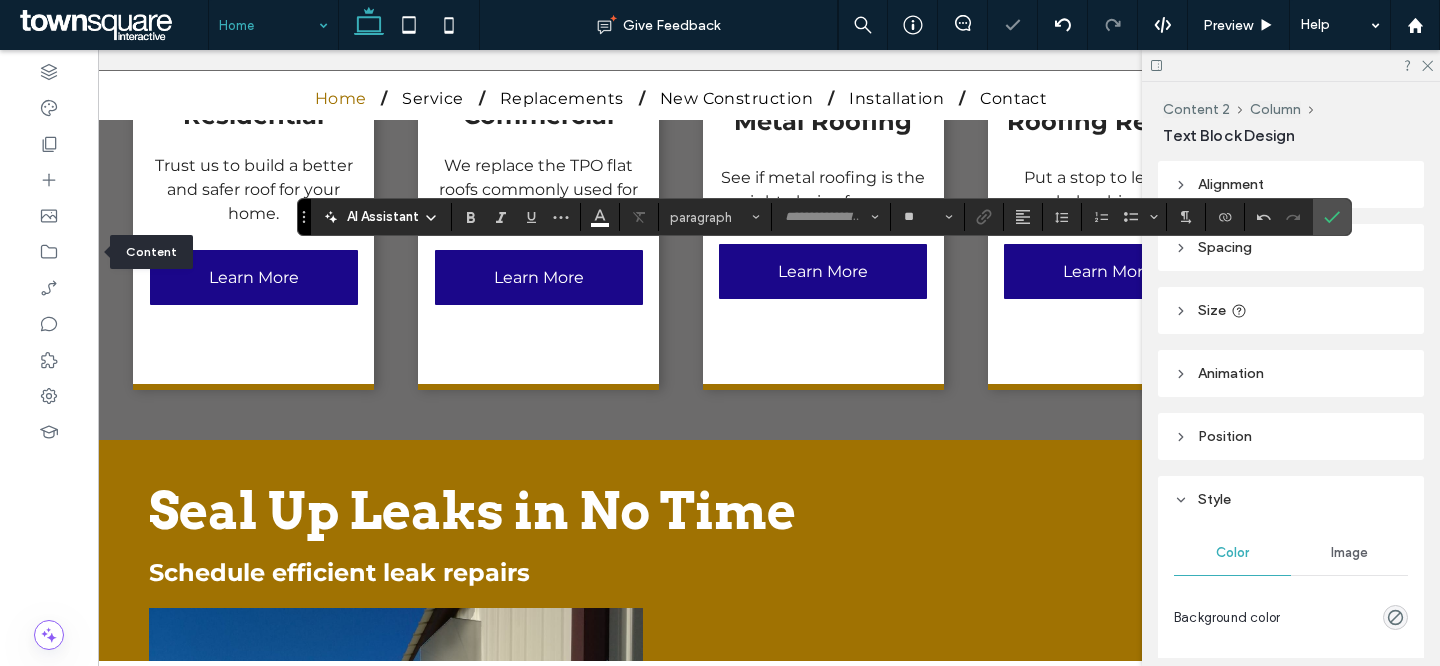 scroll, scrollTop: 0, scrollLeft: 147, axis: horizontal 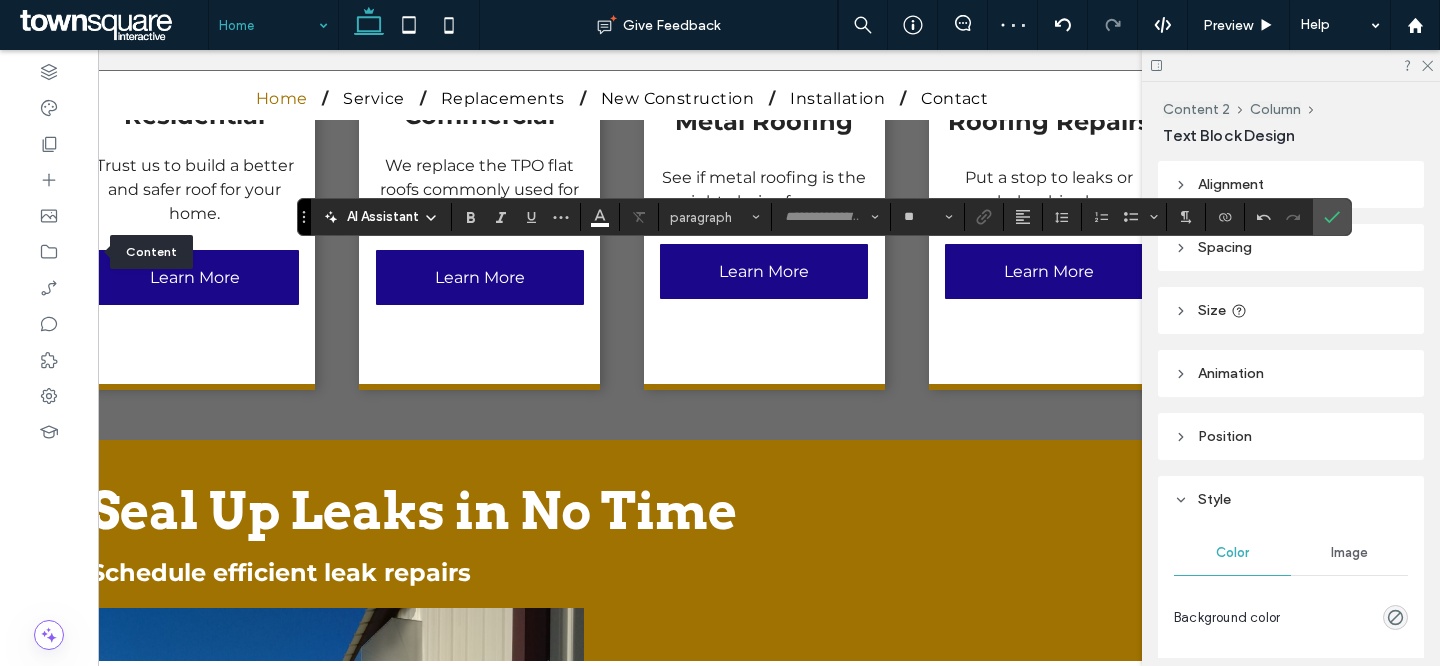 type on "**********" 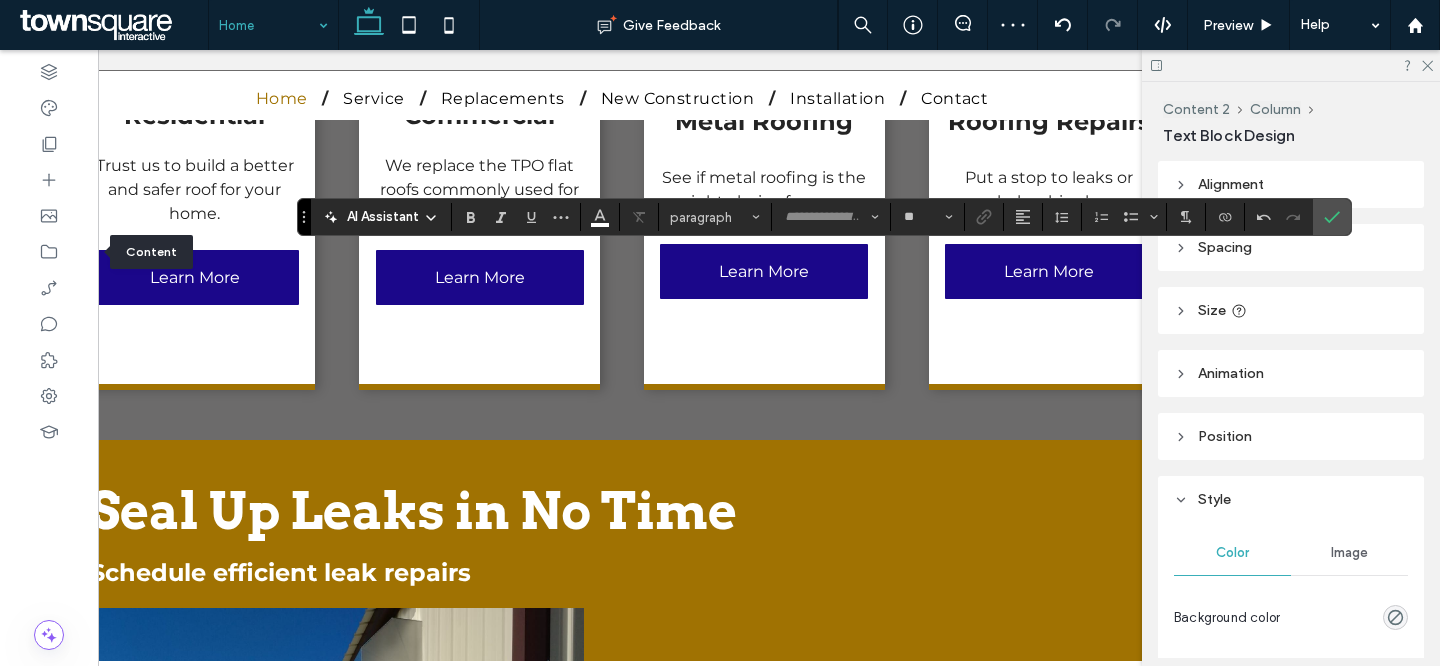 type on "**" 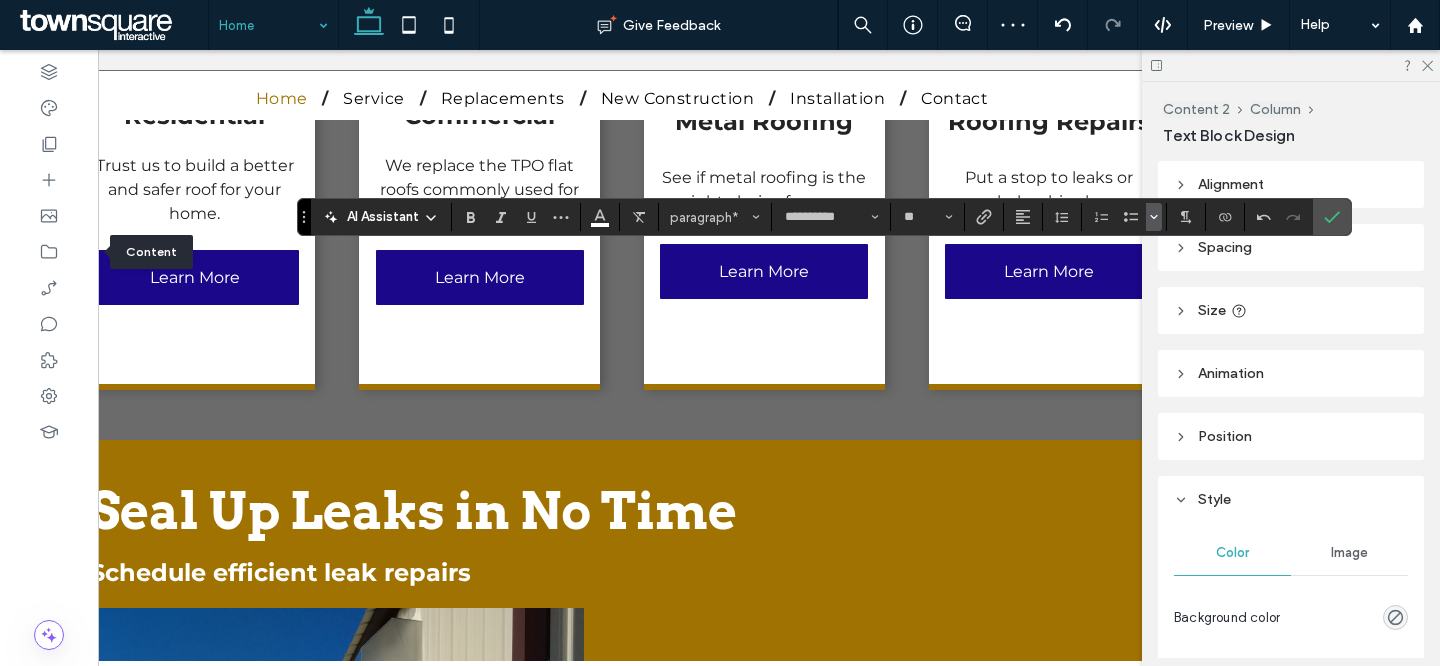 click 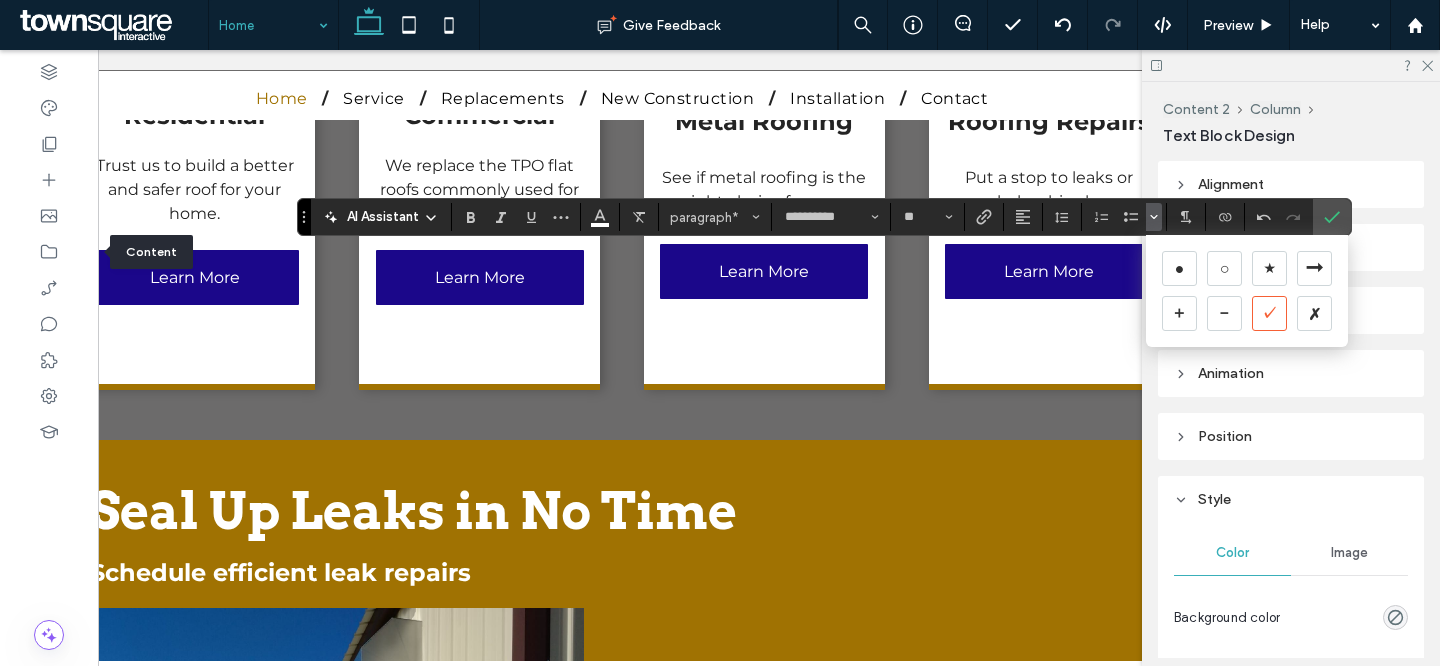 click on "✓" at bounding box center (1269, 313) 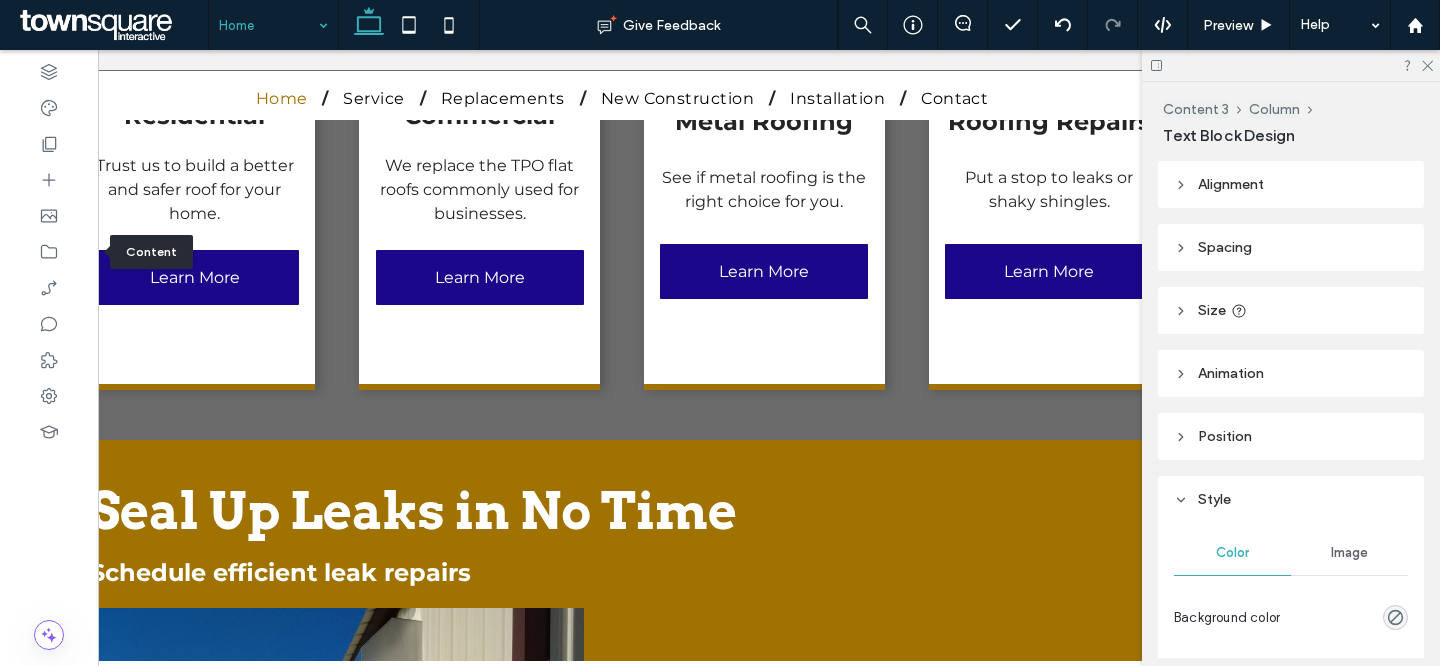 type on "****" 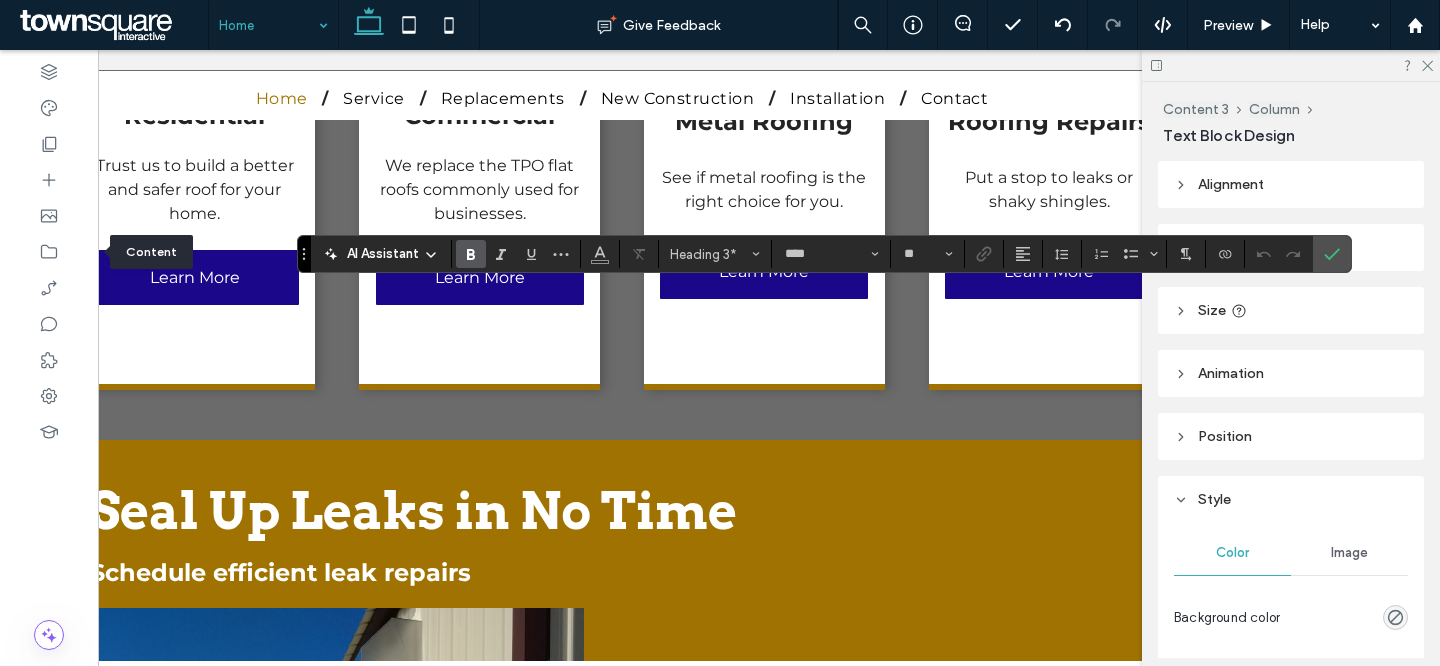 type on "**********" 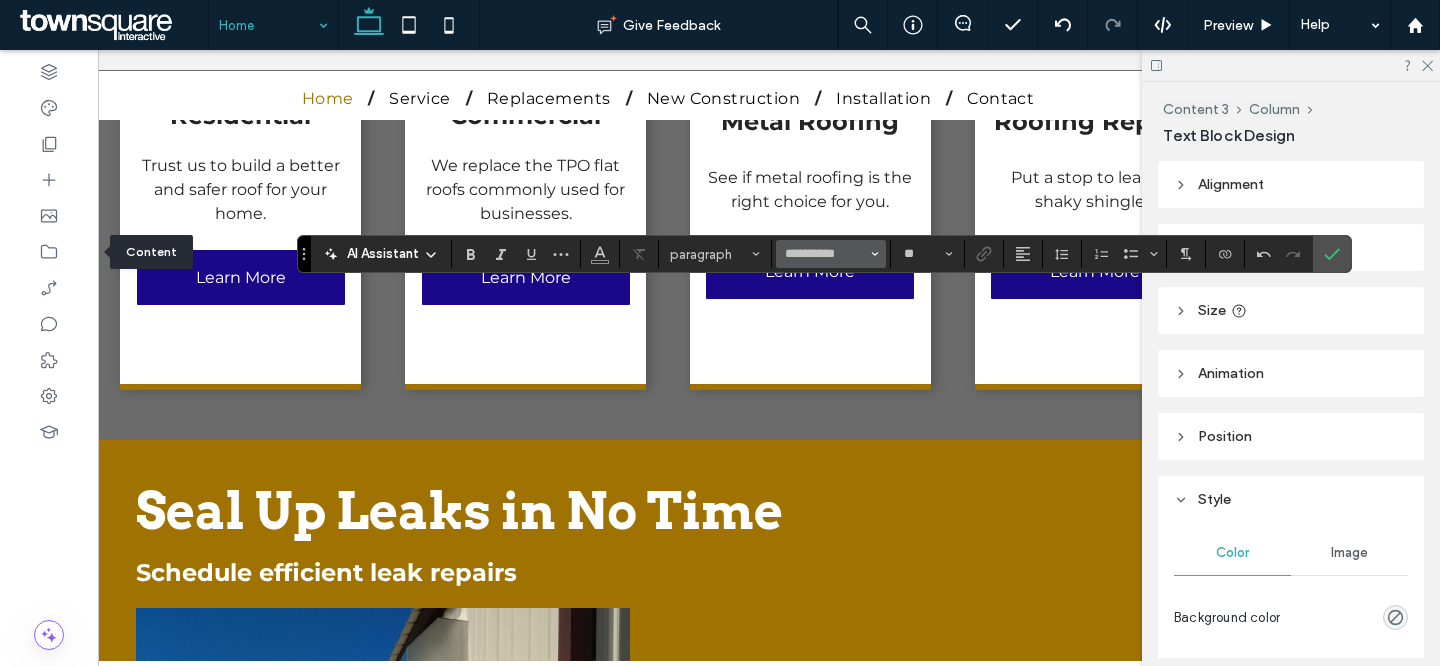 scroll, scrollTop: 0, scrollLeft: 243, axis: horizontal 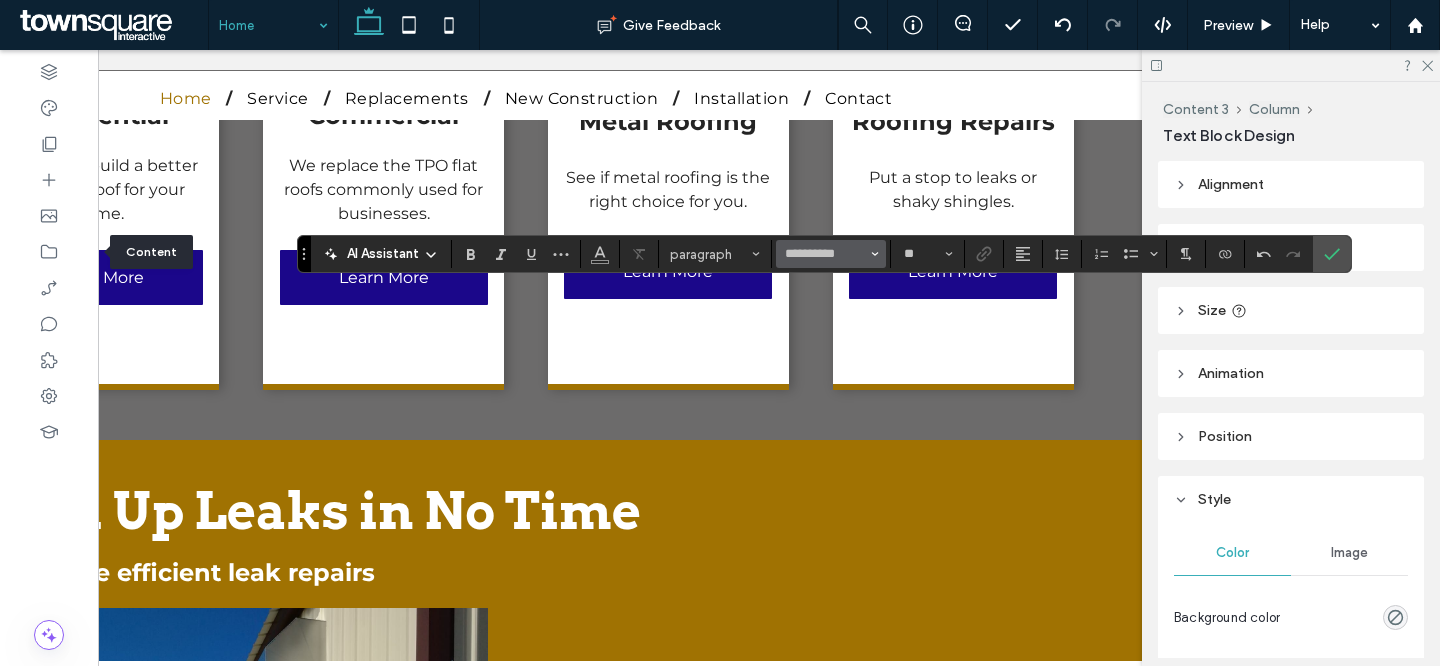type on "****" 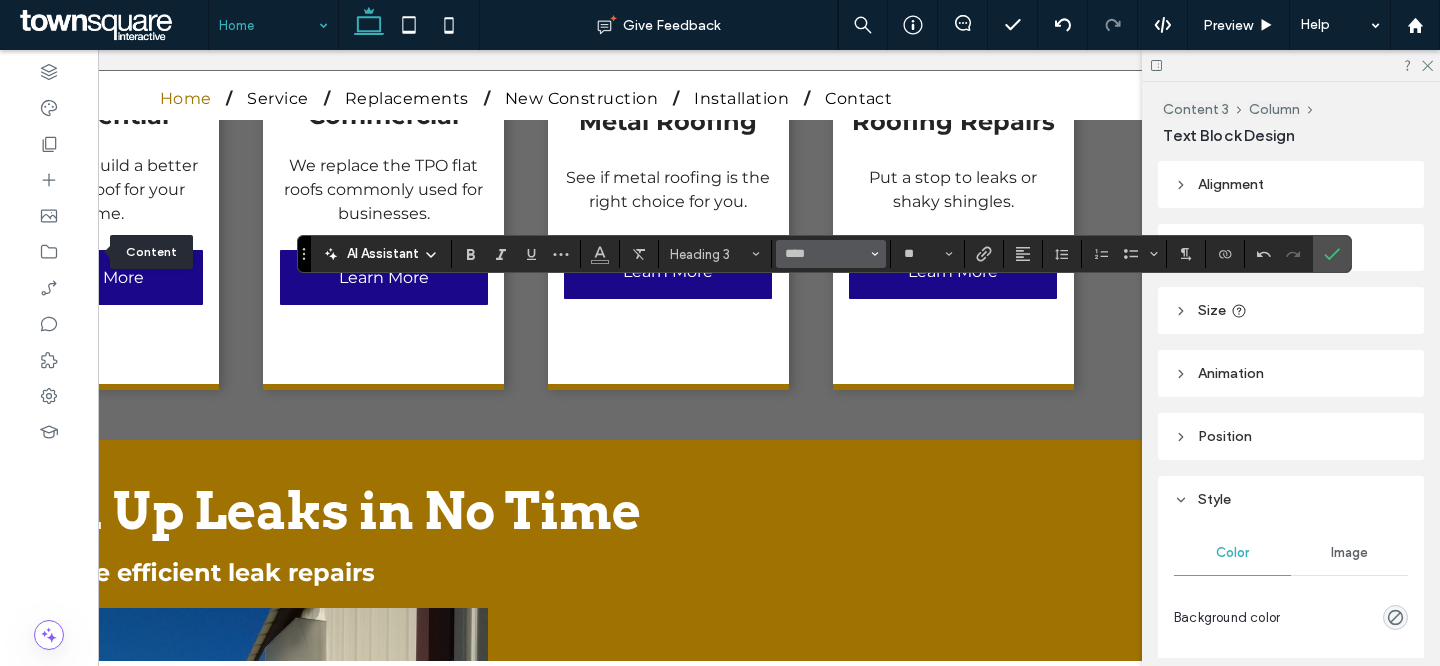 type 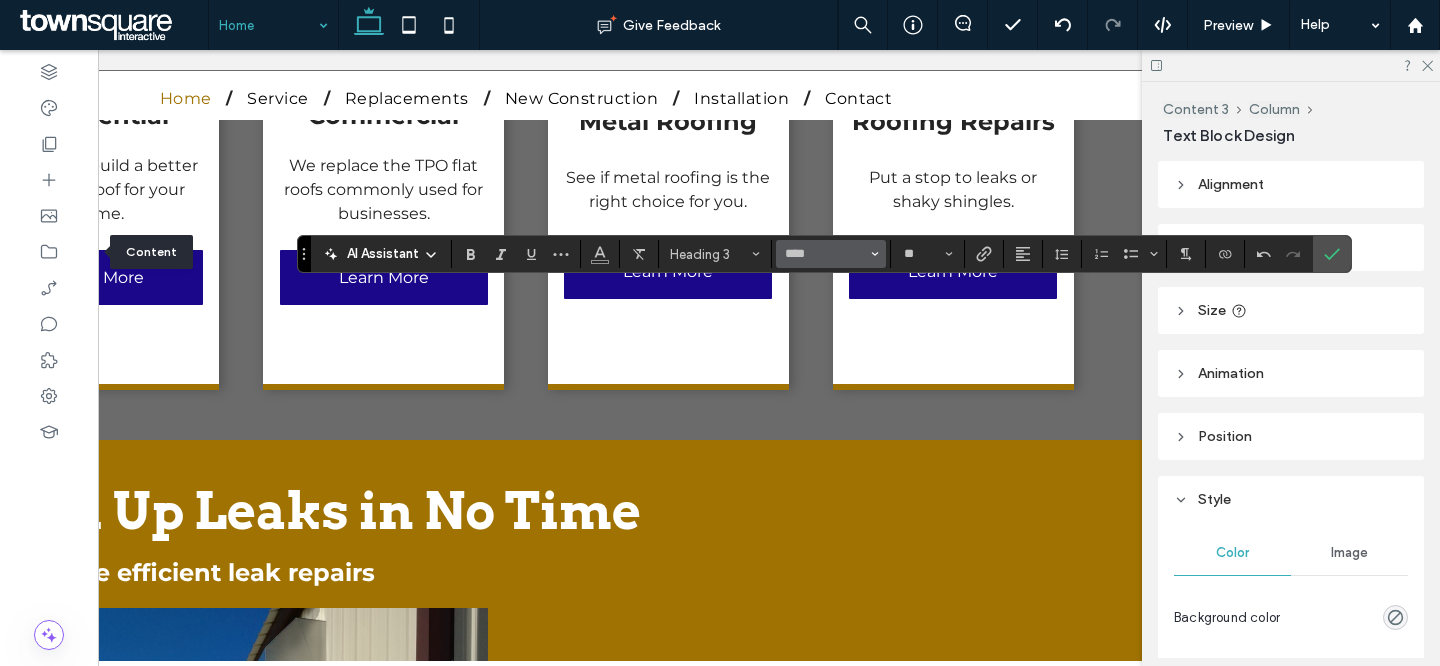 type on "**" 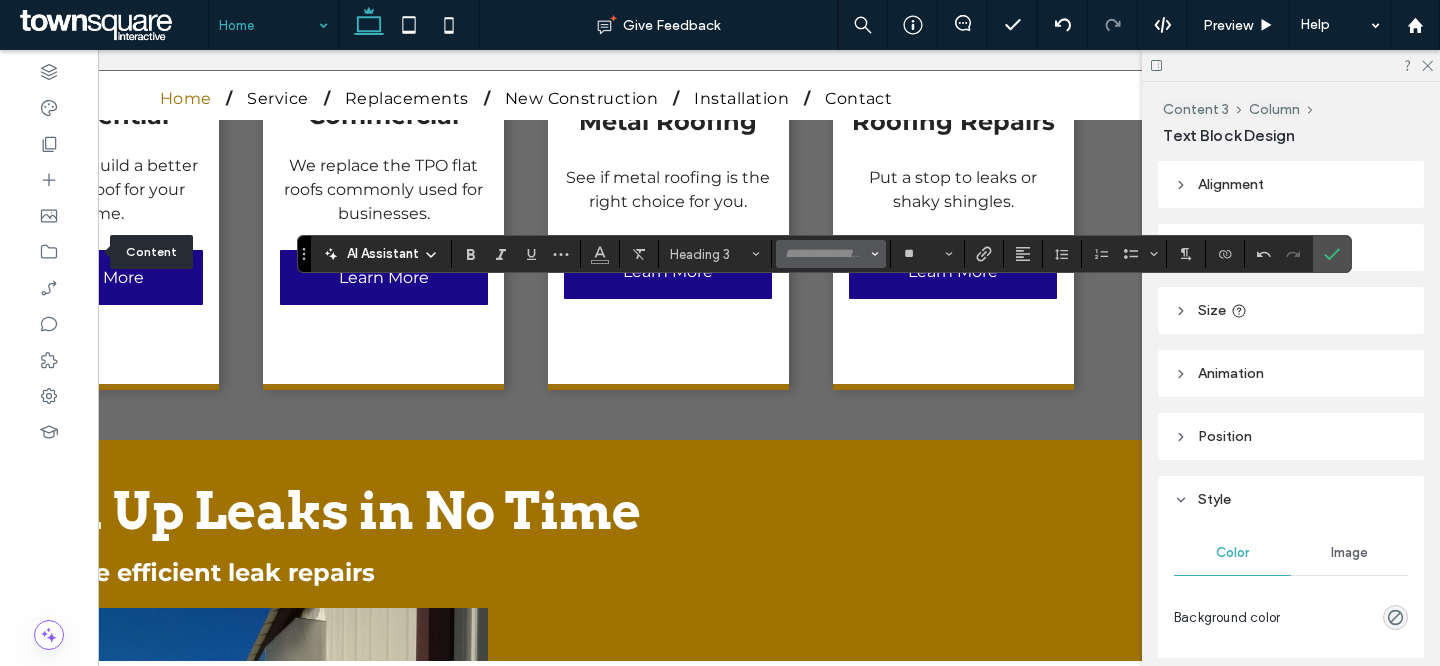 scroll, scrollTop: 0, scrollLeft: 0, axis: both 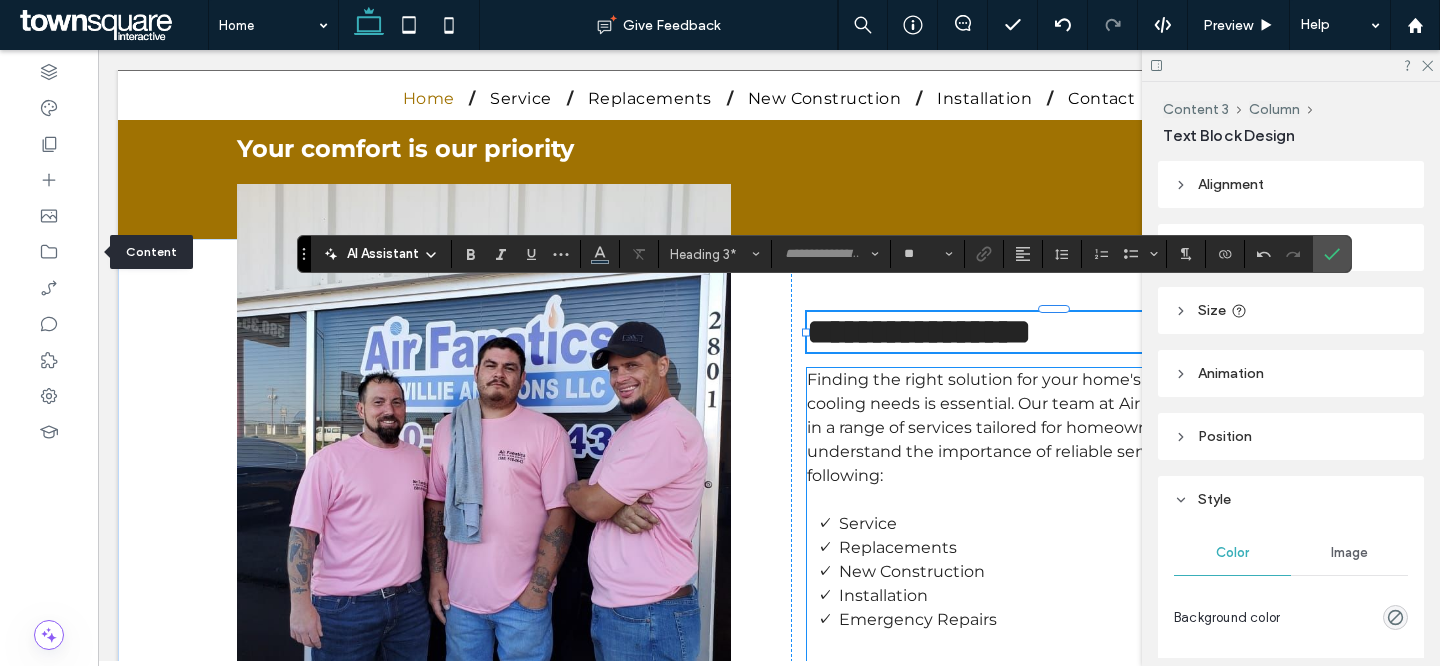 click on "Finding the right solution for your home's heating and cooling needs is essential. Our team at Air Fanatics specializes in a range of services tailored for homeowners in [CITY]. We understand the importance of reliable service and offer the following:" at bounding box center (1053, 427) 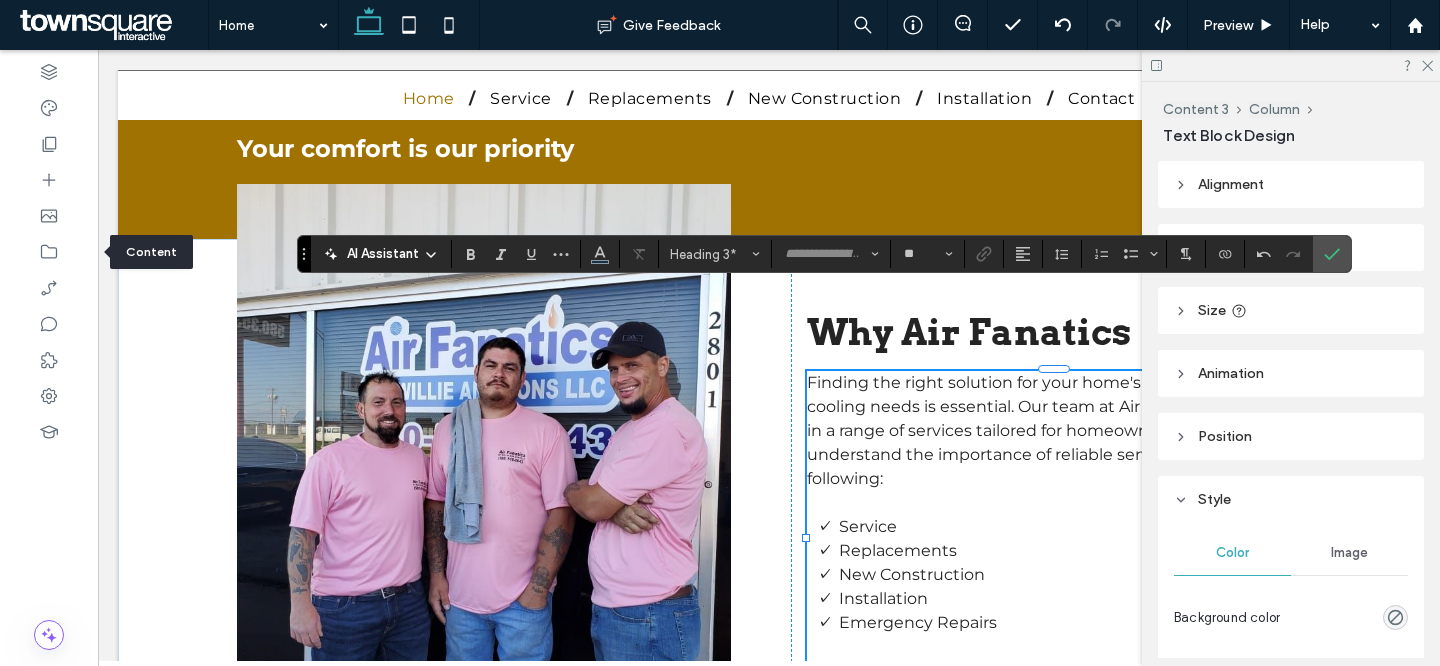 click on "Finding the right solution for your home's heating and cooling needs is essential. Our team at Air Fanatics specializes in a range of services tailored for homeowners in [CITY]. We understand the importance of reliable service and offer the following:" at bounding box center [1053, 430] 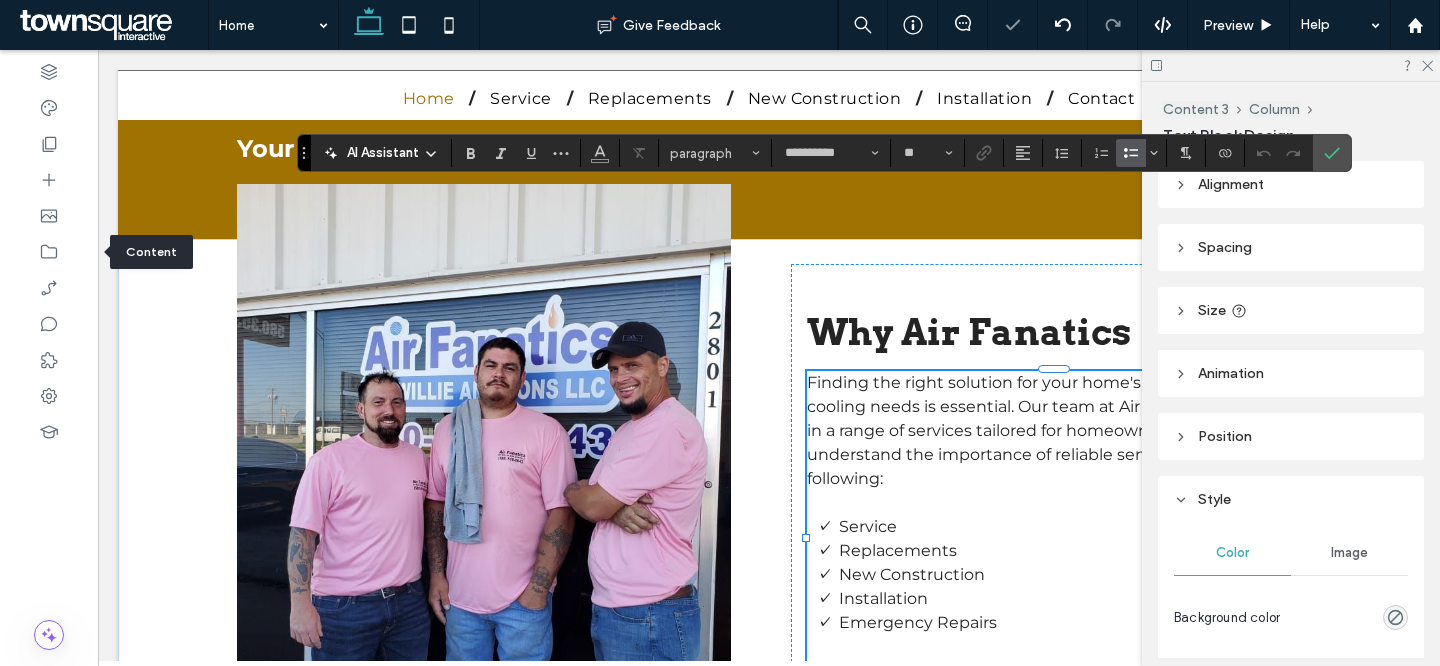 scroll, scrollTop: 2098, scrollLeft: 0, axis: vertical 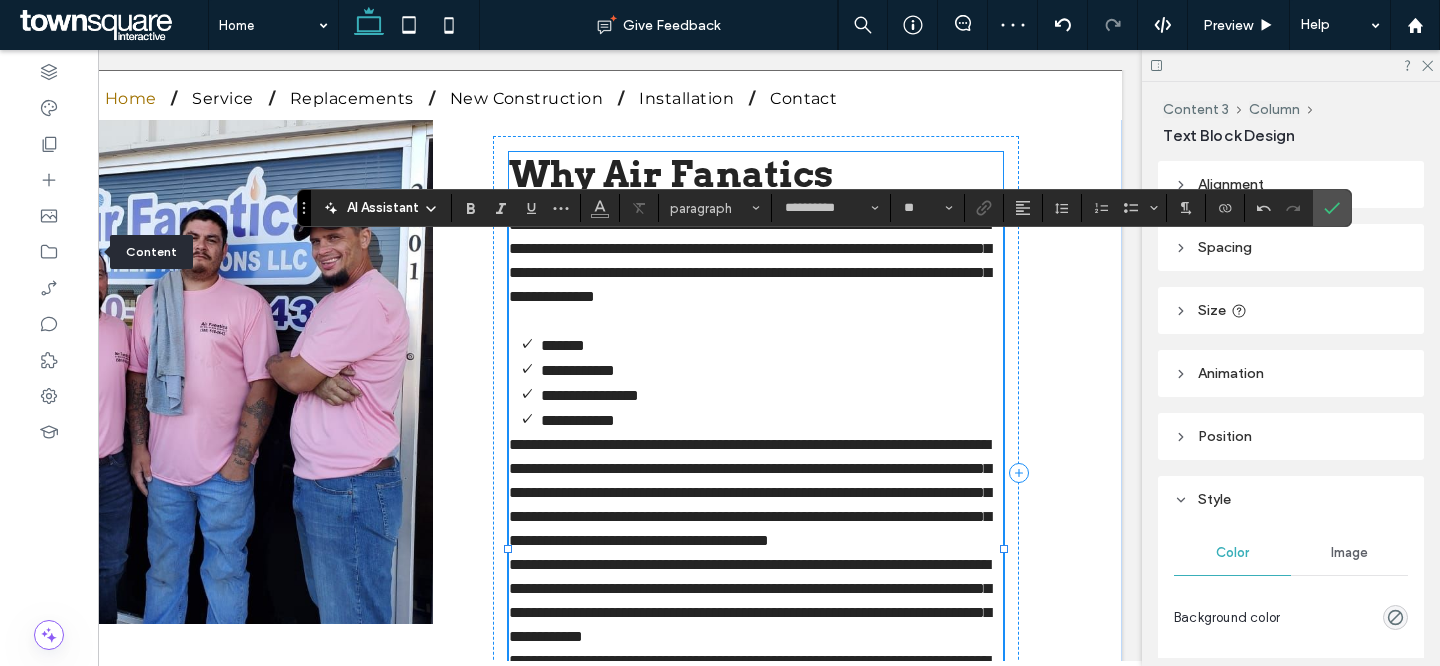 click on "Why Air Fanatics" at bounding box center [671, 174] 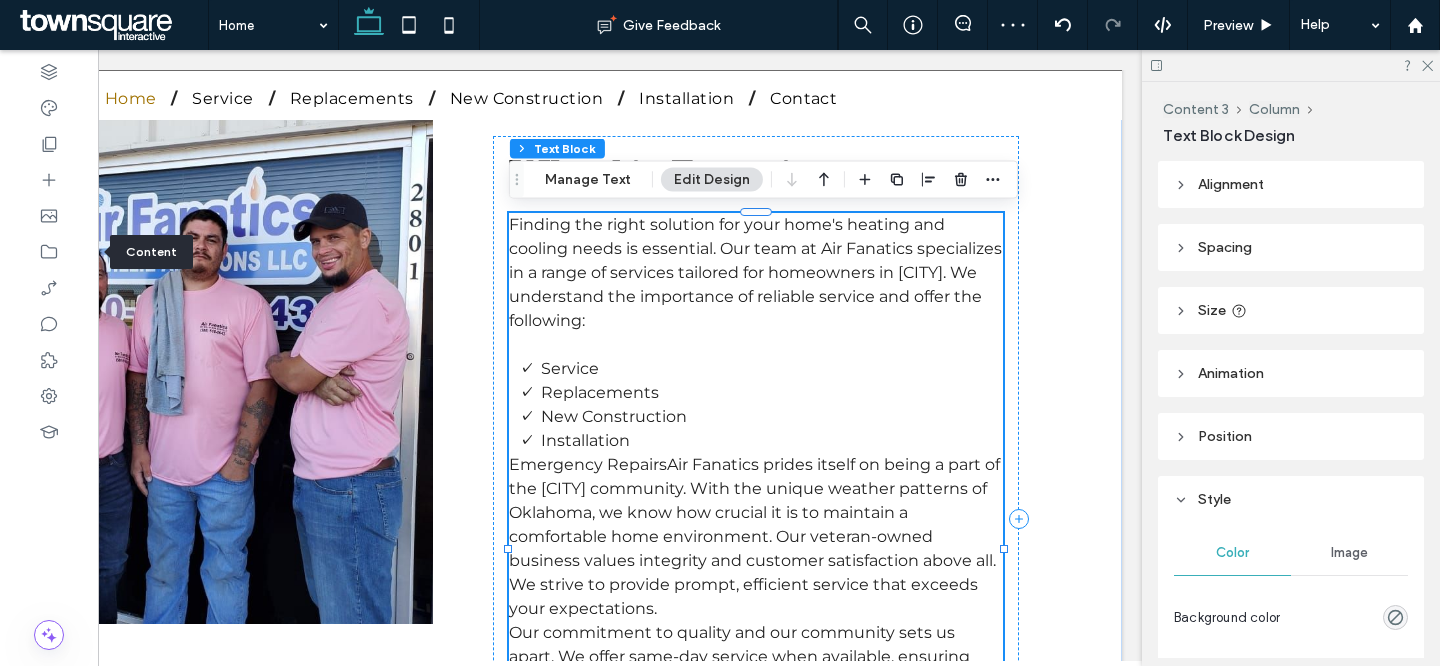 click on "Finding the right solution for your home's heating and cooling needs is essential. Our team at Air Fanatics specializes in a range of services tailored for homeowners in Chickasha. We understand the importance of reliable service and offer the following:" at bounding box center [755, 272] 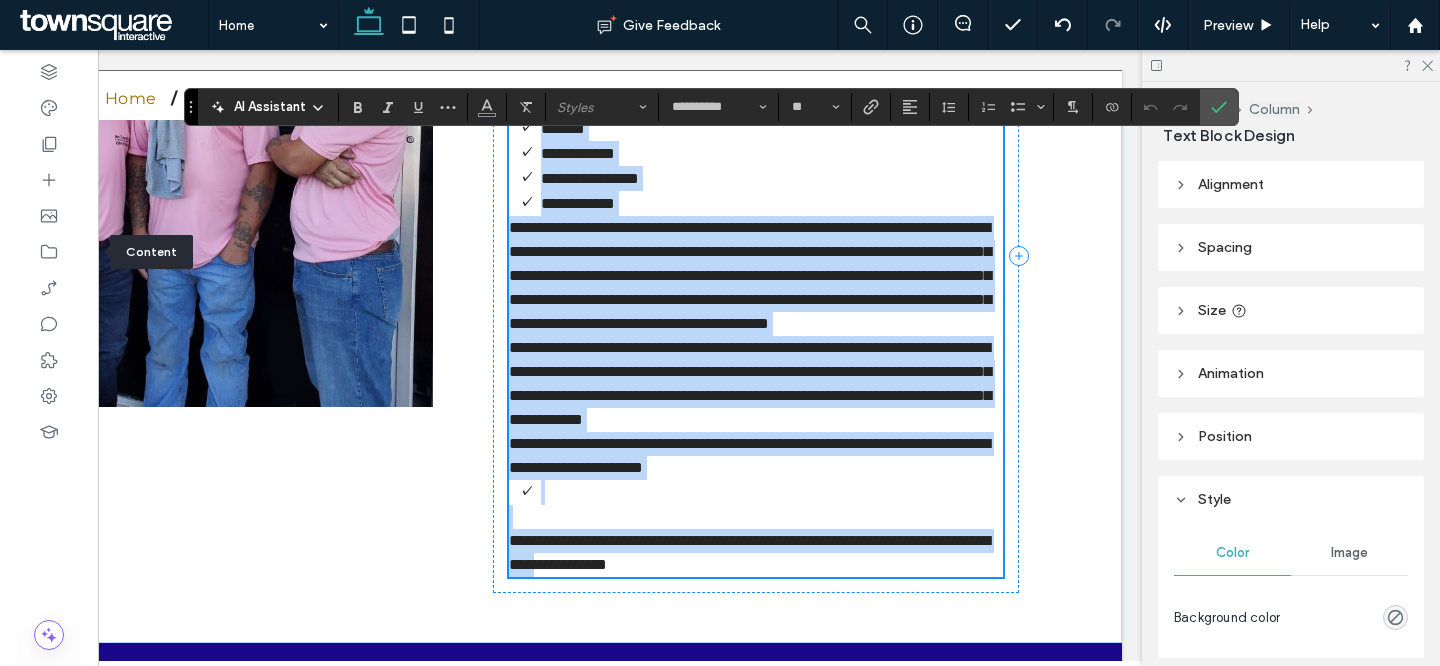 scroll, scrollTop: 2366, scrollLeft: 0, axis: vertical 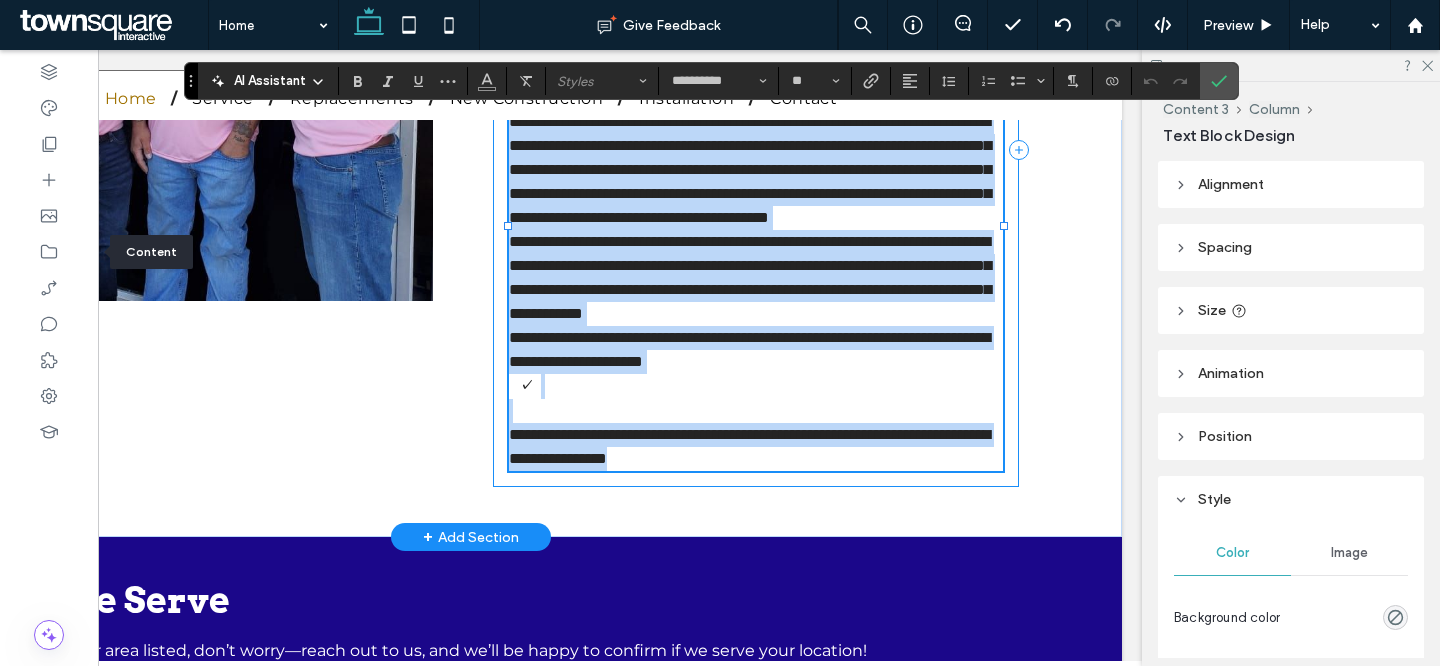 drag, startPoint x: 510, startPoint y: 221, endPoint x: 850, endPoint y: 573, distance: 489.39145 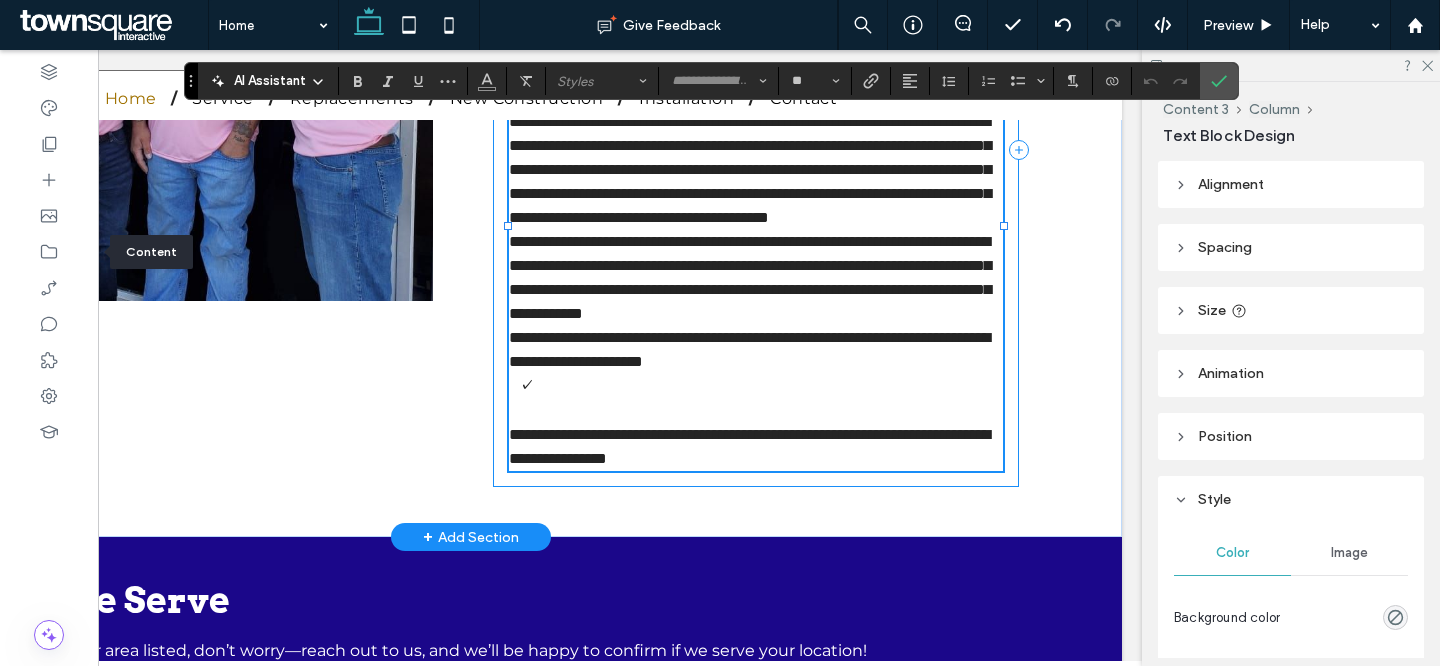 scroll, scrollTop: 0, scrollLeft: 0, axis: both 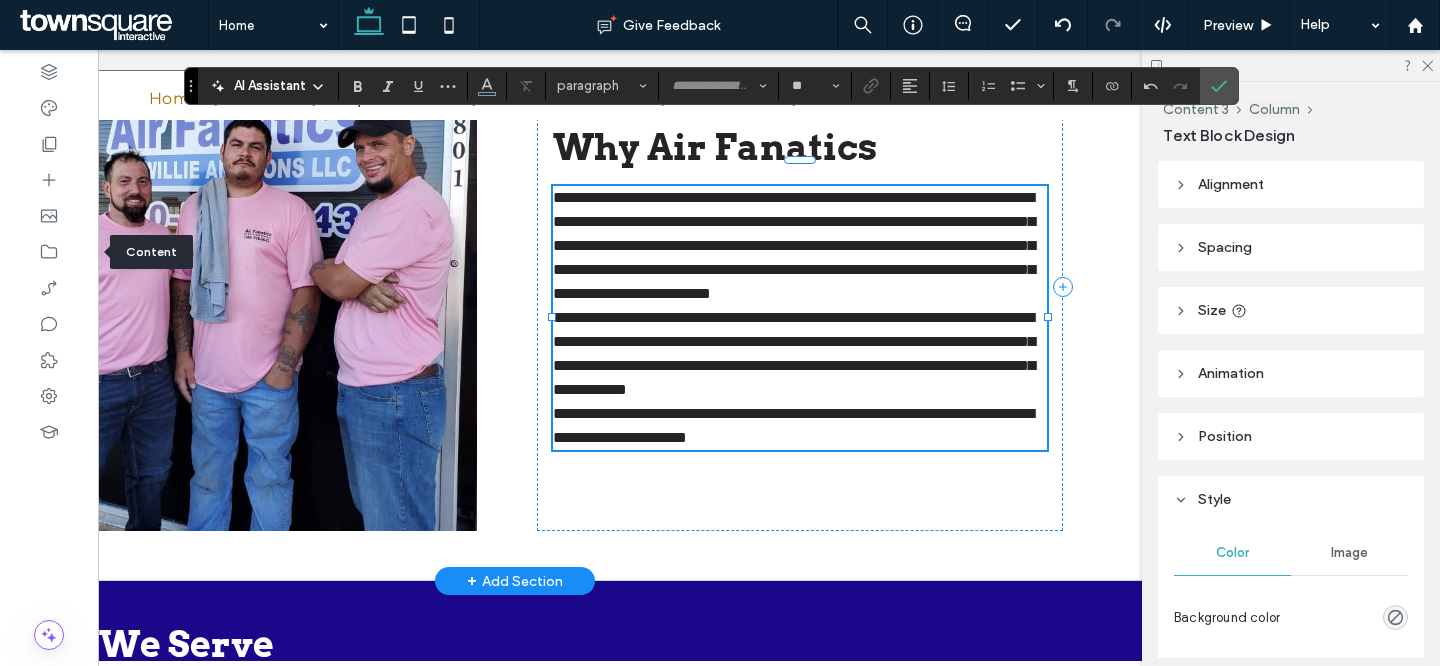 type on "**********" 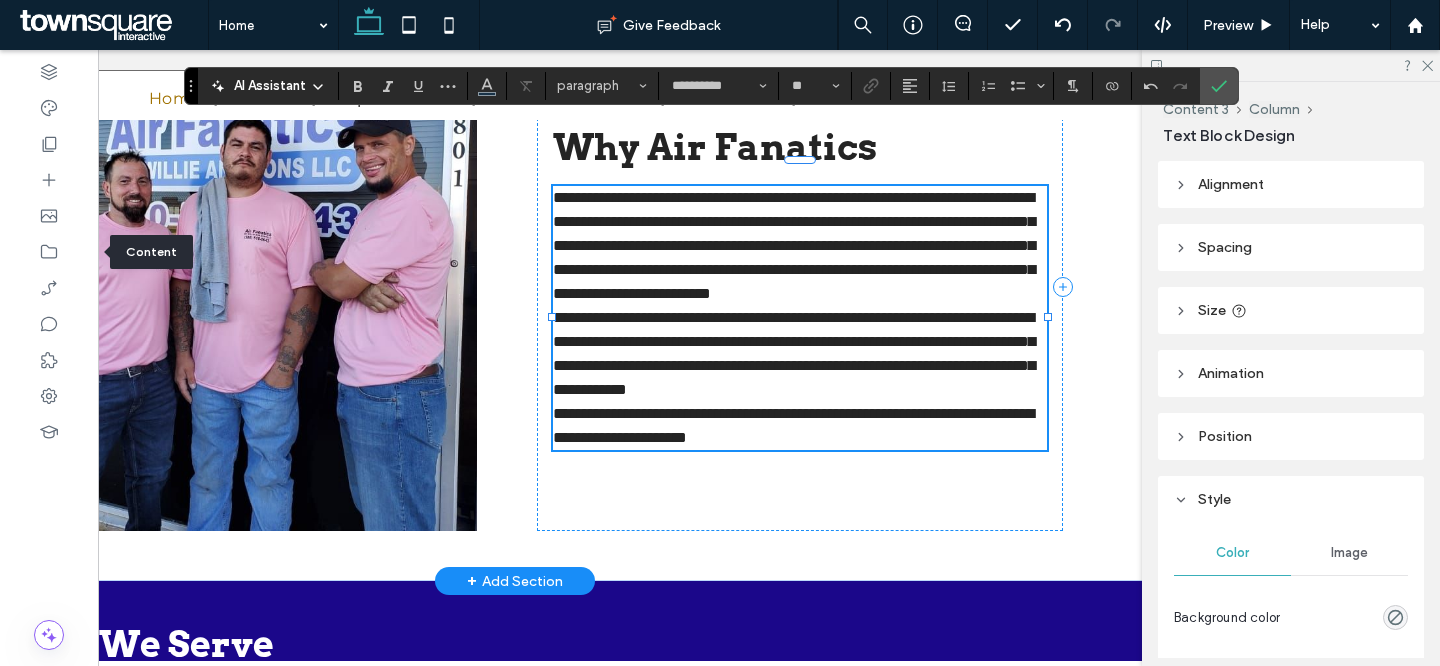 click on "**********" at bounding box center (800, 354) 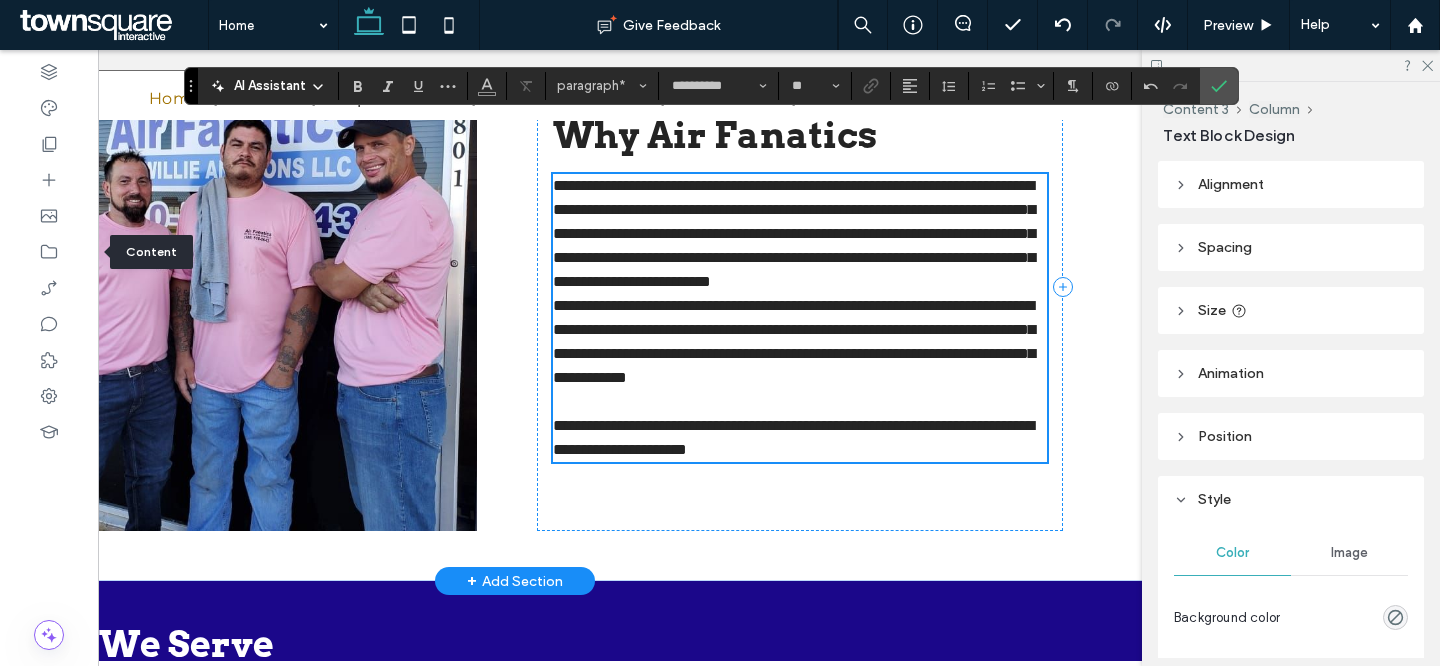 scroll, scrollTop: 2124, scrollLeft: 0, axis: vertical 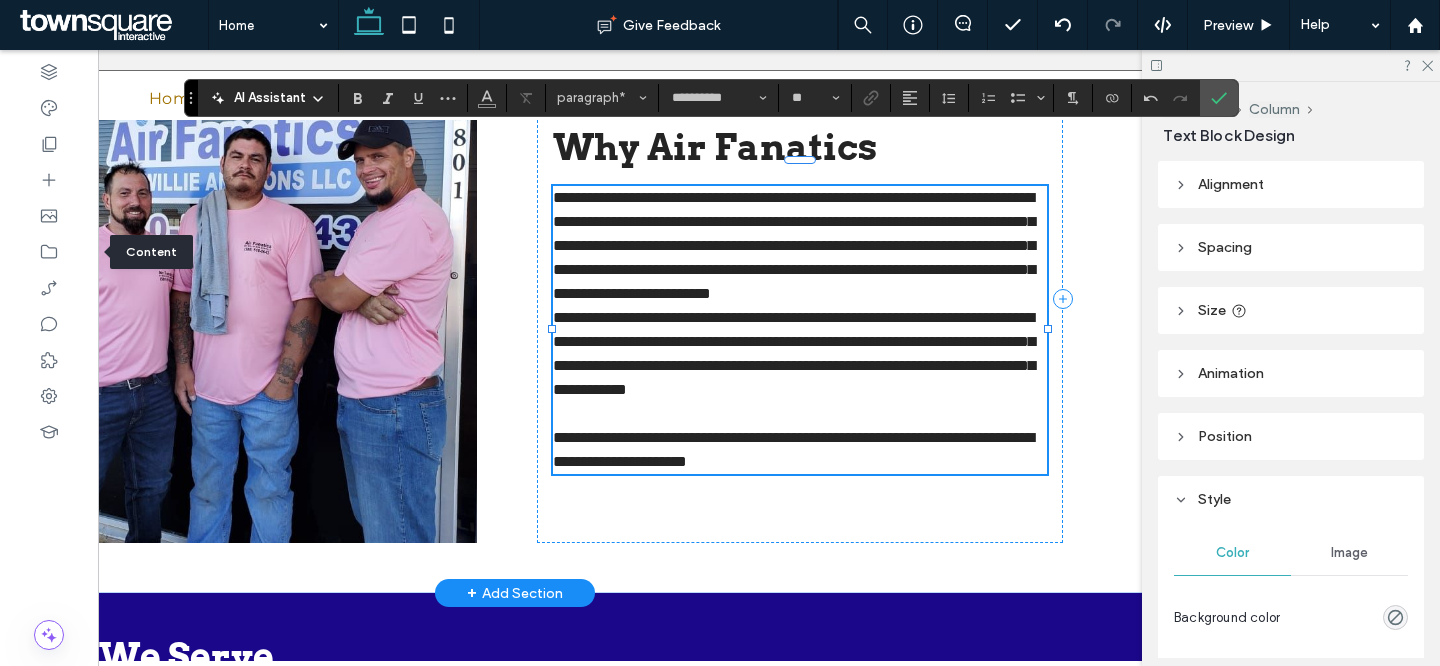 click on "**********" at bounding box center [800, 354] 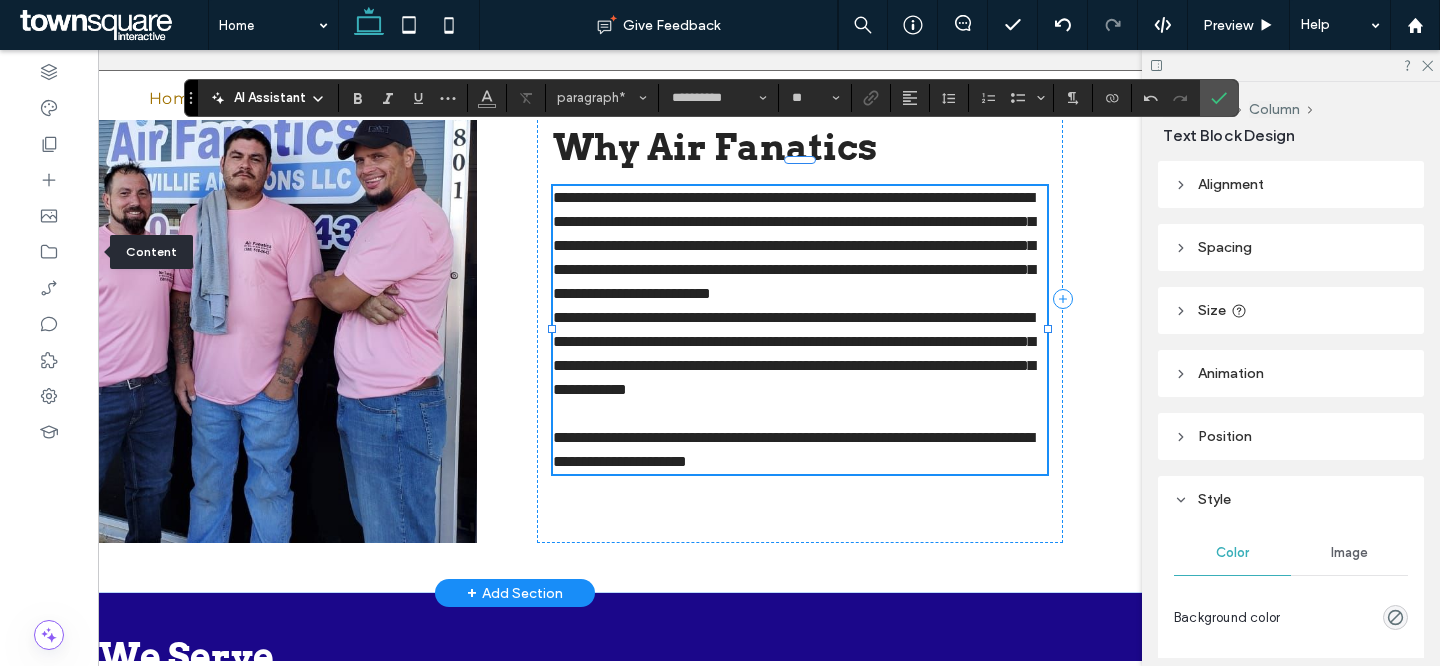 click on "**********" at bounding box center (800, 246) 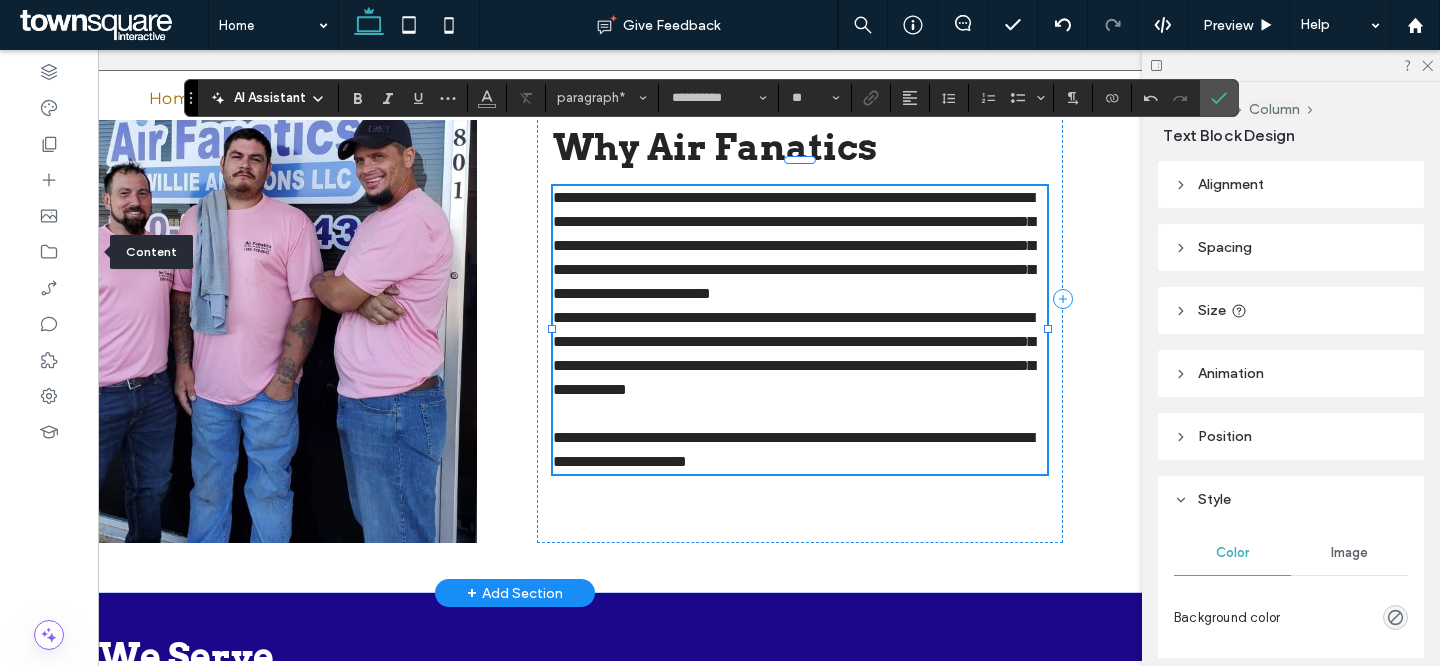 scroll, scrollTop: 2112, scrollLeft: 0, axis: vertical 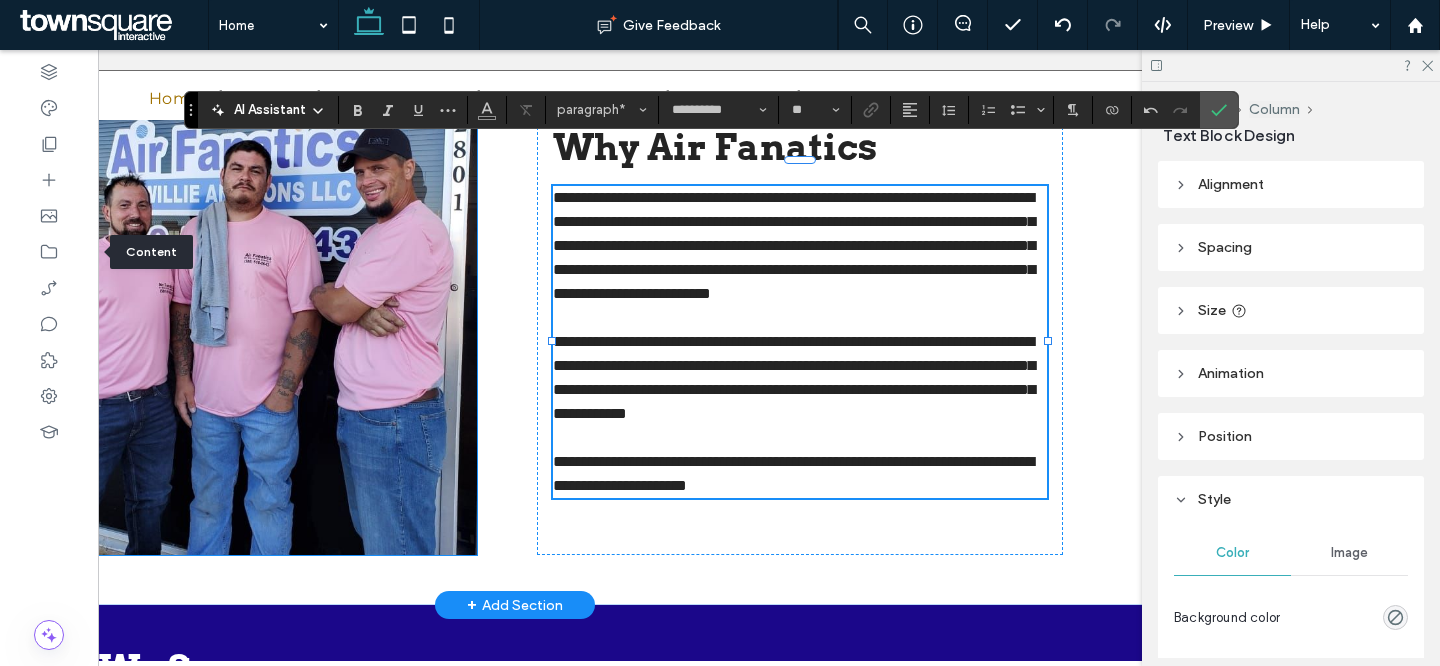 click at bounding box center [230, 271] 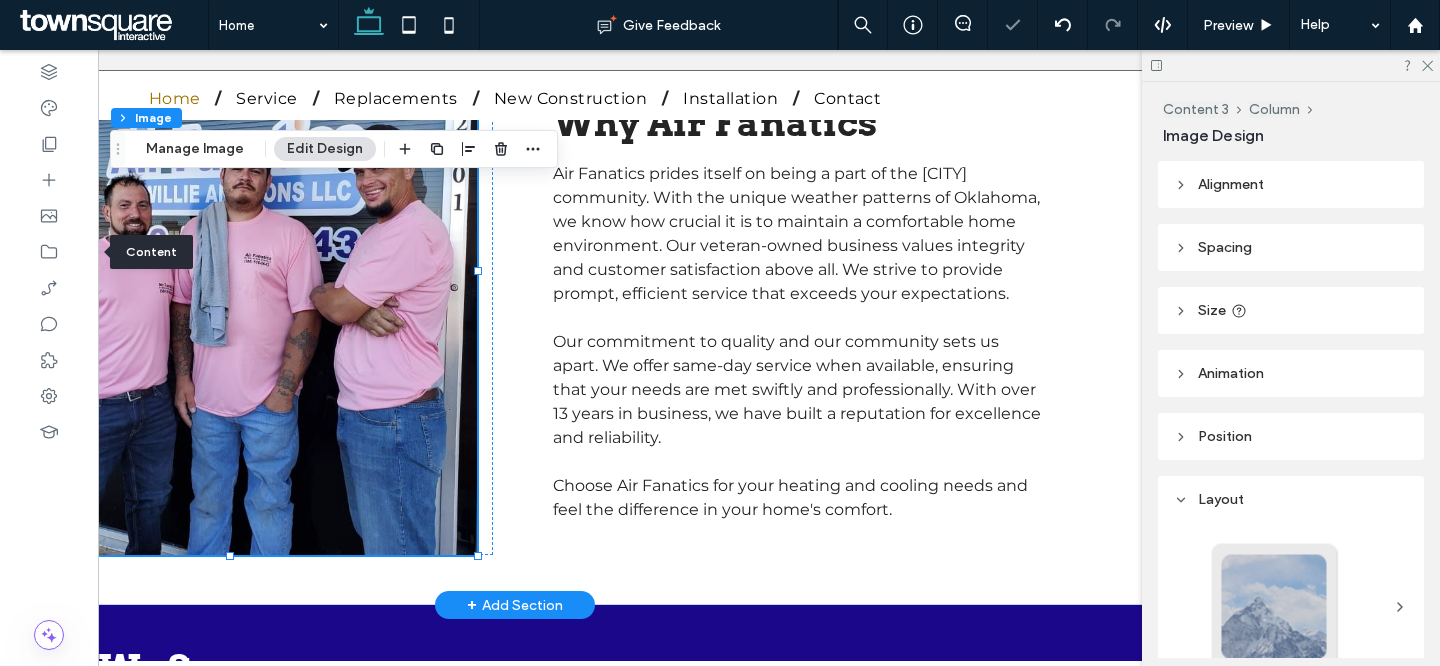 scroll, scrollTop: 0, scrollLeft: 0, axis: both 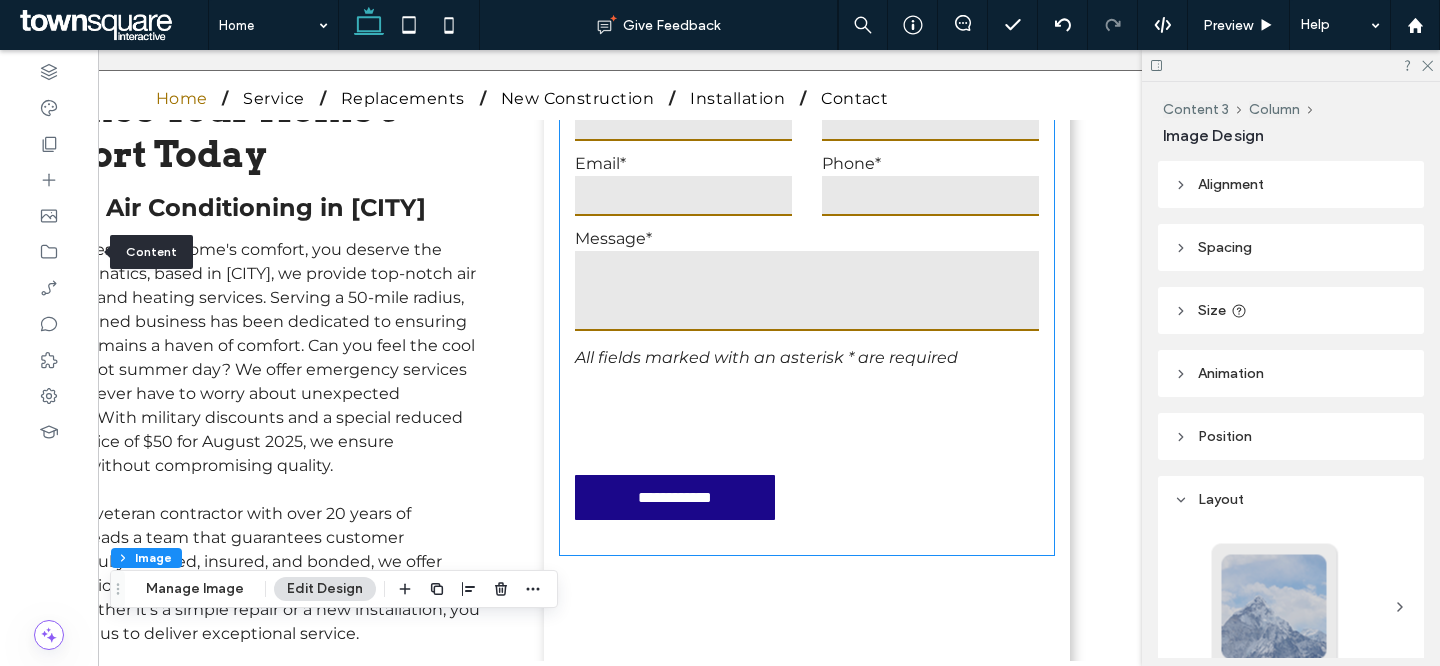 click at bounding box center (807, 291) 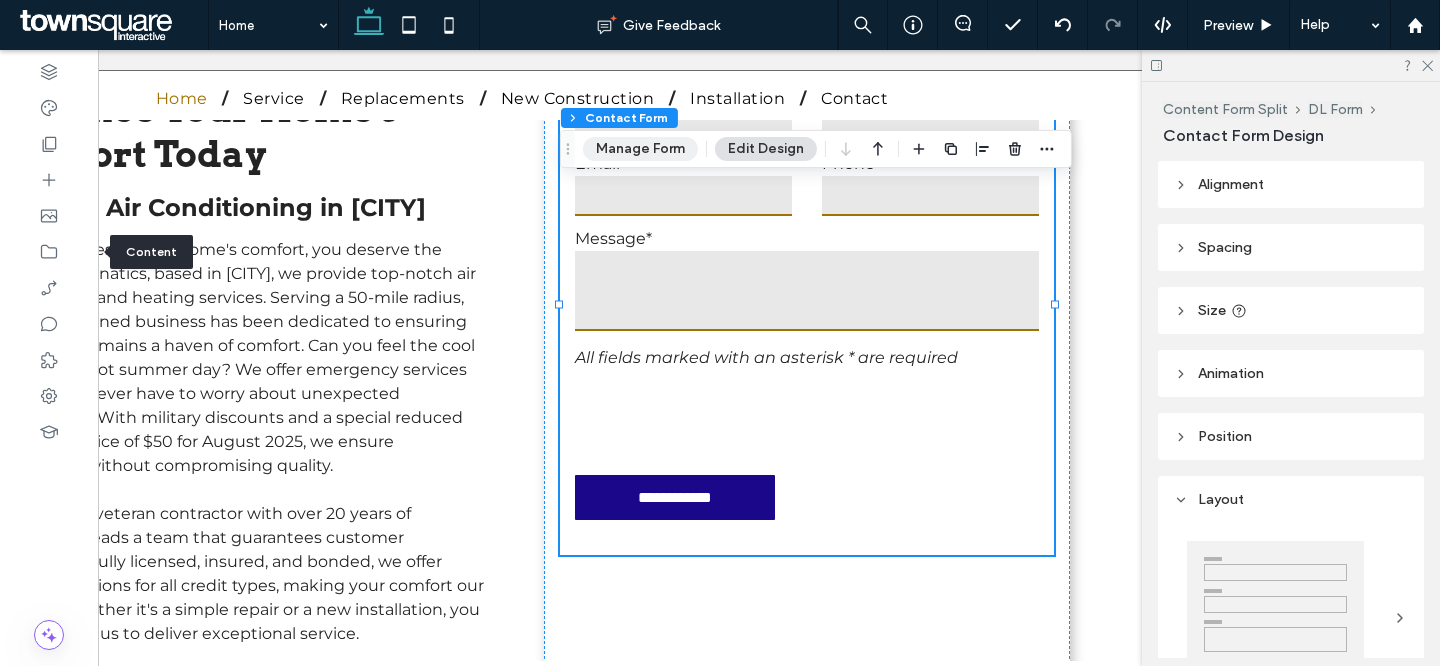 click on "Manage Form" at bounding box center [640, 149] 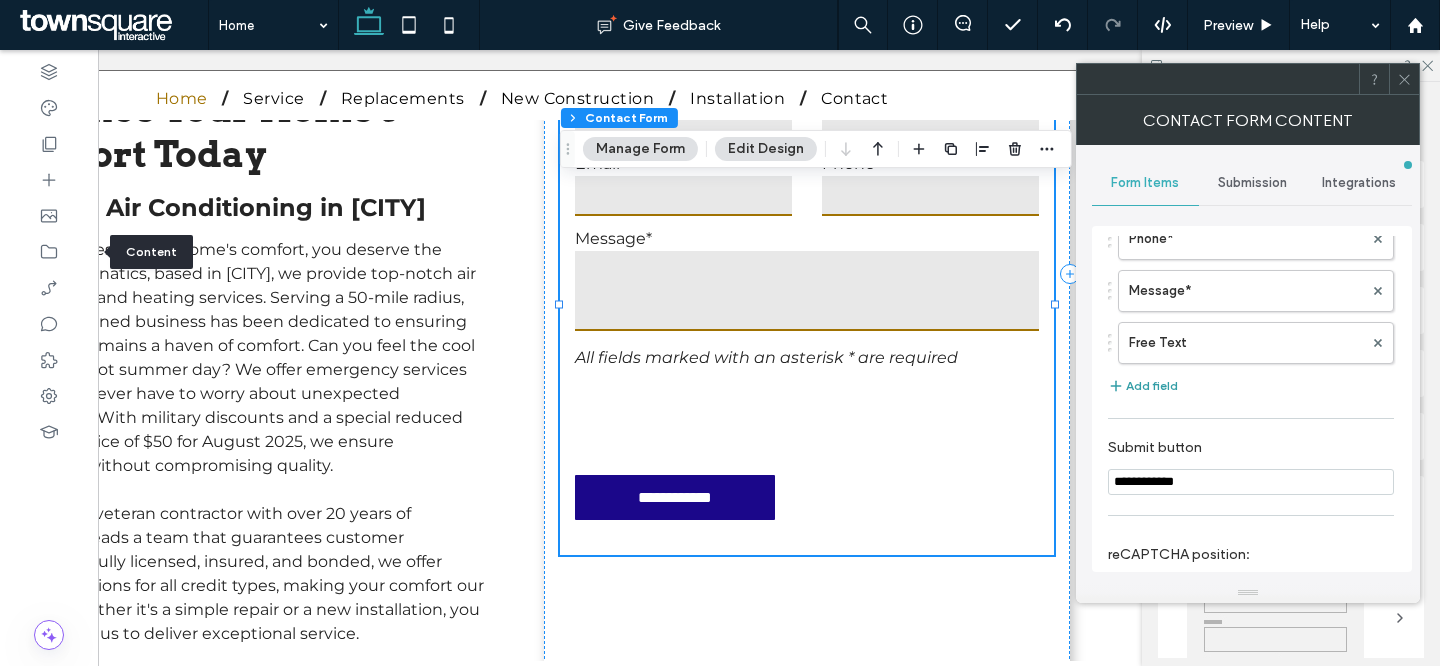 click on "Add field" at bounding box center [1143, 386] 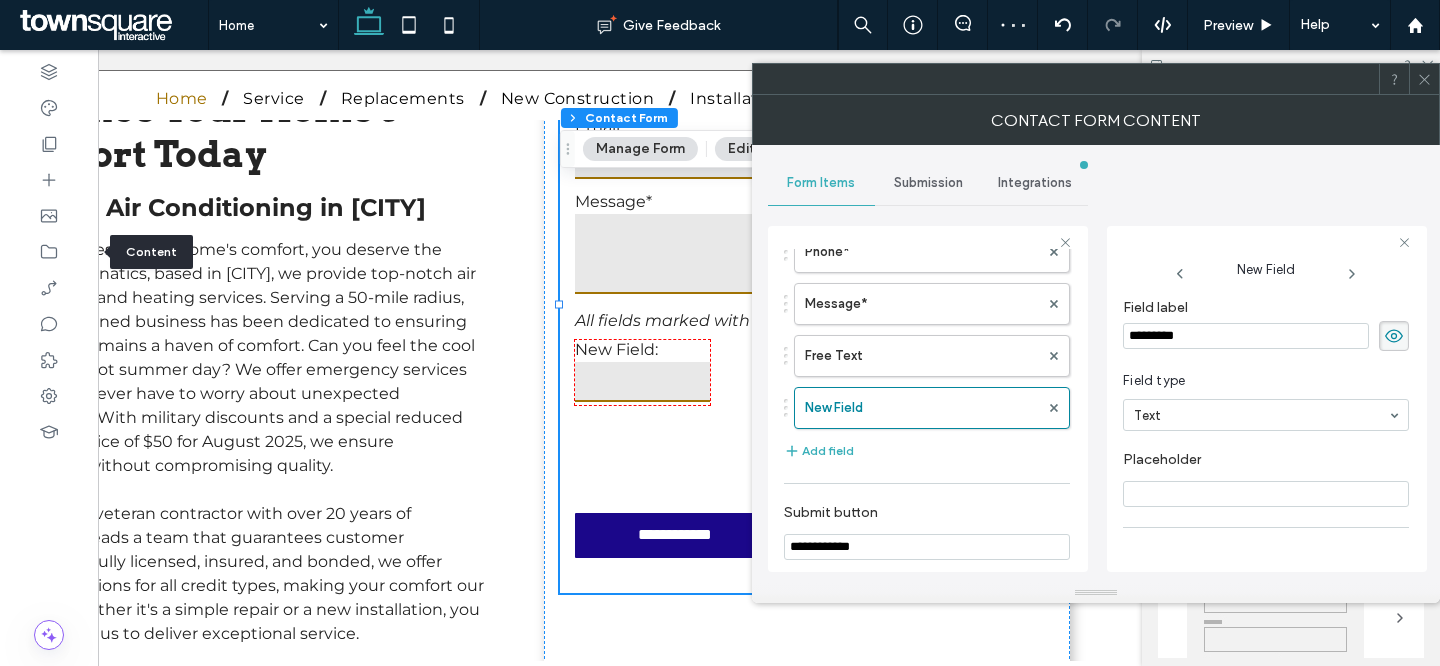 drag, startPoint x: 1197, startPoint y: 333, endPoint x: 1113, endPoint y: 333, distance: 84 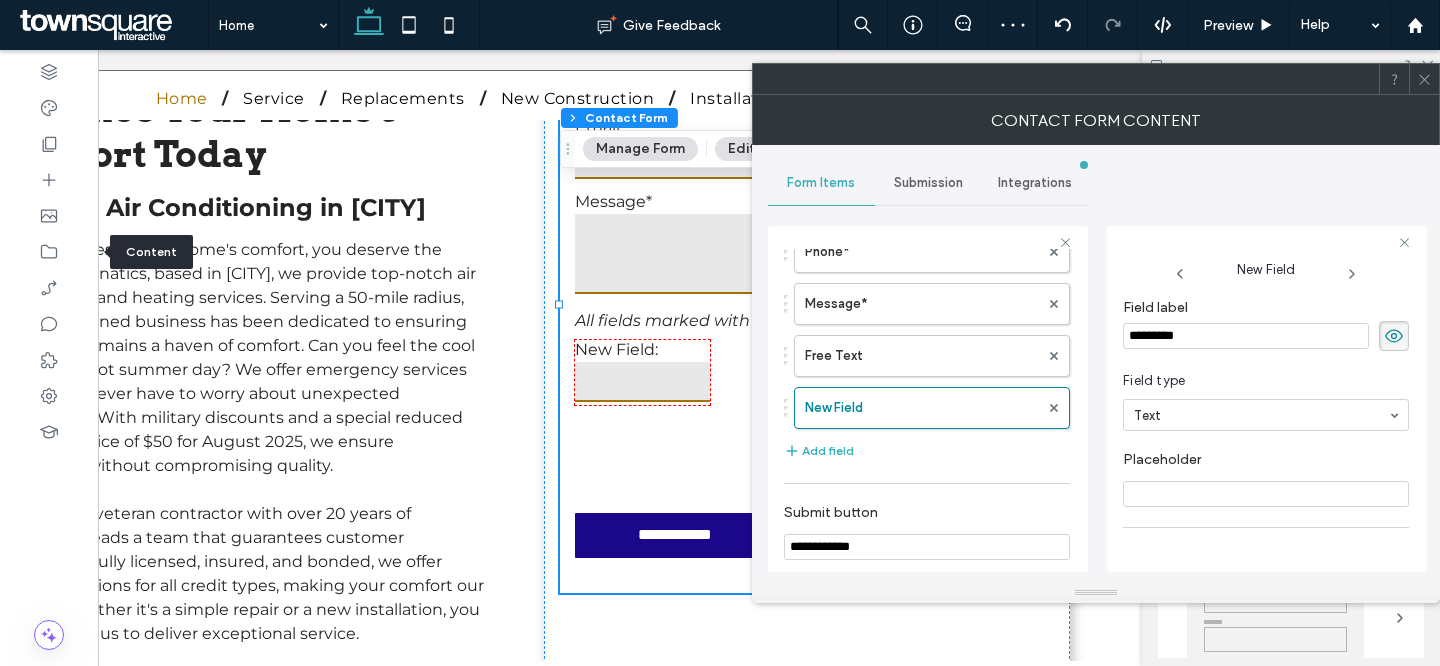 click on "New Field Field label ********* Field type Text Placeholder Required field Start new line at this field Field size 33%" at bounding box center (1267, 399) 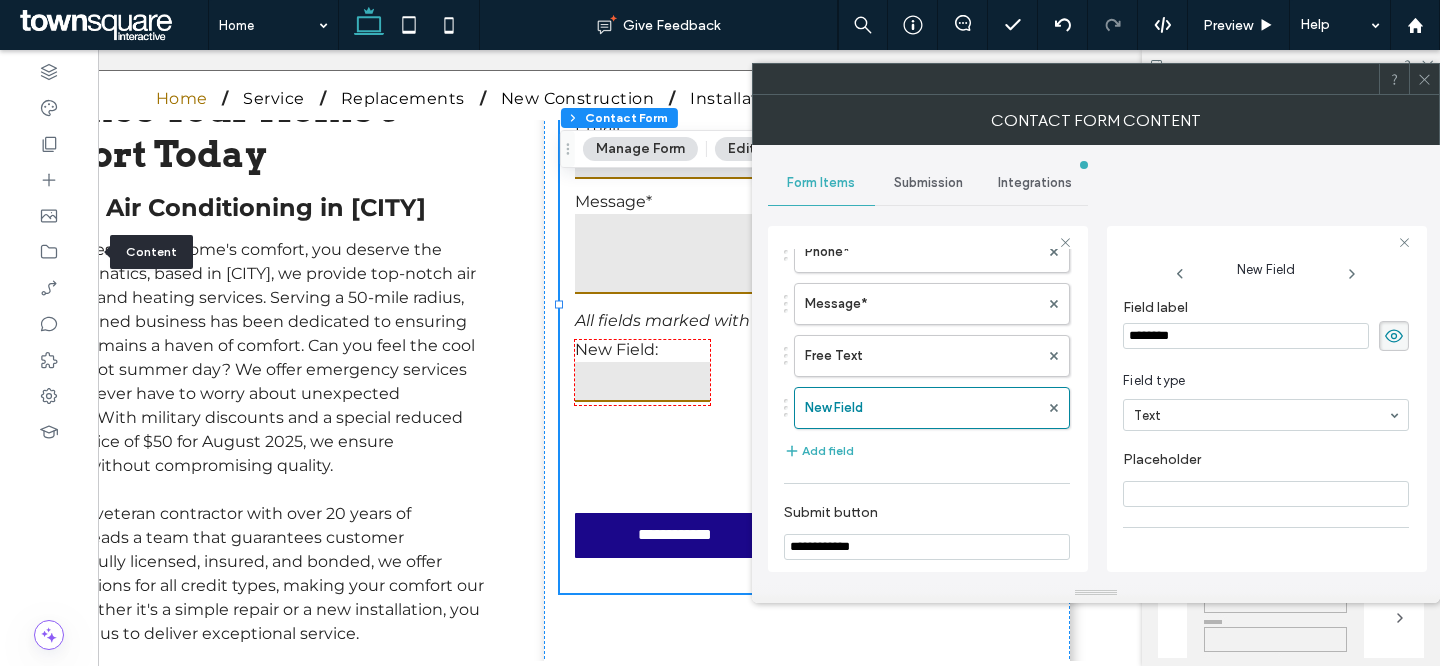 type on "*********" 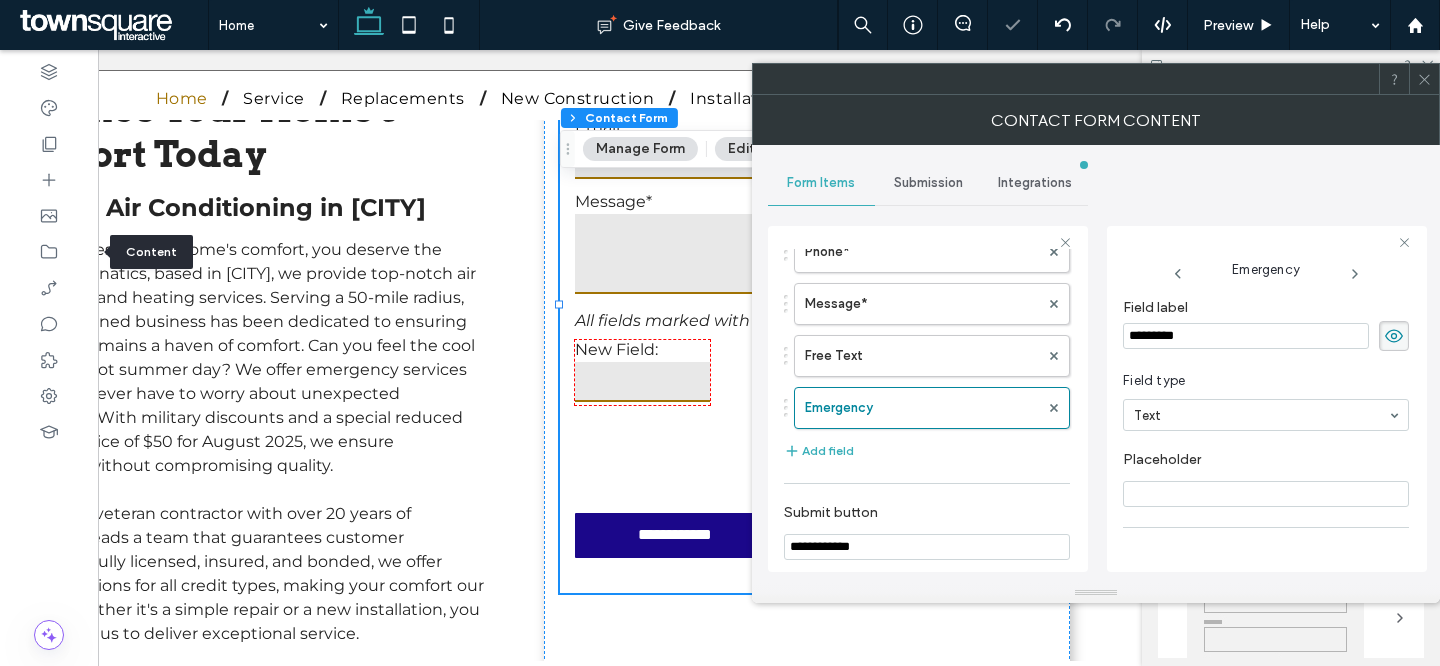 click on "Field type Text" at bounding box center [1266, 401] 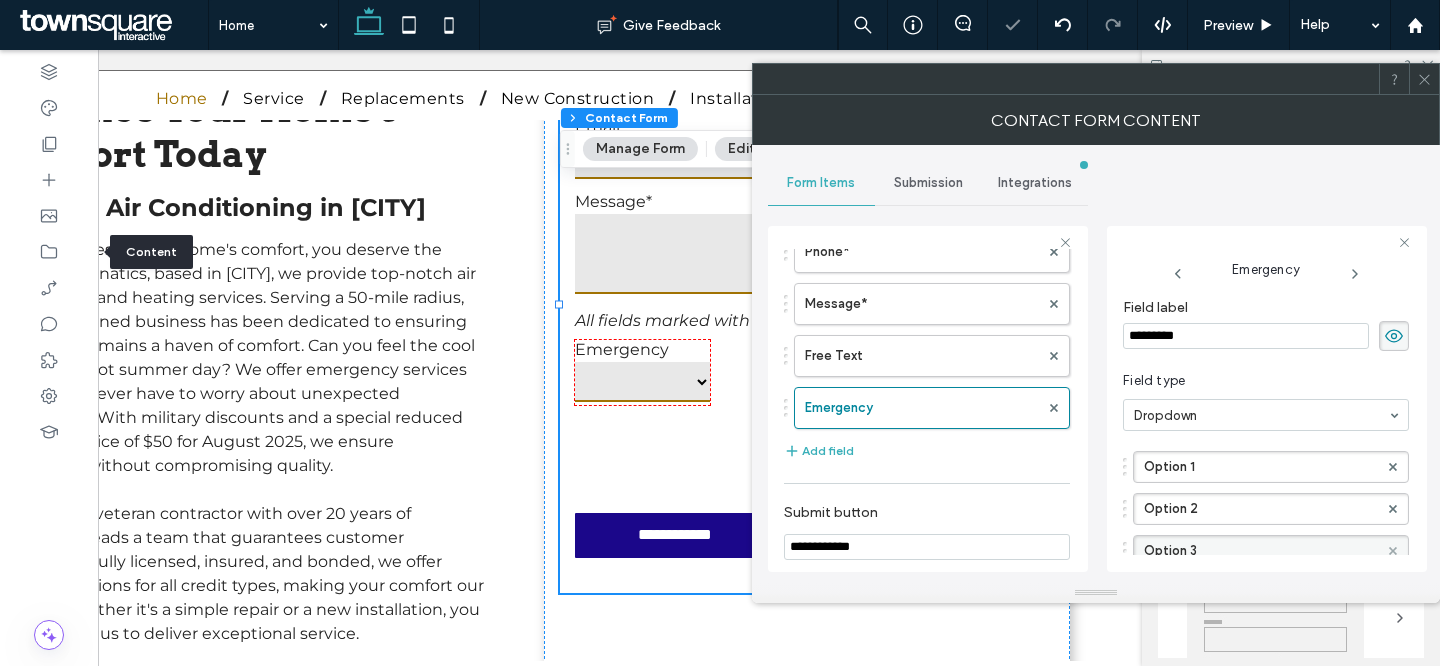 click at bounding box center (1393, 551) 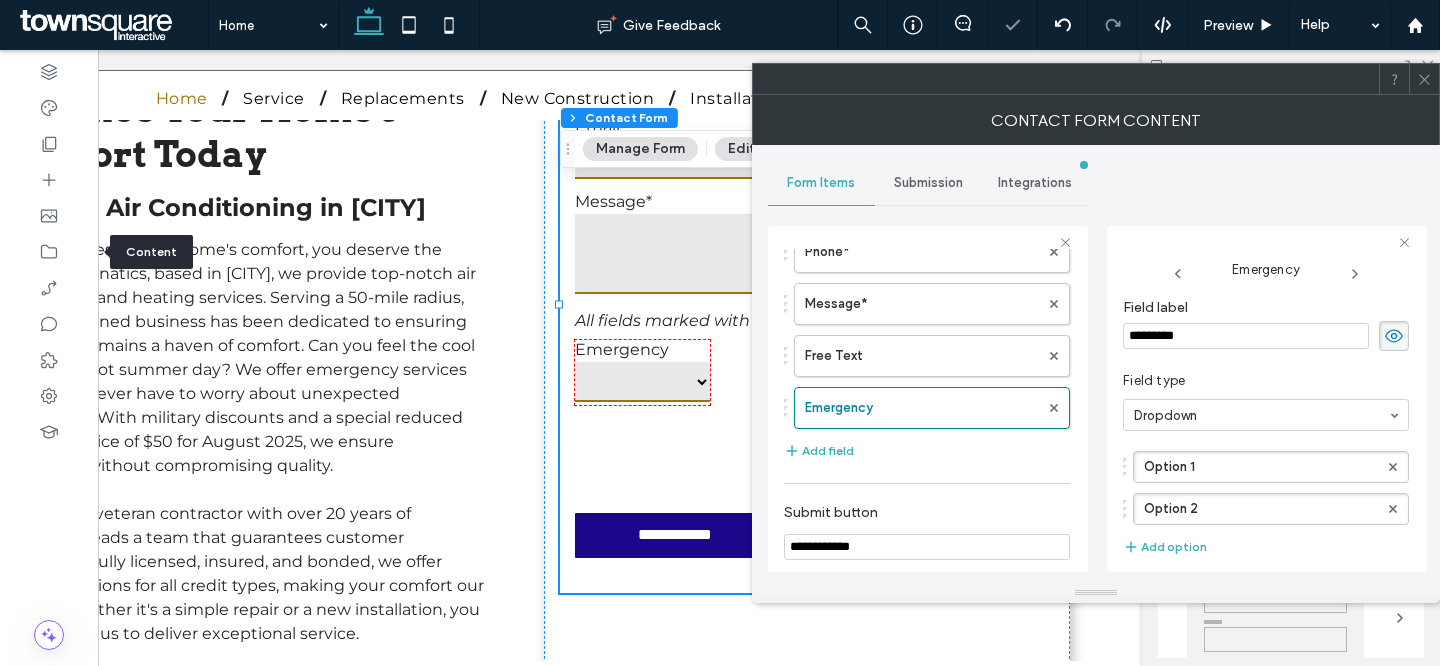 click on "Option 1 Option 2" at bounding box center [1266, 483] 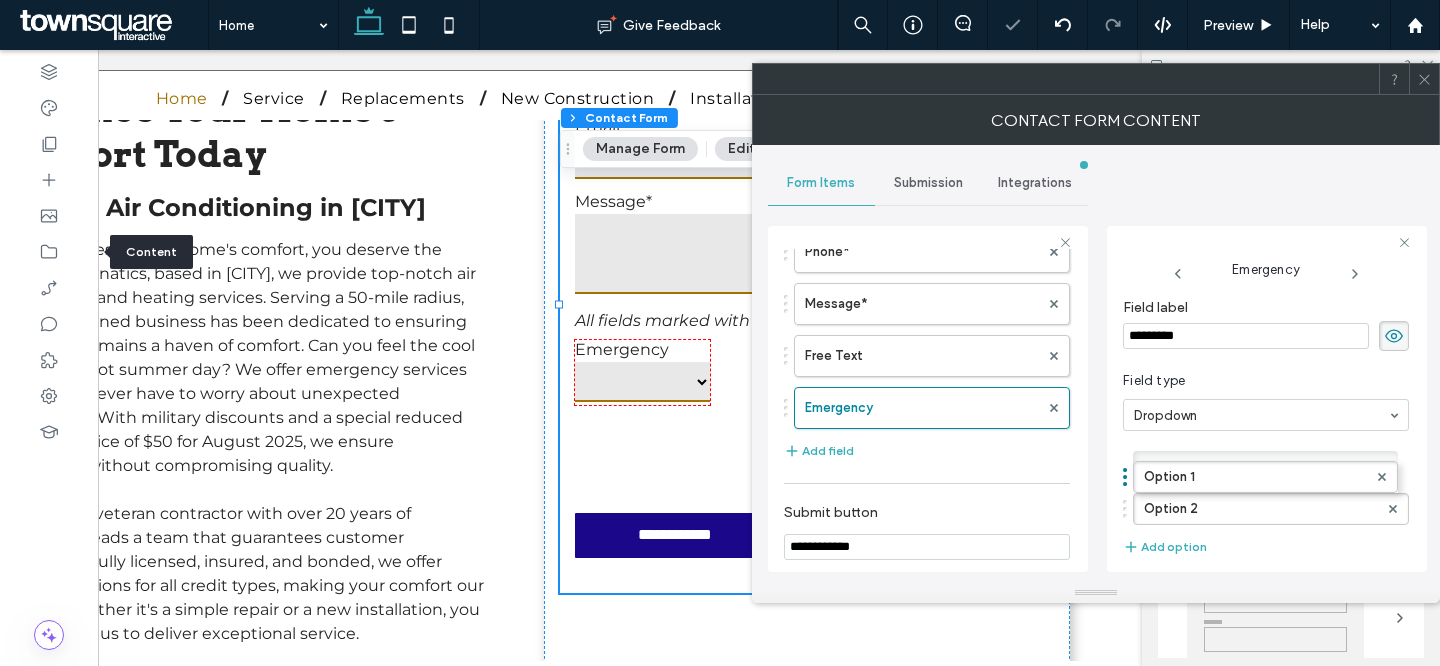 drag, startPoint x: 1268, startPoint y: 455, endPoint x: 1172, endPoint y: 452, distance: 96.04687 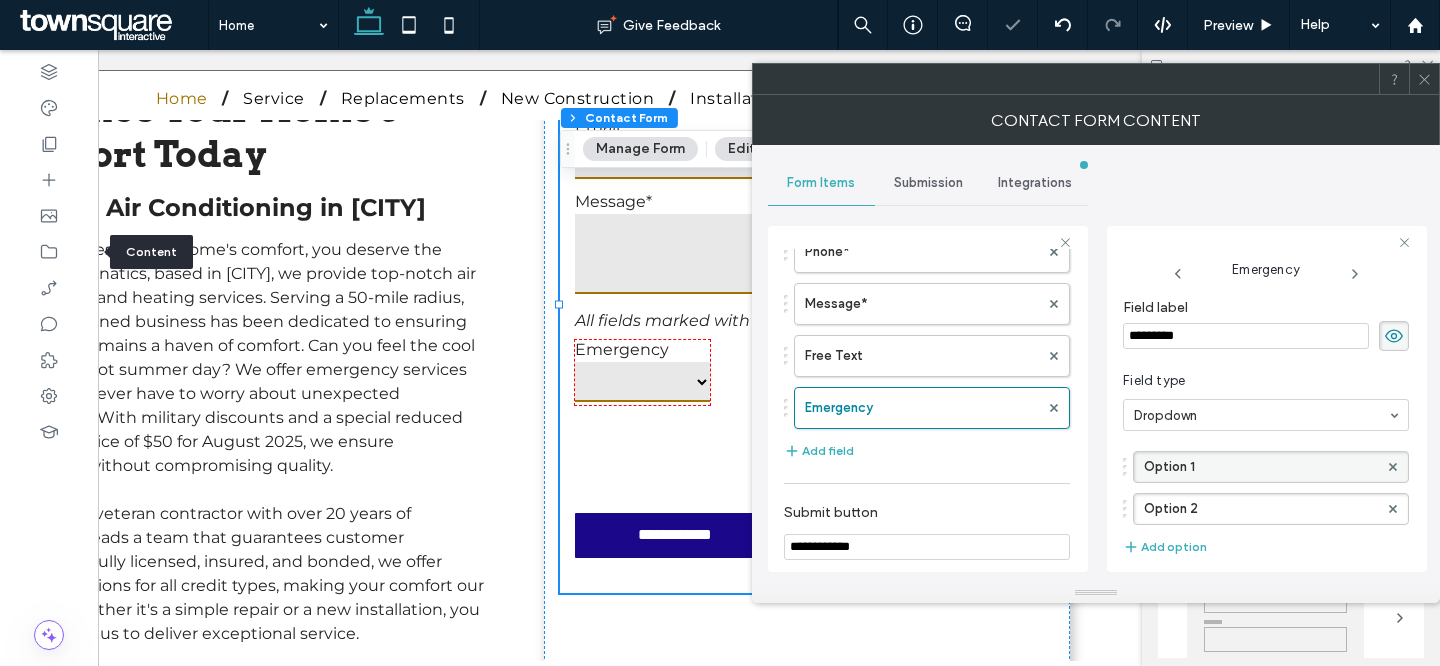 click on "Option 1" at bounding box center [1261, 467] 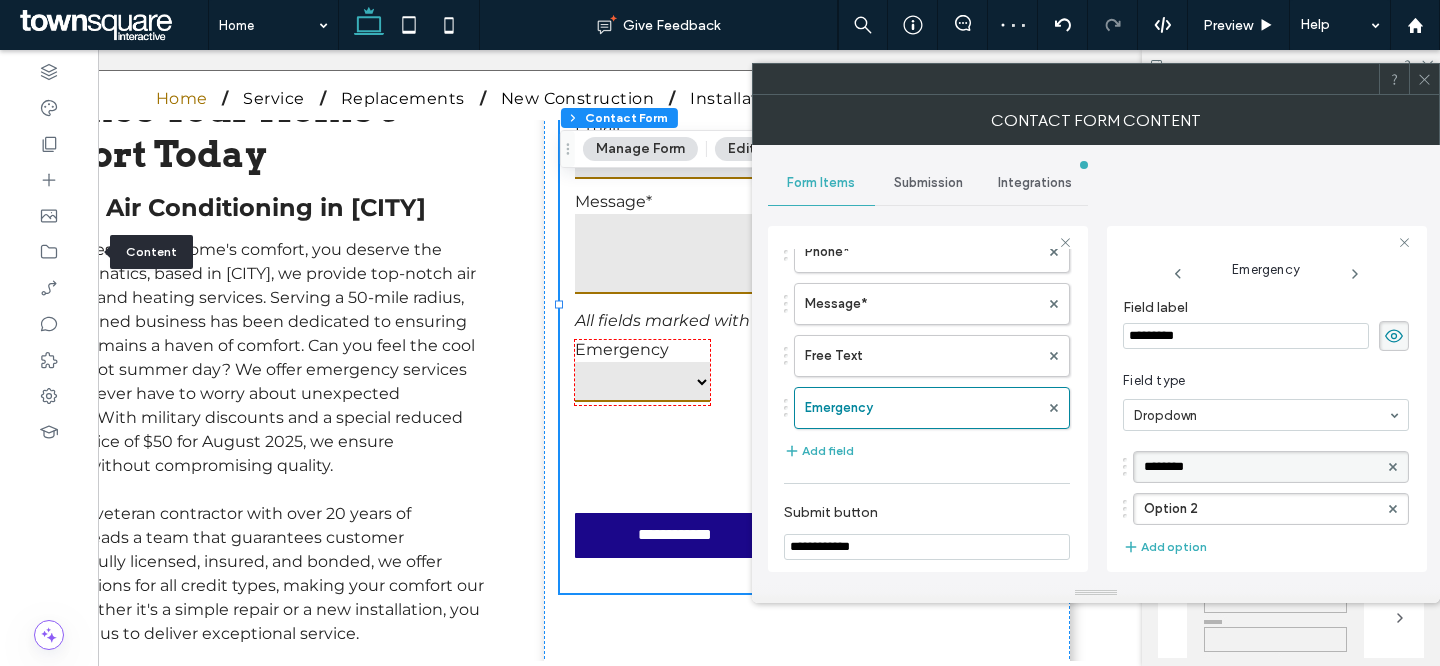 drag, startPoint x: 1218, startPoint y: 467, endPoint x: 1147, endPoint y: 467, distance: 71 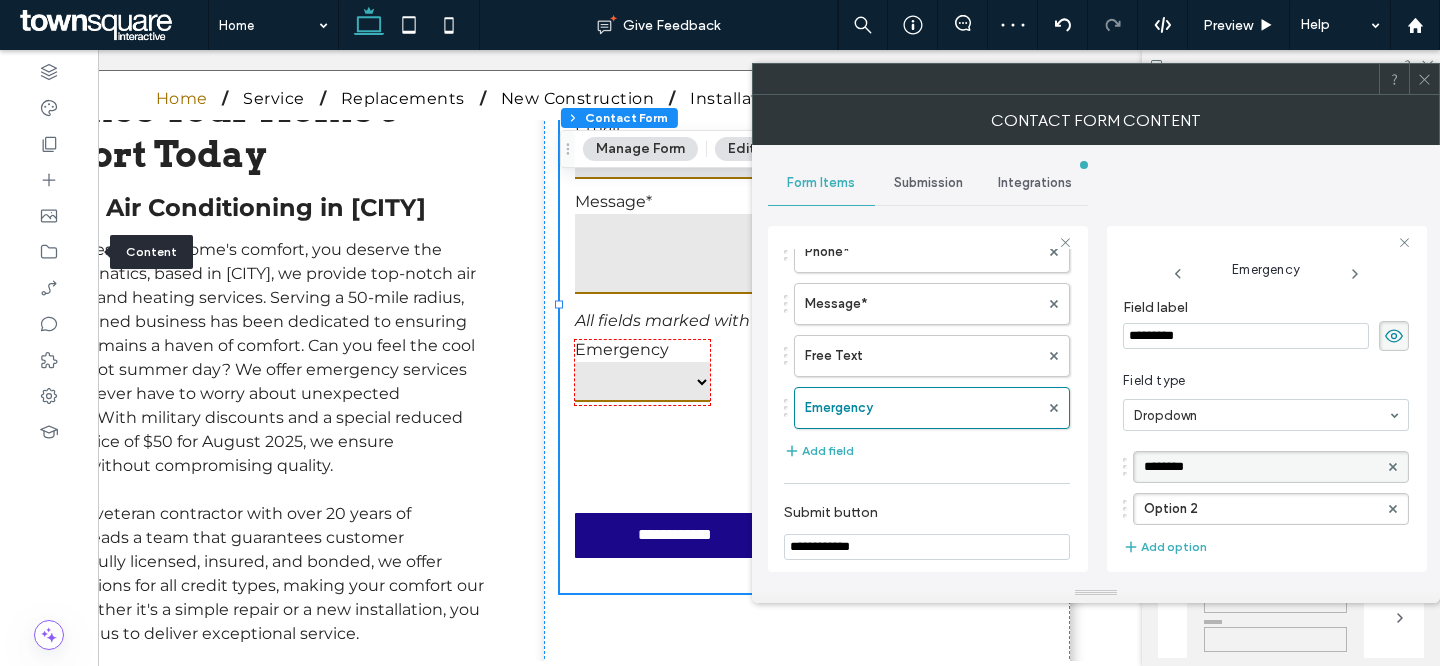 click on "********" at bounding box center (1261, 467) 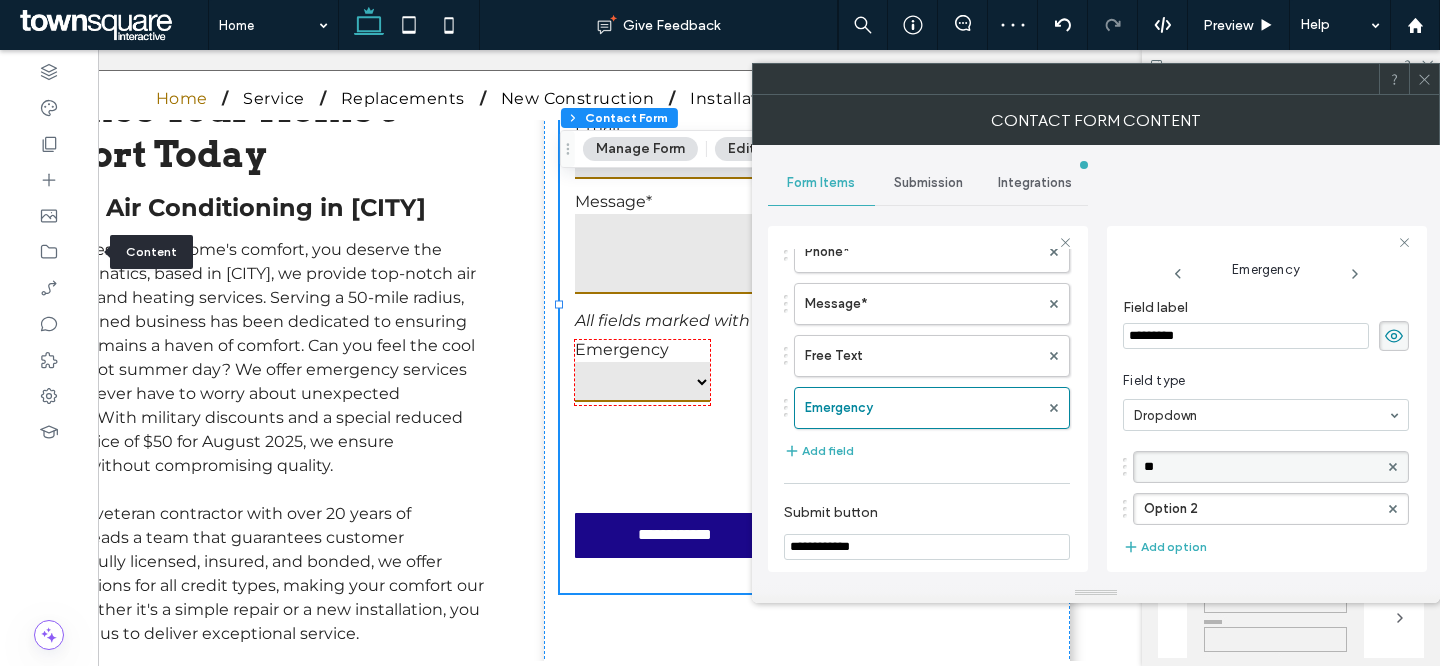 type on "***" 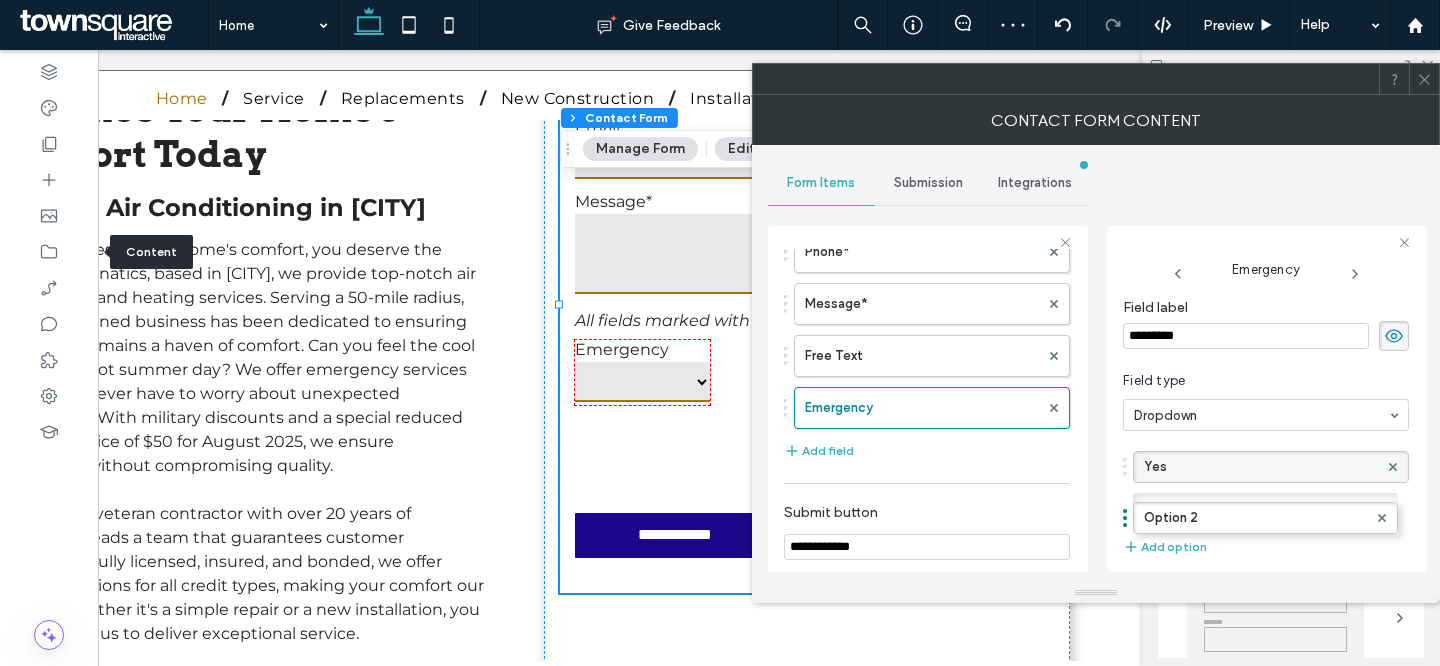 drag, startPoint x: 1221, startPoint y: 517, endPoint x: 1129, endPoint y: 513, distance: 92.086914 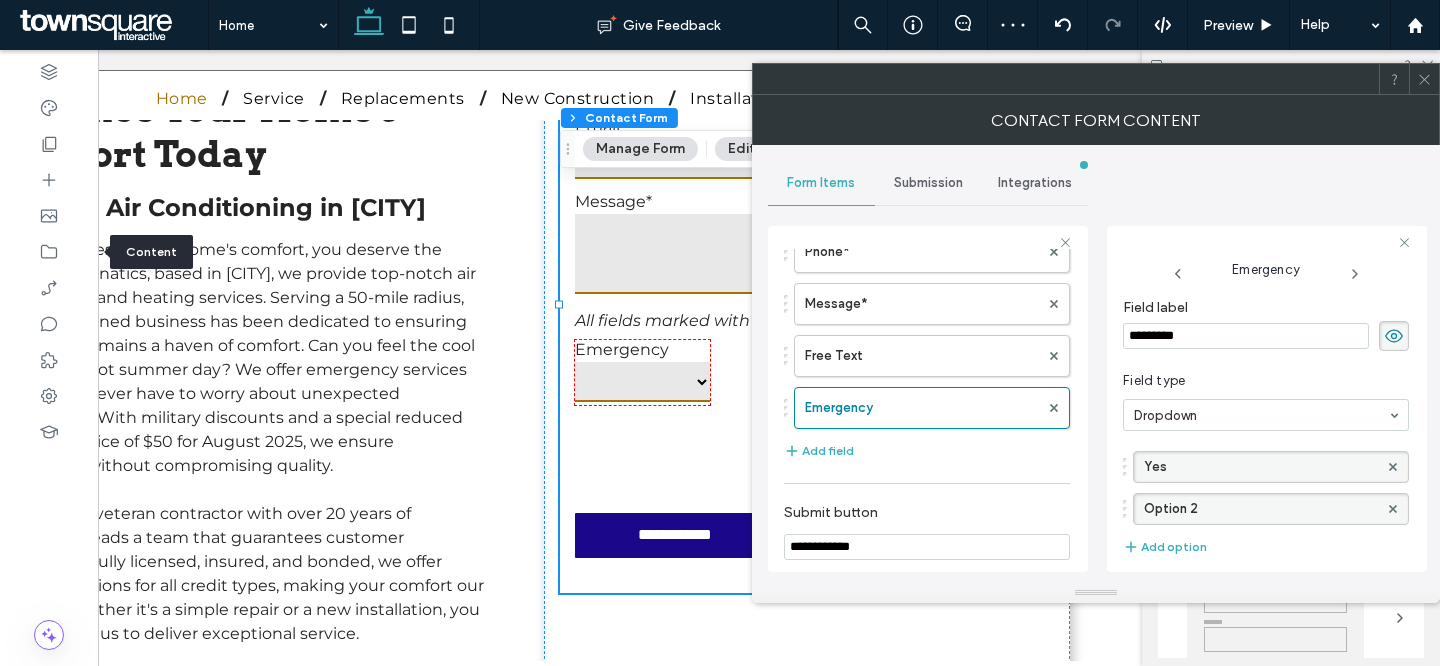 click on "Option 2" at bounding box center [1261, 509] 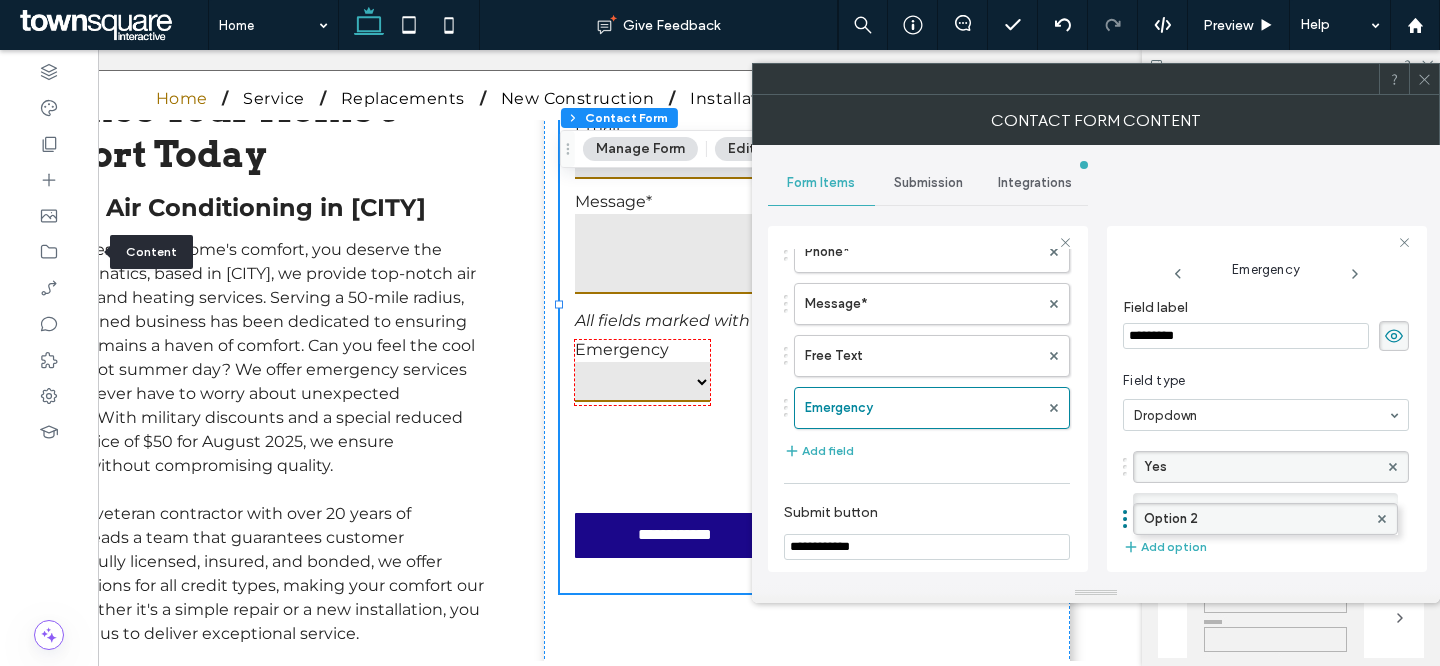 drag, startPoint x: 1141, startPoint y: 513, endPoint x: 1224, endPoint y: 513, distance: 83 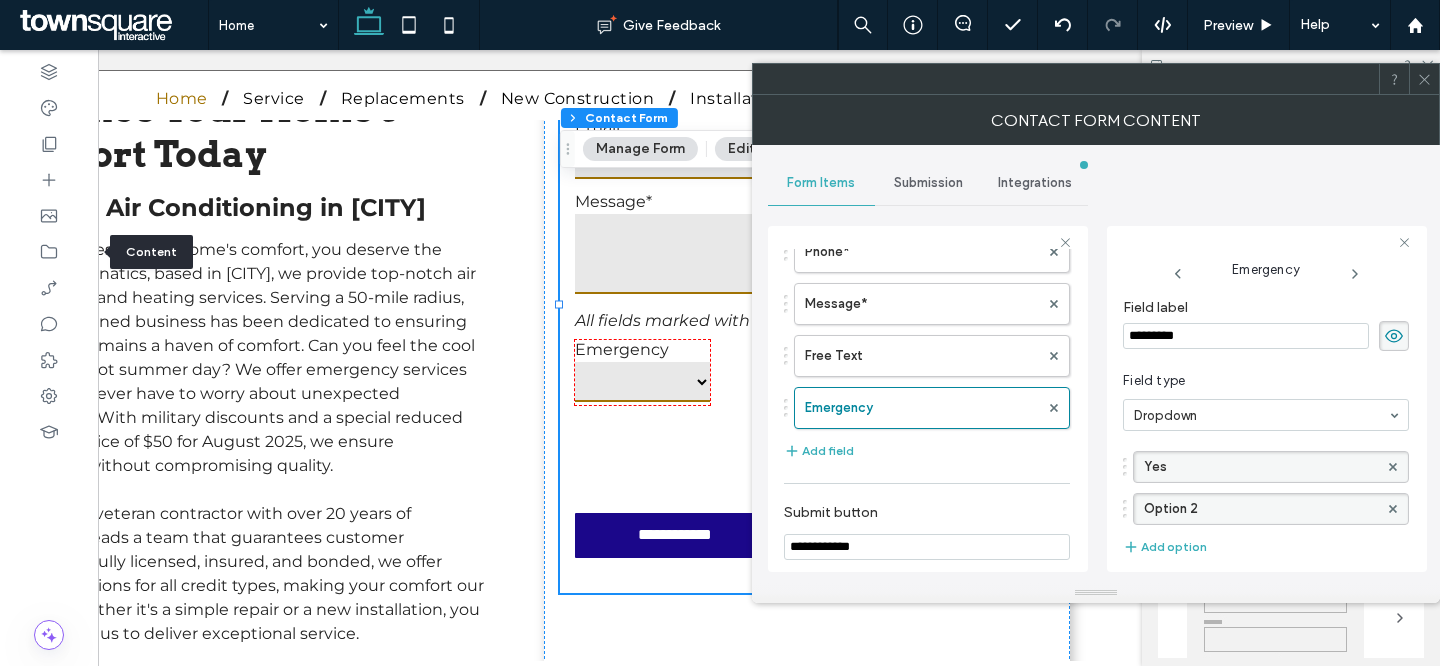 click on "Option 2" at bounding box center (1261, 509) 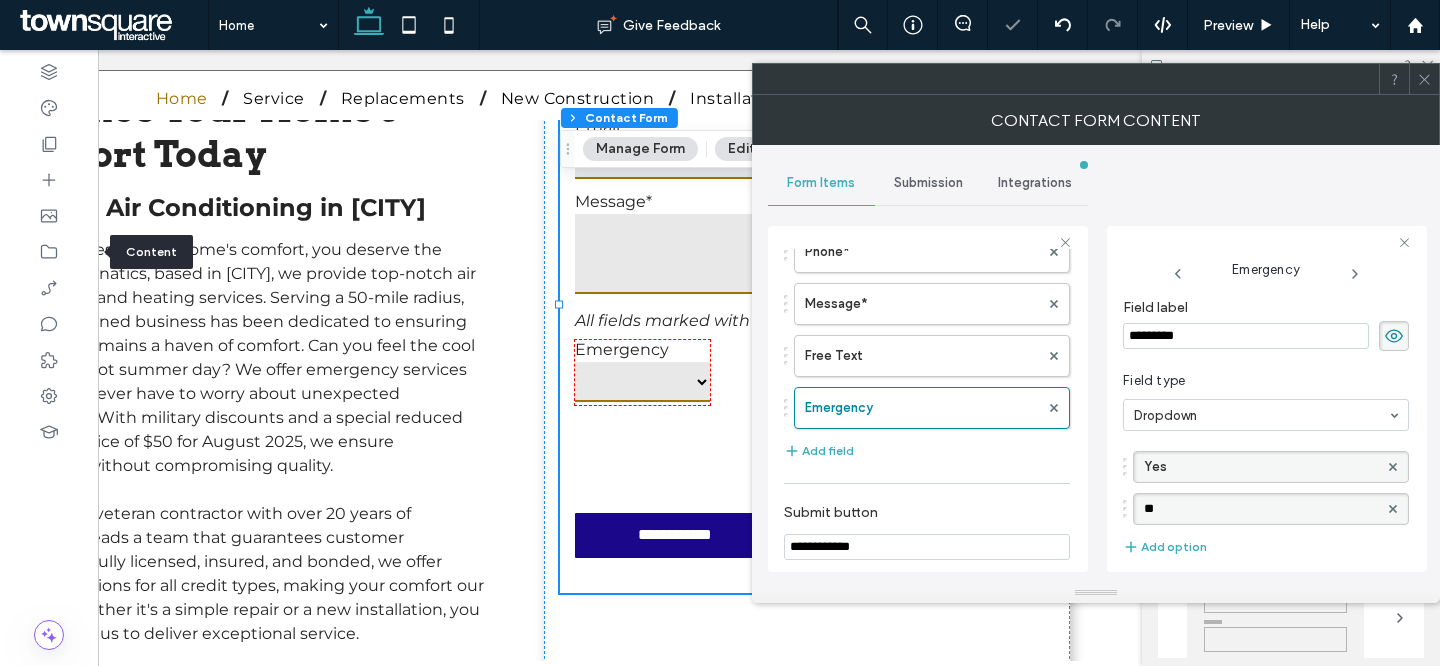 type on "*" 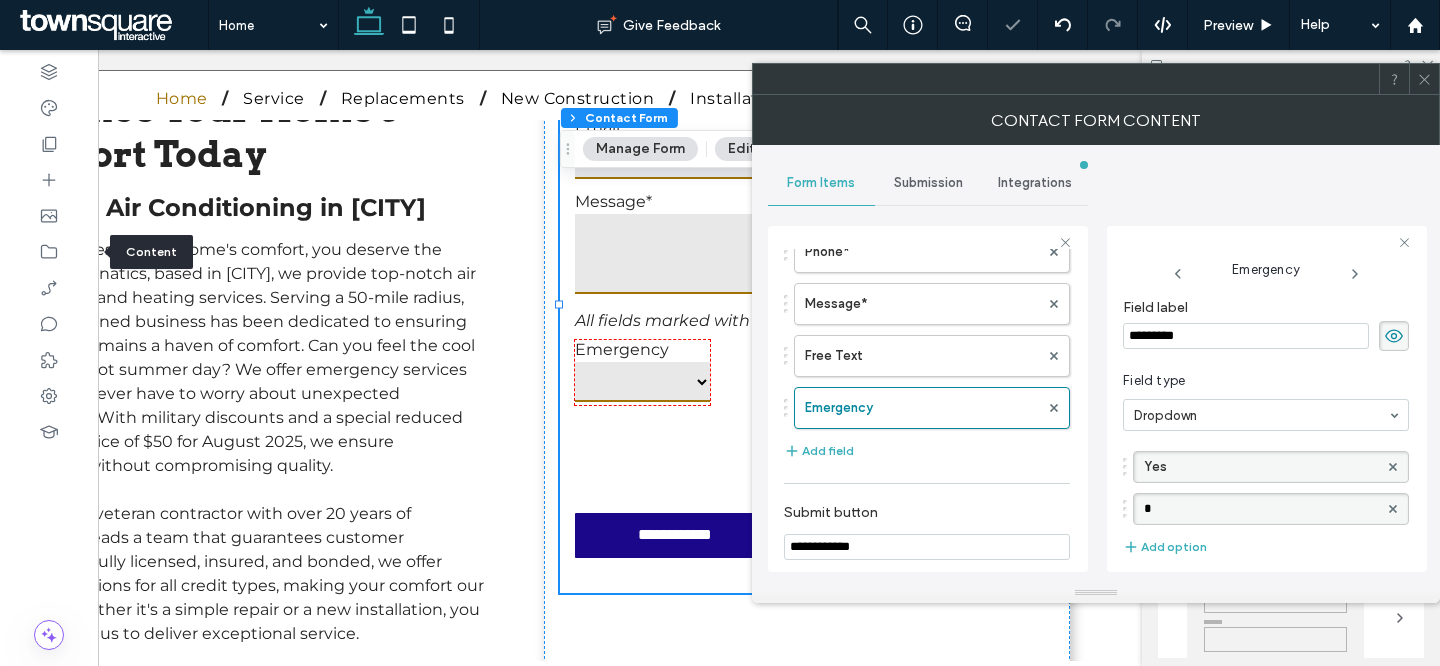 type on "**" 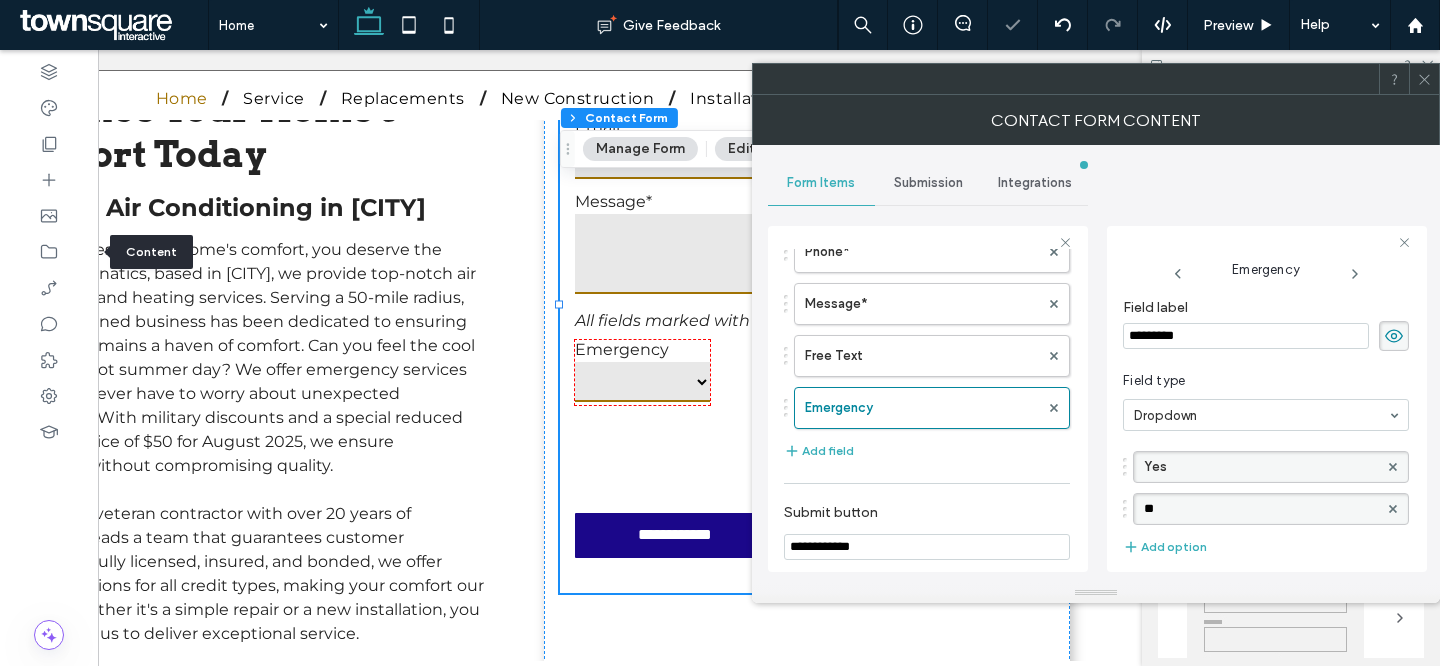 scroll, scrollTop: 191, scrollLeft: 0, axis: vertical 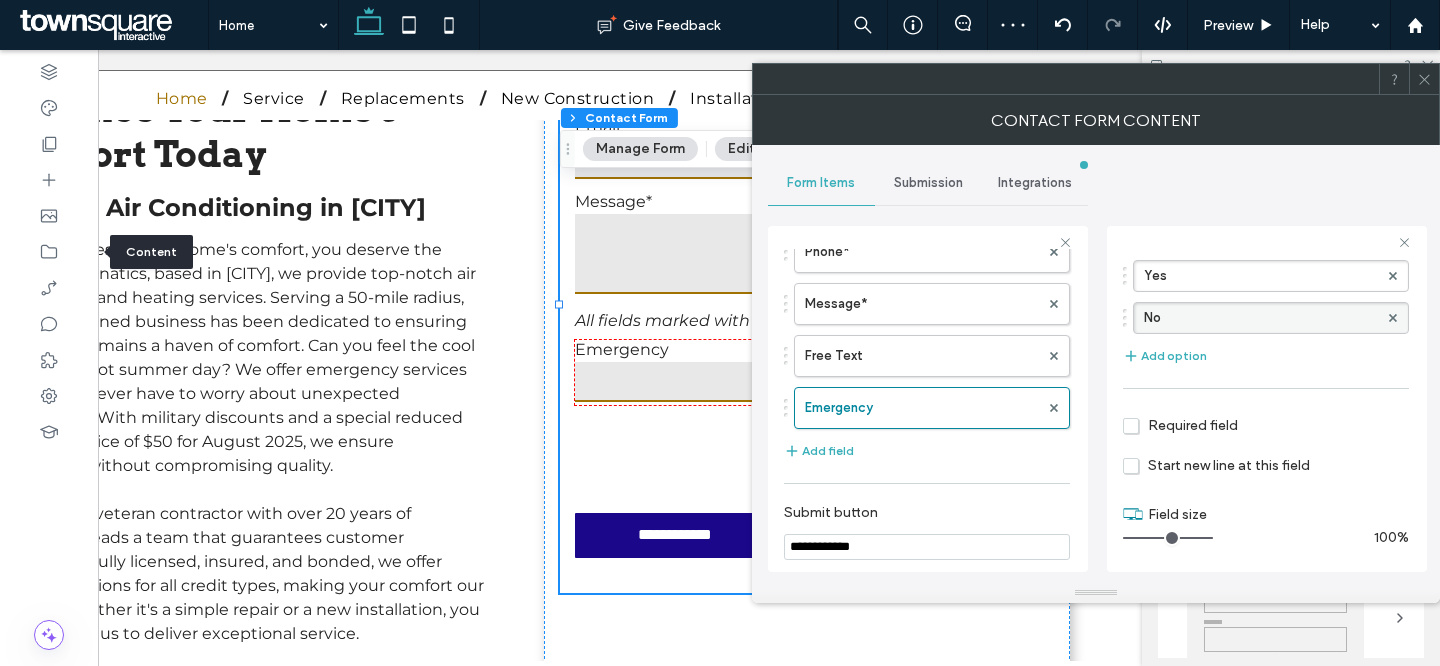 drag, startPoint x: 1154, startPoint y: 530, endPoint x: 1285, endPoint y: 530, distance: 131 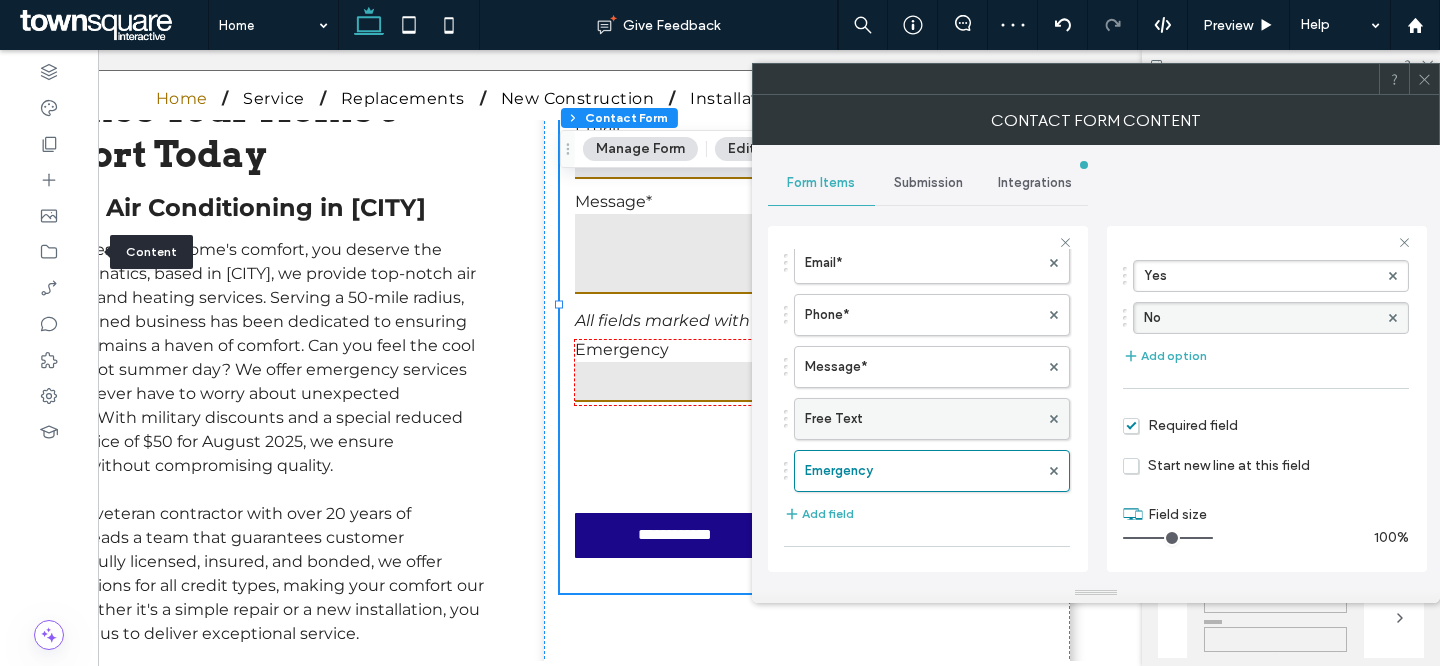 scroll, scrollTop: 162, scrollLeft: 0, axis: vertical 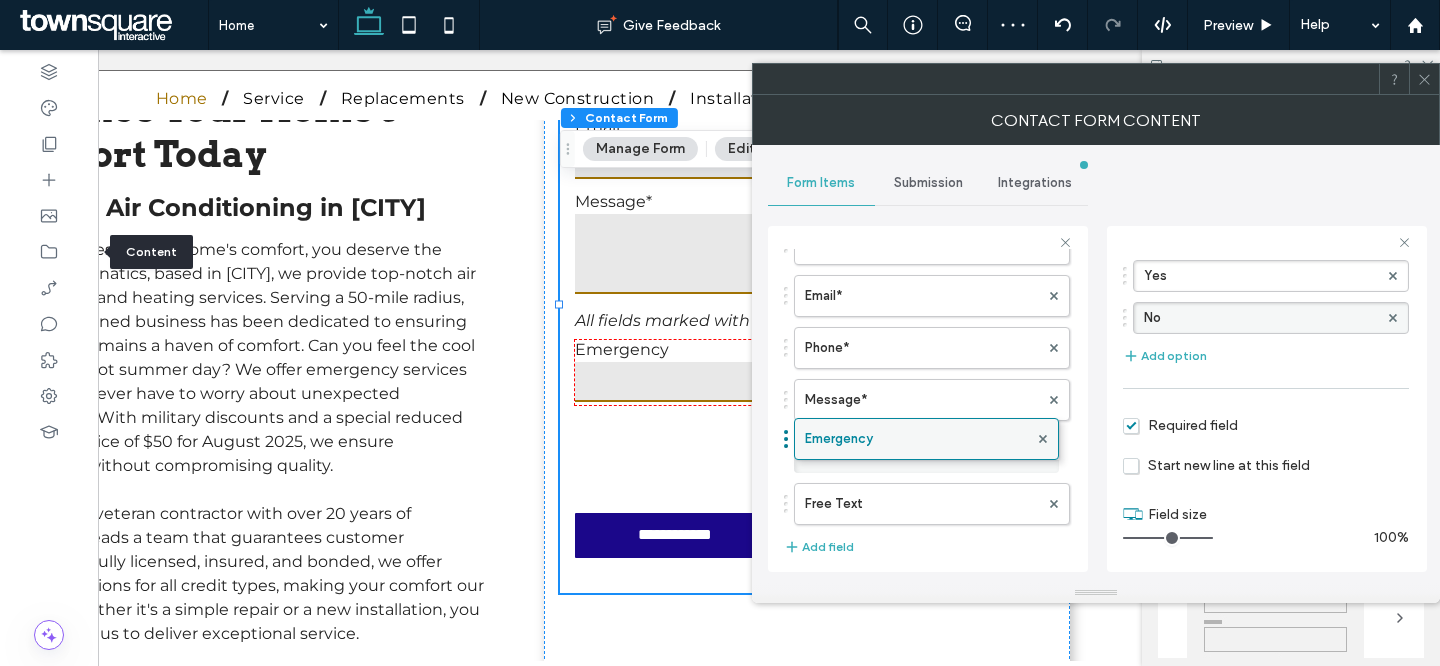 drag, startPoint x: 880, startPoint y: 511, endPoint x: 880, endPoint y: 436, distance: 75 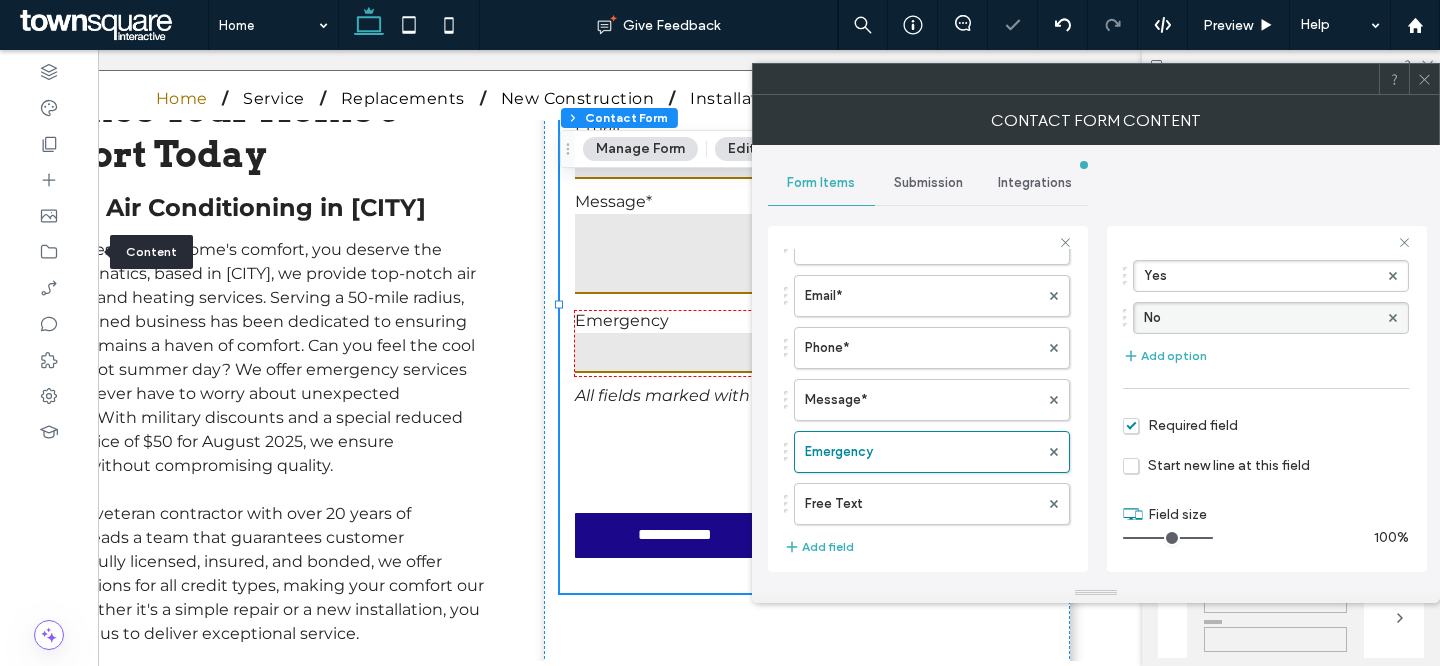 scroll, scrollTop: 0, scrollLeft: 0, axis: both 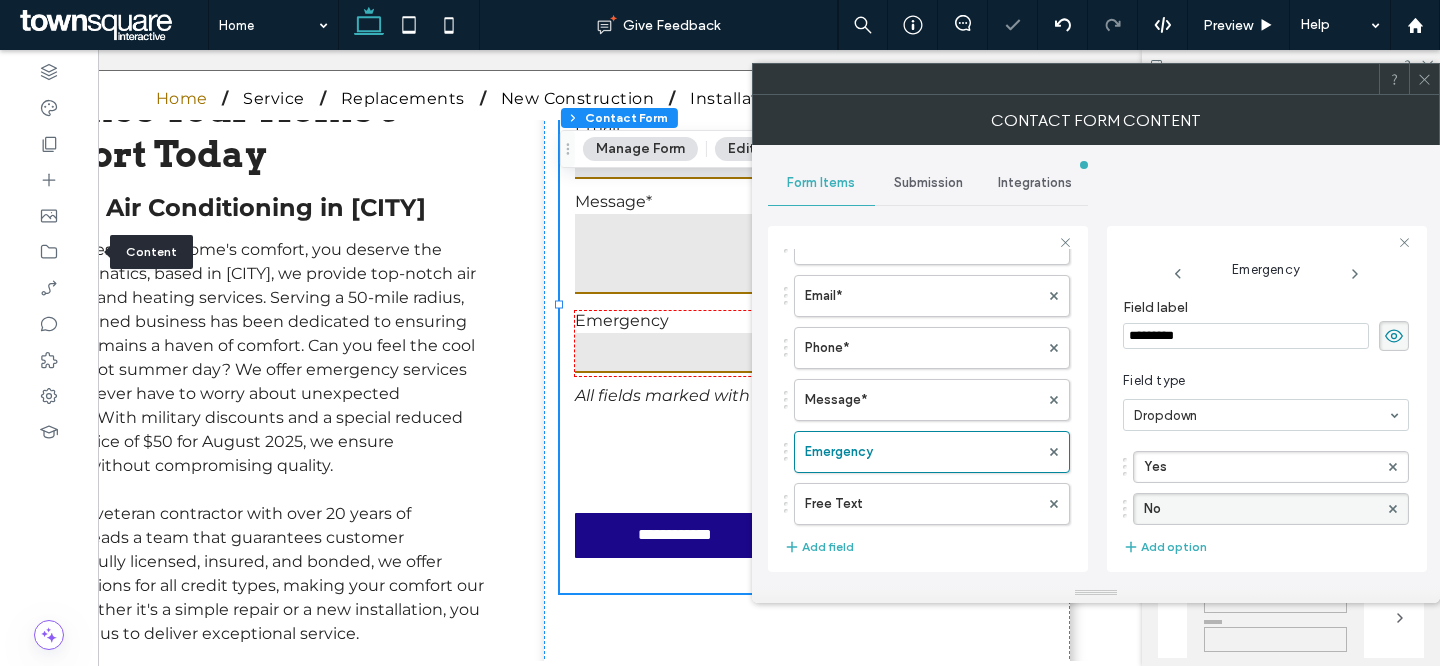 click on "*********" at bounding box center (1246, 336) 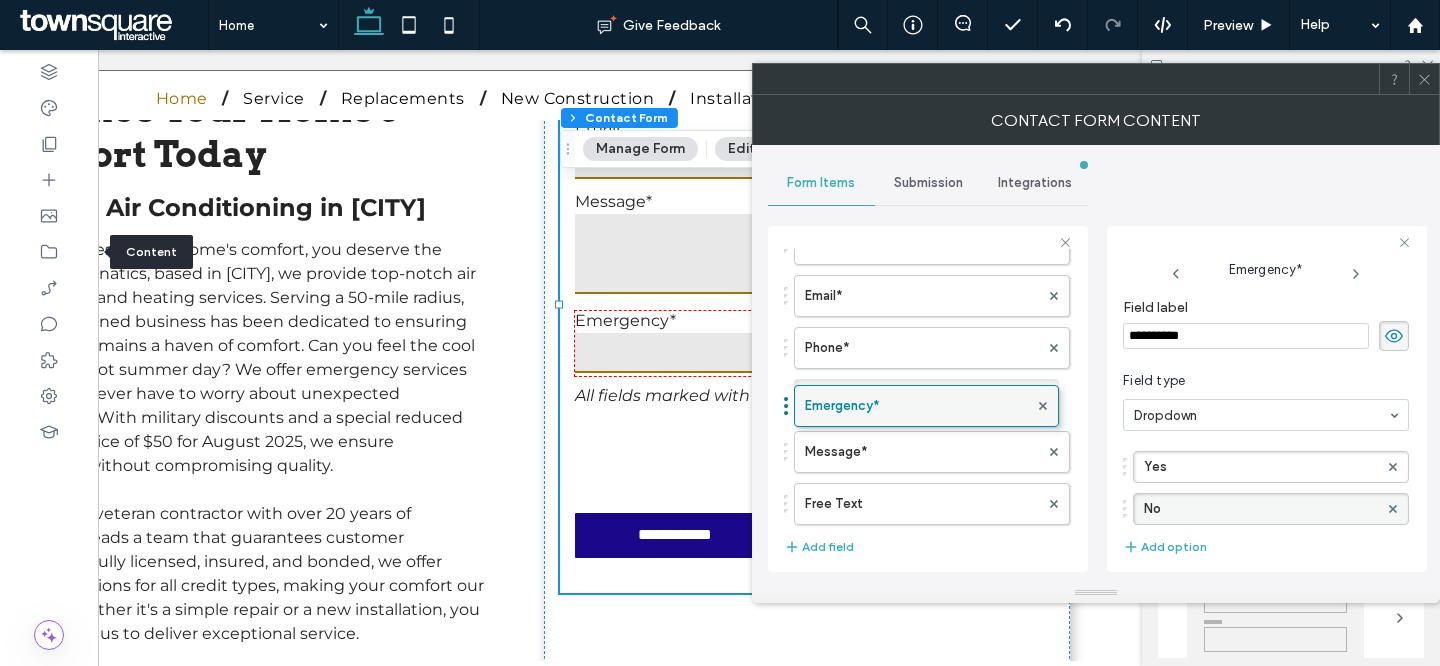 drag, startPoint x: 888, startPoint y: 450, endPoint x: 889, endPoint y: 386, distance: 64.00781 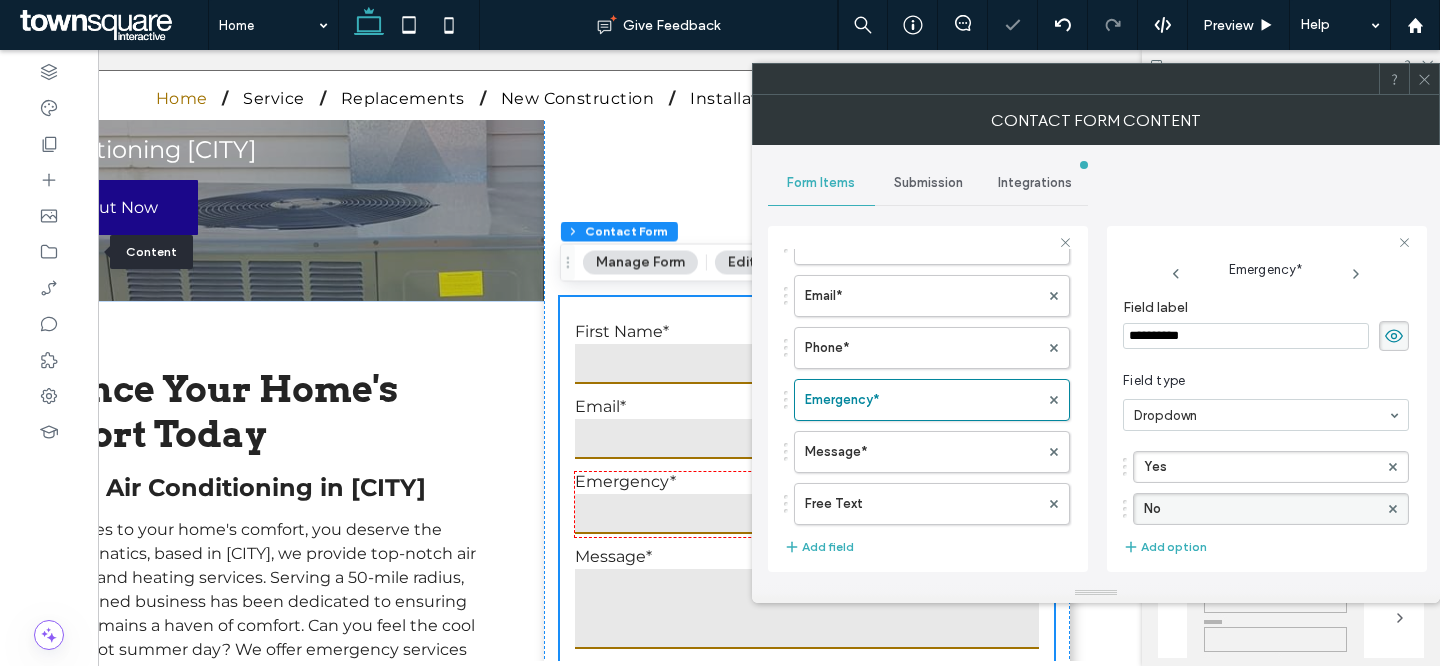 scroll, scrollTop: 313, scrollLeft: 0, axis: vertical 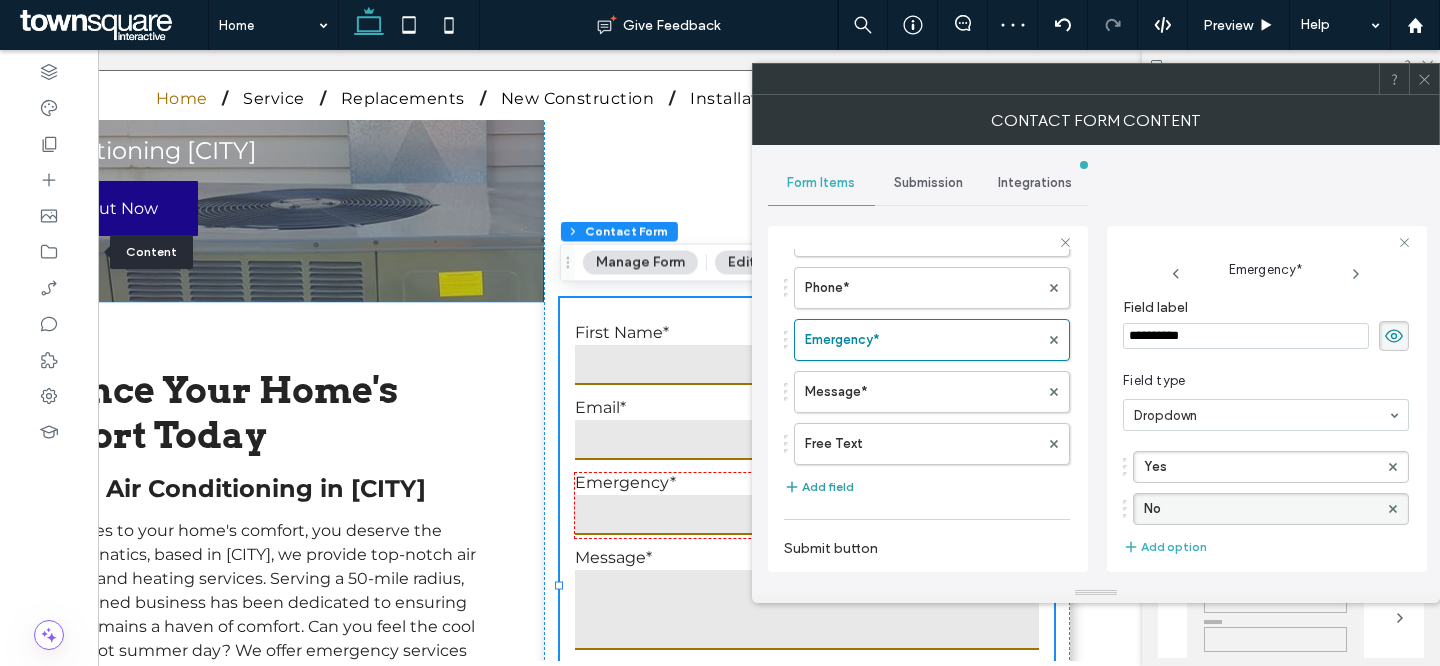click on "Add field" at bounding box center (819, 487) 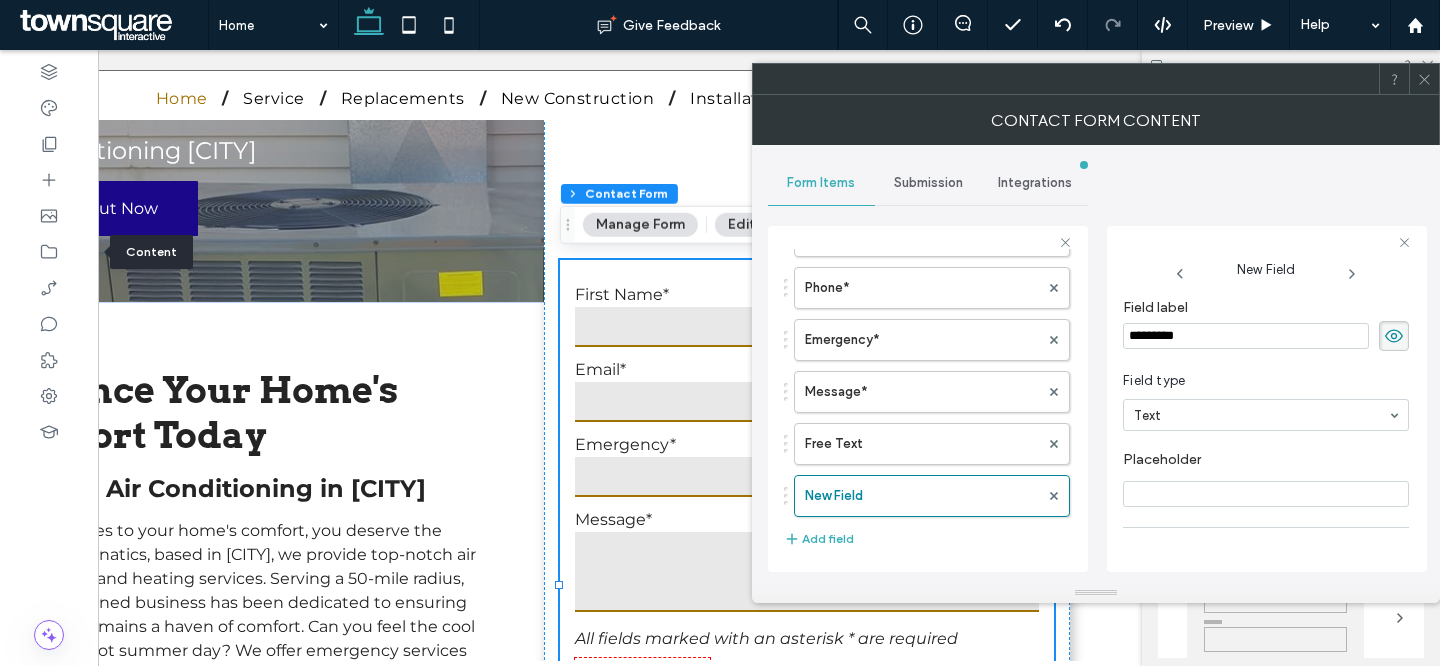 drag, startPoint x: 1249, startPoint y: 339, endPoint x: 1090, endPoint y: 322, distance: 159.90622 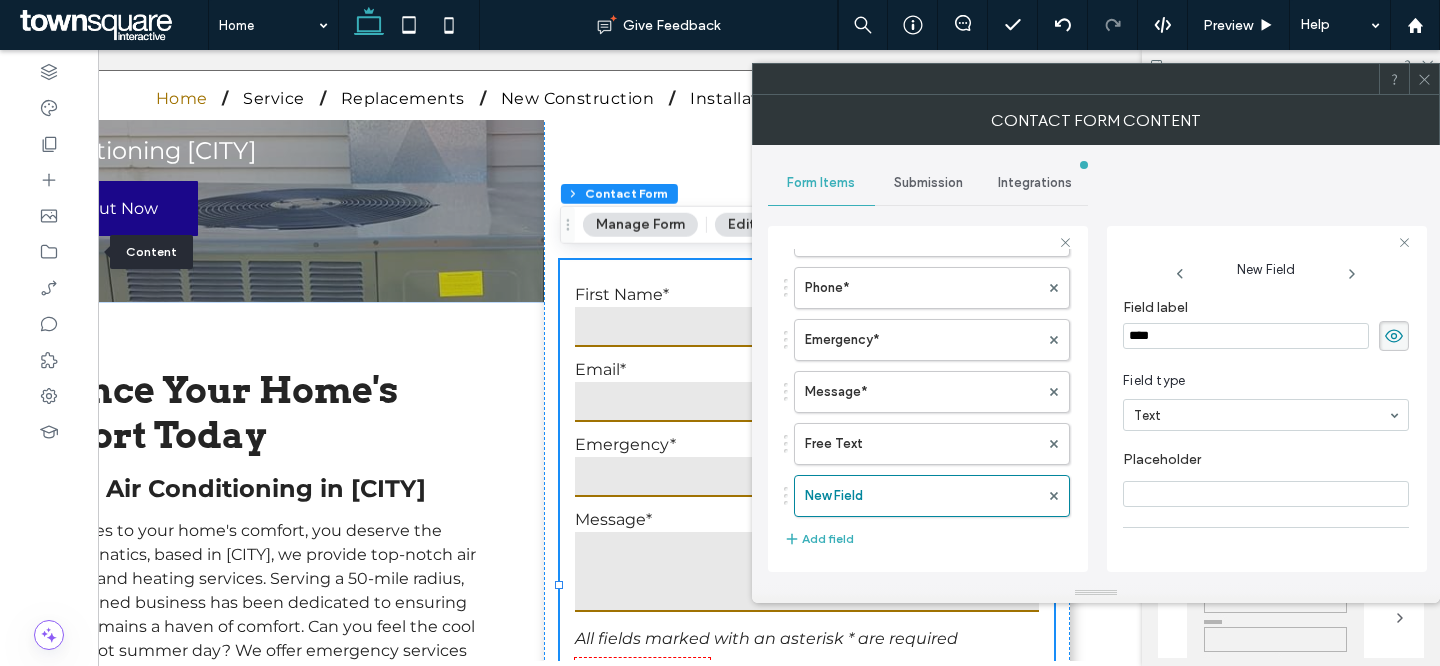 type on "*****" 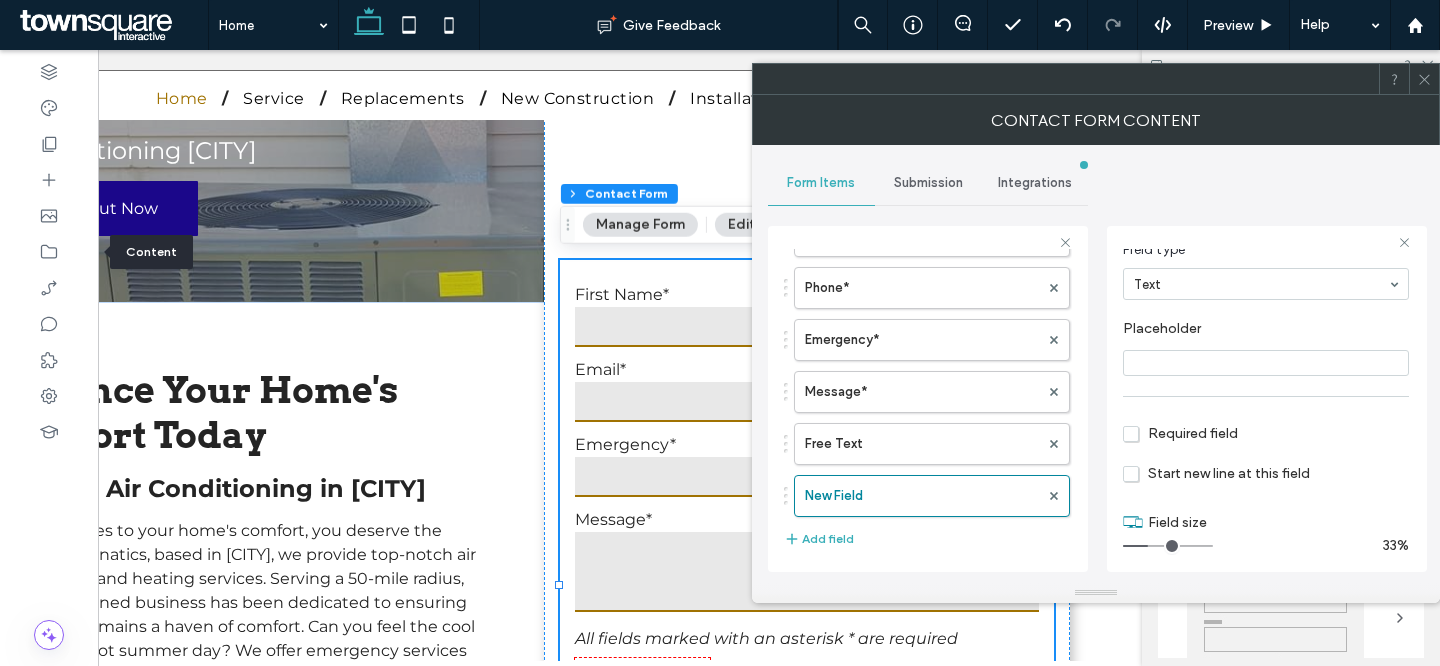 scroll, scrollTop: 141, scrollLeft: 0, axis: vertical 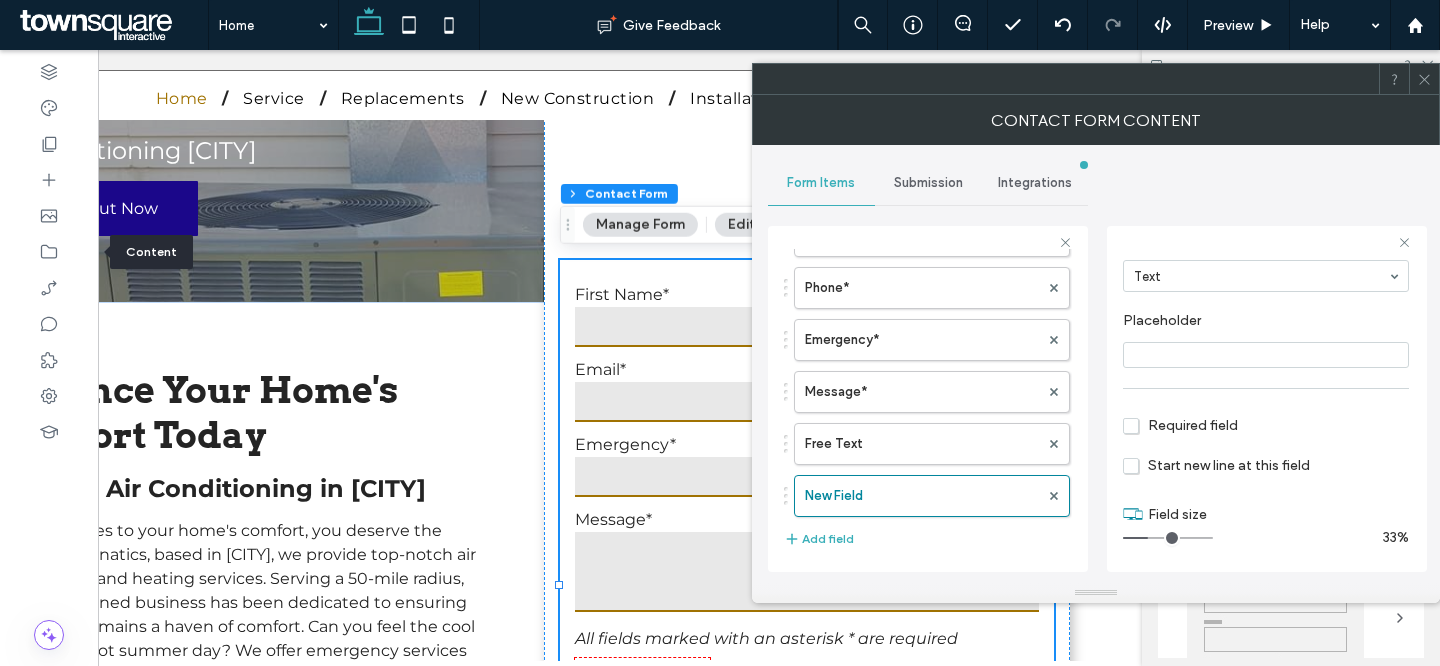 click on "Required field" at bounding box center [1180, 425] 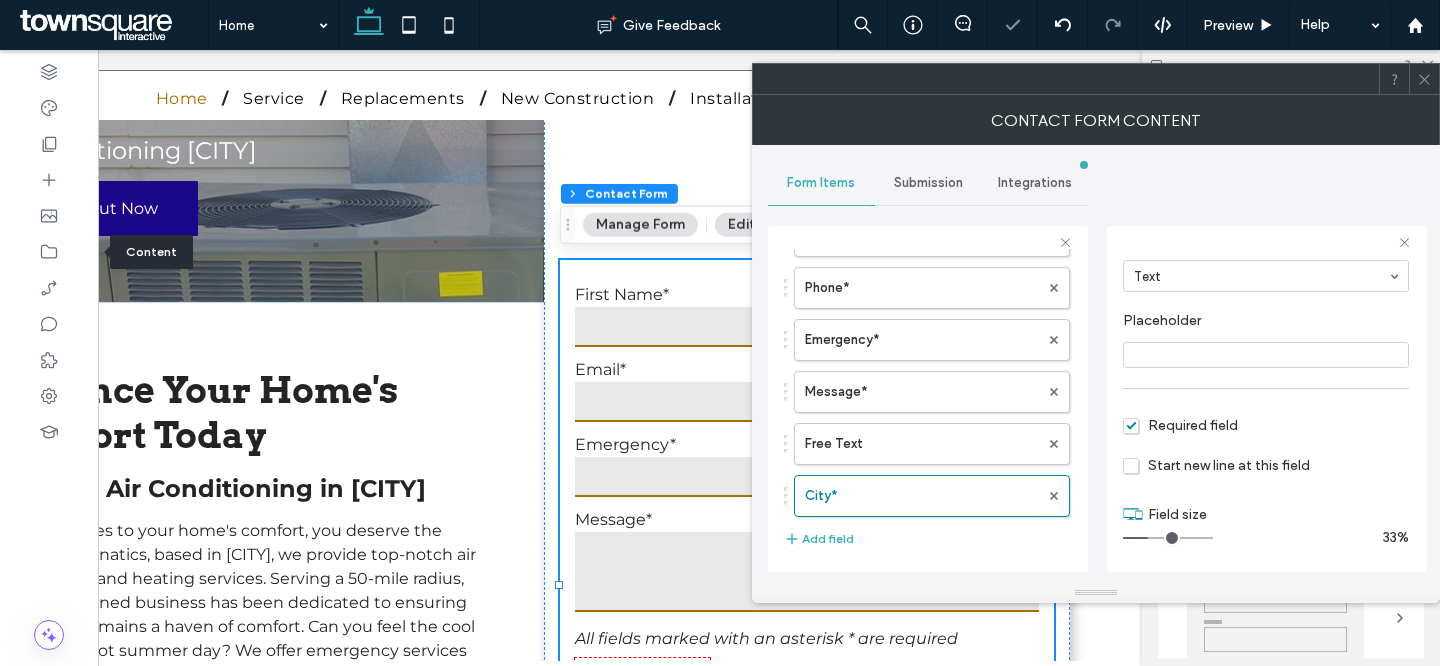 drag, startPoint x: 1157, startPoint y: 523, endPoint x: 1290, endPoint y: 523, distance: 133 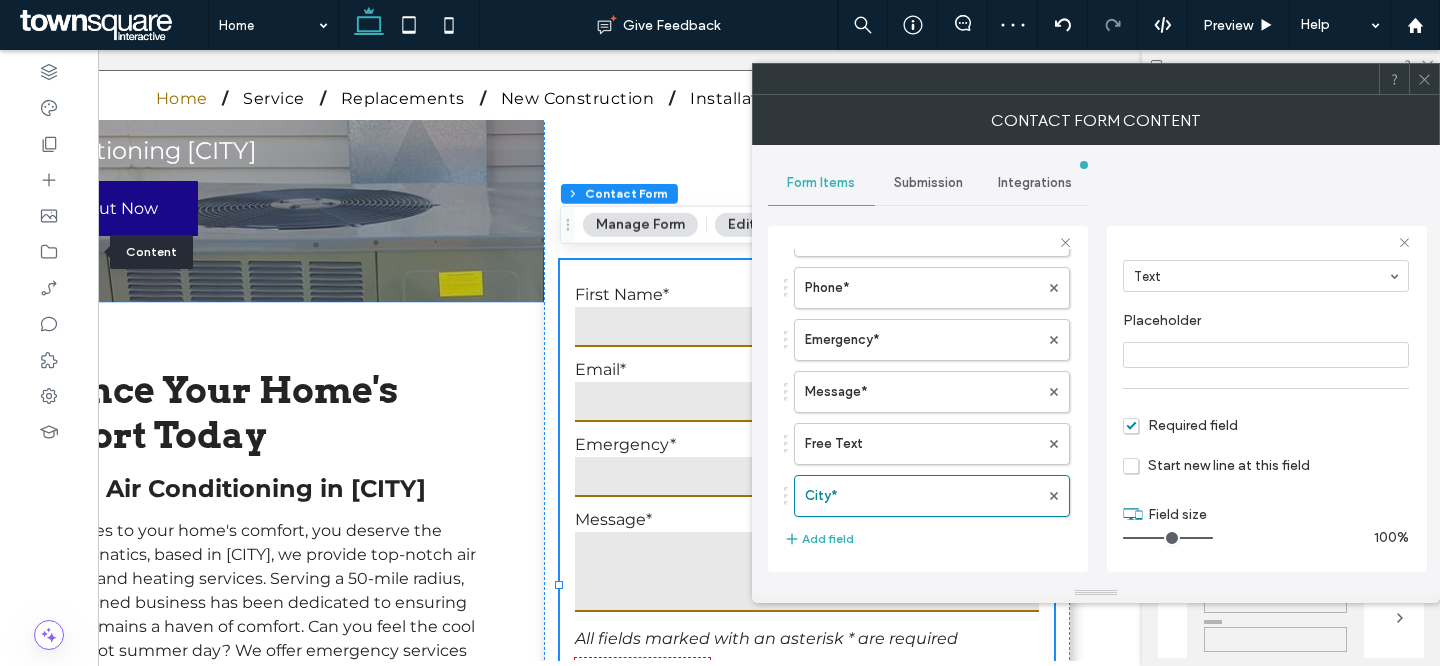 drag, startPoint x: 1151, startPoint y: 530, endPoint x: 1250, endPoint y: 530, distance: 99 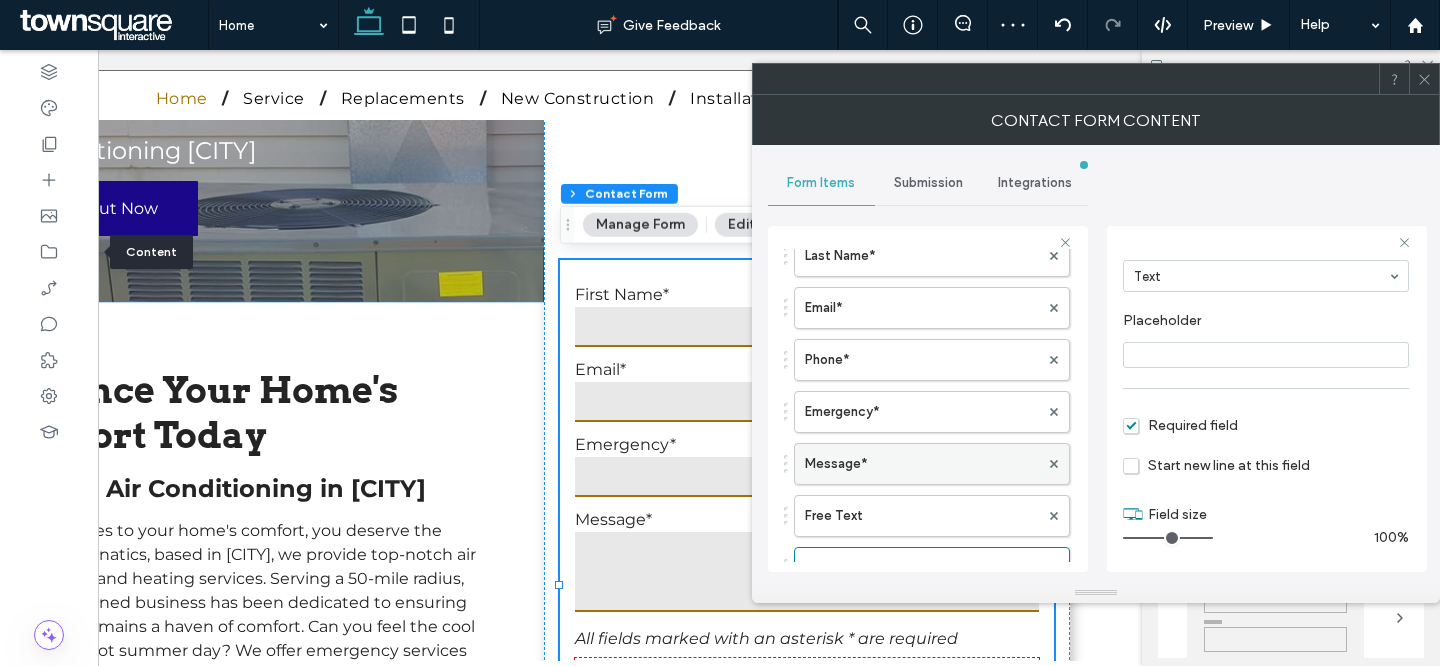 scroll, scrollTop: 169, scrollLeft: 0, axis: vertical 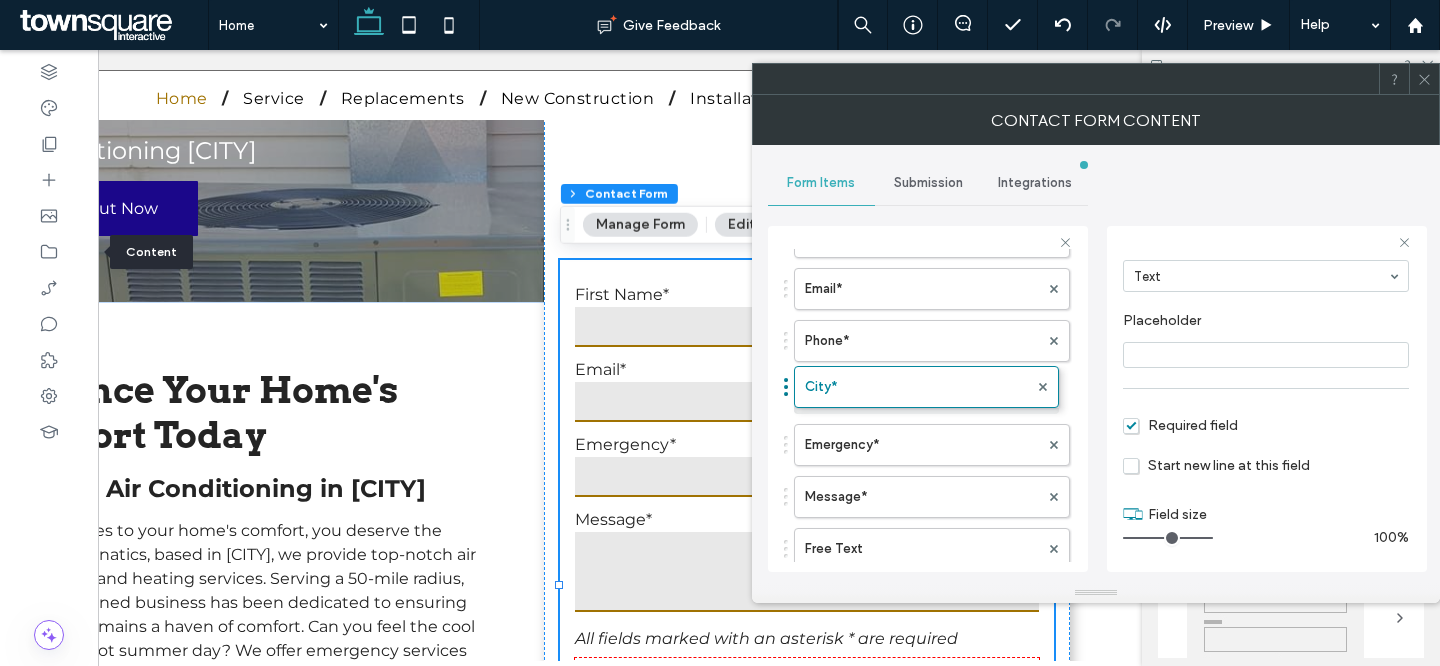 drag, startPoint x: 834, startPoint y: 536, endPoint x: 841, endPoint y: 361, distance: 175.13994 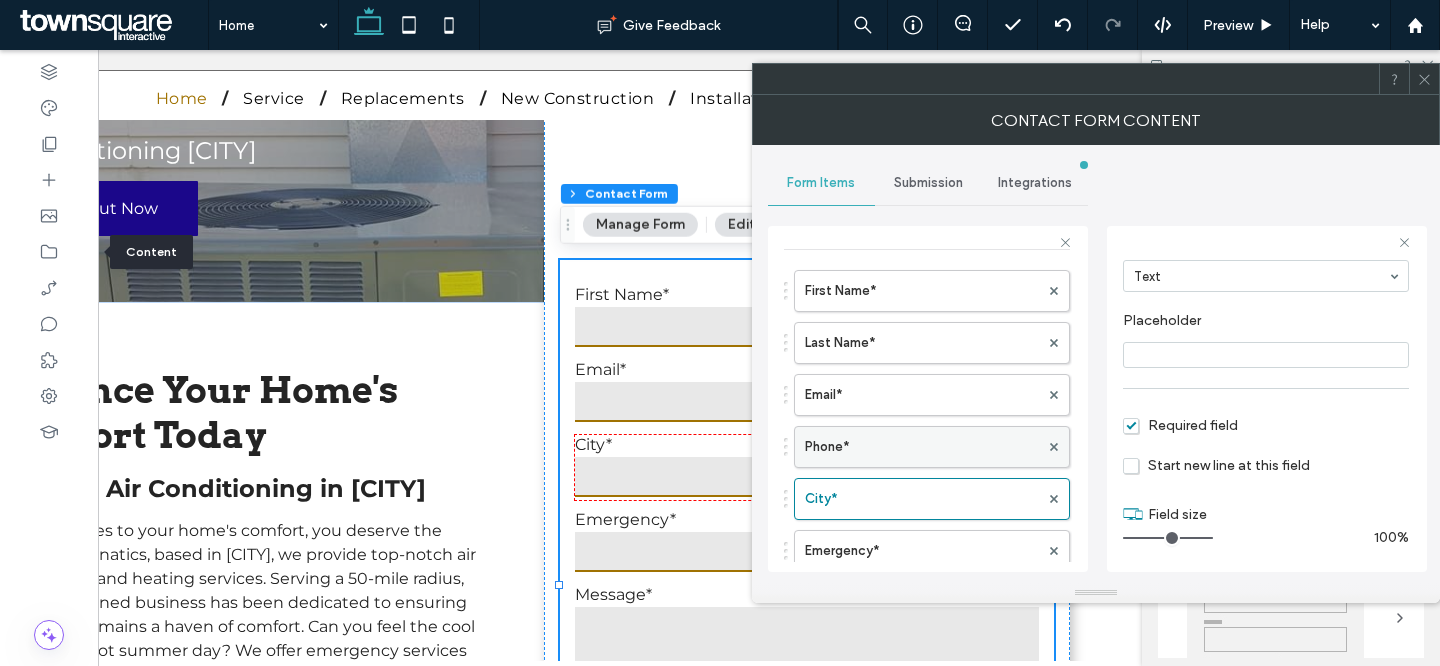 scroll, scrollTop: 62, scrollLeft: 0, axis: vertical 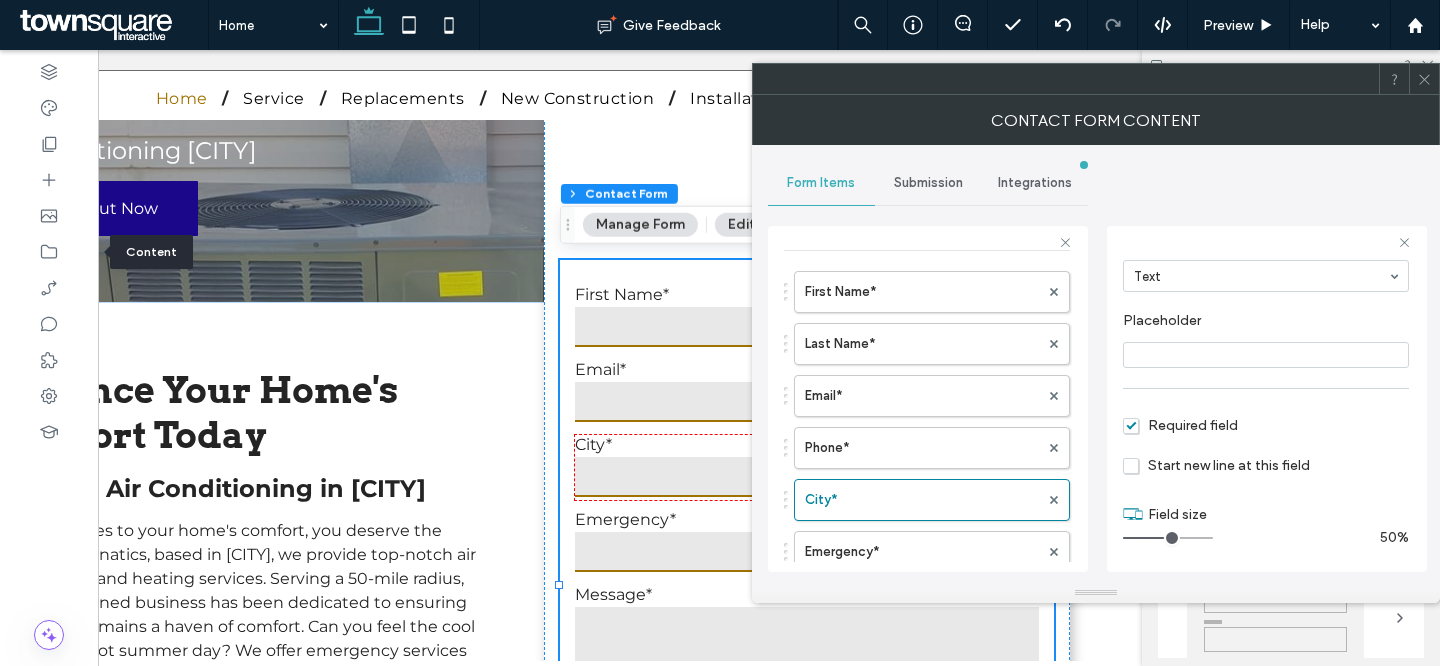 drag, startPoint x: 1201, startPoint y: 530, endPoint x: 1167, endPoint y: 529, distance: 34.0147 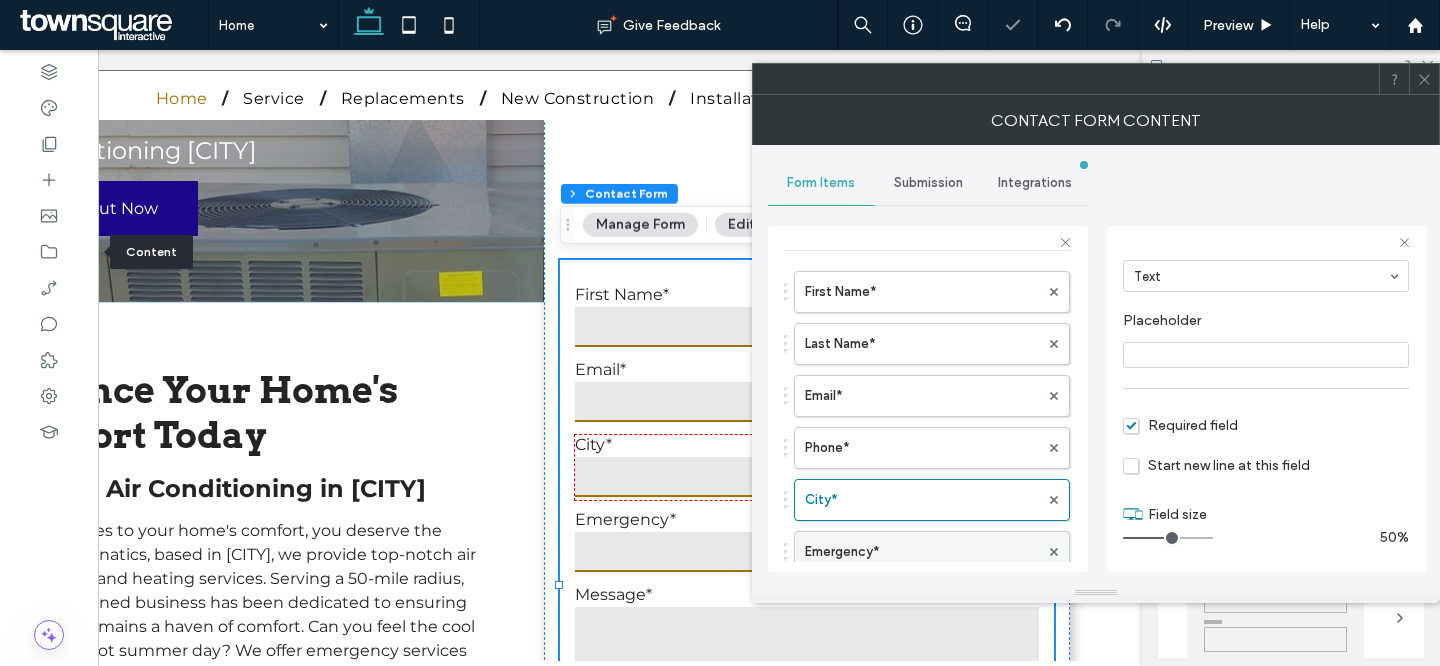 click on "Emergency*" at bounding box center [922, 552] 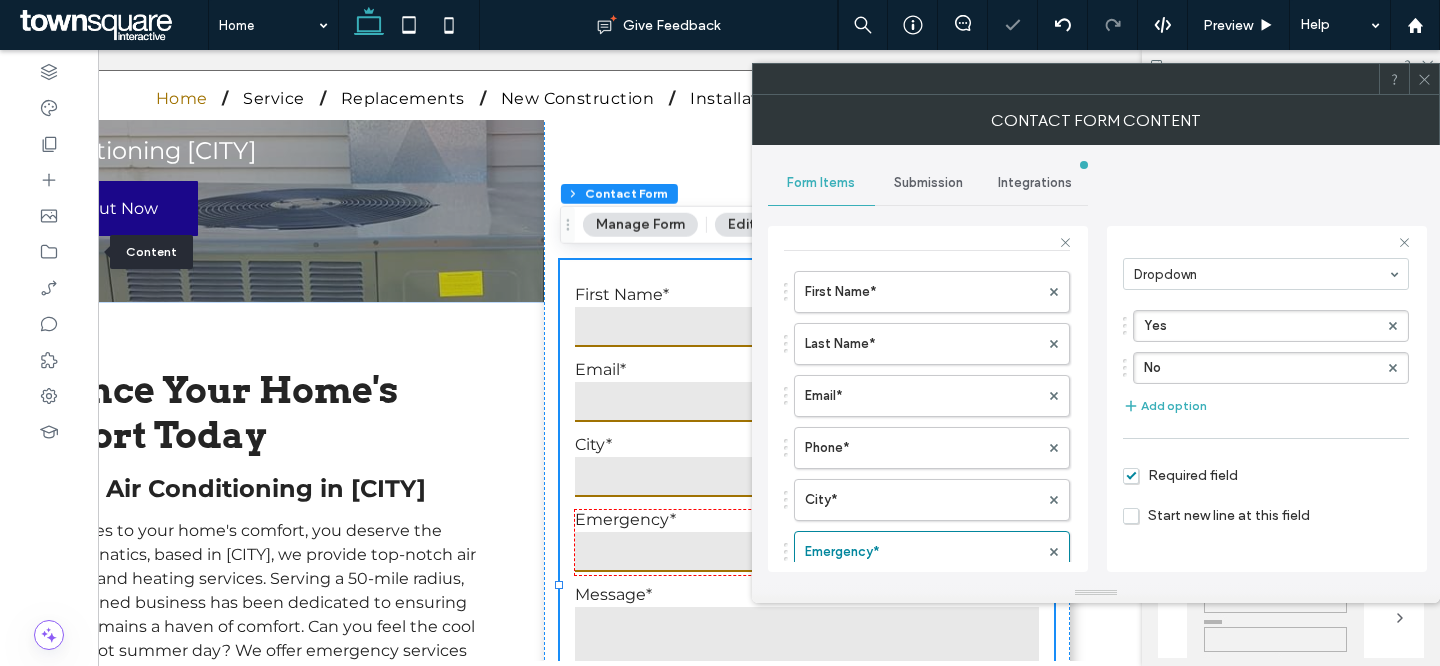 scroll, scrollTop: 191, scrollLeft: 0, axis: vertical 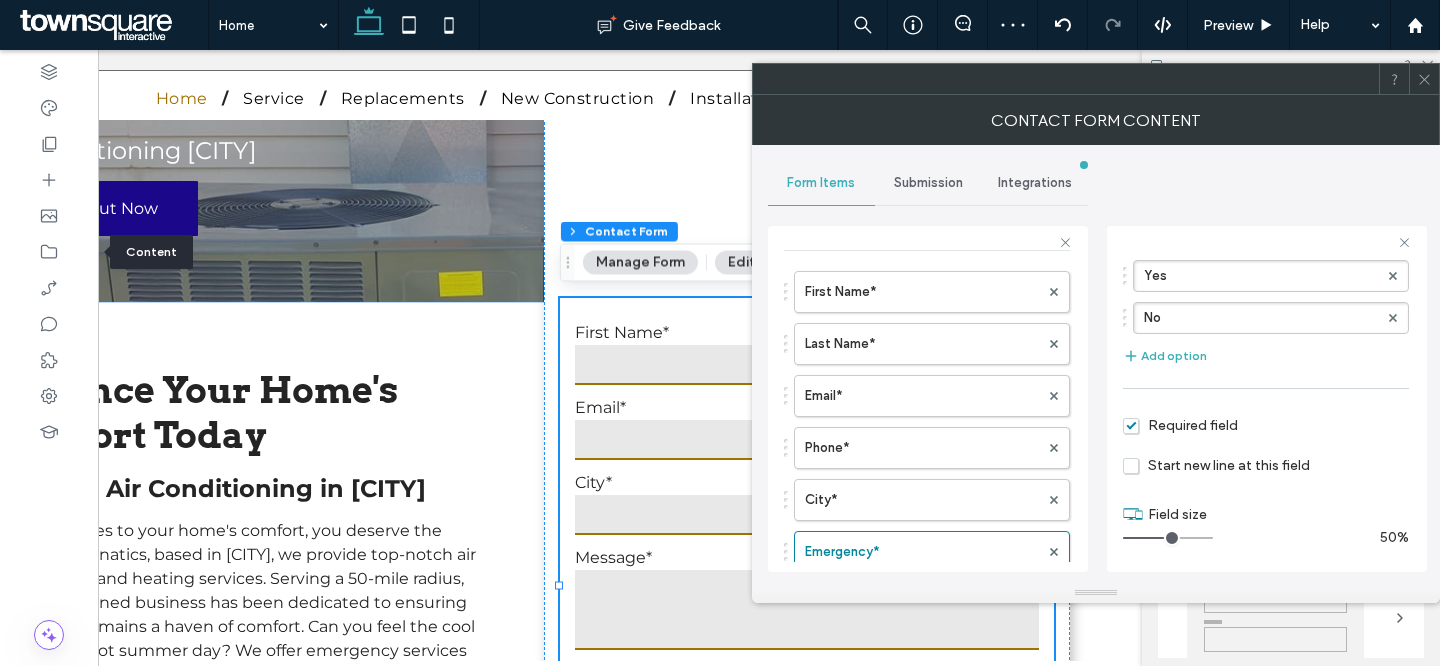 drag, startPoint x: 1202, startPoint y: 537, endPoint x: 1164, endPoint y: 535, distance: 38.052597 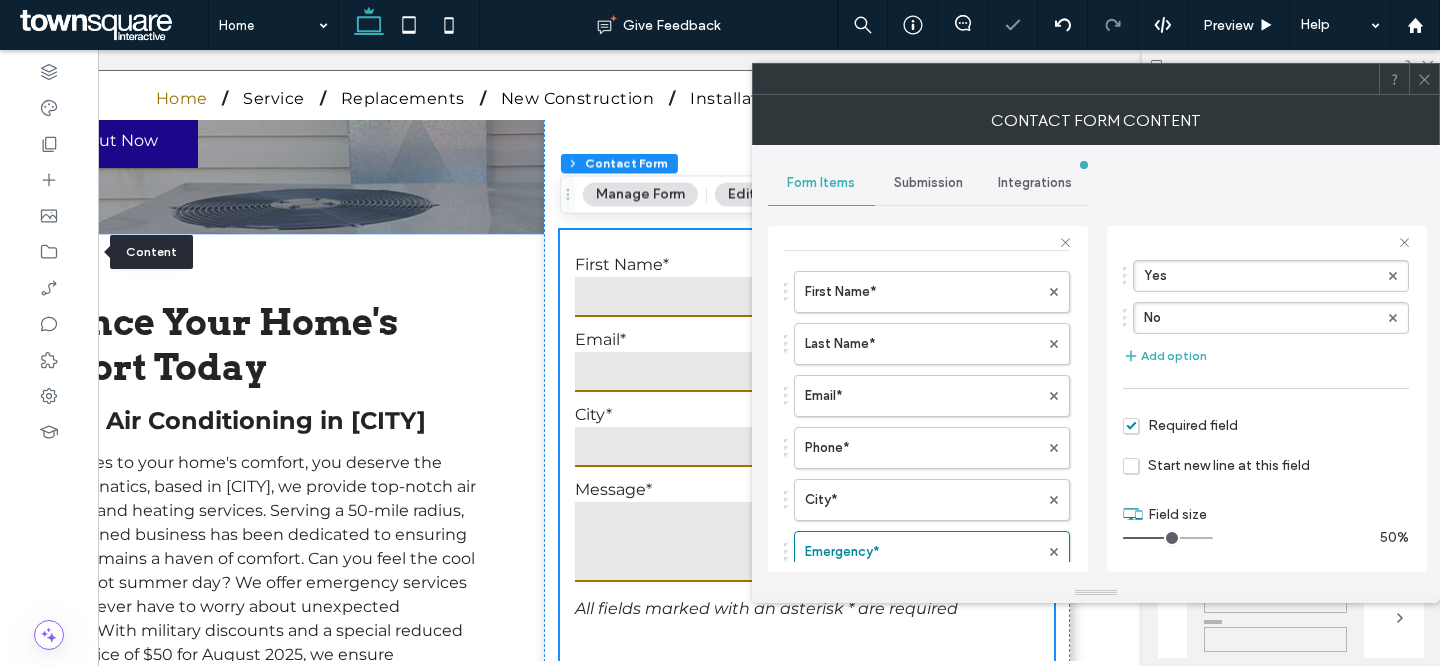 scroll, scrollTop: 382, scrollLeft: 0, axis: vertical 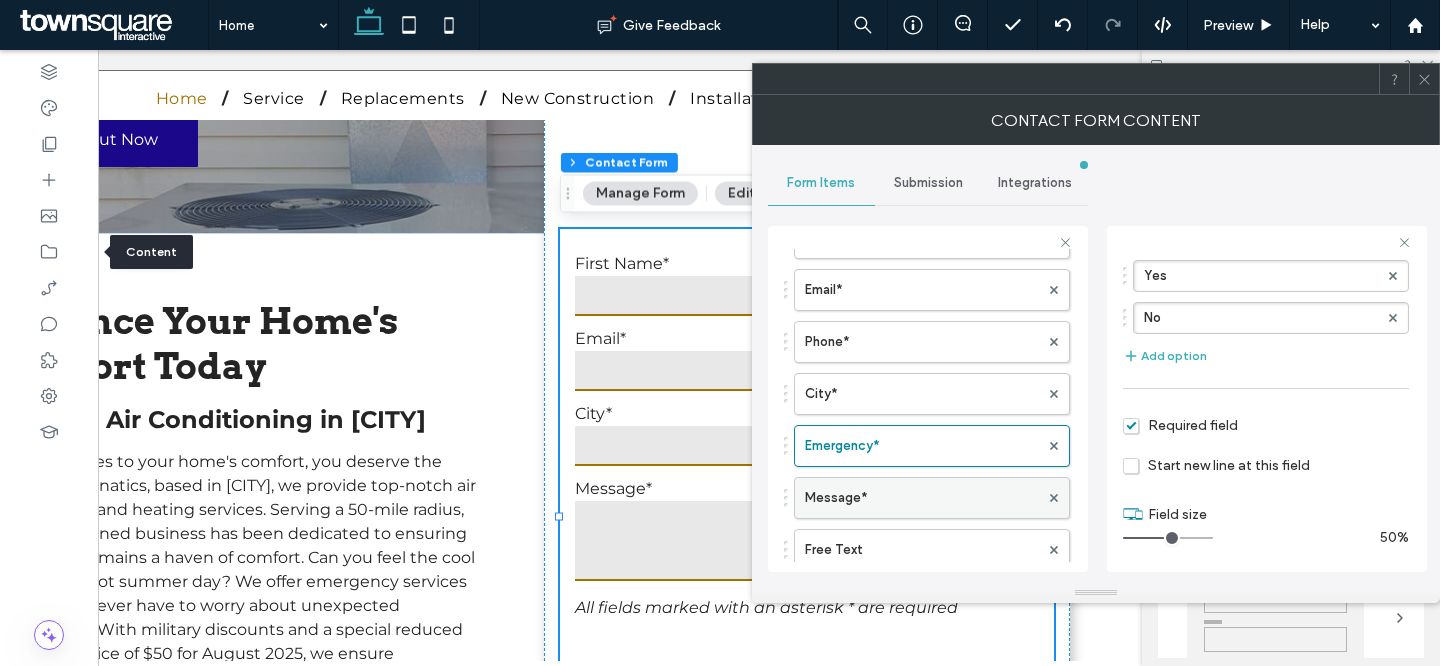 click on "Message*" at bounding box center [922, 498] 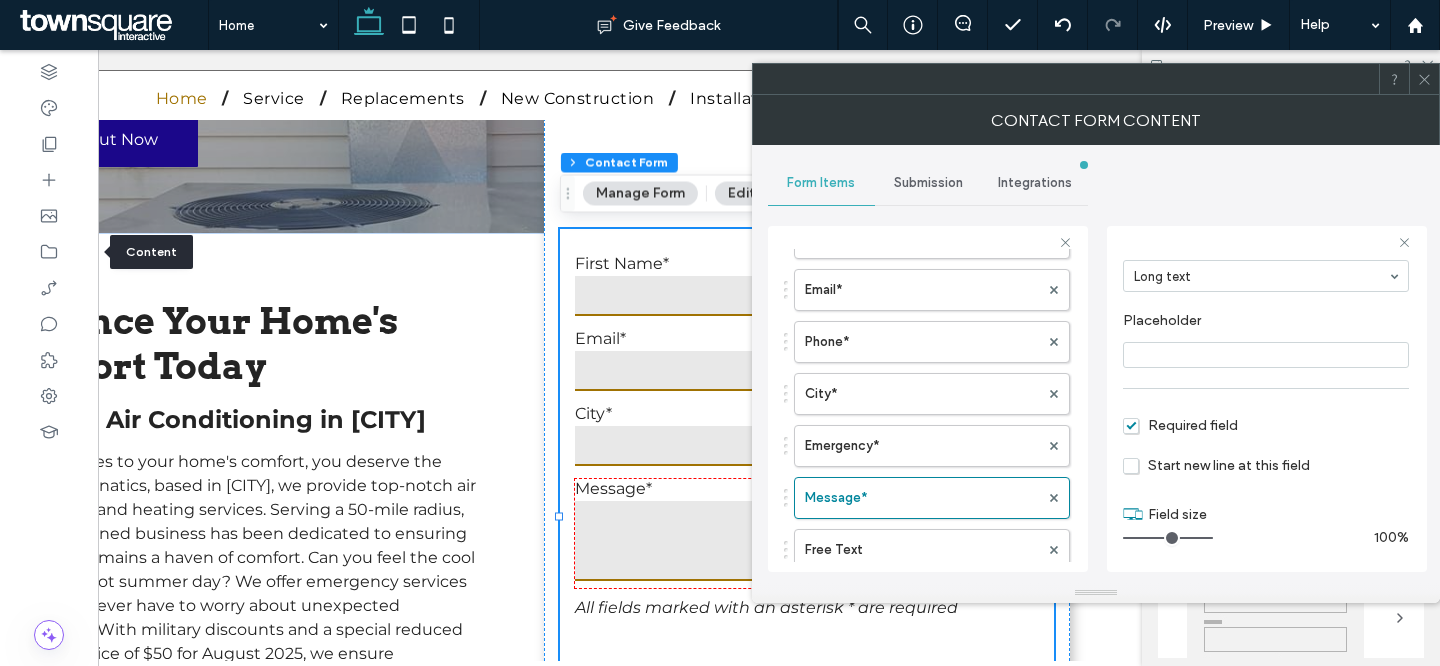 scroll, scrollTop: 0, scrollLeft: 0, axis: both 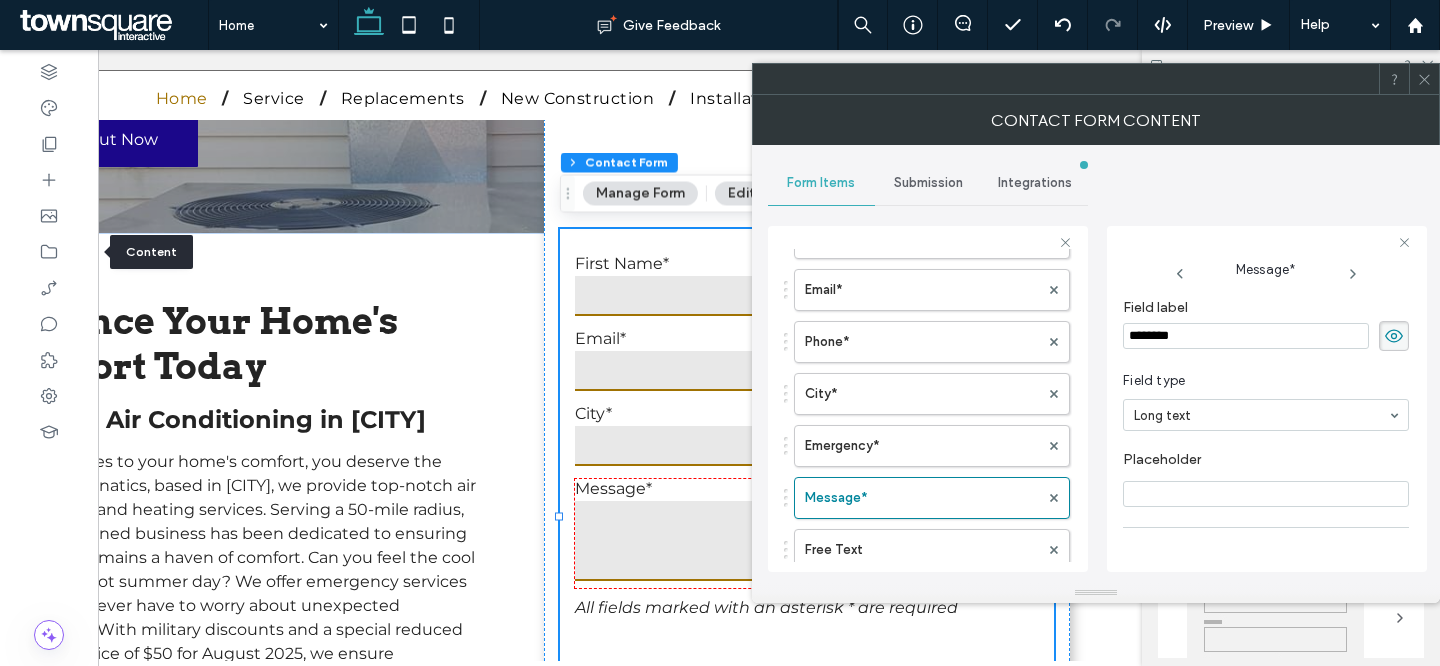 drag, startPoint x: 1226, startPoint y: 332, endPoint x: 1131, endPoint y: 330, distance: 95.02105 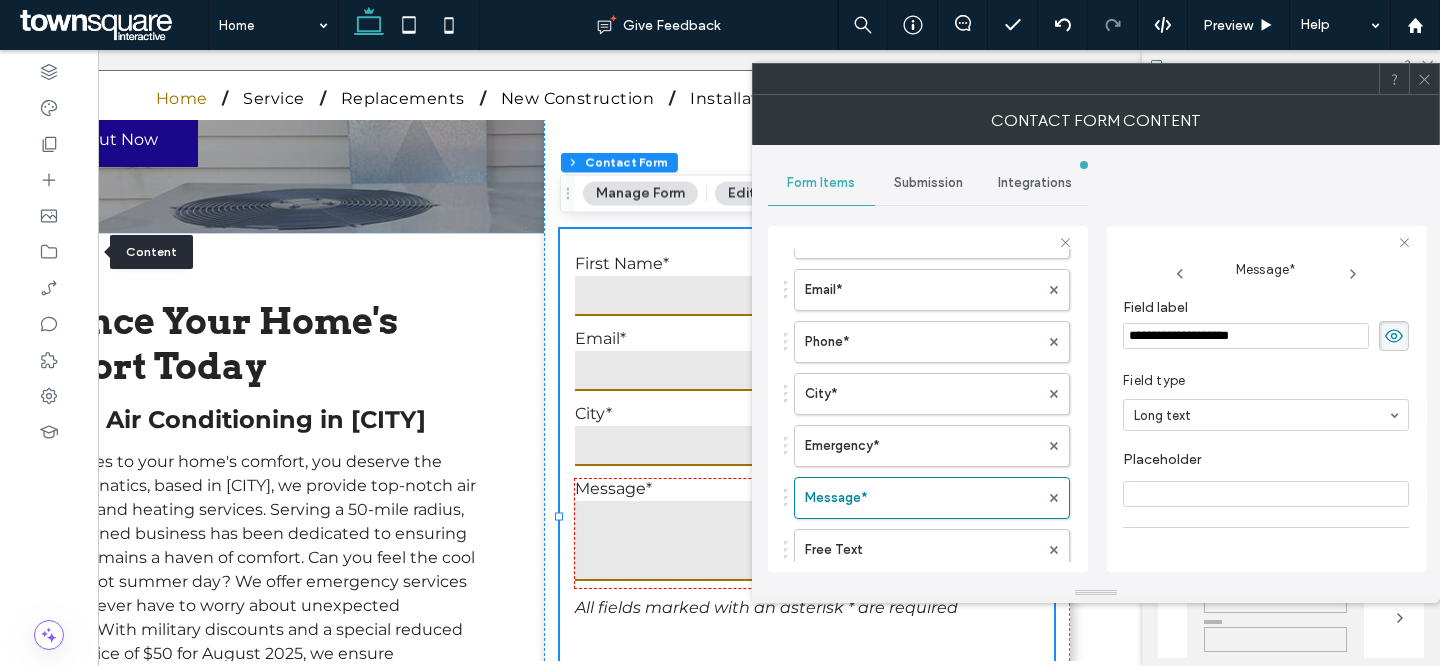 type on "**********" 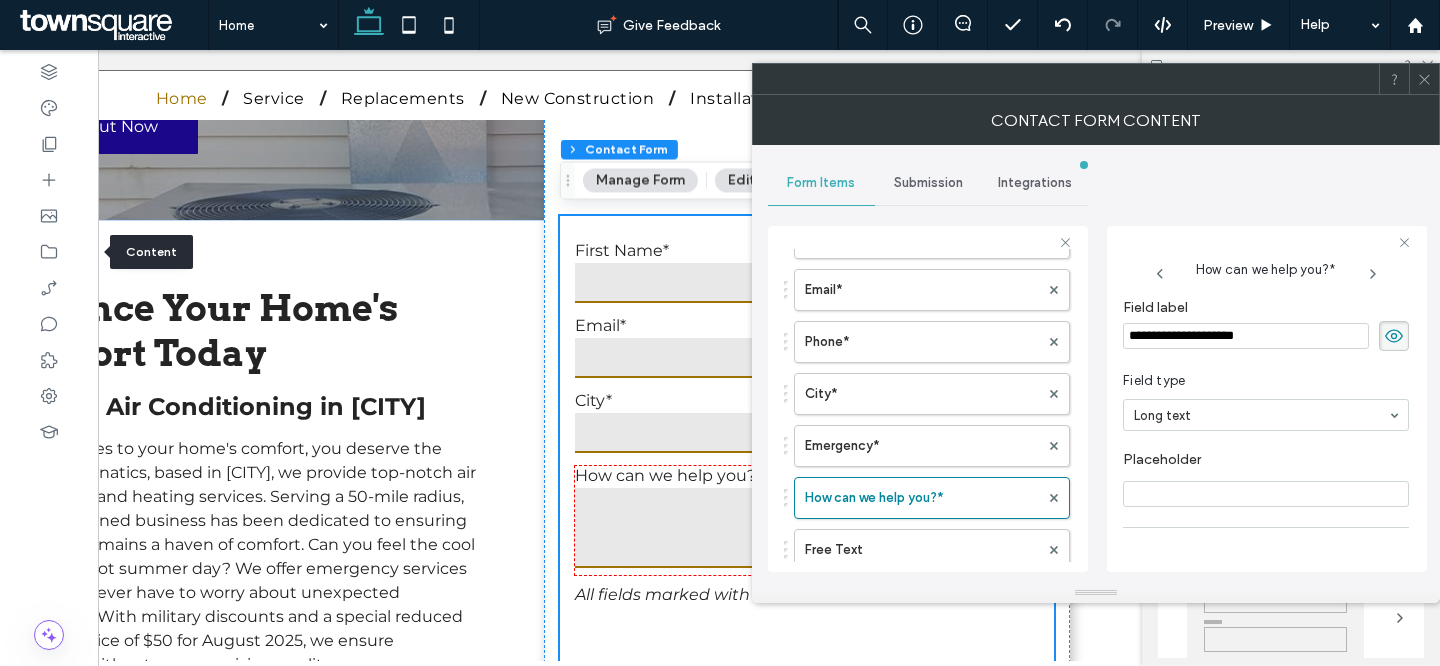 scroll, scrollTop: 397, scrollLeft: 0, axis: vertical 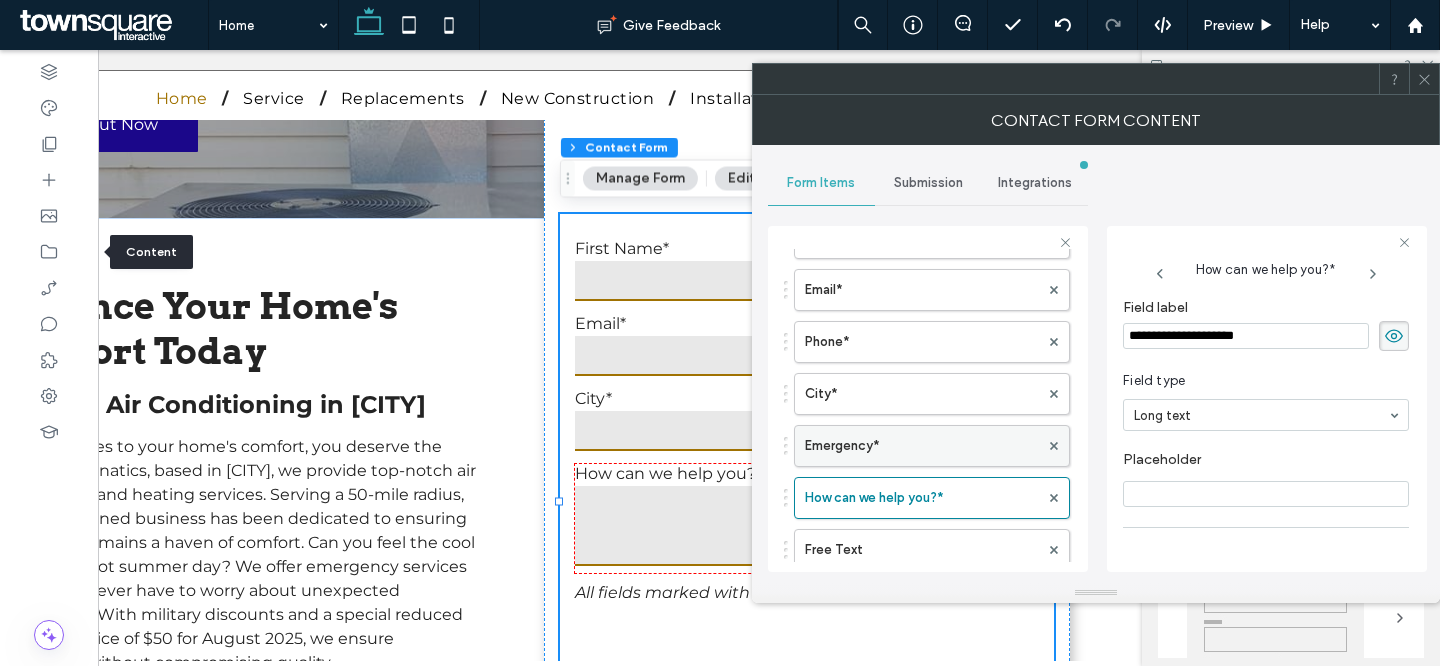 click on "Emergency*" at bounding box center [922, 446] 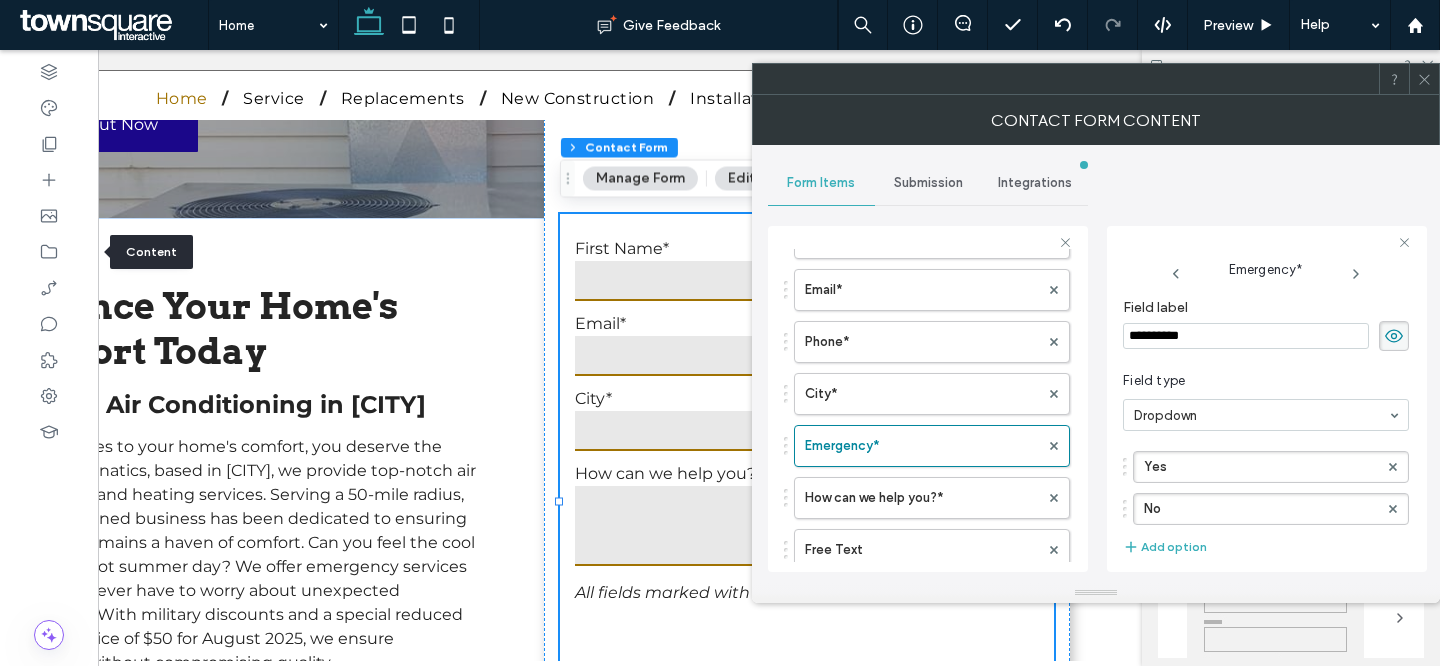 click on "**********" at bounding box center (1246, 336) 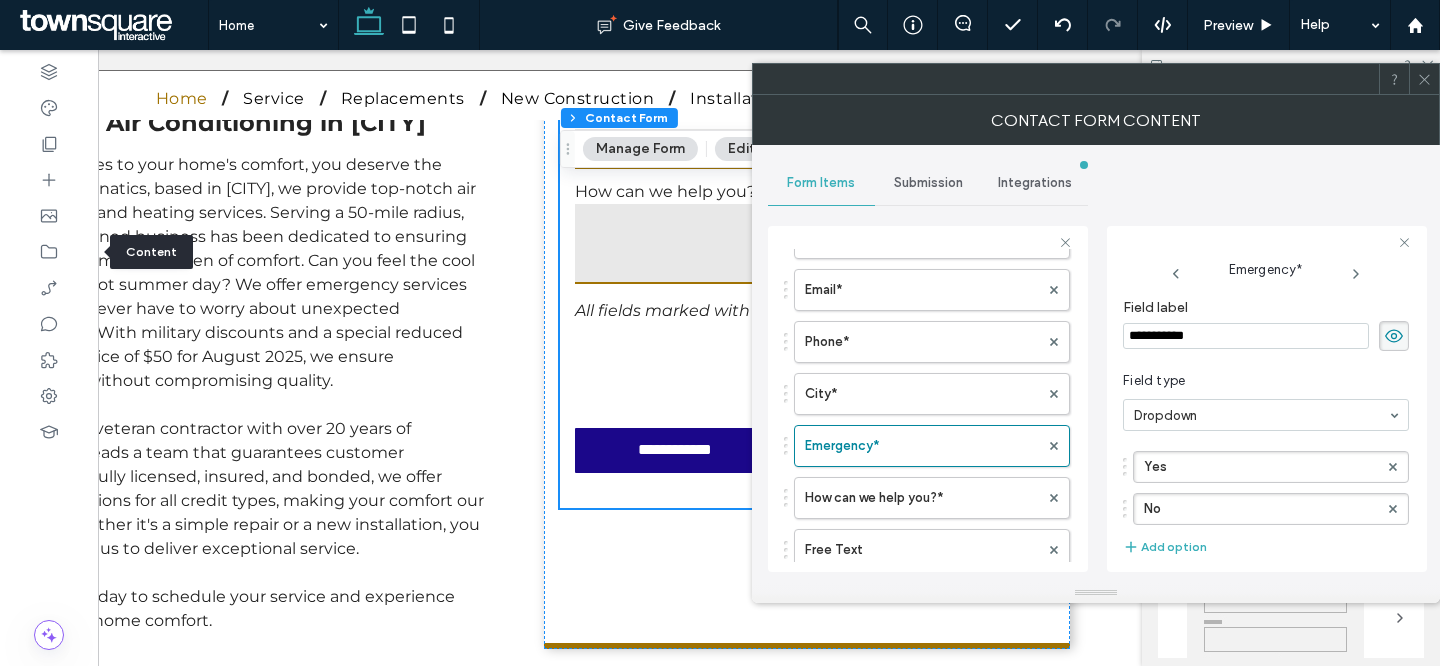 scroll, scrollTop: 694, scrollLeft: 0, axis: vertical 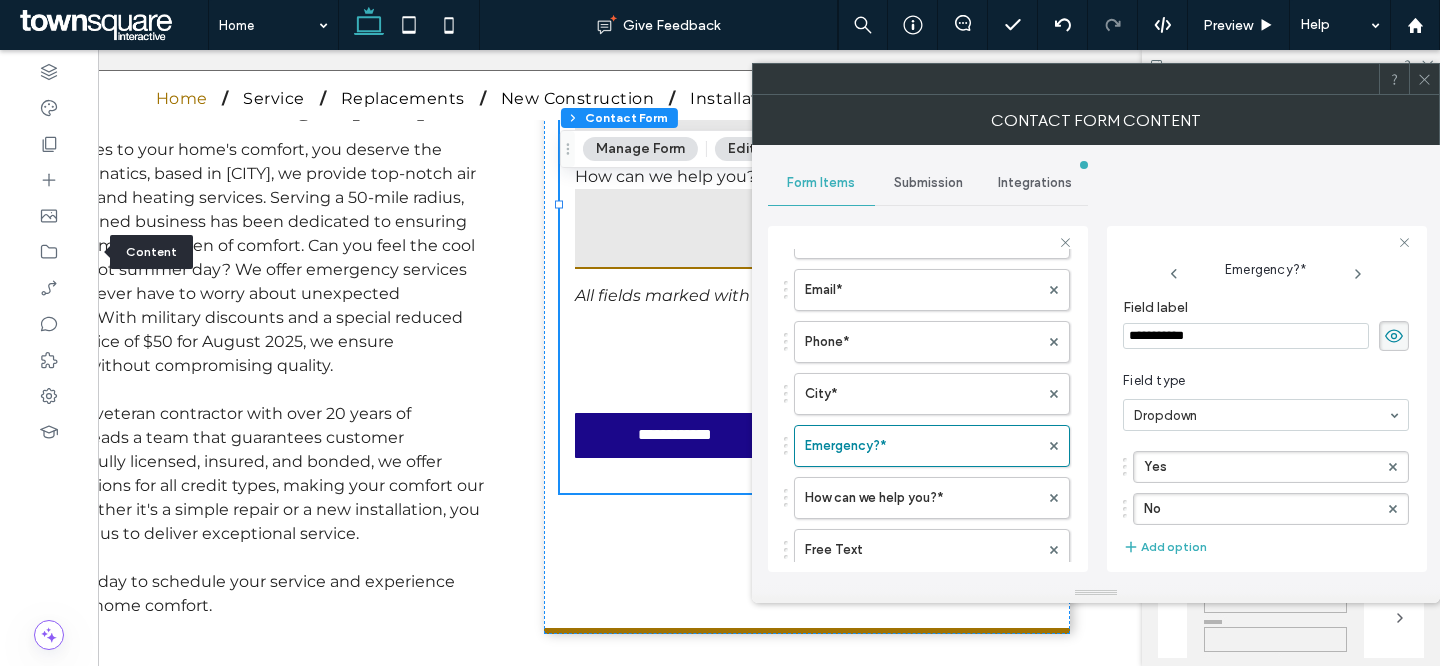 click 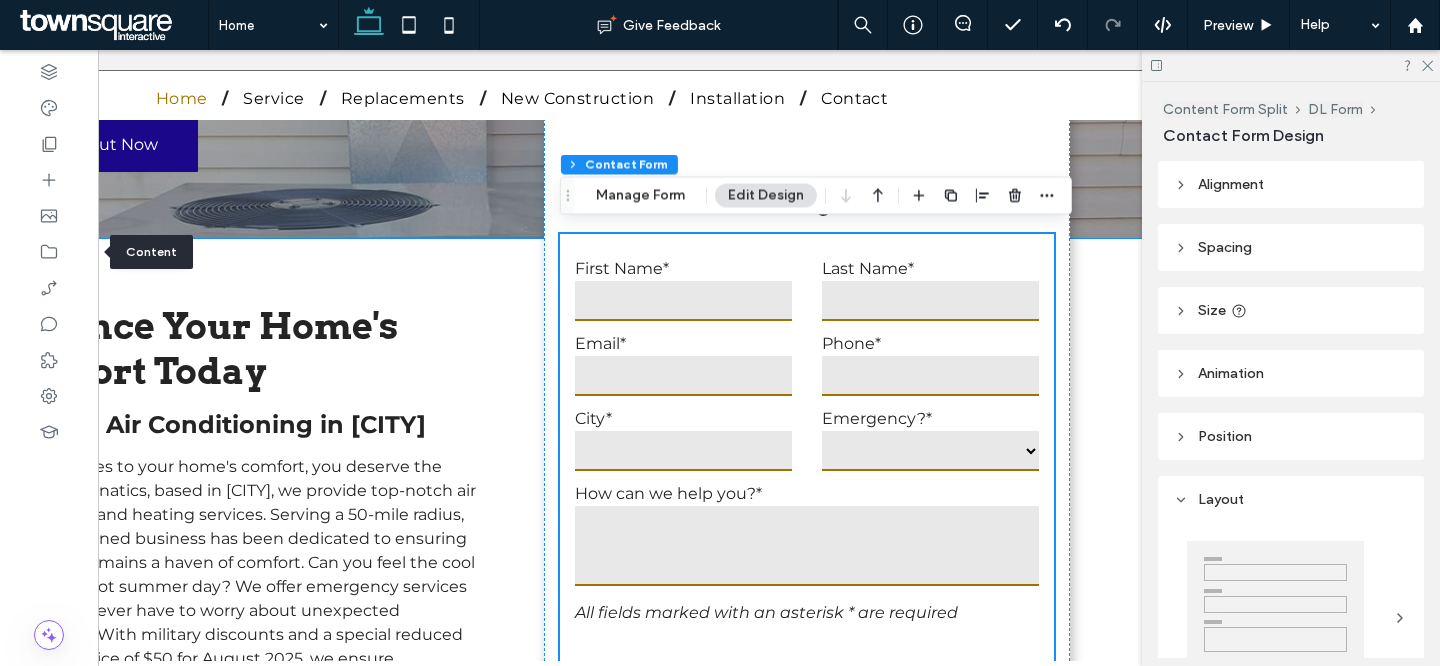 scroll, scrollTop: 376, scrollLeft: 0, axis: vertical 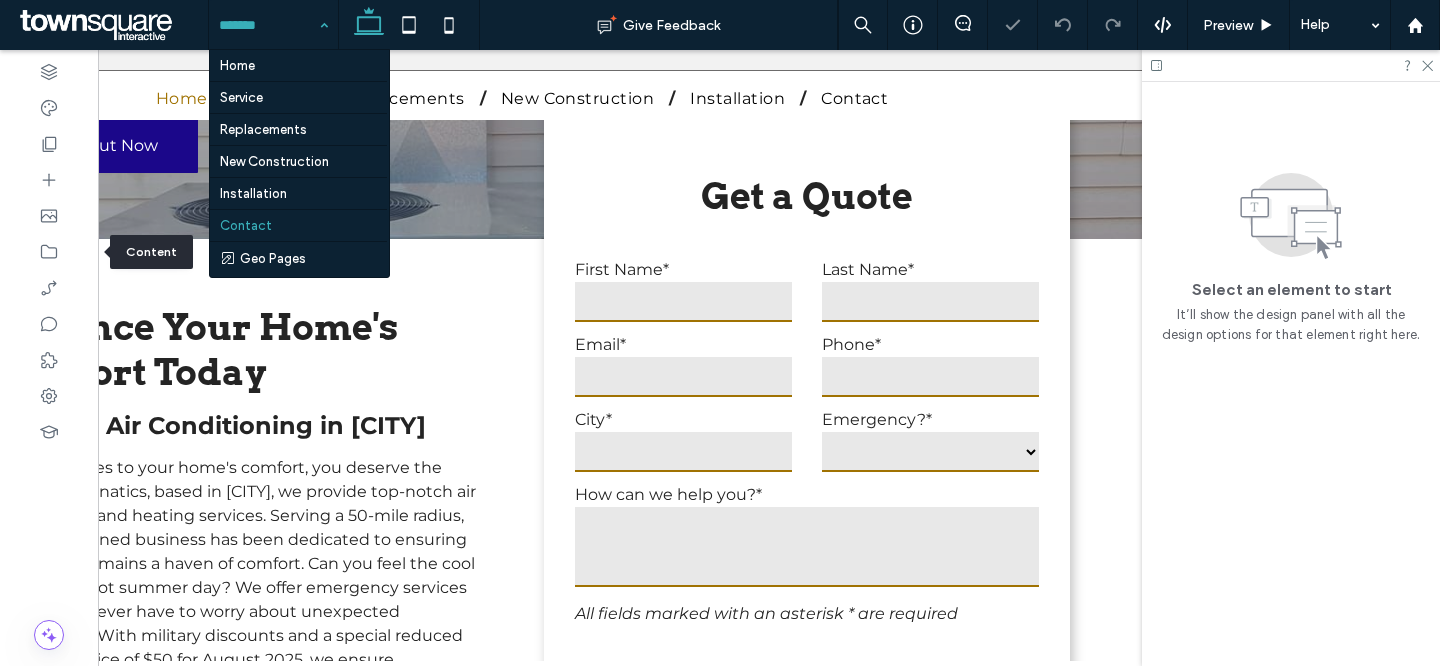 click at bounding box center (268, 25) 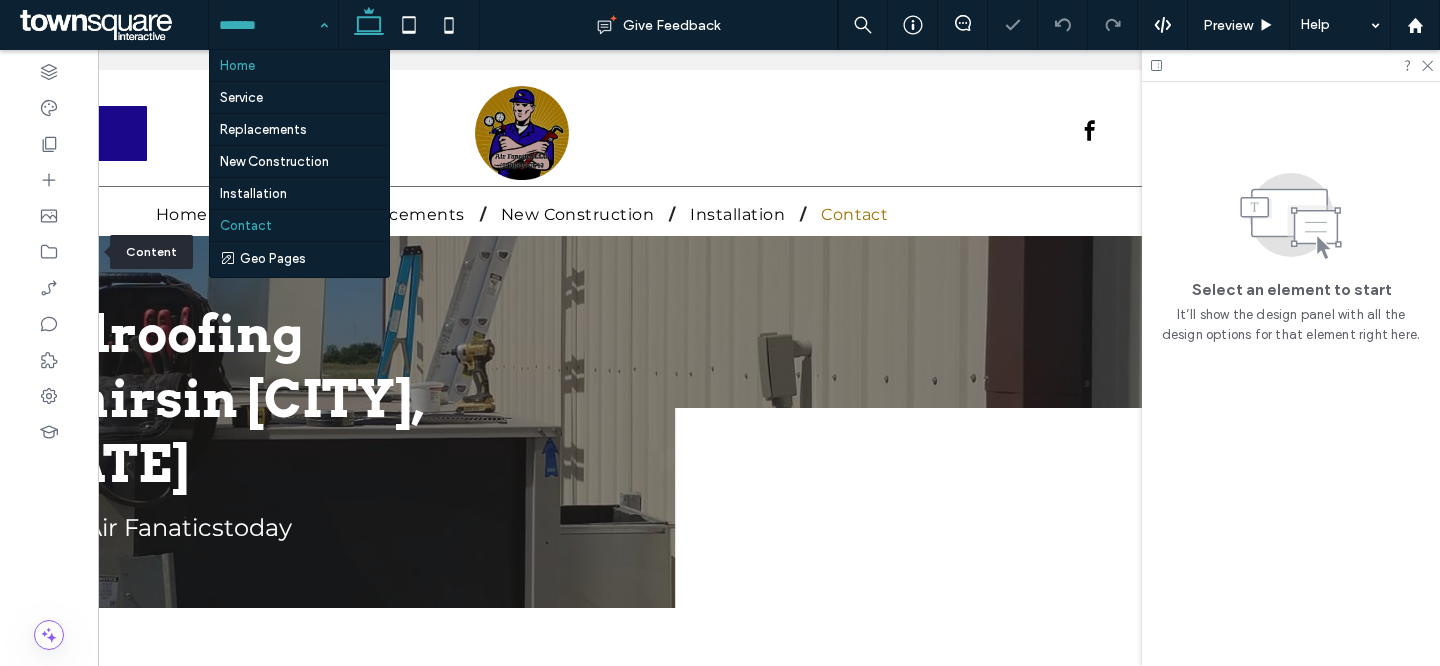 scroll, scrollTop: 0, scrollLeft: 0, axis: both 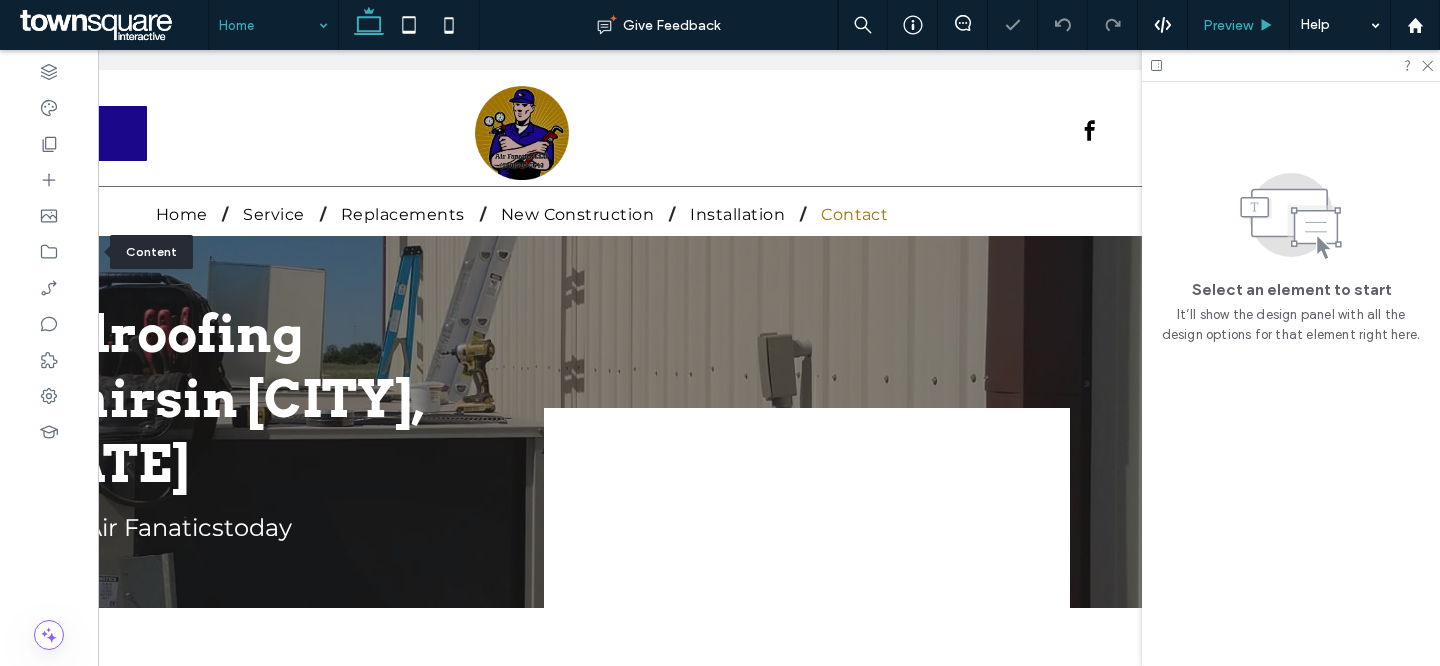 click on "Preview" at bounding box center (1239, 25) 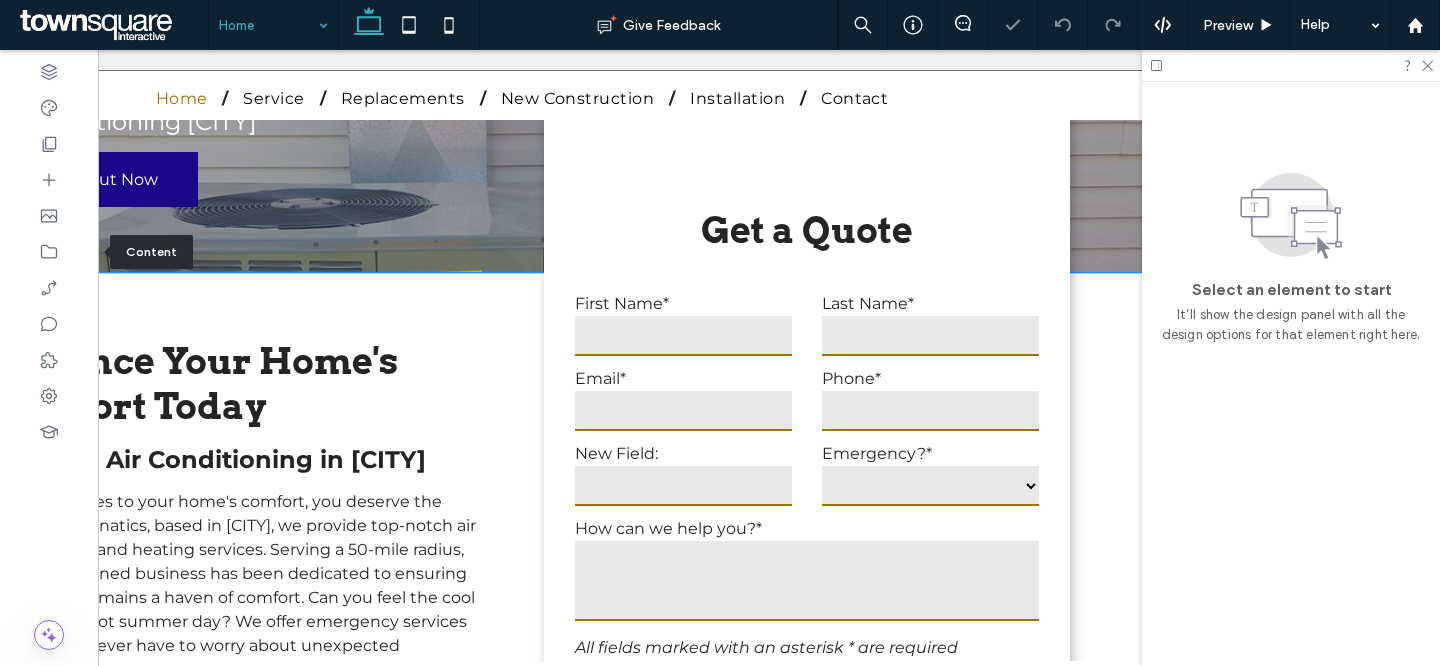 scroll, scrollTop: 589, scrollLeft: 0, axis: vertical 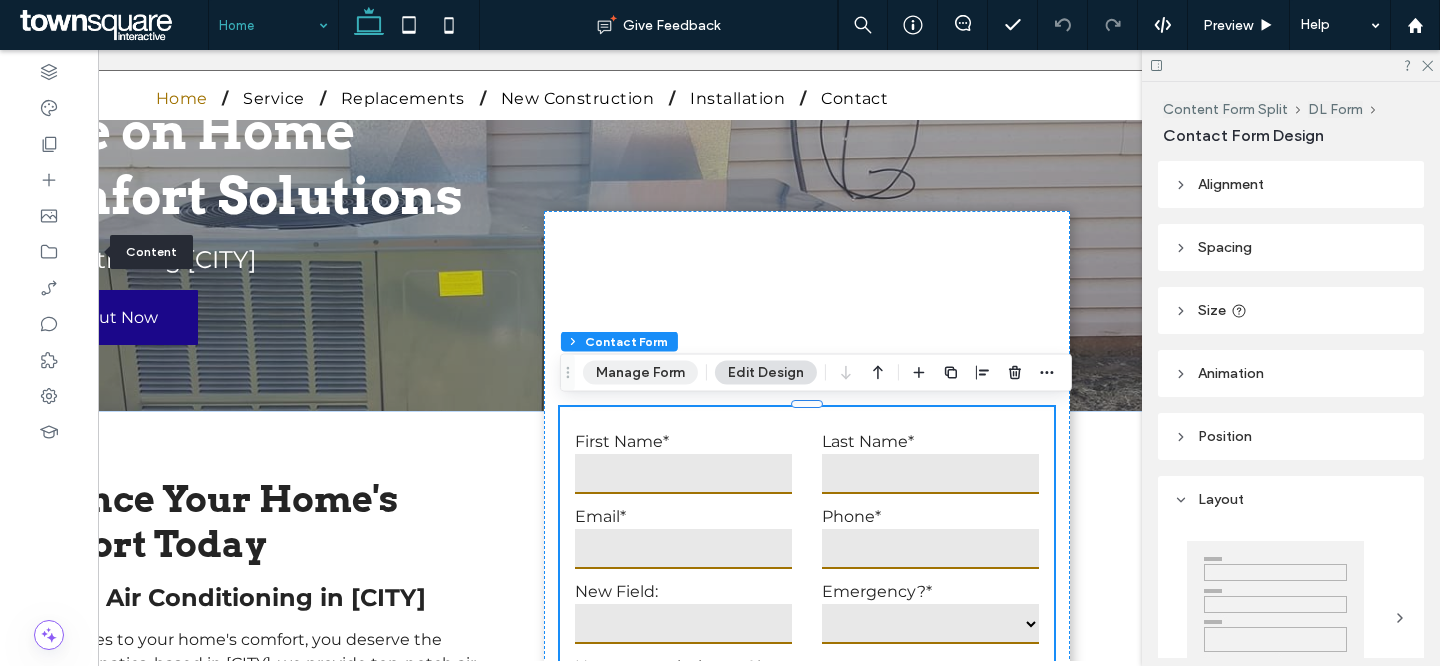 click on "Manage Form" at bounding box center (640, 373) 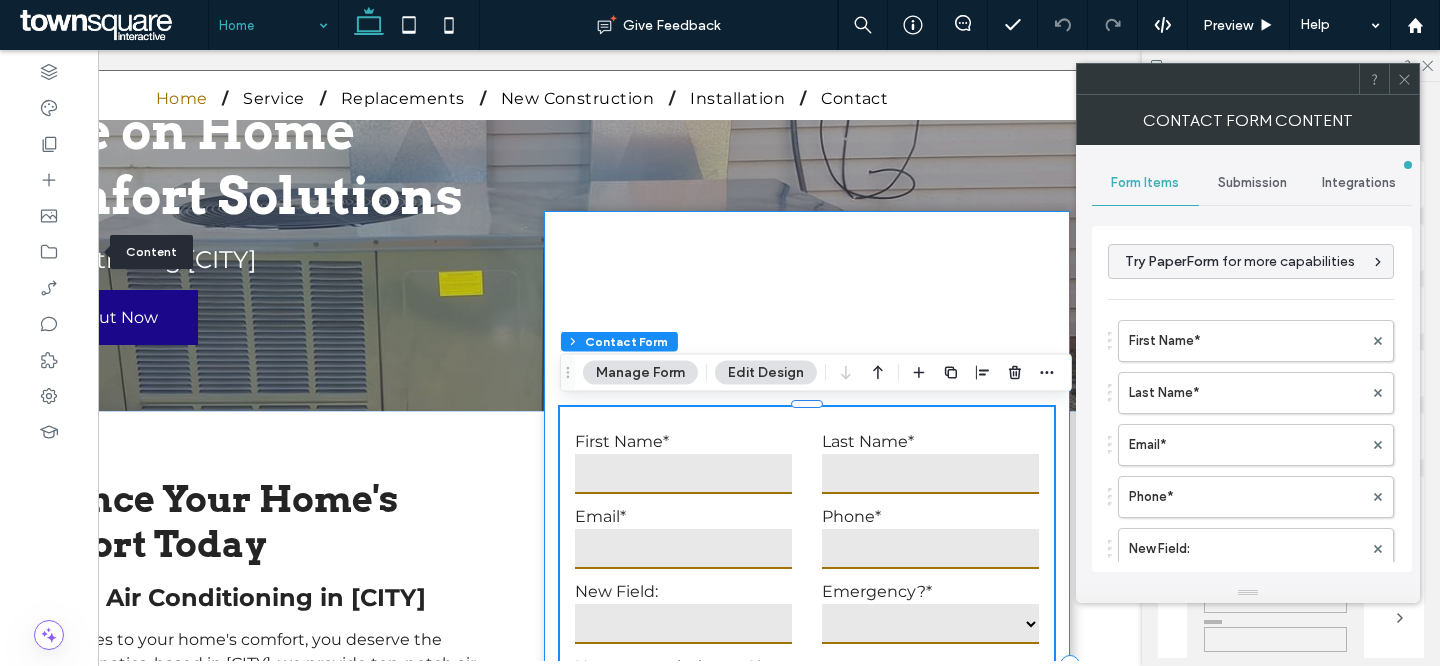 click on "**********" at bounding box center [807, 667] 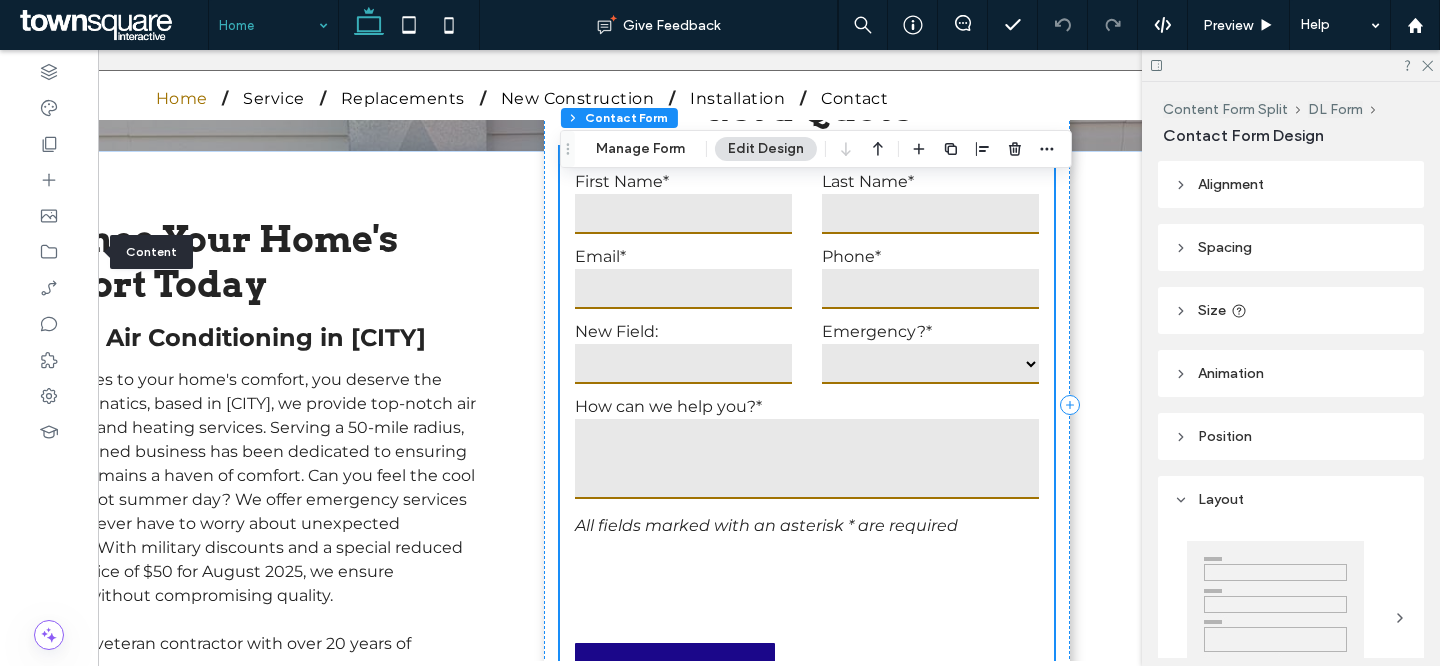scroll, scrollTop: 349, scrollLeft: 0, axis: vertical 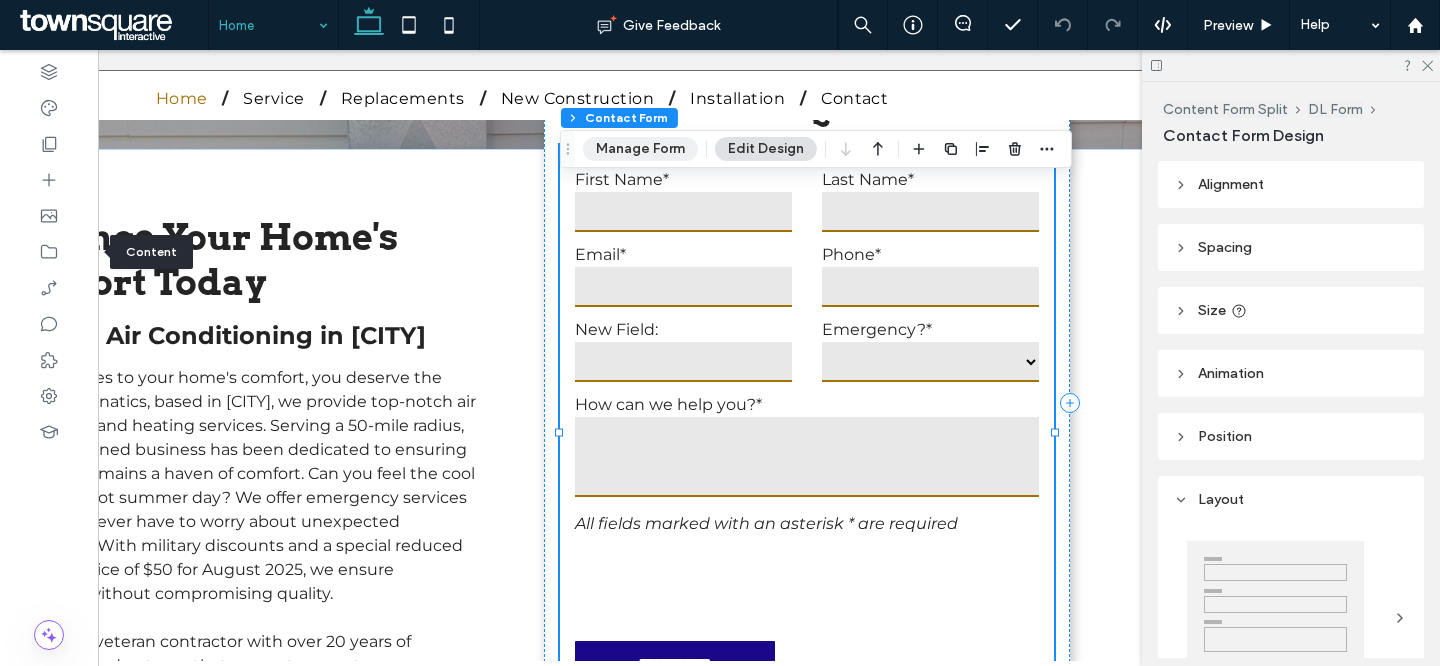 click on "Manage Form" at bounding box center (640, 149) 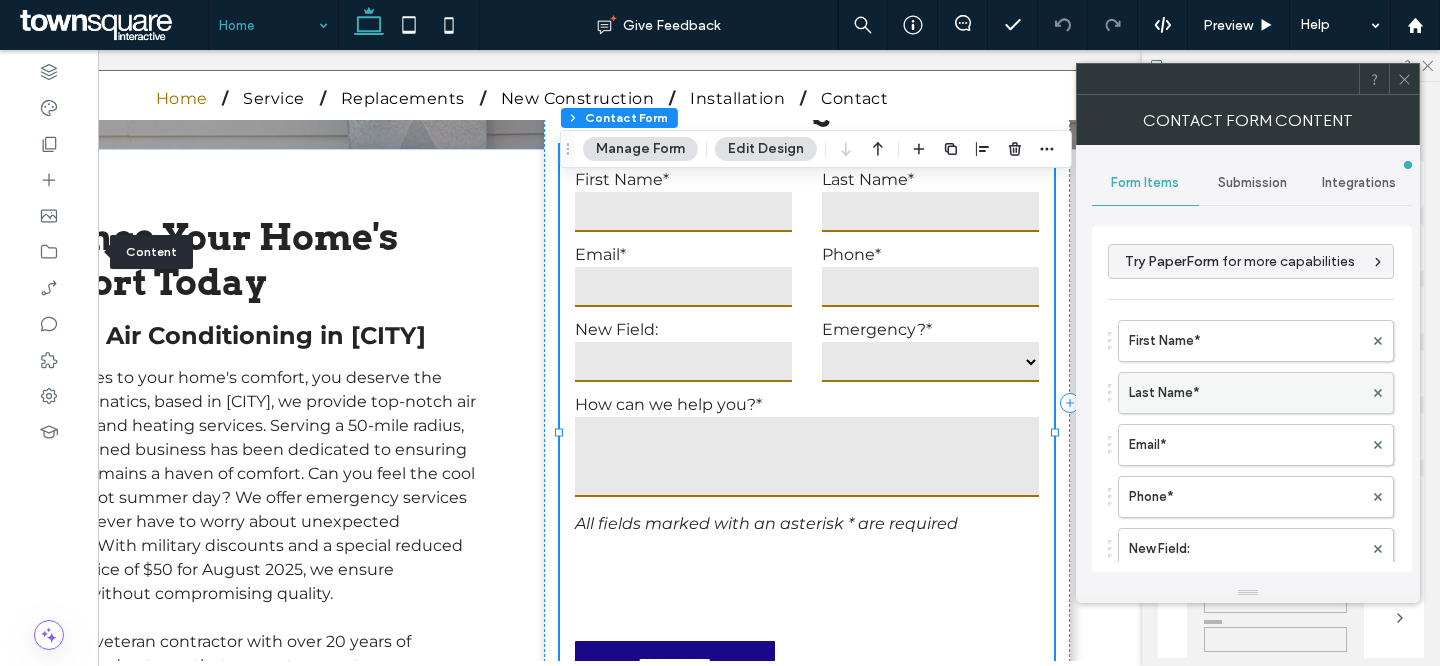 click on "Last Name*" at bounding box center (1246, 393) 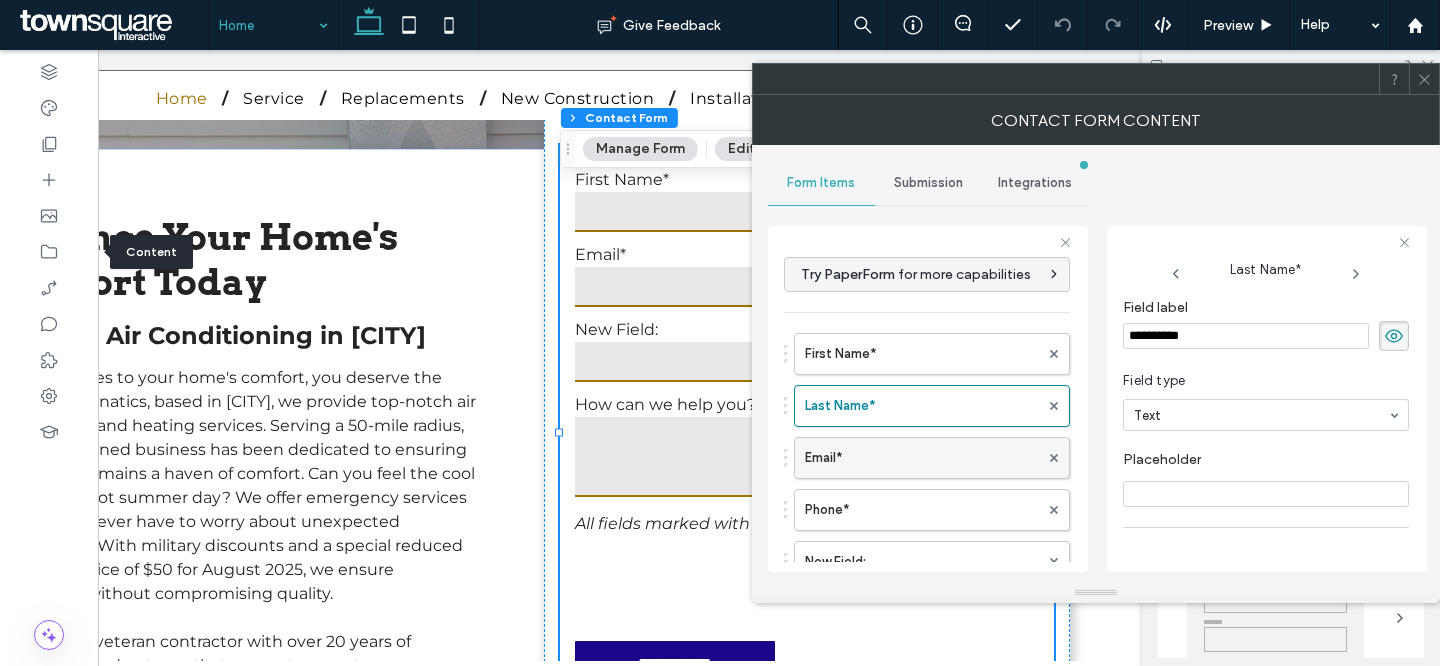 scroll, scrollTop: 172, scrollLeft: 0, axis: vertical 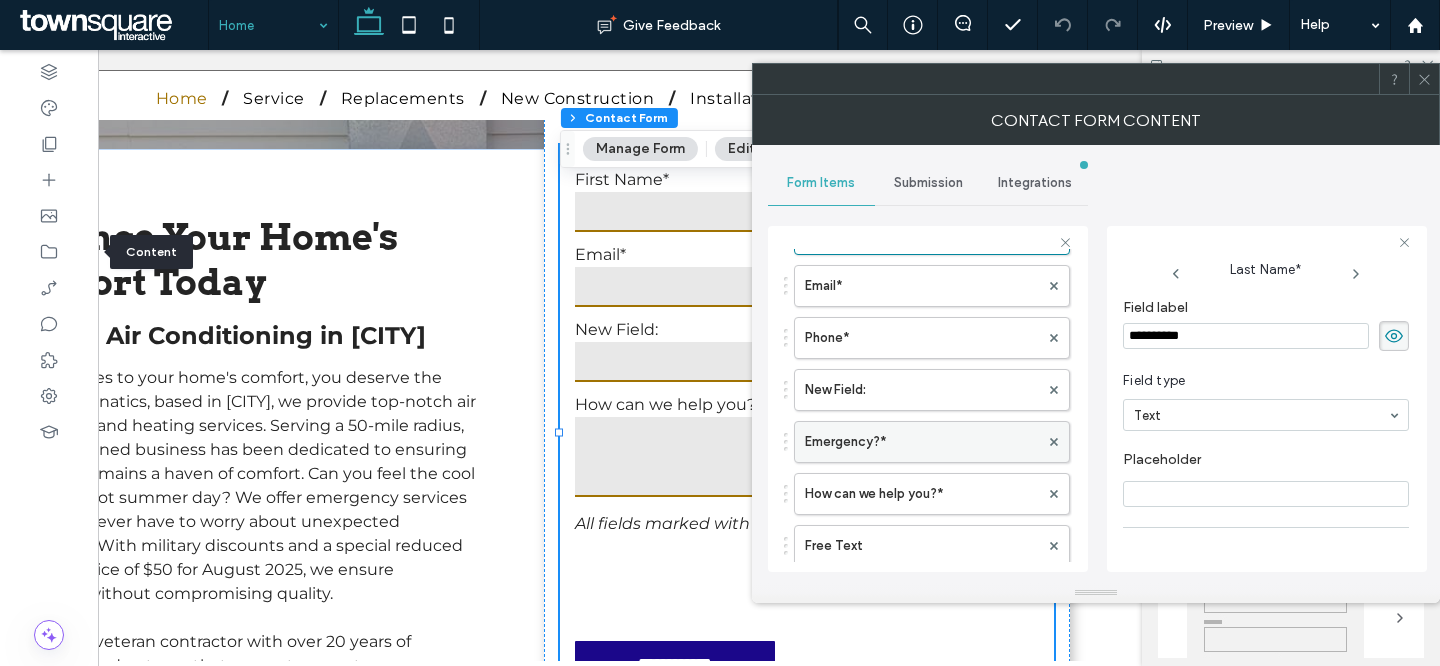 click on "Emergency?*" at bounding box center [922, 442] 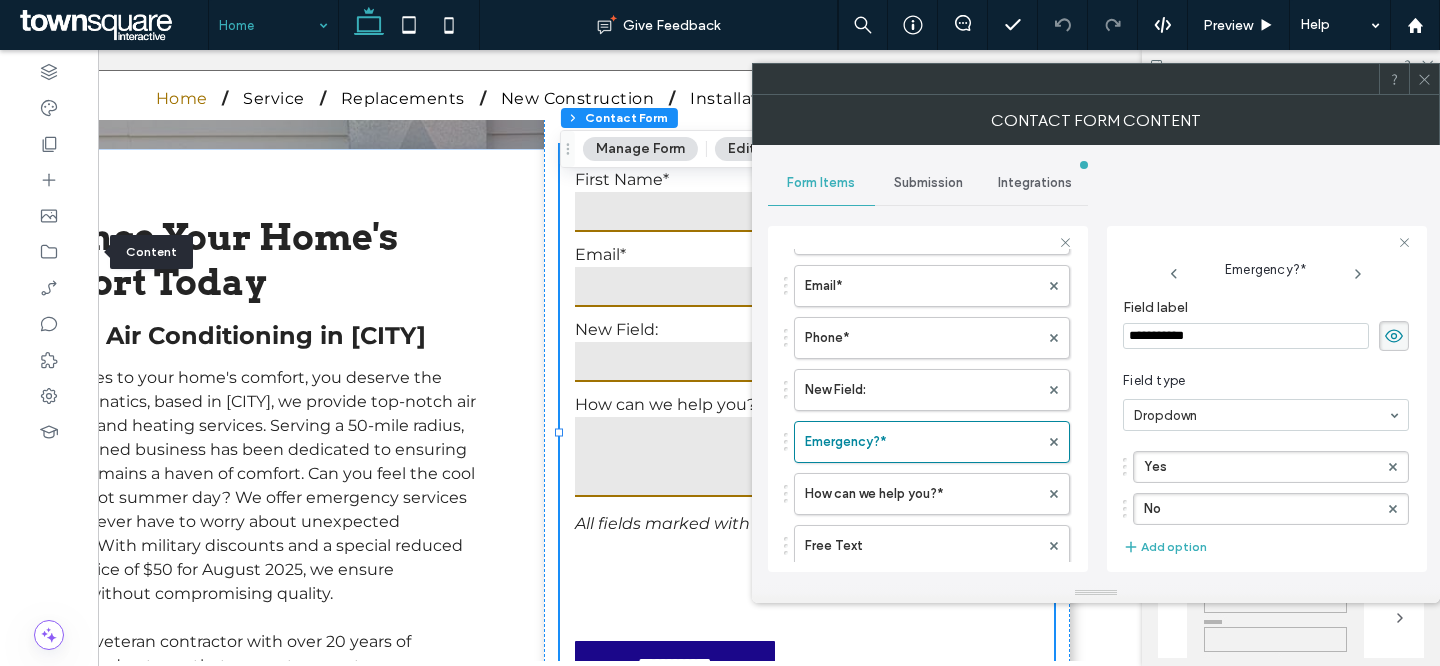 click on "**********" at bounding box center (1246, 336) 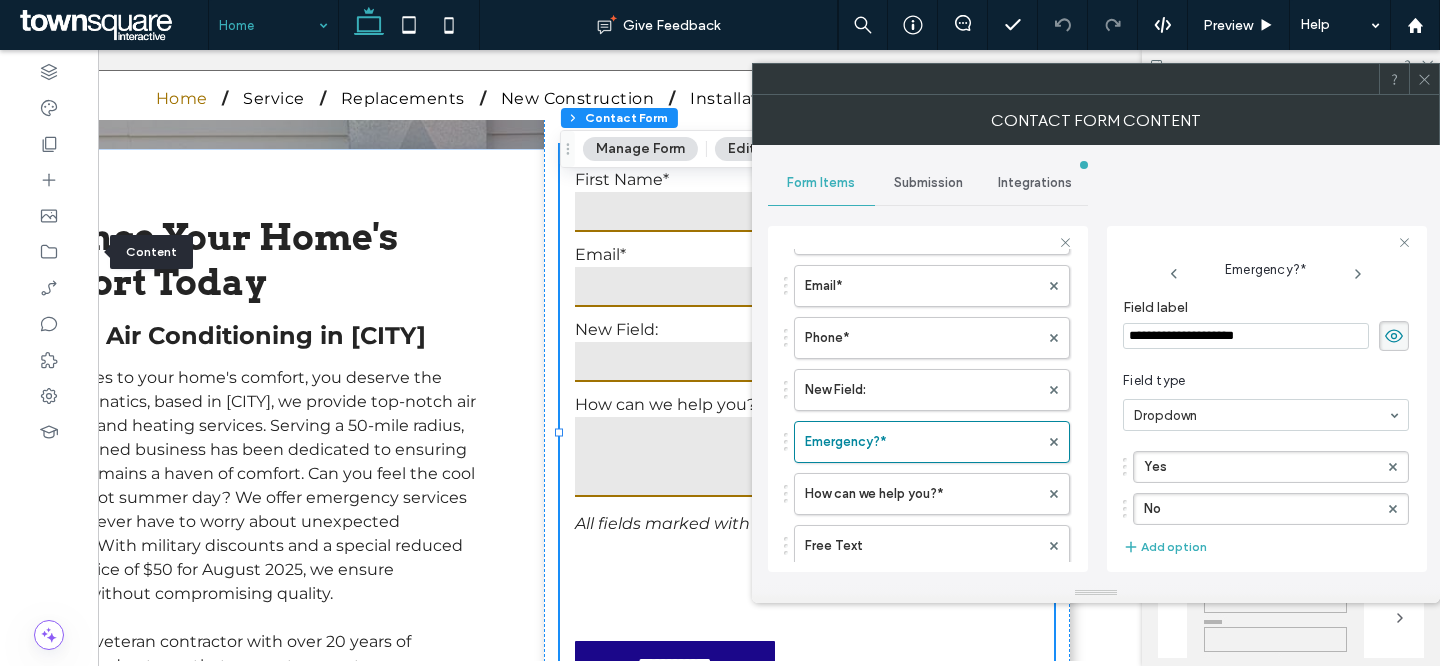 type on "**********" 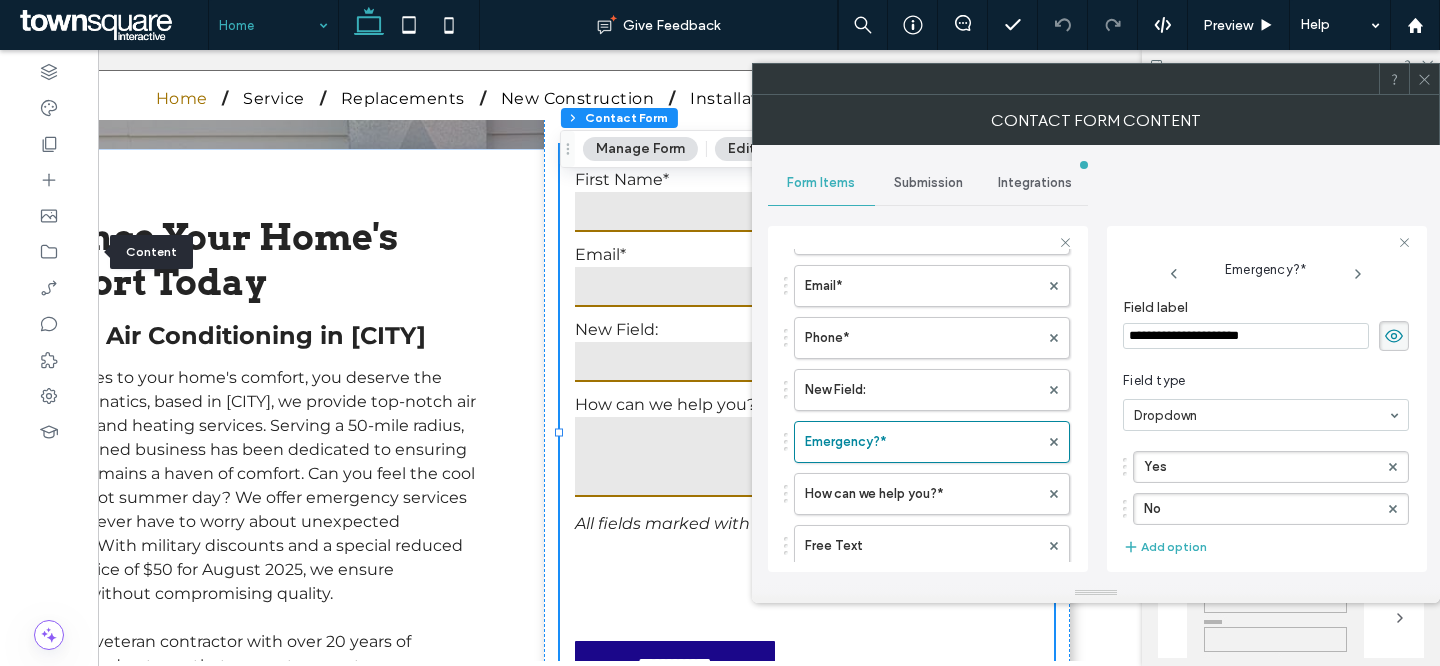 click at bounding box center (807, 457) 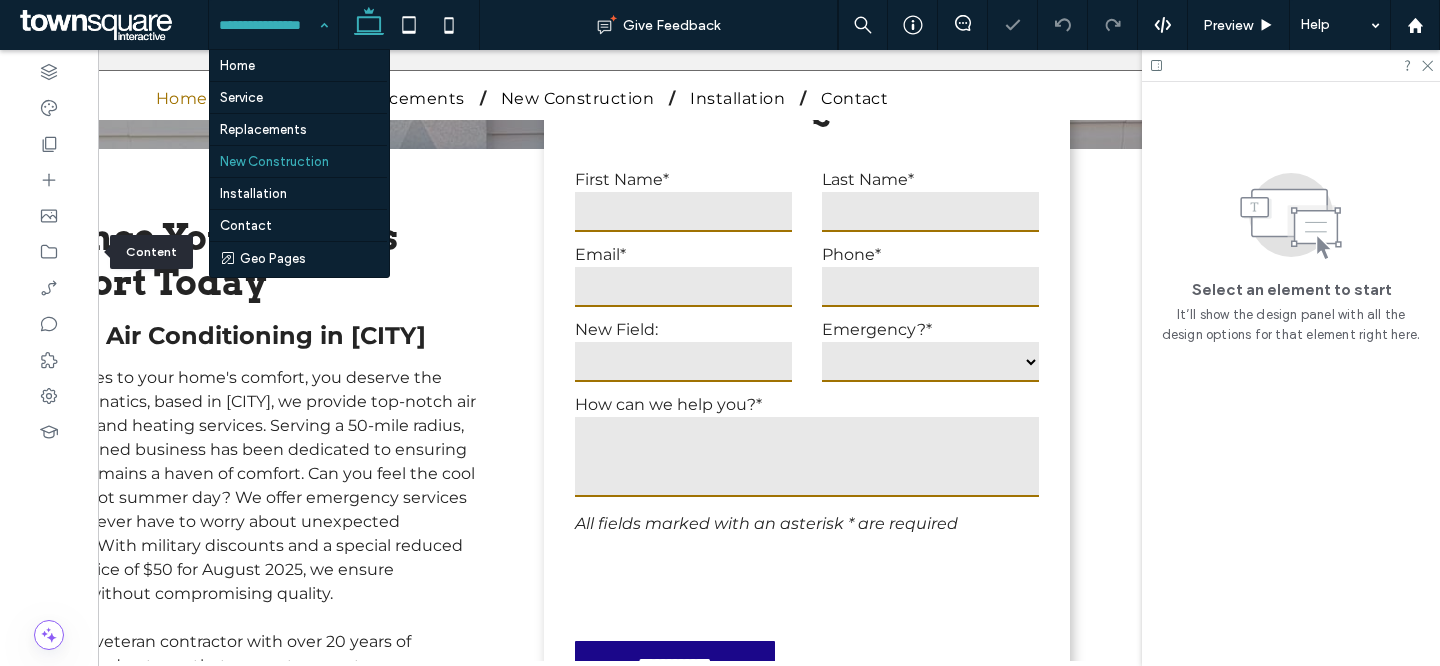 click at bounding box center [268, 25] 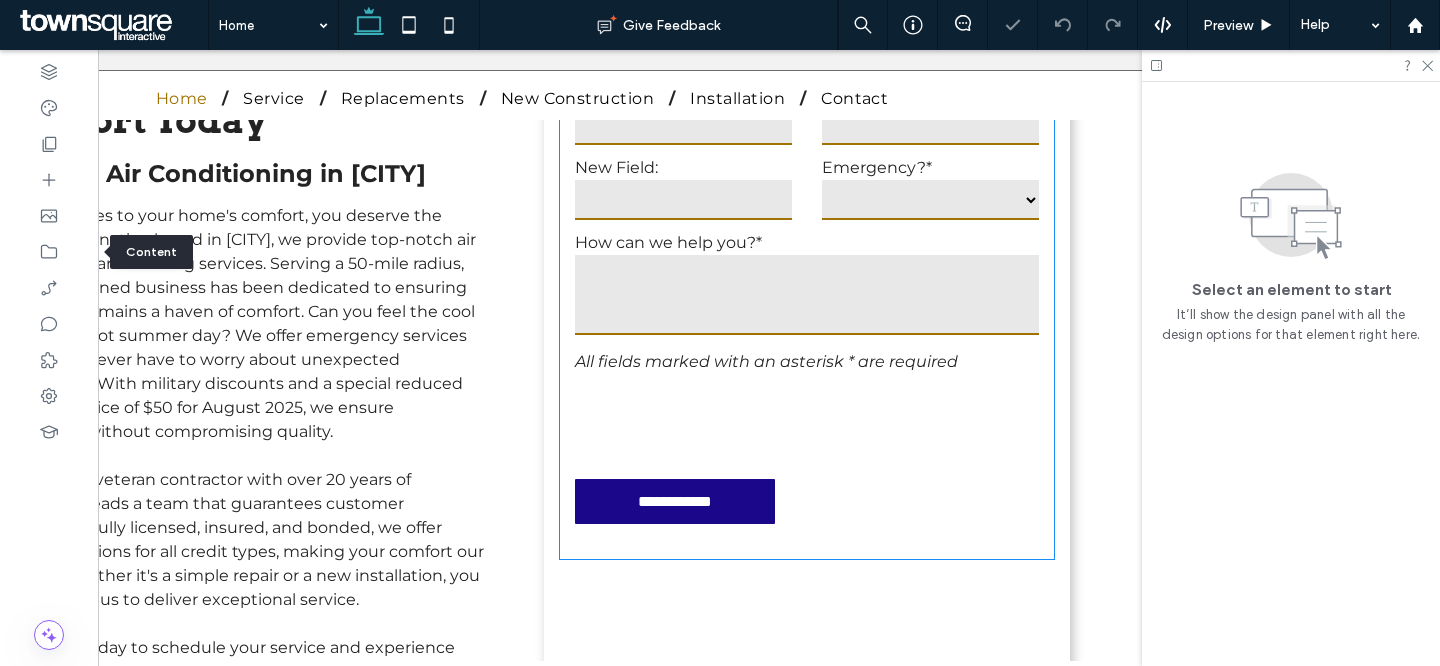 scroll, scrollTop: 343, scrollLeft: 0, axis: vertical 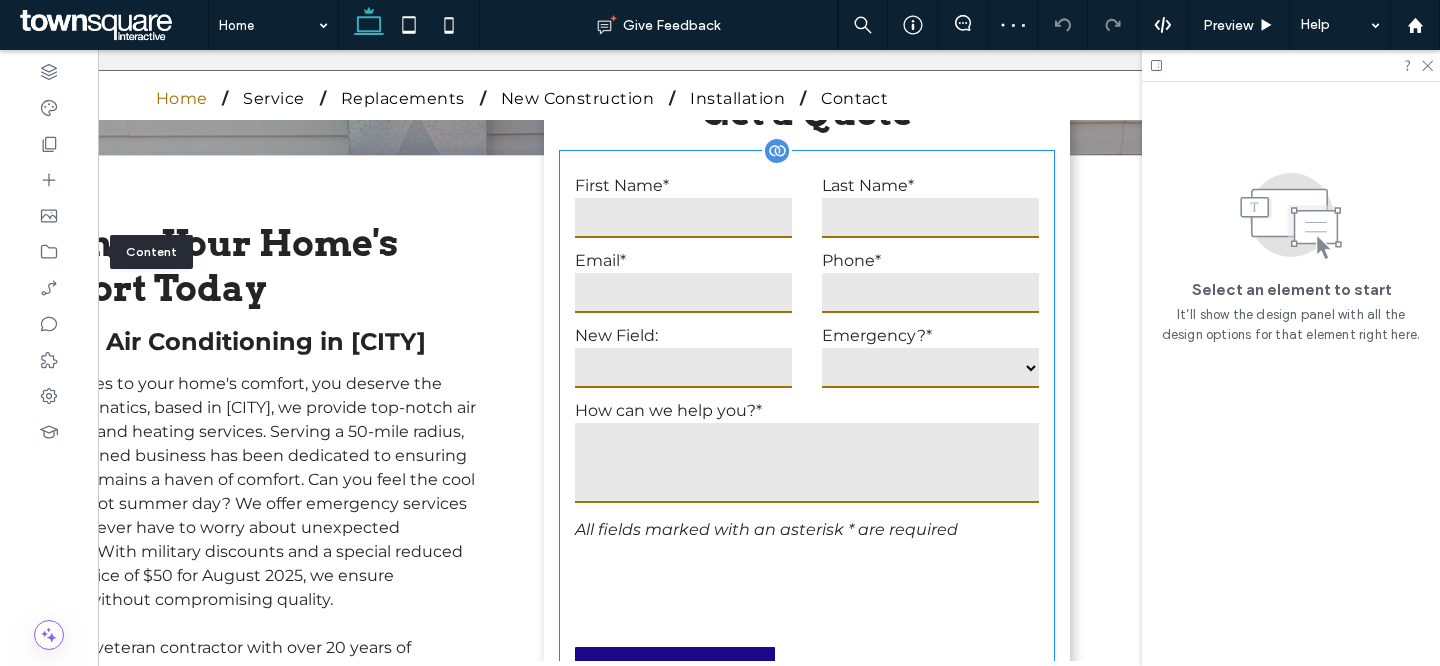 click on "***
**" at bounding box center (930, 368) 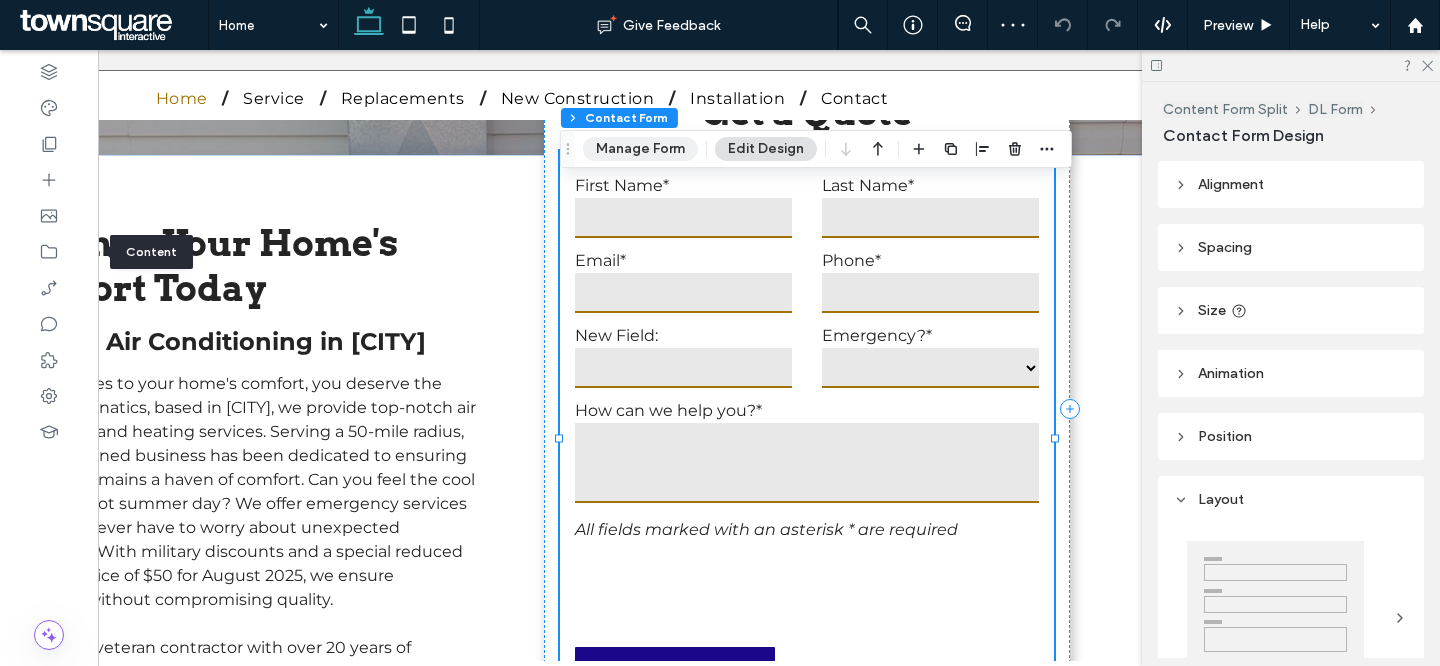 click on "Manage Form" at bounding box center (640, 149) 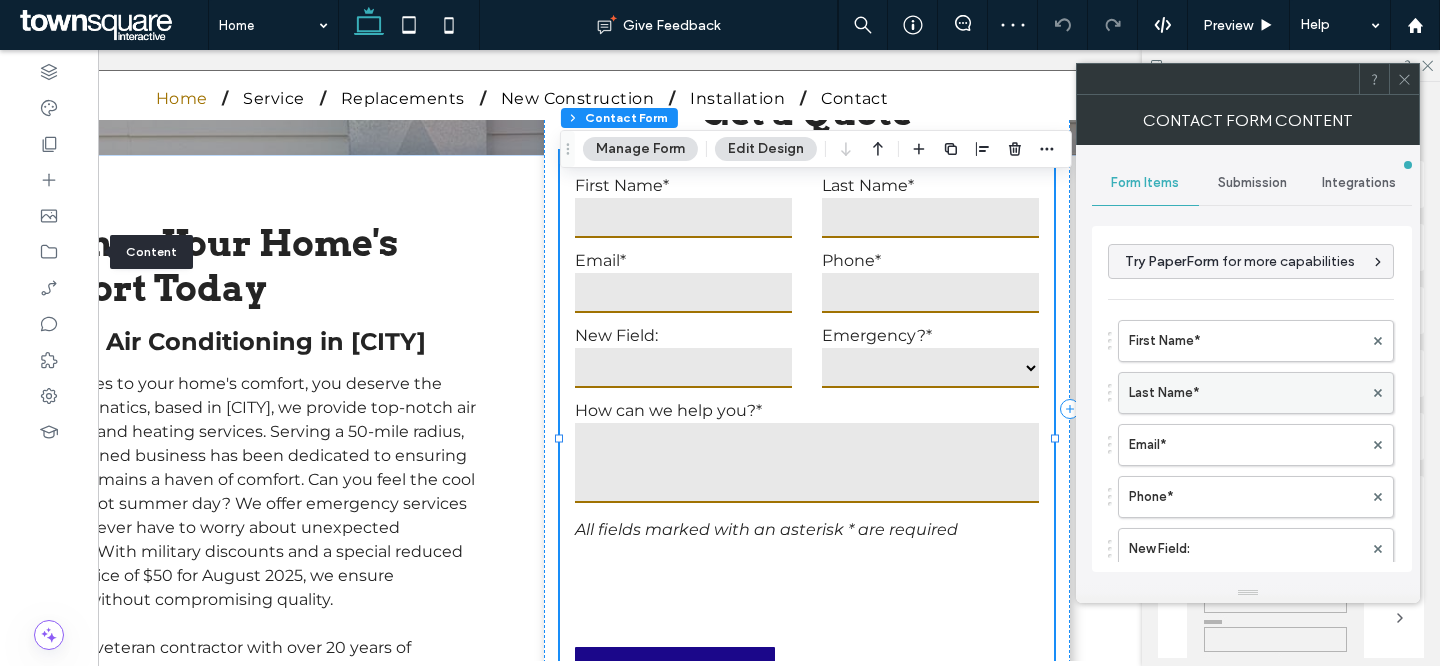 scroll, scrollTop: 133, scrollLeft: 0, axis: vertical 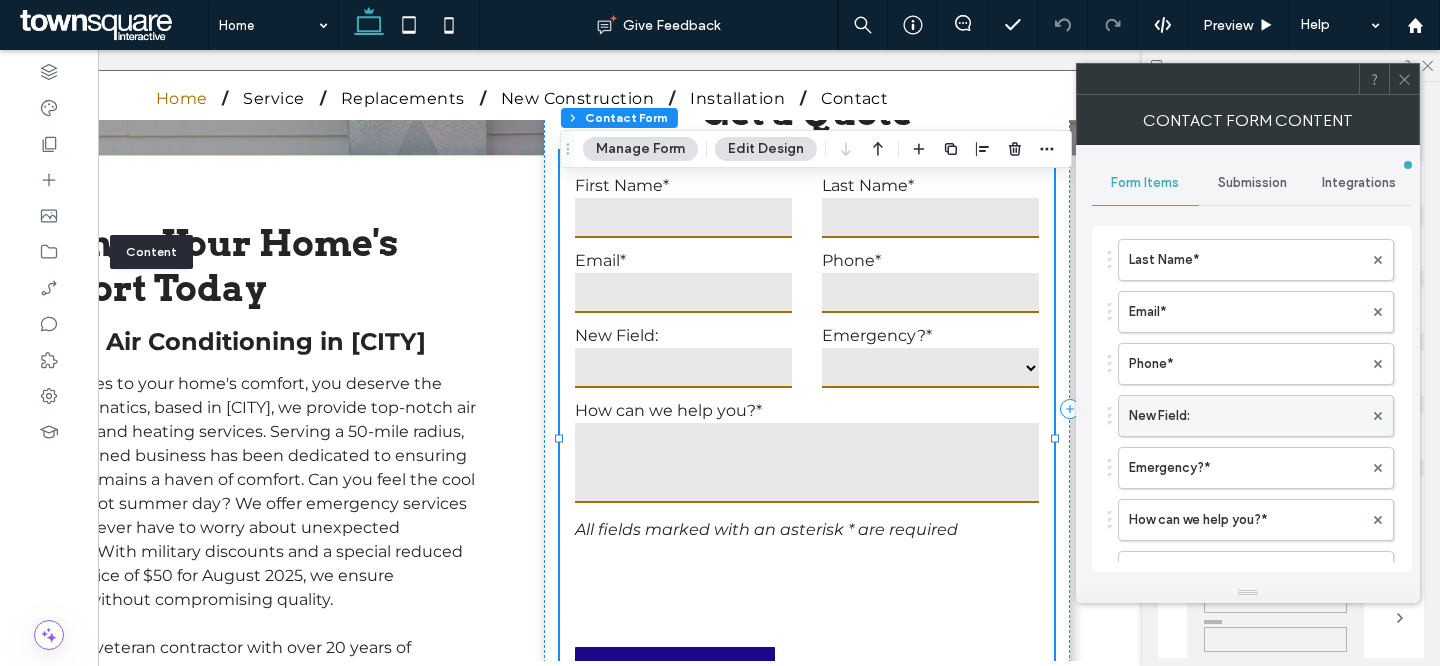 click on "New Field:" at bounding box center (1246, 416) 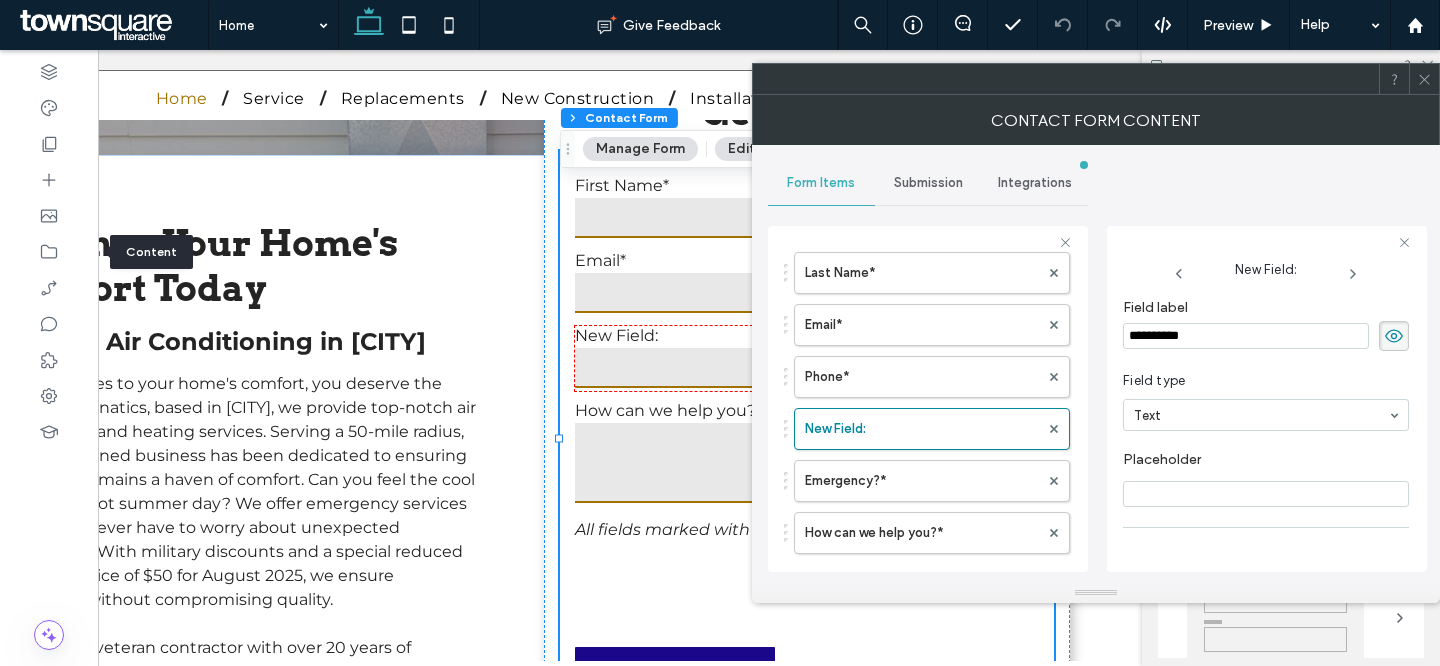 drag, startPoint x: 1228, startPoint y: 340, endPoint x: 1093, endPoint y: 334, distance: 135.13327 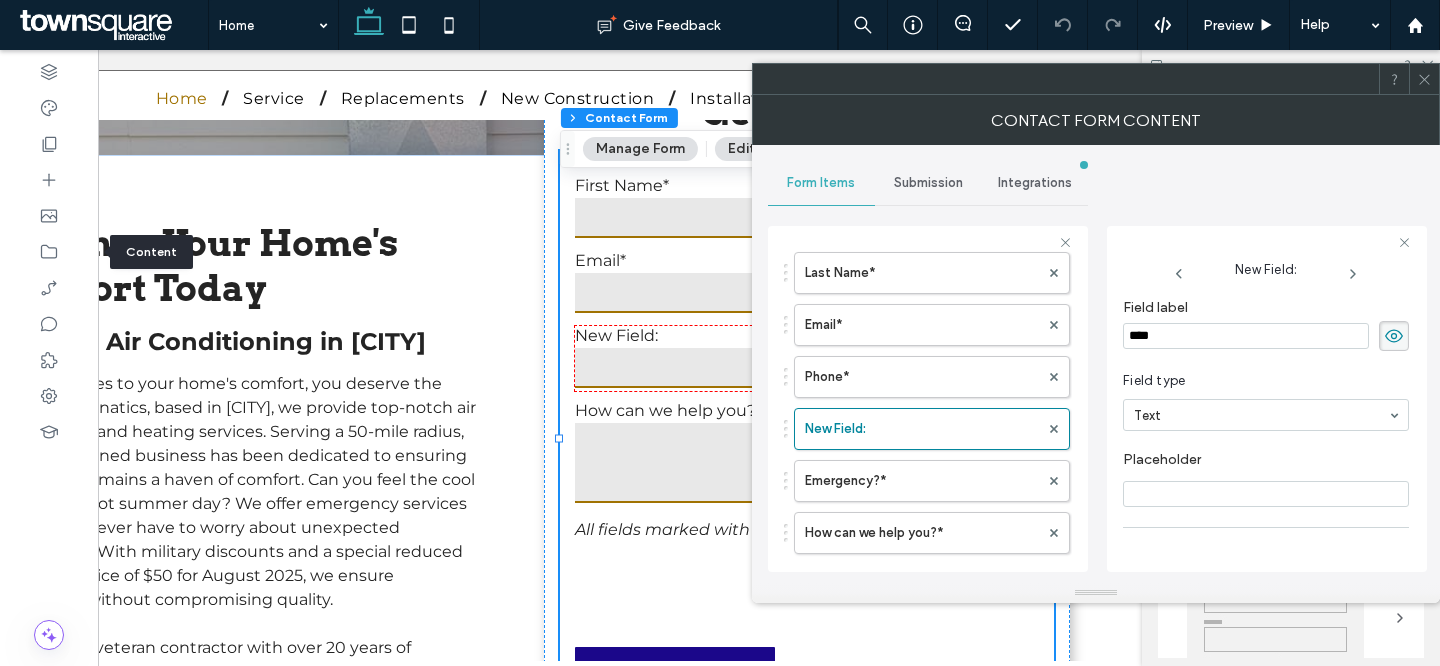 type on "*****" 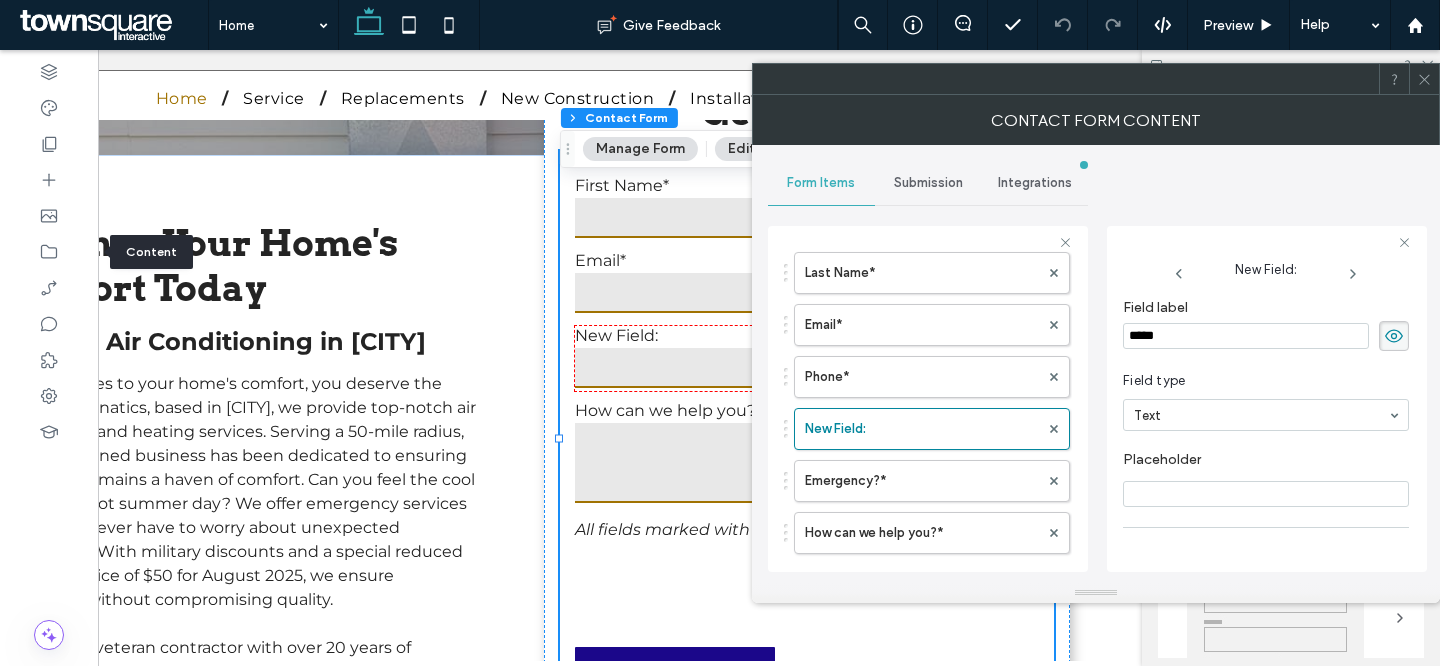 scroll, scrollTop: 141, scrollLeft: 0, axis: vertical 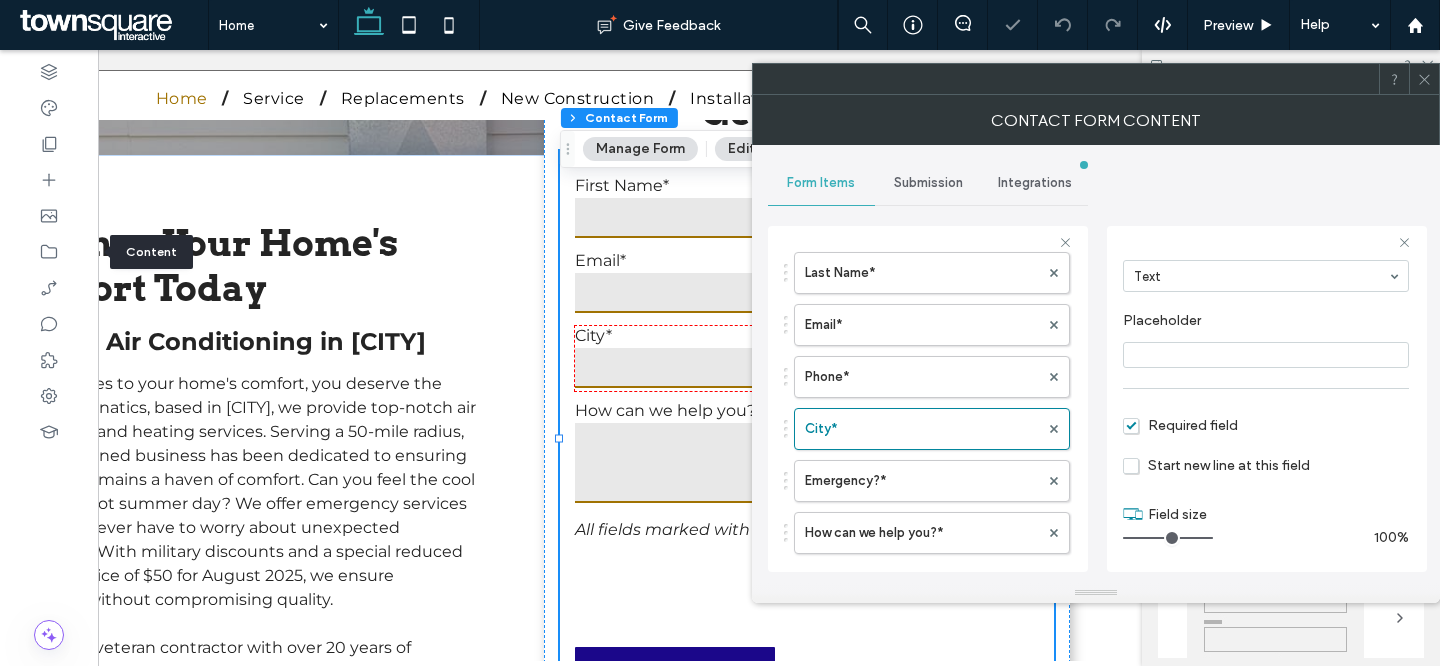 drag, startPoint x: 1168, startPoint y: 533, endPoint x: 1240, endPoint y: 532, distance: 72.00694 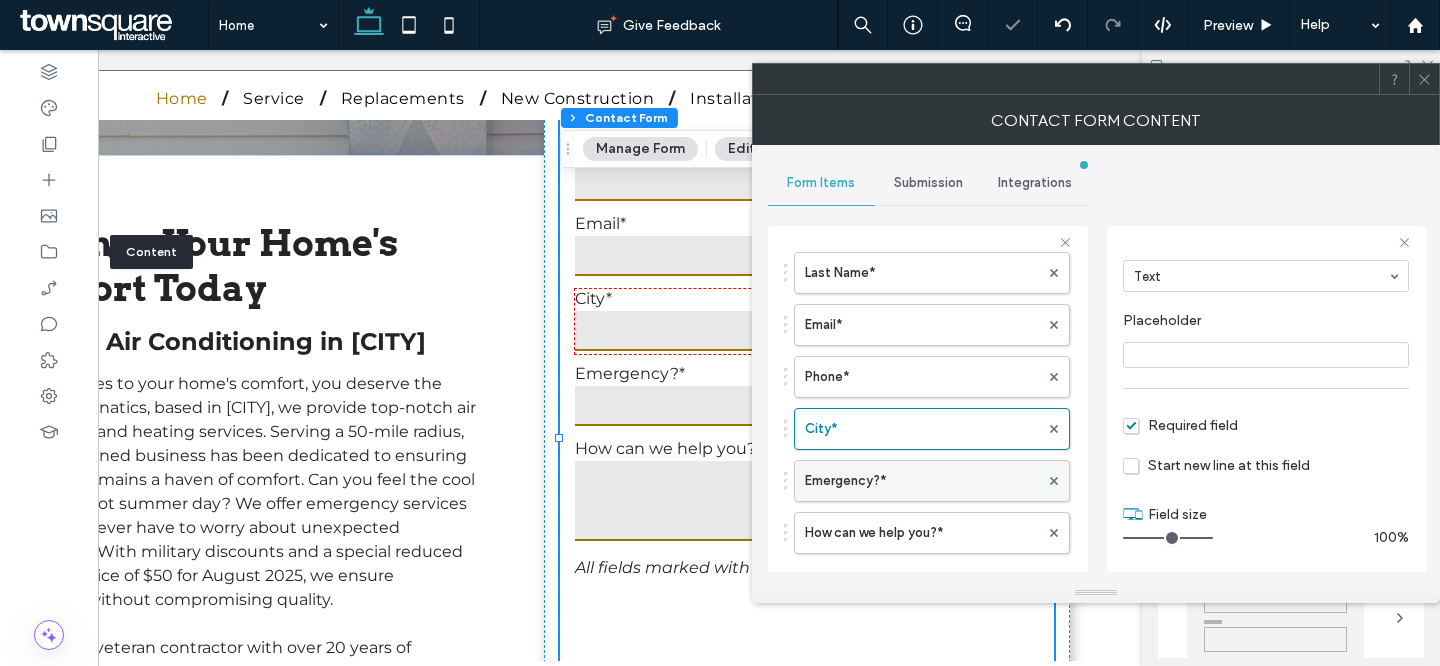 click on "Emergency?*" at bounding box center (922, 481) 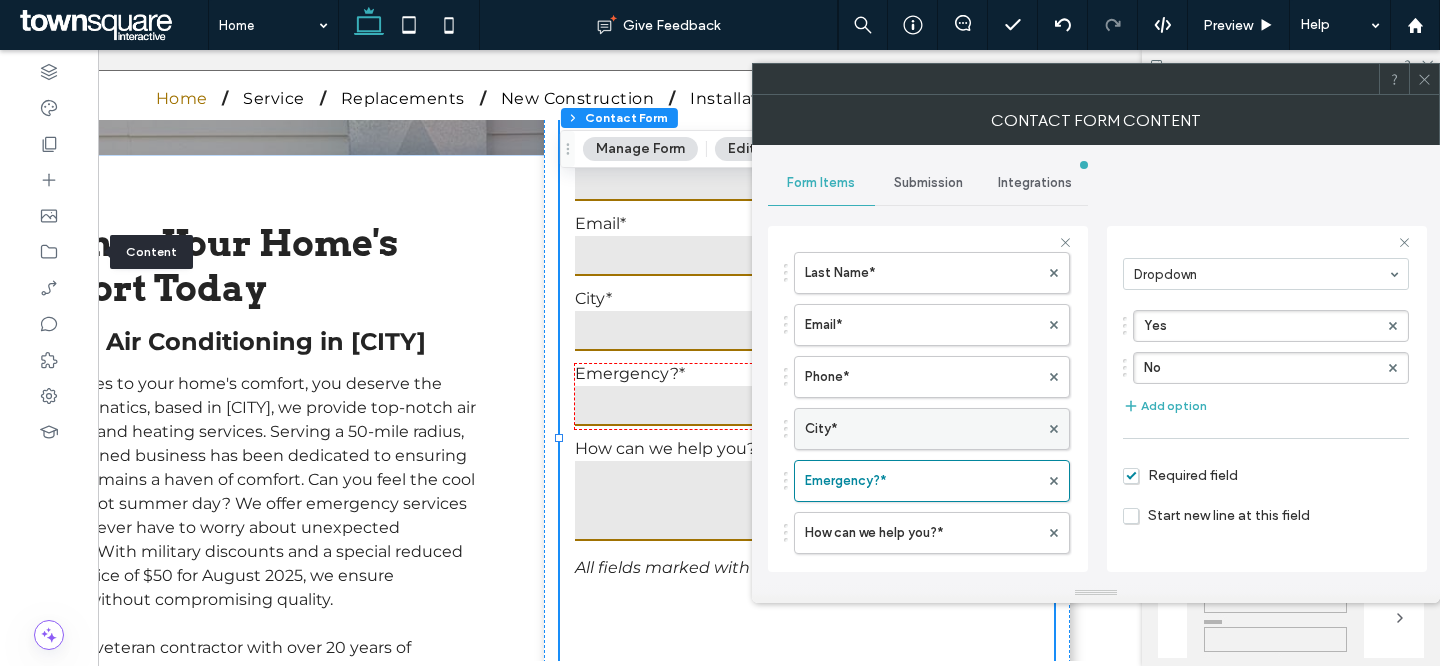 click on "City*" at bounding box center (922, 429) 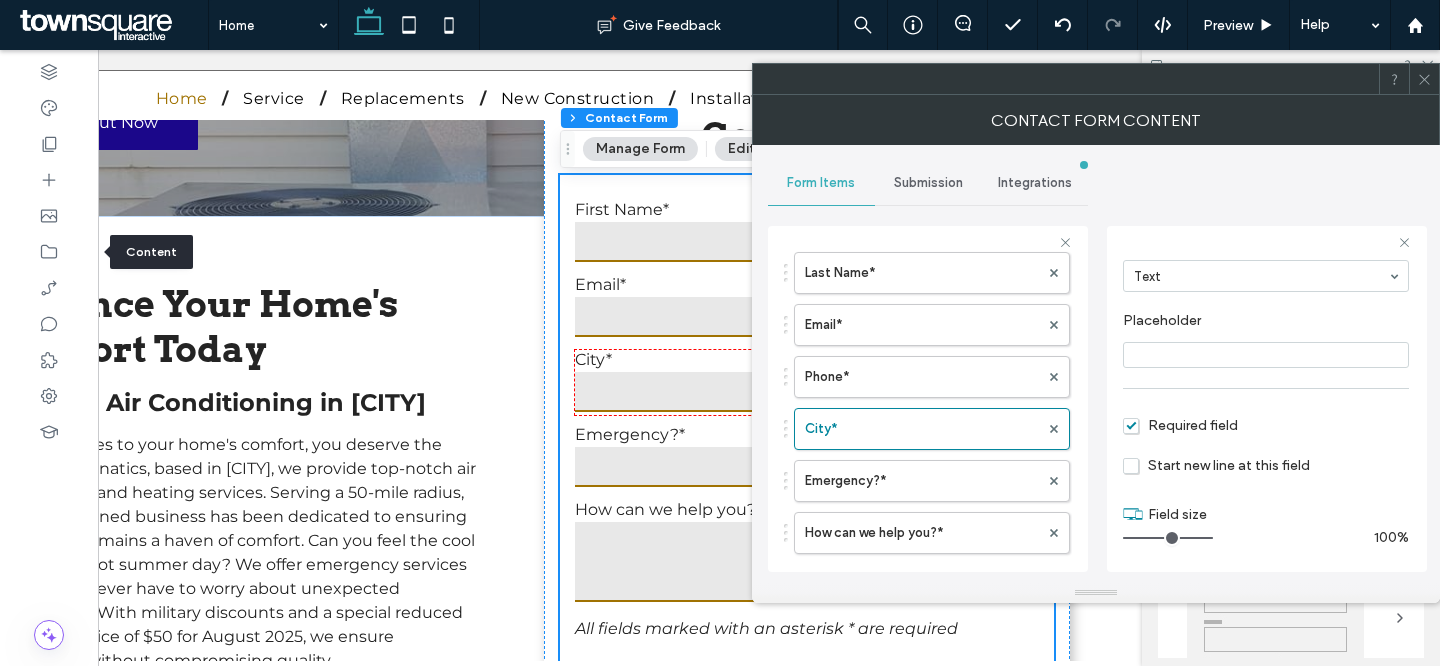 scroll, scrollTop: 249, scrollLeft: 0, axis: vertical 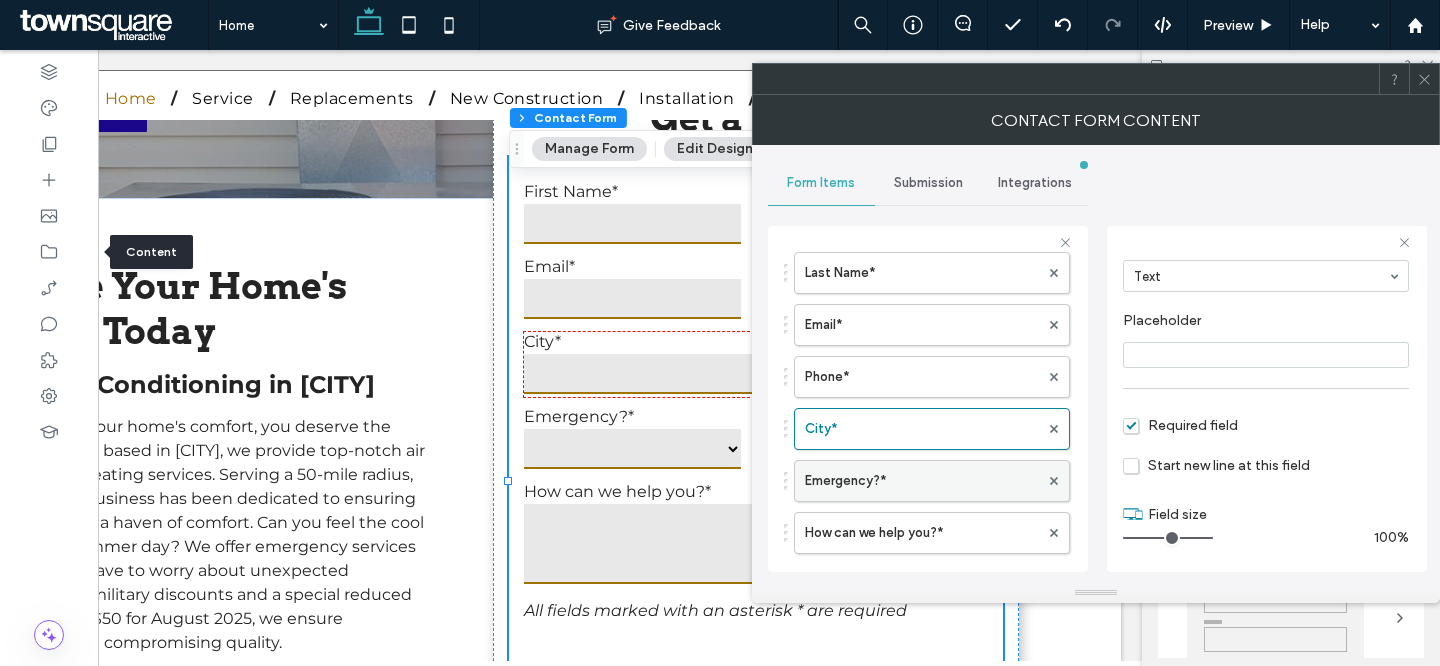 click on "Emergency?*" at bounding box center [922, 481] 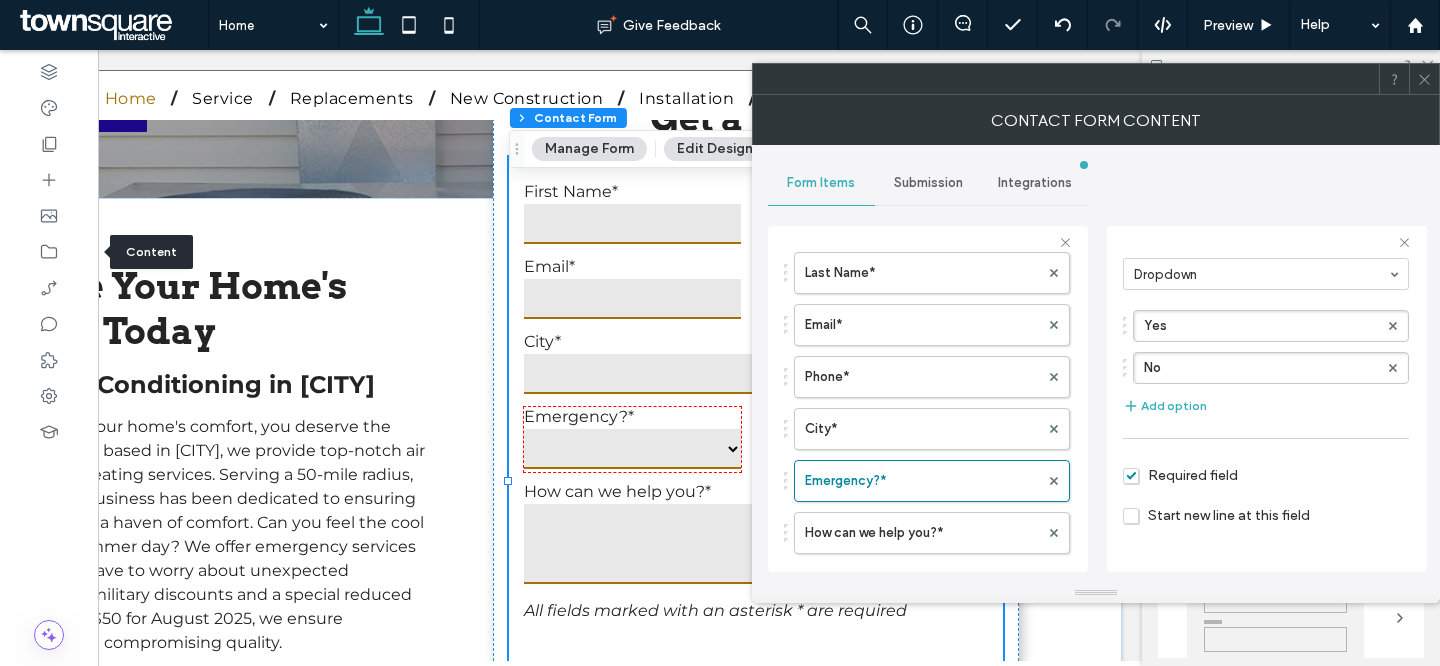 scroll, scrollTop: 191, scrollLeft: 0, axis: vertical 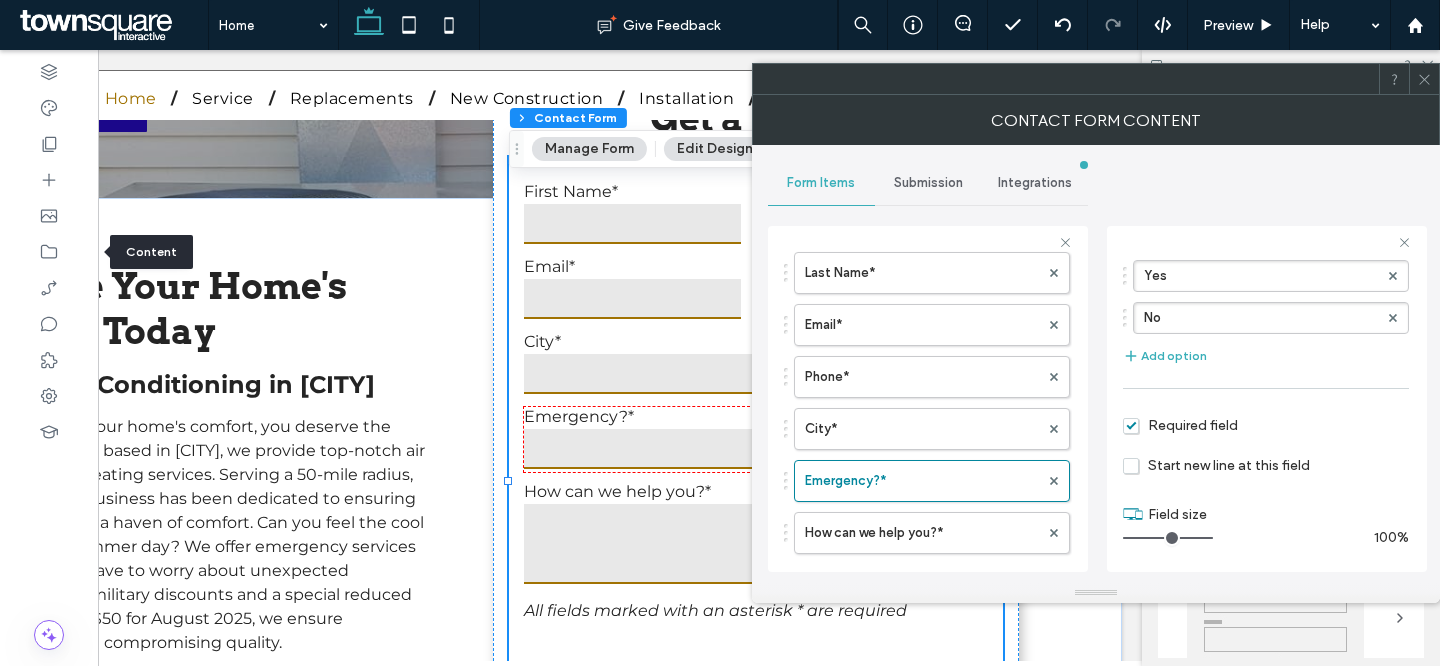 drag, startPoint x: 1165, startPoint y: 533, endPoint x: 1359, endPoint y: 533, distance: 194 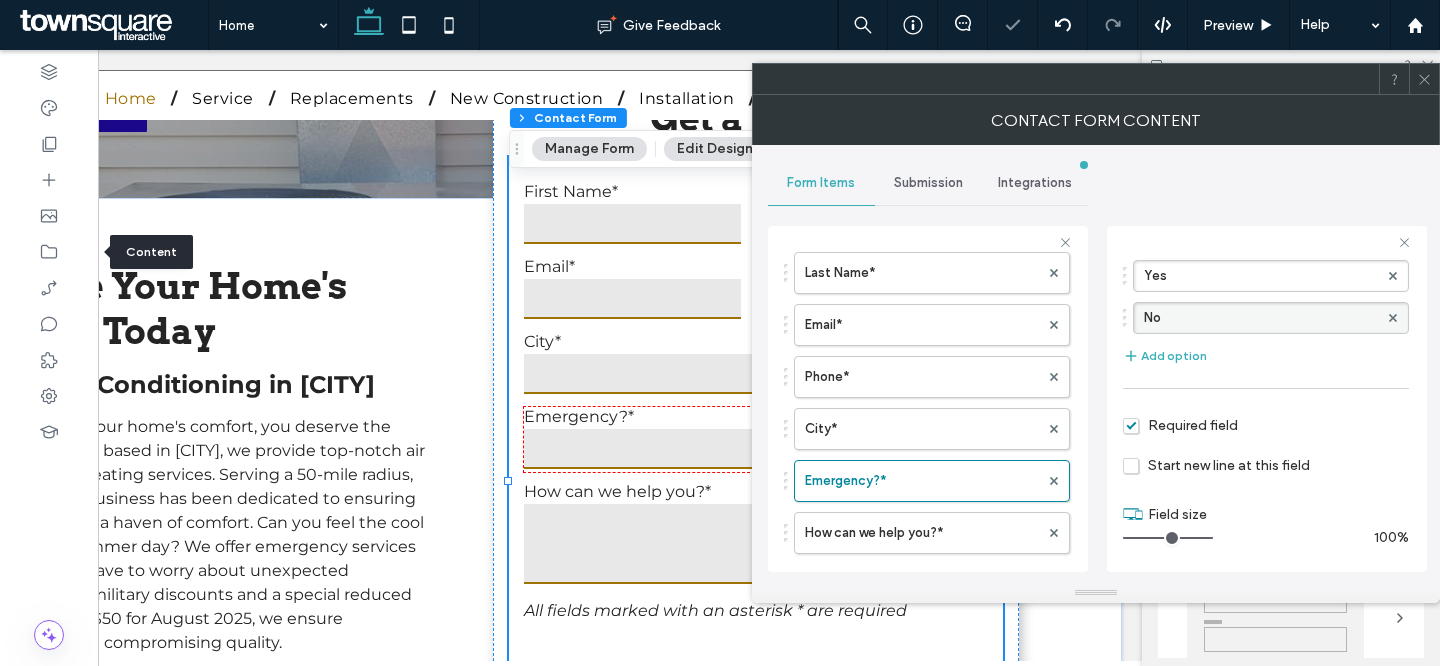 scroll, scrollTop: 0, scrollLeft: 0, axis: both 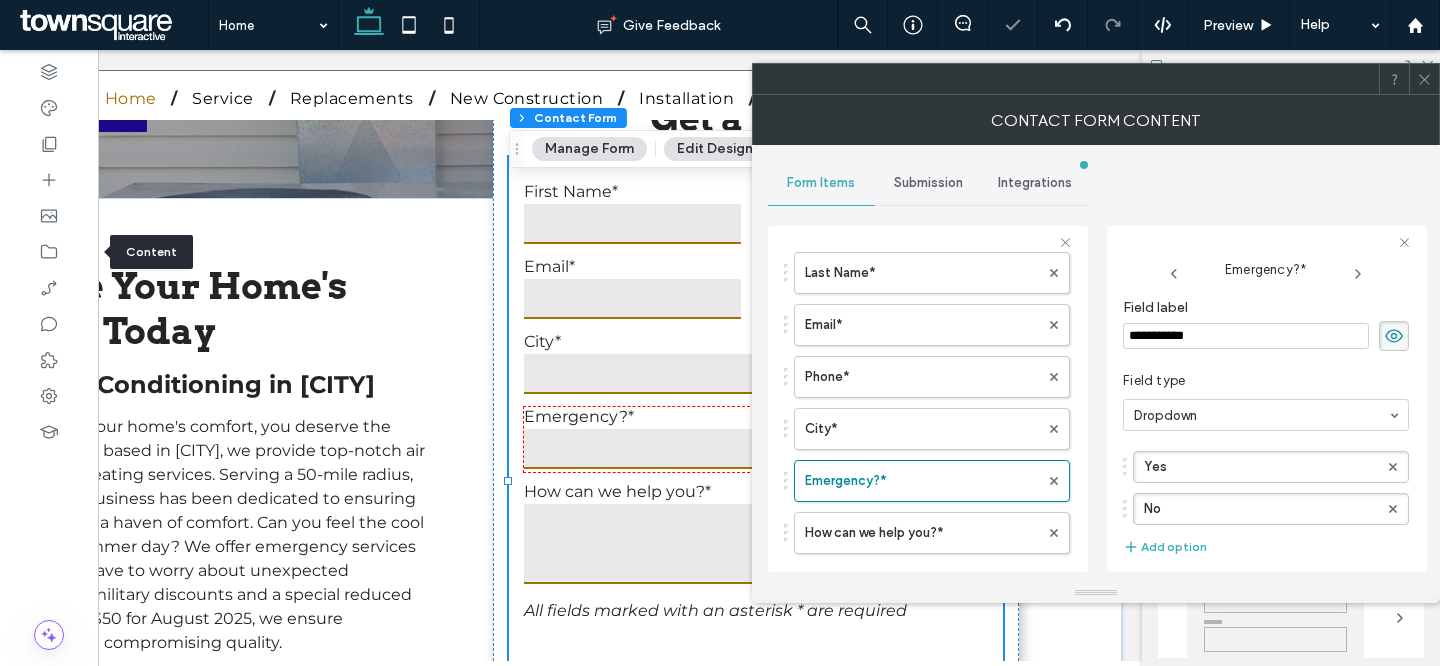 click on "**********" at bounding box center (1246, 336) 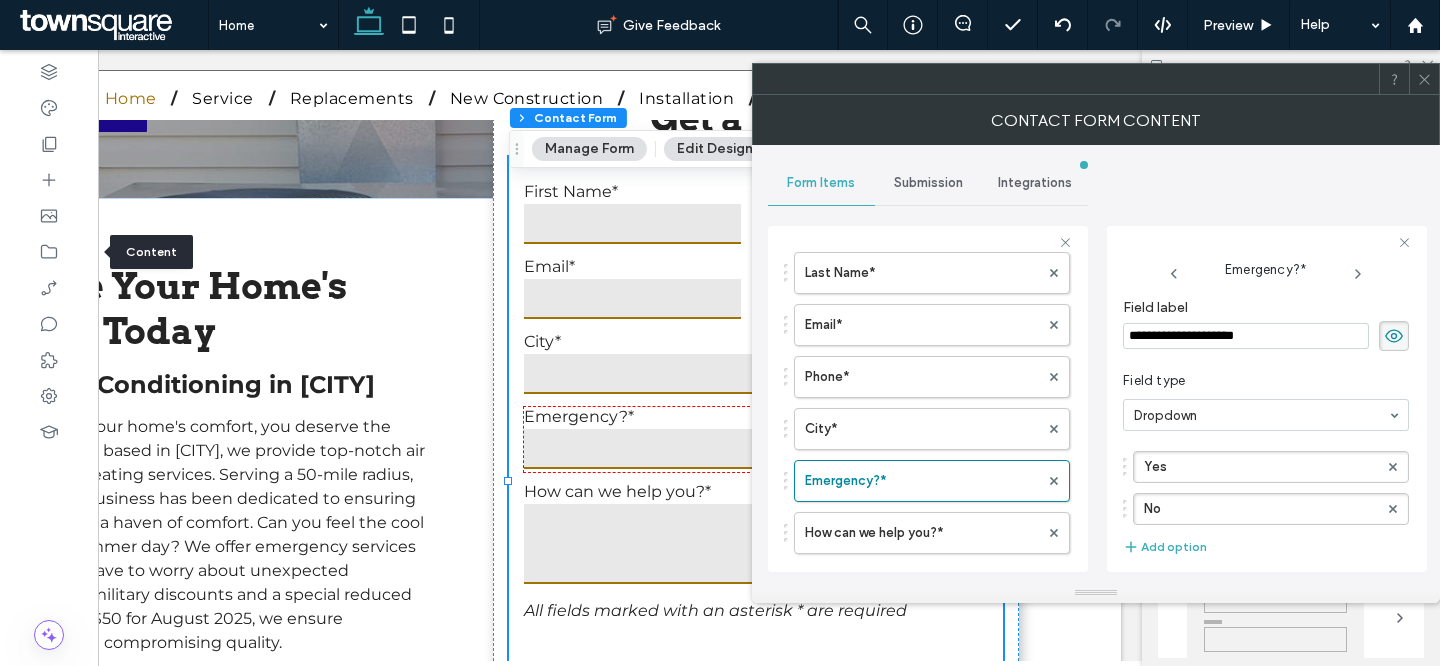 type on "**********" 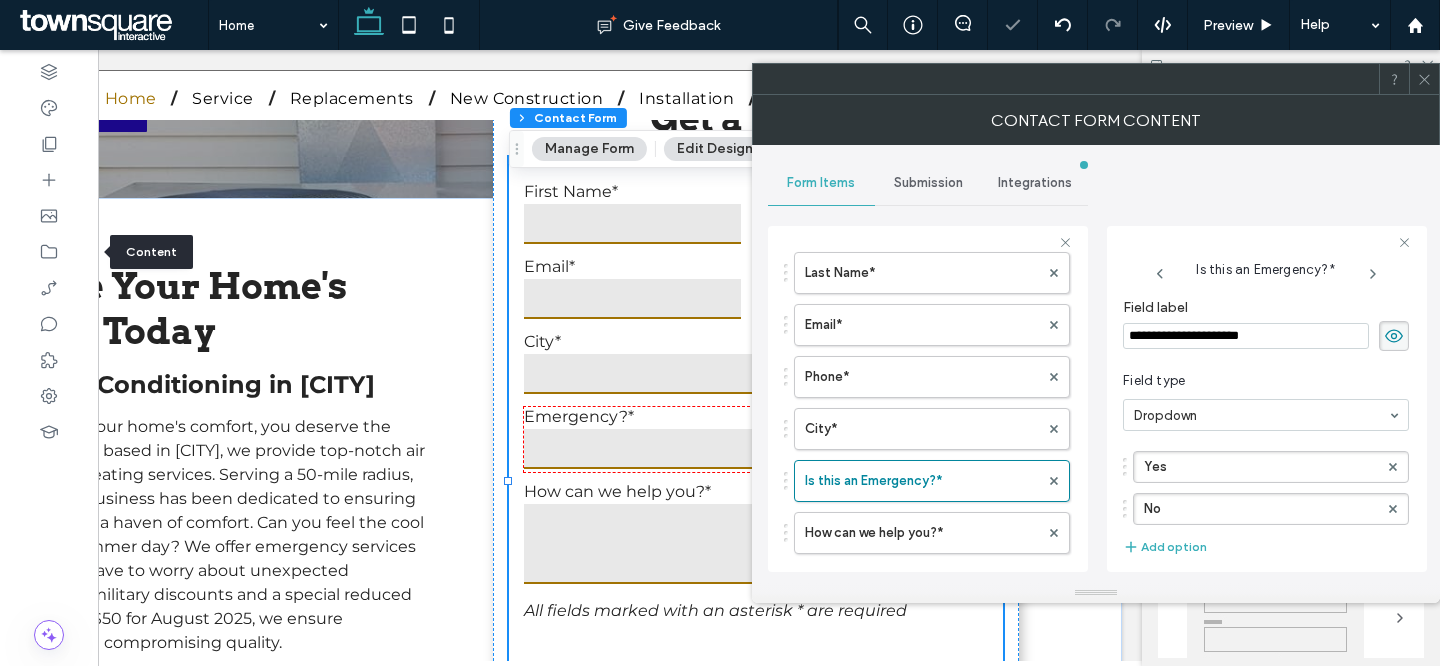 click 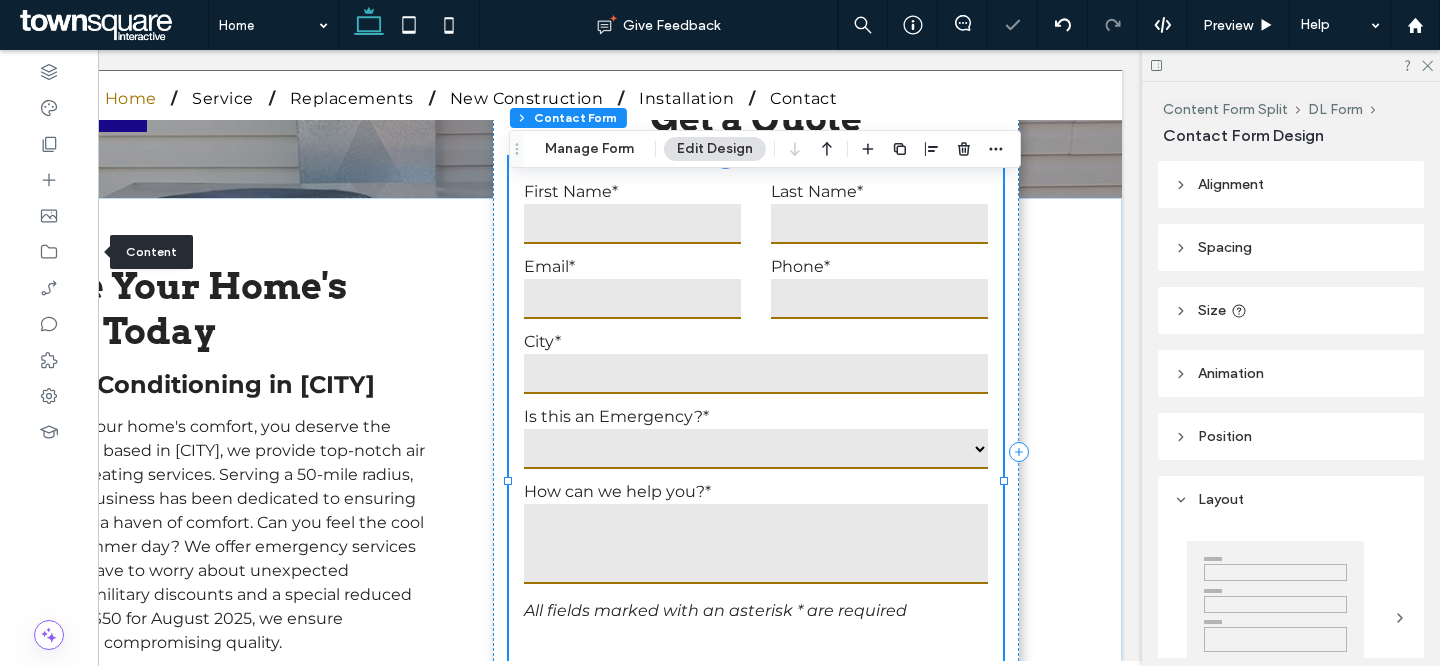 click on "How can we help you?*" at bounding box center (756, 491) 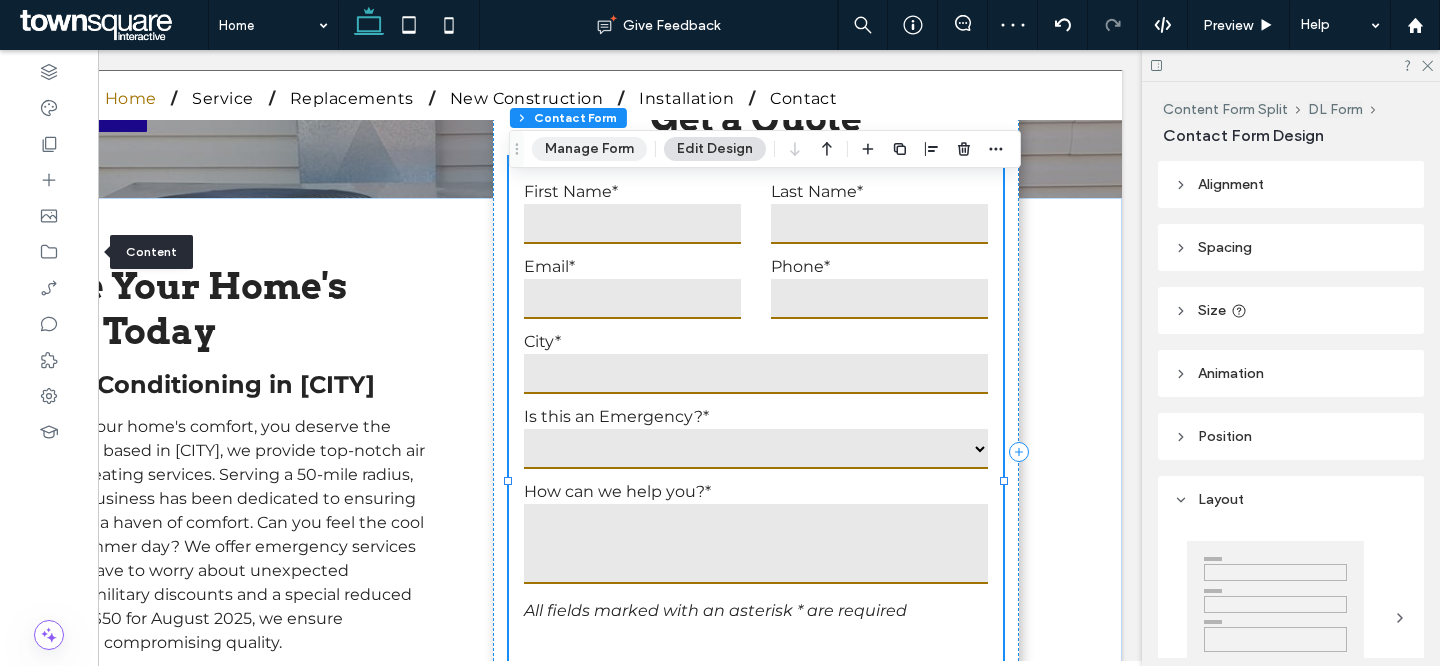 click on "Manage Form" at bounding box center (589, 149) 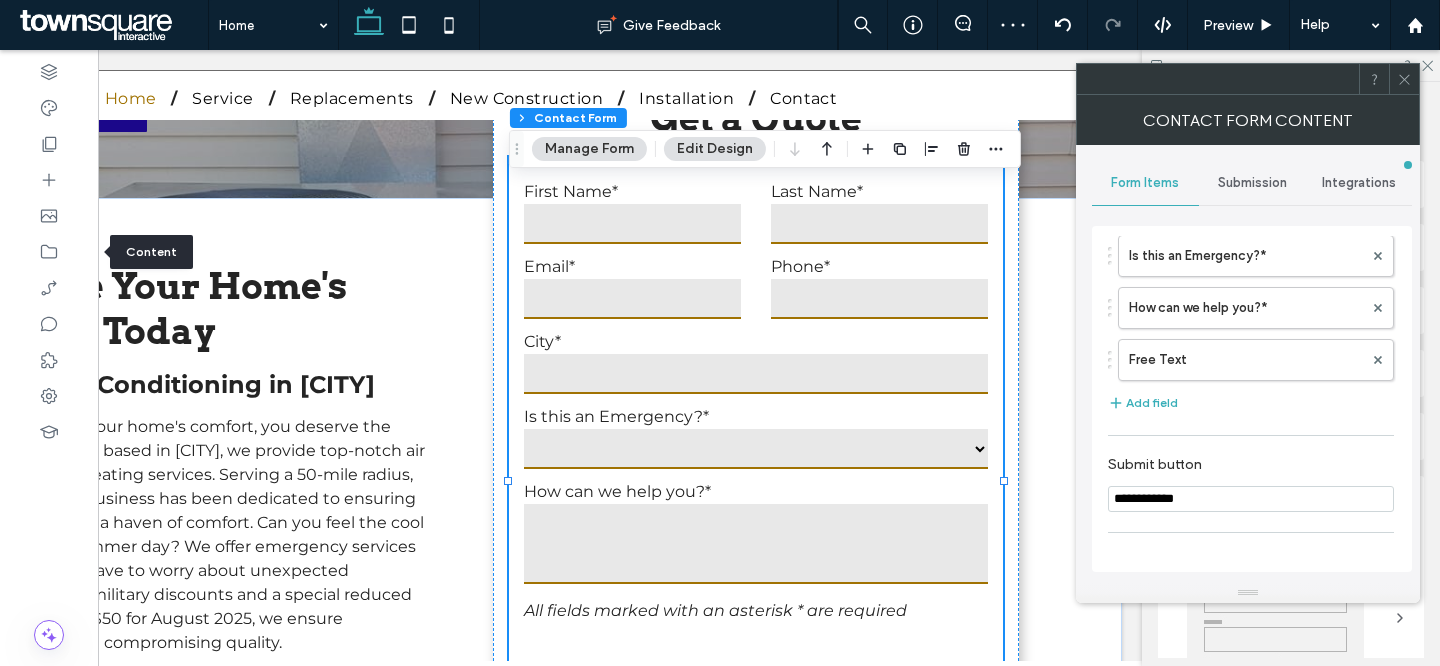 scroll, scrollTop: 392, scrollLeft: 0, axis: vertical 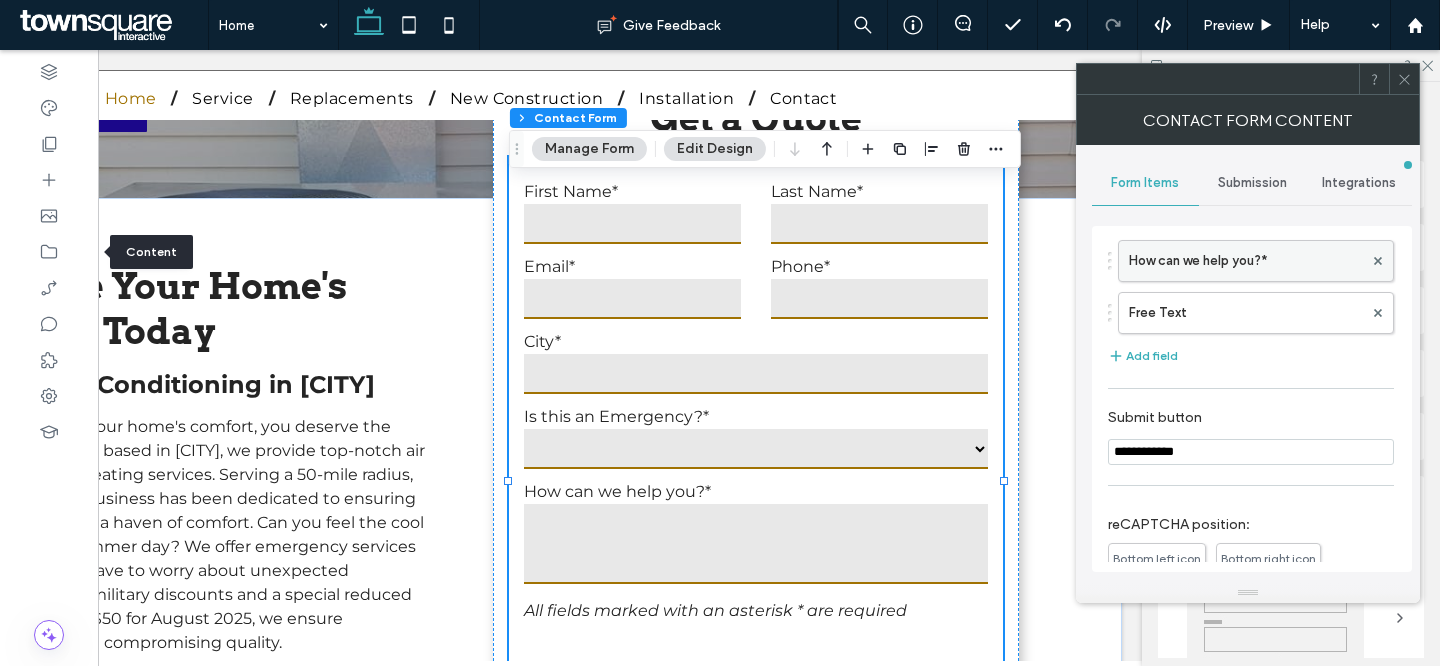 click on "How can we help you?*" at bounding box center (1246, 261) 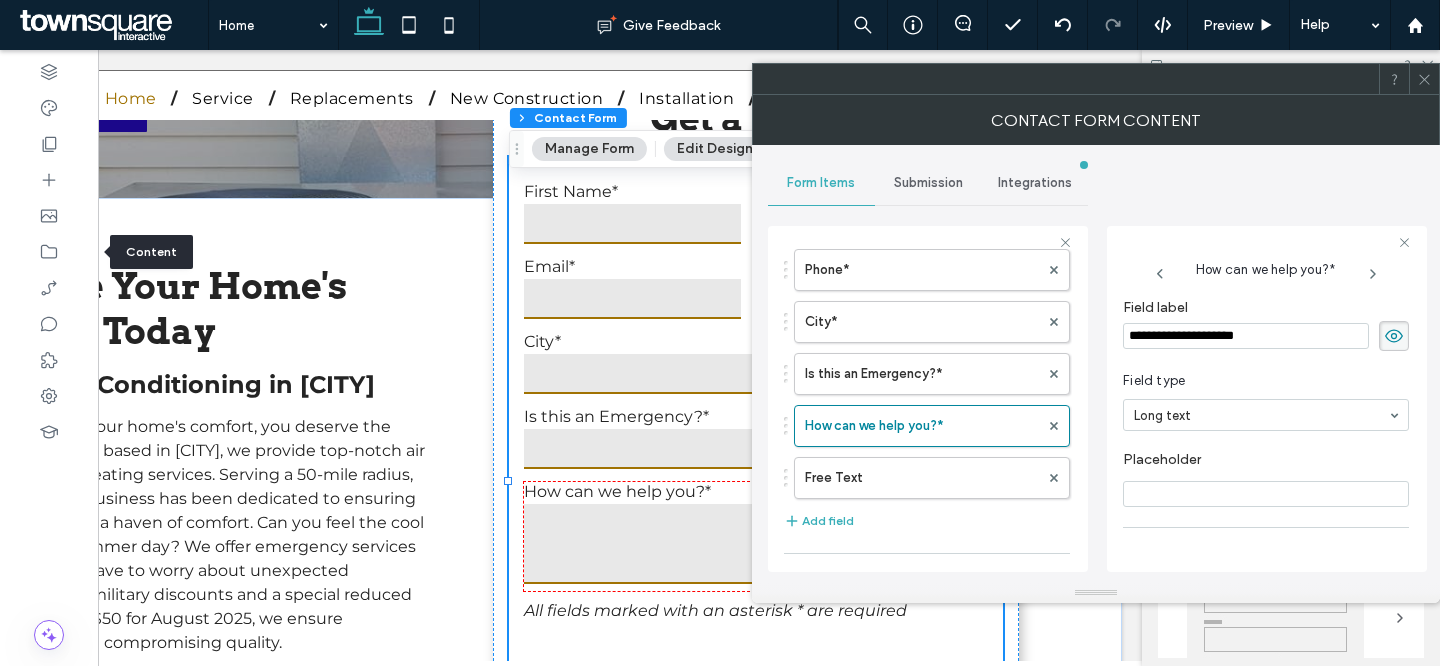 scroll, scrollTop: 211, scrollLeft: 0, axis: vertical 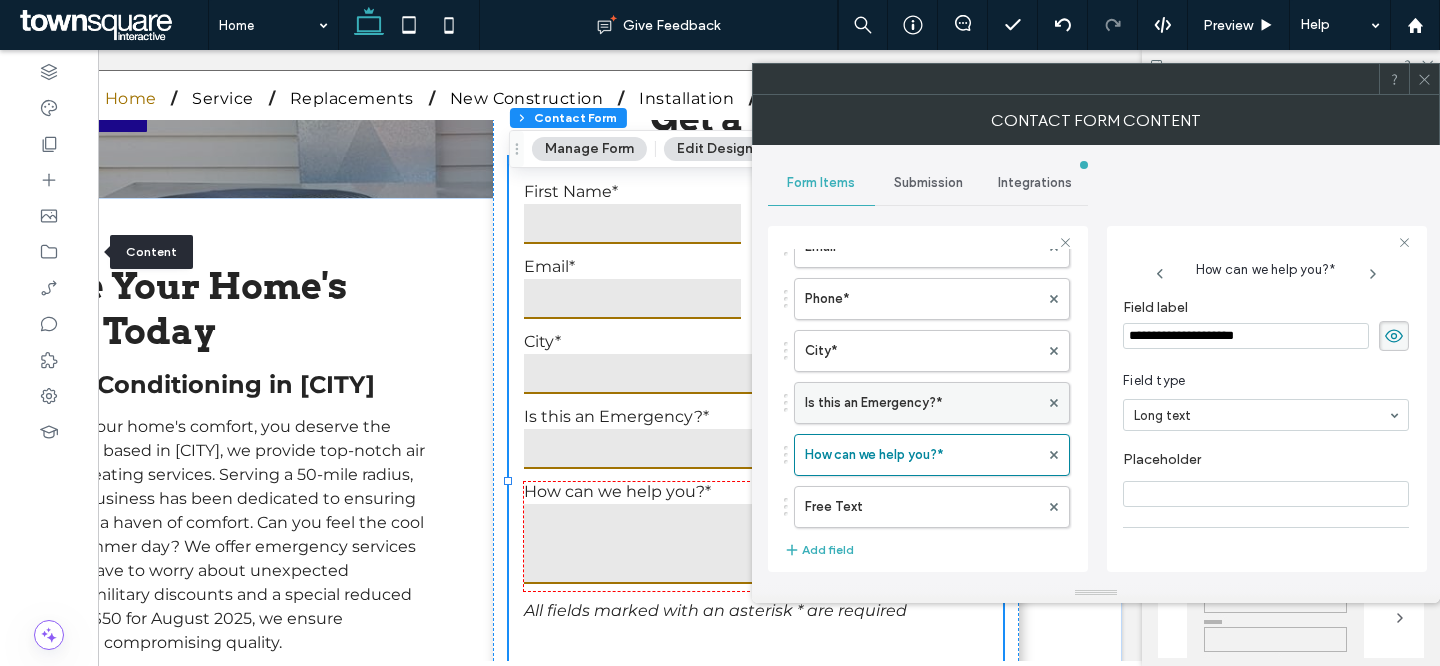 click on "Is this an Emergency?*" at bounding box center (922, 403) 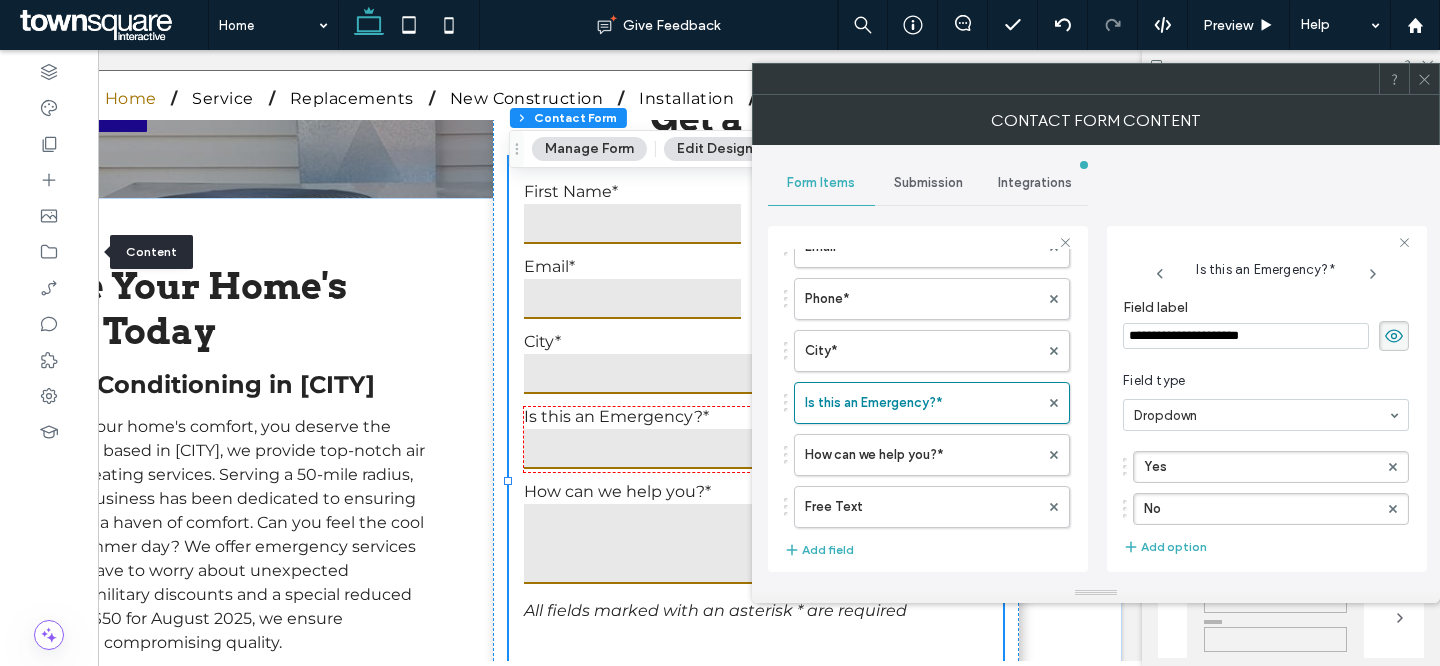 click on "**********" at bounding box center (1246, 336) 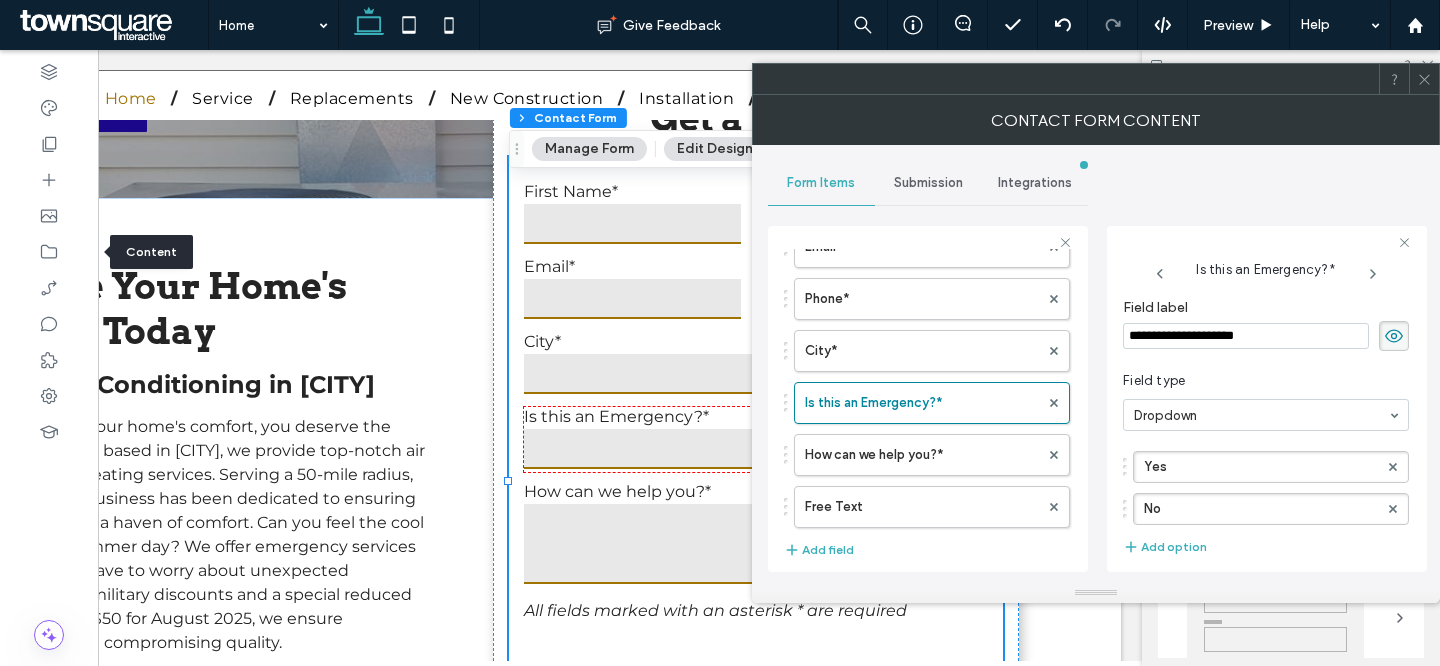 type on "**********" 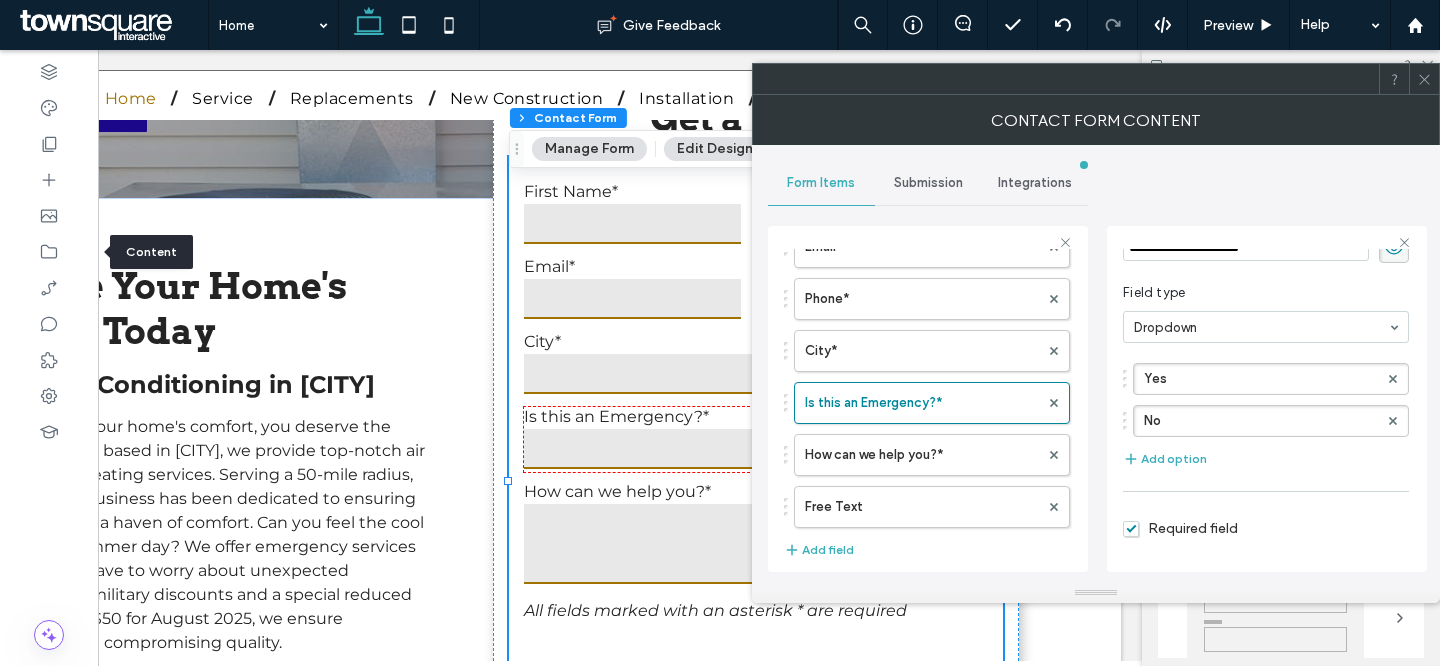 scroll, scrollTop: 191, scrollLeft: 0, axis: vertical 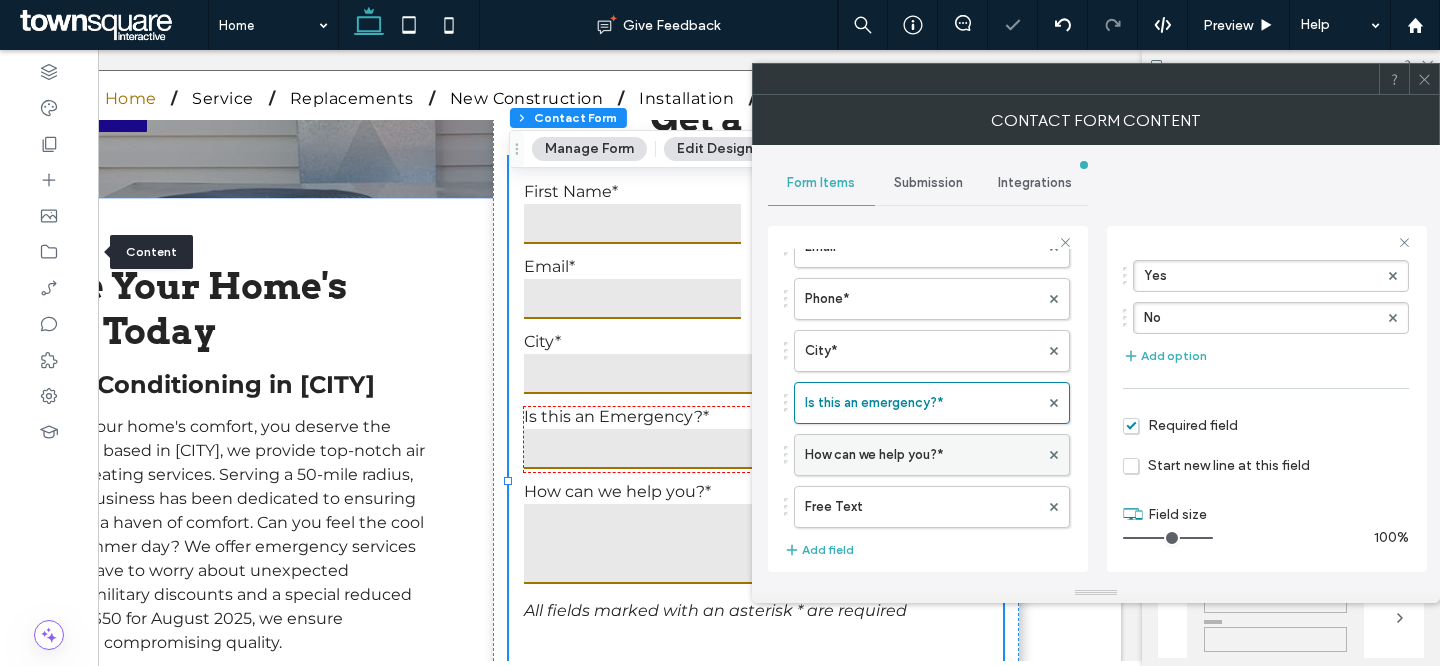 click on "How can we help you?*" at bounding box center (922, 455) 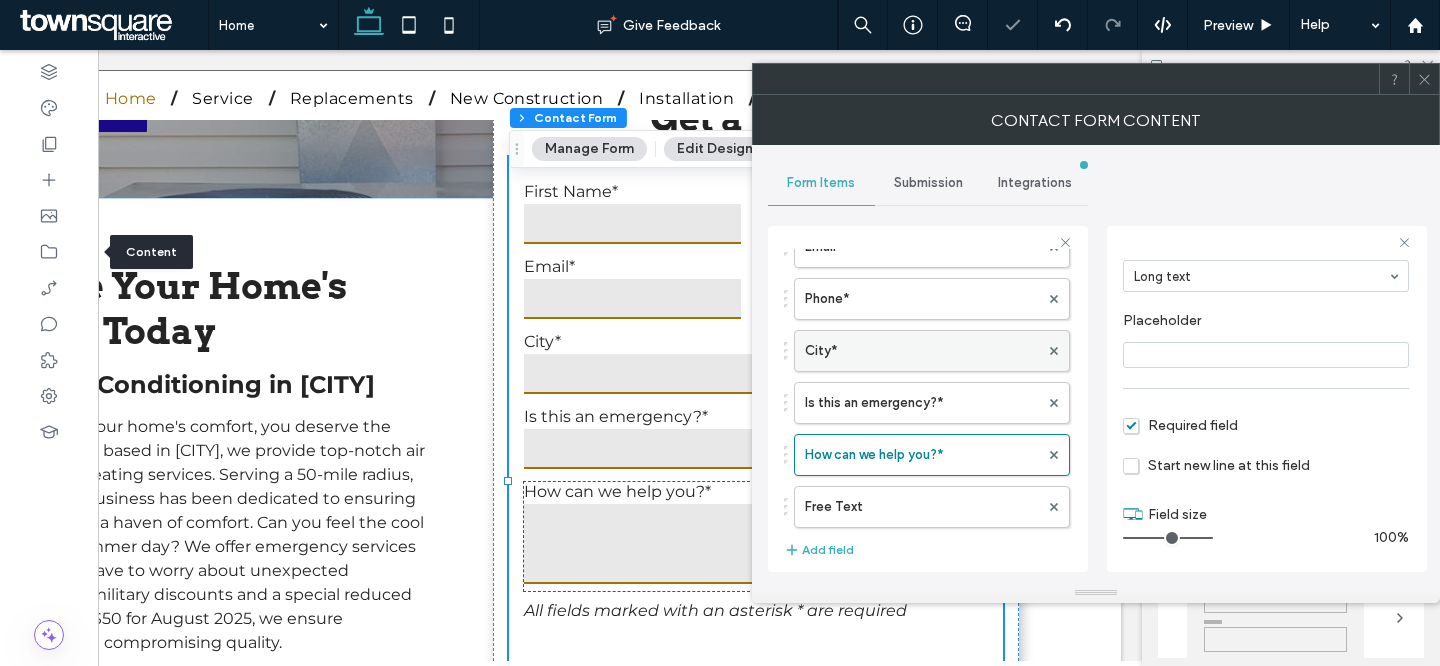 click on "City*" at bounding box center (922, 351) 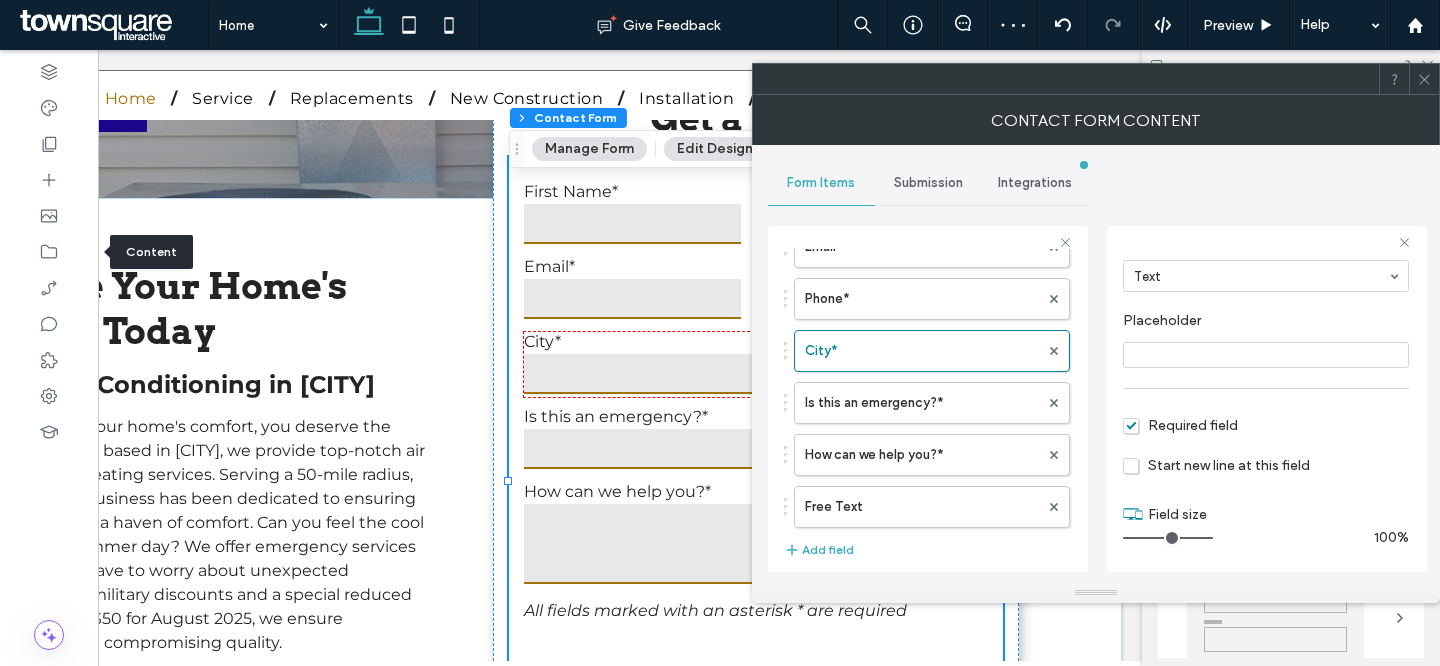 click 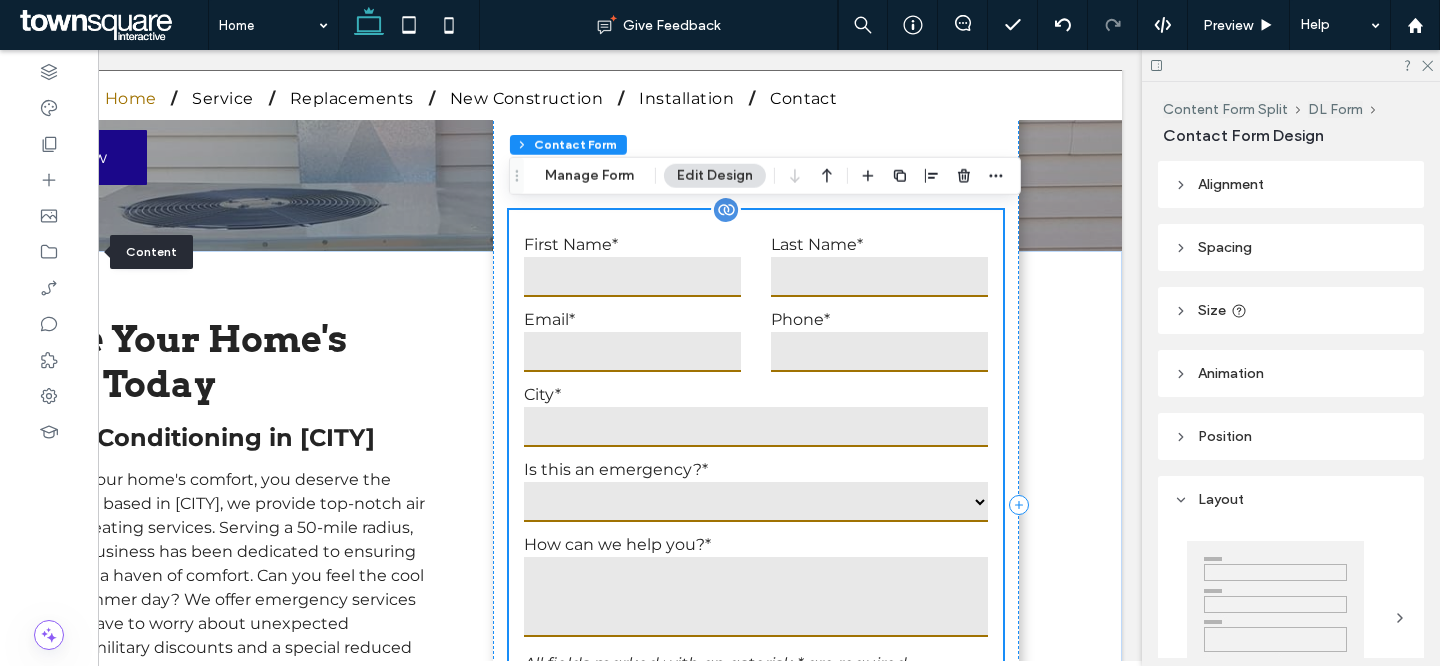 scroll, scrollTop: 246, scrollLeft: 0, axis: vertical 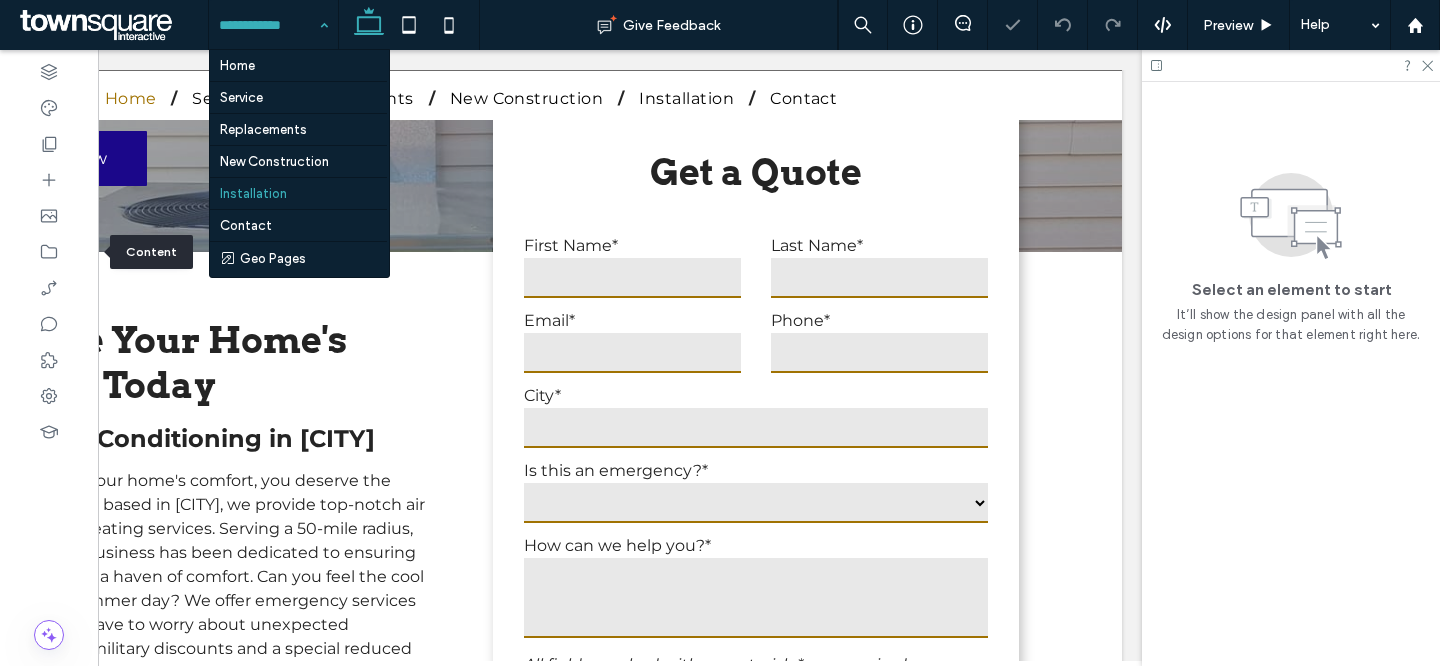 click at bounding box center [268, 25] 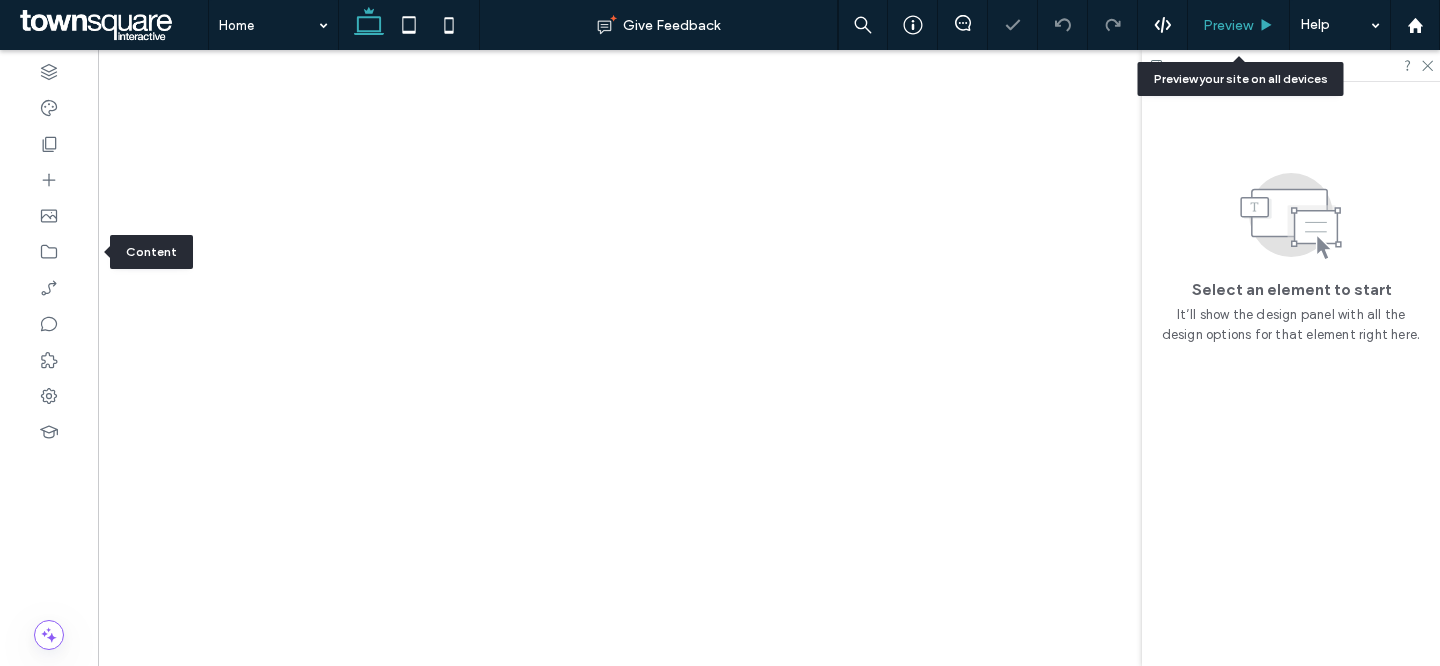 click on "Preview" at bounding box center (1228, 25) 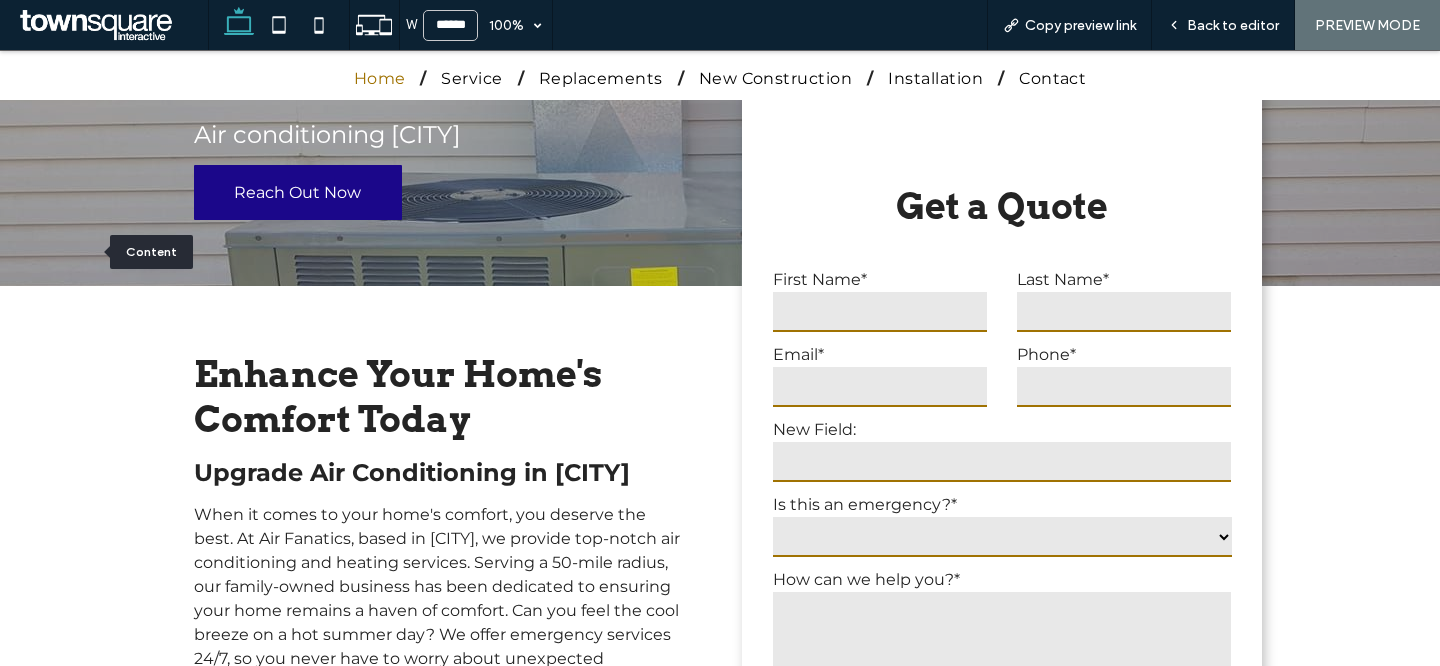 scroll, scrollTop: 349, scrollLeft: 0, axis: vertical 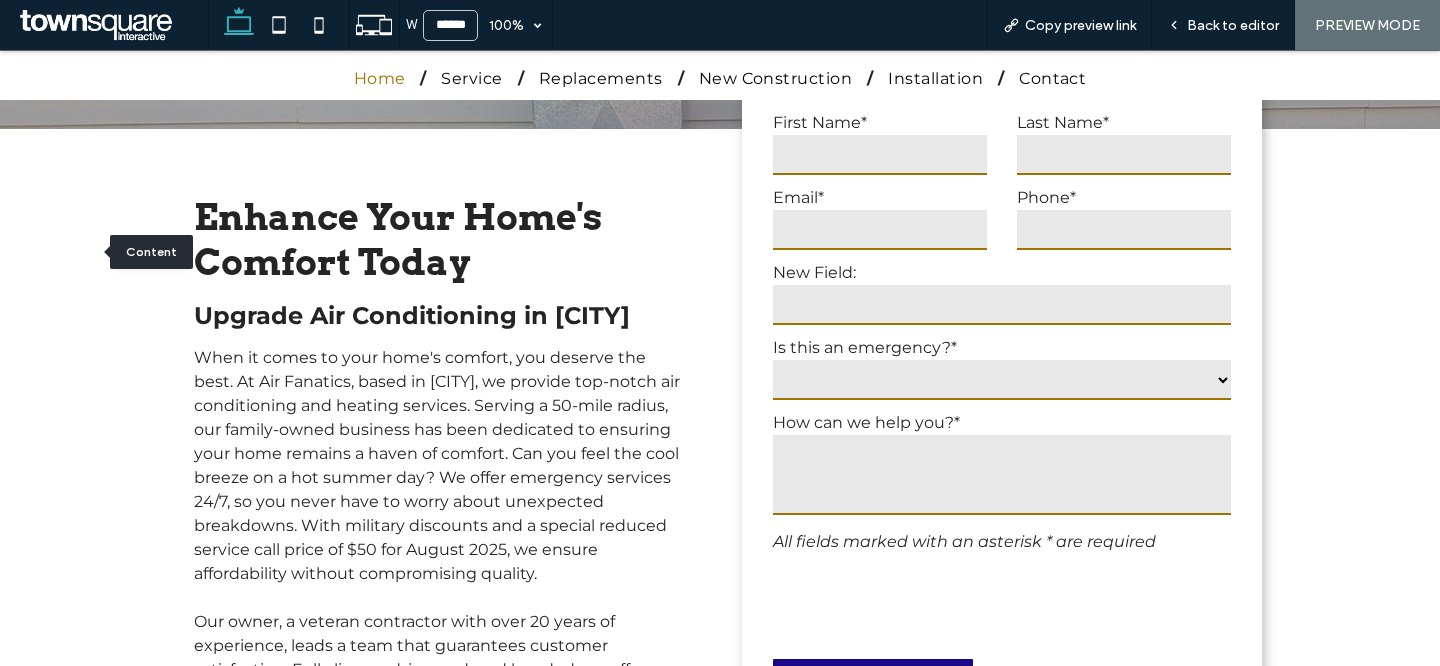 click on "***
**" at bounding box center (1002, 380) 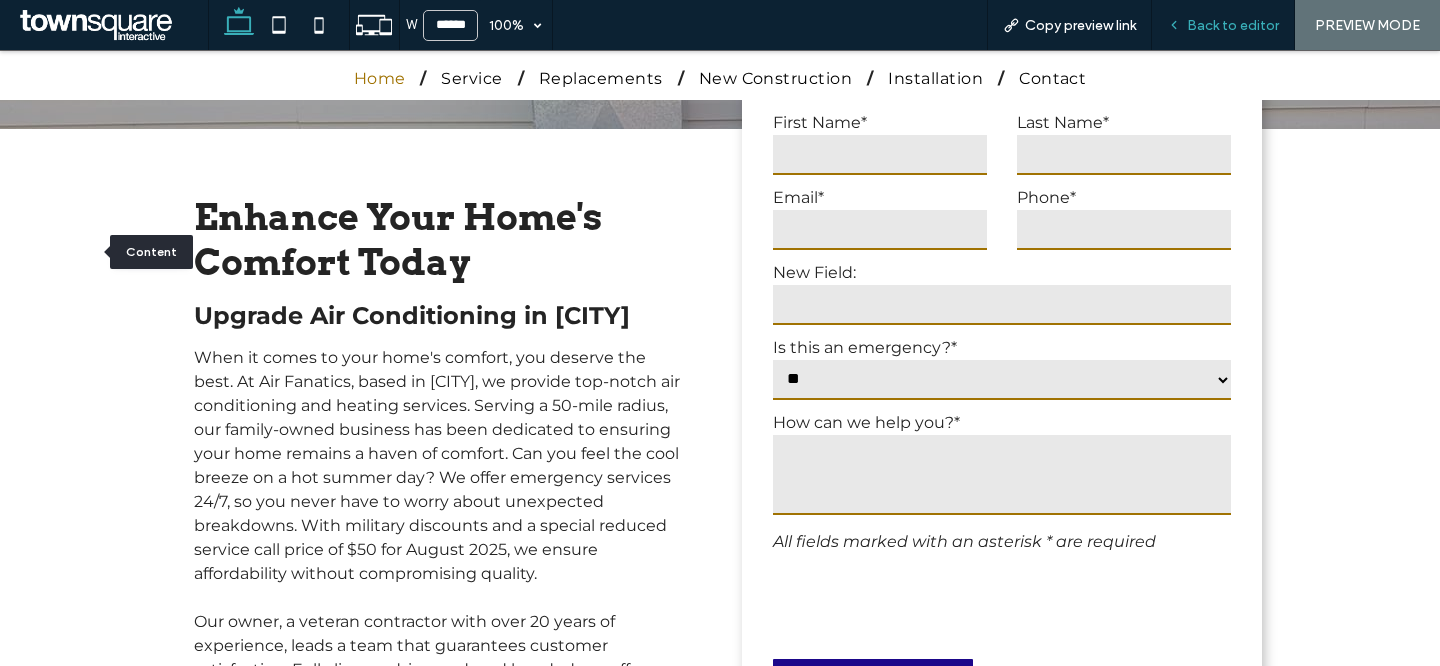 click on "Back to editor" at bounding box center (1223, 25) 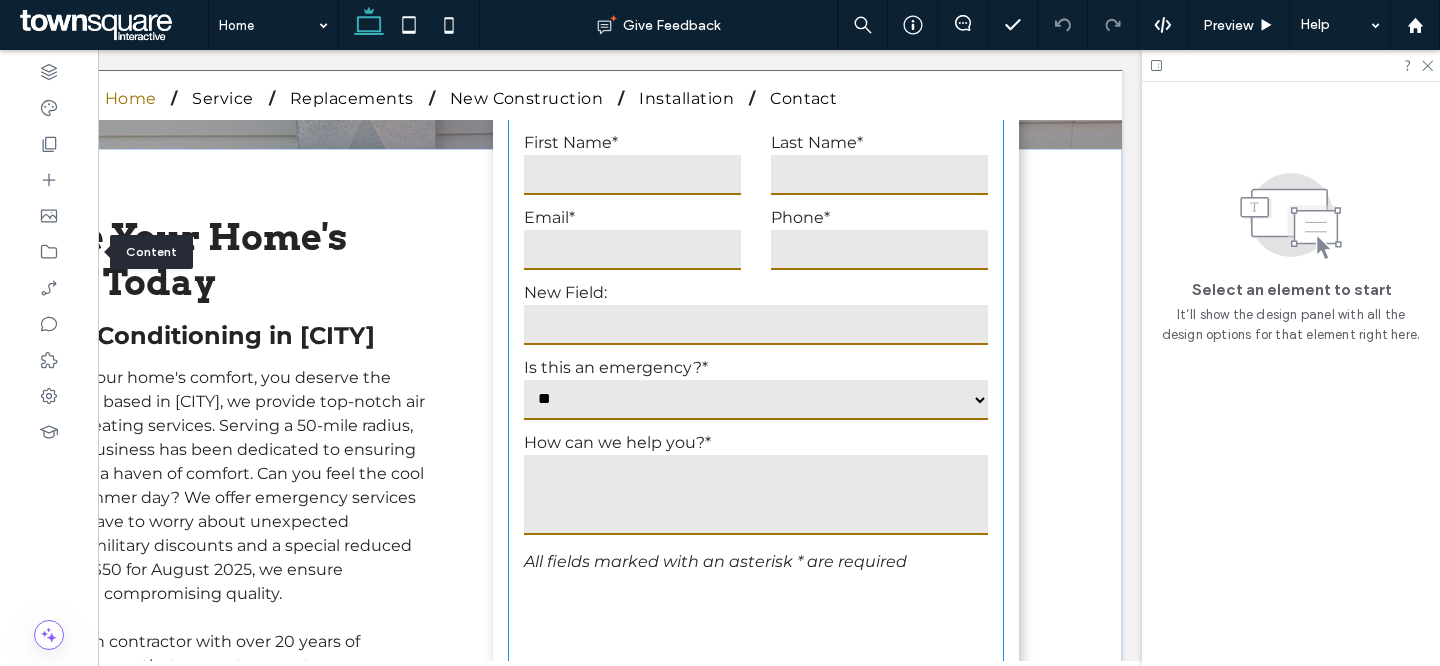 click on "***
**" at bounding box center (756, 400) 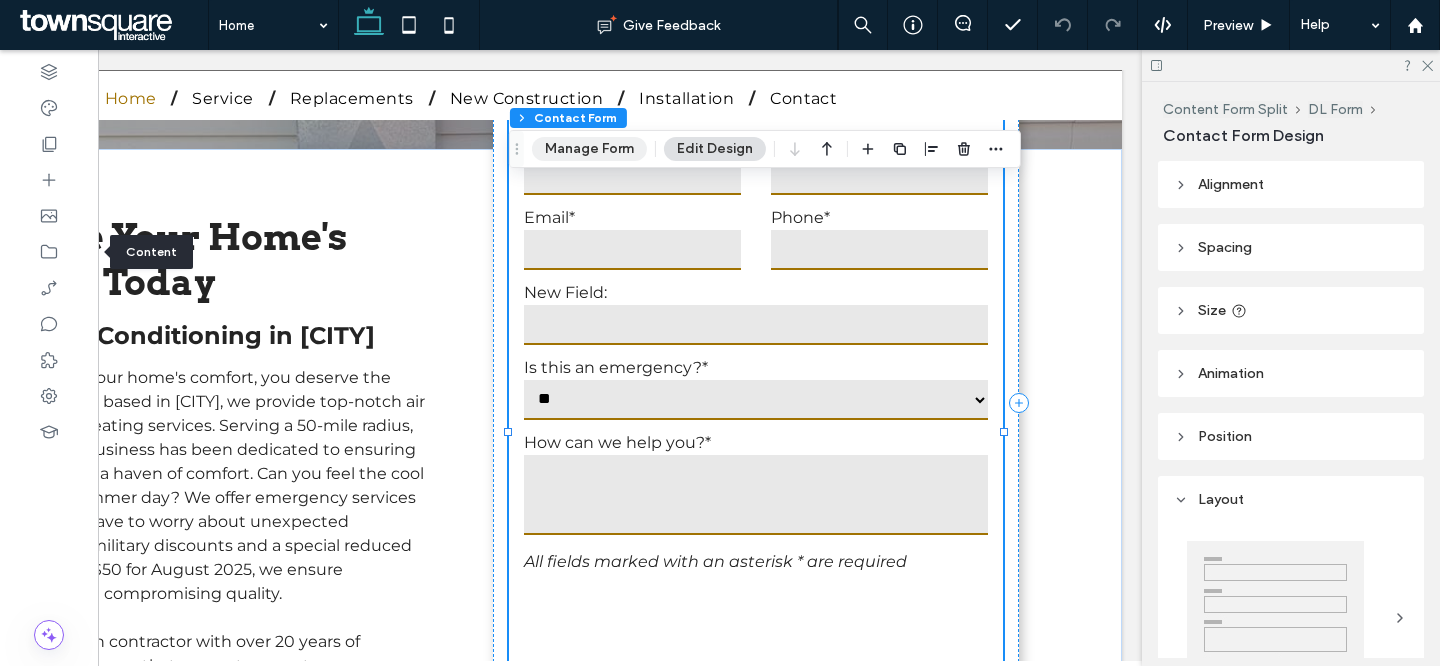 click on "Manage Form" at bounding box center [589, 149] 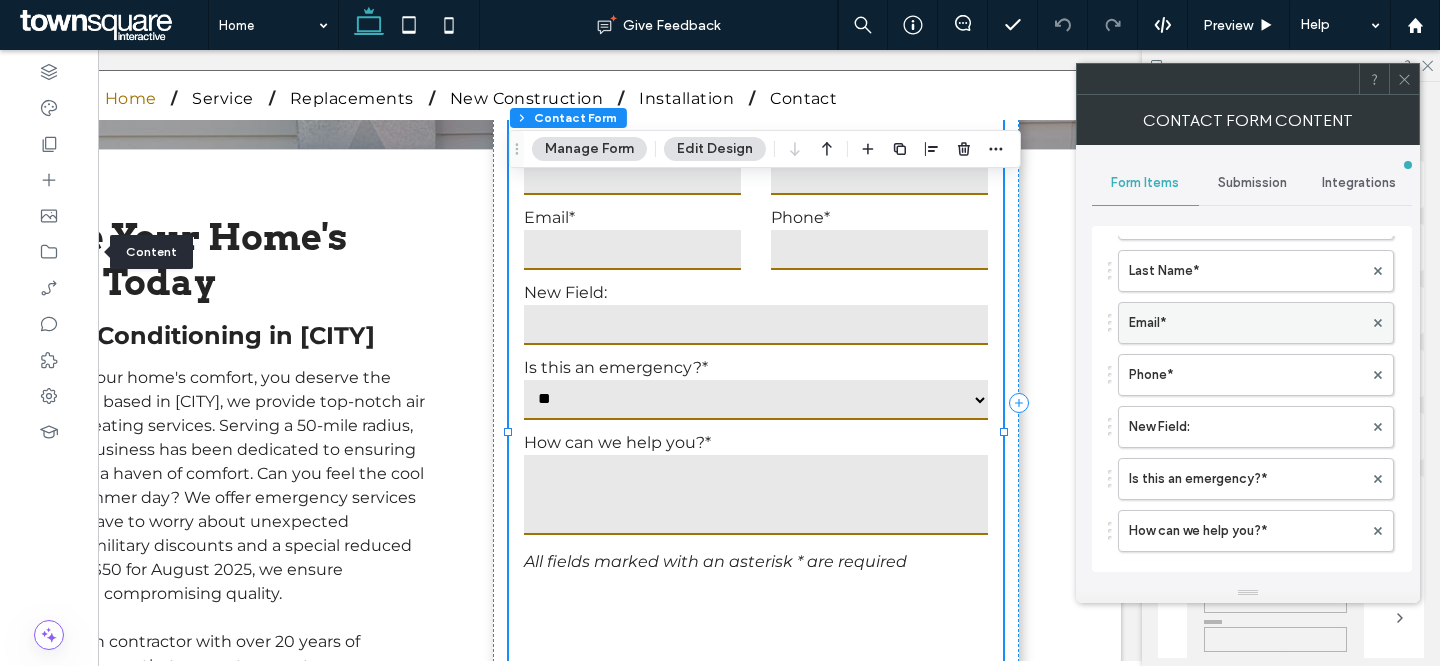 scroll, scrollTop: 339, scrollLeft: 0, axis: vertical 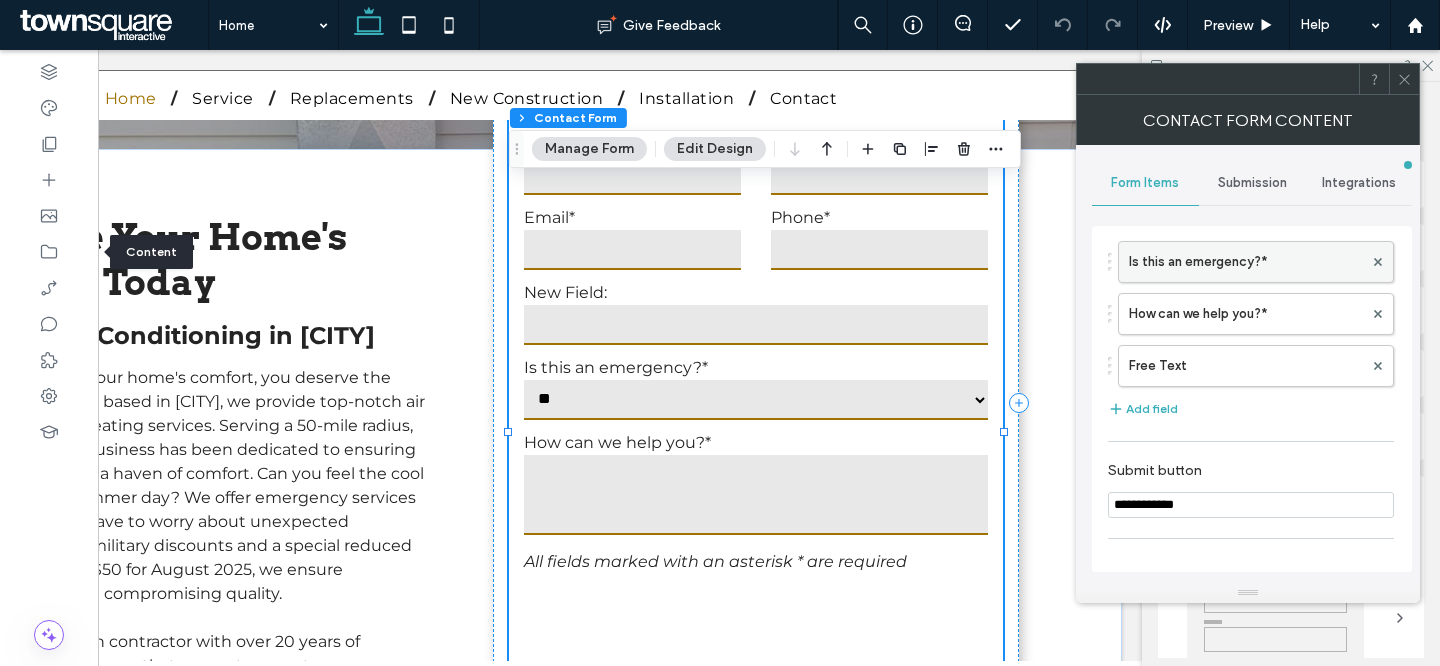click on "Is this an emergency?*" at bounding box center [1246, 262] 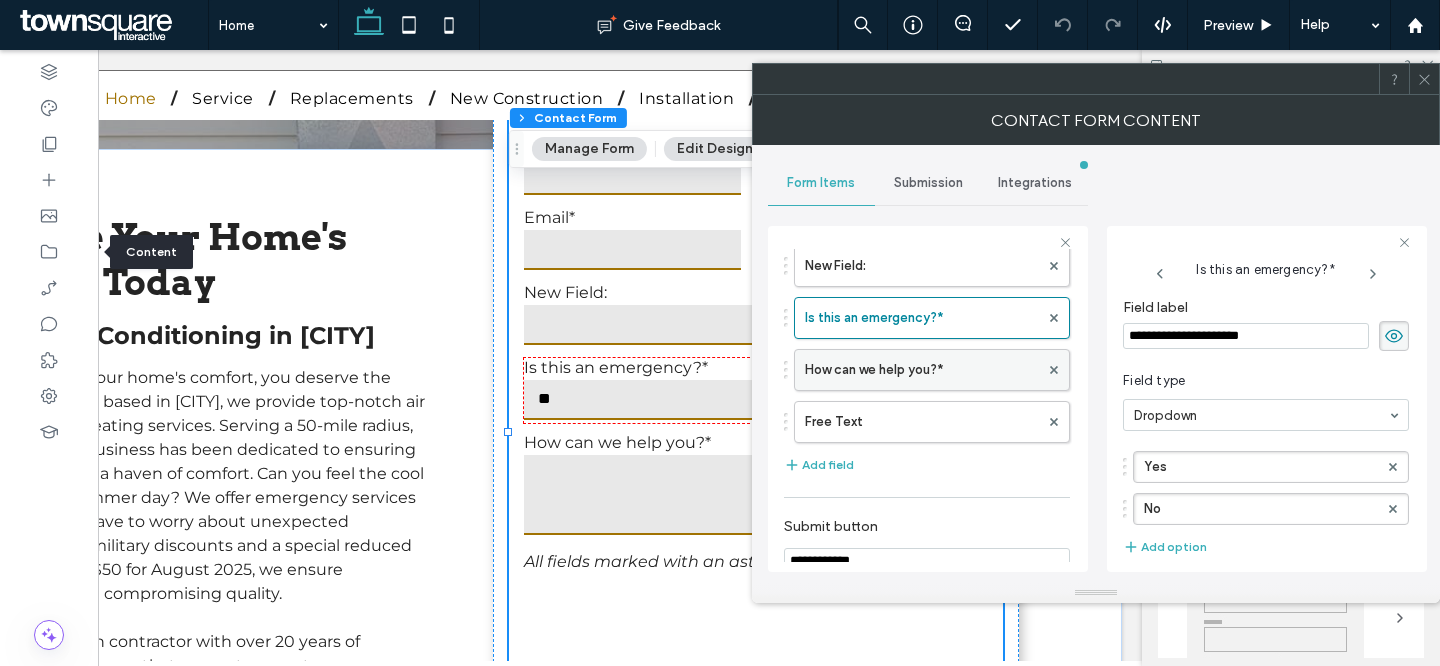 scroll, scrollTop: 271, scrollLeft: 0, axis: vertical 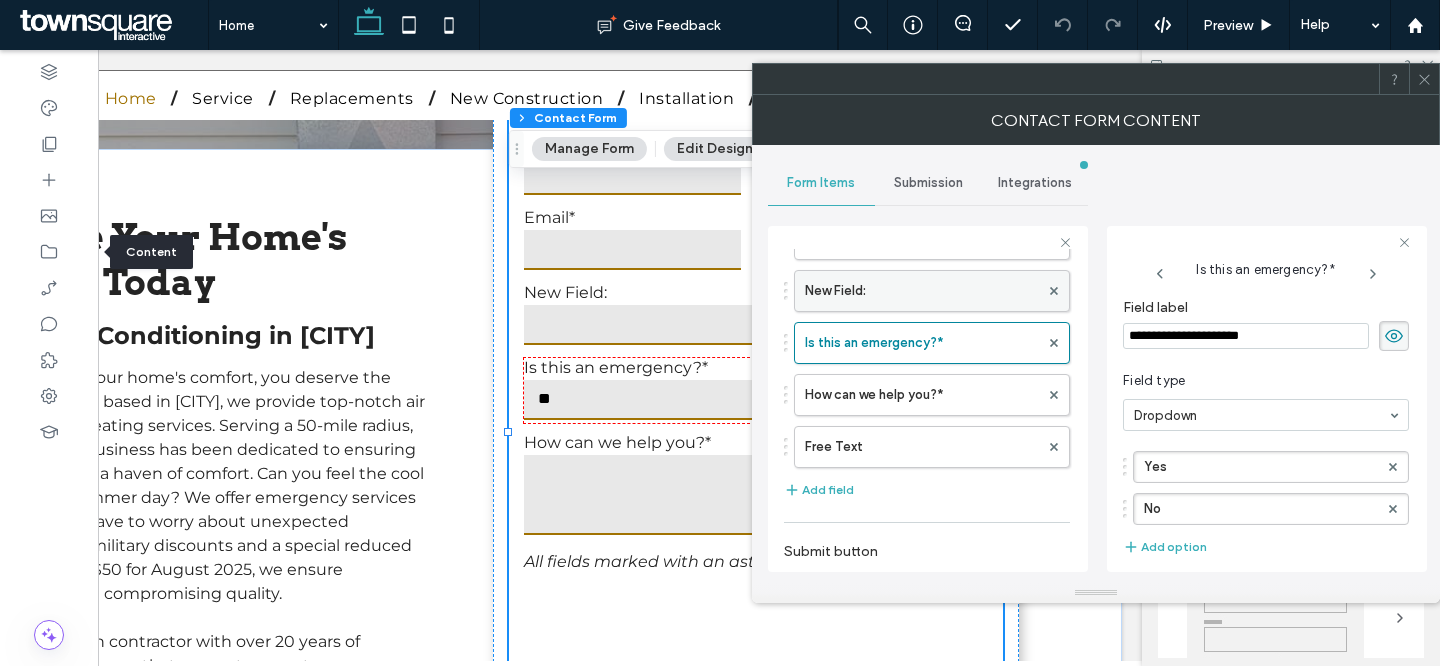 click on "New Field:" at bounding box center [922, 291] 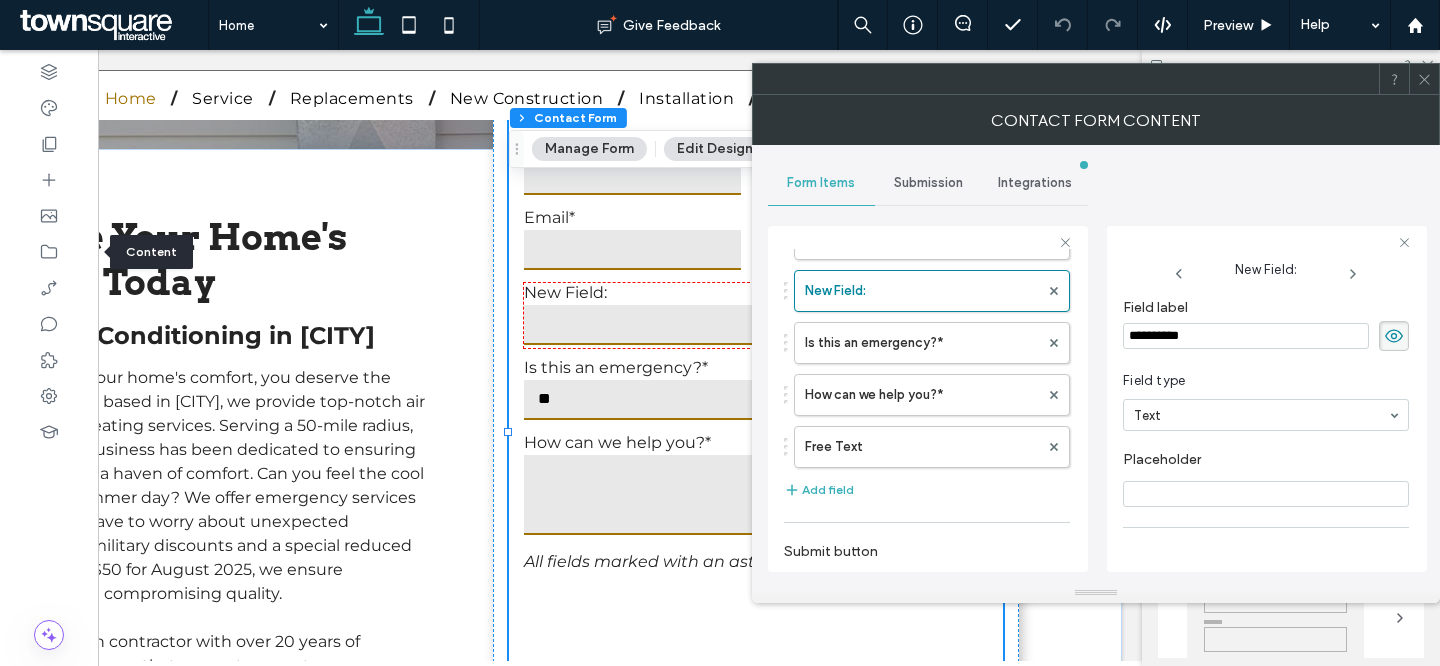 drag, startPoint x: 1222, startPoint y: 343, endPoint x: 1034, endPoint y: 309, distance: 191.04973 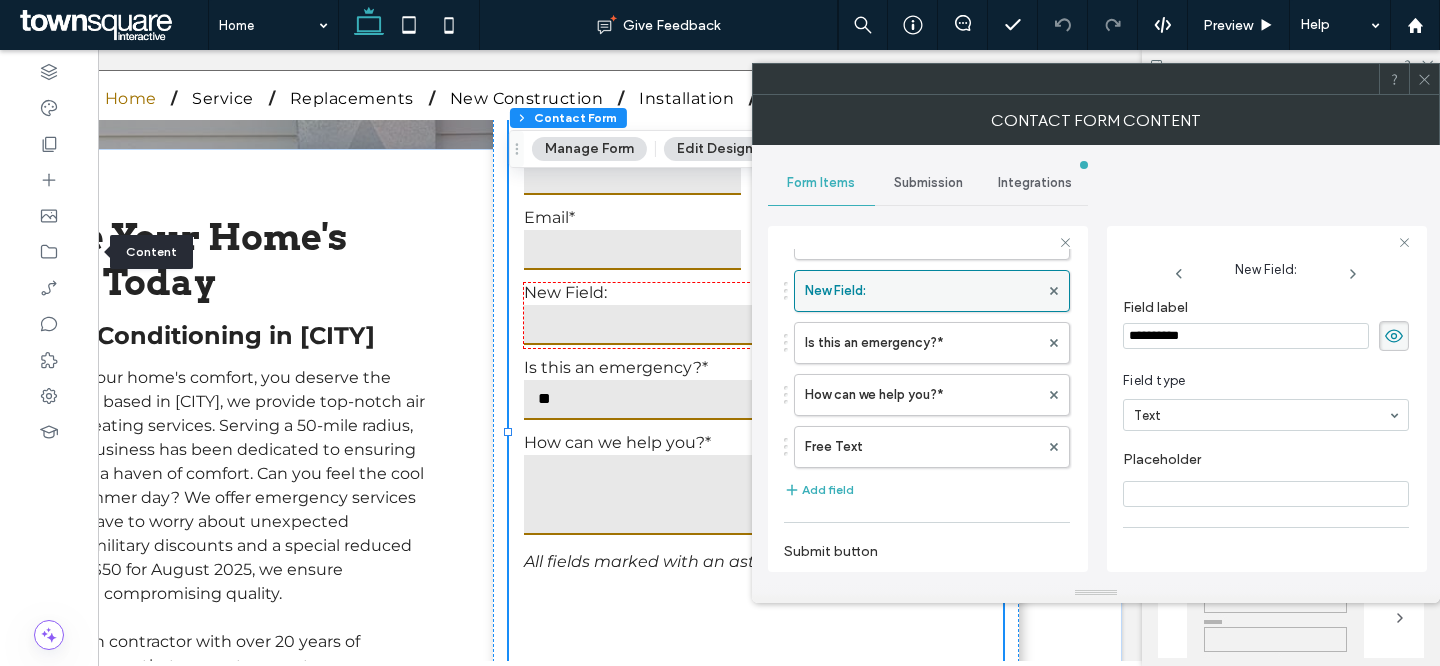 click on "**********" at bounding box center [928, 396] 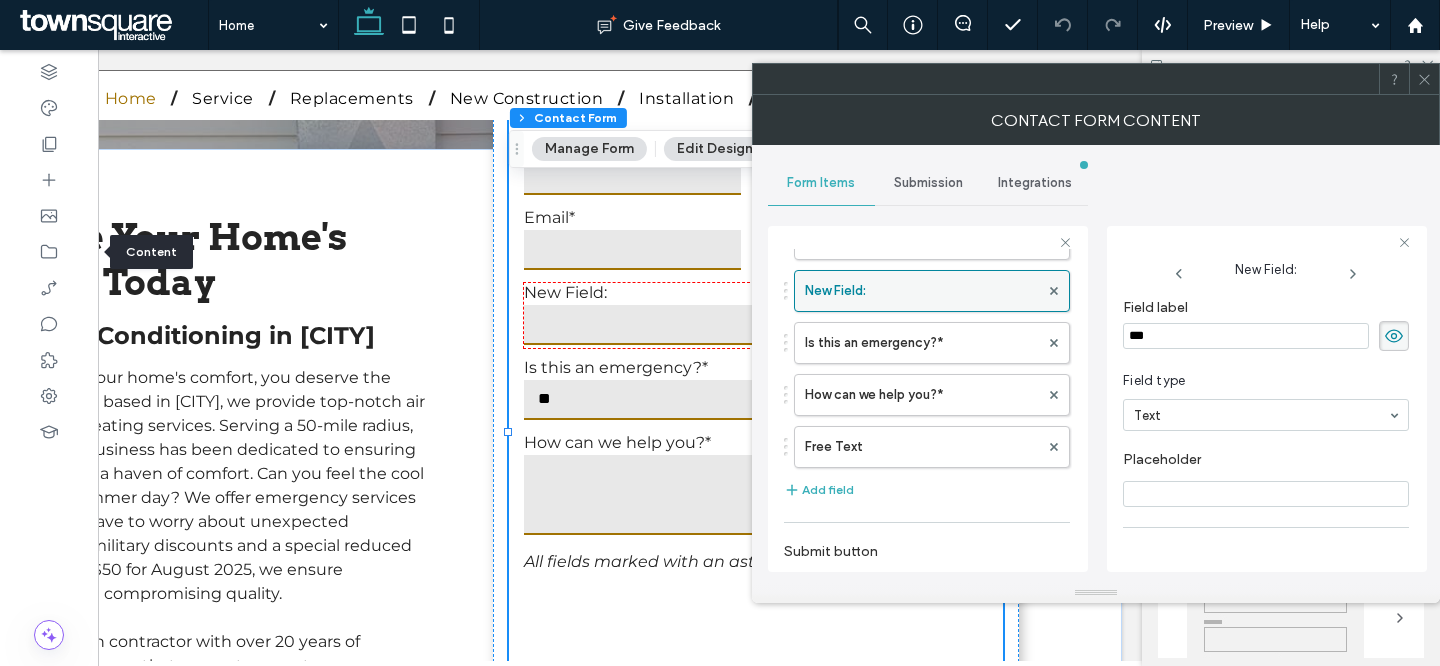 type on "****" 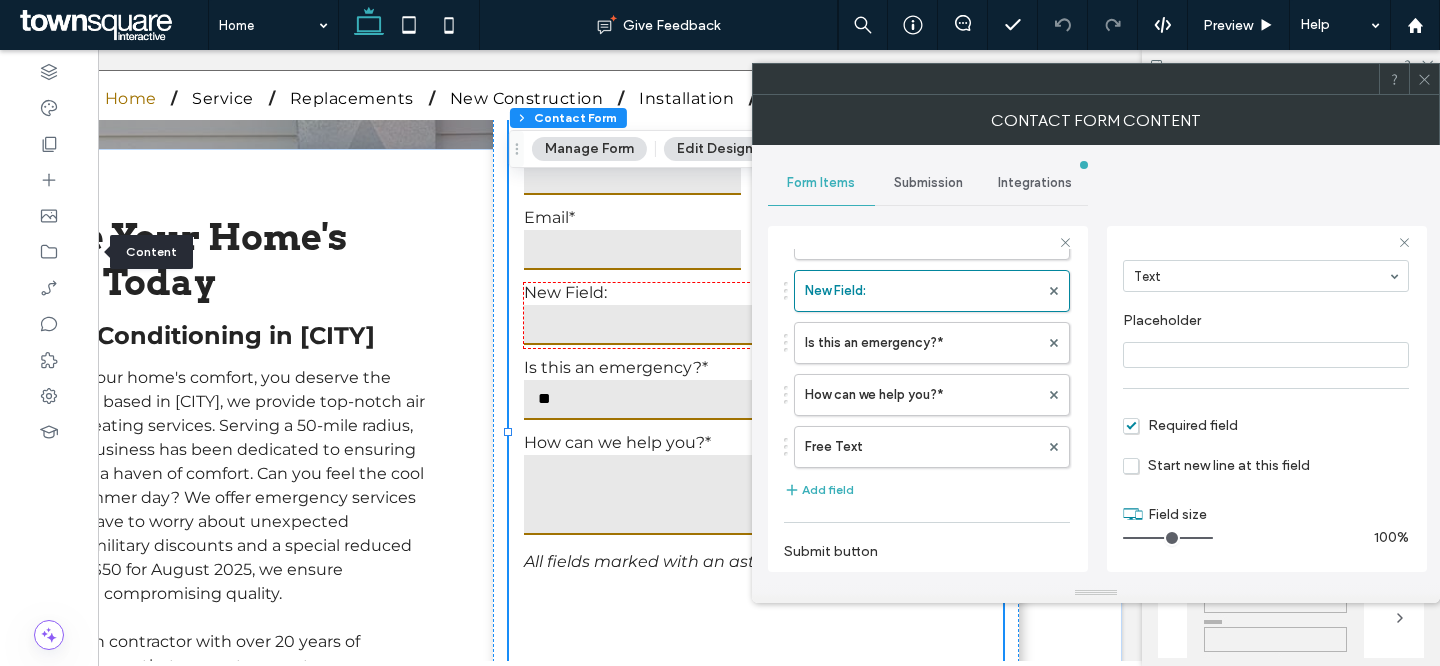 scroll, scrollTop: 141, scrollLeft: 0, axis: vertical 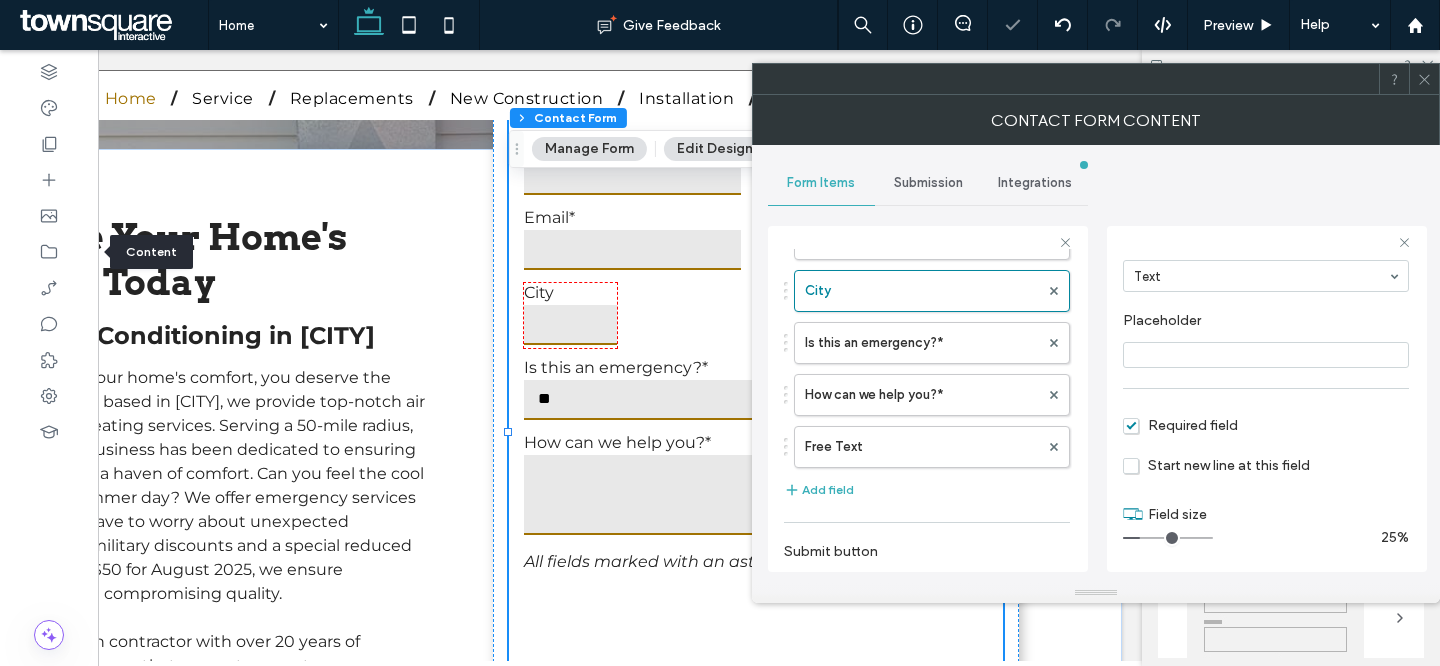 drag, startPoint x: 1201, startPoint y: 534, endPoint x: 1145, endPoint y: 535, distance: 56.008926 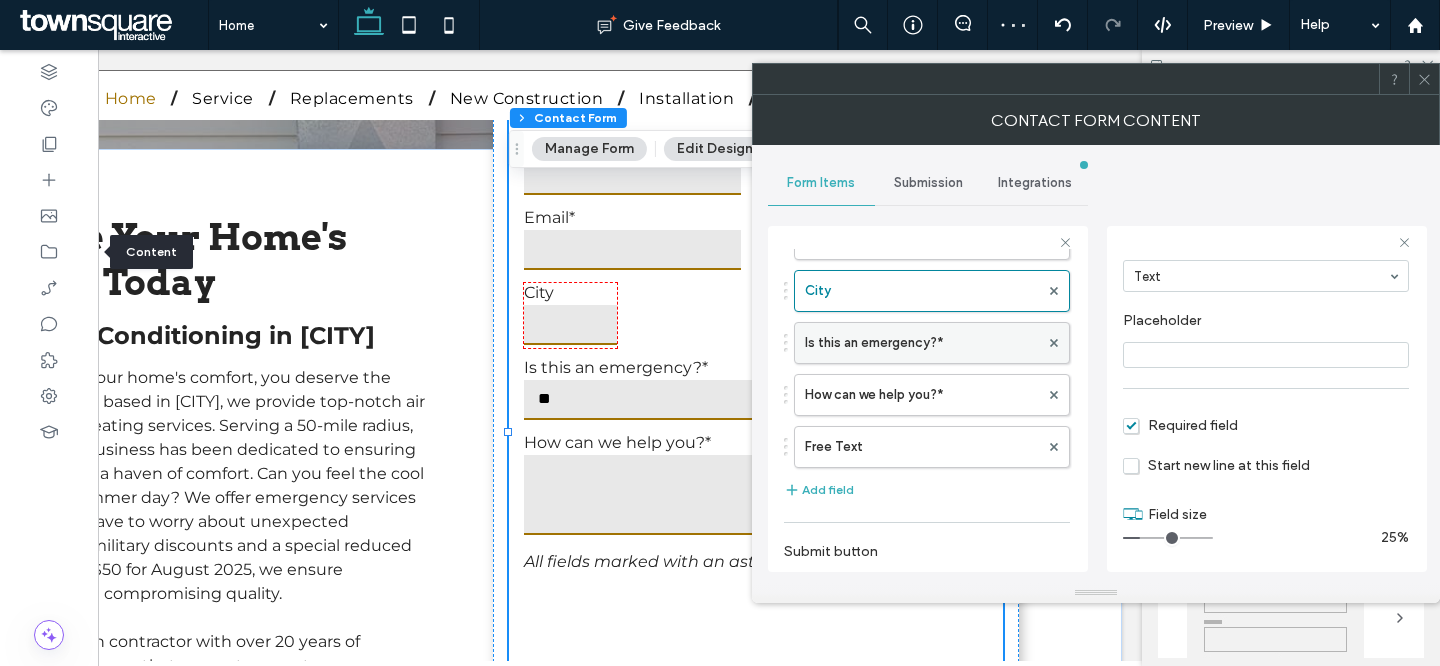 click on "Is this an emergency?*" at bounding box center [922, 343] 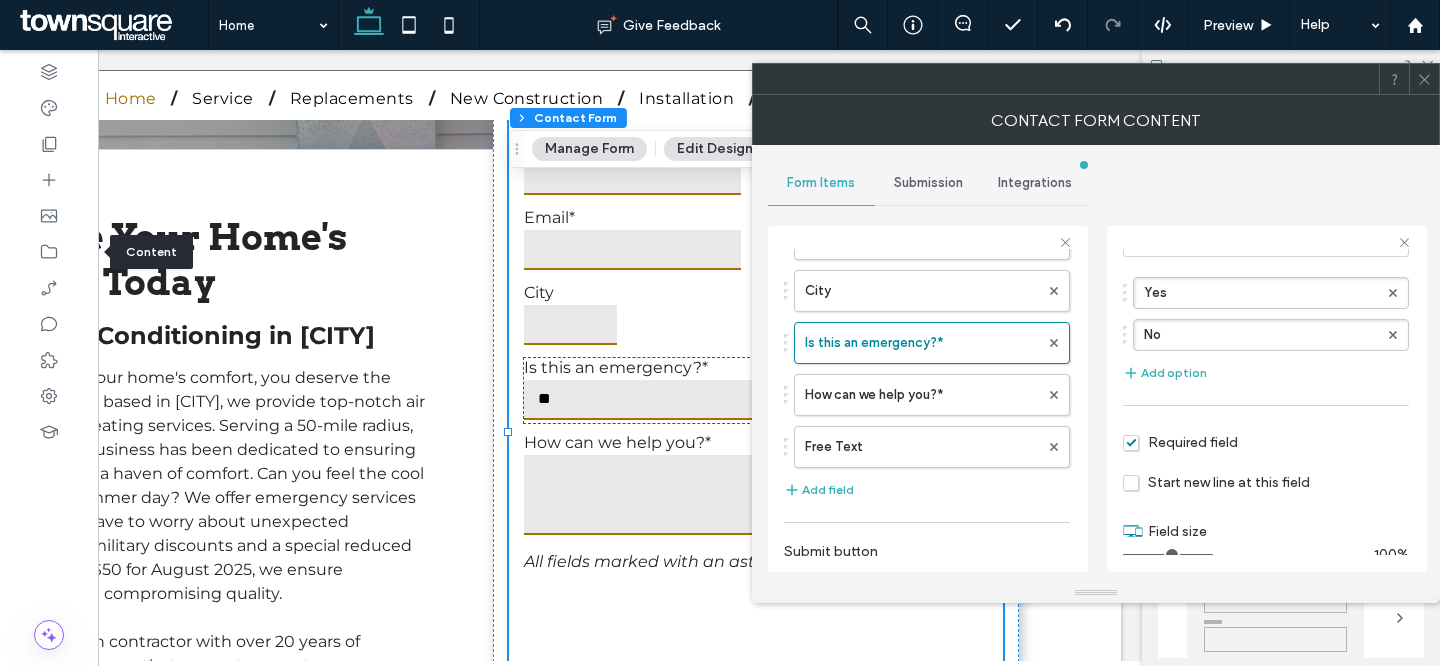 scroll, scrollTop: 191, scrollLeft: 0, axis: vertical 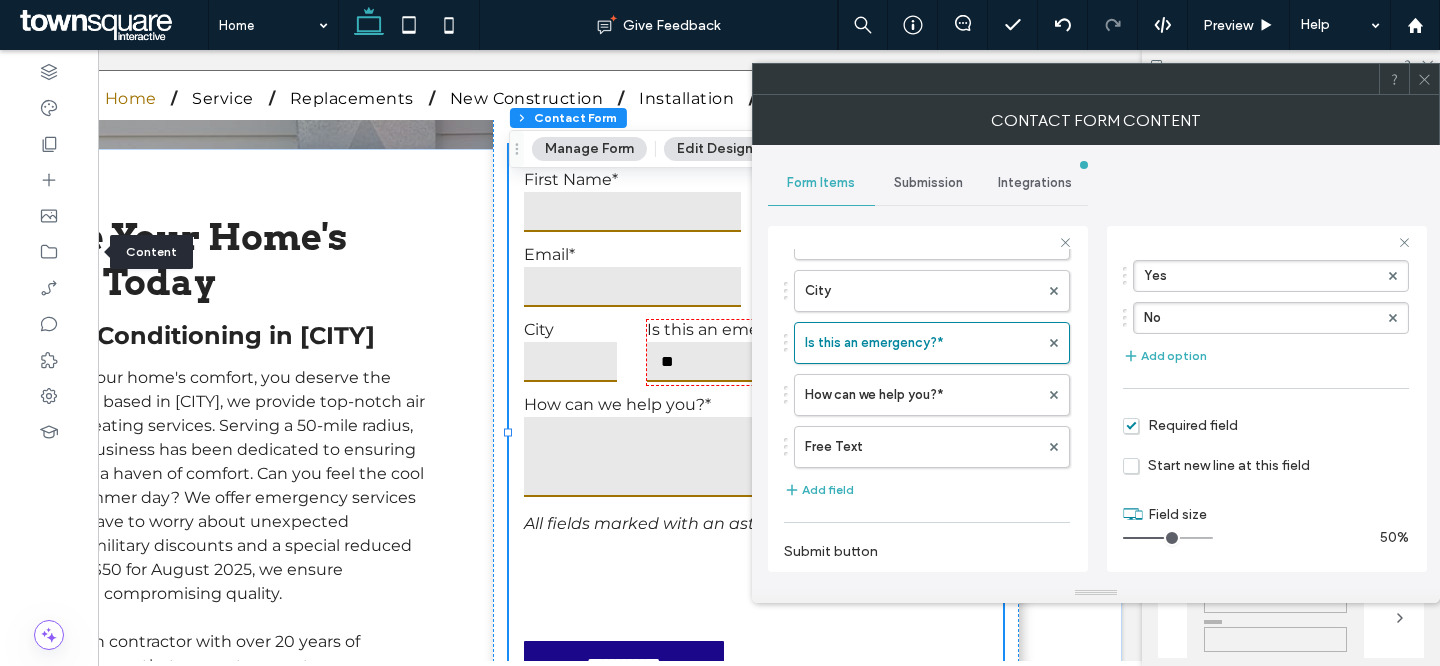 drag, startPoint x: 1202, startPoint y: 533, endPoint x: 1164, endPoint y: 531, distance: 38.052597 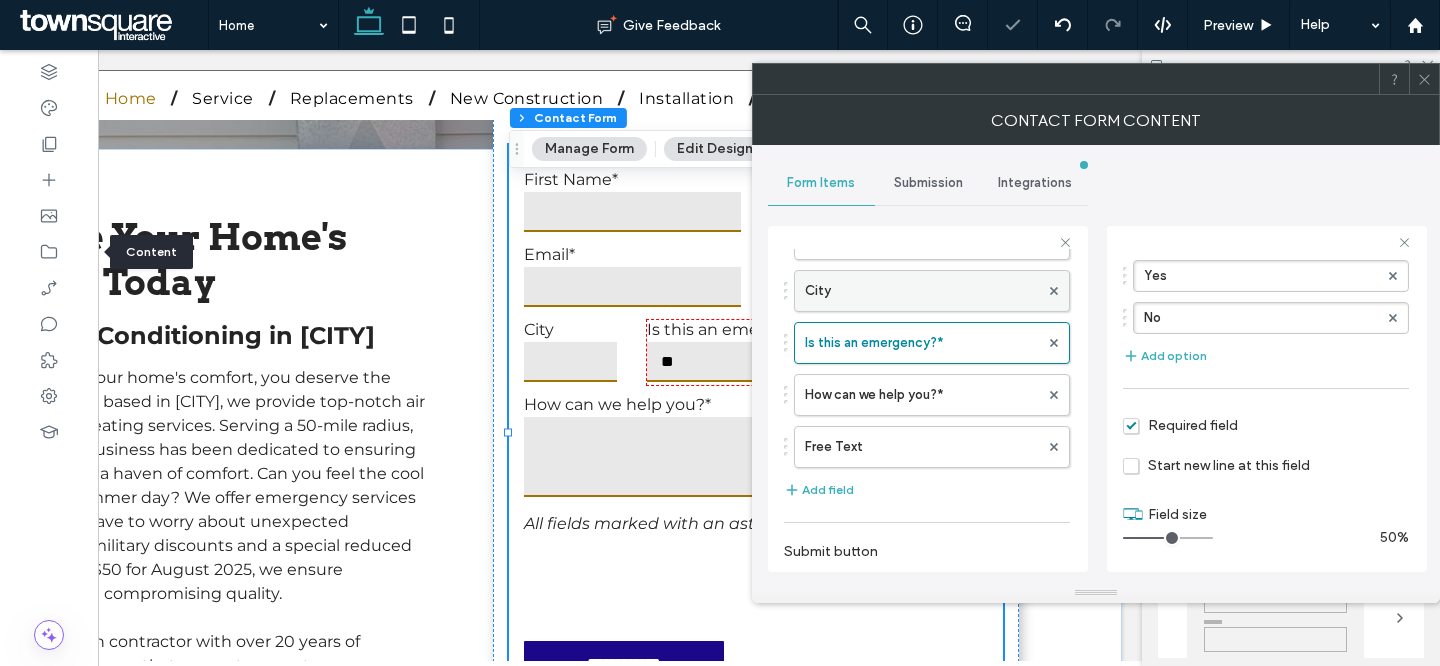 click on "City" at bounding box center (922, 291) 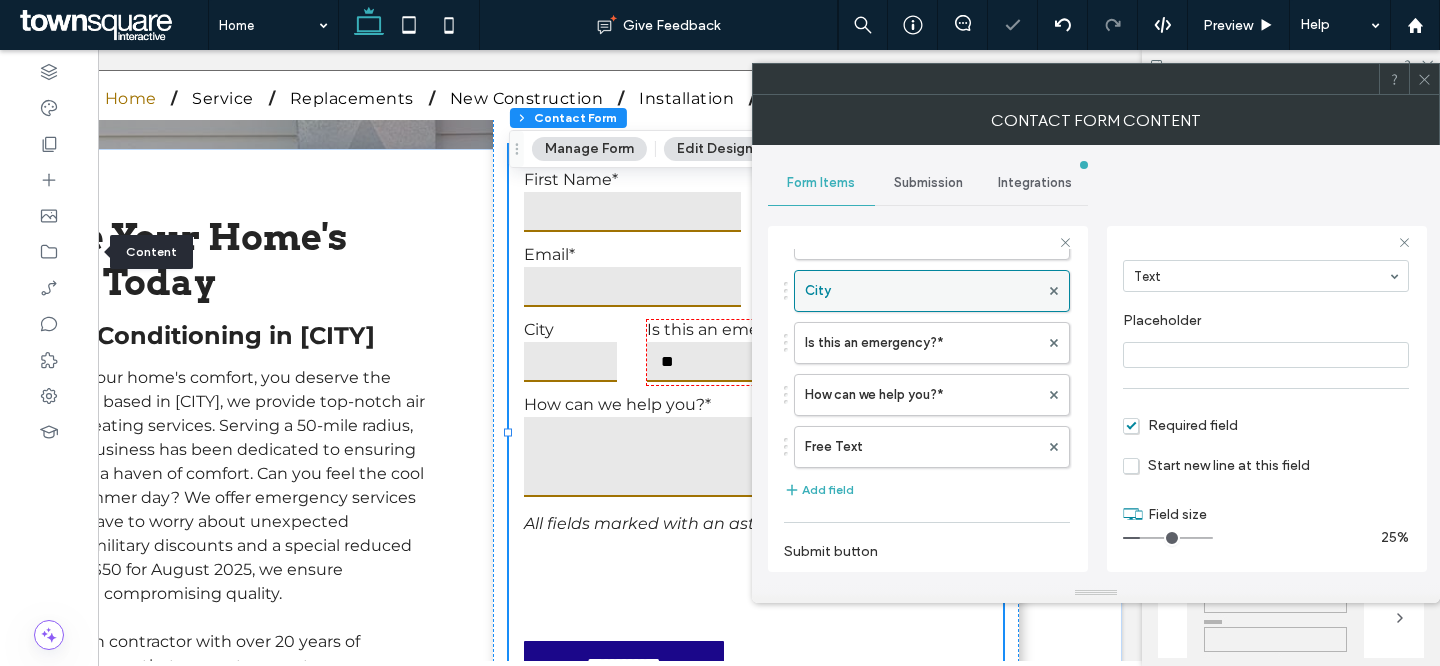 scroll, scrollTop: 141, scrollLeft: 0, axis: vertical 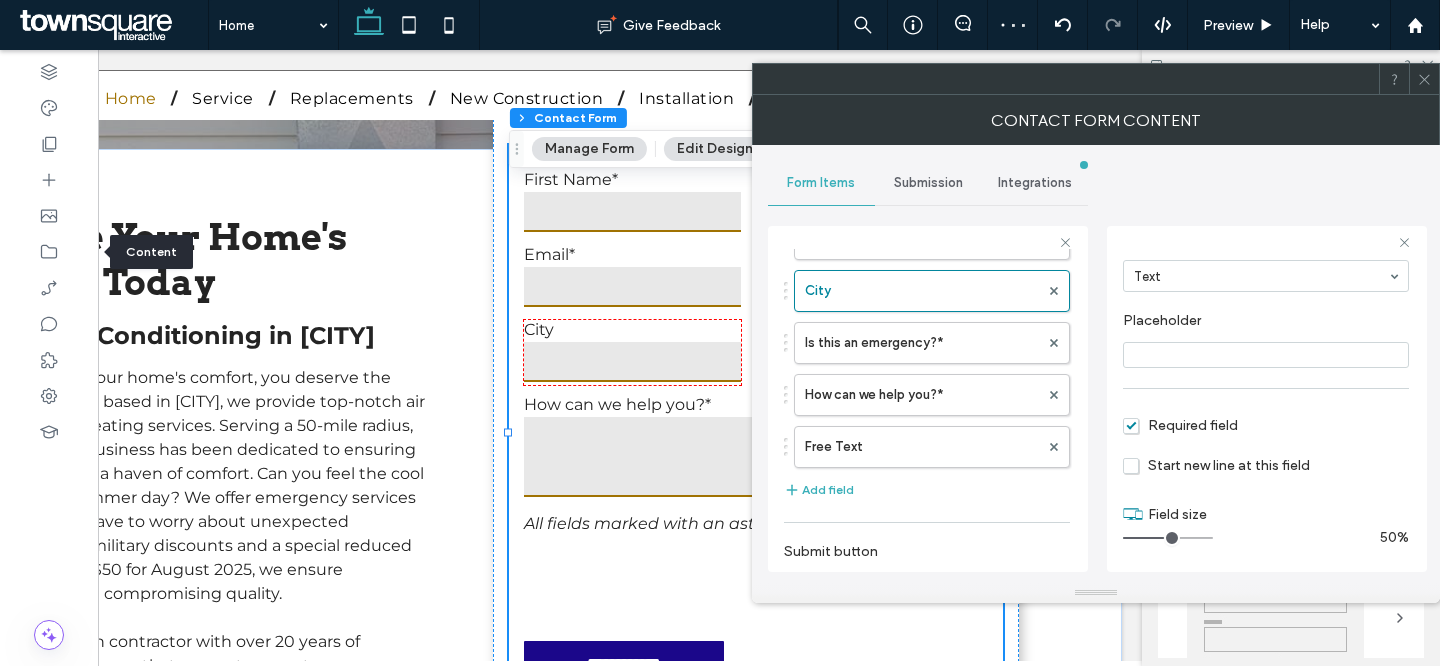 drag, startPoint x: 1147, startPoint y: 537, endPoint x: 1165, endPoint y: 537, distance: 18 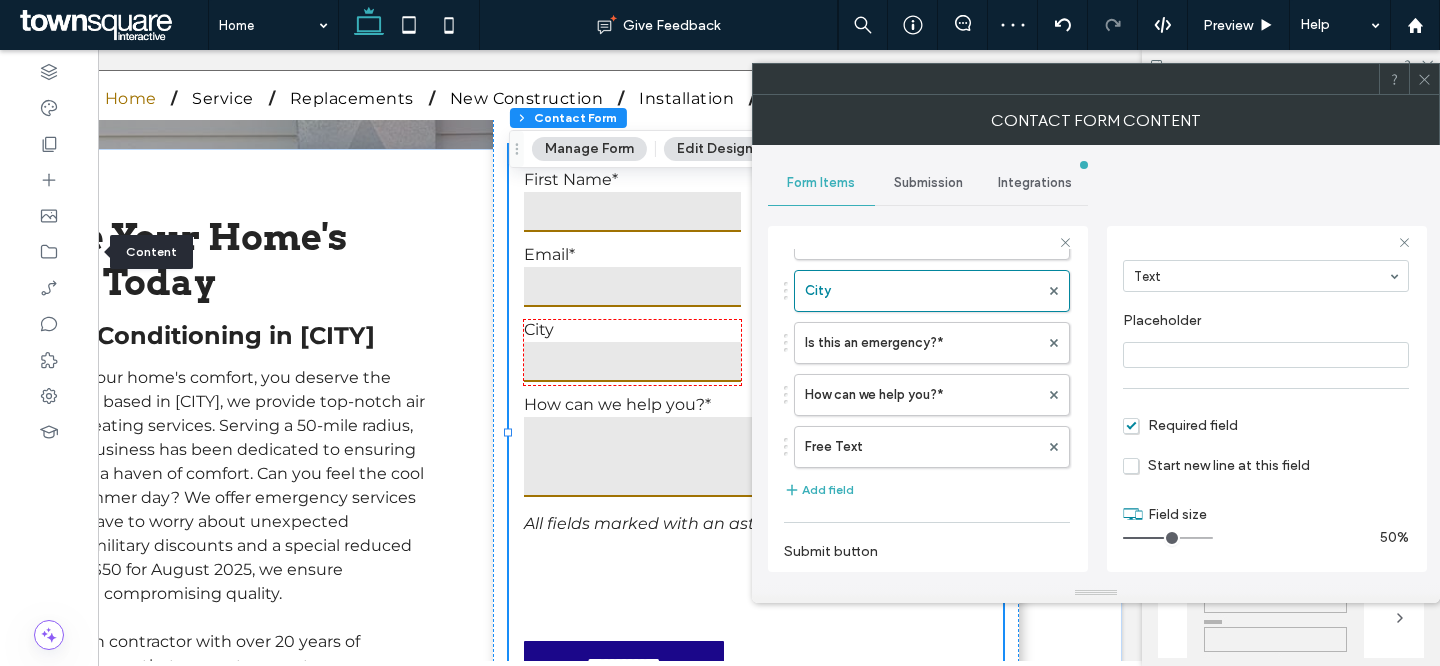 type on "*" 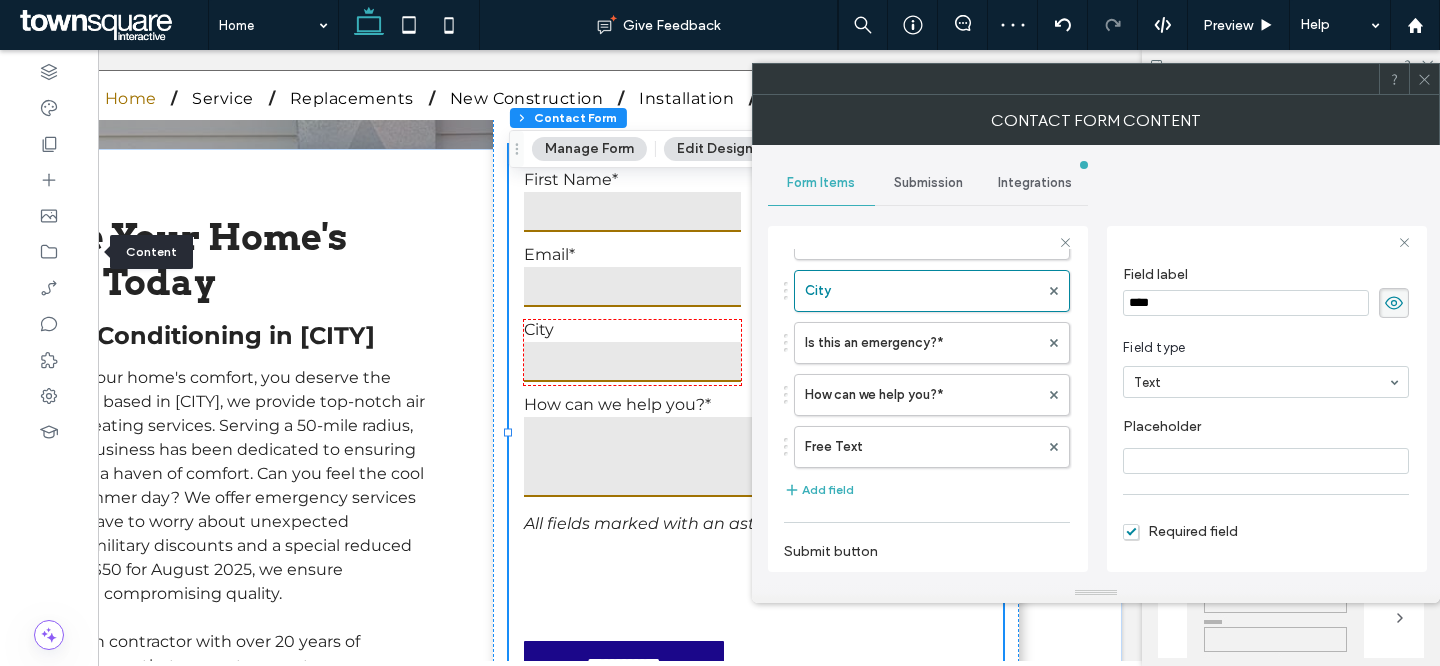 scroll, scrollTop: 0, scrollLeft: 0, axis: both 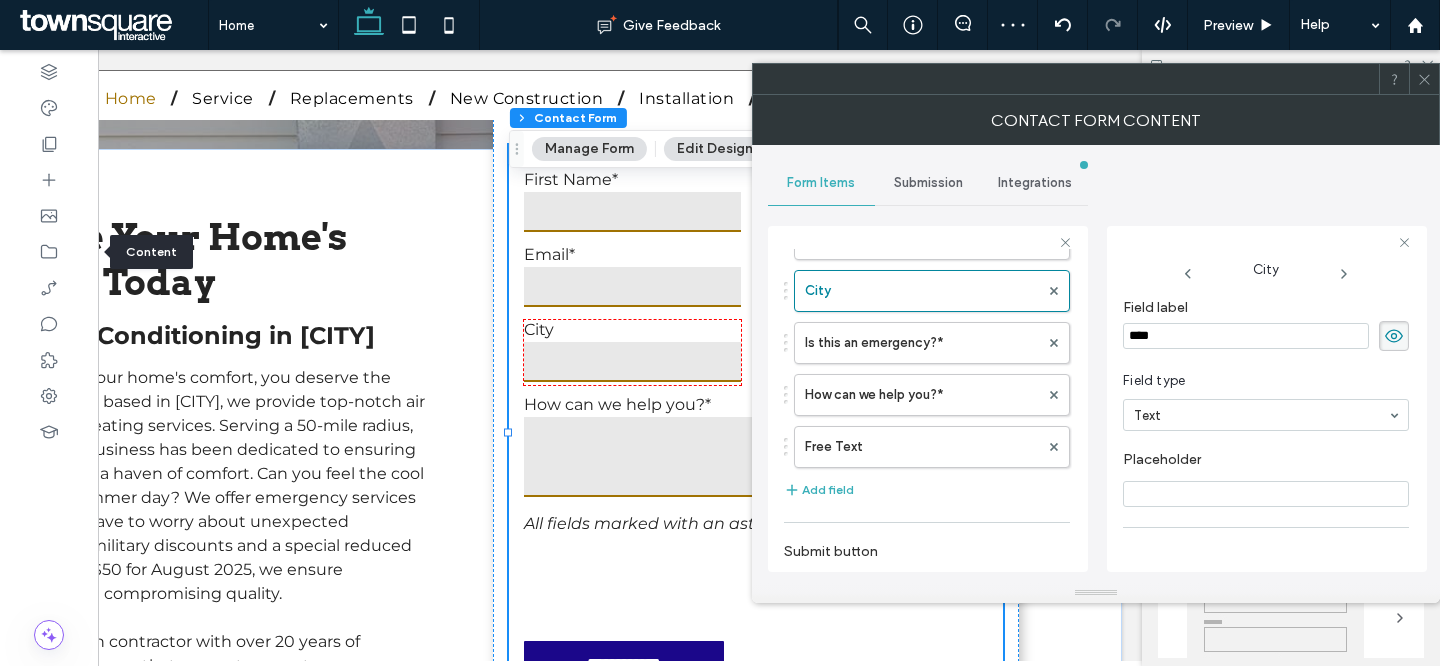 click on "****" at bounding box center [1246, 336] 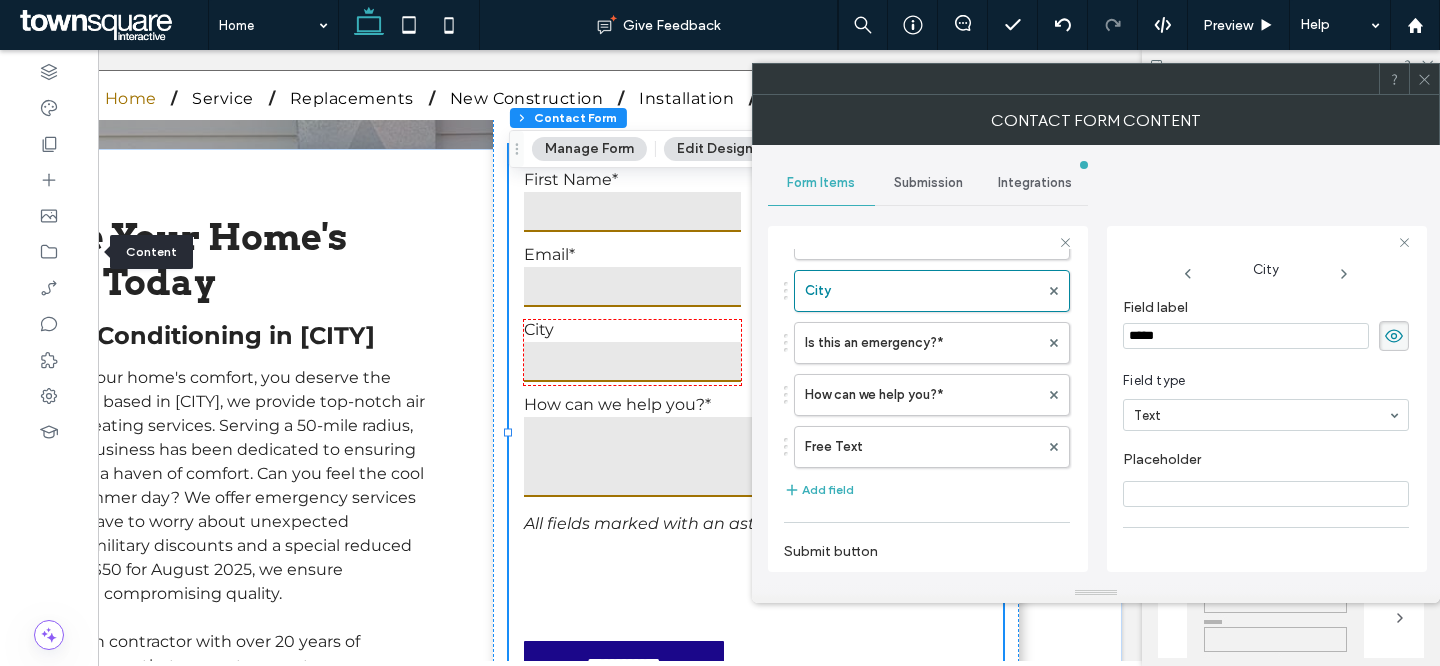 click 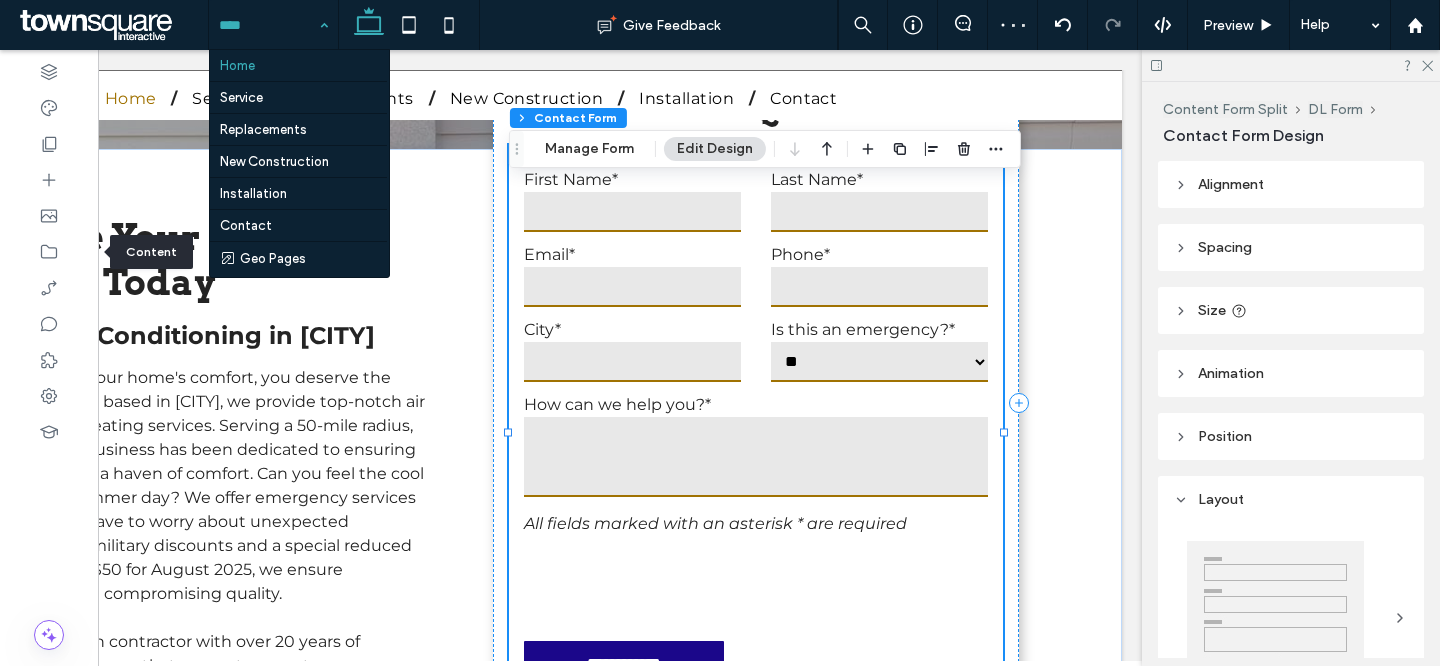 click at bounding box center [298, 209] 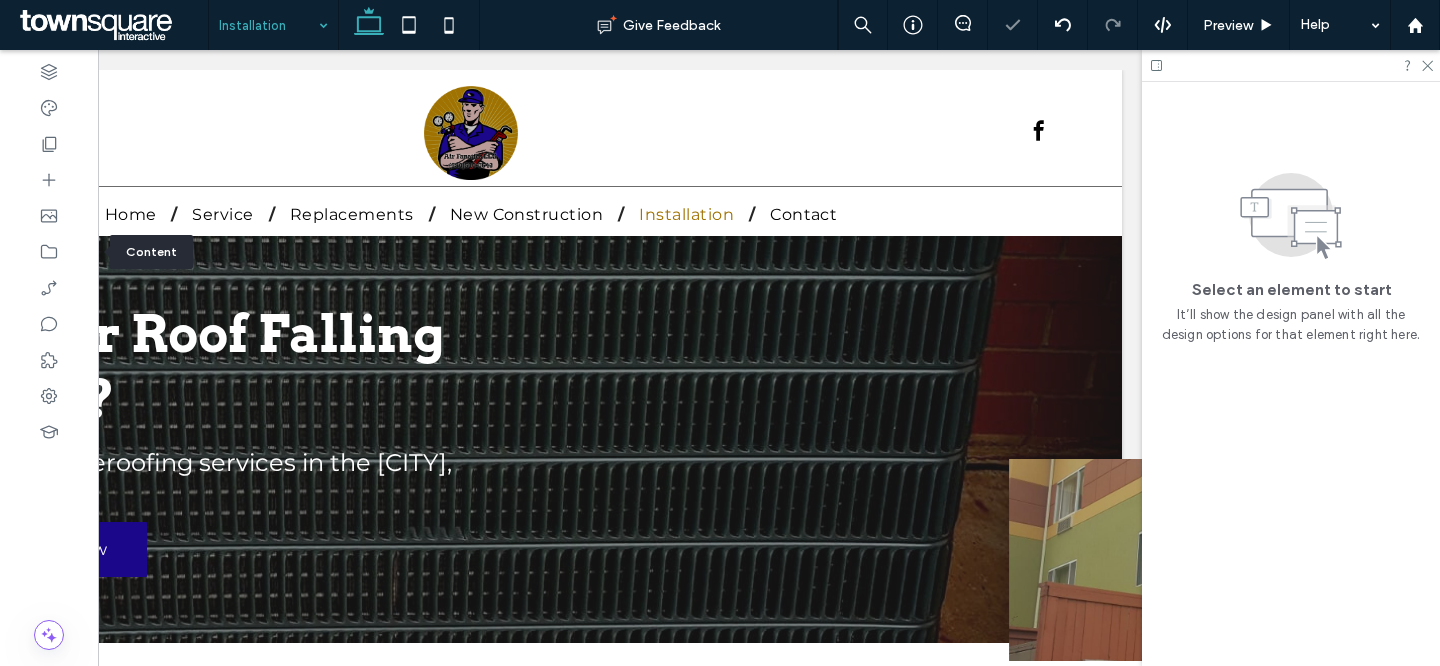 scroll, scrollTop: 0, scrollLeft: 0, axis: both 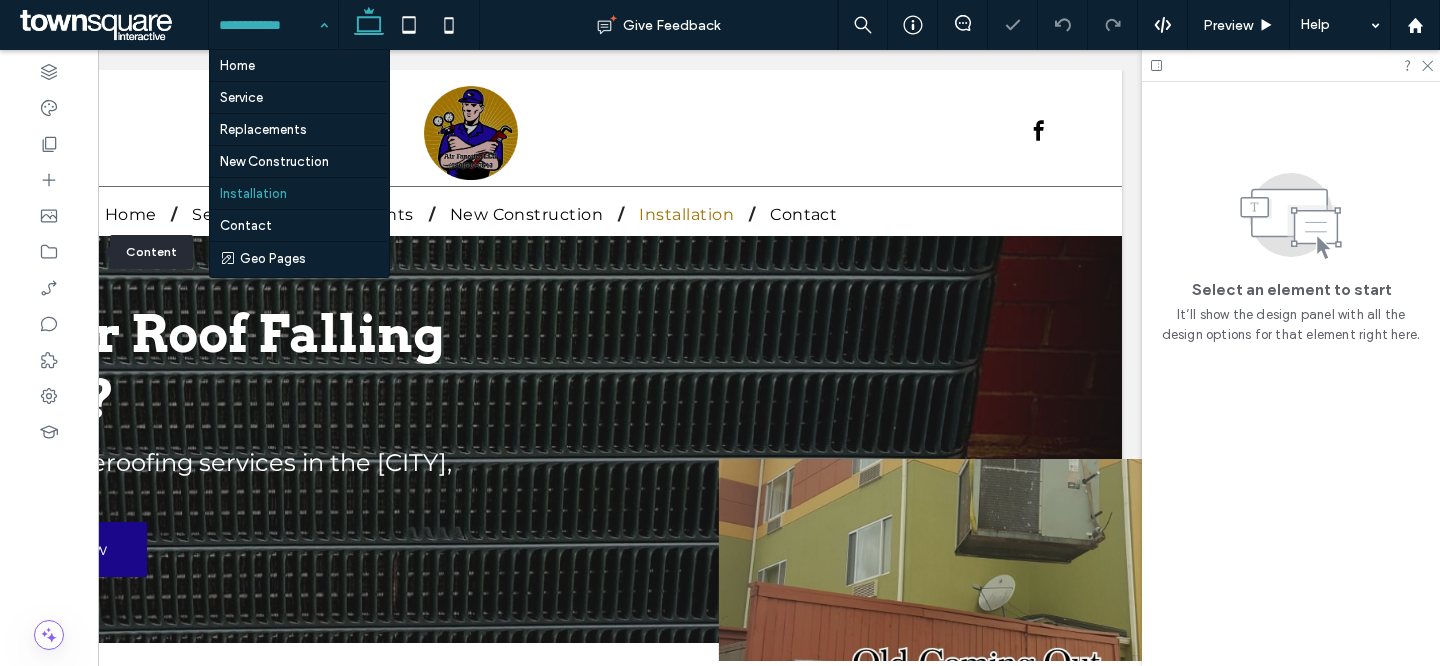 click at bounding box center [268, 25] 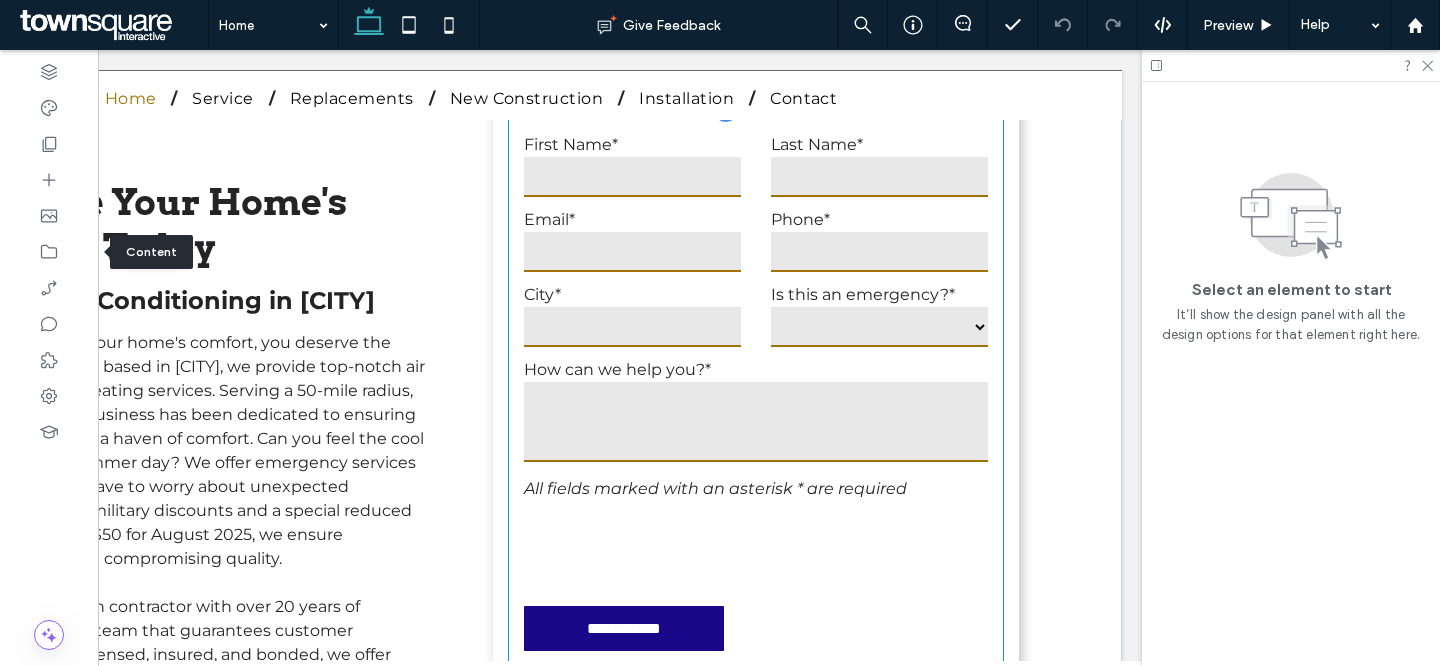 scroll, scrollTop: 570, scrollLeft: 0, axis: vertical 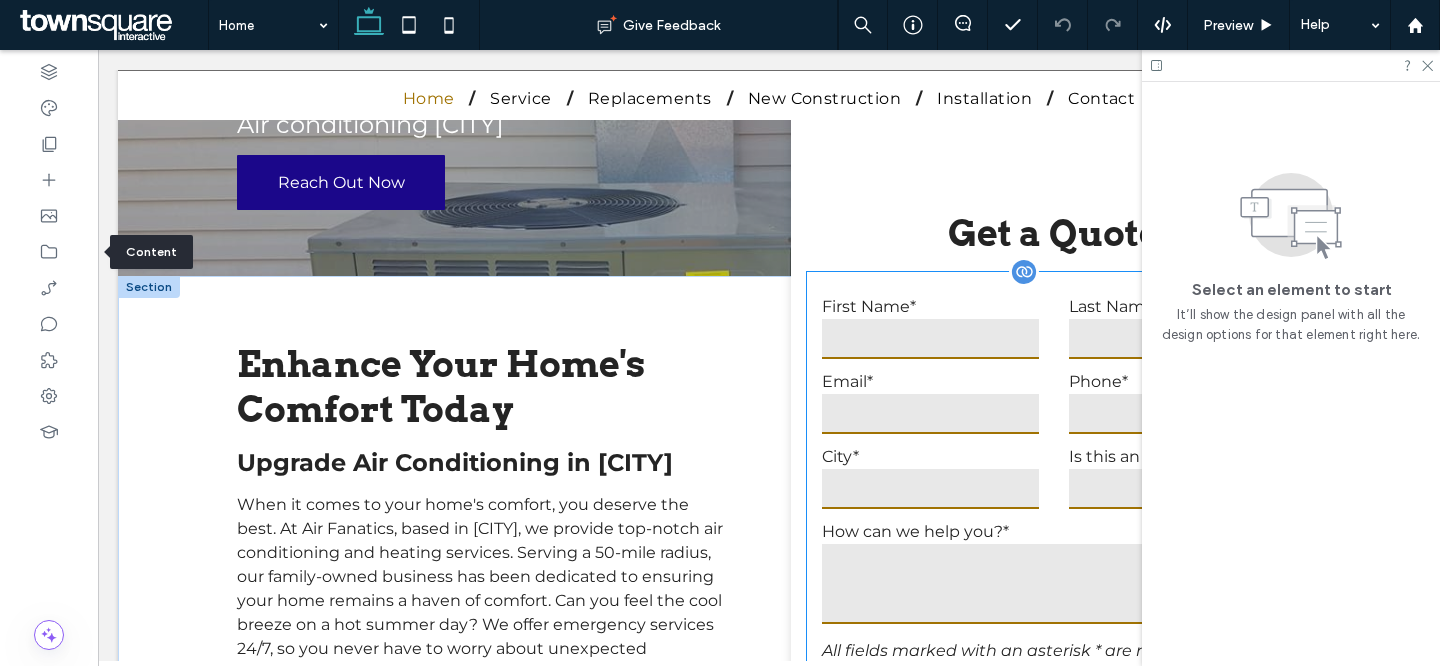 click on "City*" at bounding box center (930, 456) 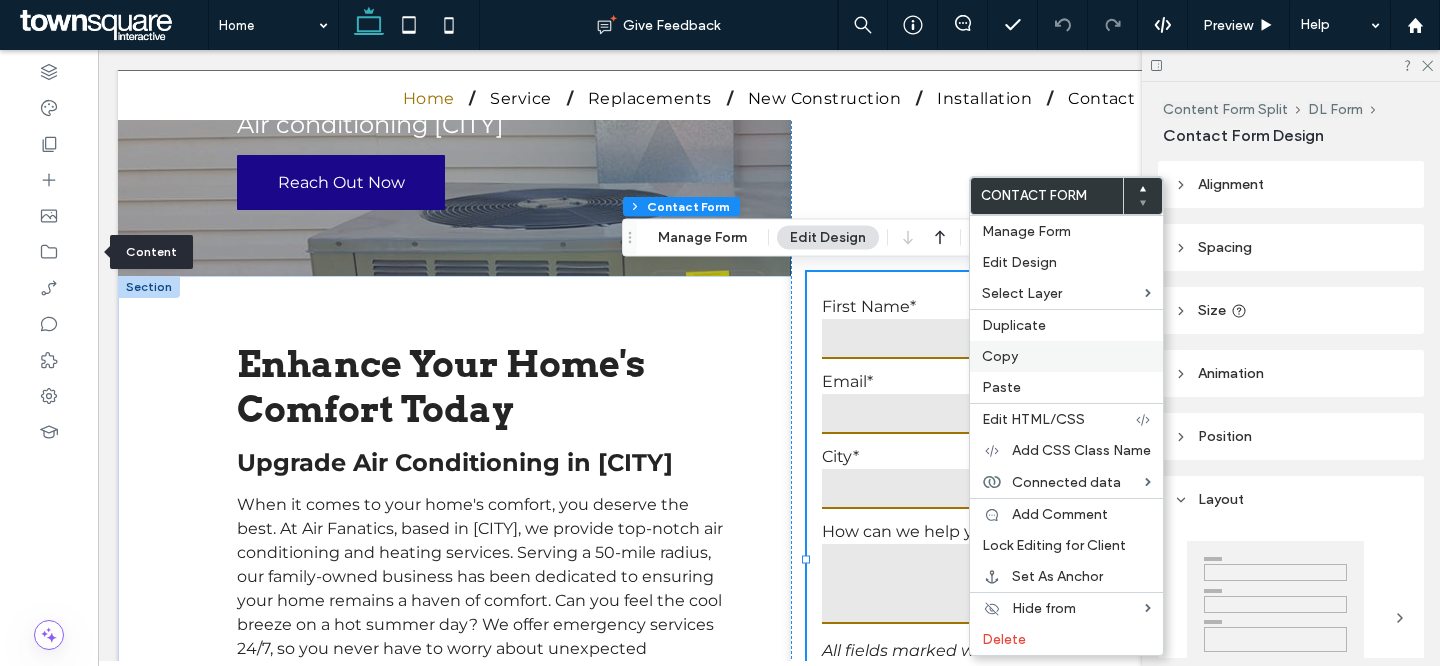 click on "Copy" at bounding box center (1000, 356) 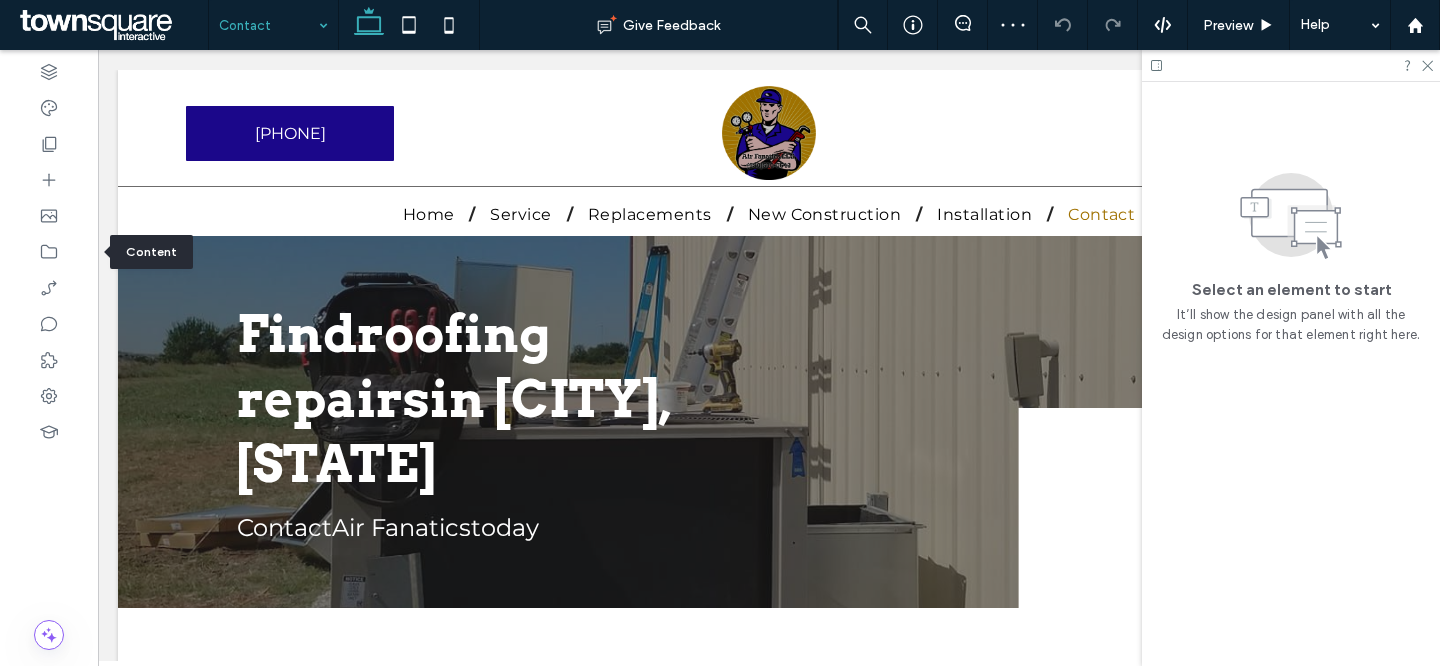 scroll, scrollTop: 0, scrollLeft: 0, axis: both 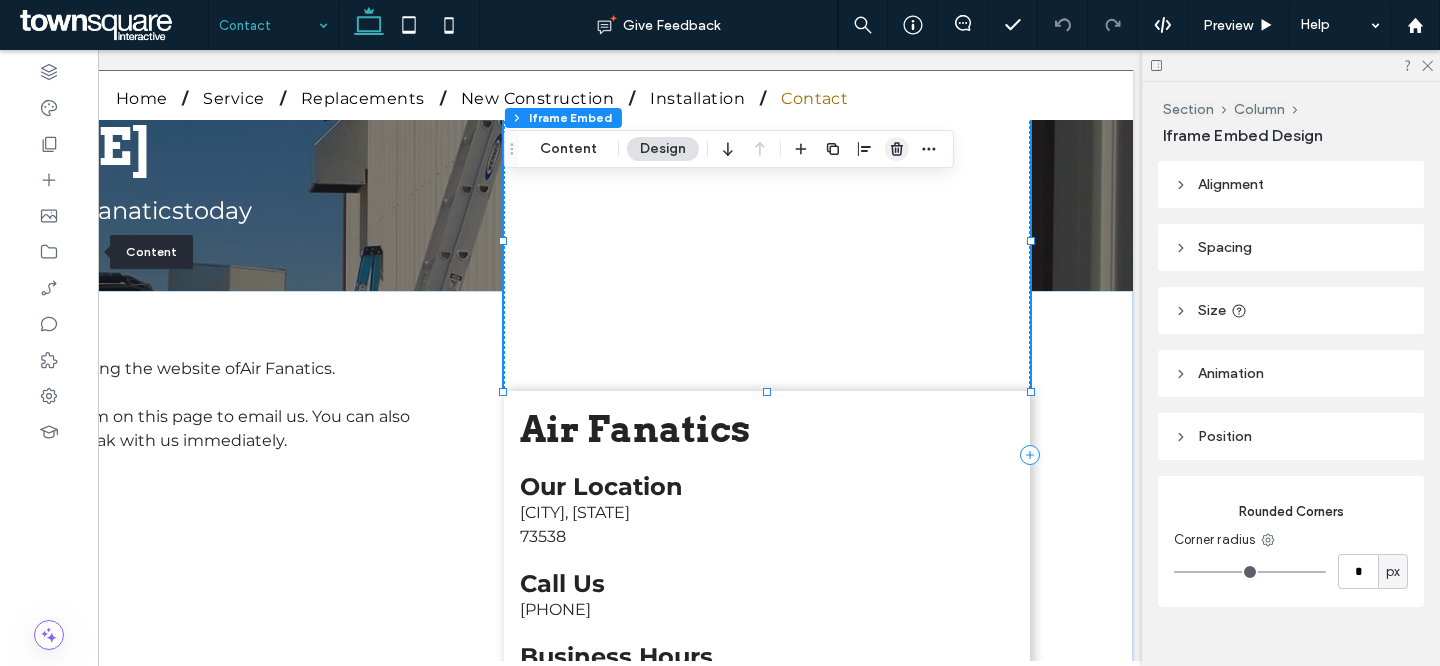 click 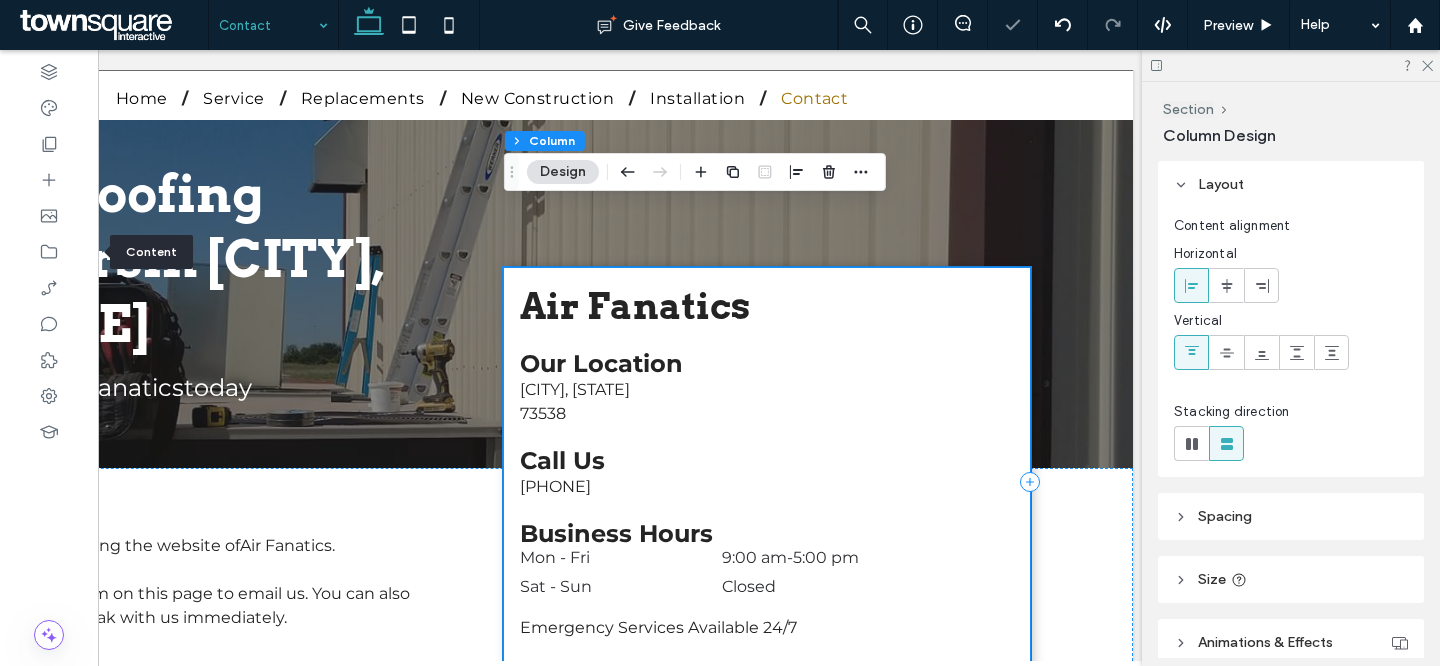 scroll, scrollTop: 21, scrollLeft: 0, axis: vertical 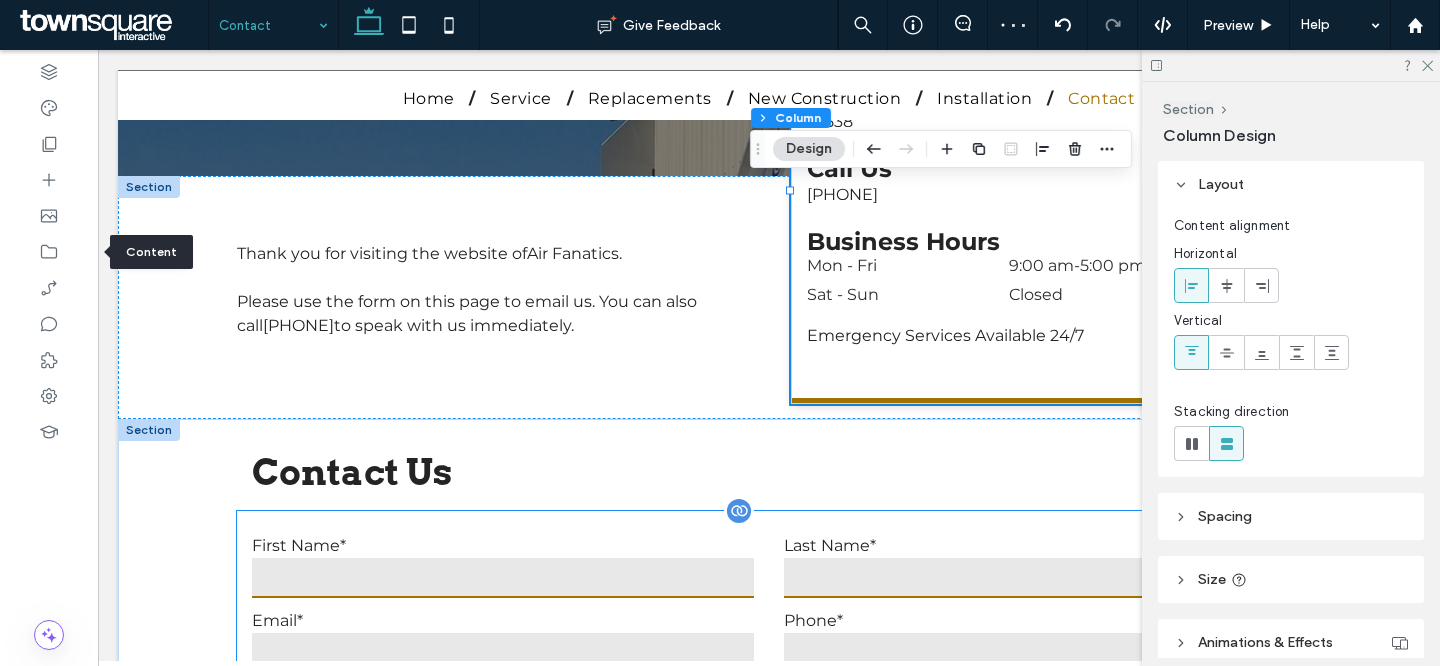 click on "First Name*" at bounding box center (503, 545) 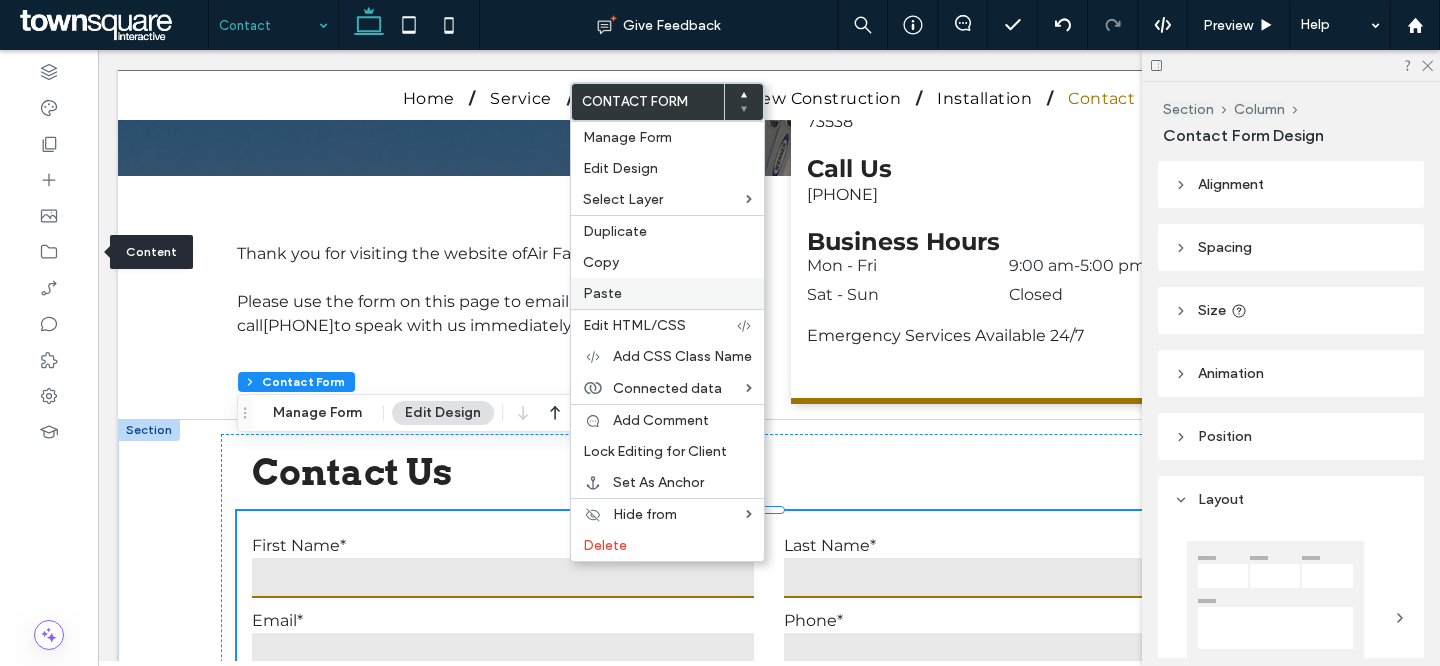 click on "Paste" at bounding box center (667, 293) 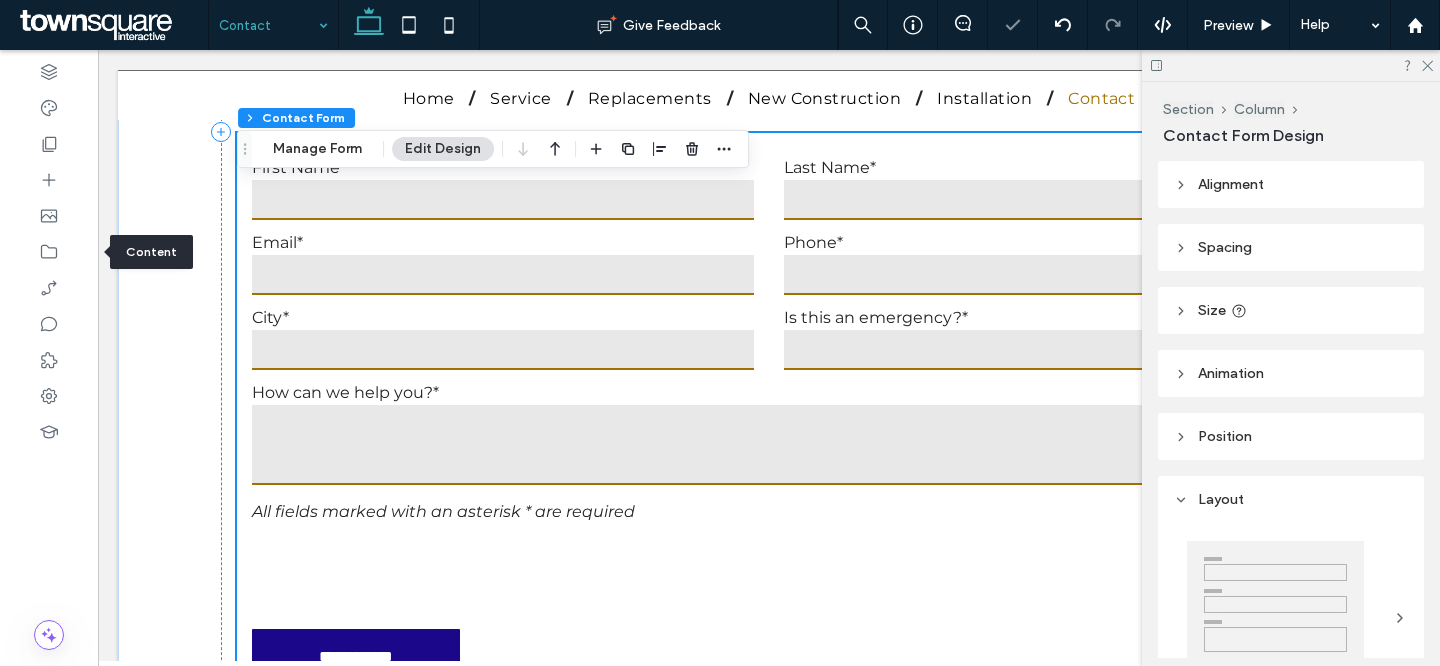 scroll, scrollTop: 1230, scrollLeft: 0, axis: vertical 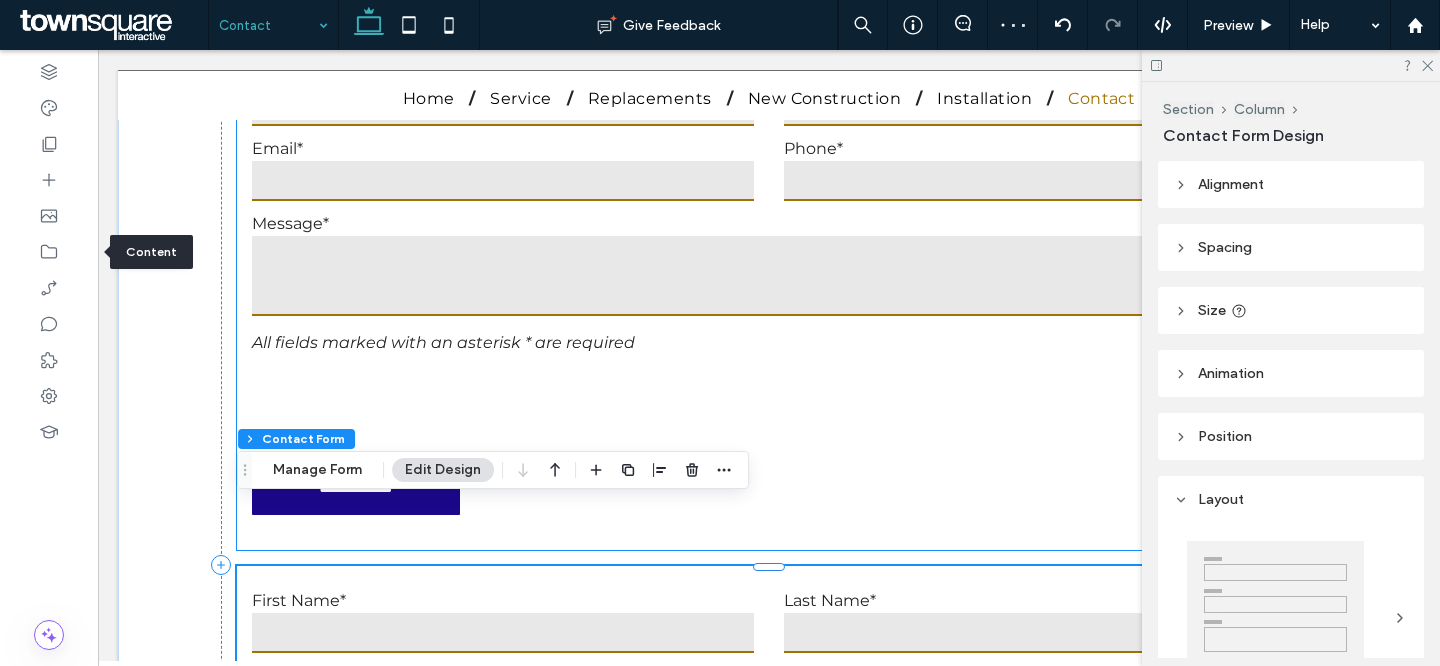 click on "All fields marked with an asterisk * are required" at bounding box center [769, 342] 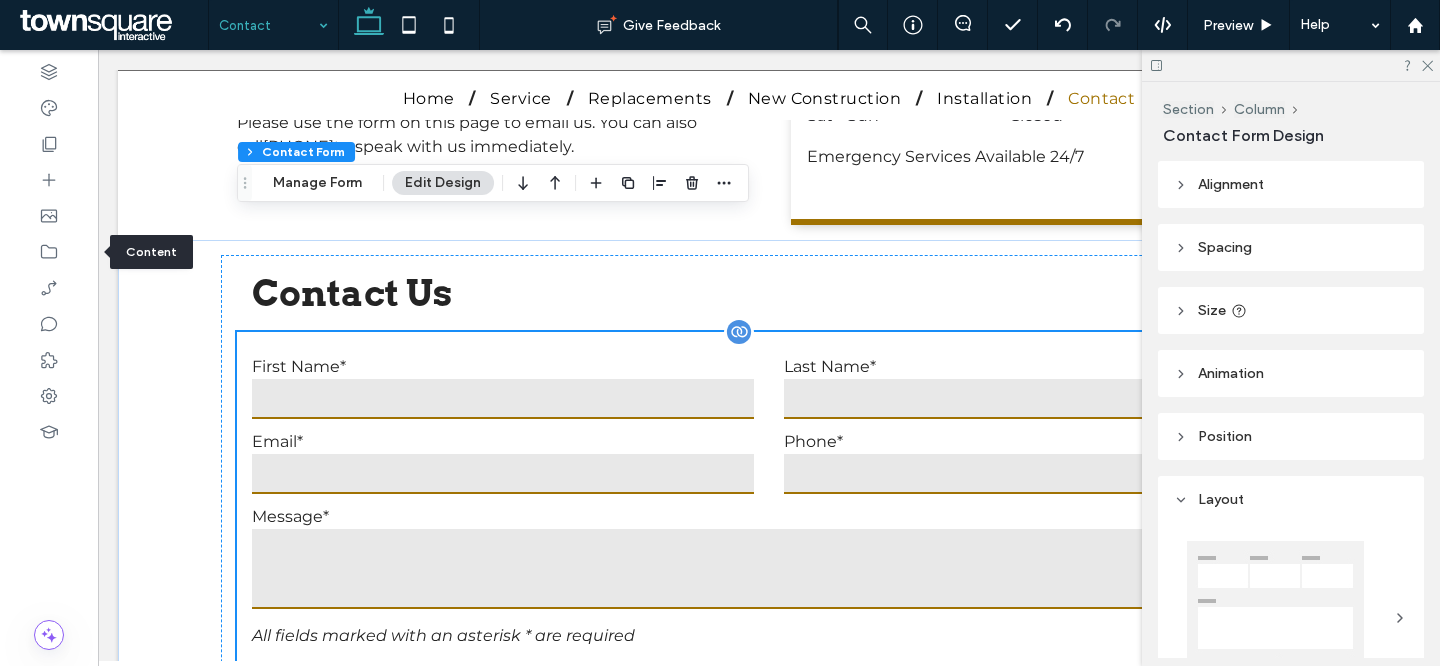 scroll, scrollTop: 453, scrollLeft: 0, axis: vertical 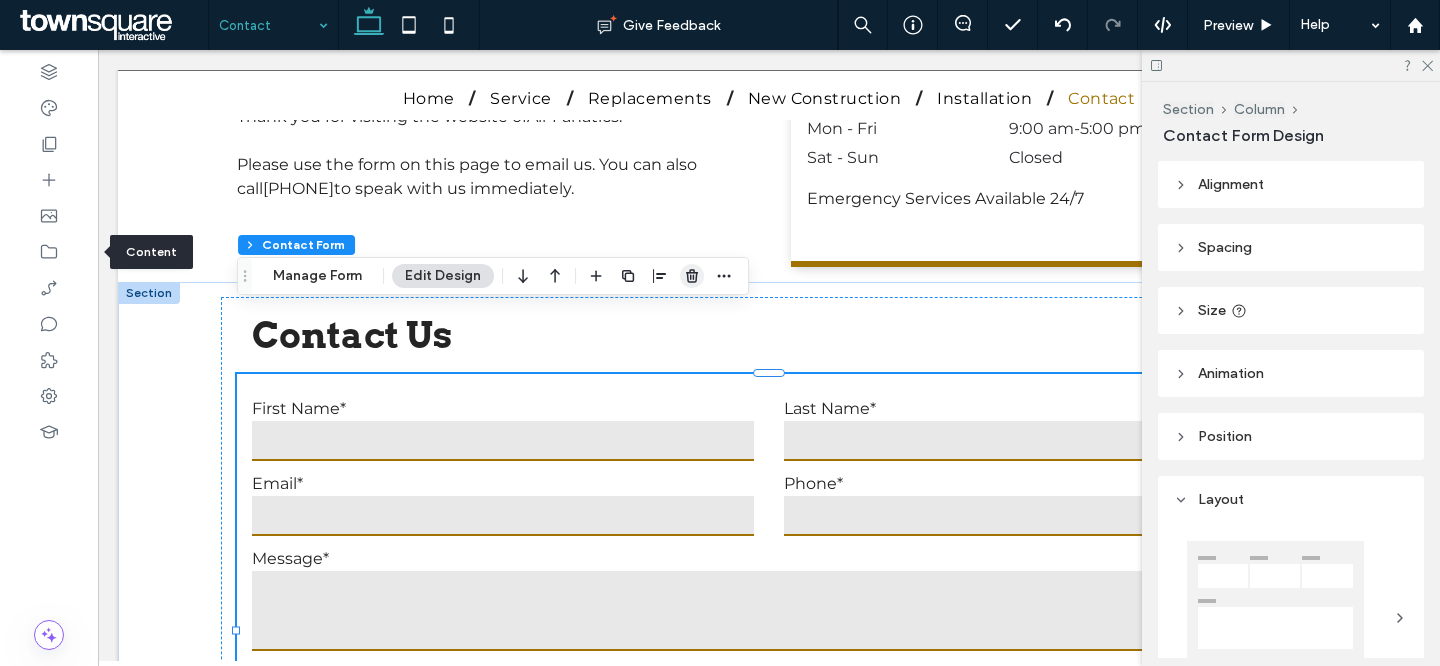 click 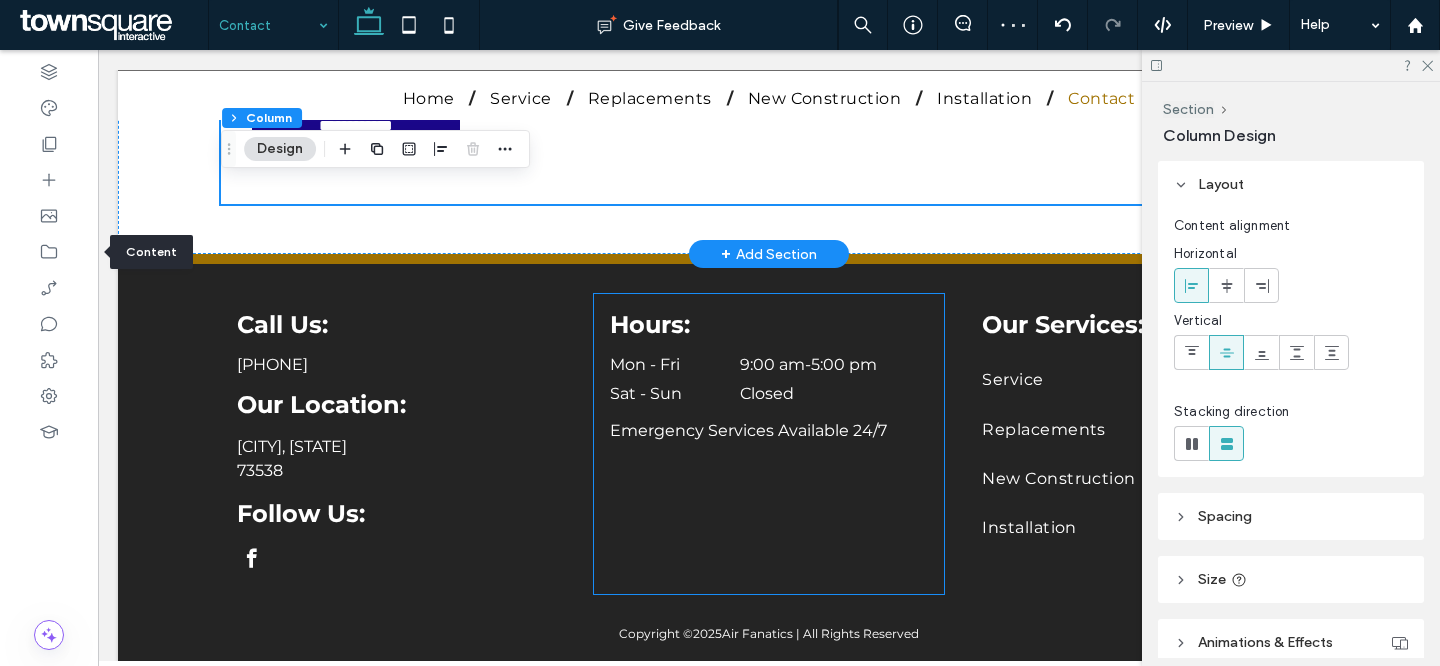 scroll, scrollTop: 0, scrollLeft: 0, axis: both 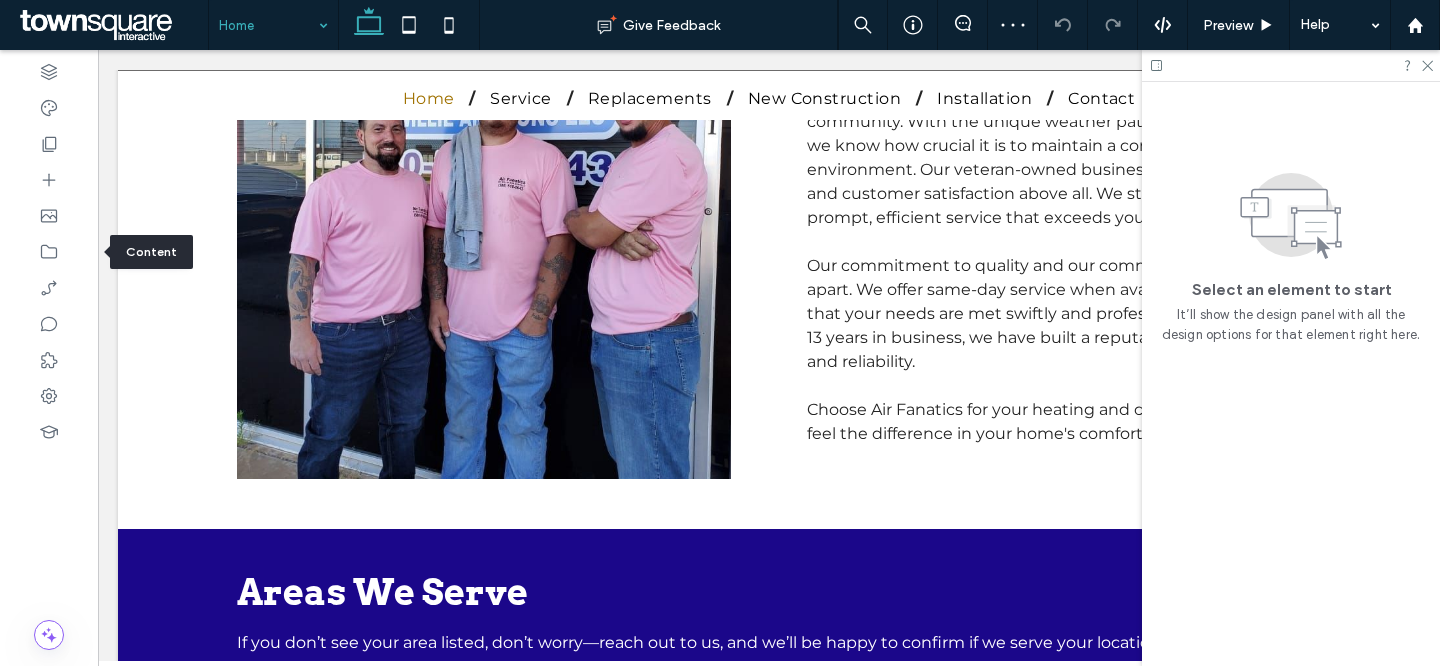 click at bounding box center (268, 25) 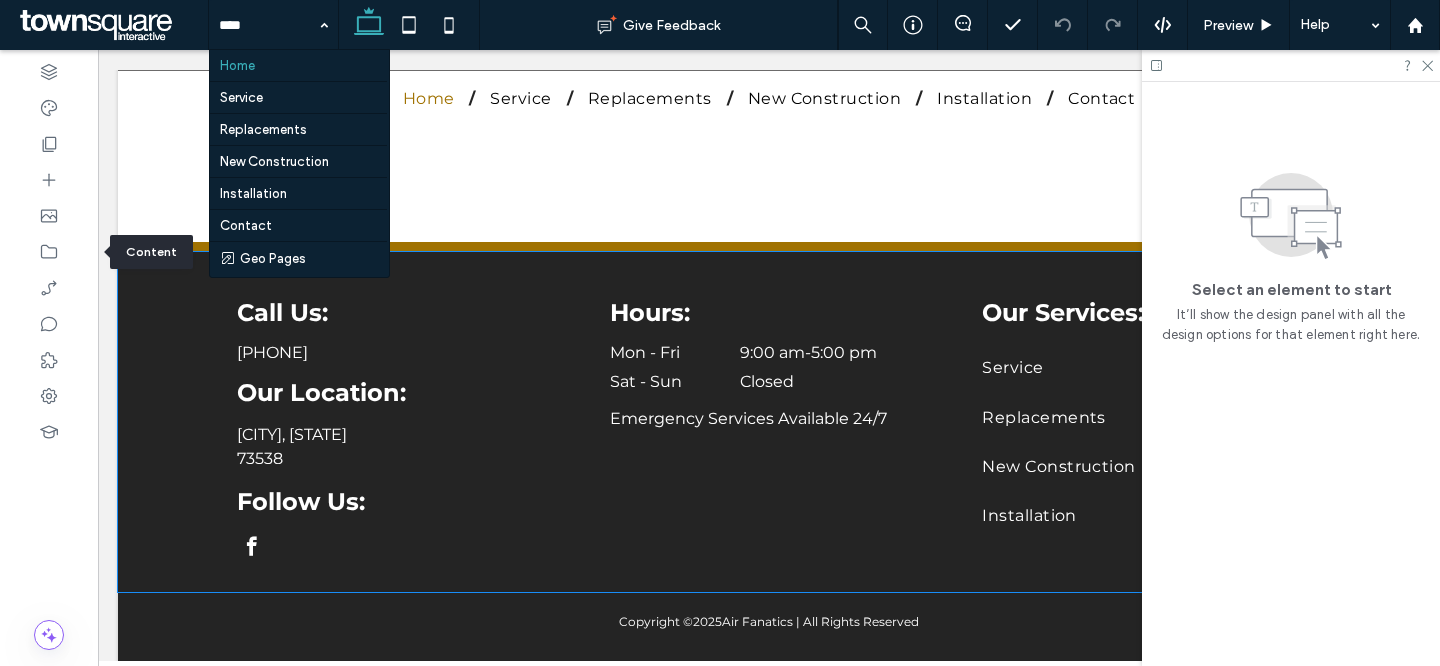 scroll, scrollTop: 3085, scrollLeft: 0, axis: vertical 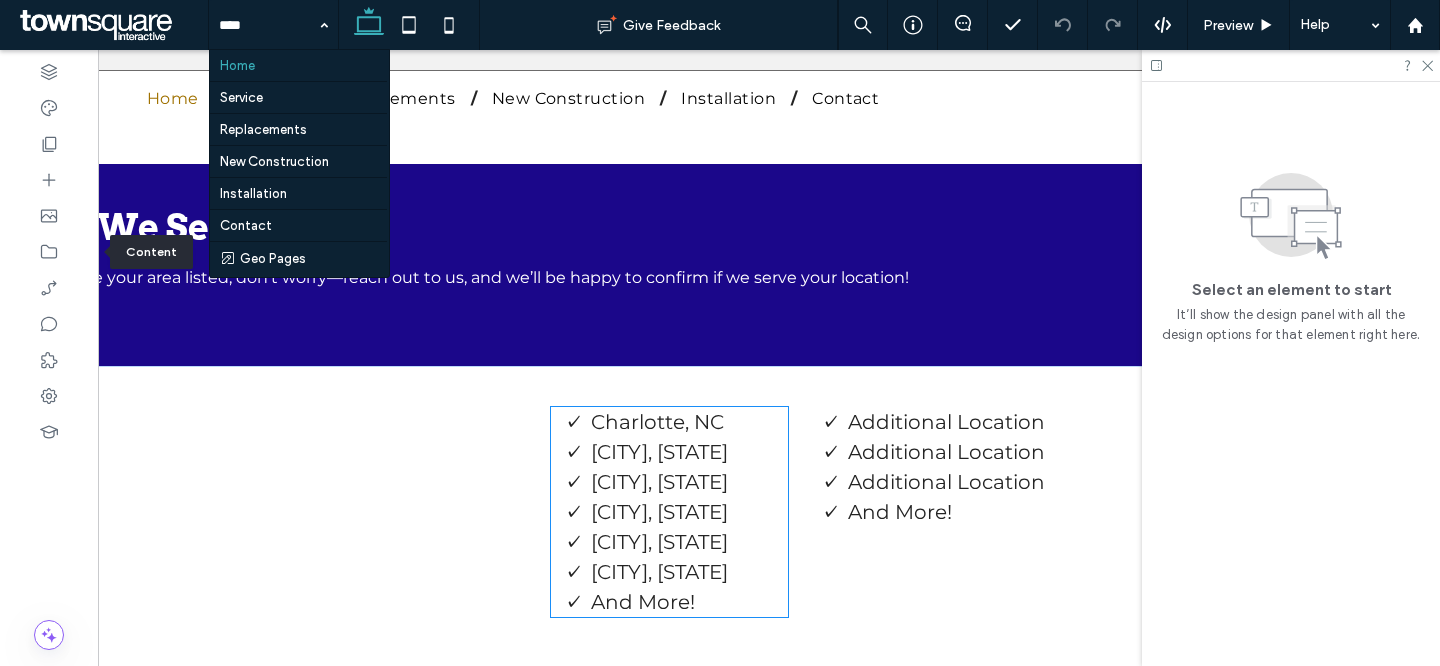 click on "[CITY], [STATE]" at bounding box center [689, 482] 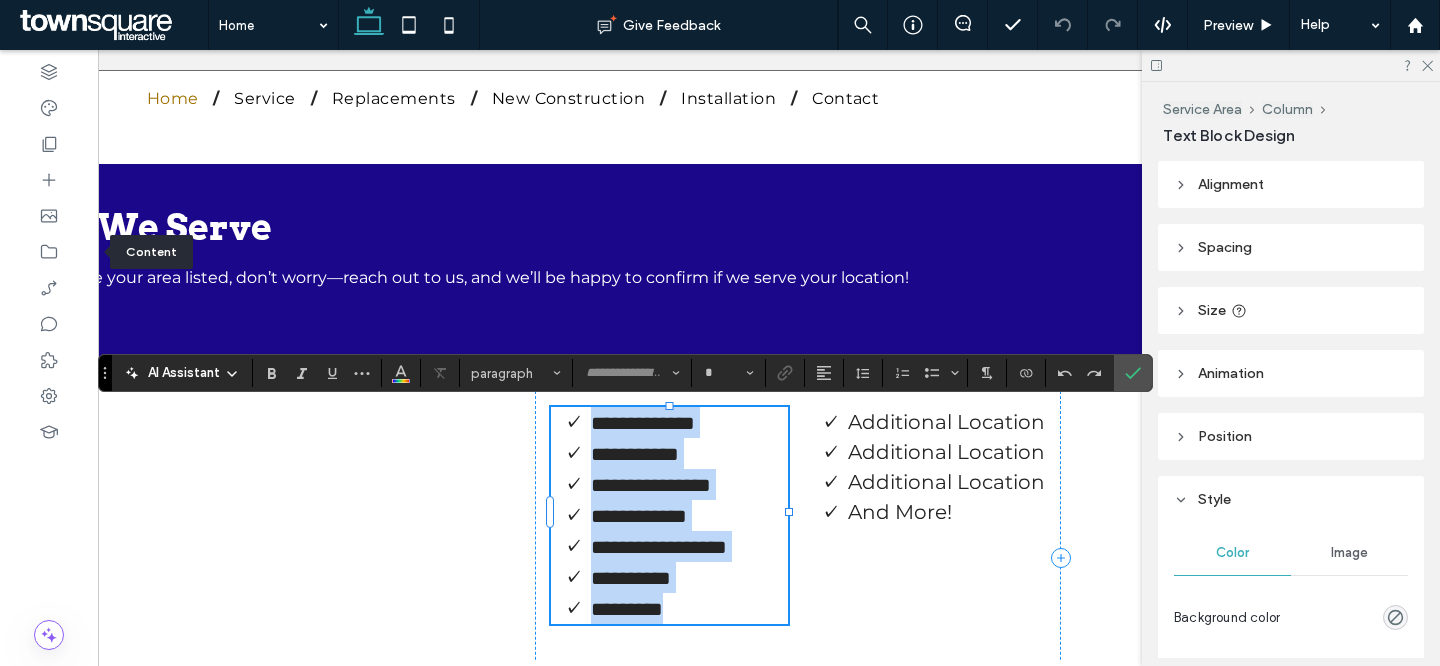 type on "**********" 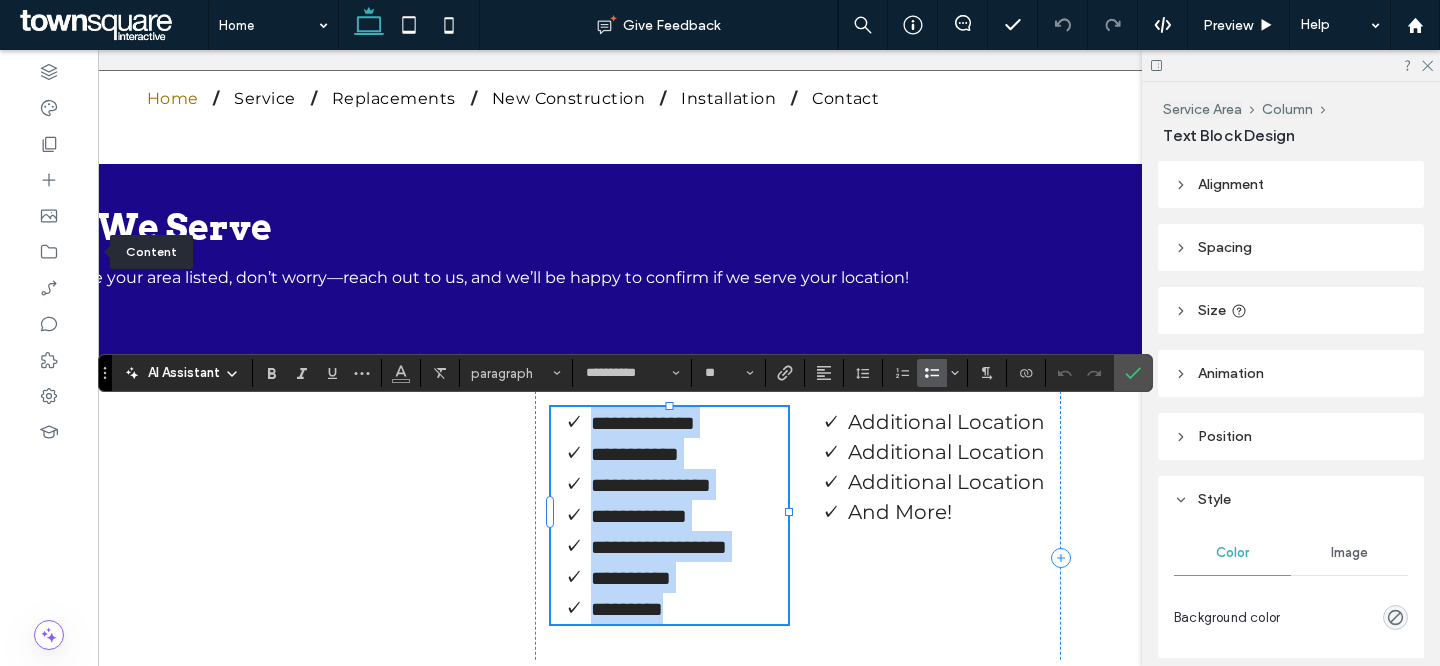 paste 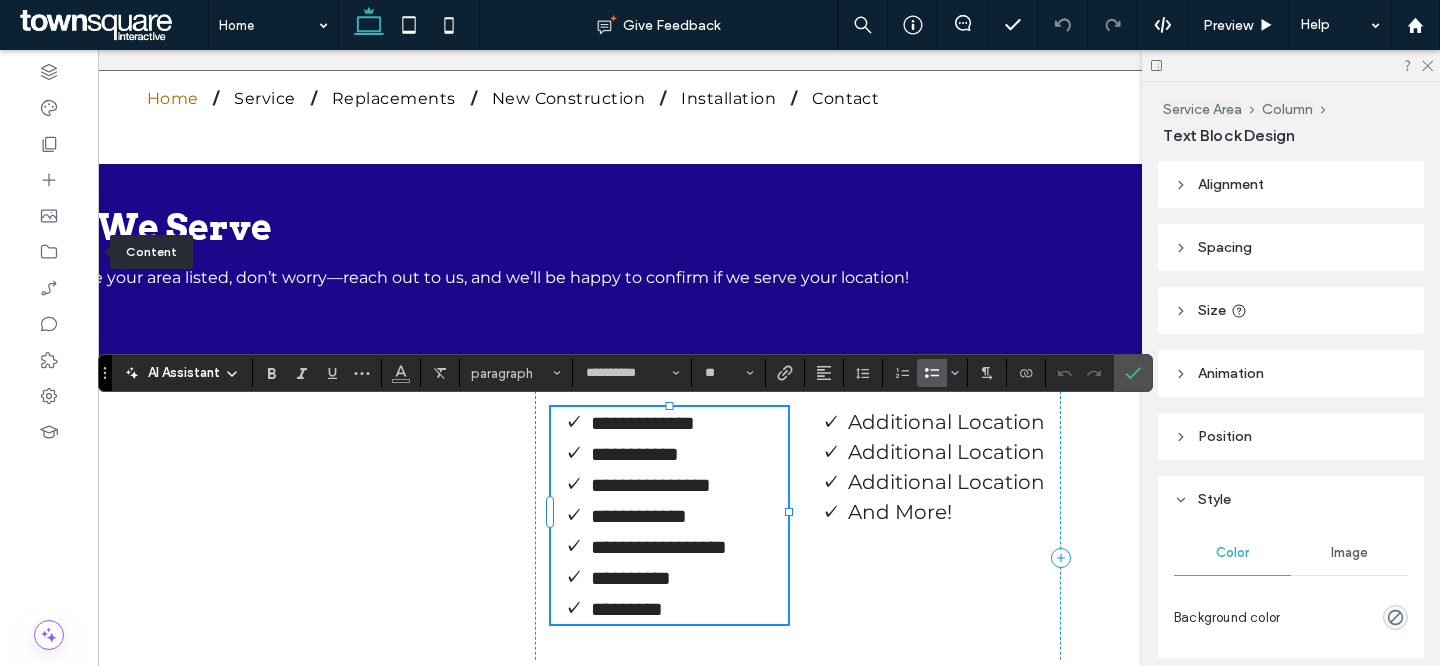 type 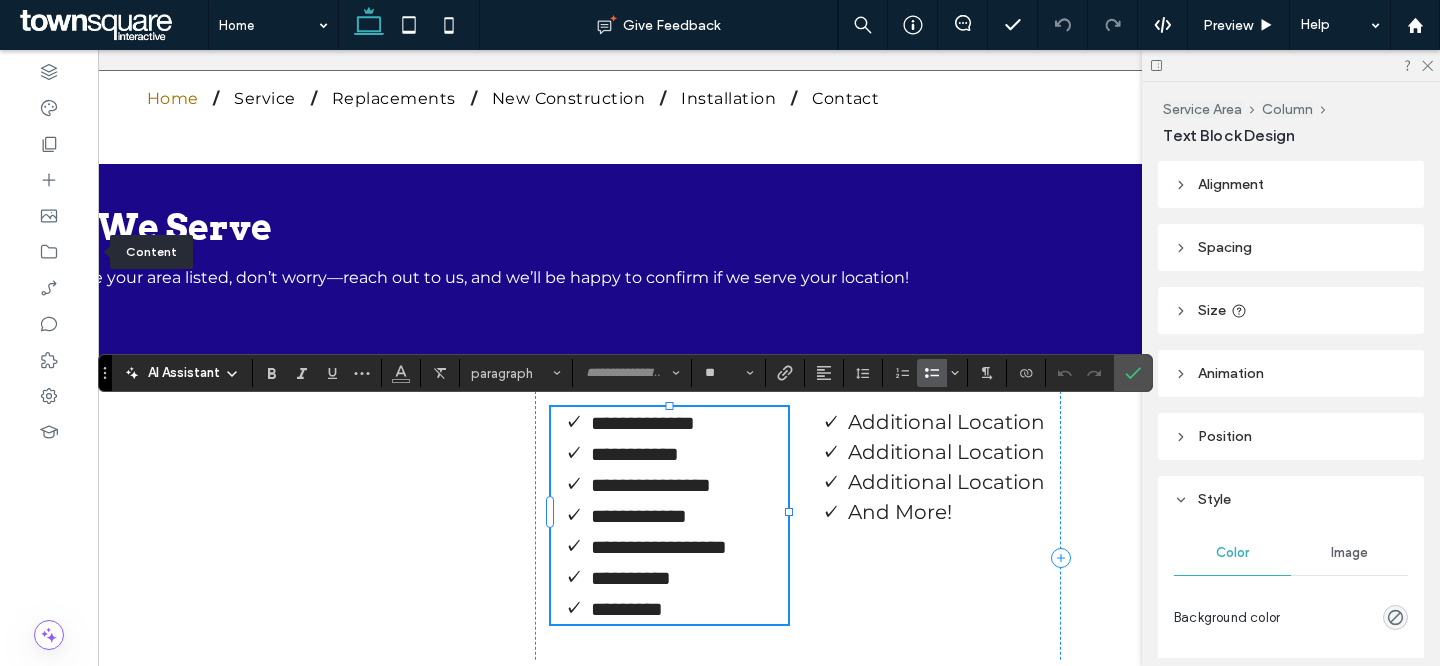 scroll, scrollTop: 0, scrollLeft: 0, axis: both 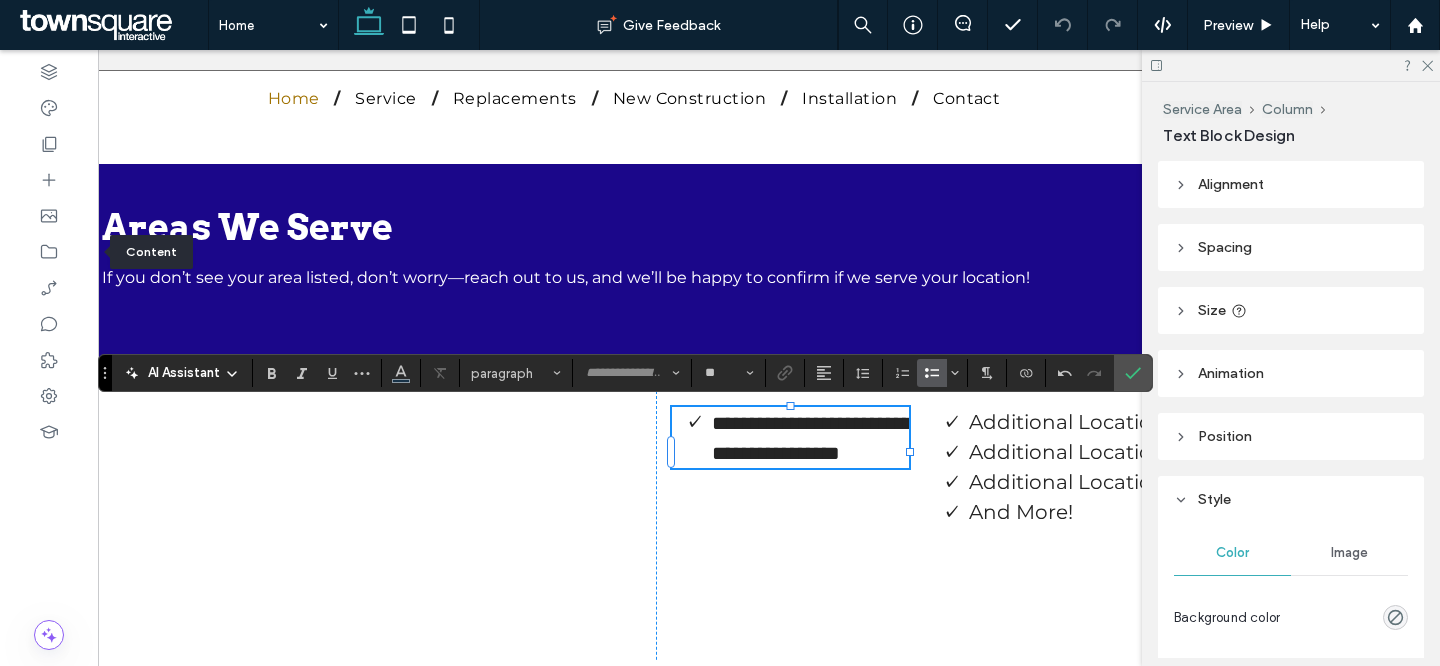 type on "**********" 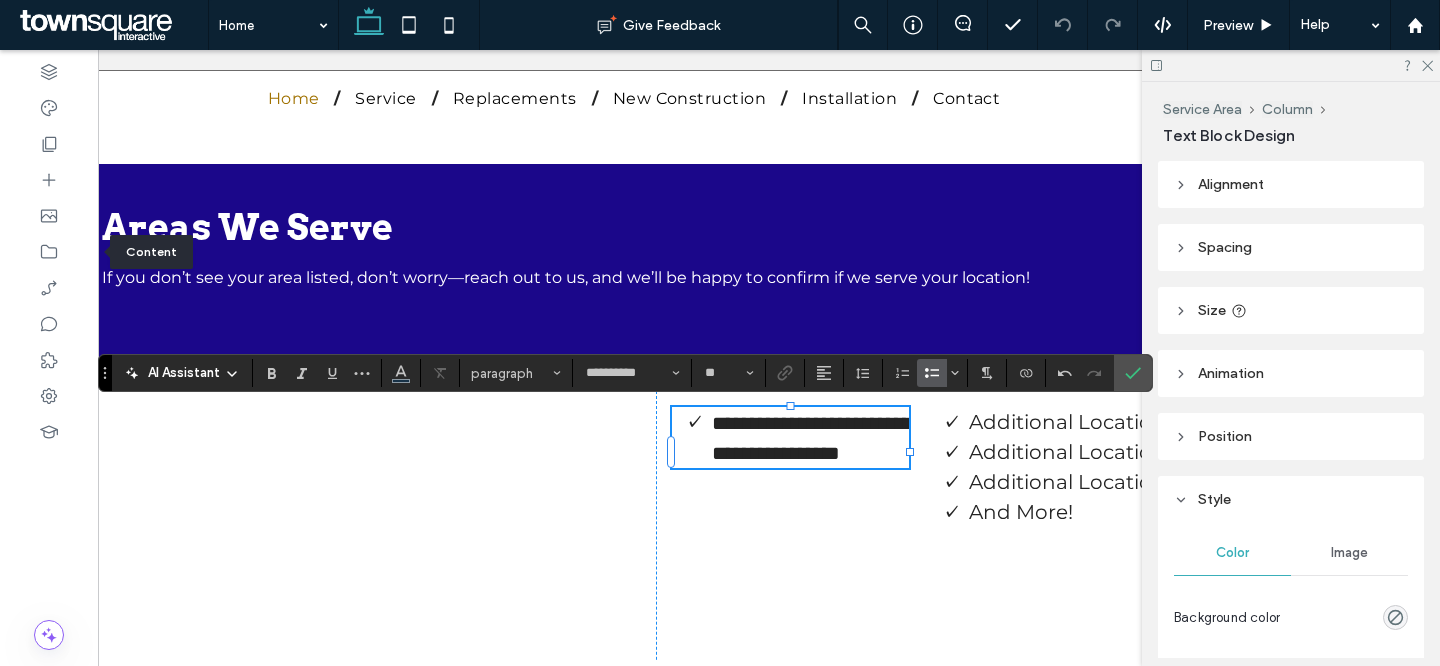 click on "**********" at bounding box center [812, 438] 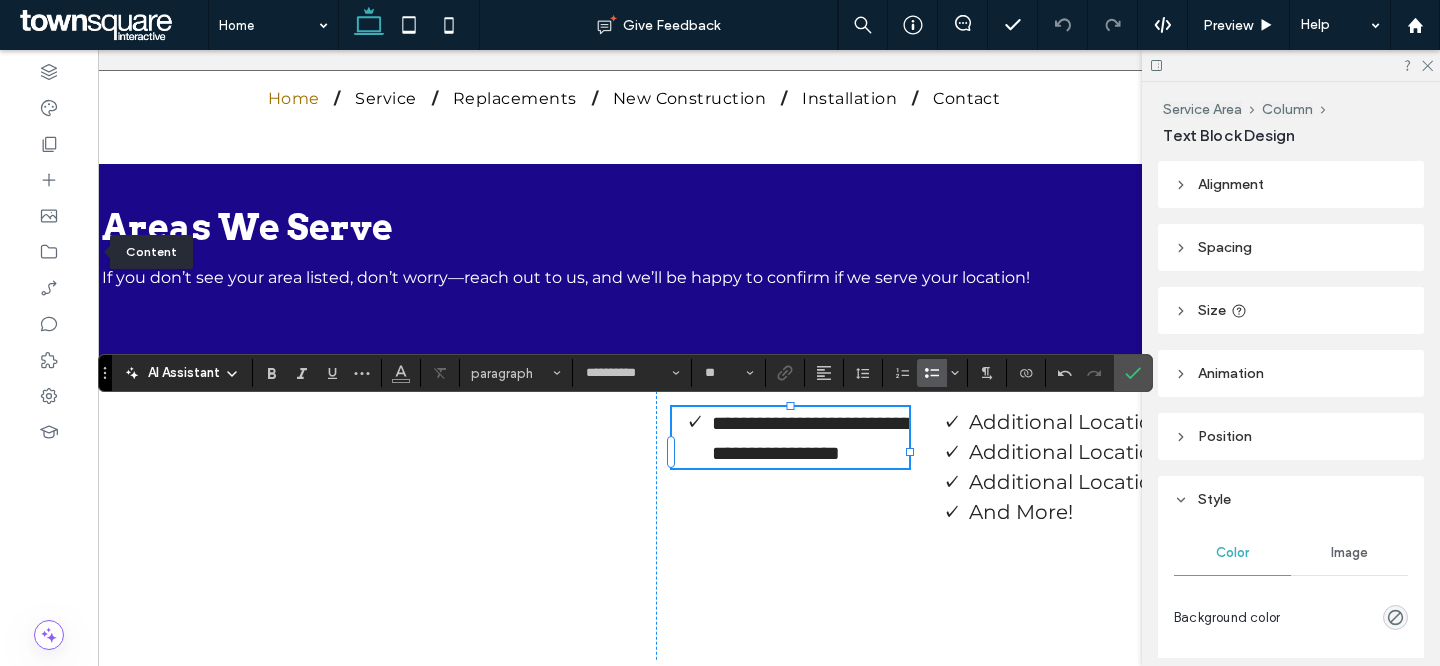 type 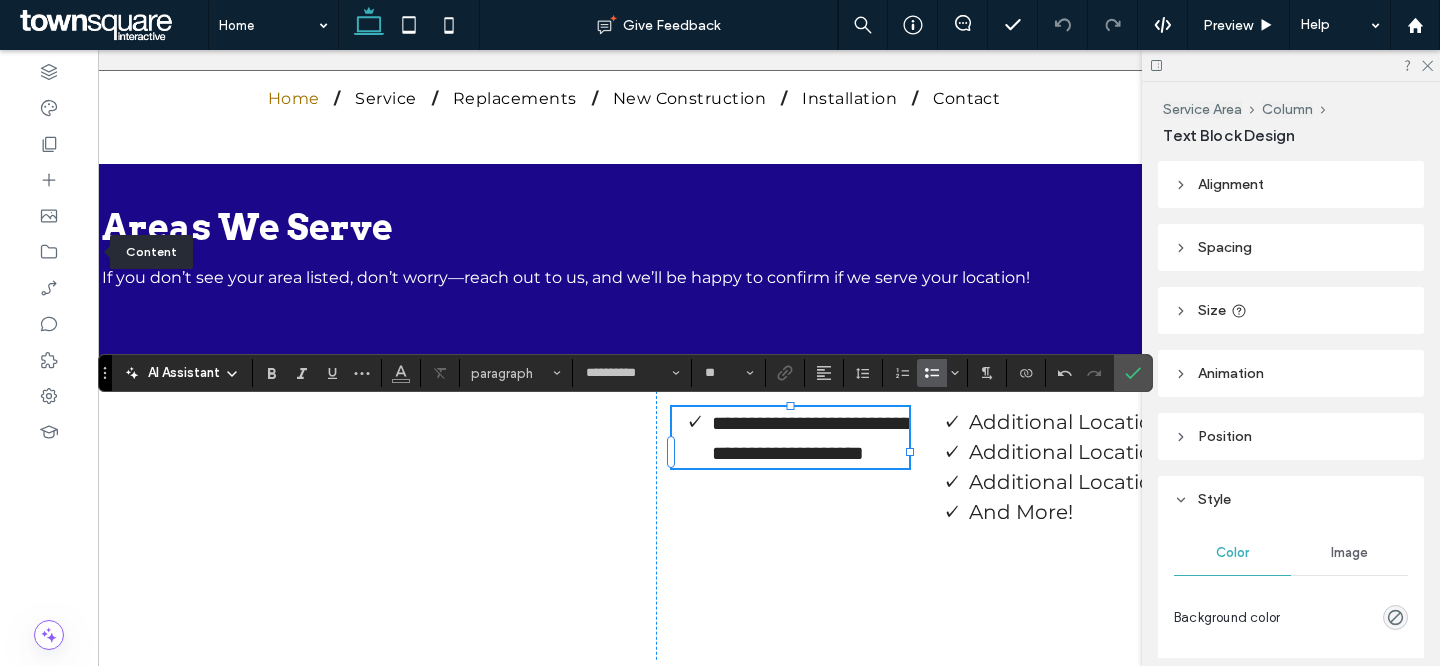 click on "**********" at bounding box center [812, 438] 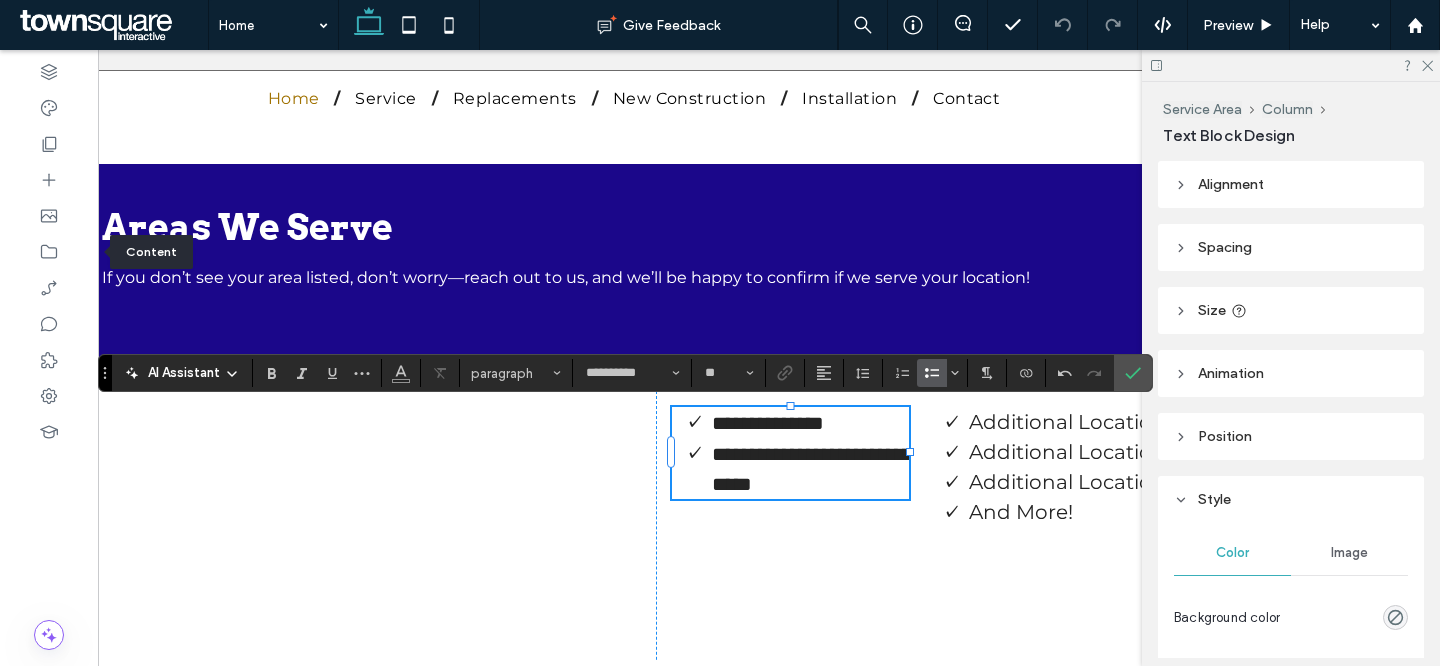 click on "**********" at bounding box center [812, 469] 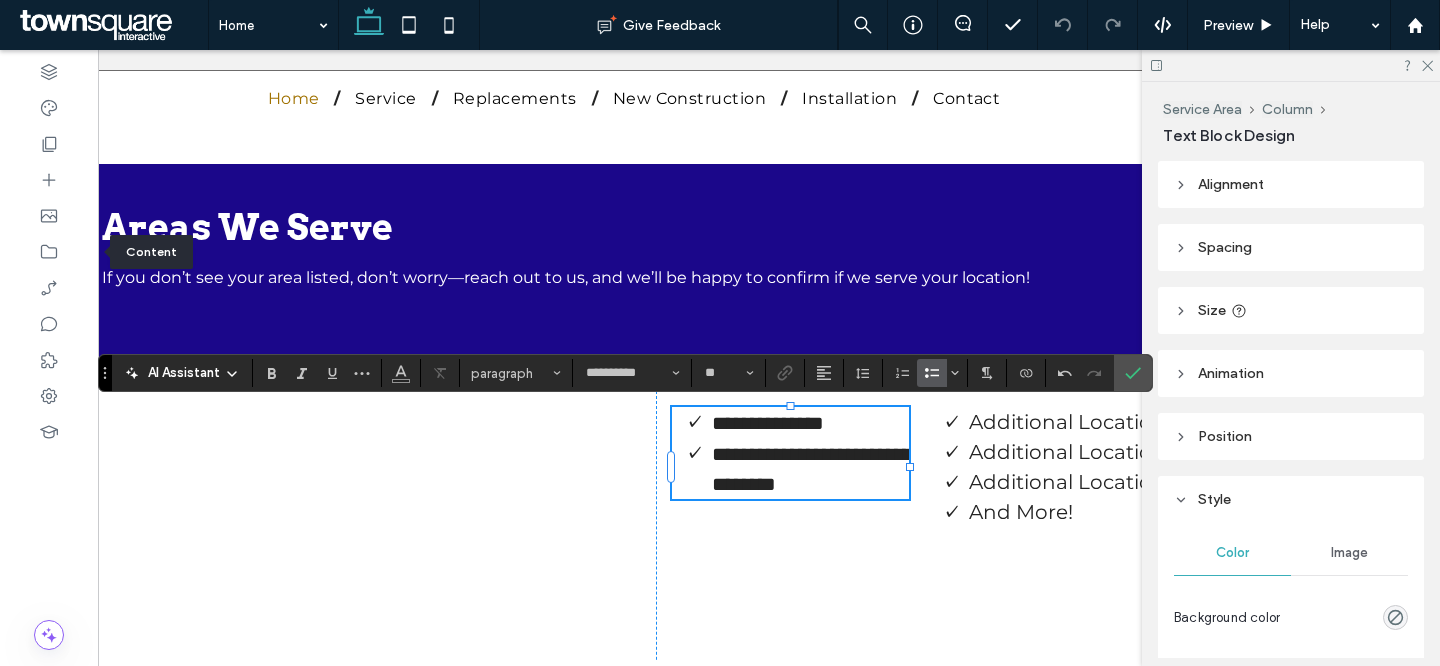 click on "**********" at bounding box center (812, 469) 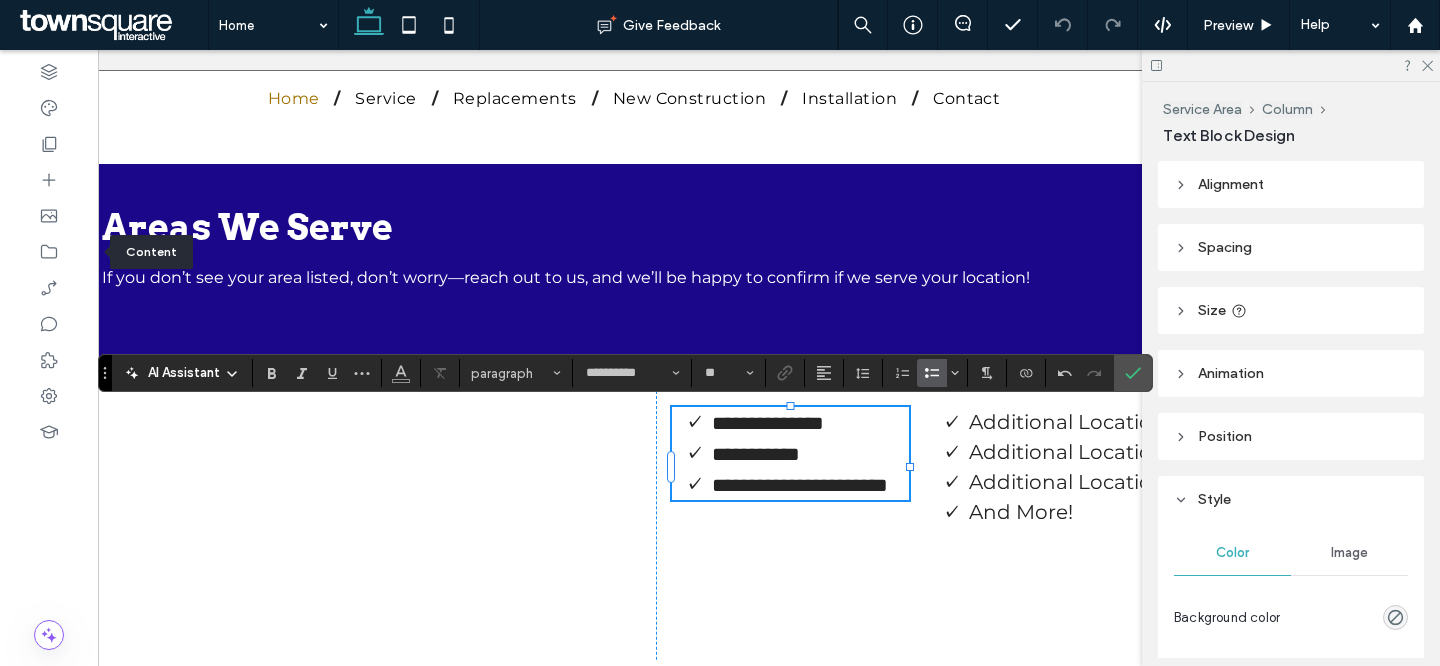click on "**********" at bounding box center [800, 485] 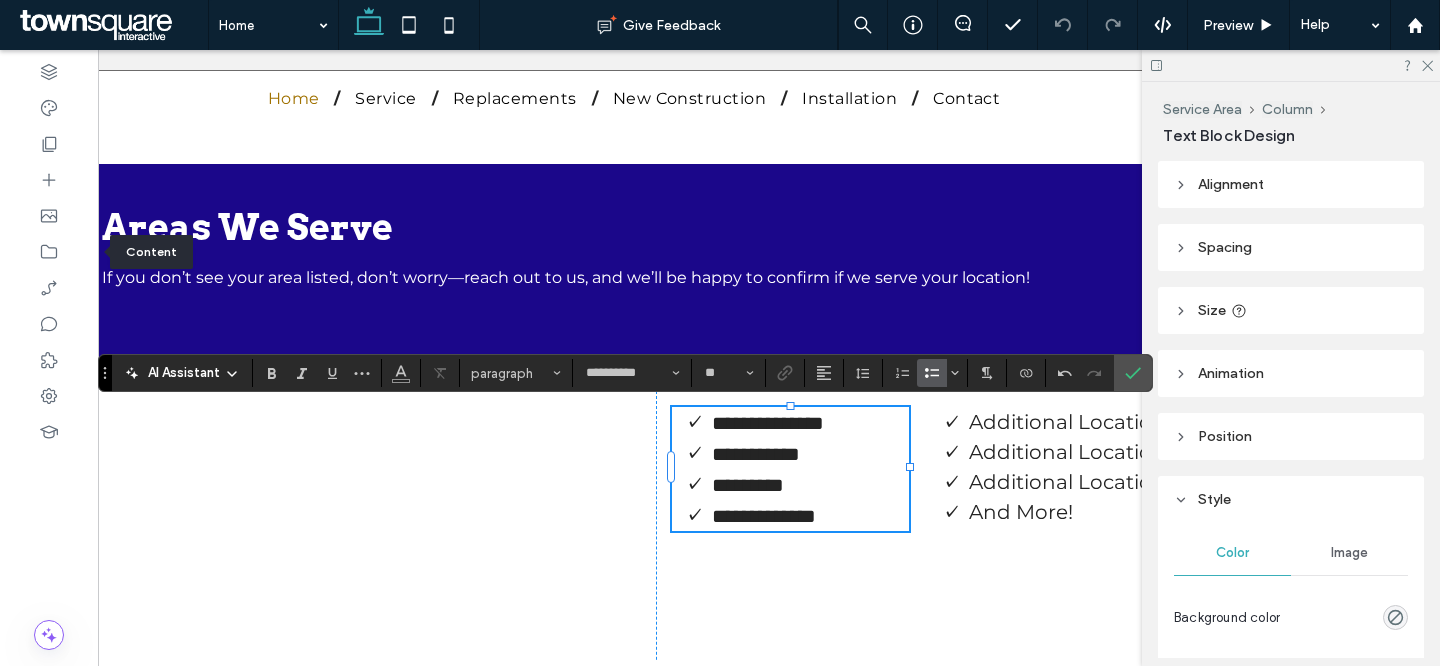 click on "**********" at bounding box center (764, 516) 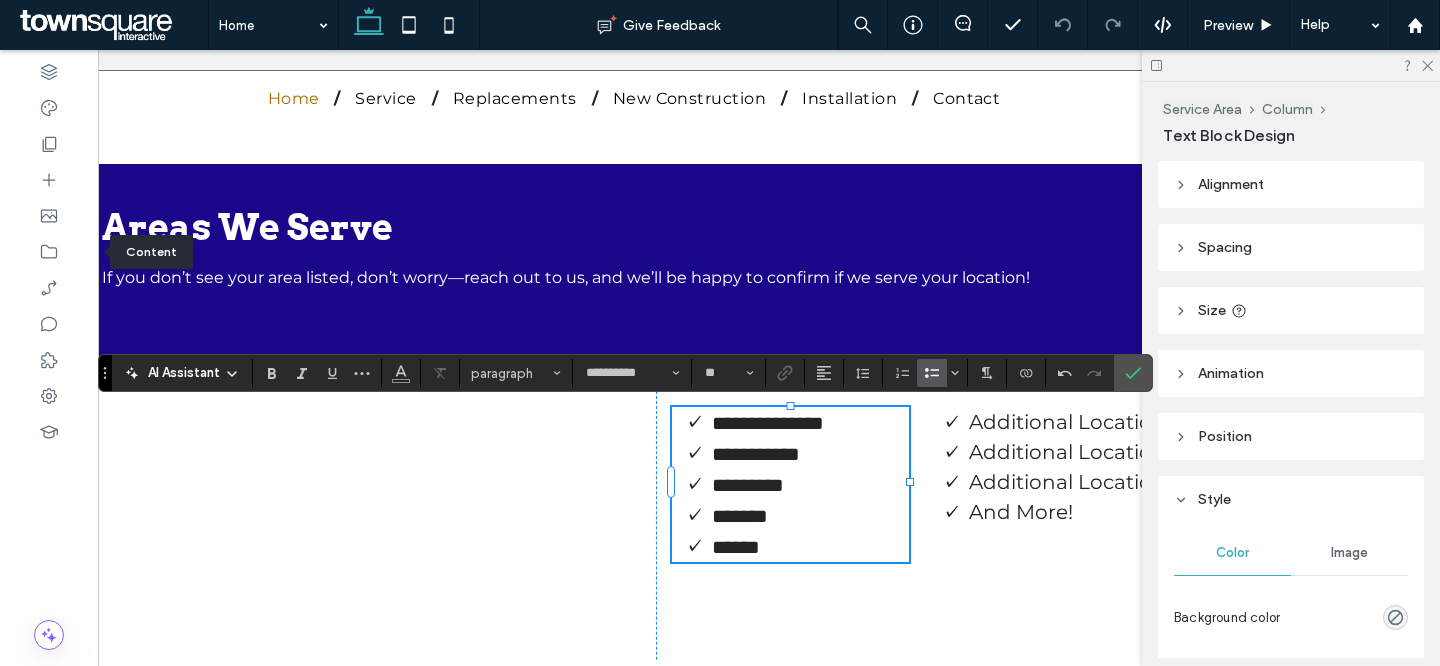 click on "********" at bounding box center (810, 484) 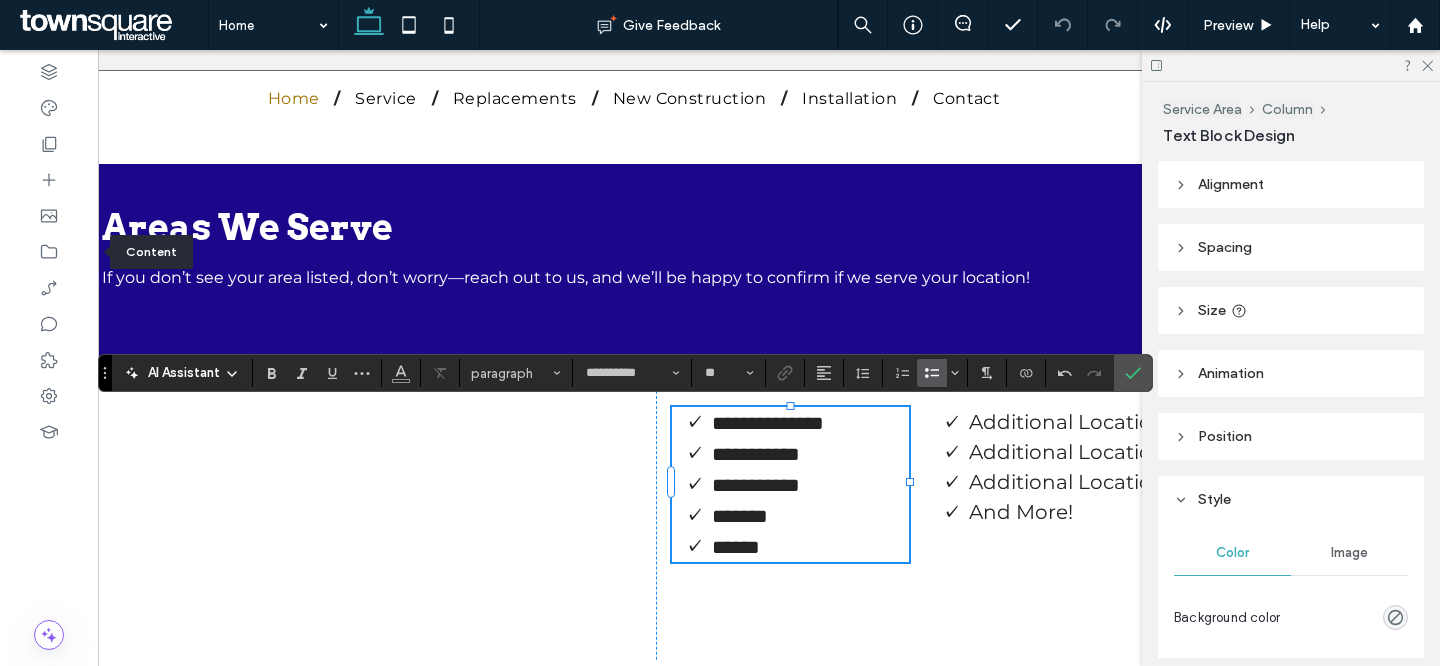 click on "******" at bounding box center (810, 515) 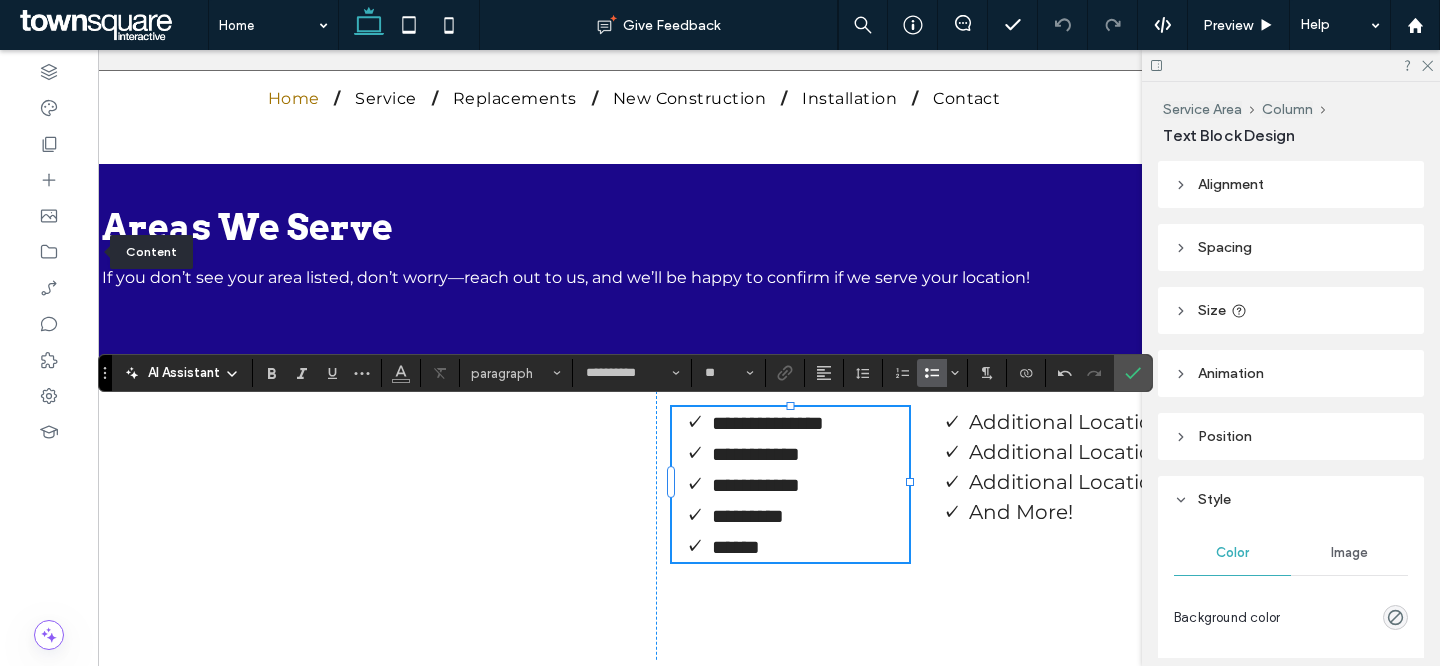 click on "******" at bounding box center (810, 546) 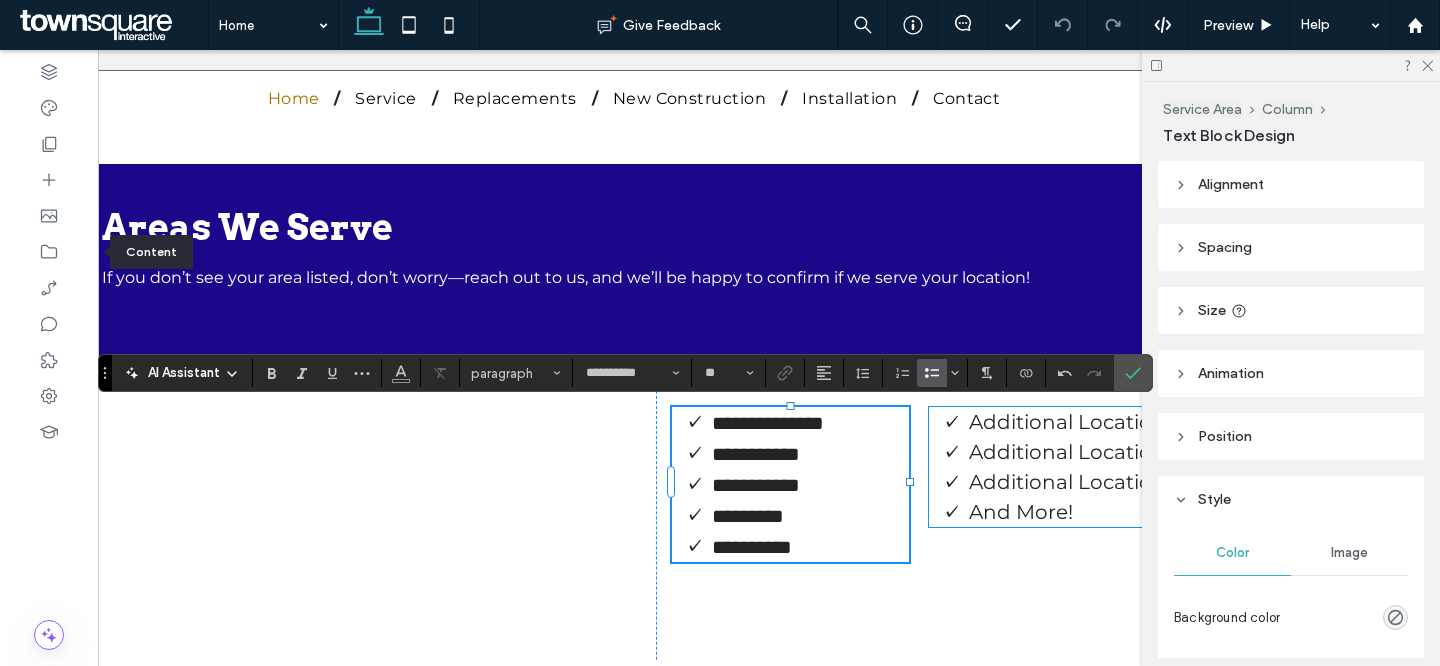 click on "And More!" at bounding box center [1067, 512] 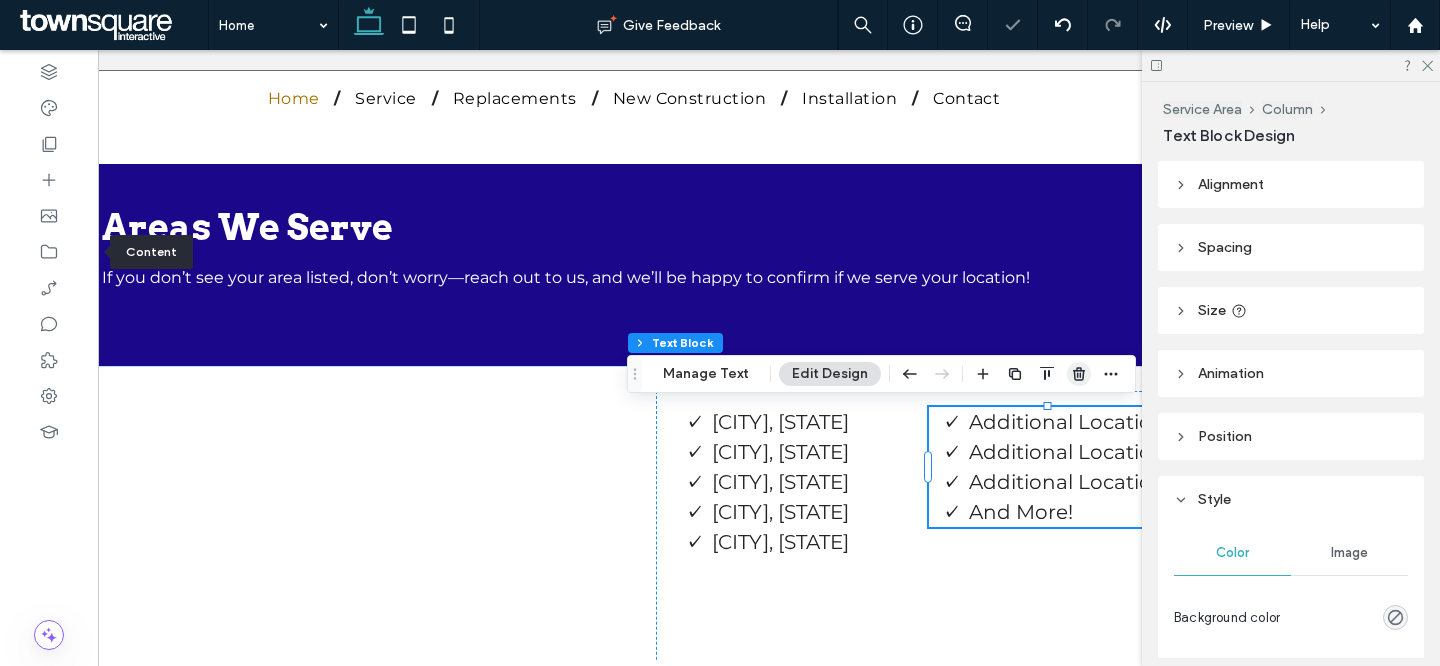 click 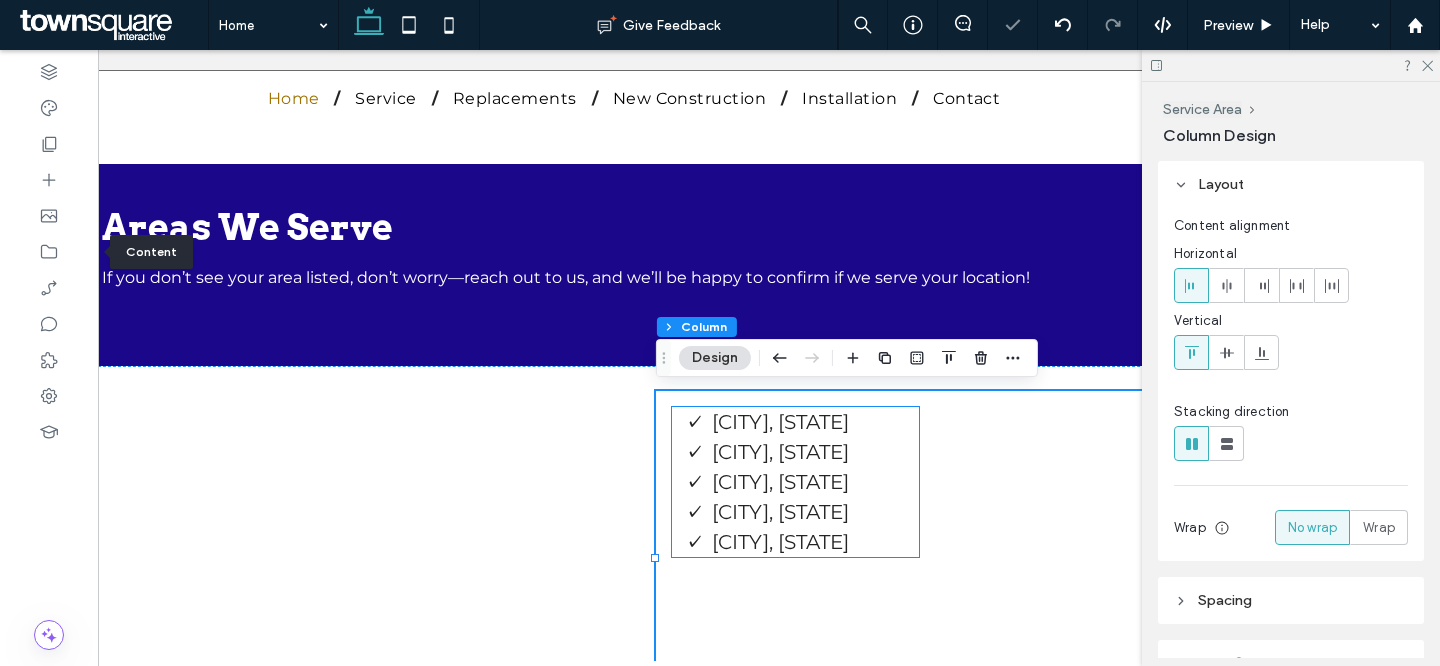 click on "Walters, OK" at bounding box center (780, 482) 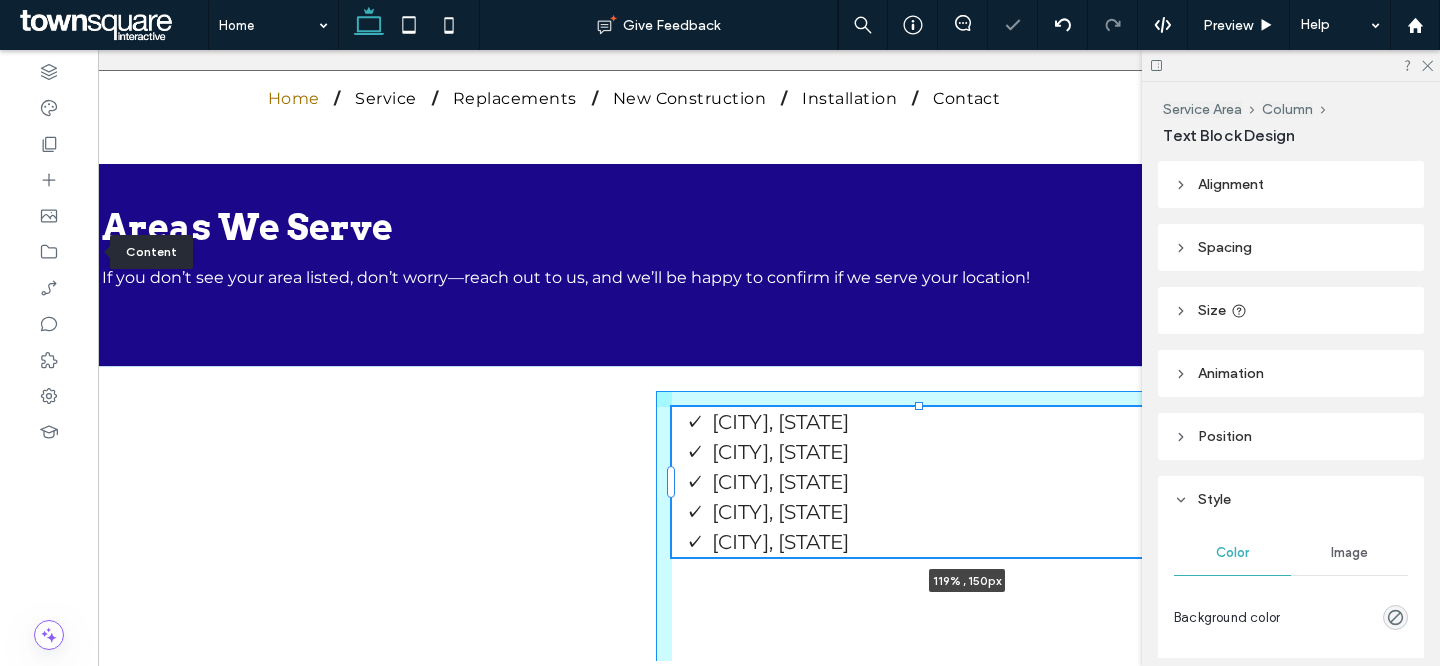 drag, startPoint x: 920, startPoint y: 482, endPoint x: 1264, endPoint y: 470, distance: 344.20923 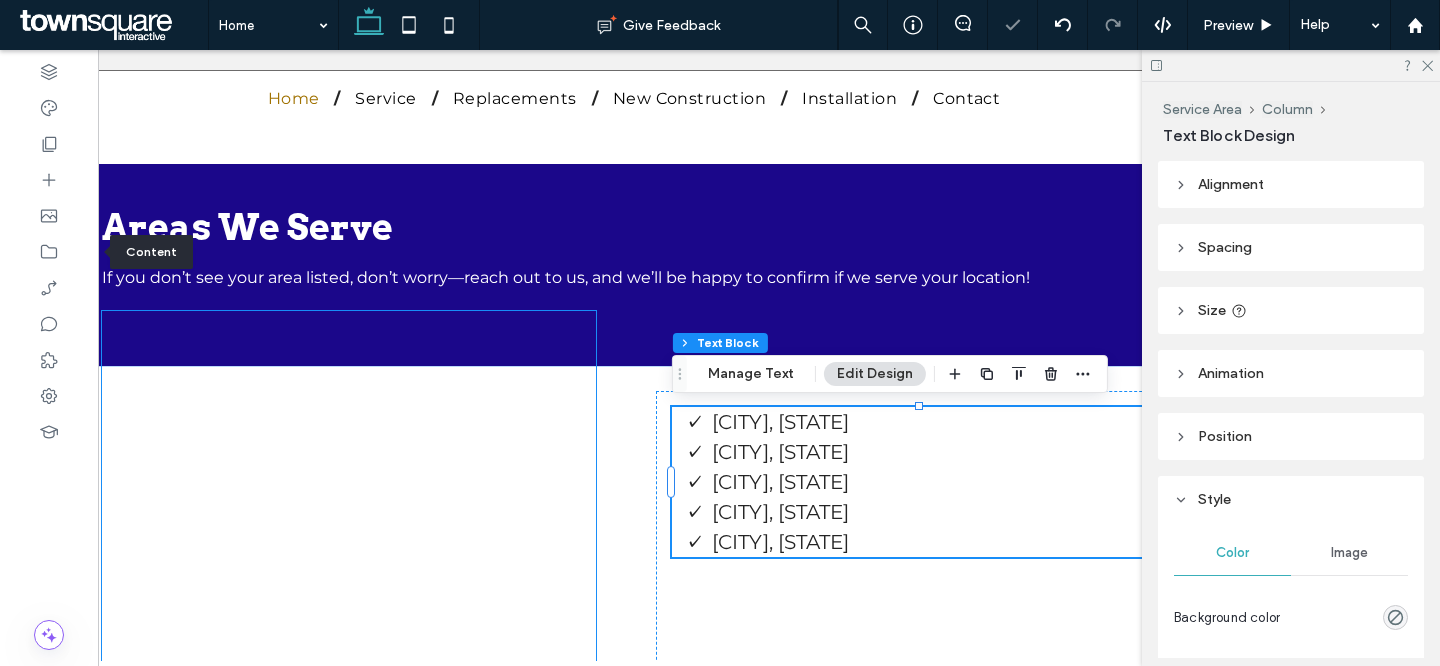 click at bounding box center (349, 518) 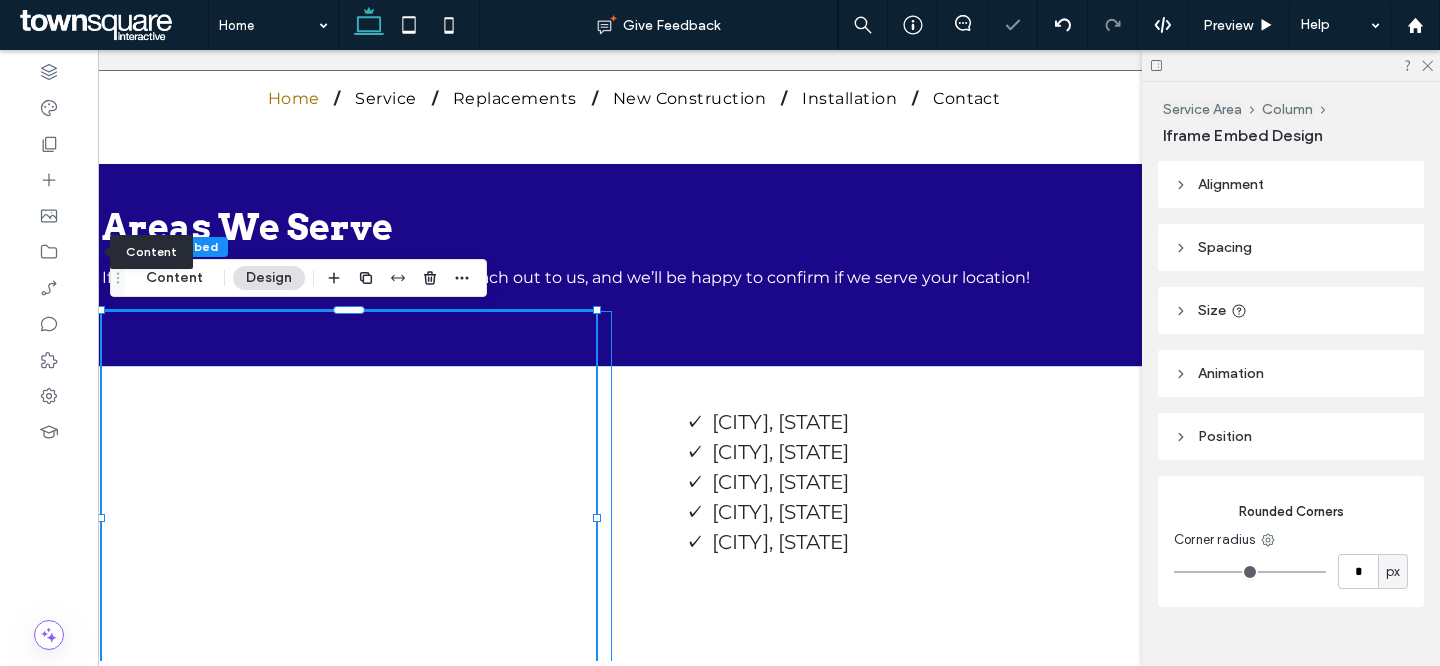 click at bounding box center (349, 518) 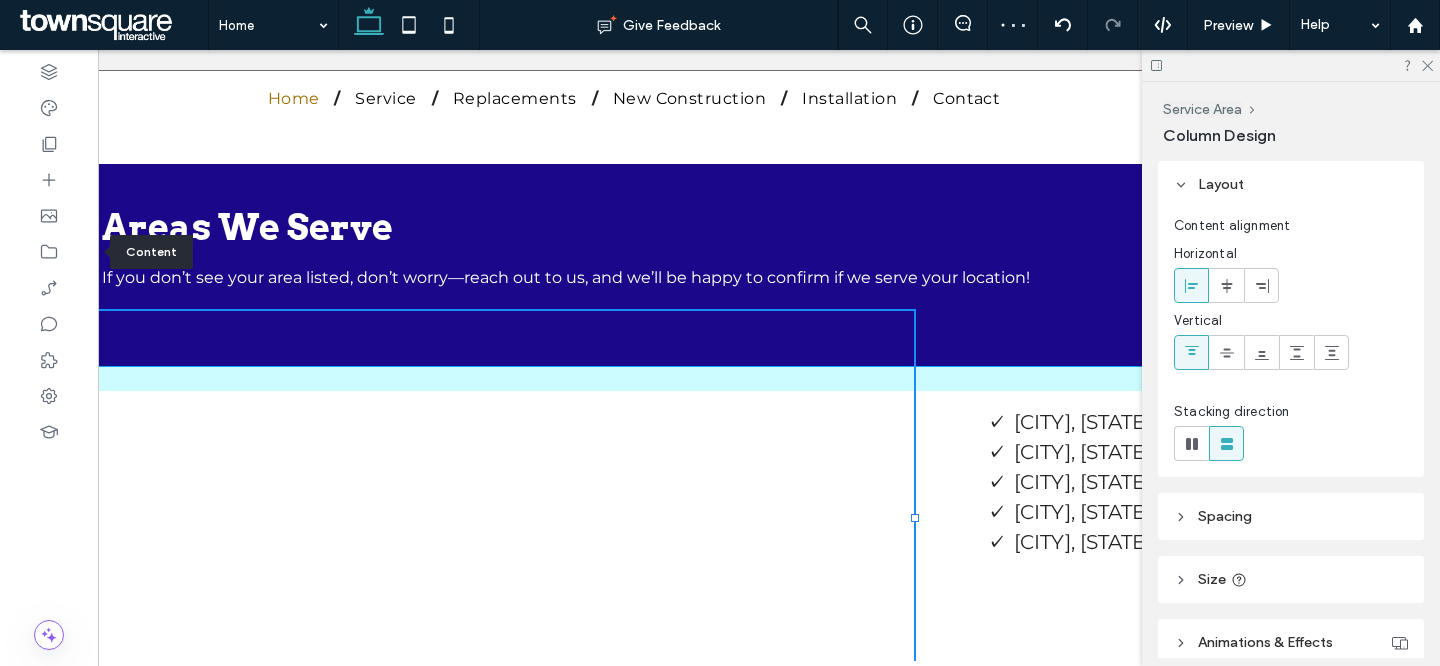 drag, startPoint x: 615, startPoint y: 516, endPoint x: 917, endPoint y: 494, distance: 302.80026 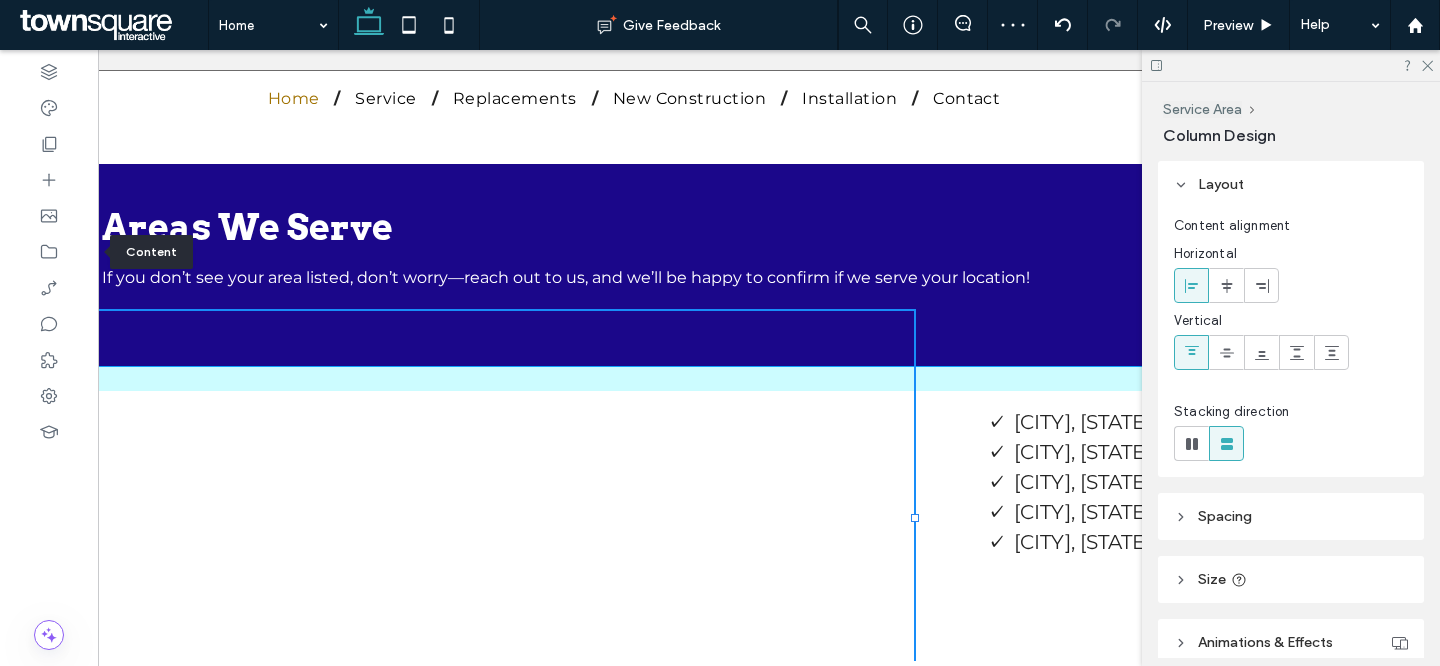 click on "76% , 414px
Chickasha, OK  Duncan, OK  Walters, OK Elgin, OK Lawton, OK" at bounding box center (634, 570) 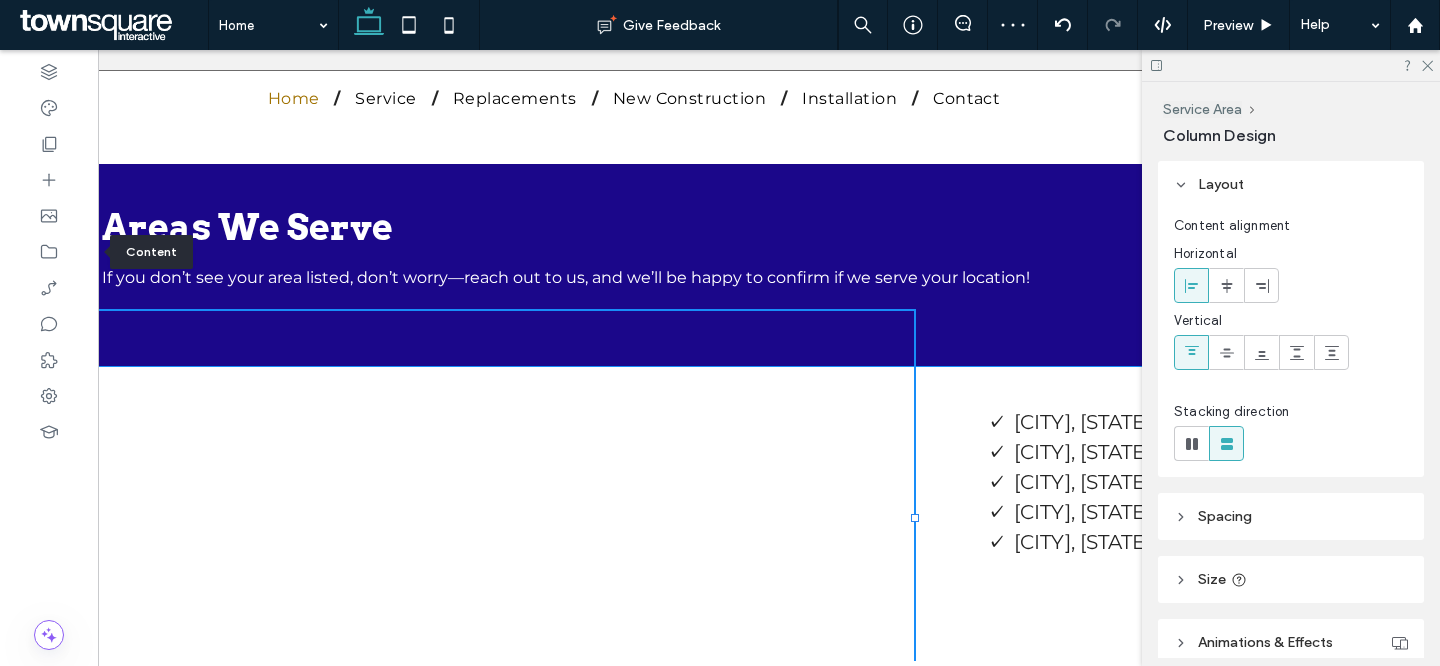 type on "**" 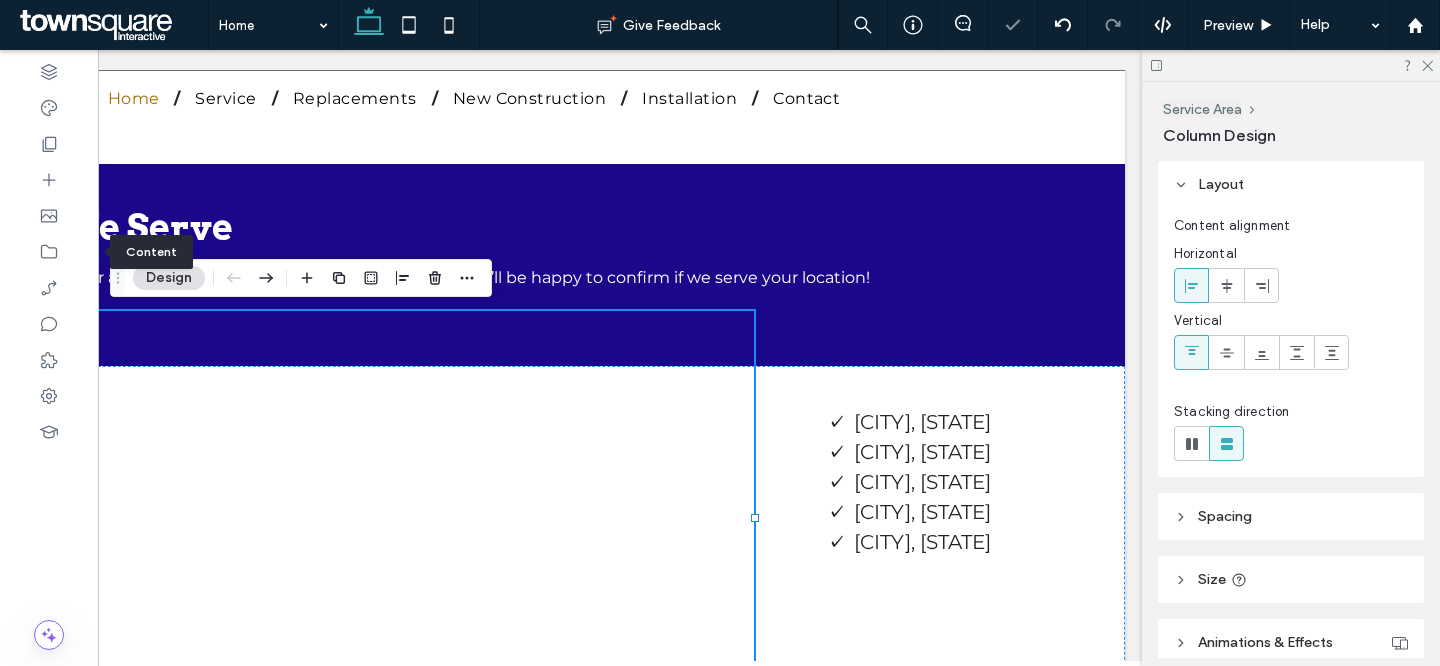 scroll, scrollTop: 0, scrollLeft: 298, axis: horizontal 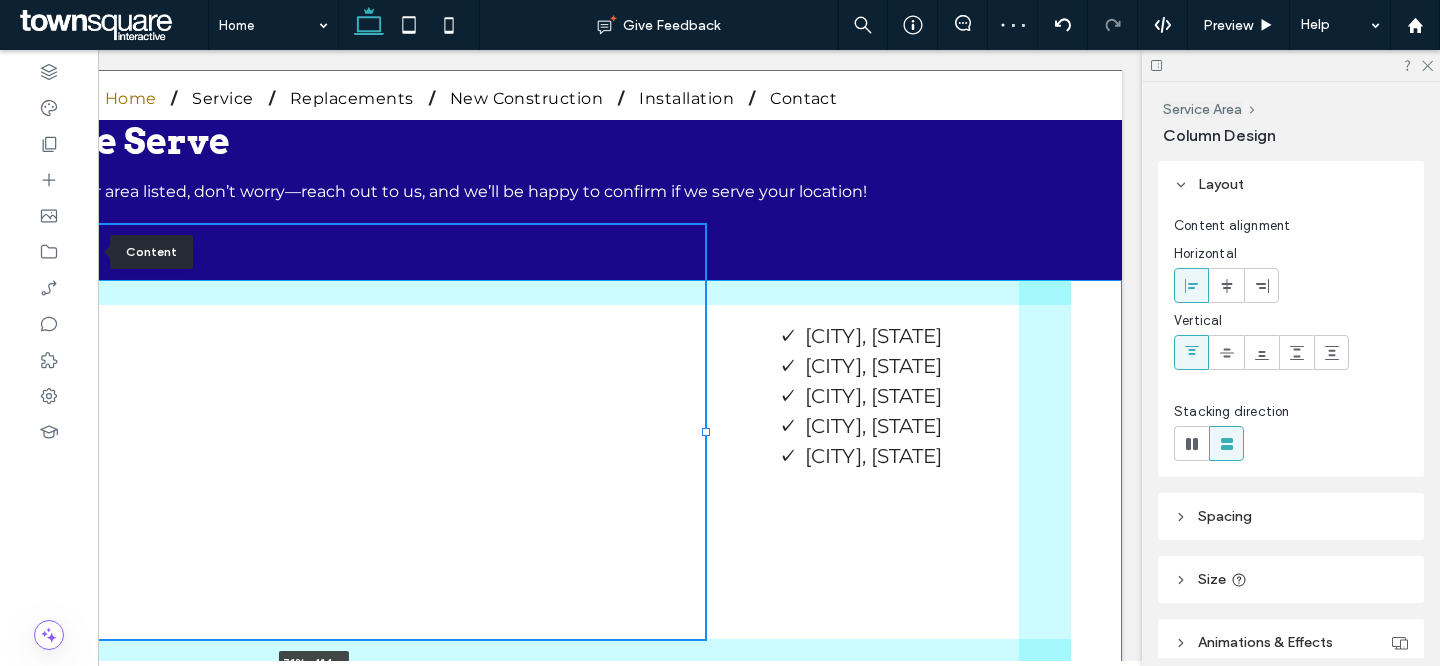 drag, startPoint x: 751, startPoint y: 430, endPoint x: 705, endPoint y: 430, distance: 46 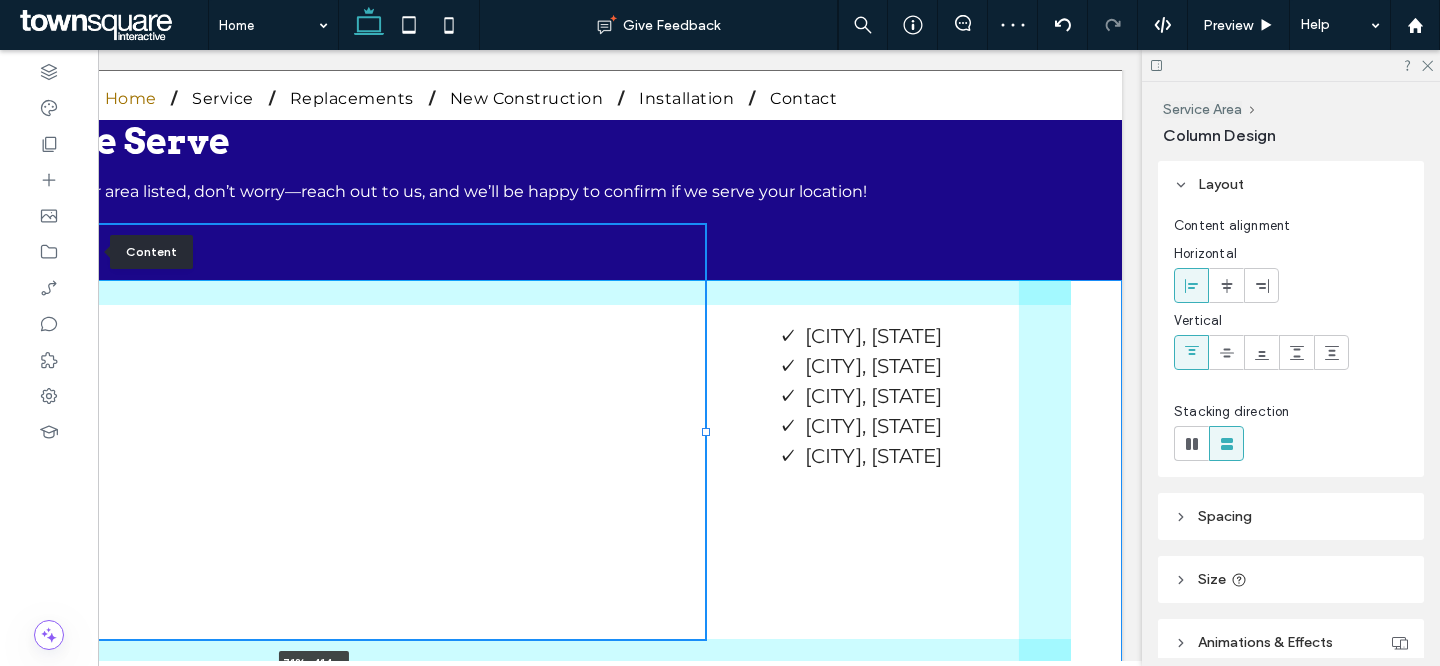 click at bounding box center [706, 432] 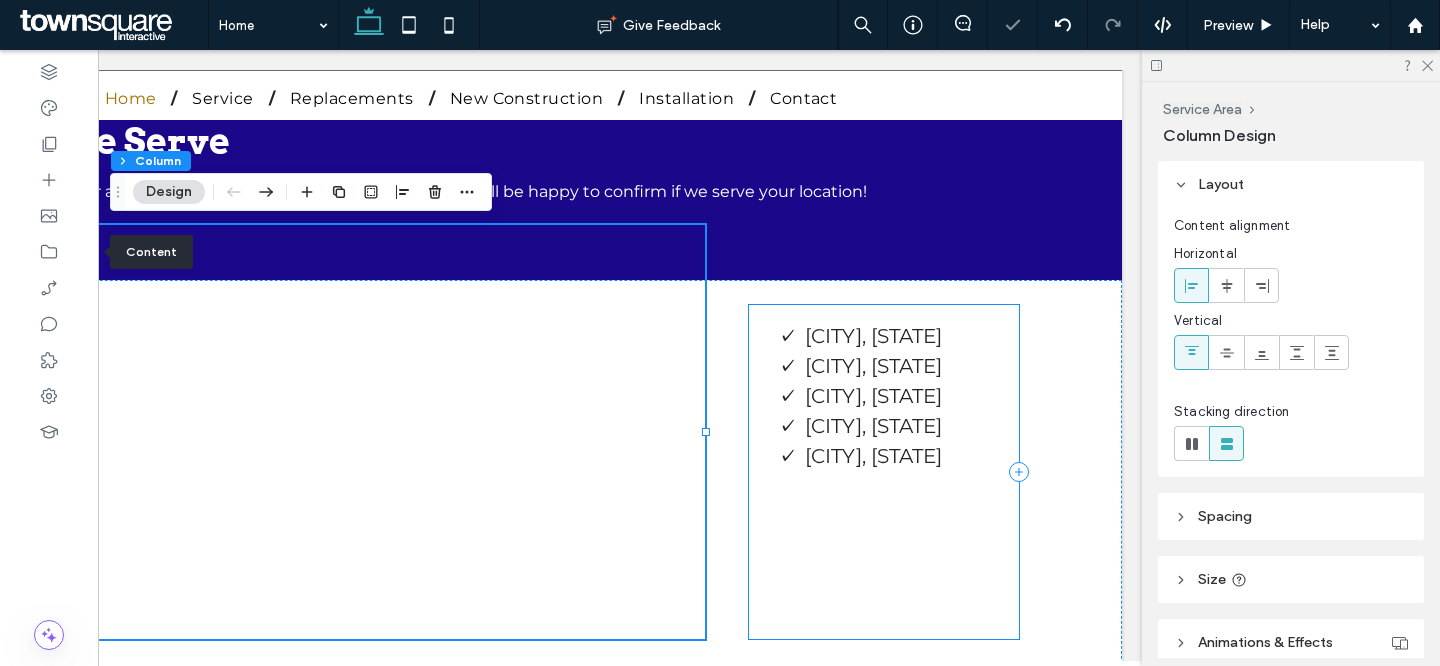 click on "Chickasha, OK  Duncan, OK  Walters, OK Elgin, OK Lawton, OK" at bounding box center [884, 472] 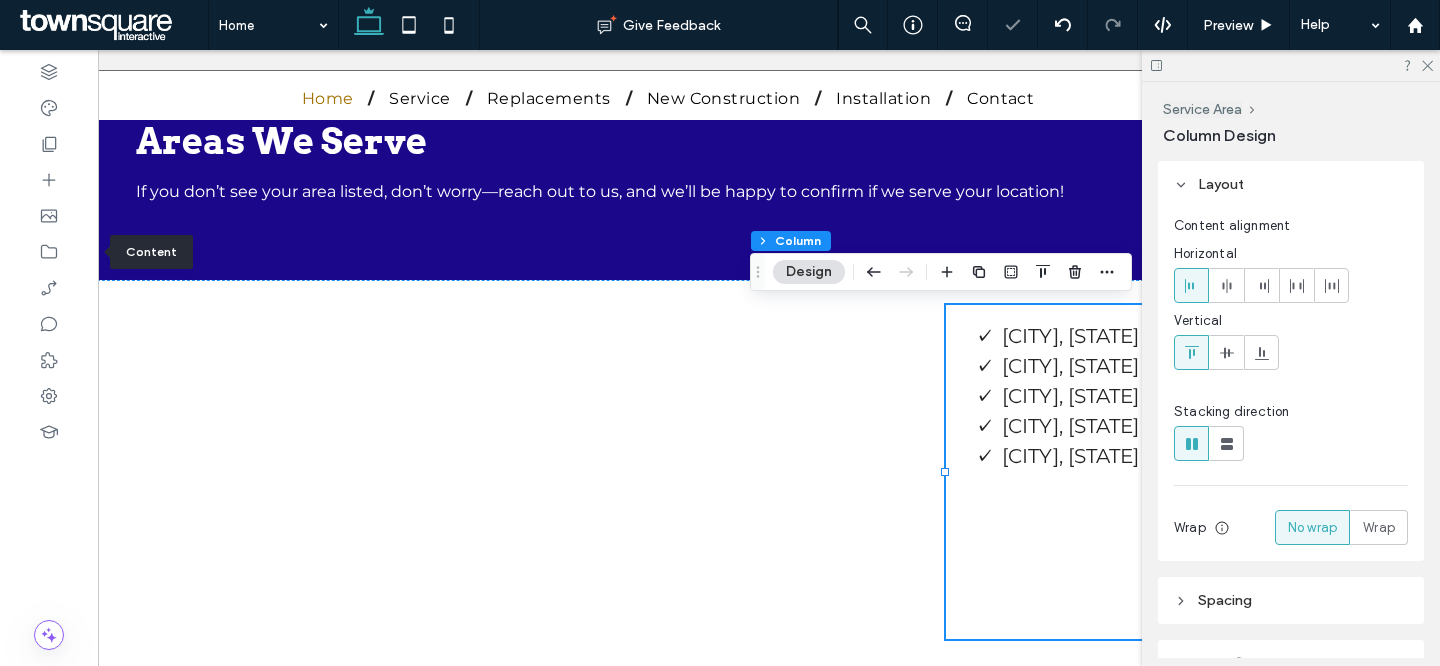 scroll, scrollTop: 0, scrollLeft: 0, axis: both 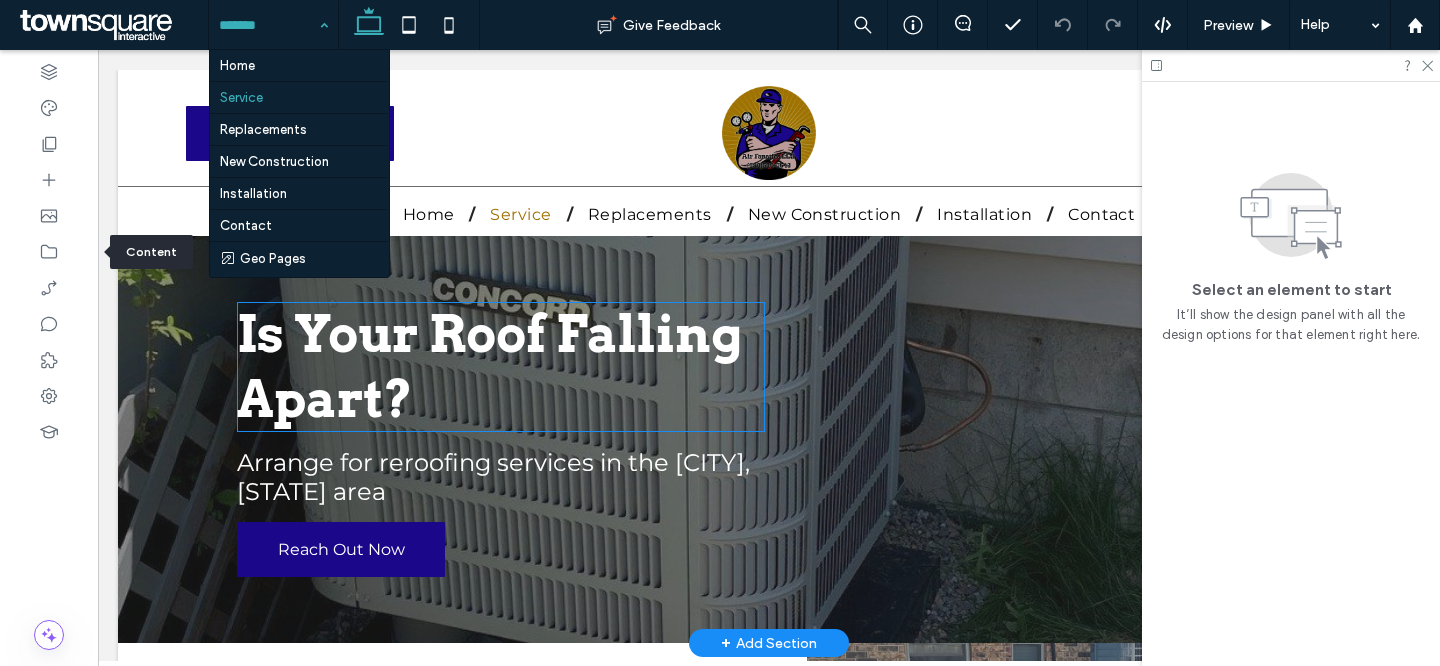 click on "Is Your Roof Falling Apart?" at bounding box center [490, 366] 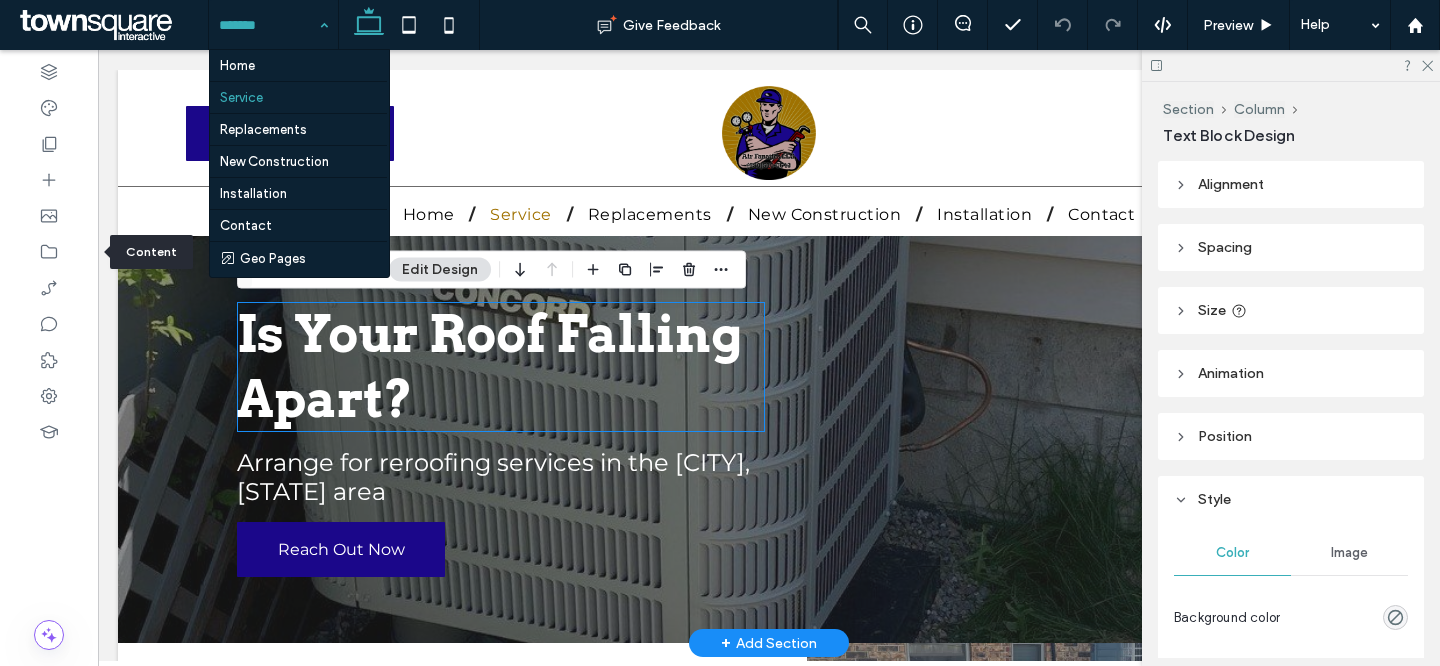 click on "Is Your Roof Falling Apart?" at bounding box center (501, 367) 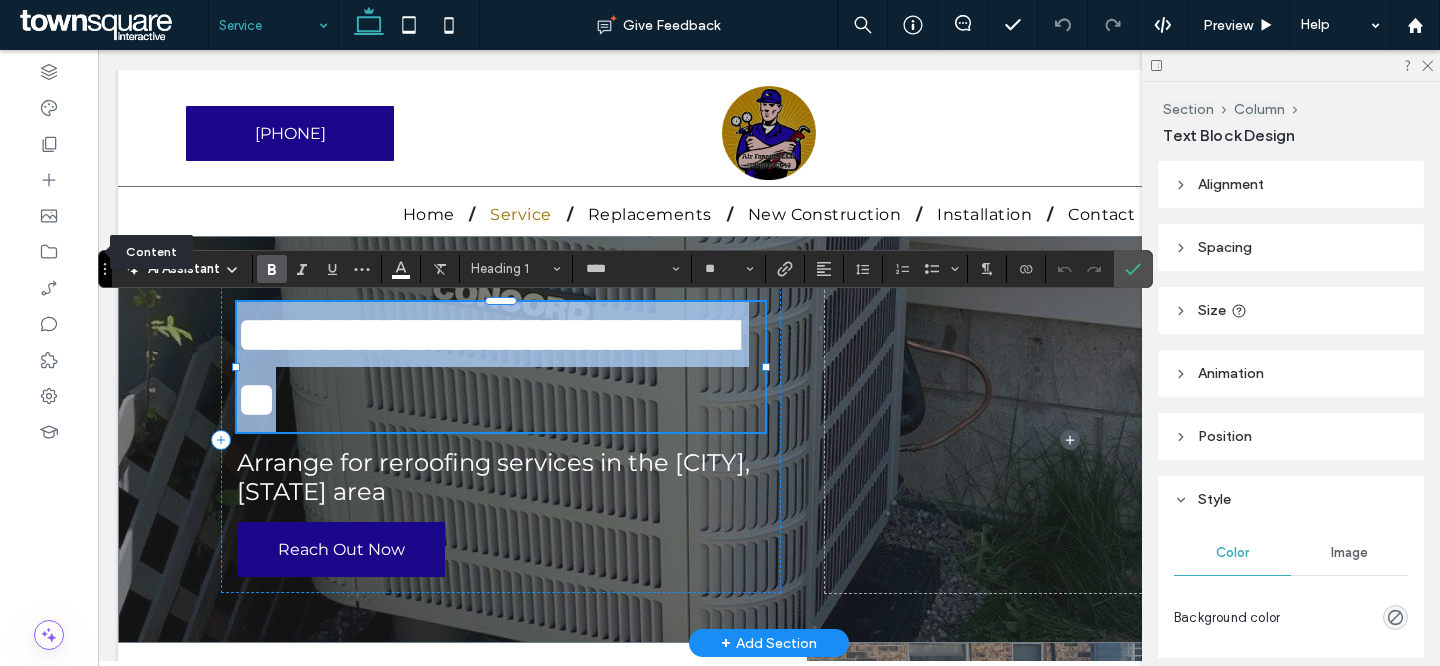 paste 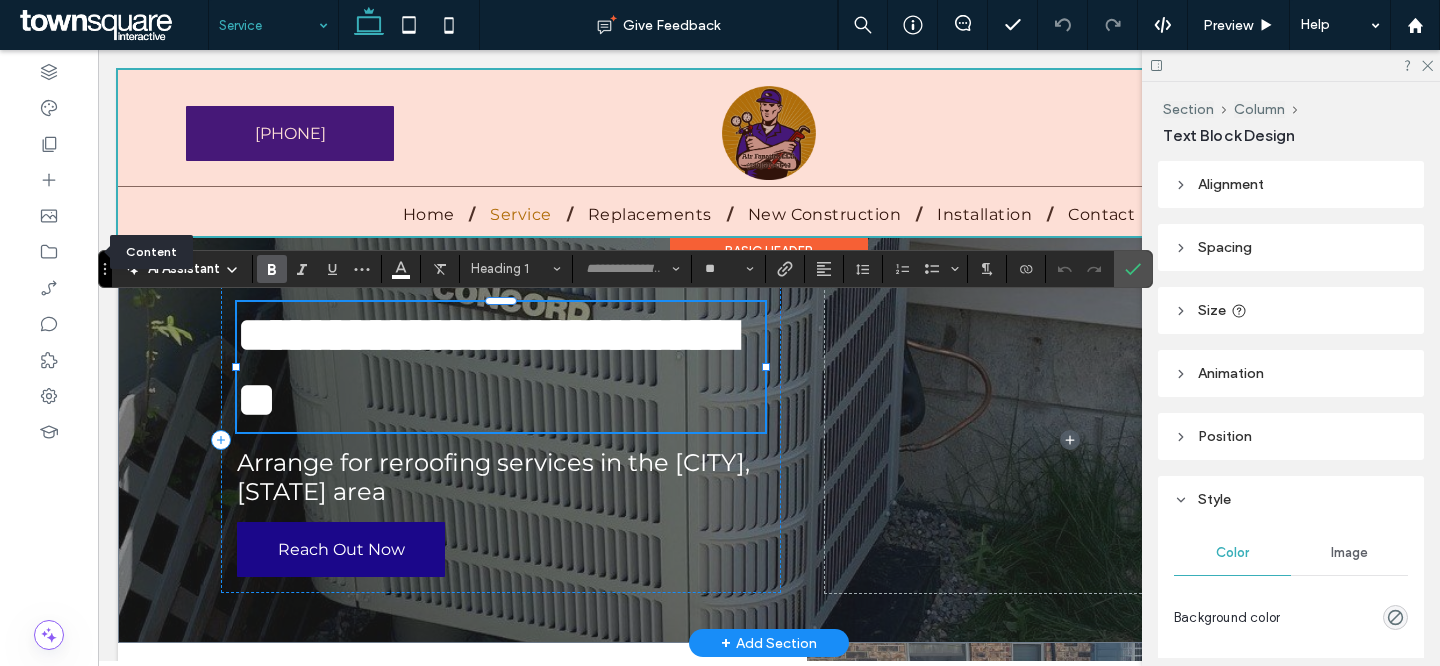 scroll, scrollTop: 18, scrollLeft: 0, axis: vertical 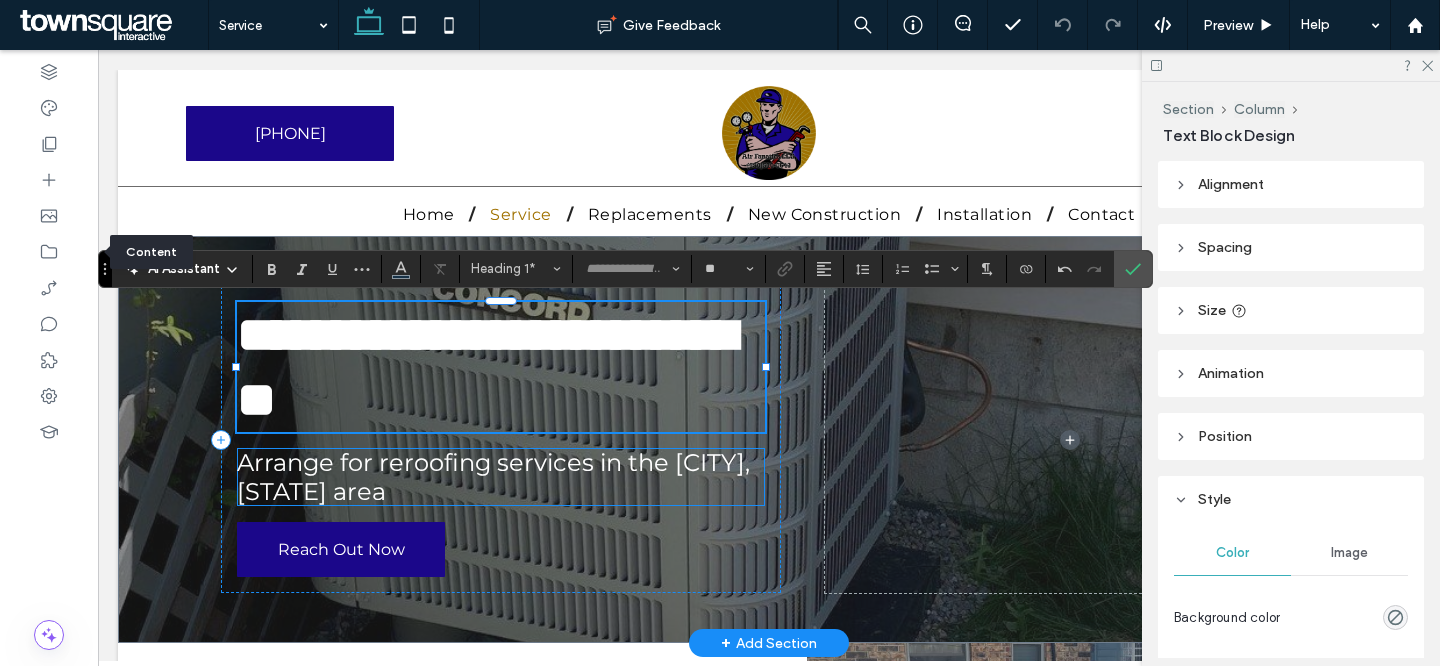 click on "Arrange for reroofing services in the Charlotte, NC area" at bounding box center [493, 477] 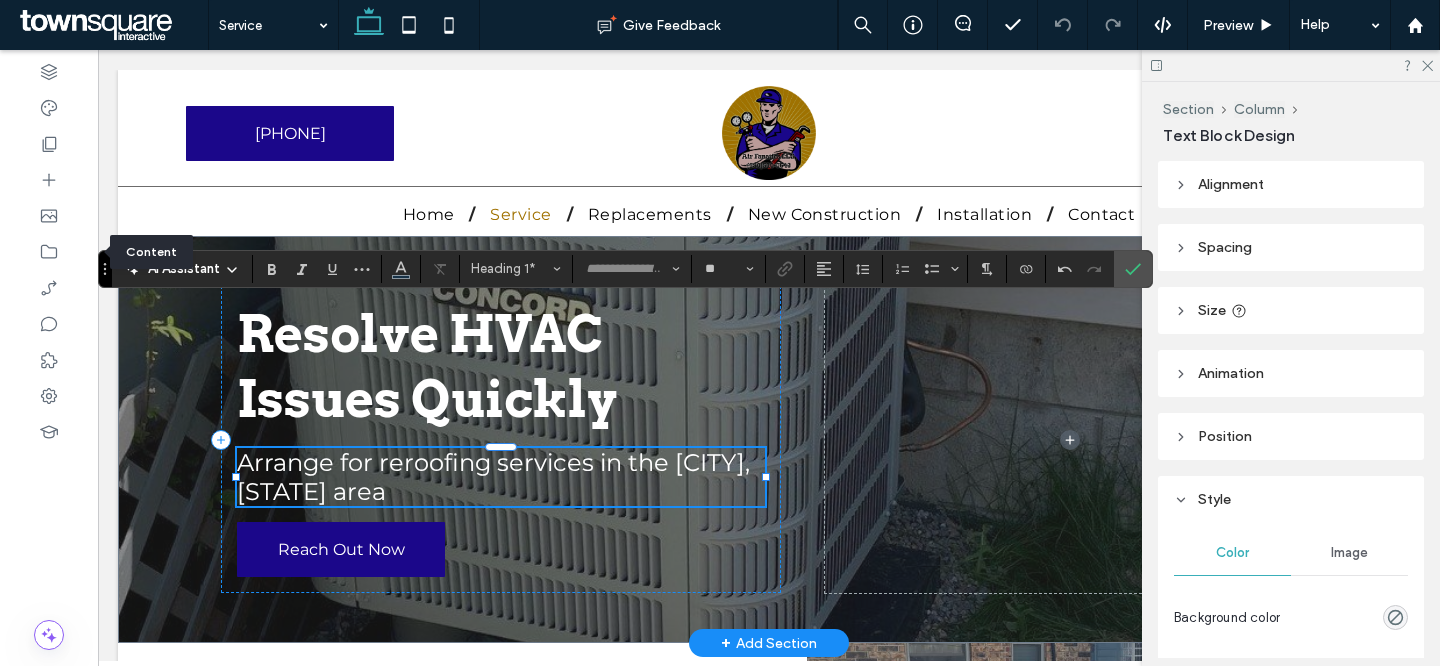 click on "Arrange for reroofing services in the Charlotte, NC area" at bounding box center [493, 477] 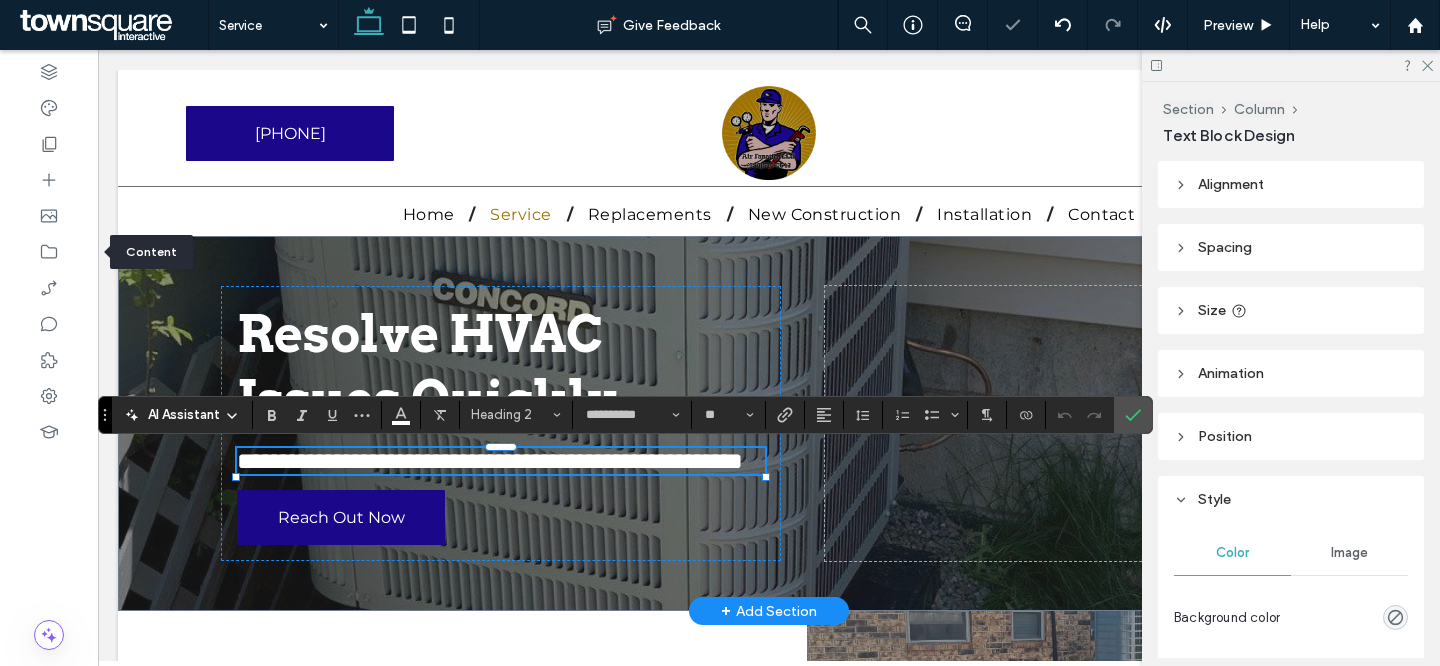 paste 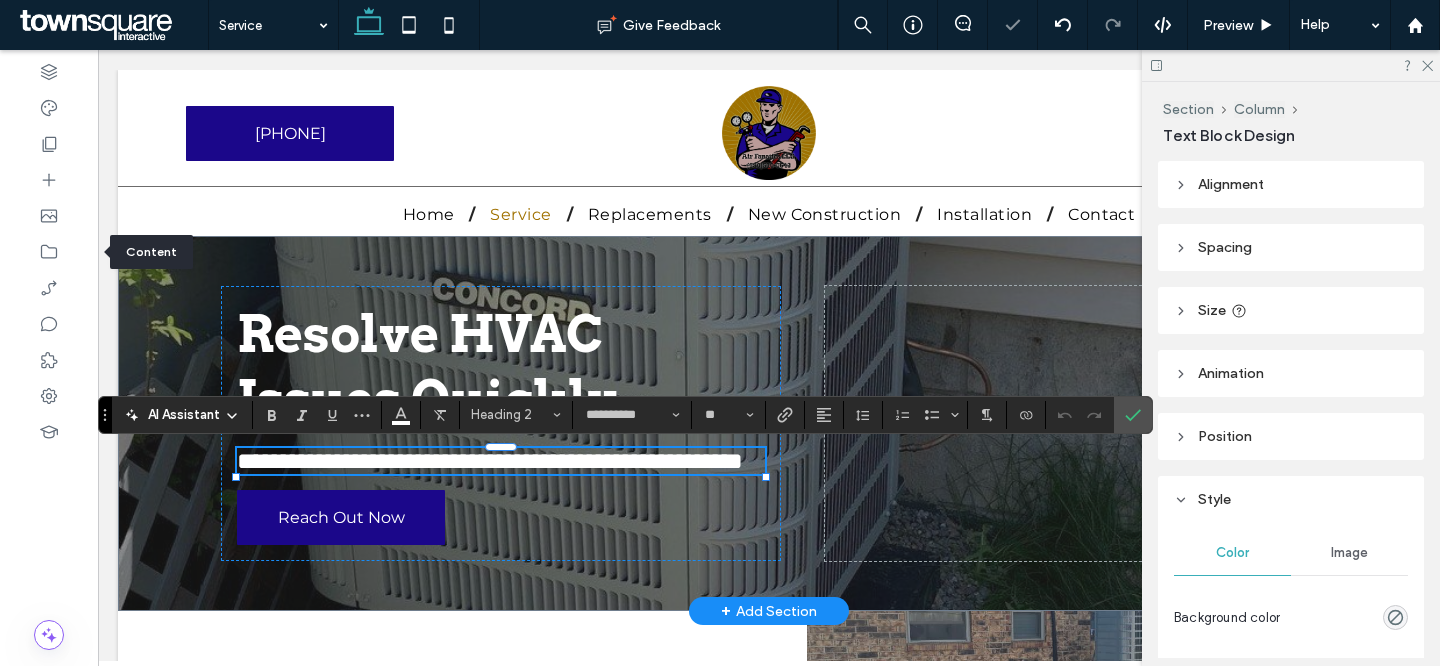 type 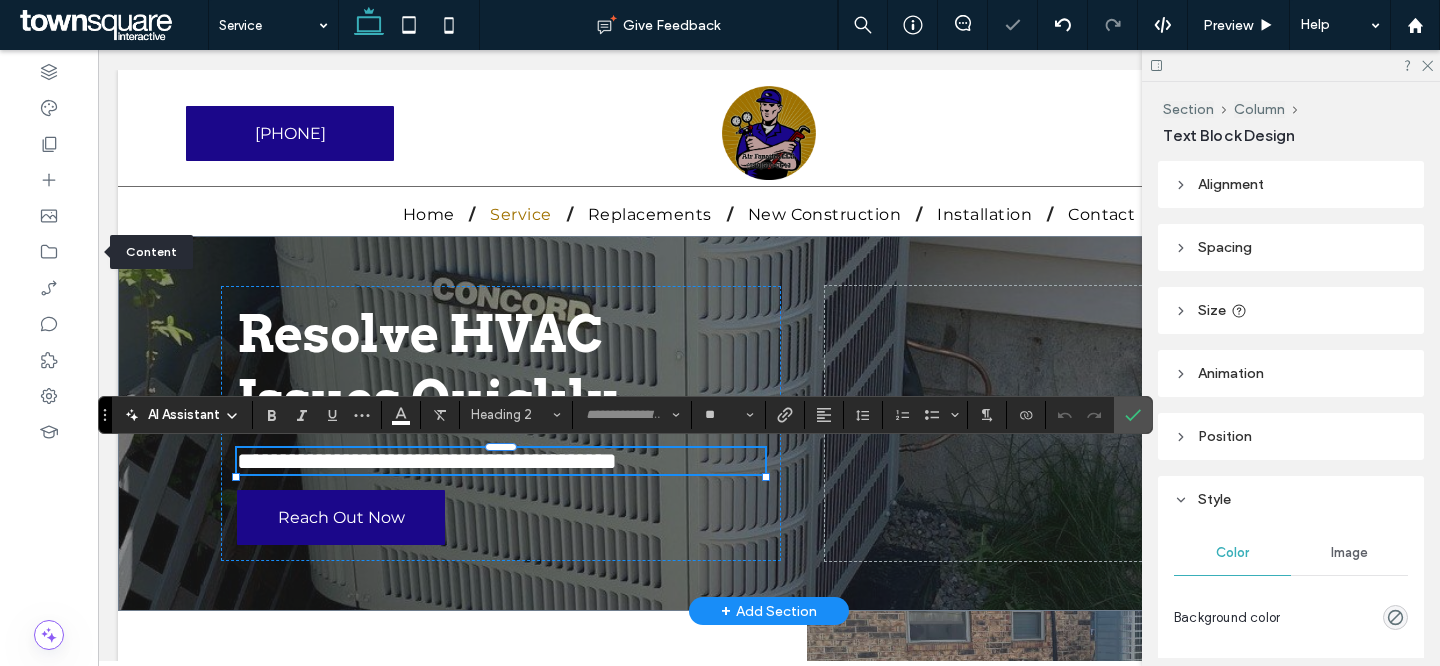 scroll, scrollTop: 18, scrollLeft: 0, axis: vertical 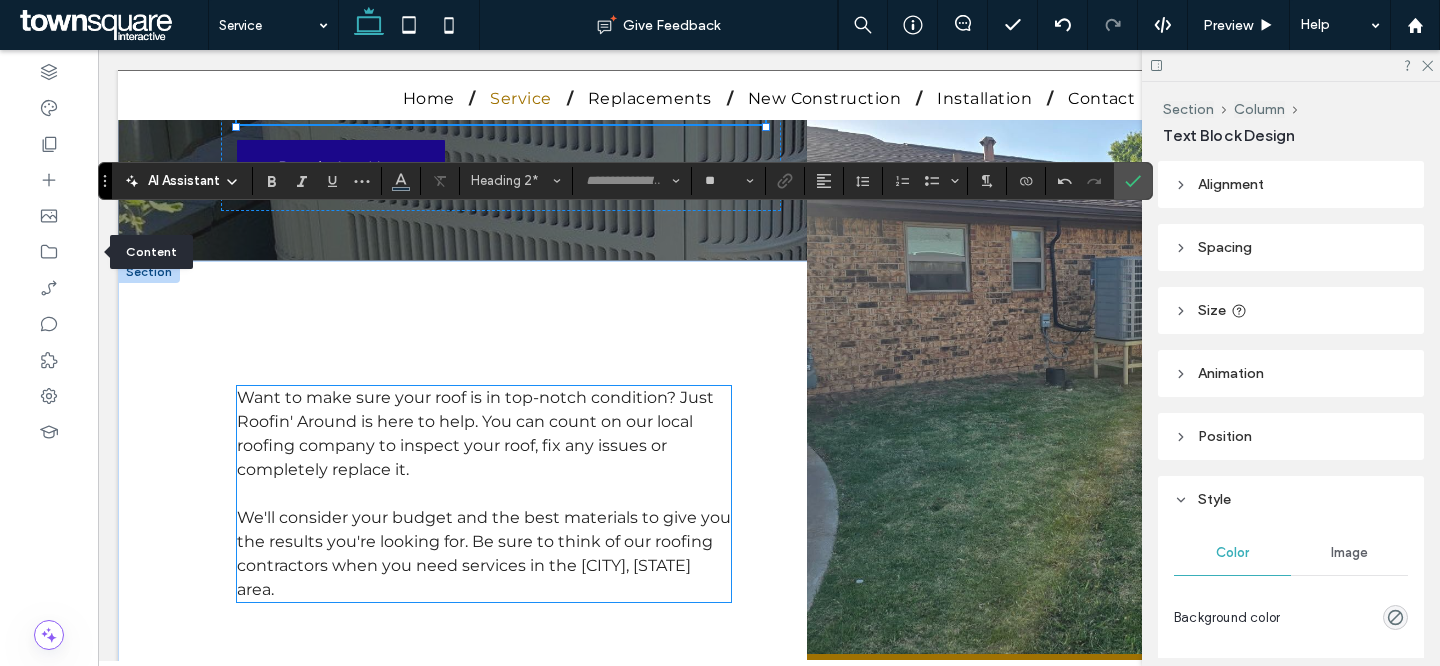 click on "We'll consider your budget and the best materials to give you the results you're looking for. Be sure to think of our roofing contractors when you need services in the [CITY], [STATE] area." at bounding box center (484, 554) 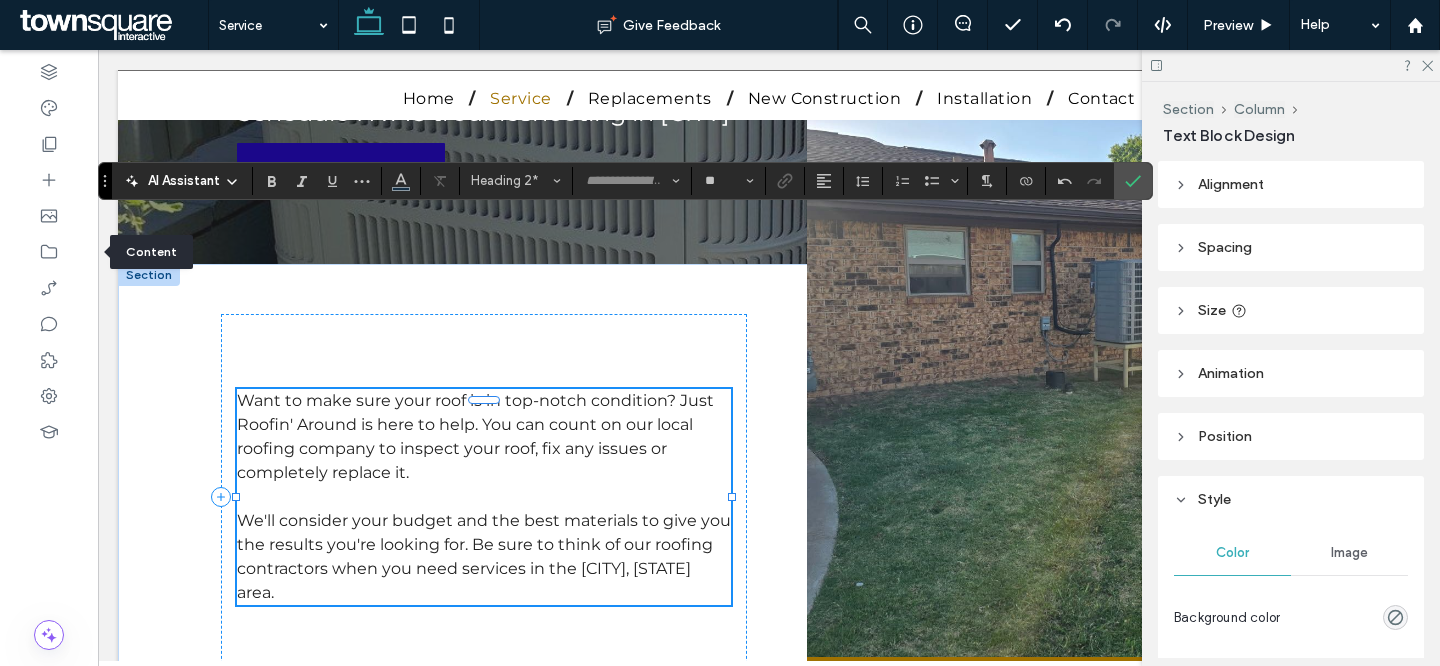 click on "Want to make sure your roof is in top-notch condition? Just Roofin' Around is here to help. You can count on our local roofing company to inspect your roof, fix any issues or completely replace it.
We'll consider your budget and the best materials to give you the results you're looking for. Be sure to think of our roofing contractors when you need services in the Charlotte, NC area." at bounding box center (484, 497) 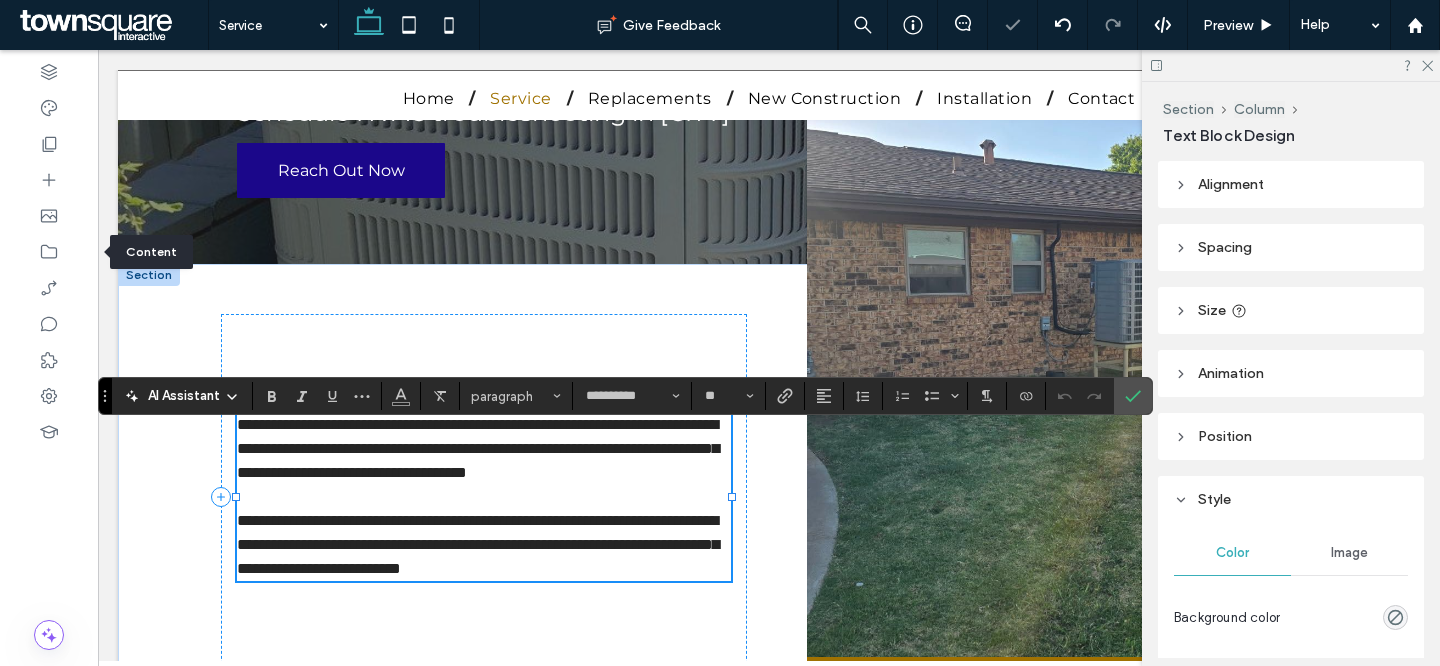 paste 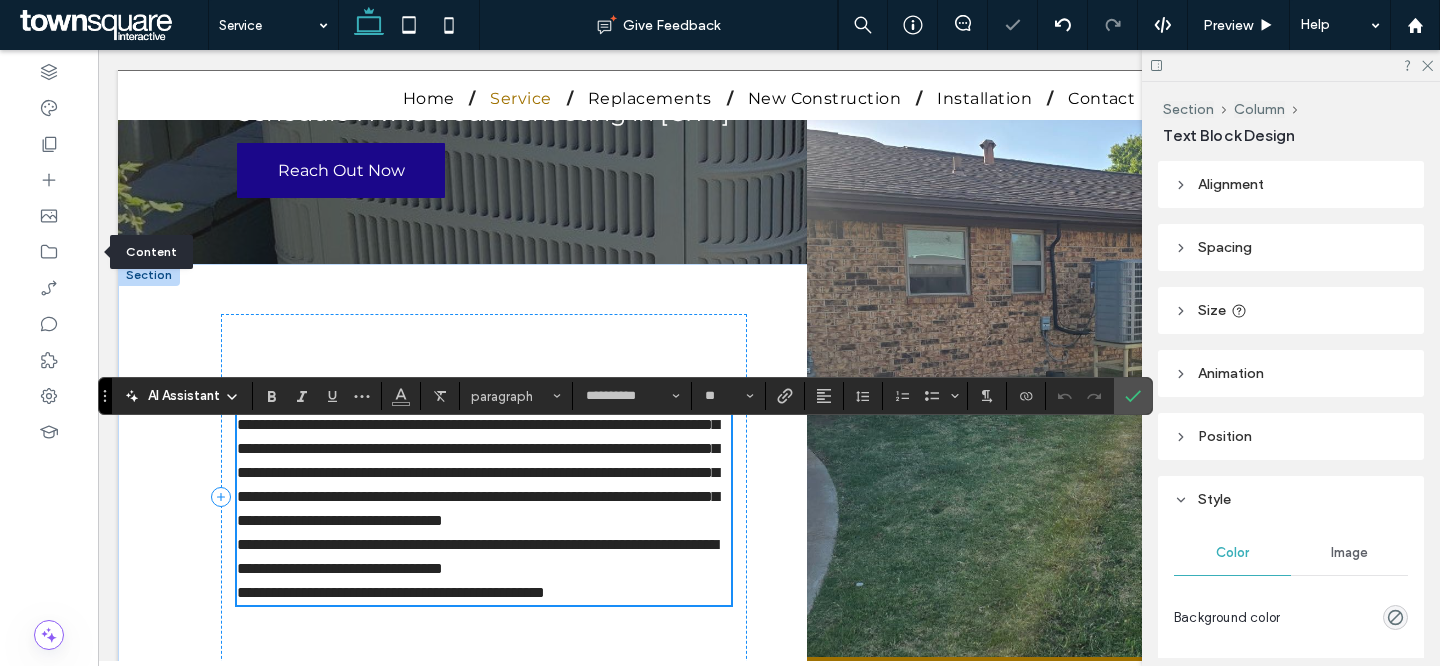 type 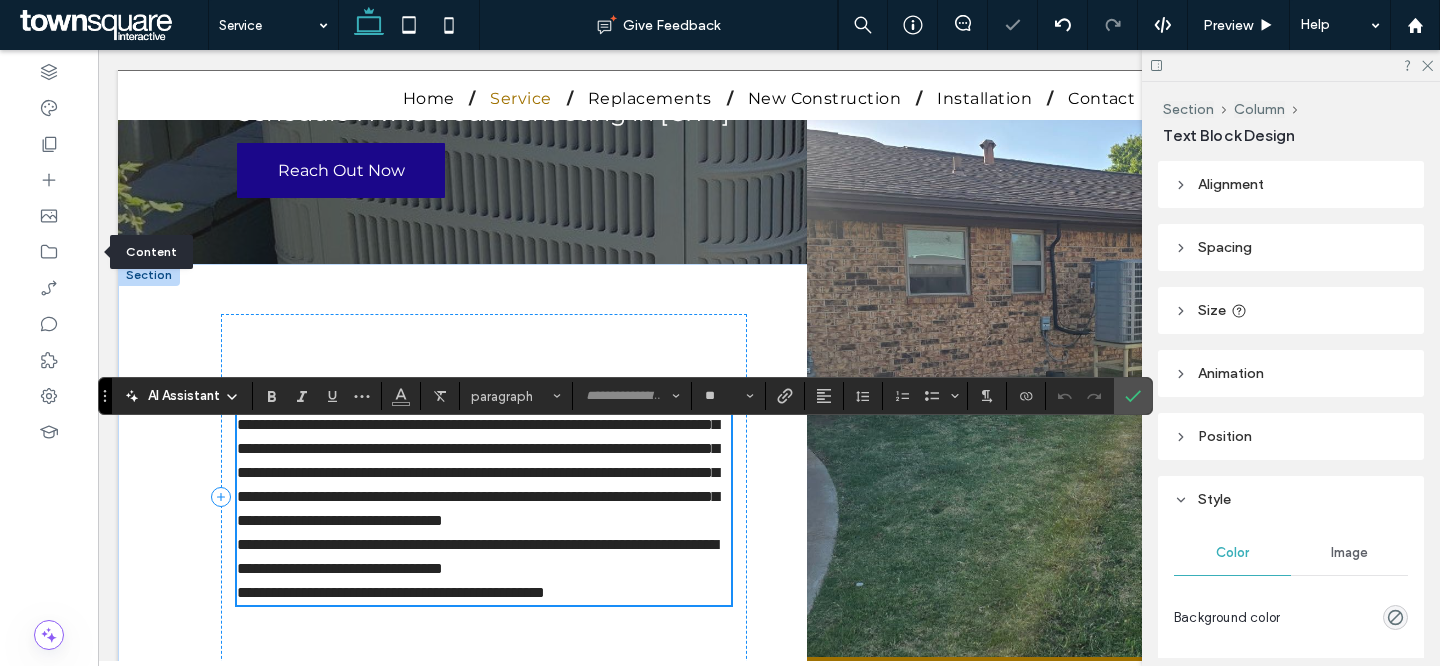 scroll, scrollTop: 33, scrollLeft: 0, axis: vertical 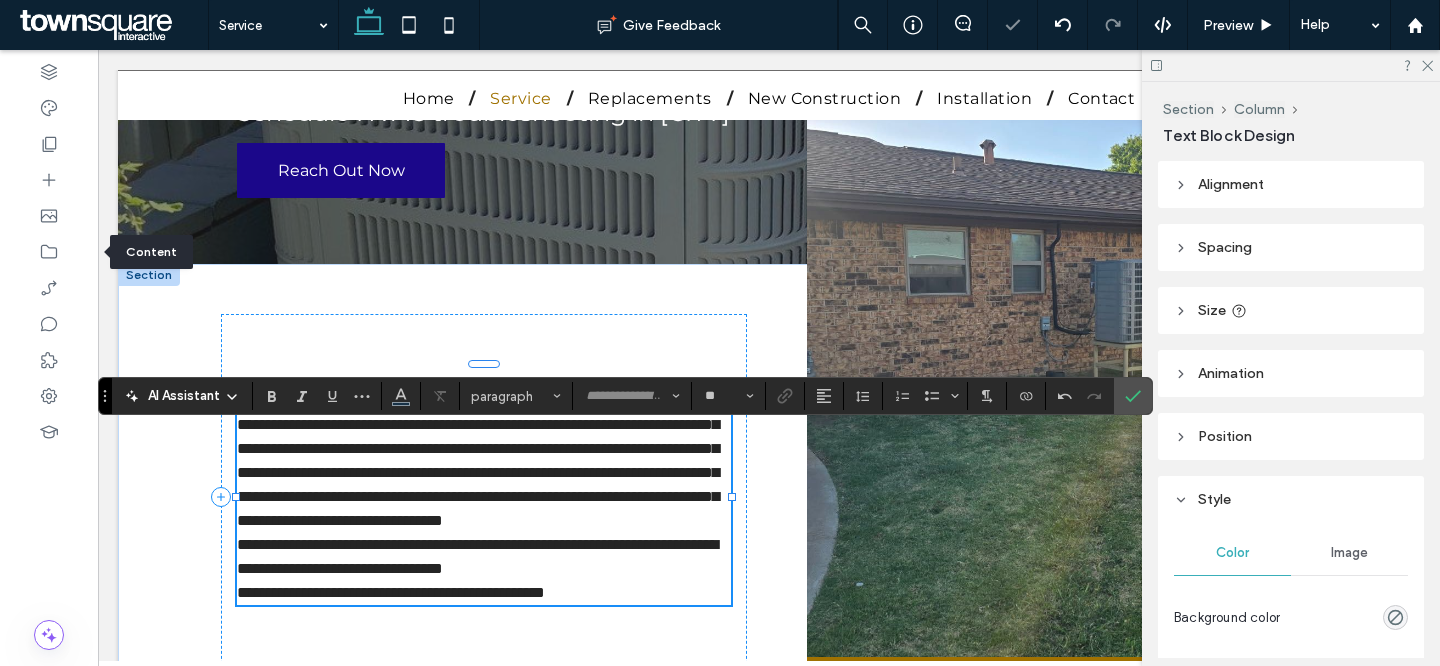 type on "**********" 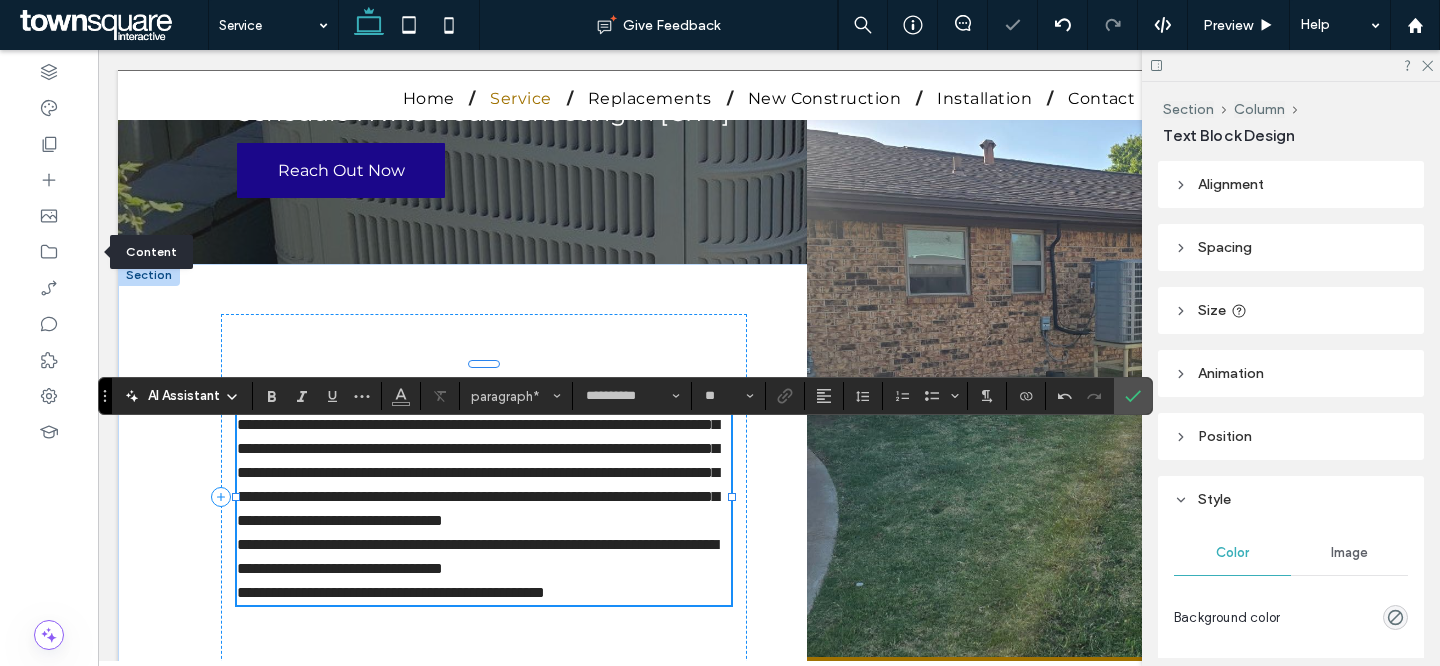 click on "**********" at bounding box center (484, 461) 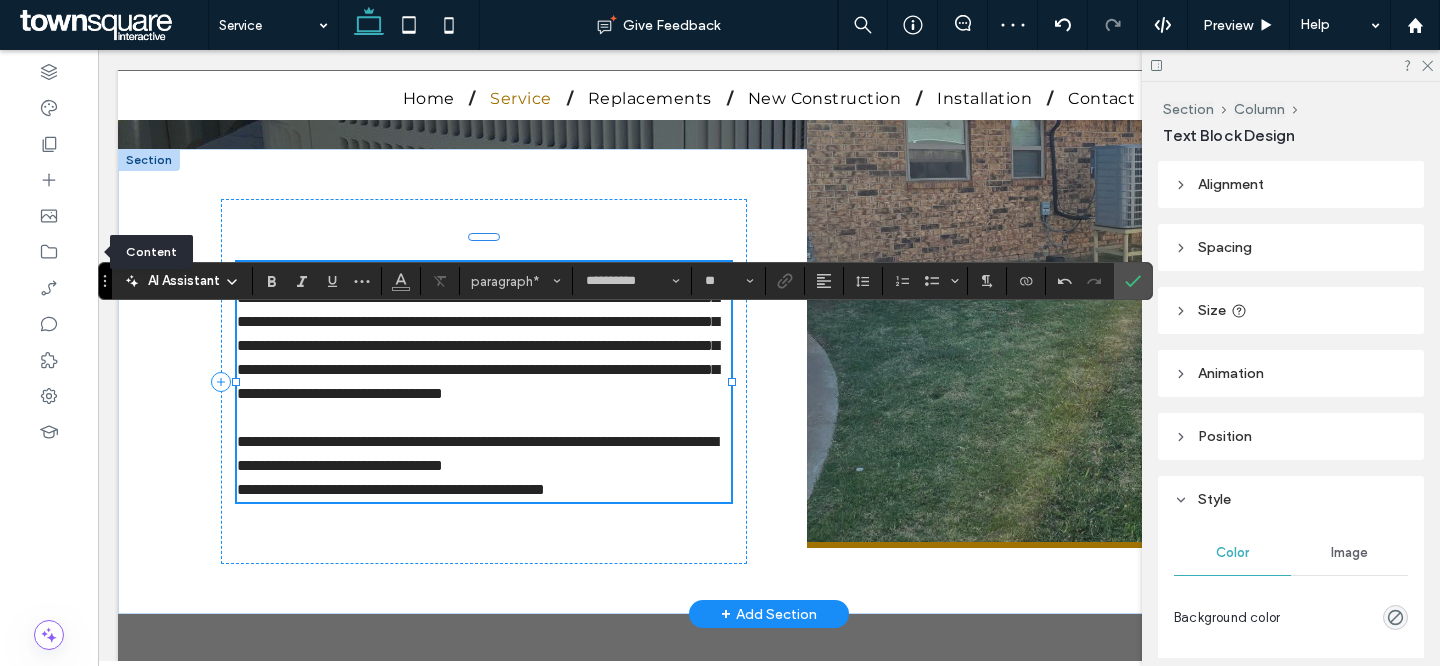 click on "**********" at bounding box center [484, 454] 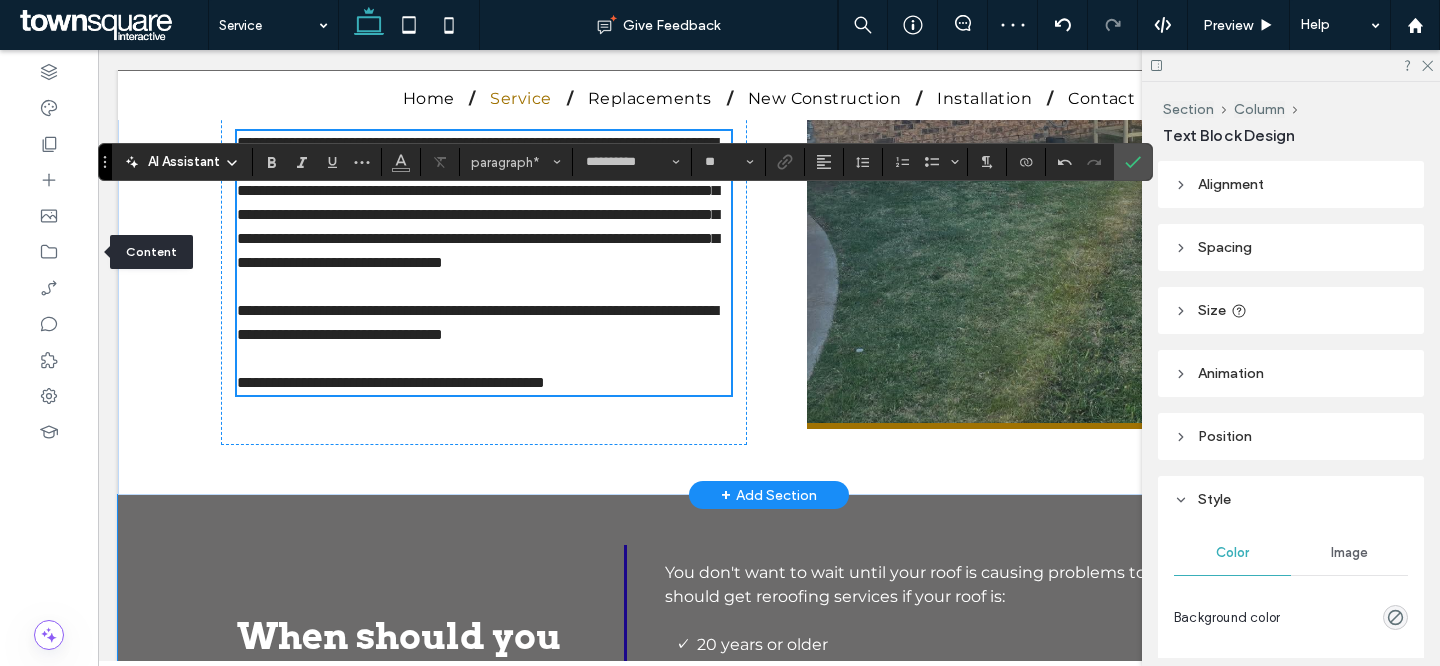 scroll, scrollTop: 758, scrollLeft: 0, axis: vertical 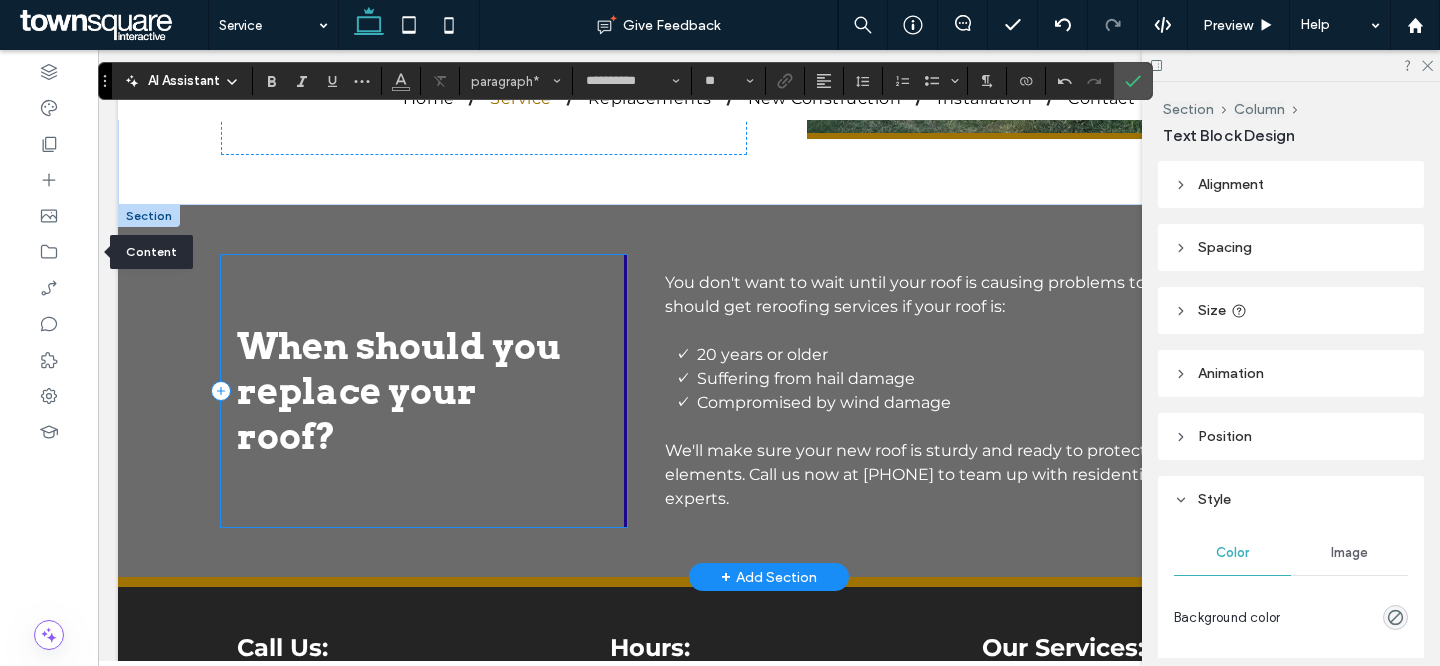 click on "When should you replace your roof?" at bounding box center [408, 391] 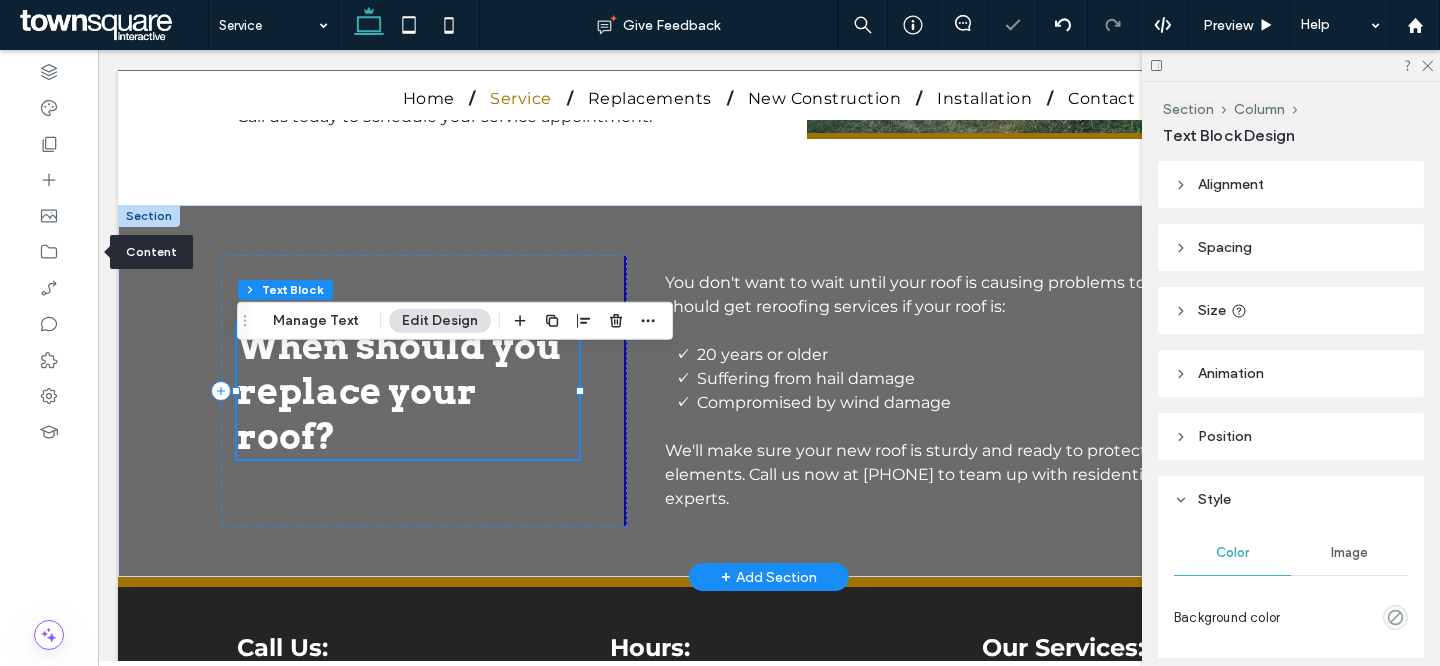 click on "When should you replace your roof?" at bounding box center [408, 391] 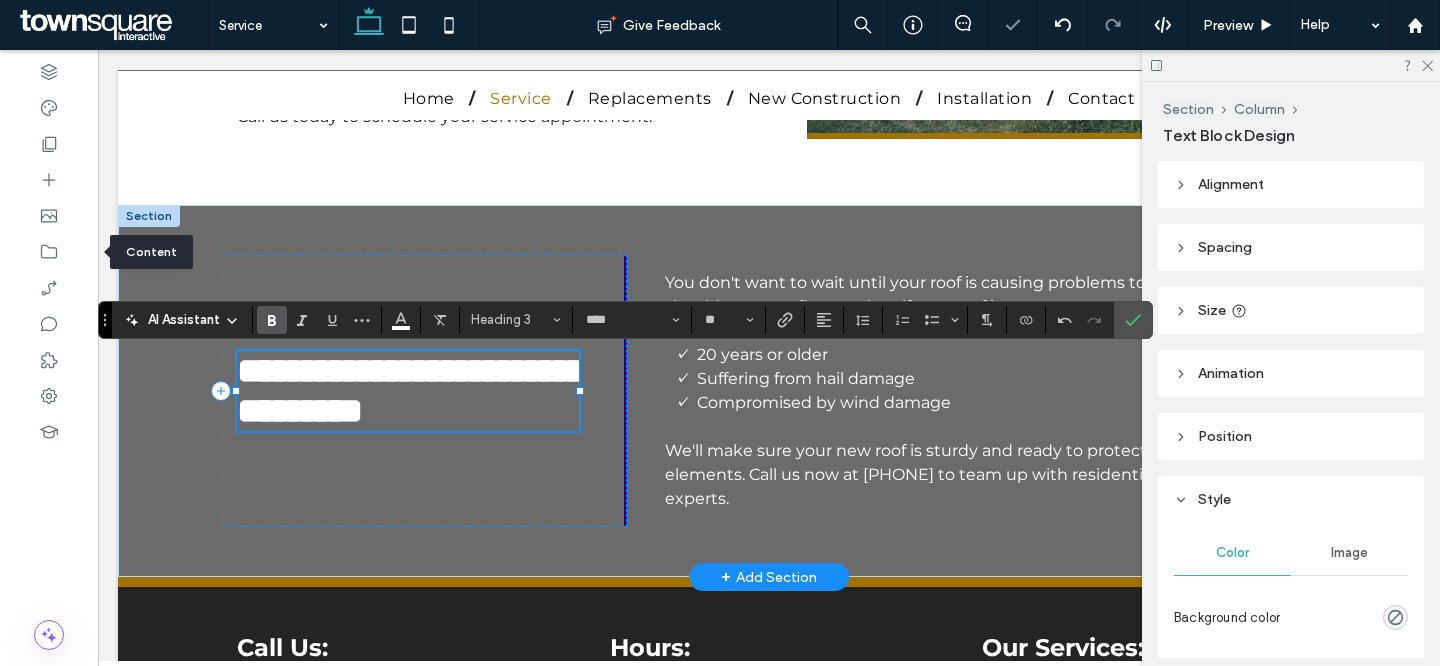 scroll, scrollTop: 19, scrollLeft: 0, axis: vertical 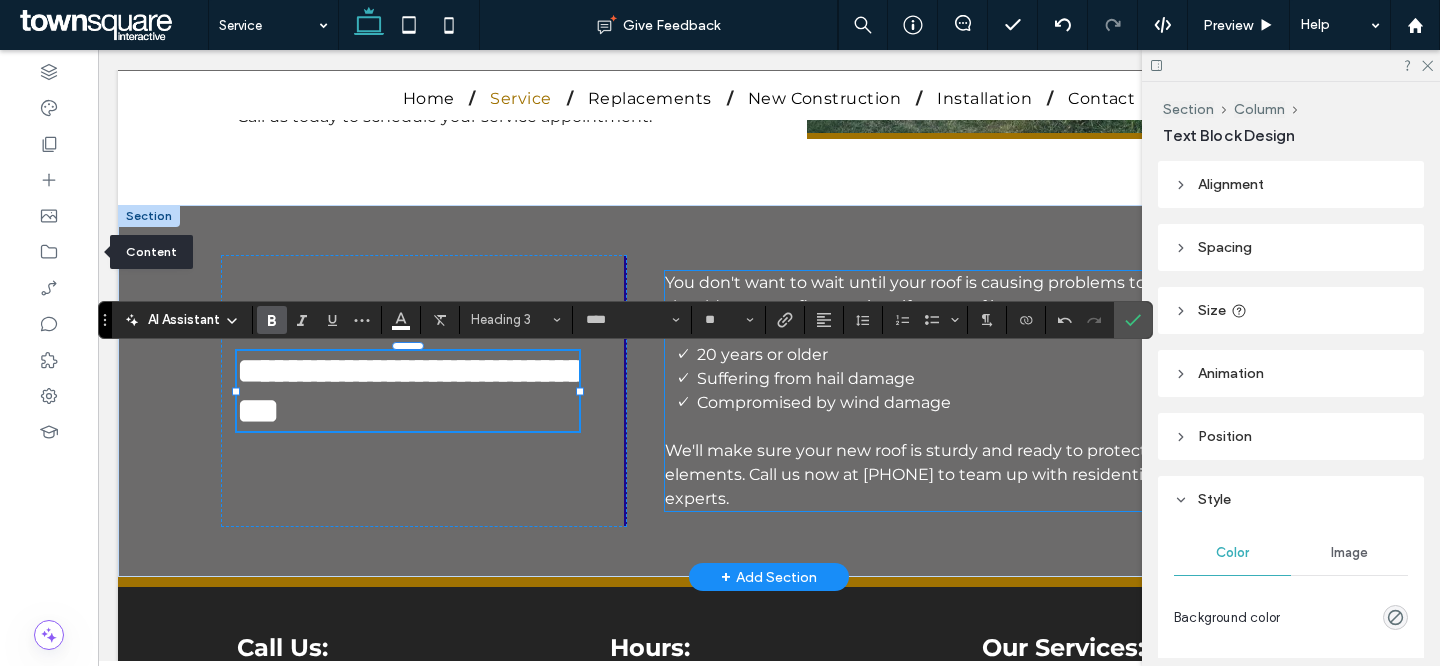 click on "20 years or older" at bounding box center (762, 354) 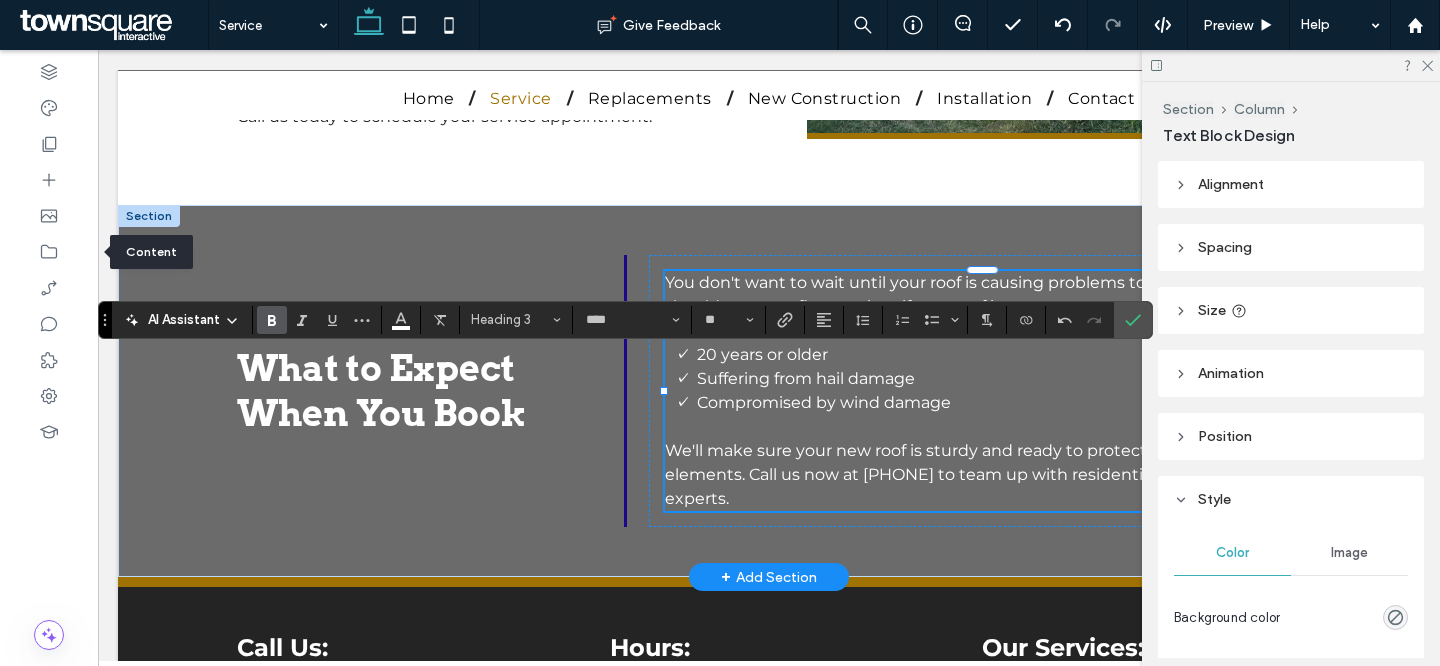 click on "You don't want to wait until your roof is causing problems to upgrade it. You should get reroofing services if your roof is:   20 years or older Suffering from hail damage Compromised by wind damage
We'll make sure your new roof is sturdy and ready to protect you from the elements. Call us now at 855-463-5490 to team up with residential reroofing experts." at bounding box center [982, 391] 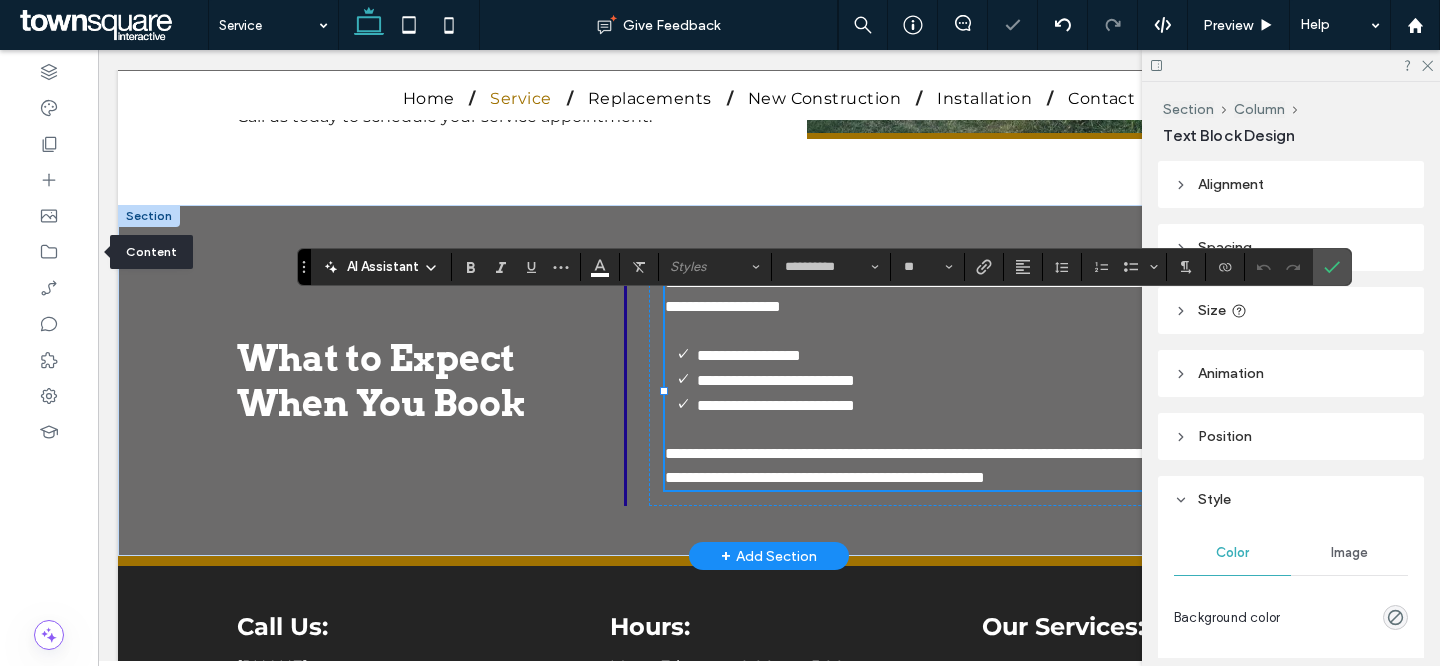 paste 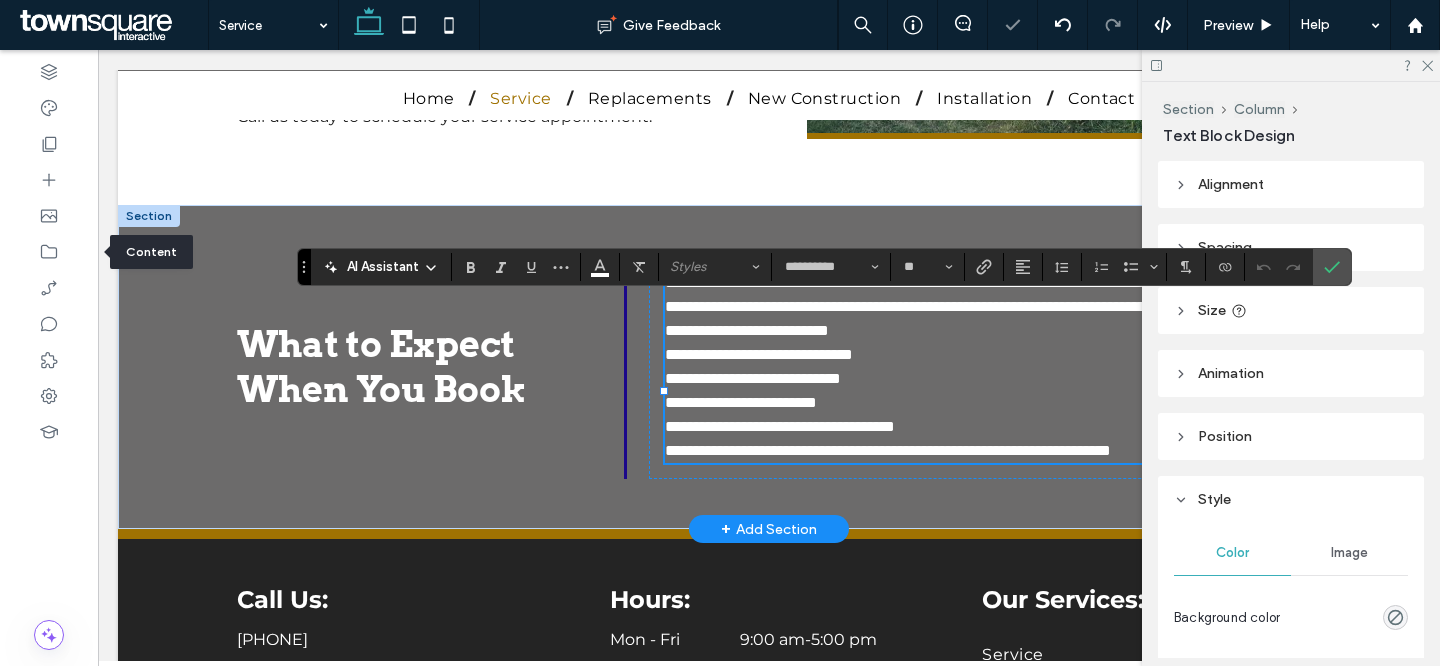 type 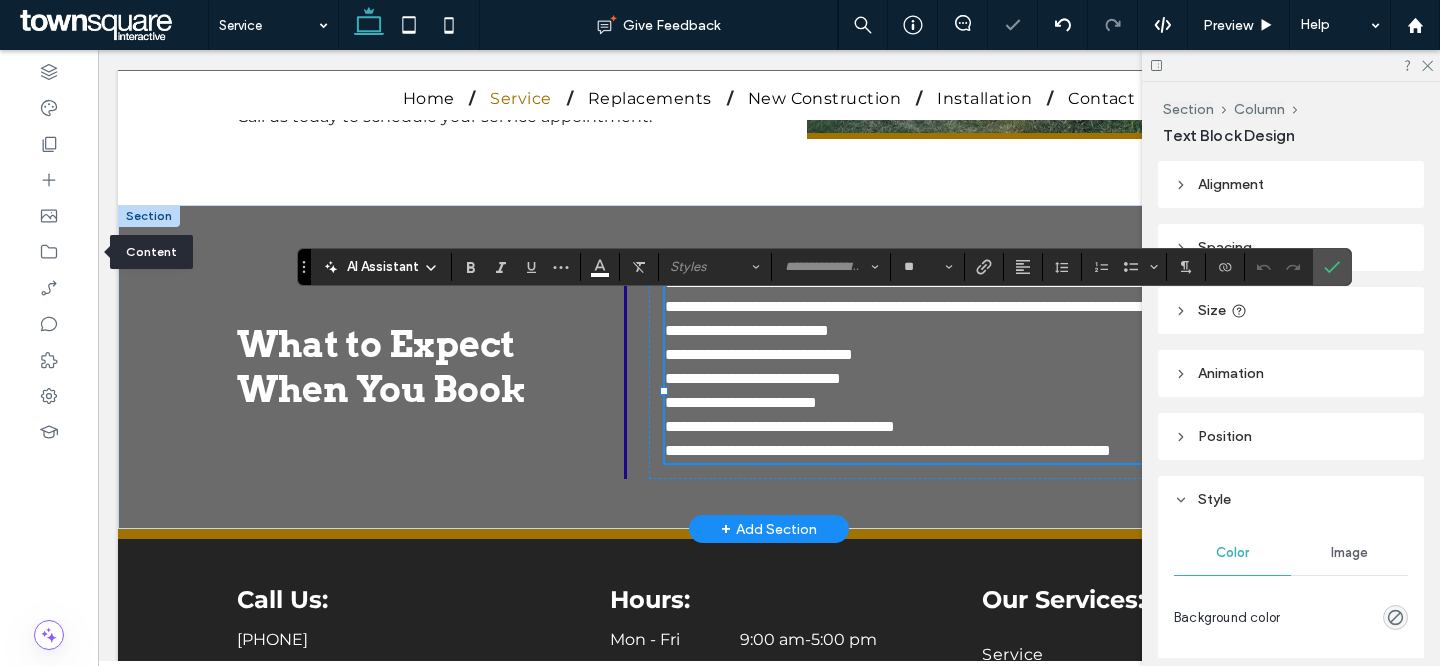 scroll, scrollTop: 146, scrollLeft: 0, axis: vertical 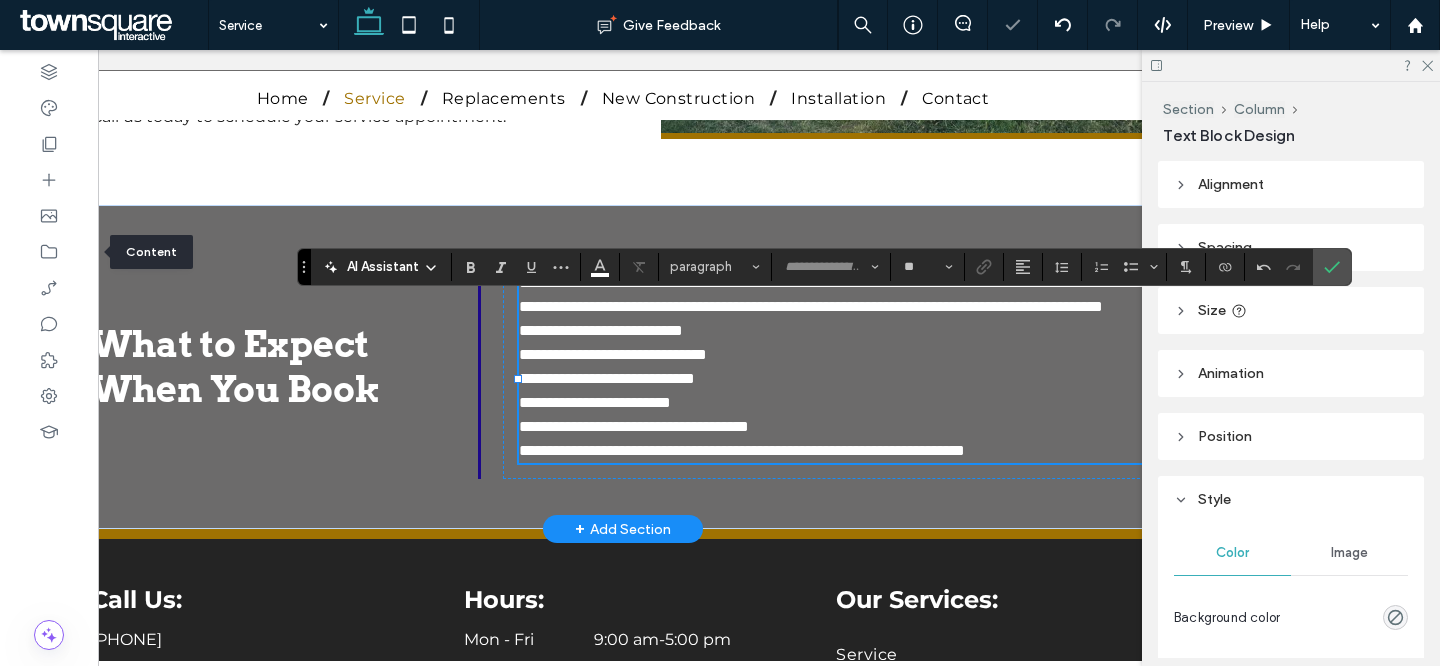 type on "**********" 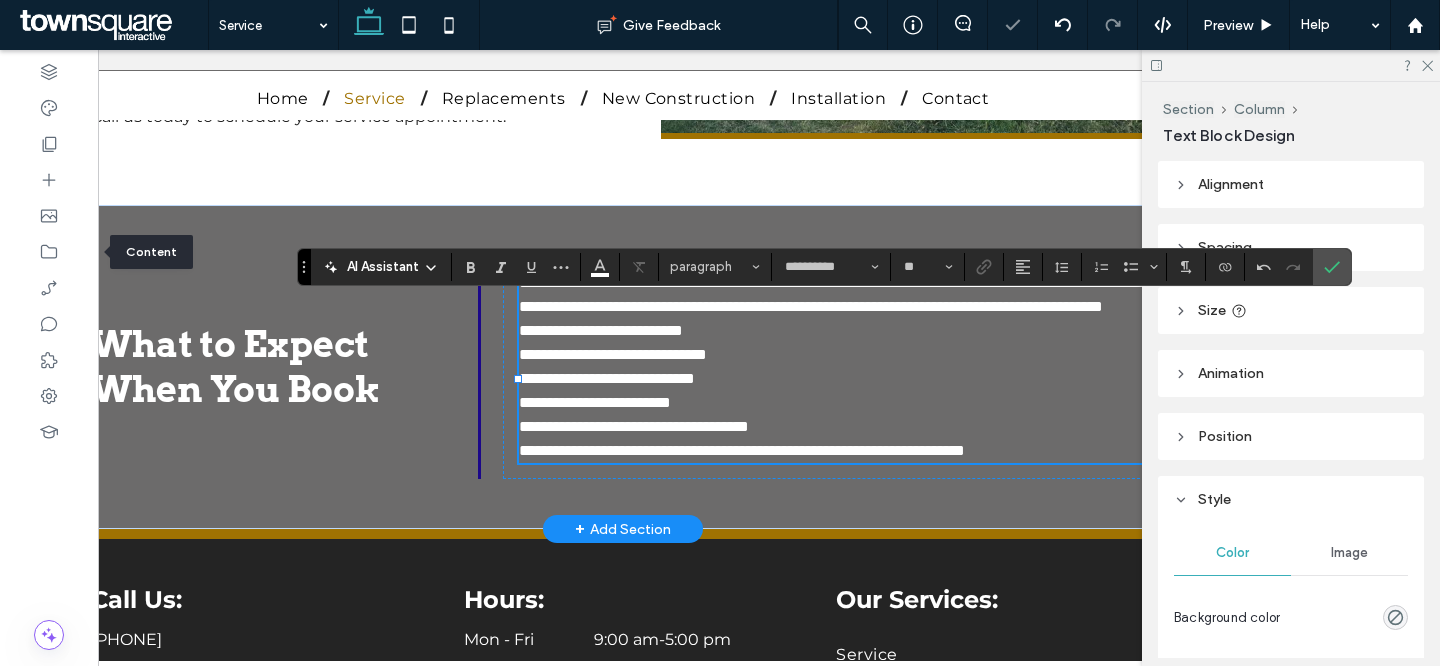 click on "**********" at bounding box center [836, 295] 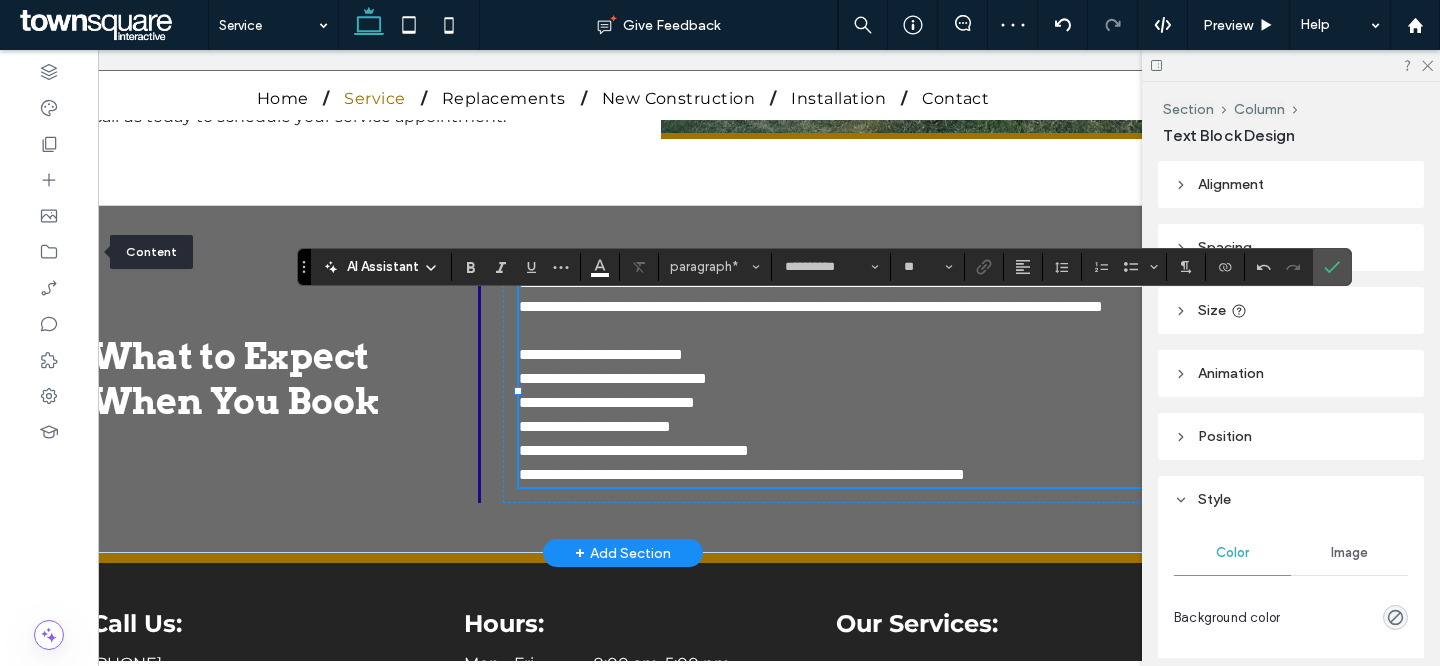 click on "**********" at bounding box center [836, 451] 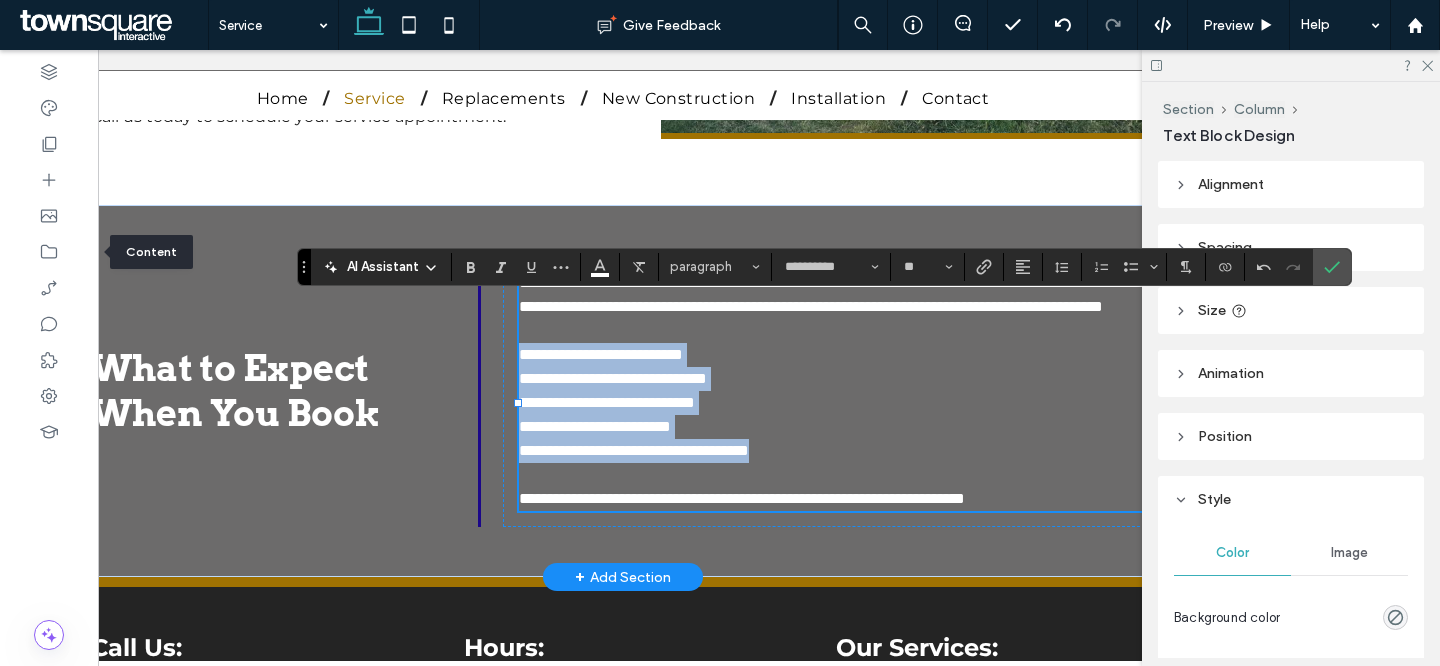 drag, startPoint x: 892, startPoint y: 504, endPoint x: 857, endPoint y: 503, distance: 35.014282 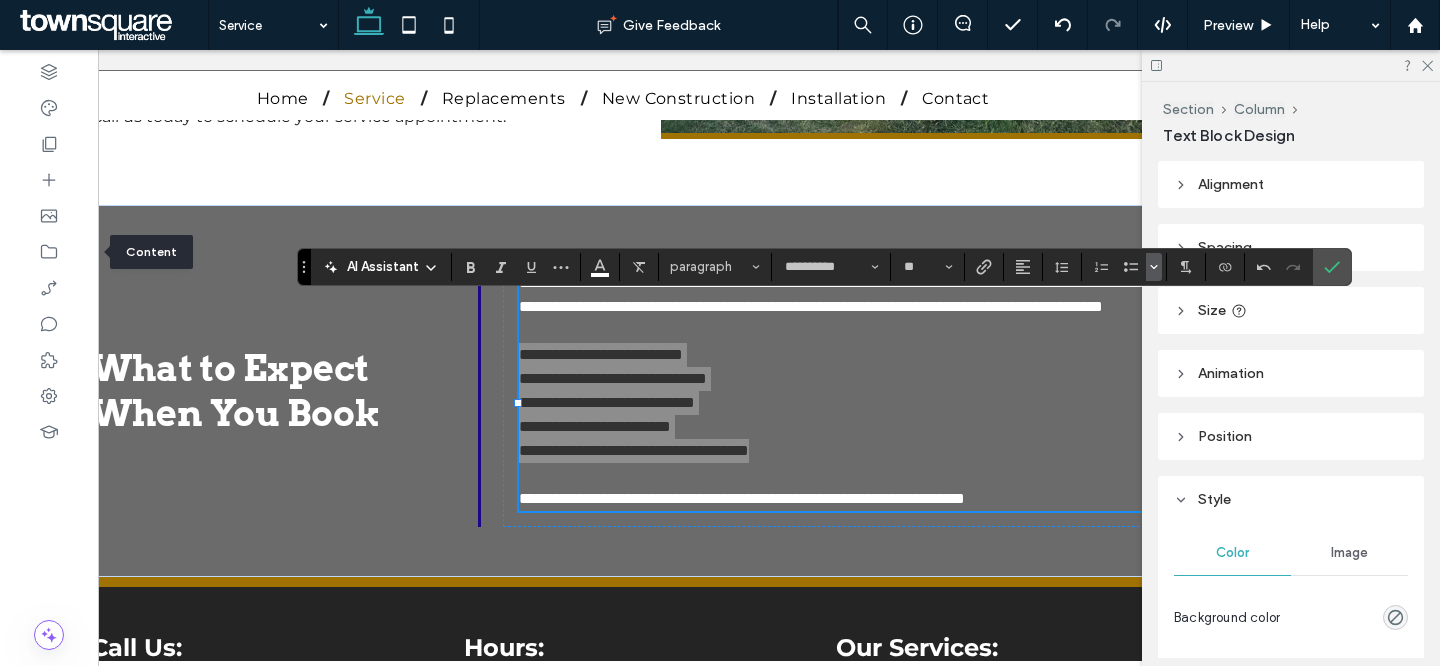 click 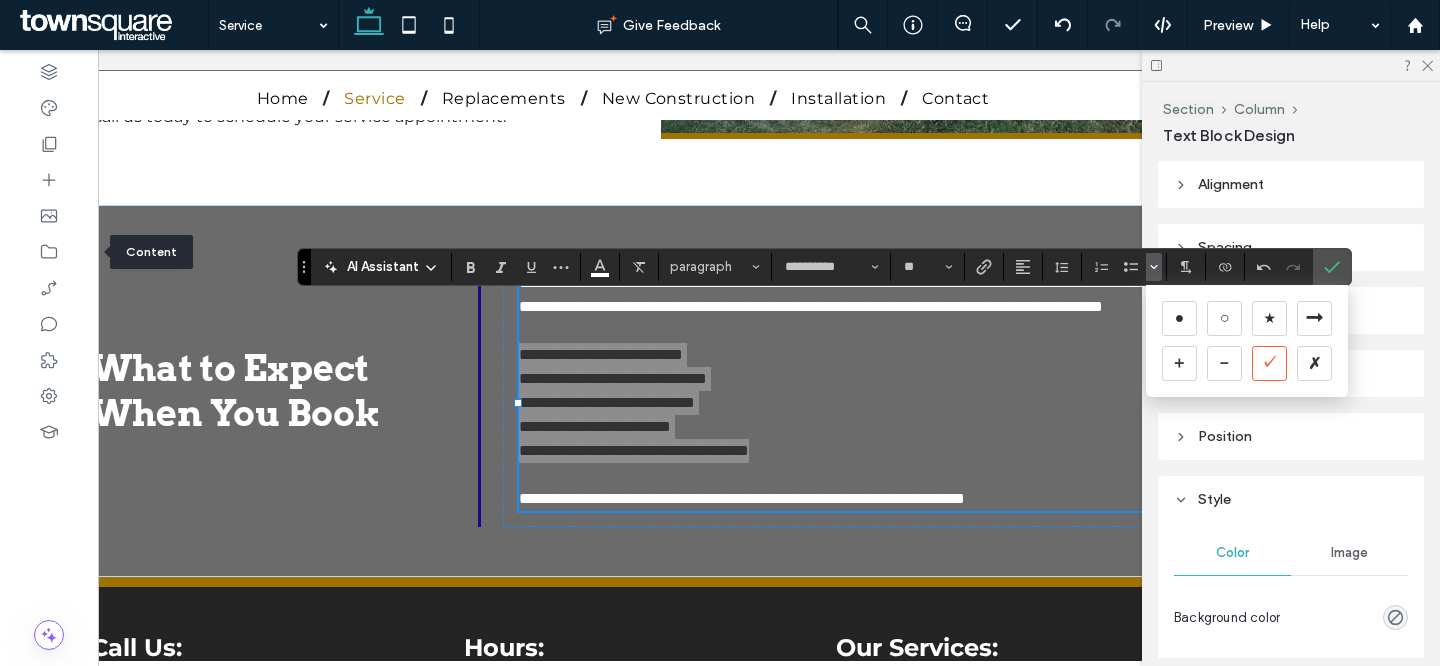 click on "✓" at bounding box center (1269, 363) 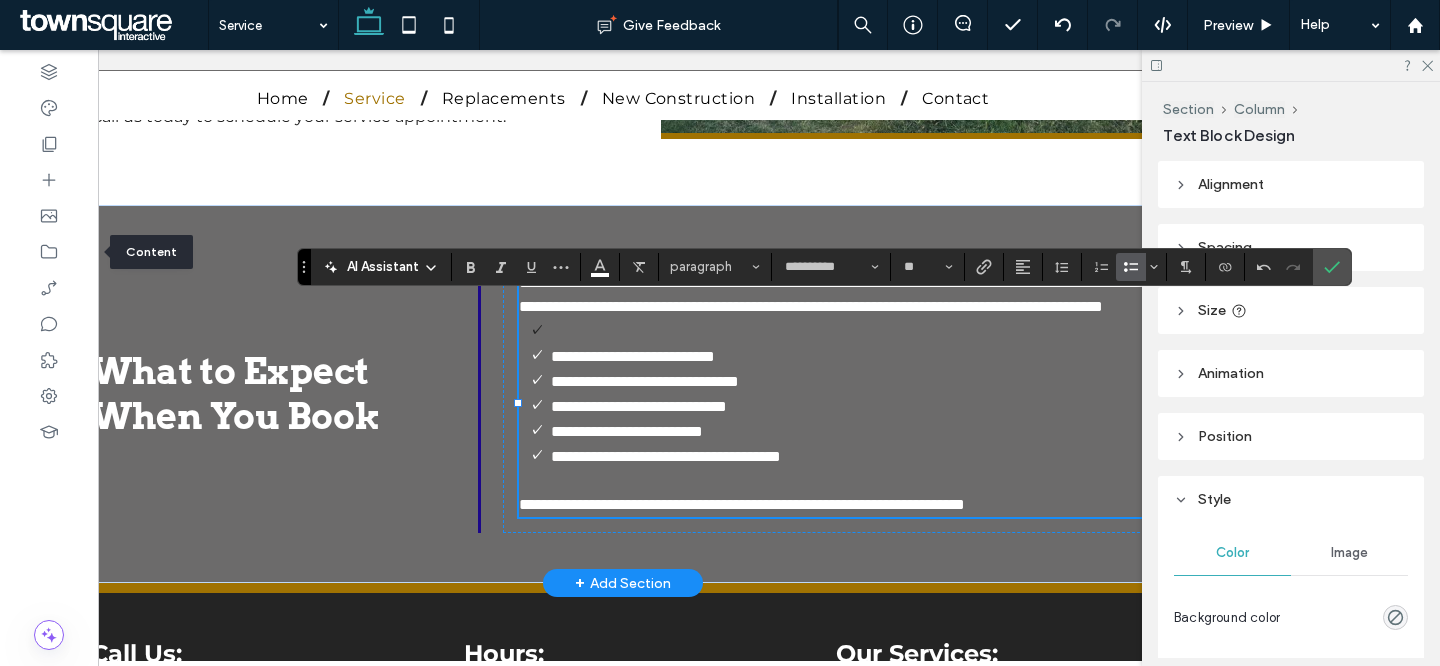 click on "﻿" at bounding box center [852, 331] 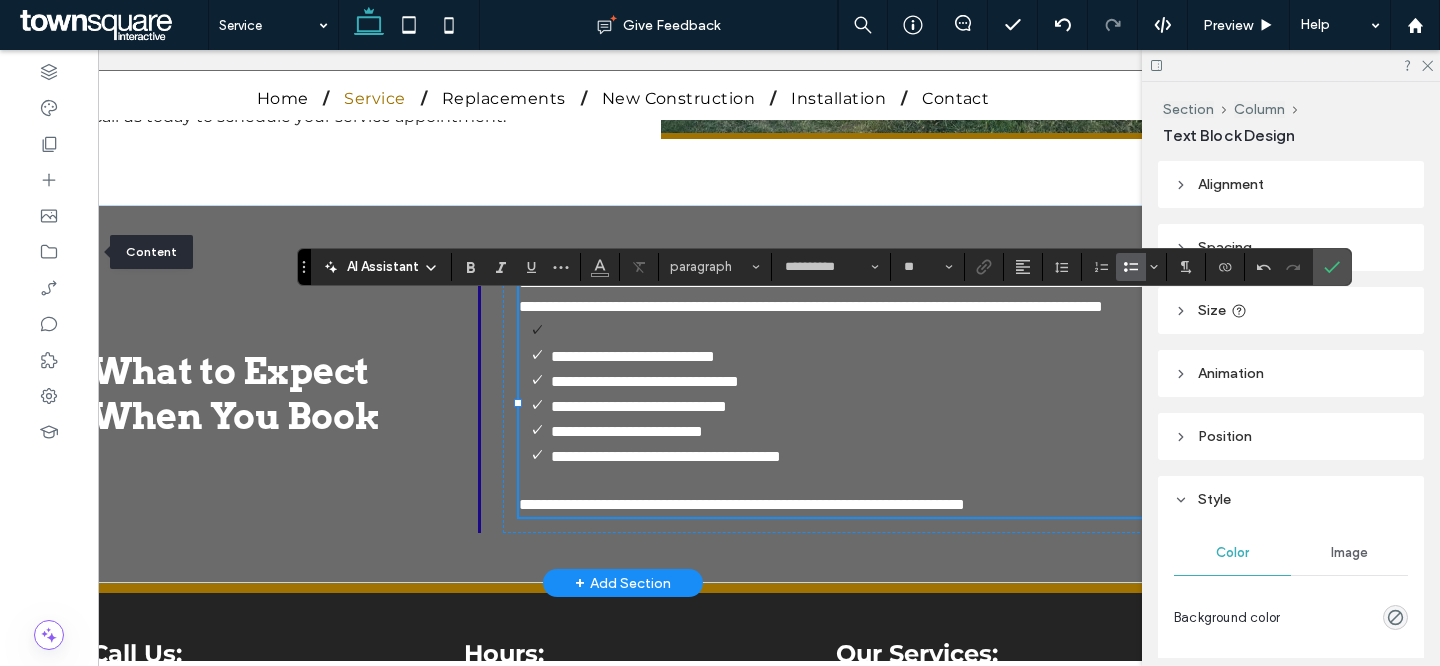 type 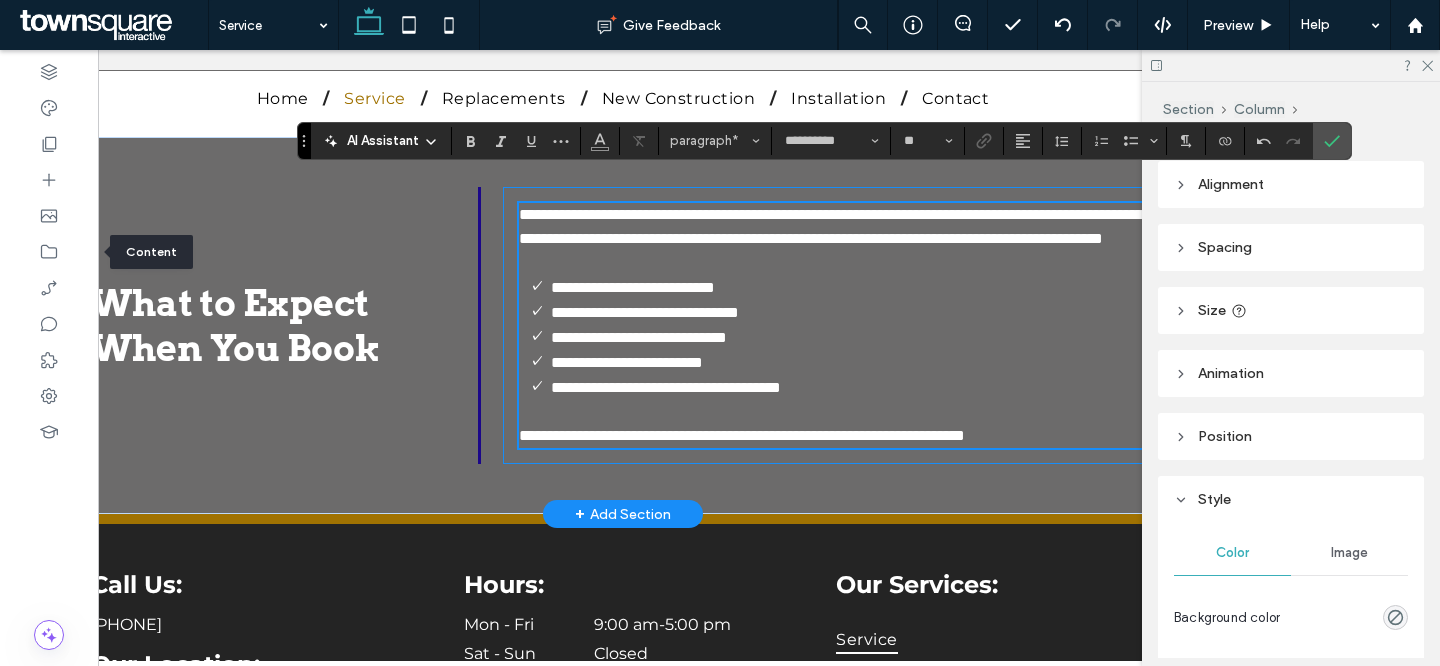 scroll, scrollTop: 896, scrollLeft: 0, axis: vertical 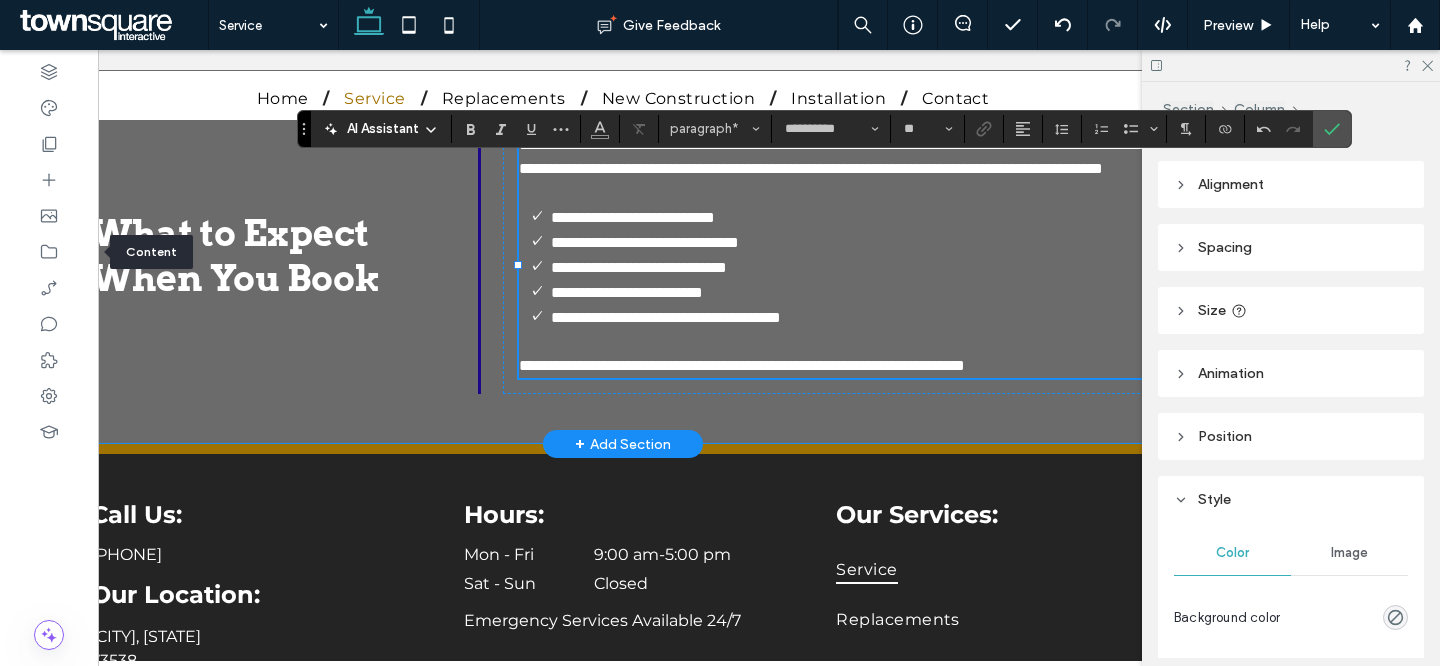 click on "**********" at bounding box center (623, 255) 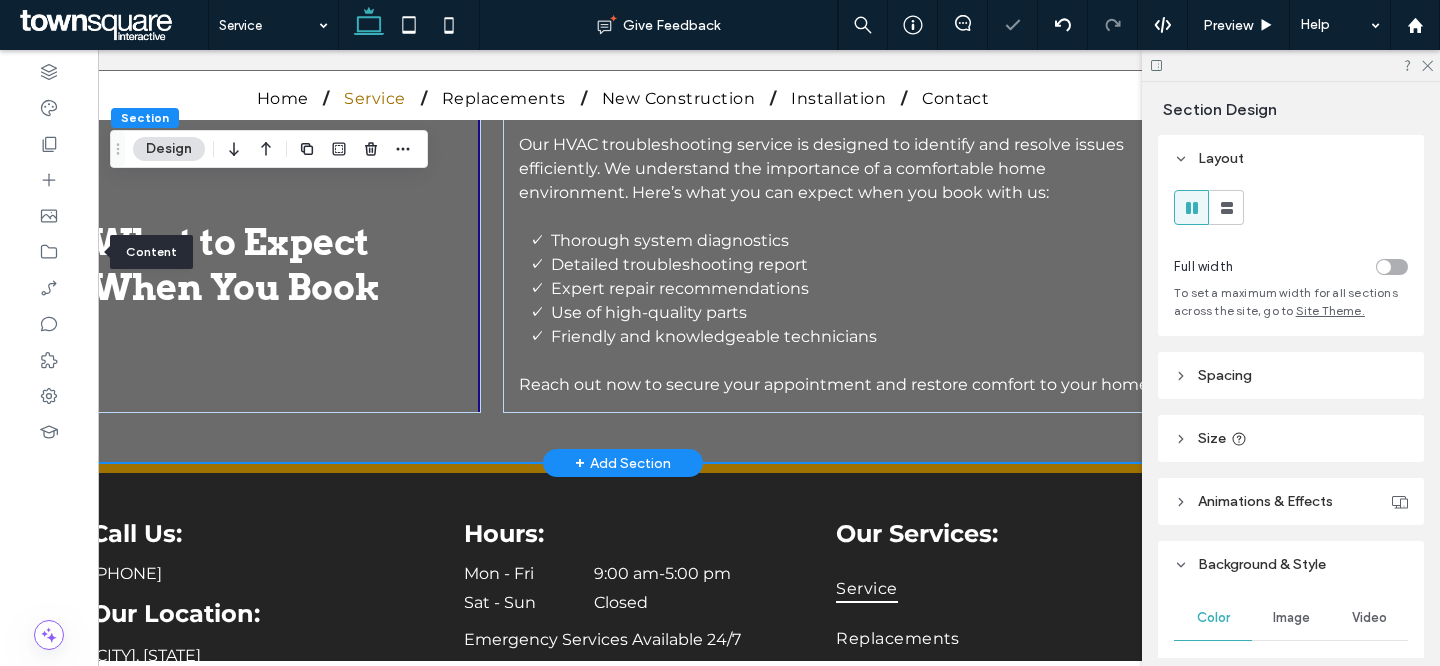 scroll, scrollTop: 0, scrollLeft: 0, axis: both 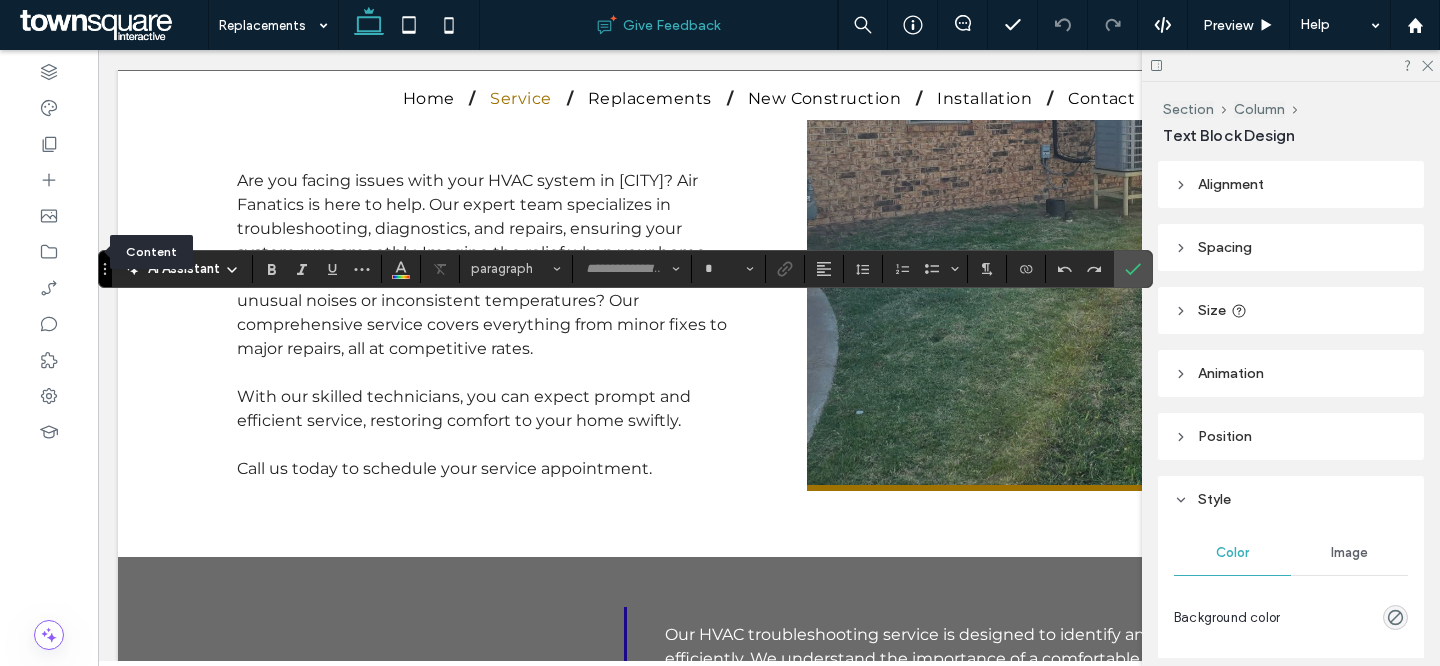 type on "****" 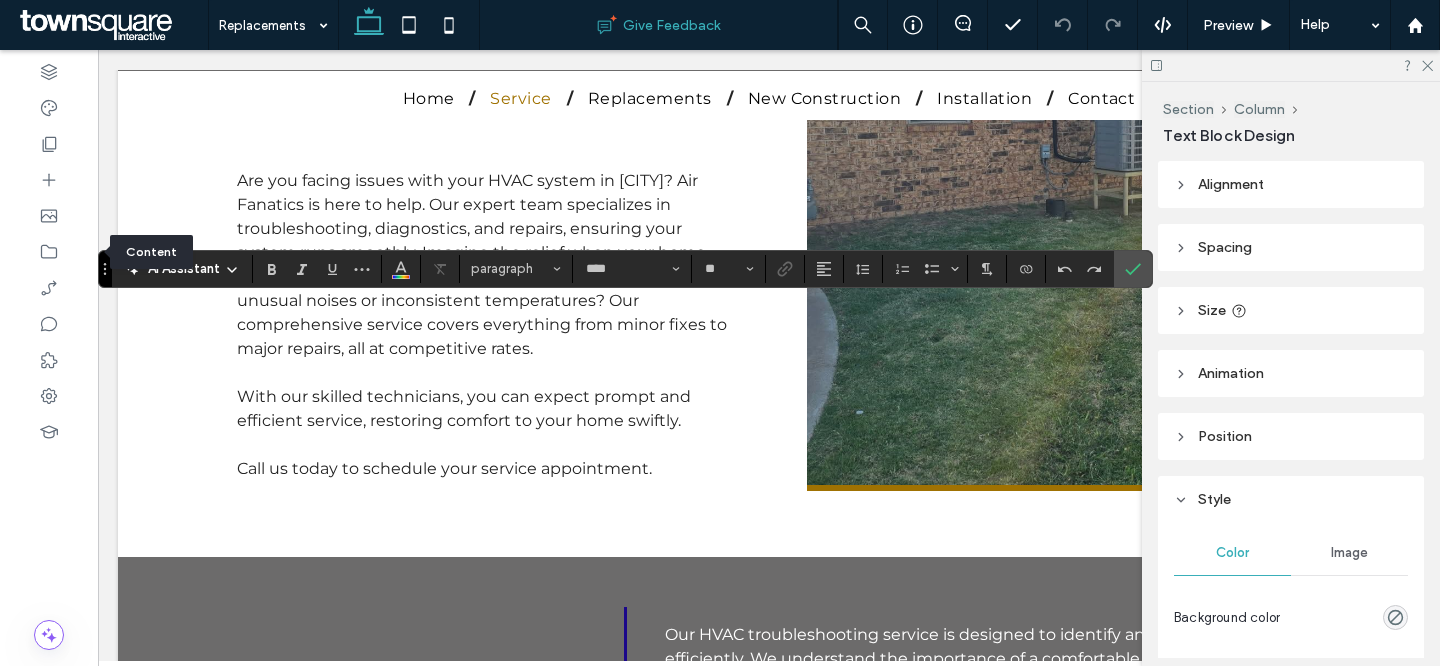 type 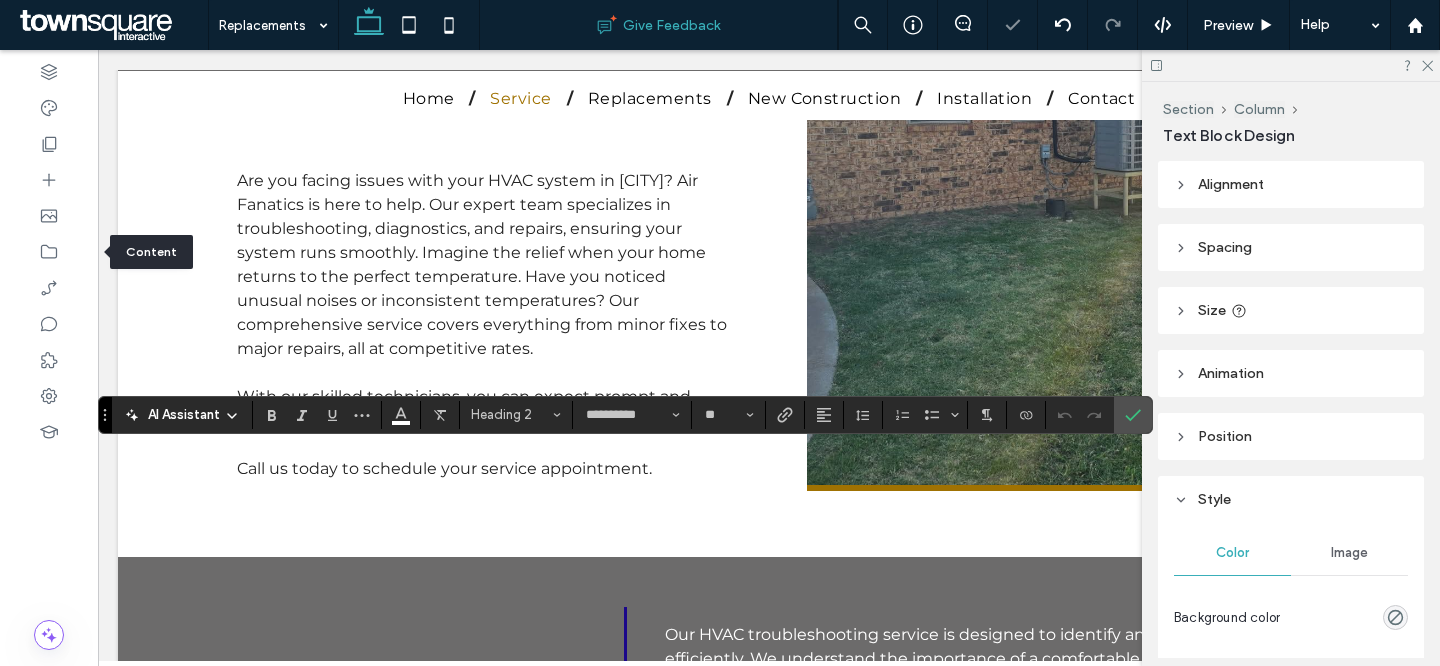 type 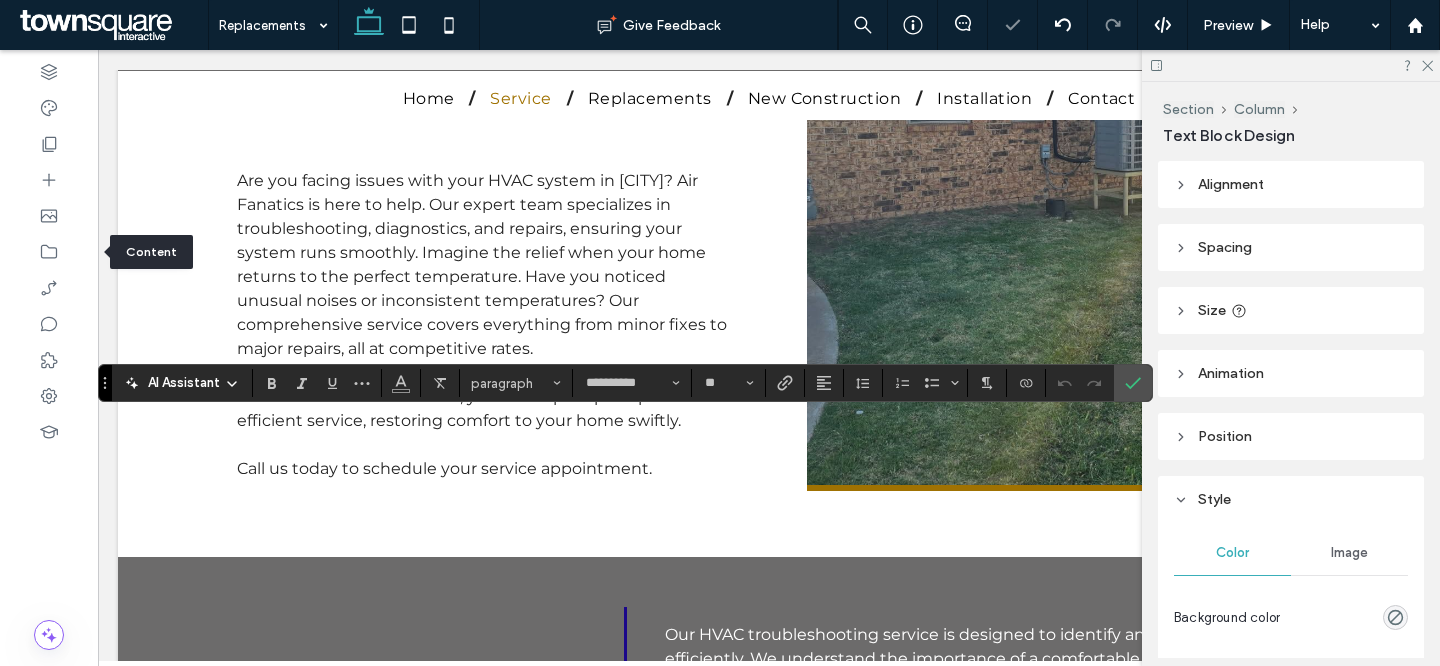 type 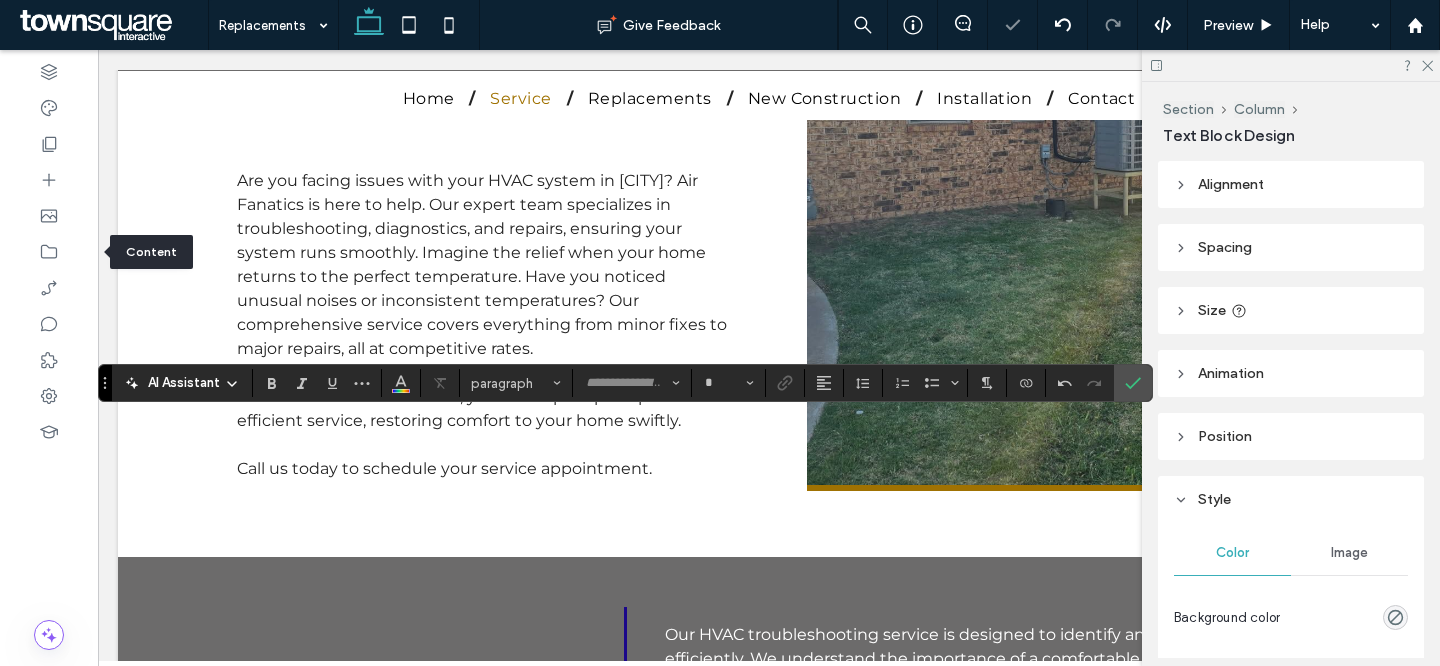 type on "**********" 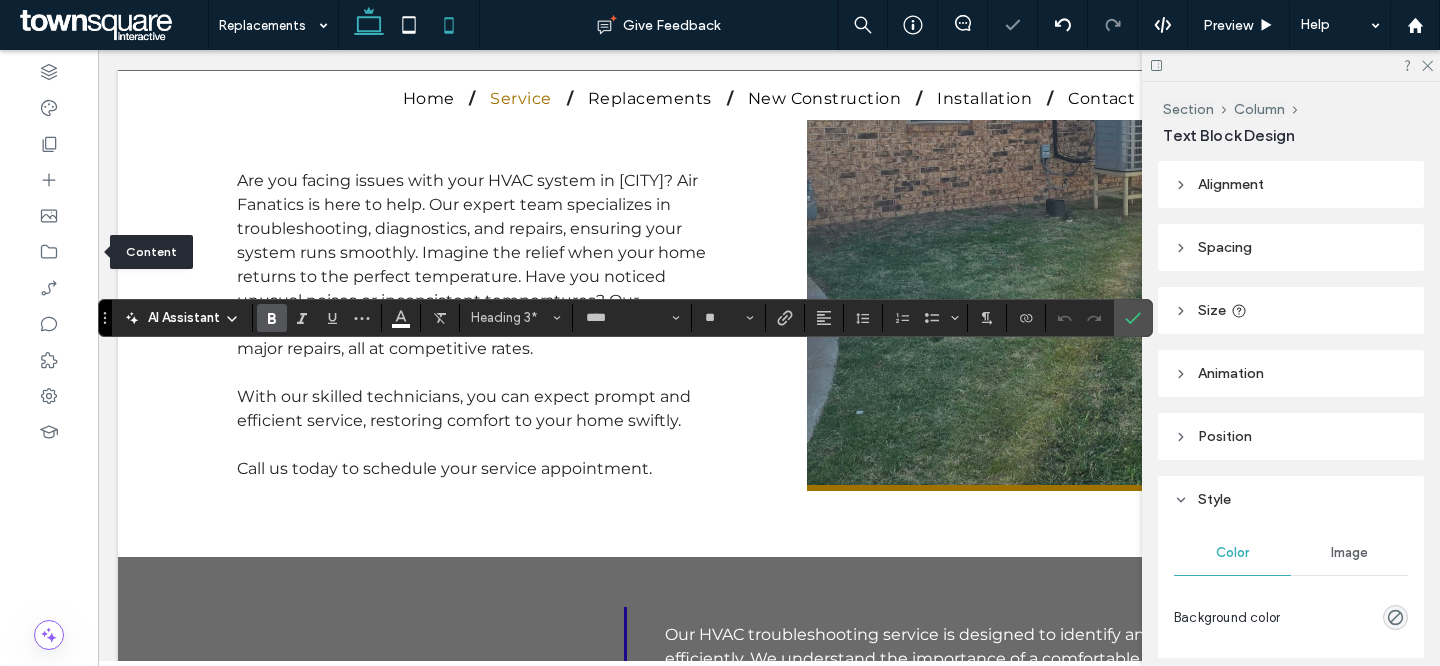 type 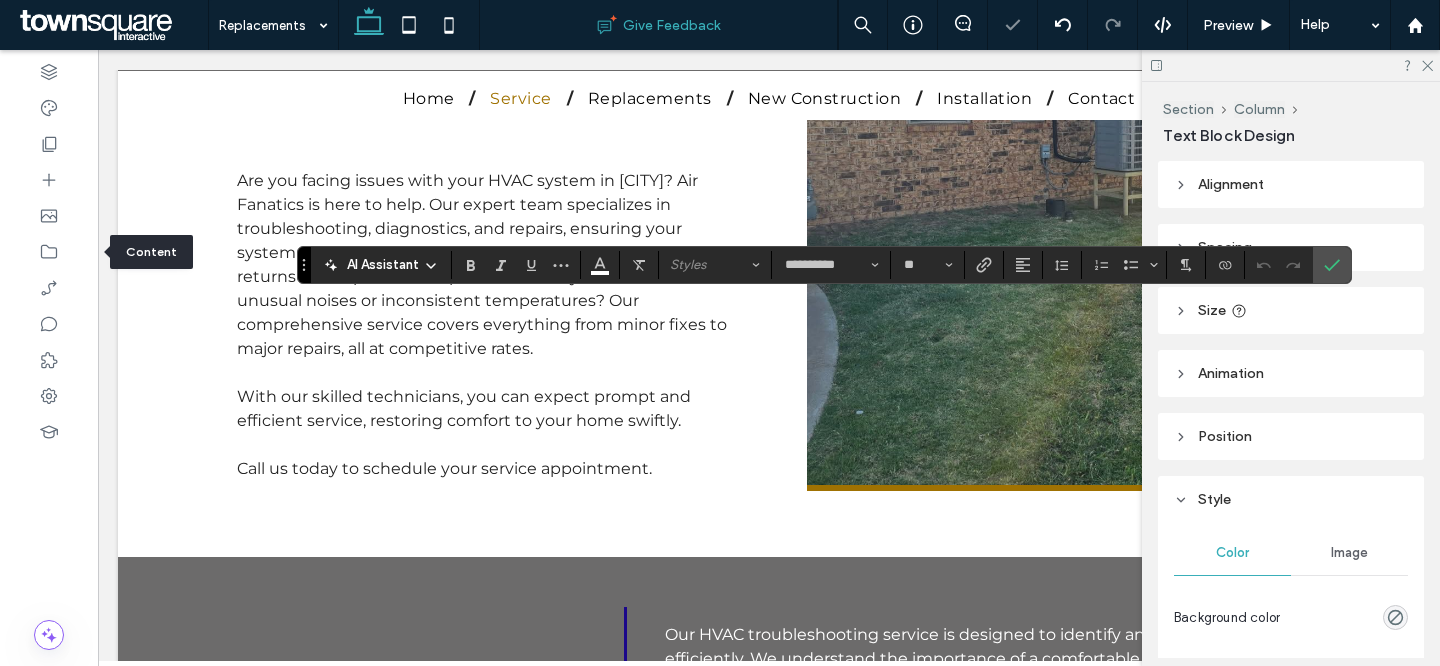 type 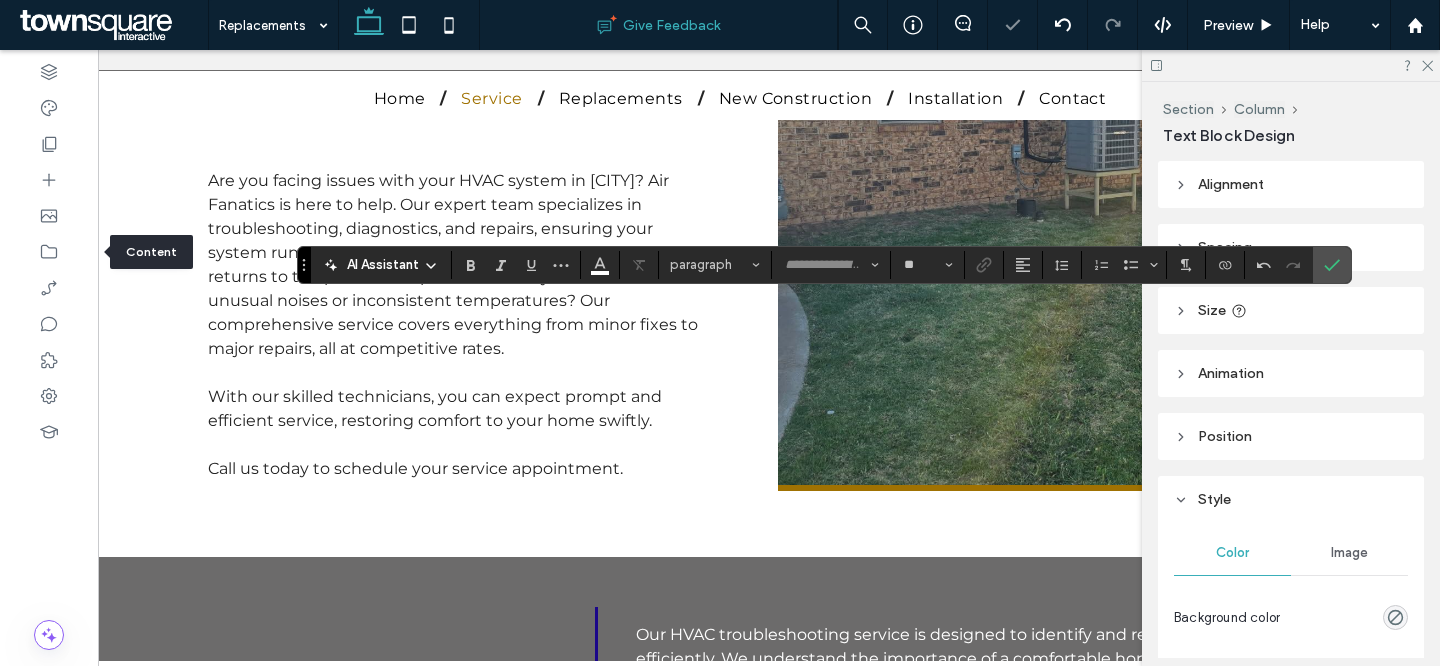 scroll, scrollTop: 0, scrollLeft: 129, axis: horizontal 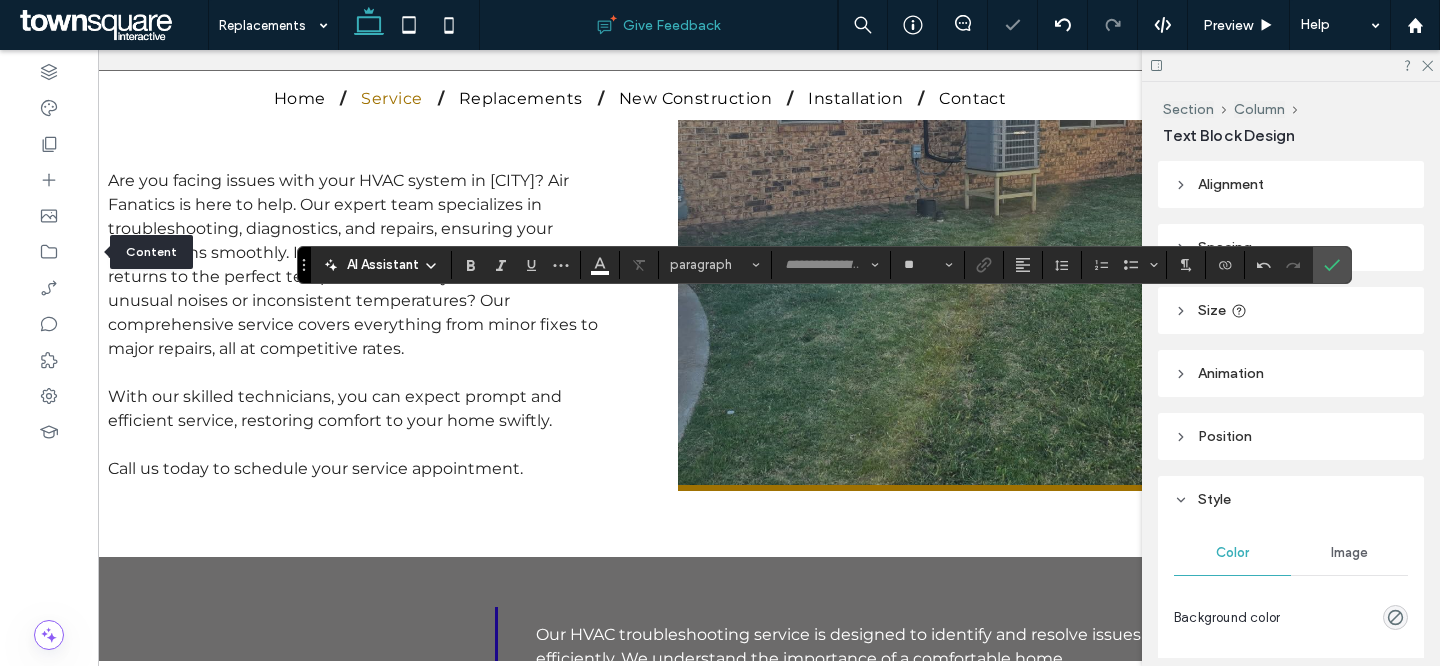 type on "**********" 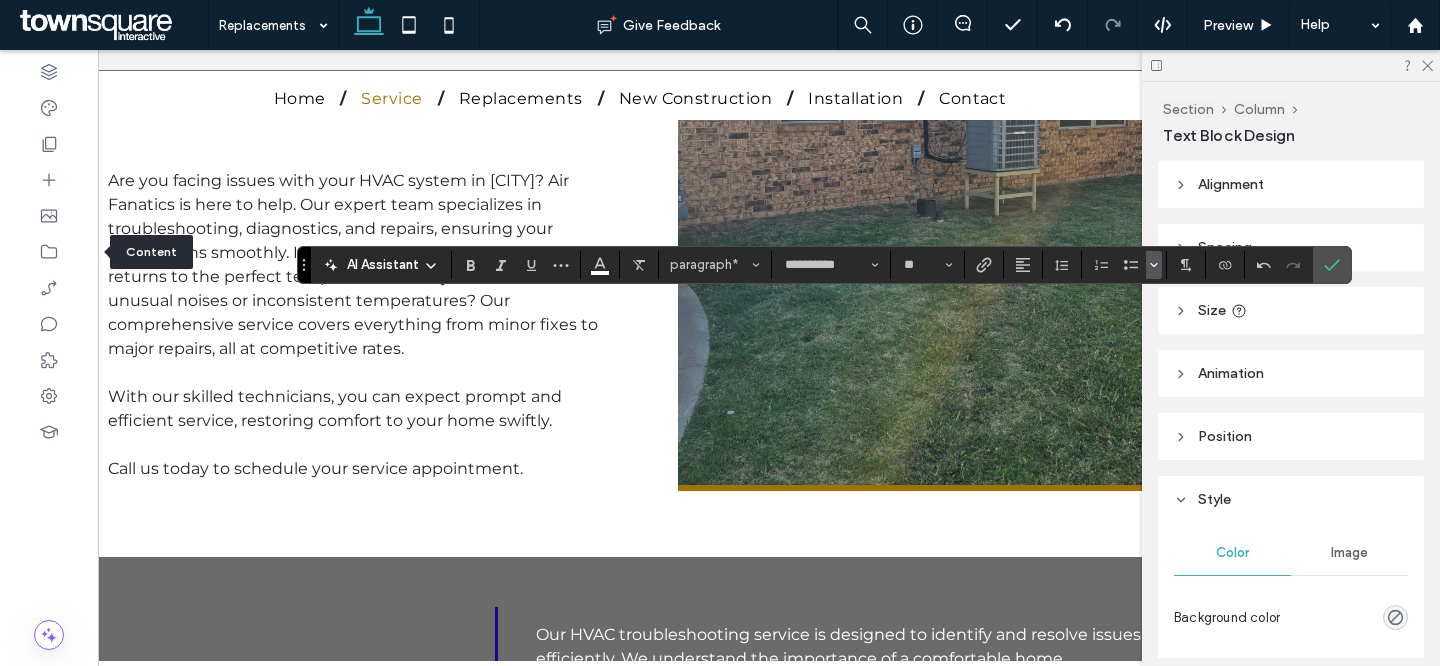 click at bounding box center (1154, 265) 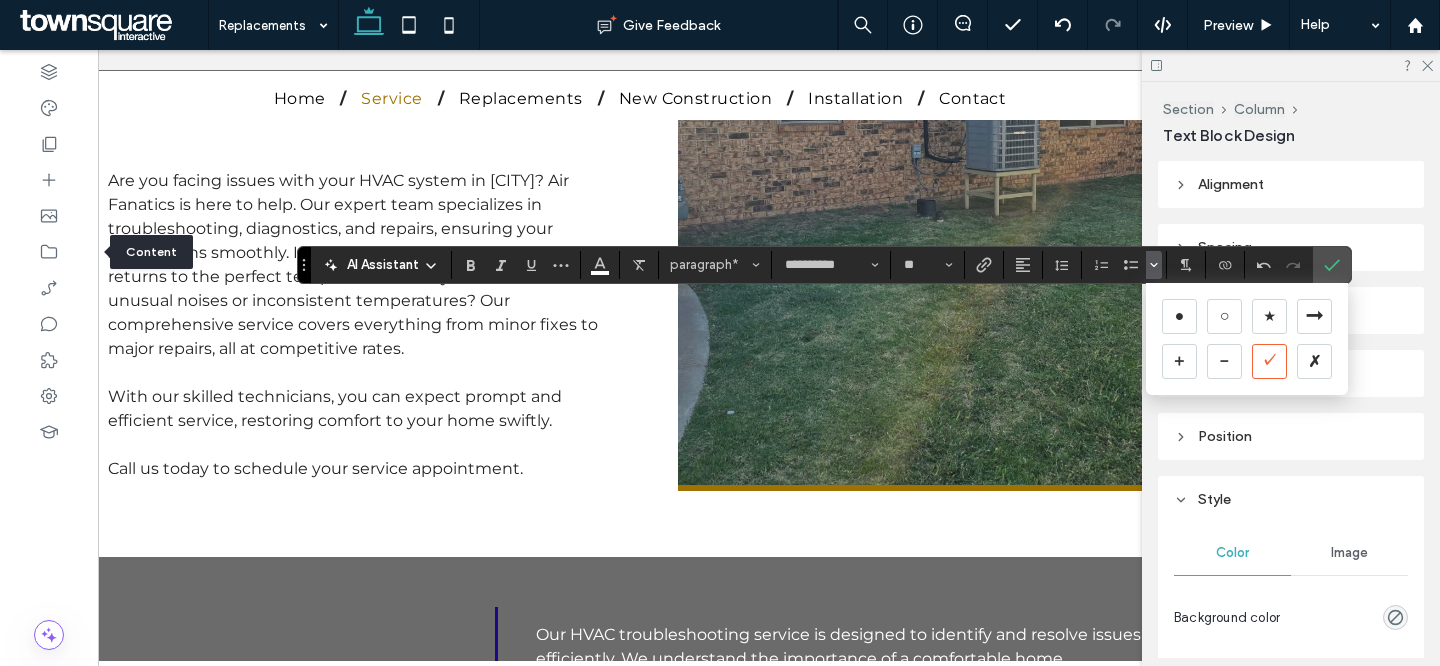 click on "✓" at bounding box center (1269, 361) 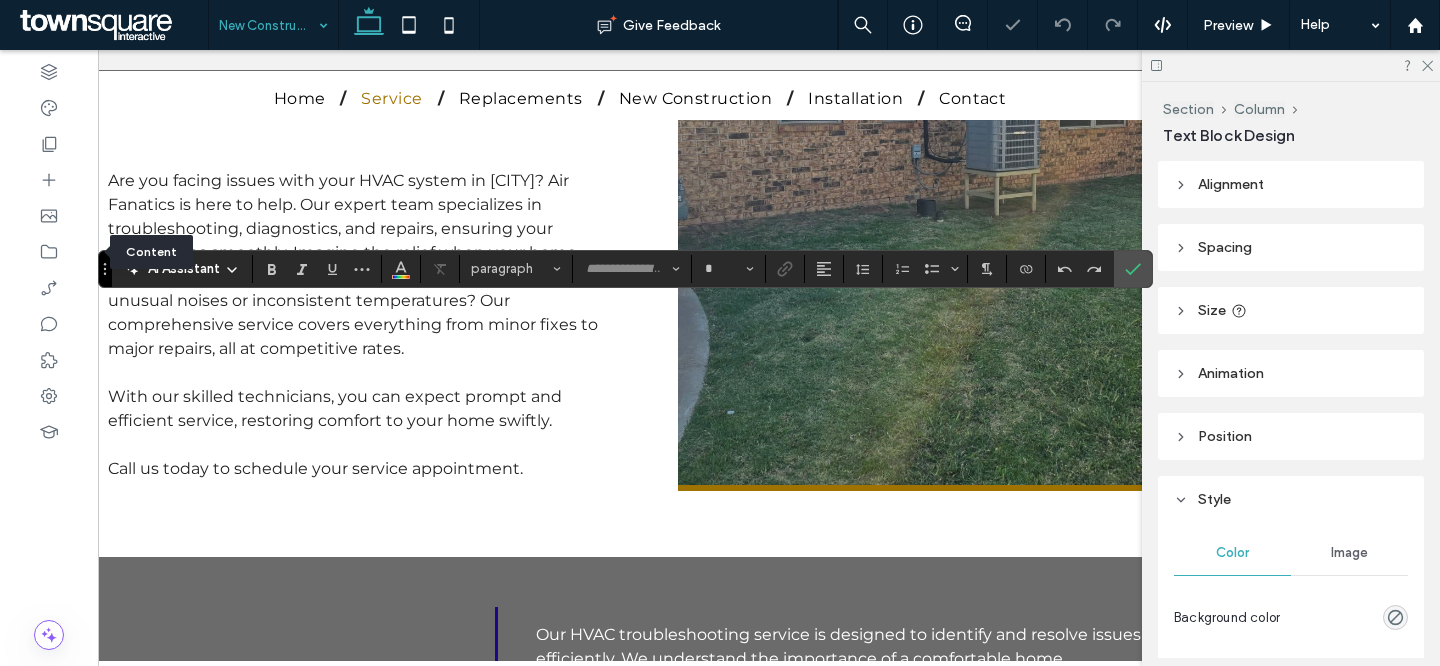 type on "****" 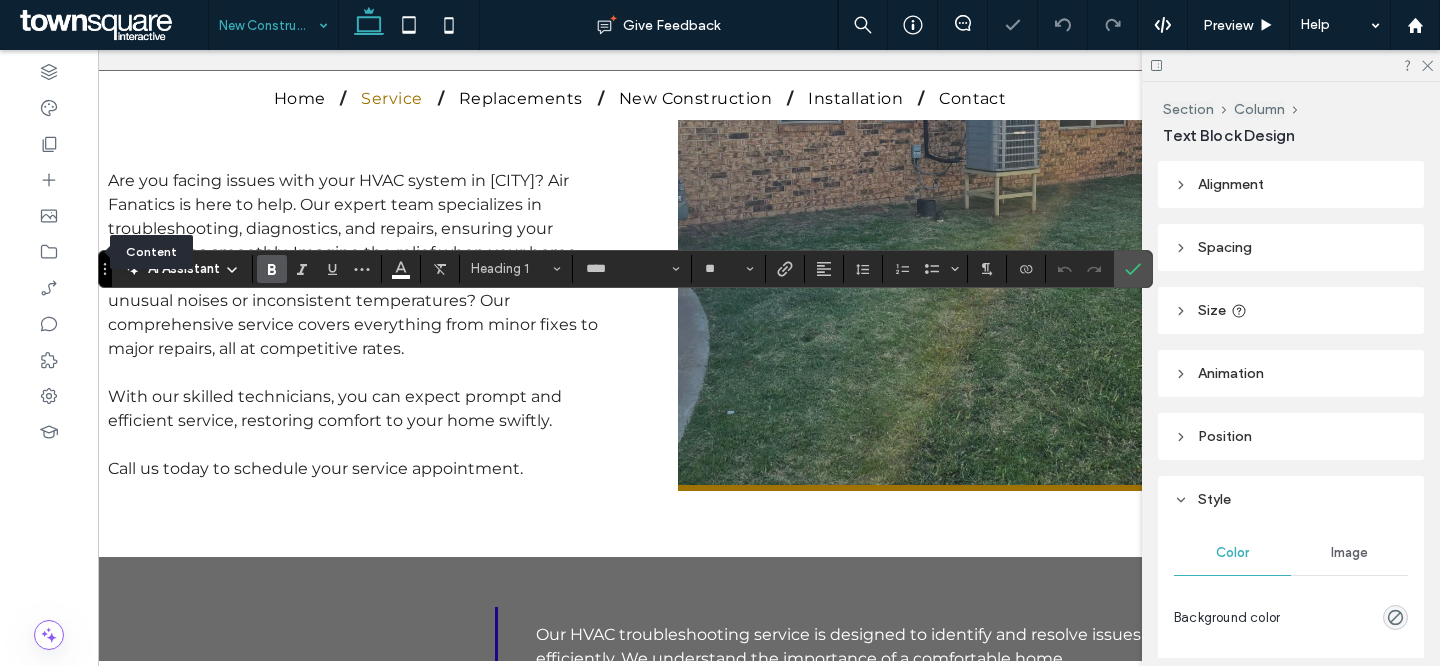 type 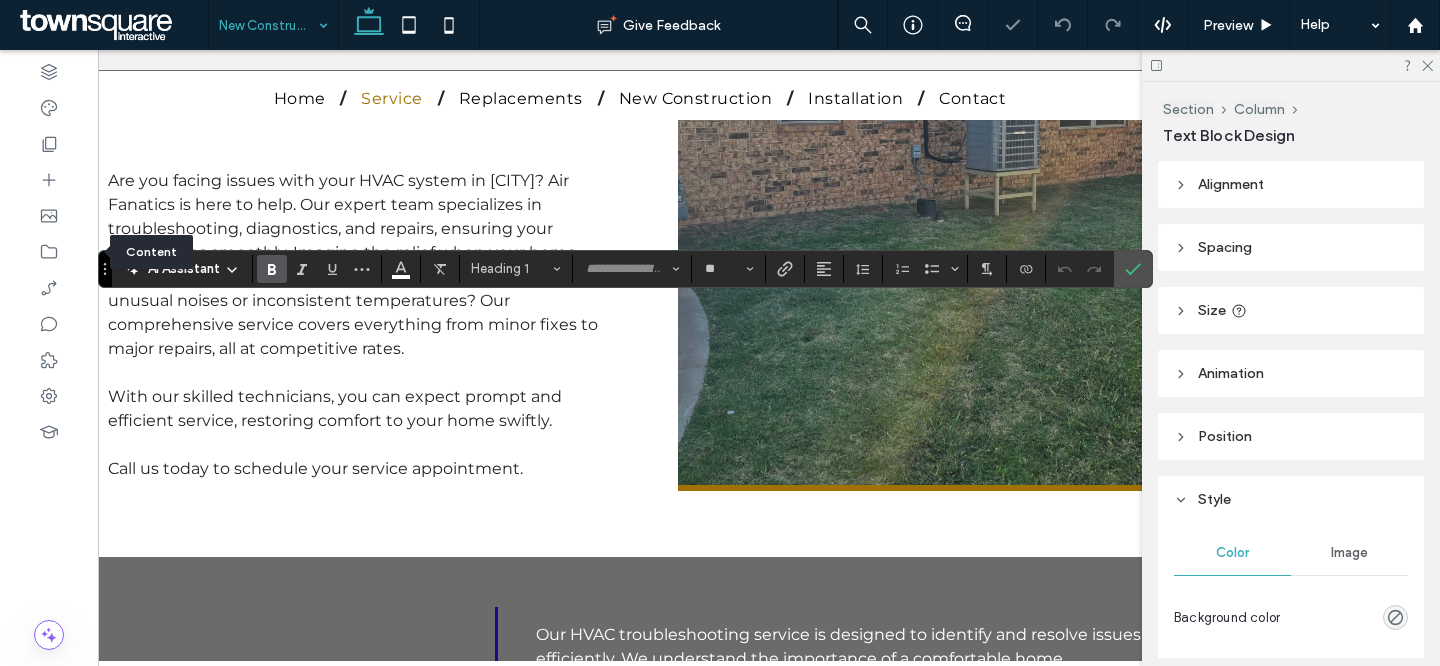 scroll, scrollTop: 0, scrollLeft: 0, axis: both 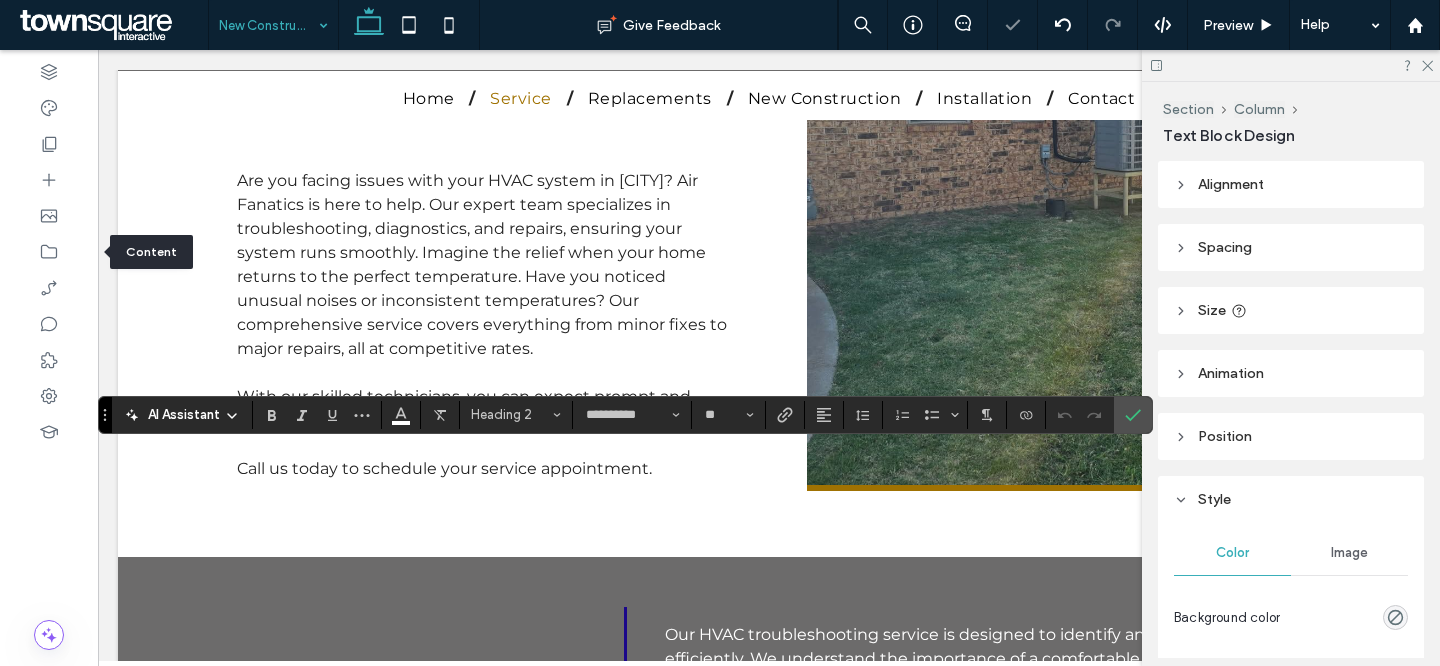 type 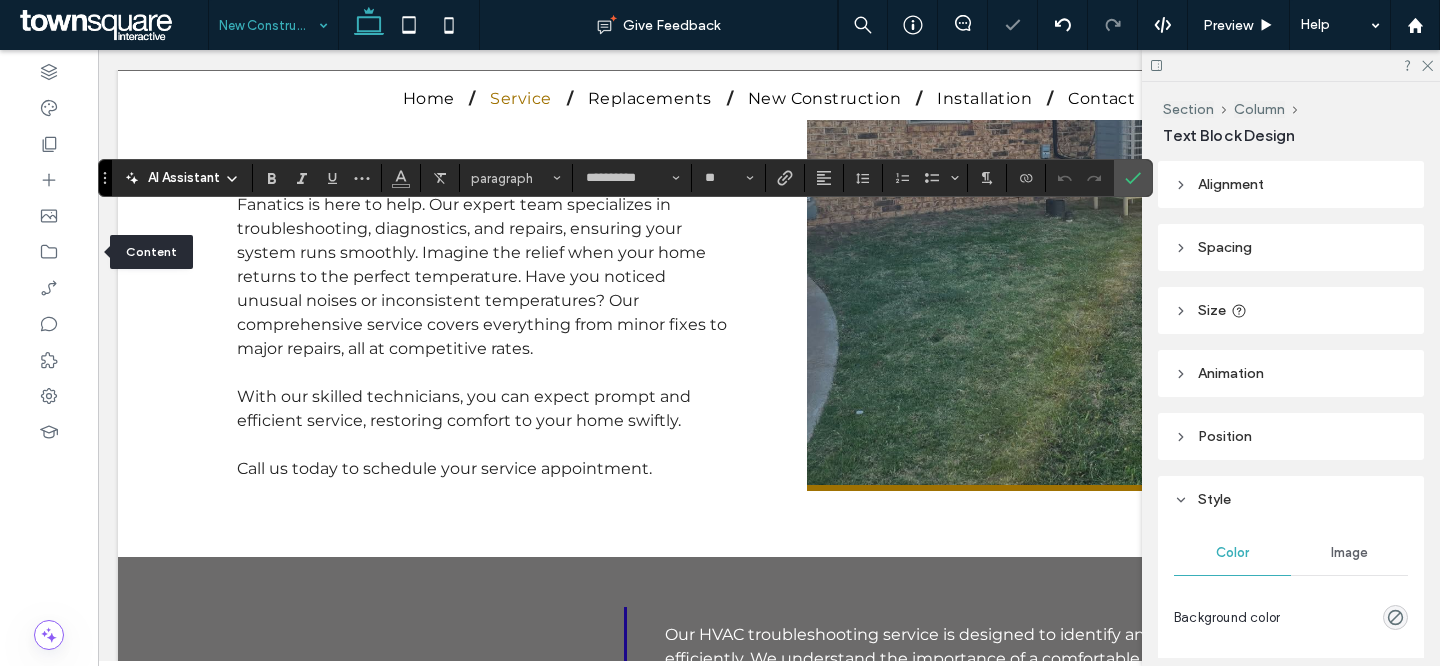 type 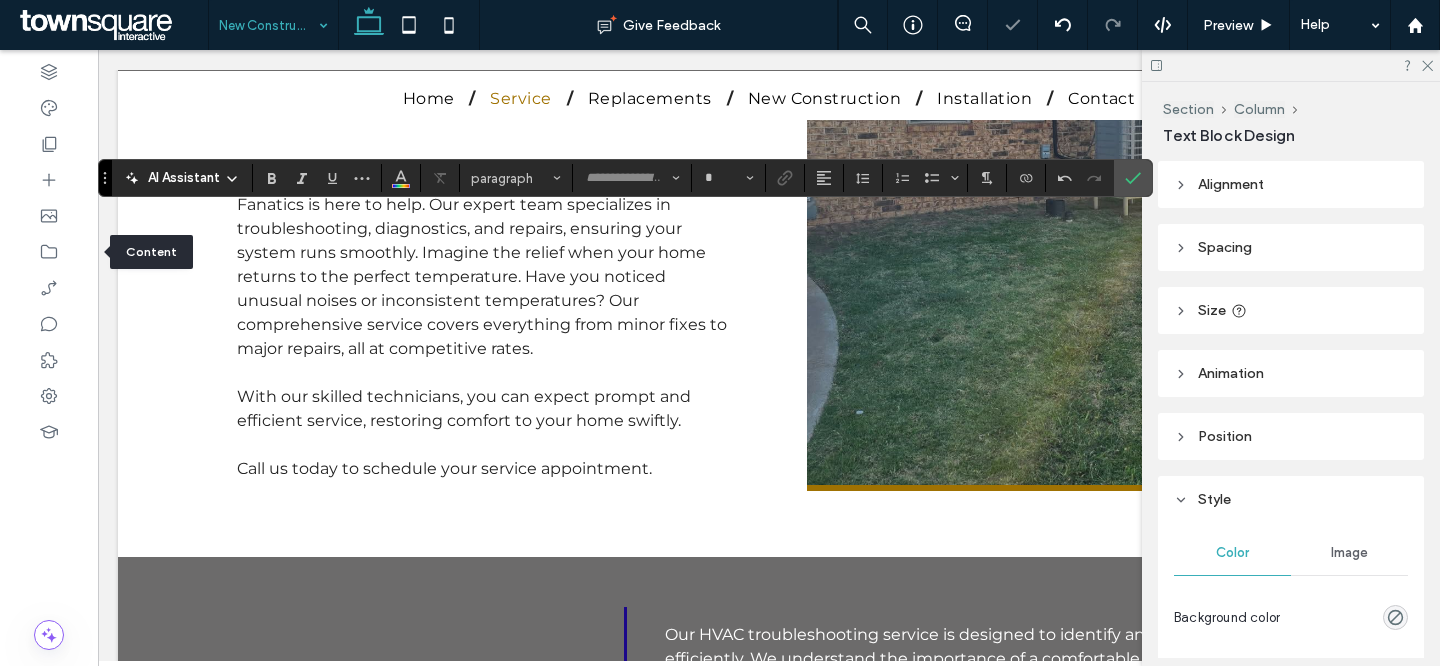 type on "**********" 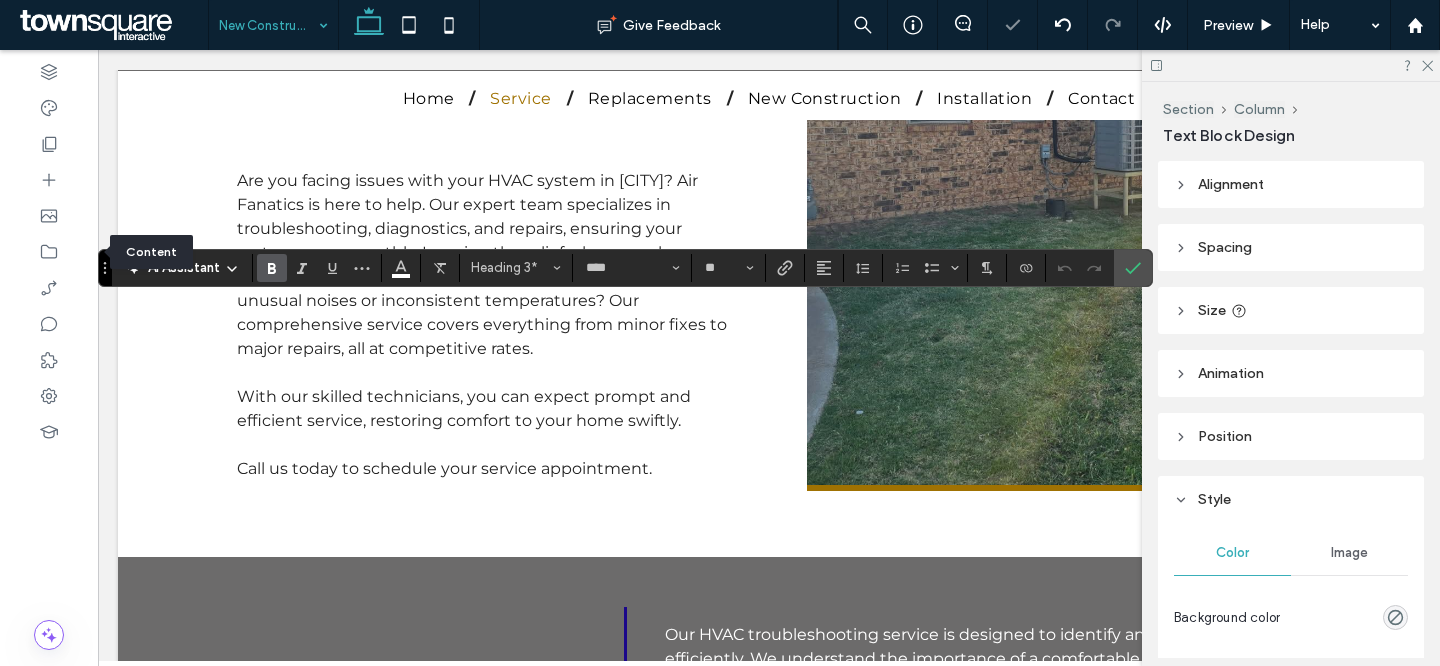 type 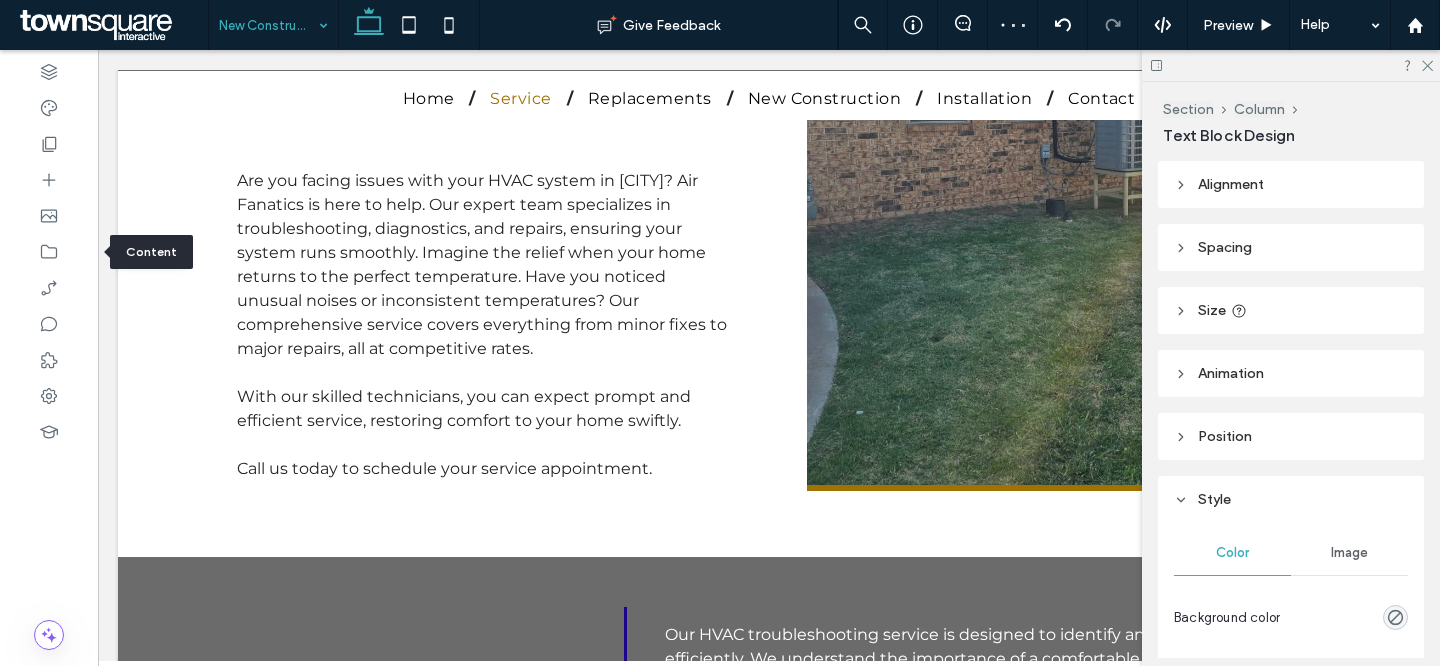 type on "**********" 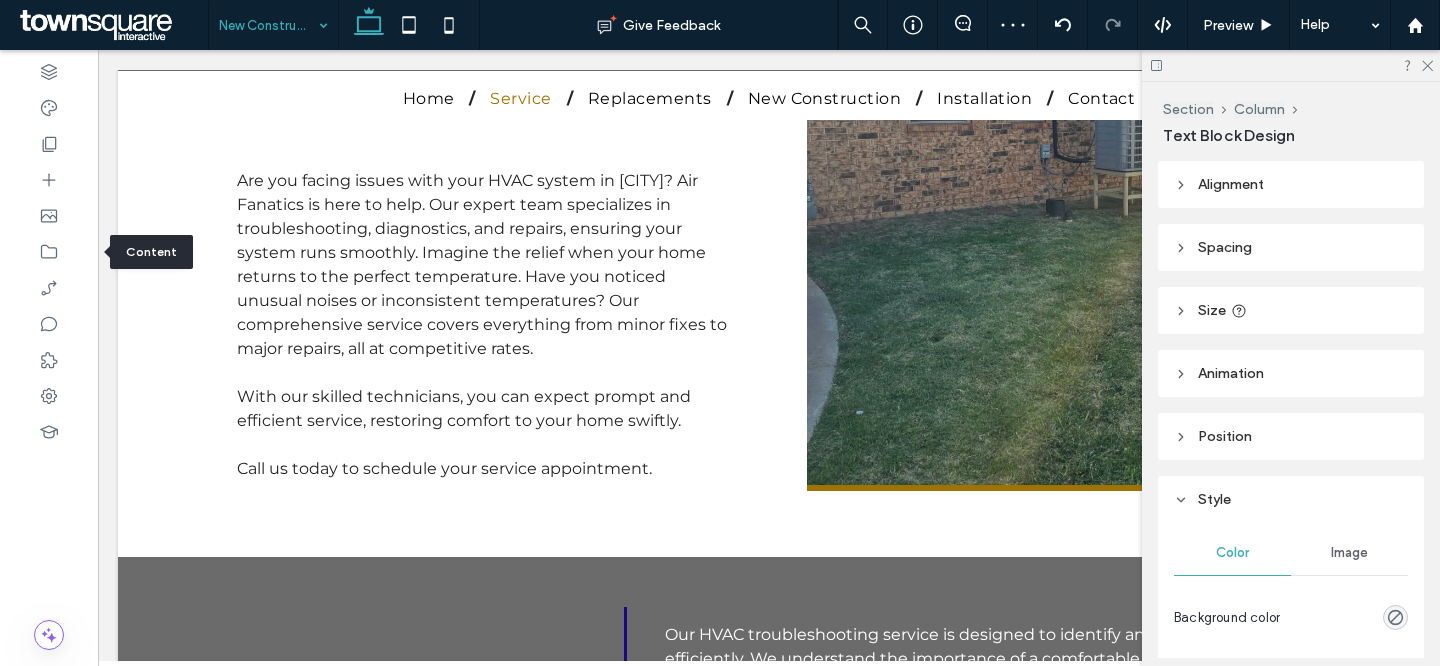 type on "**" 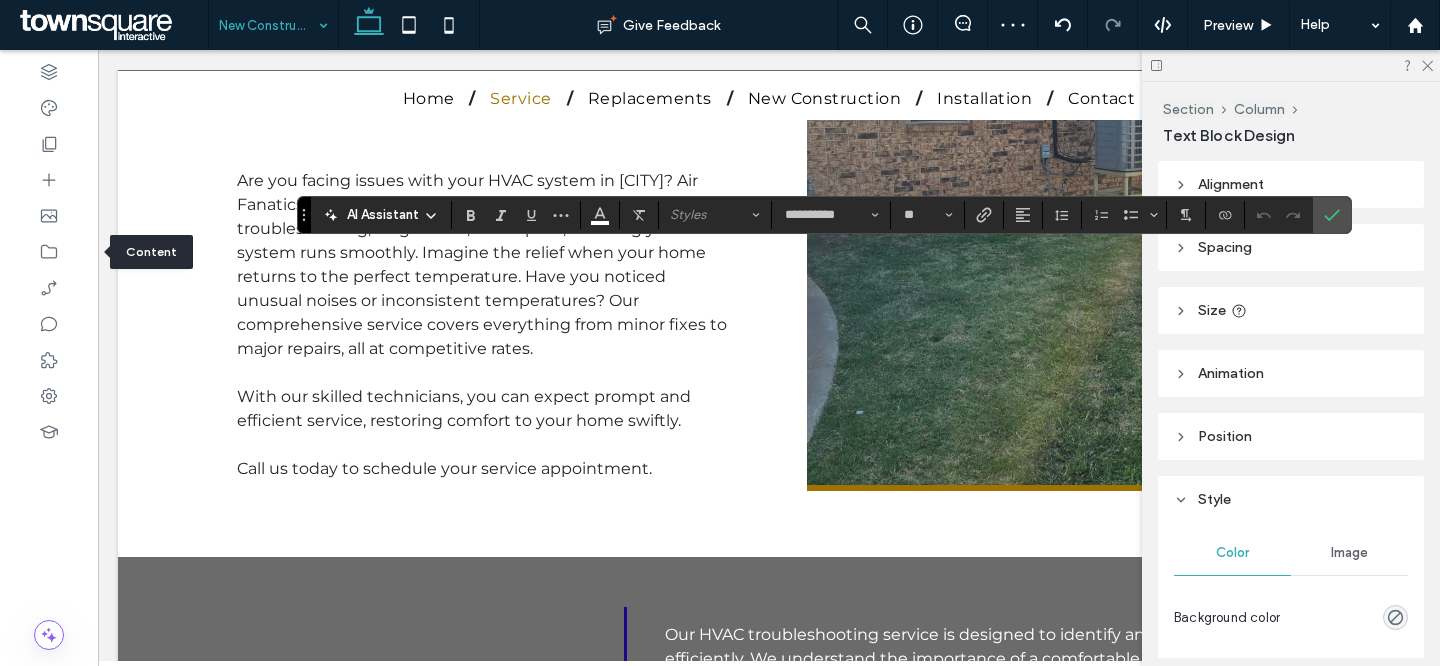 type 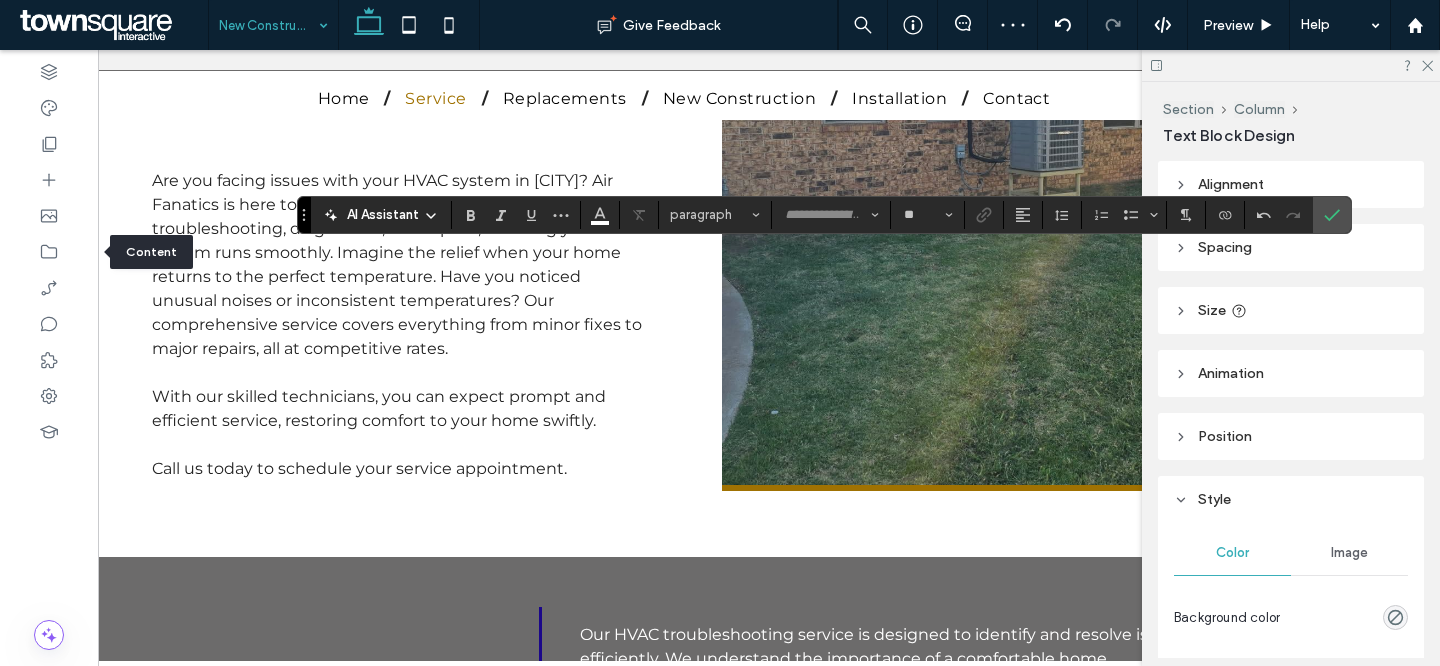 scroll, scrollTop: 0, scrollLeft: 102, axis: horizontal 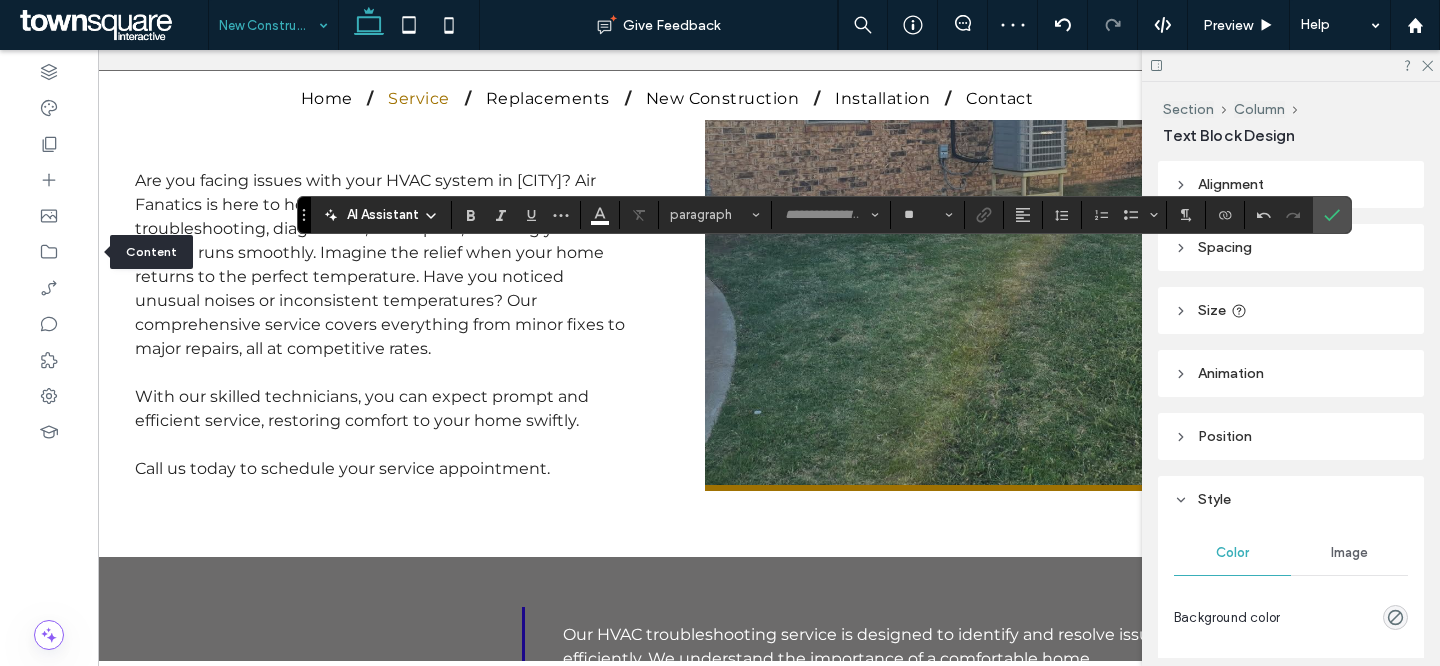 type on "**********" 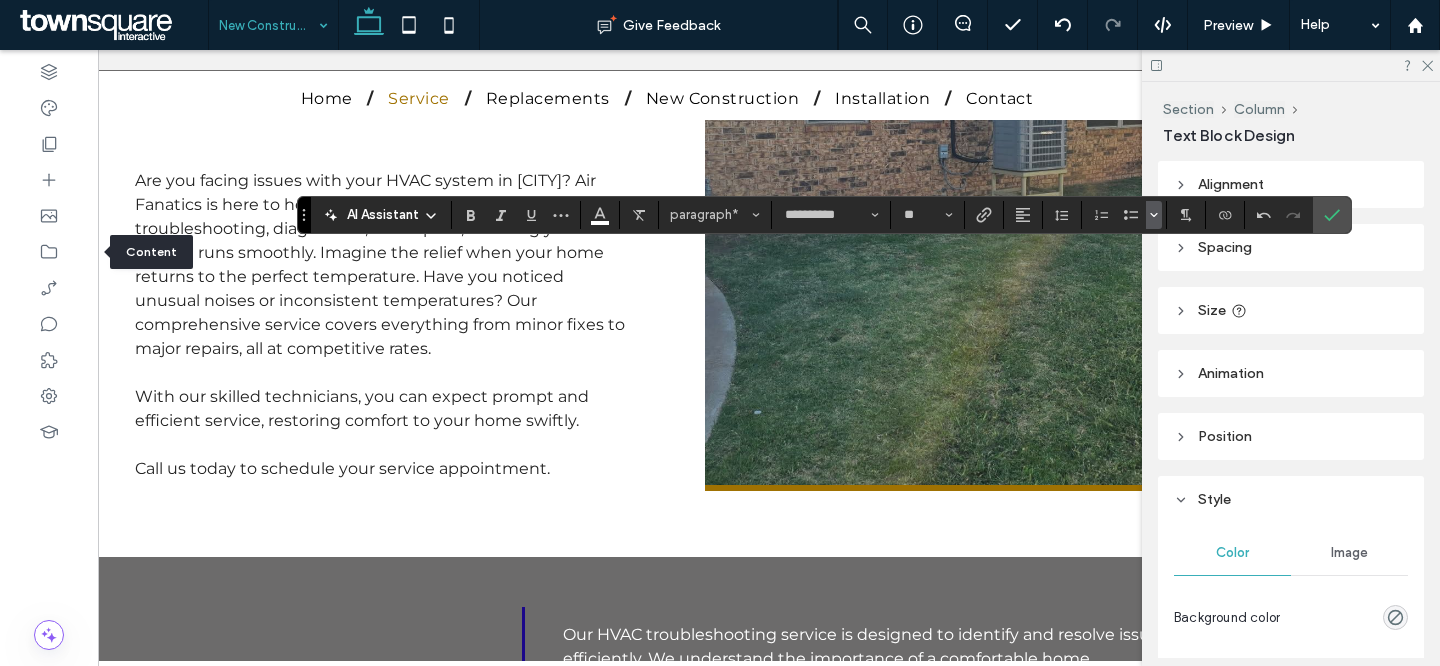 click 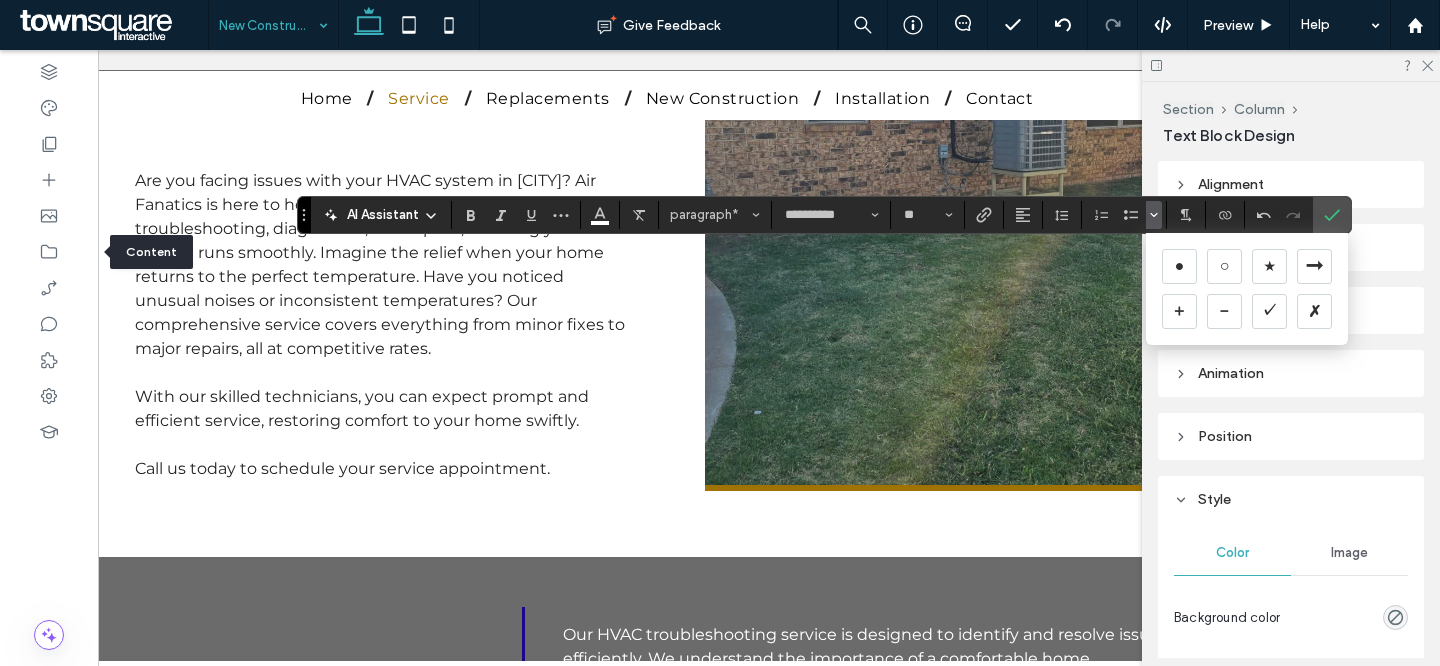 click on "✓" at bounding box center [1269, 311] 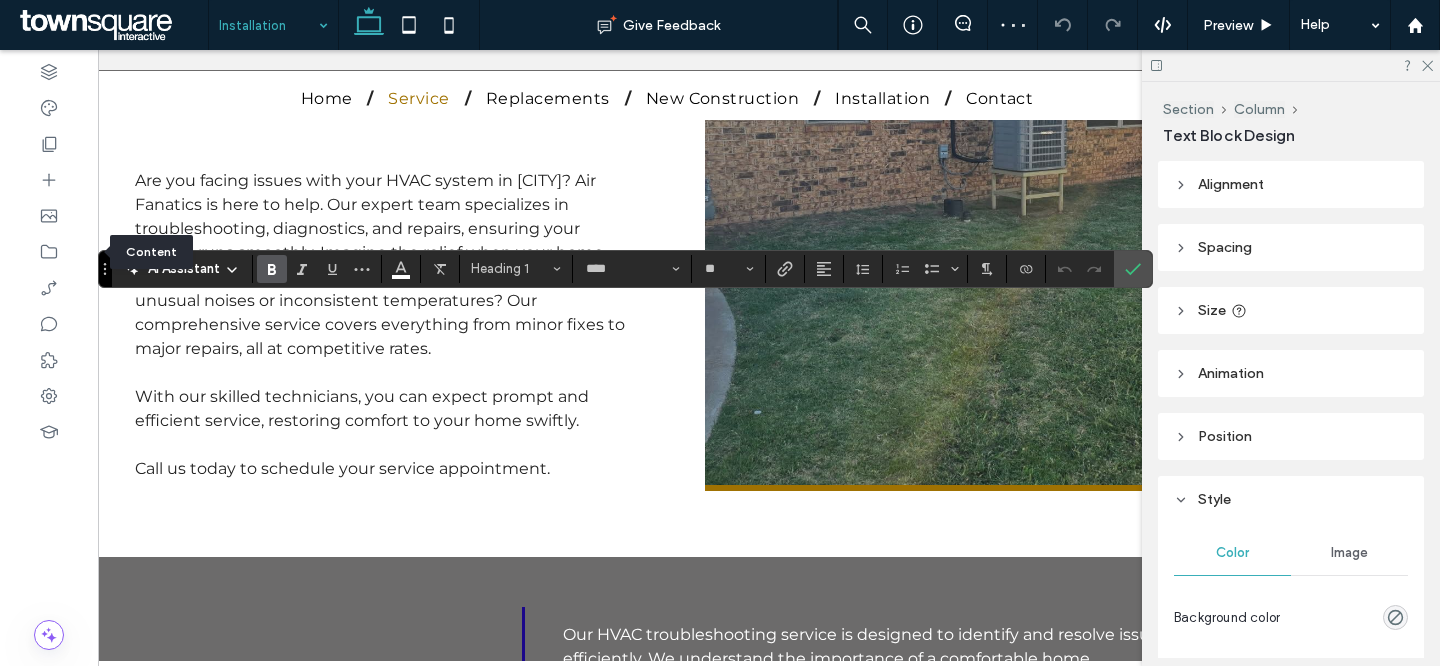 type 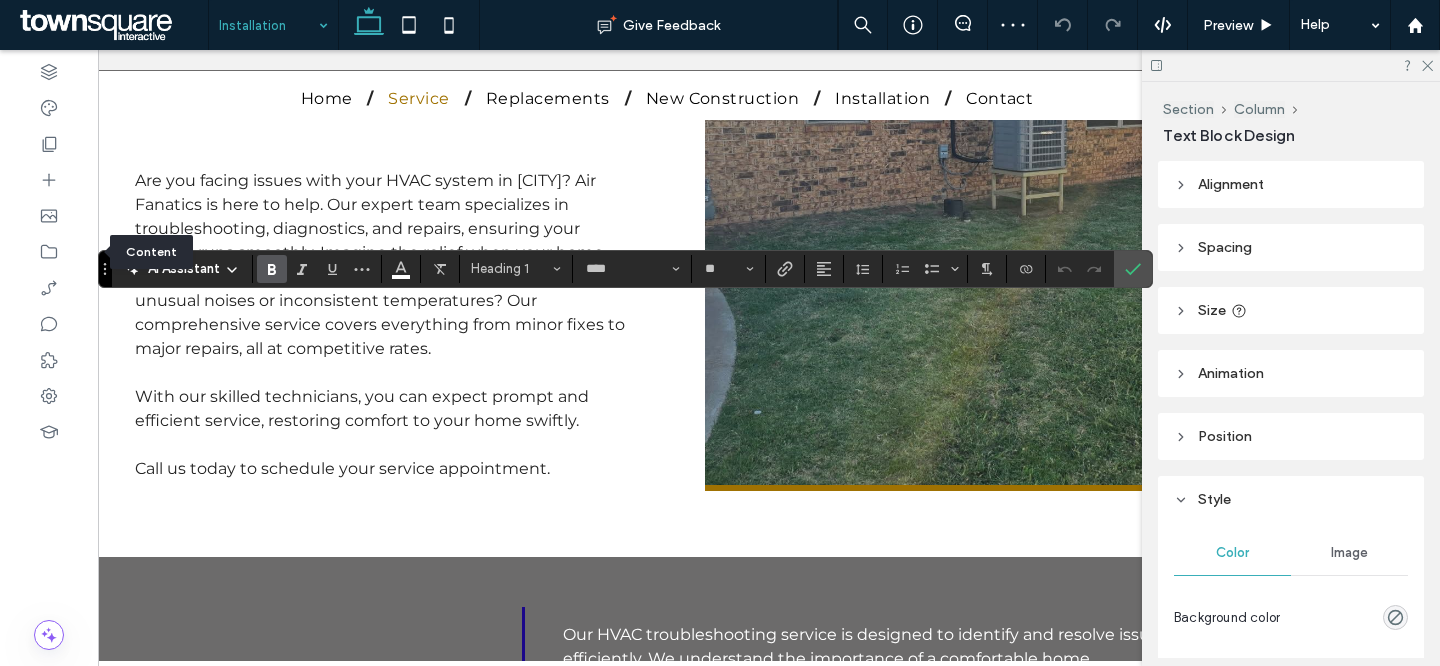 type on "**" 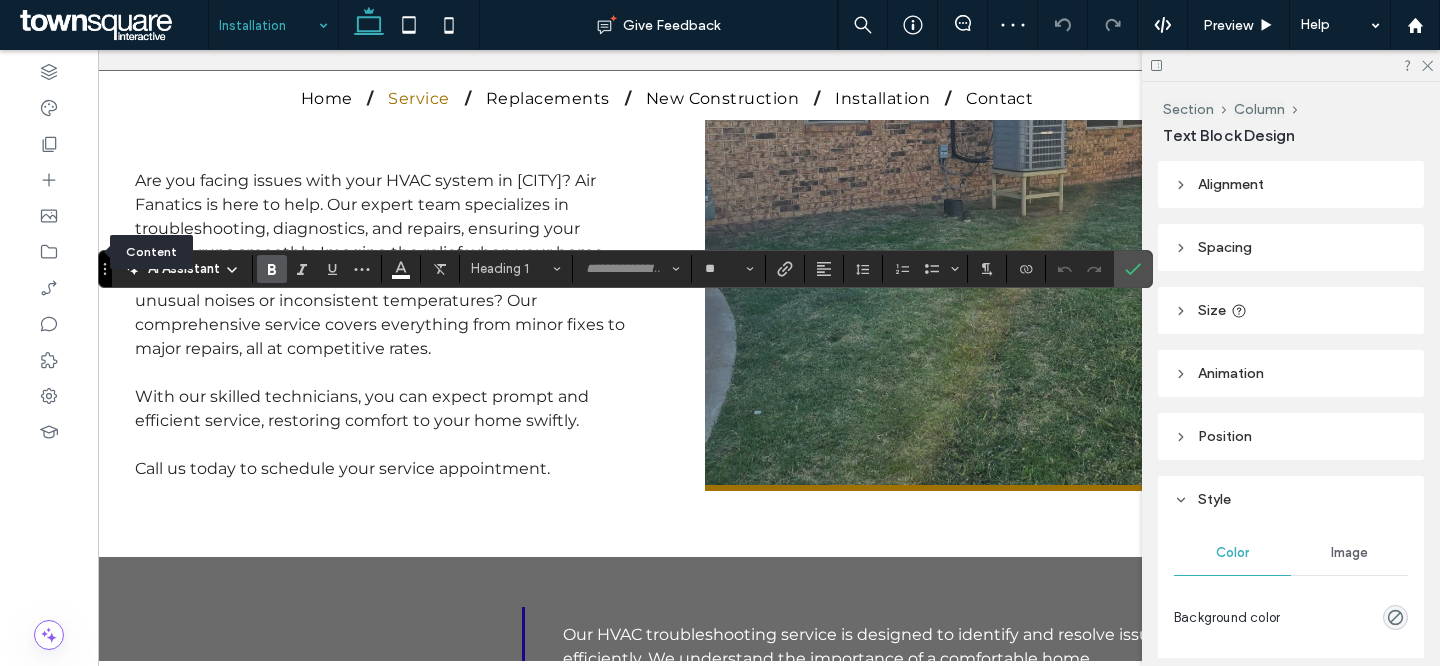 scroll, scrollTop: 0, scrollLeft: 0, axis: both 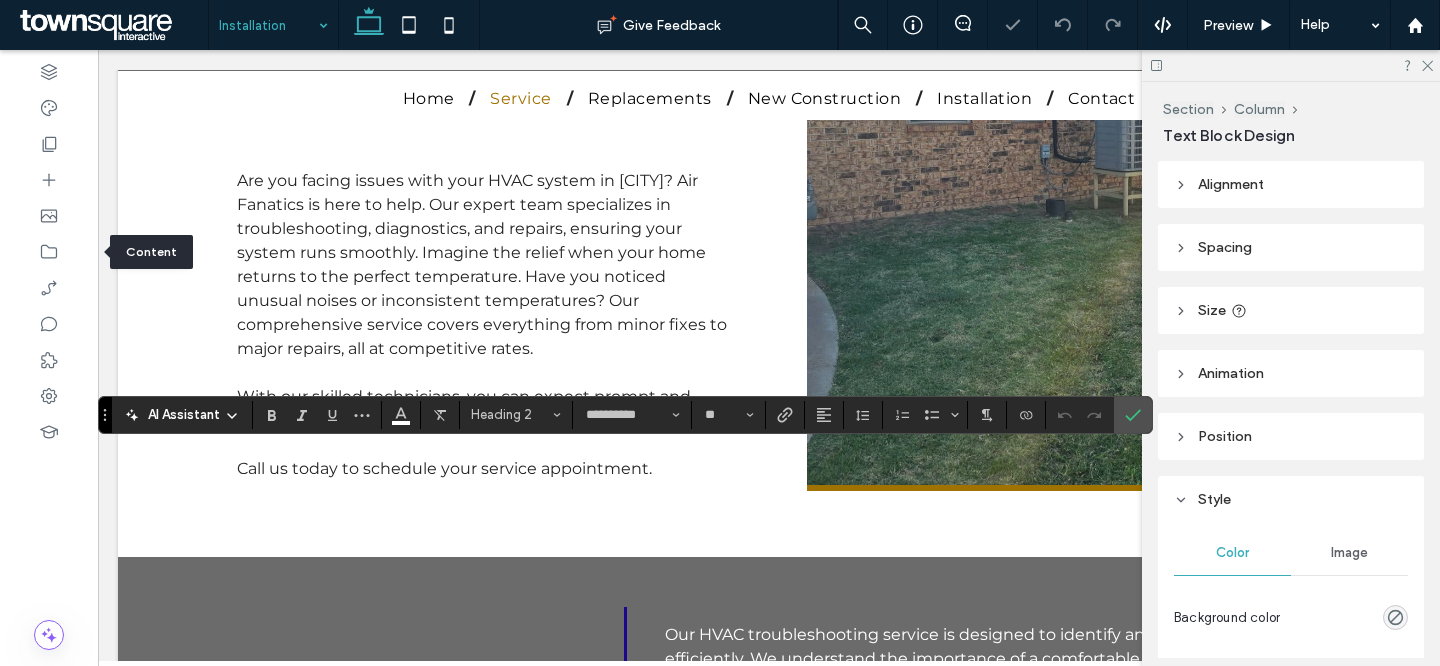 type 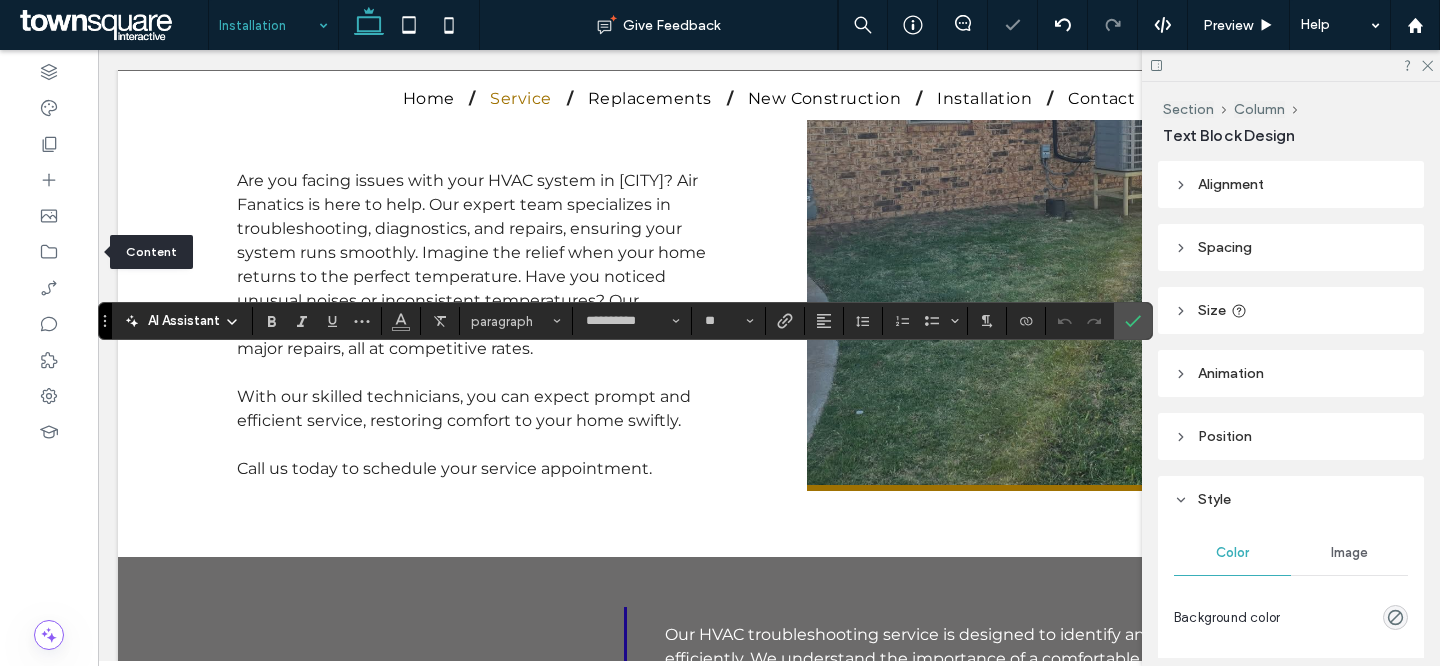type 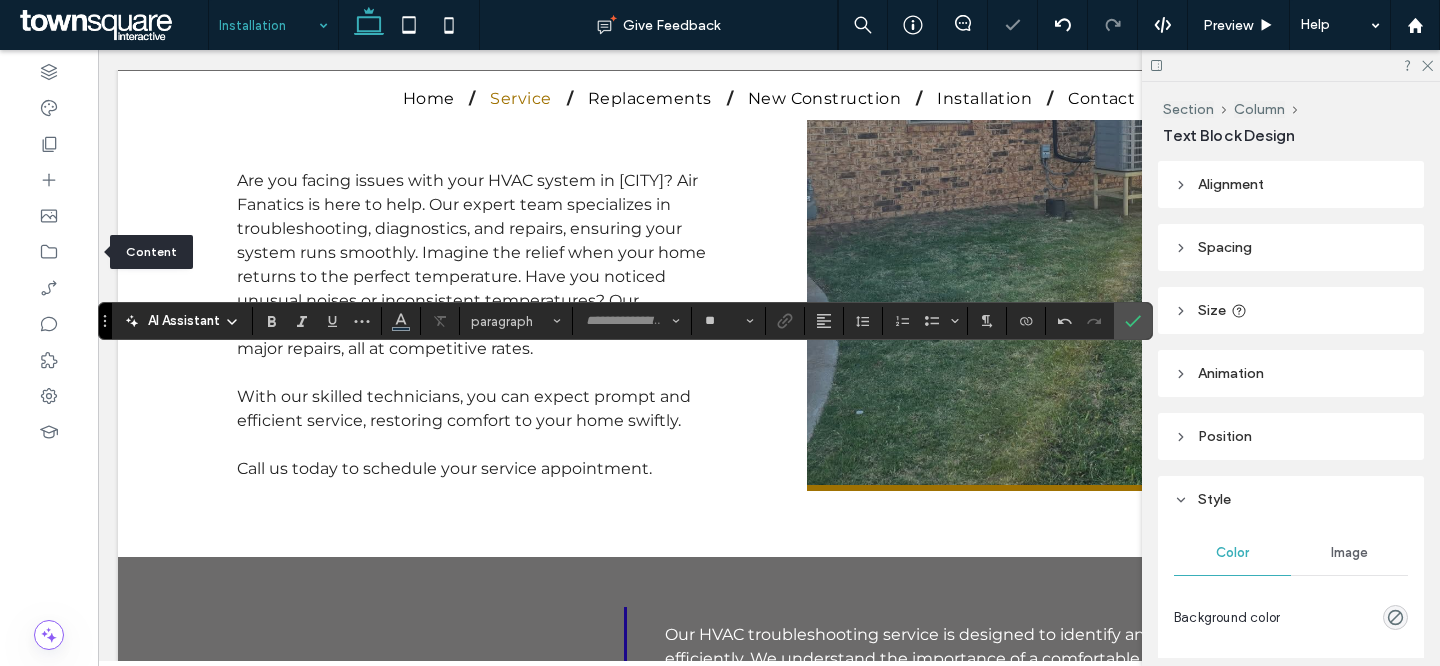type on "**********" 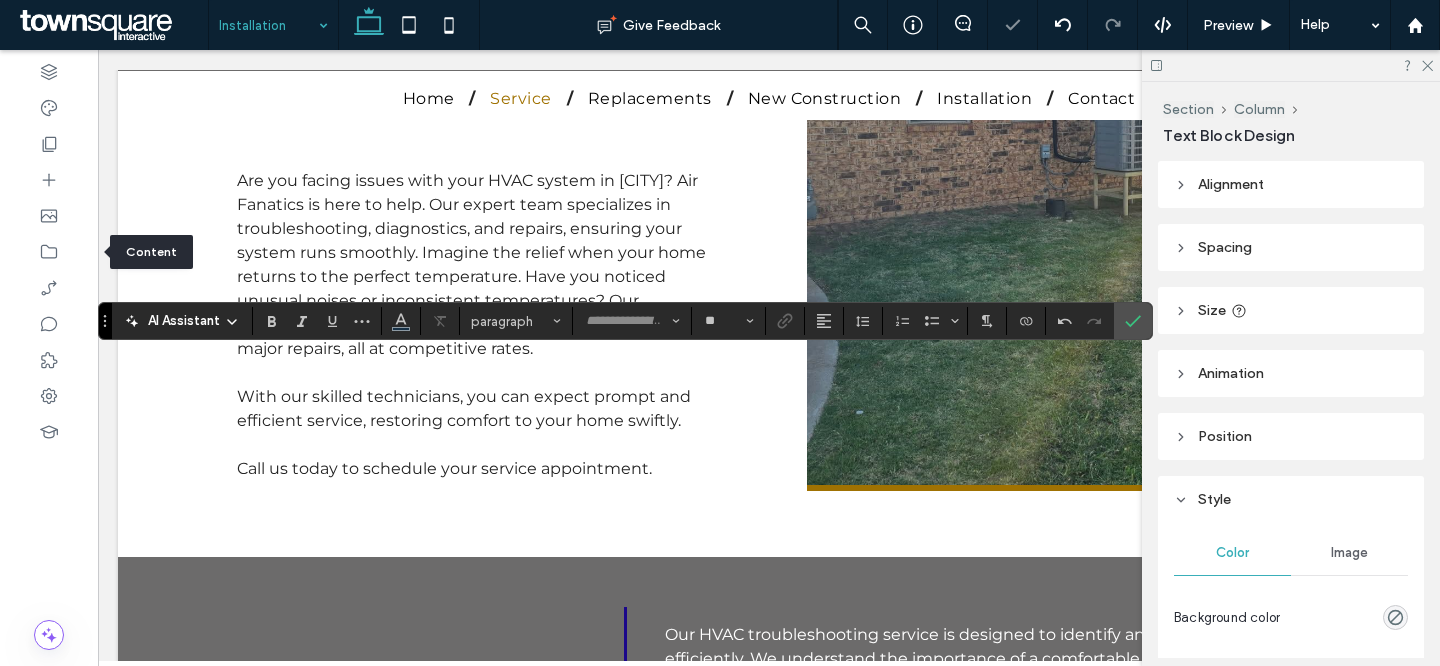 type on "**" 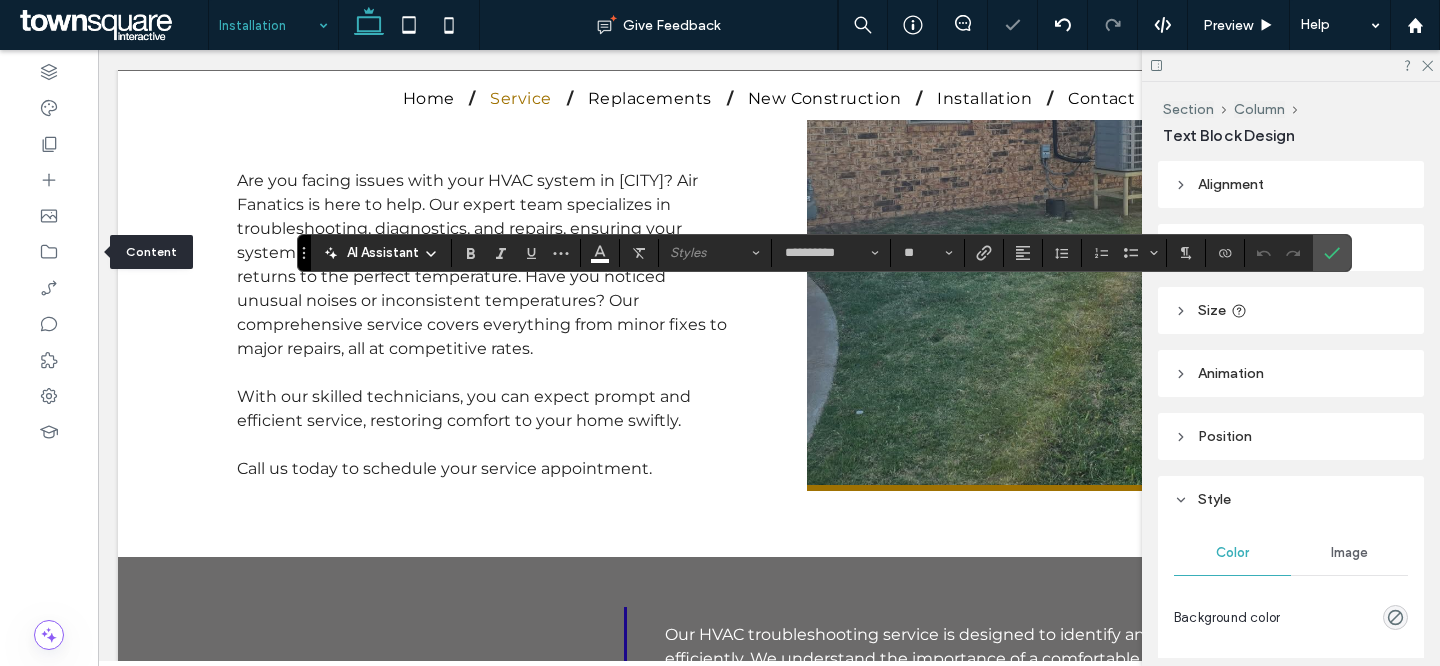 type 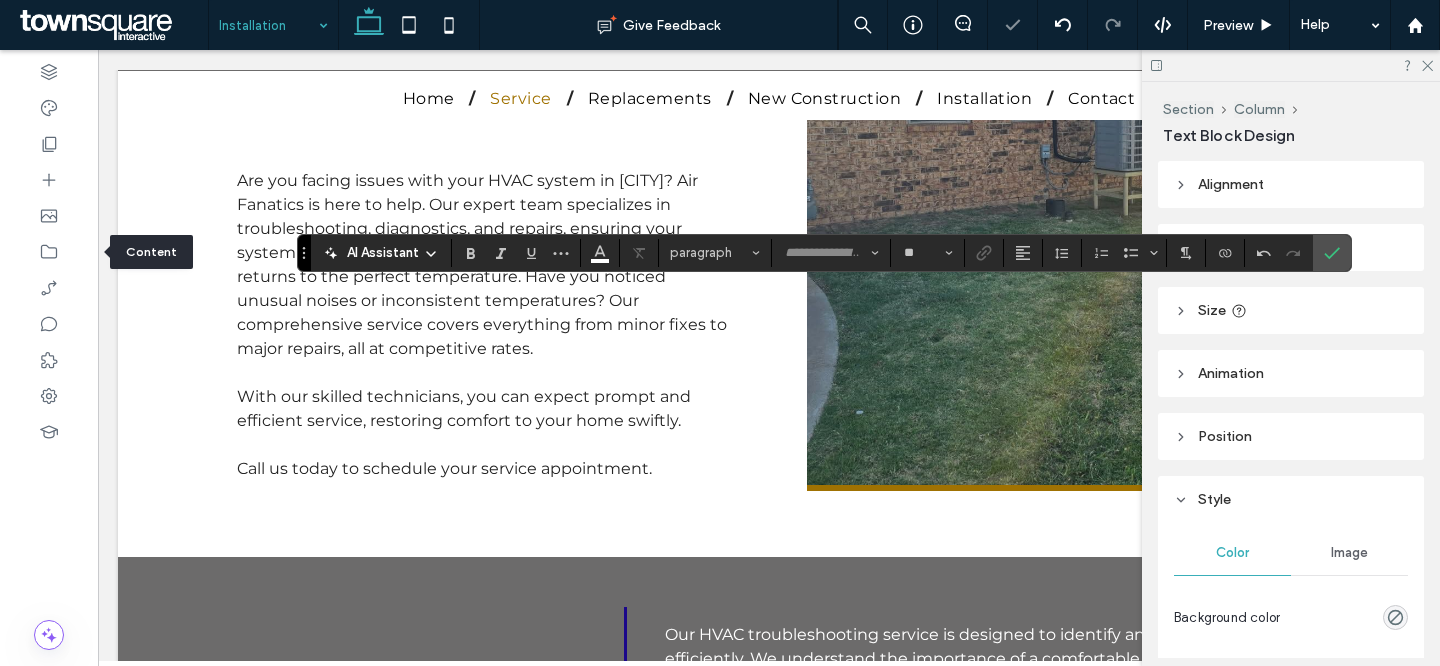 type on "**********" 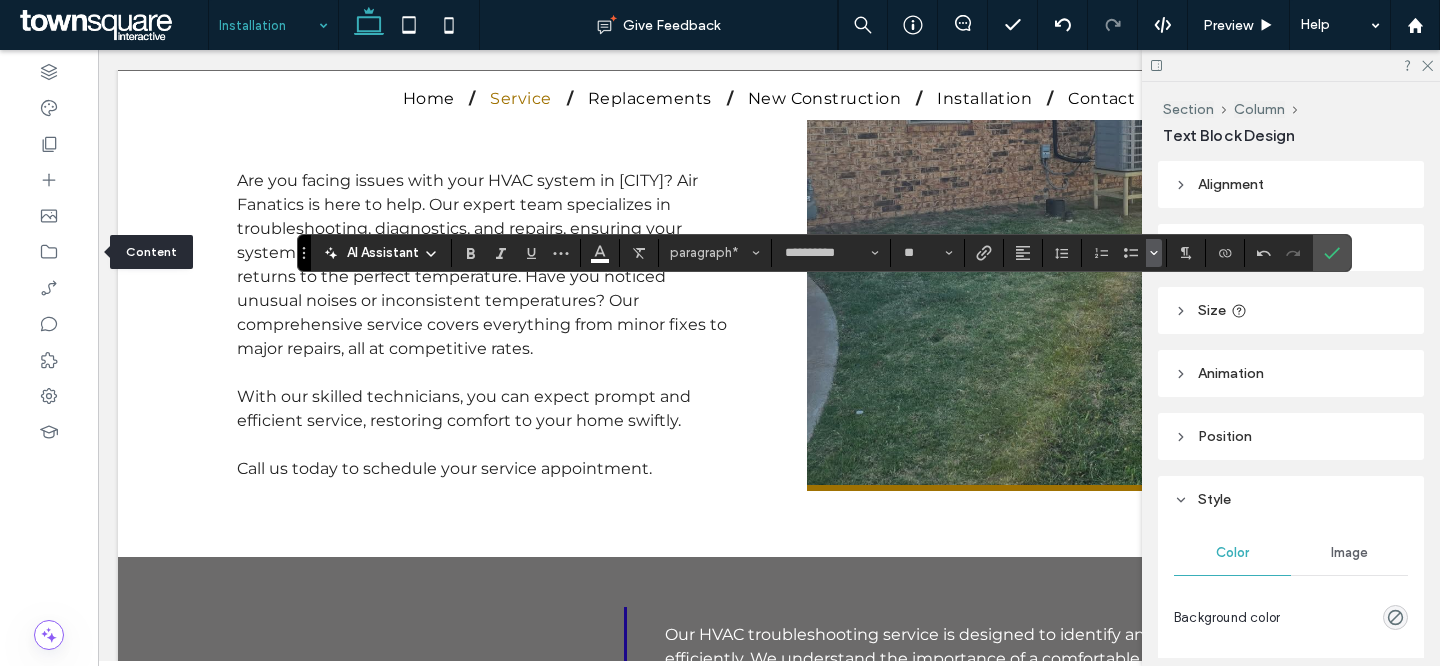click 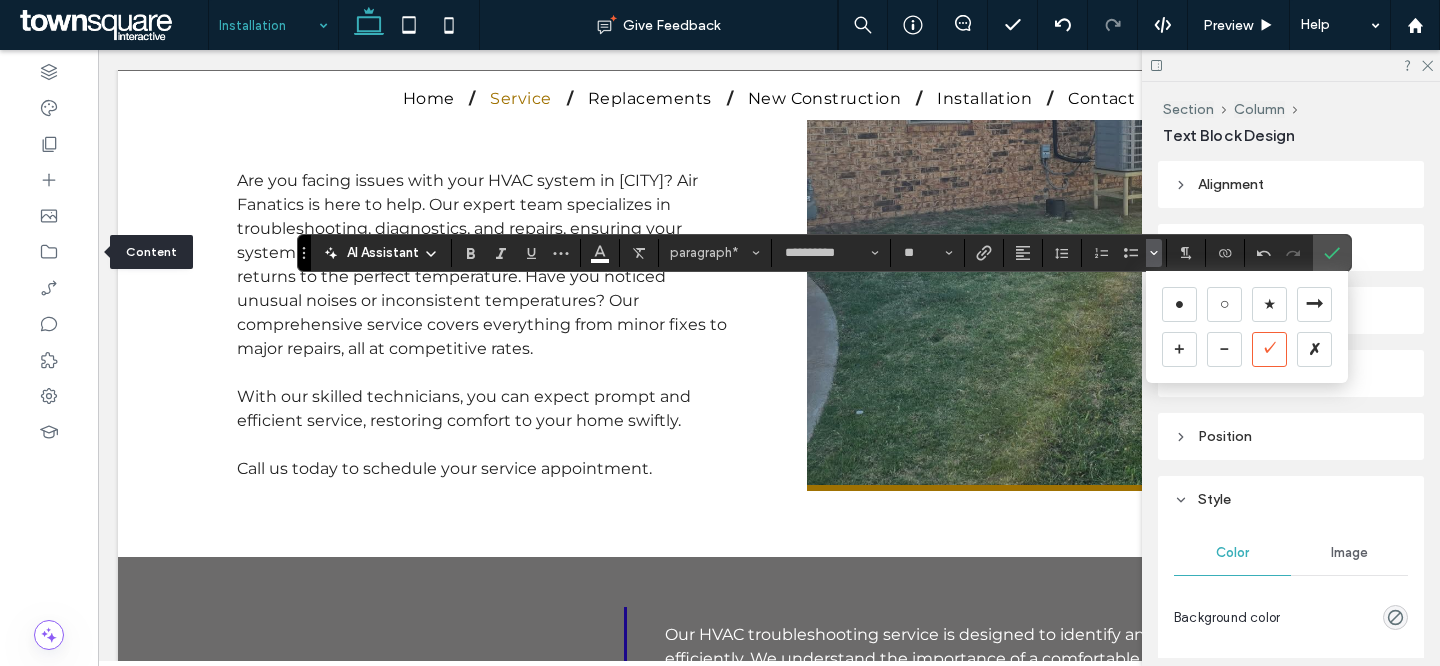 click on "✓" at bounding box center [1269, 349] 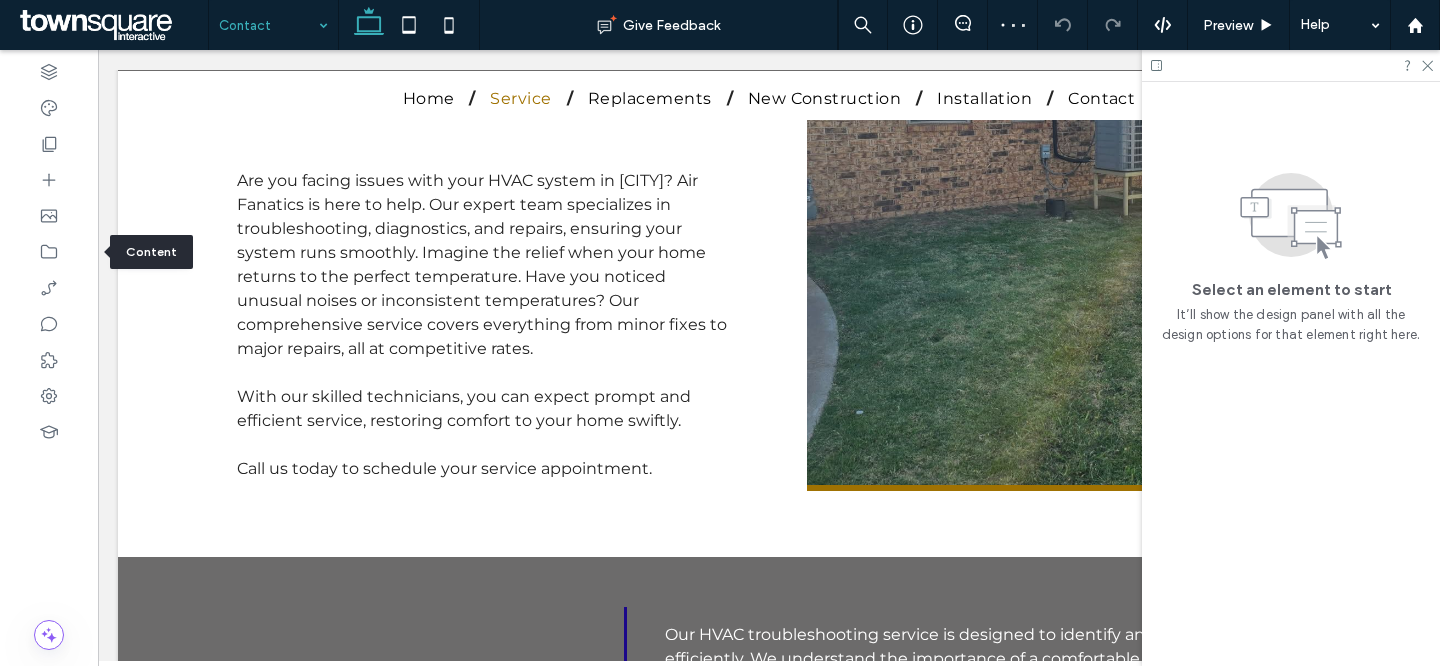 scroll, scrollTop: 0, scrollLeft: 2, axis: horizontal 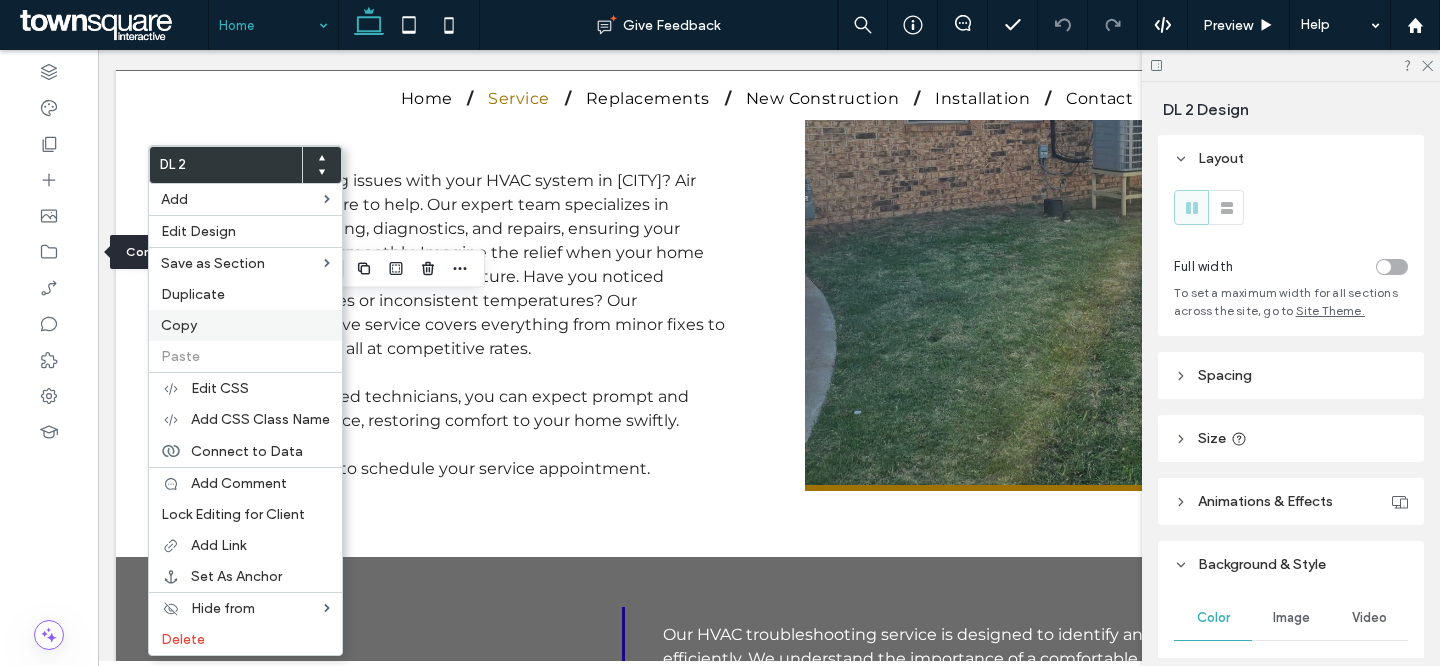 click on "Copy" at bounding box center [245, 325] 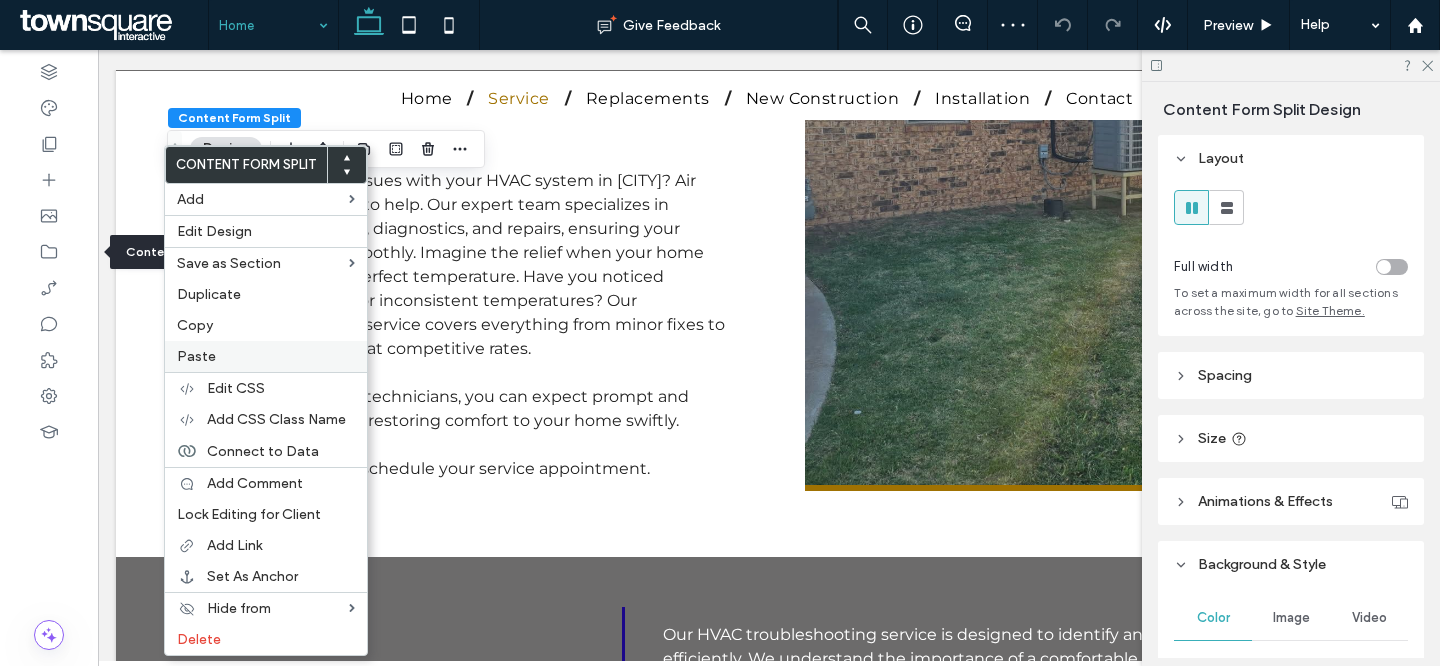 click on "Paste" at bounding box center [266, 356] 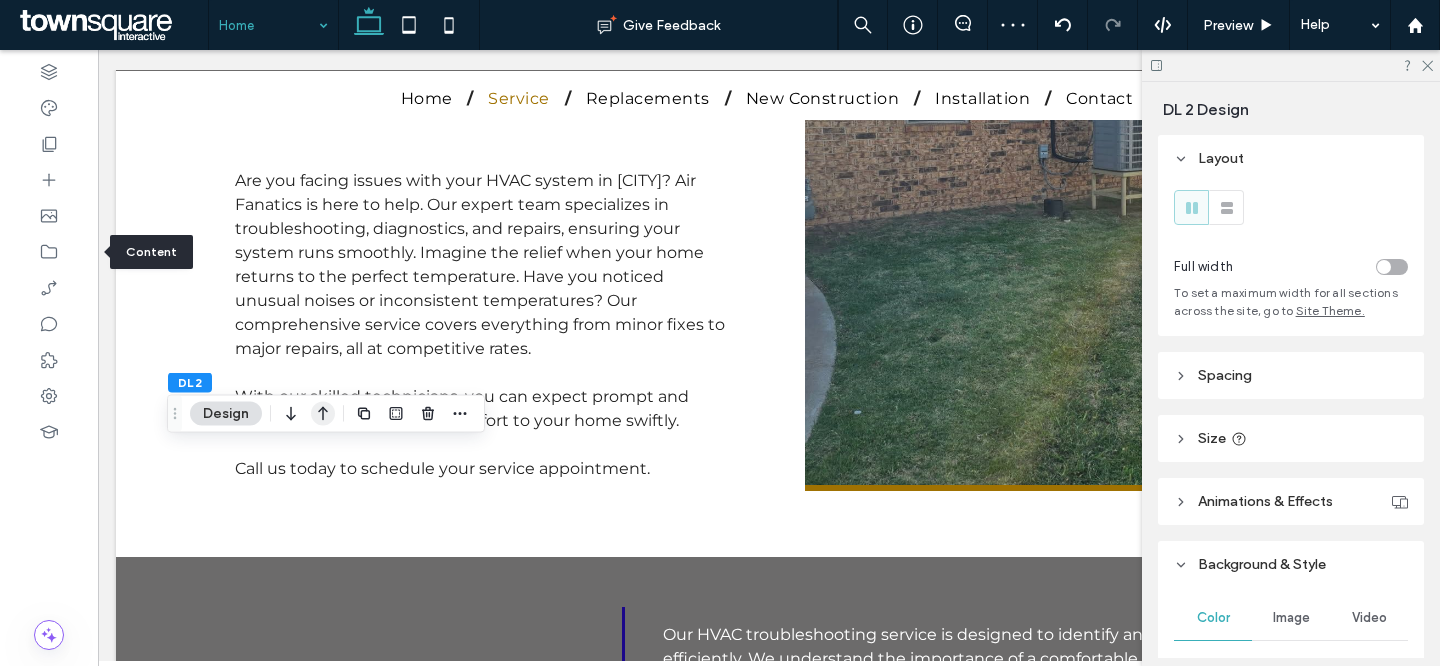click 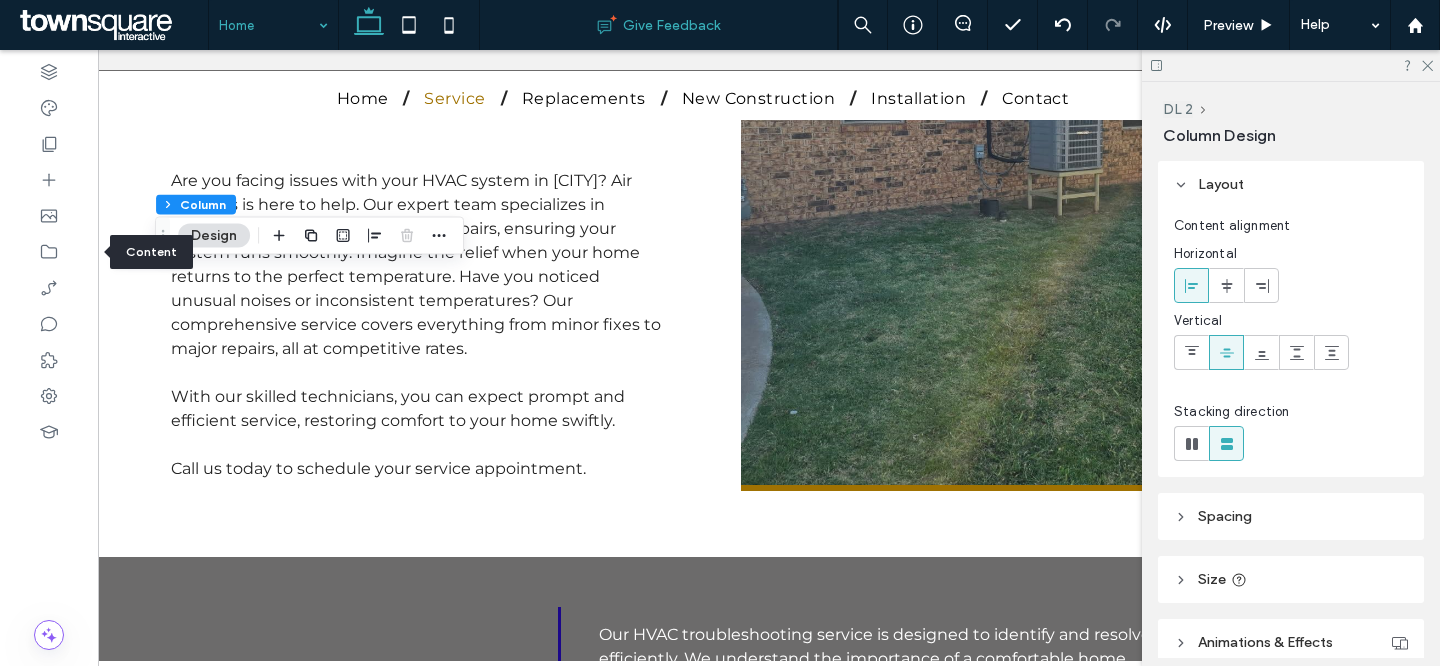 scroll, scrollTop: 0, scrollLeft: 199, axis: horizontal 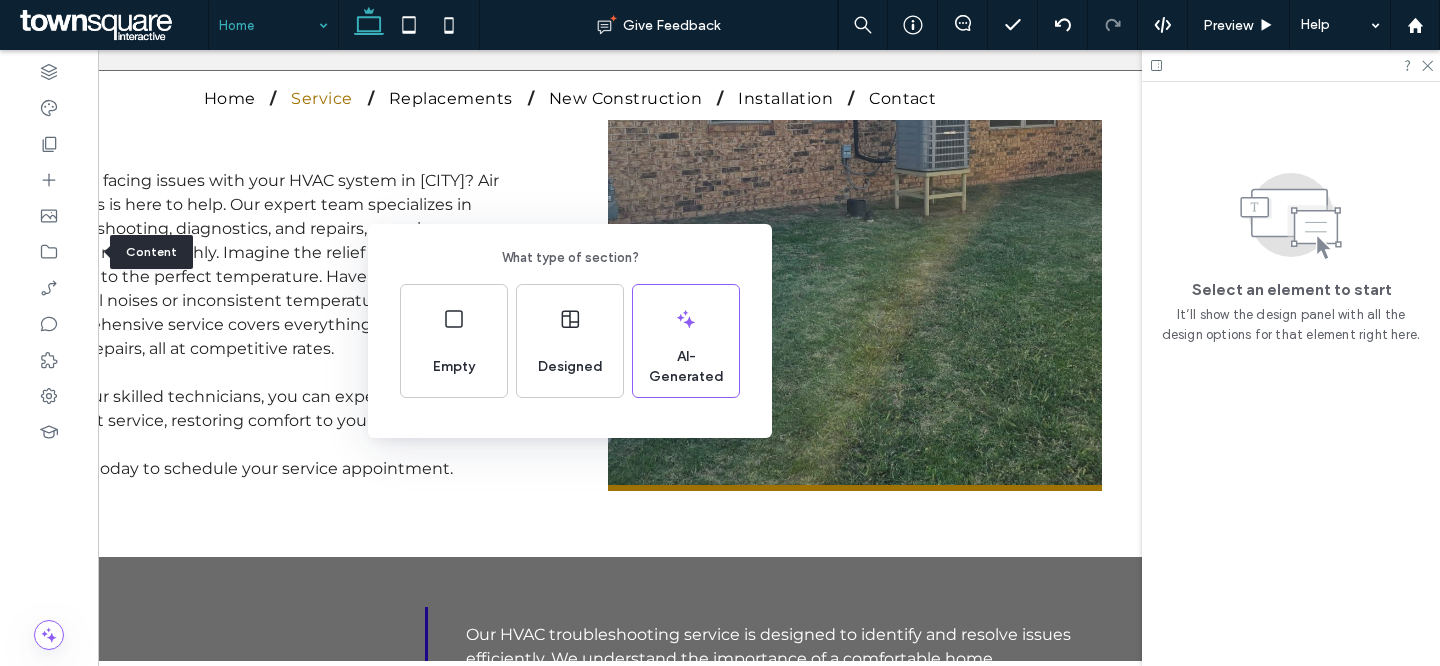 click on "What type of section? Empty Designed AI-Generated" at bounding box center (570, 331) 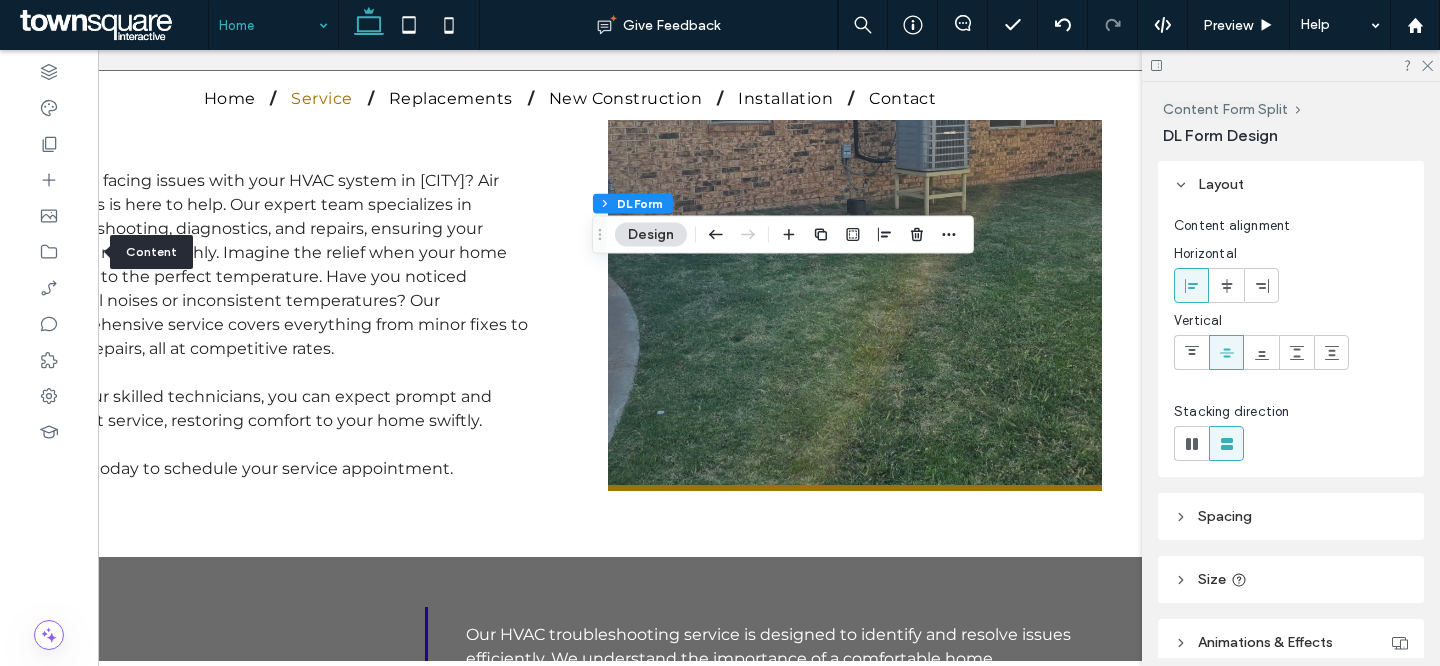 click on "Spacing" at bounding box center [1291, 516] 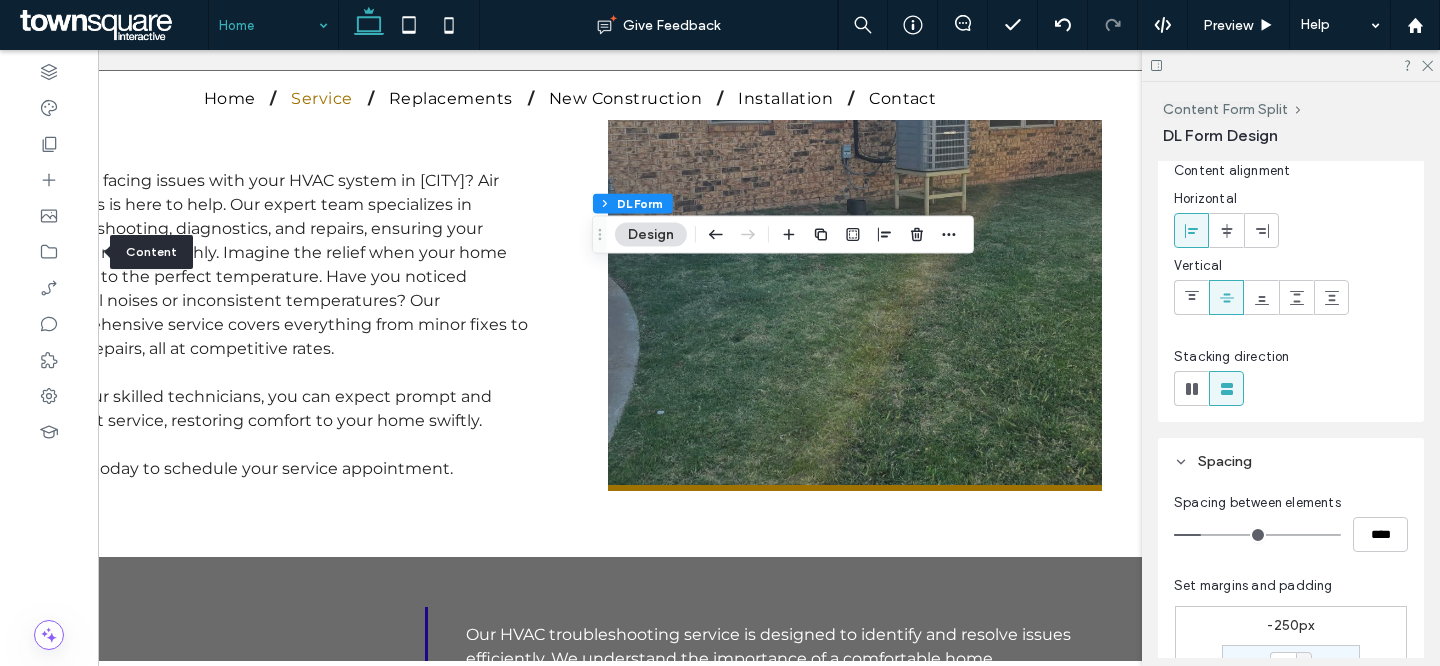 scroll, scrollTop: 120, scrollLeft: 0, axis: vertical 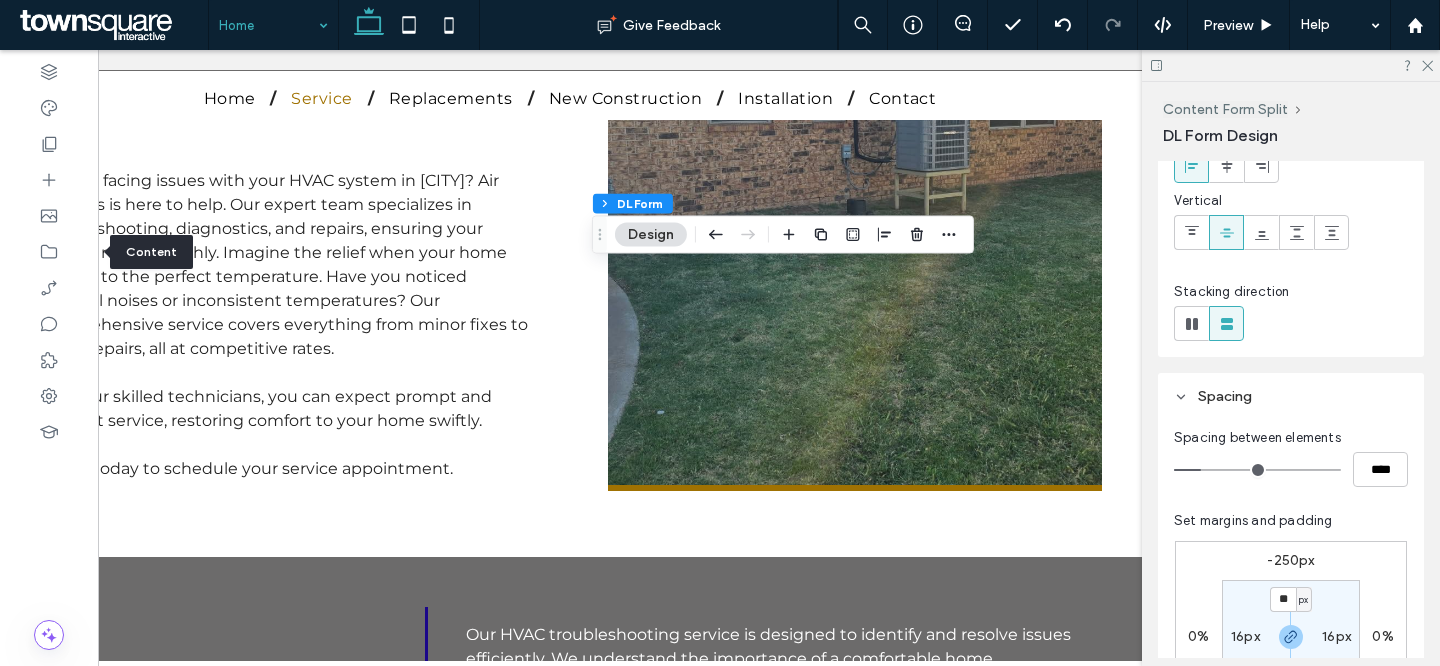 click on "-250px" at bounding box center (1290, 560) 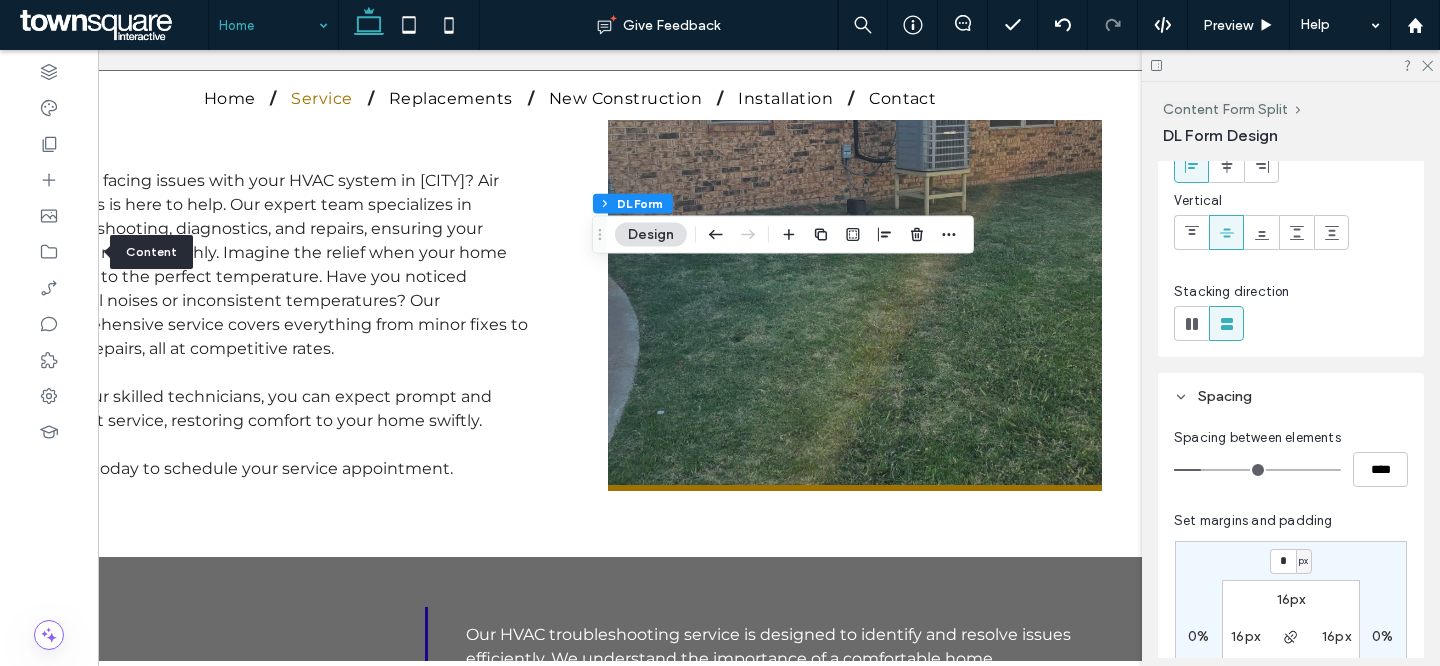 type on "*" 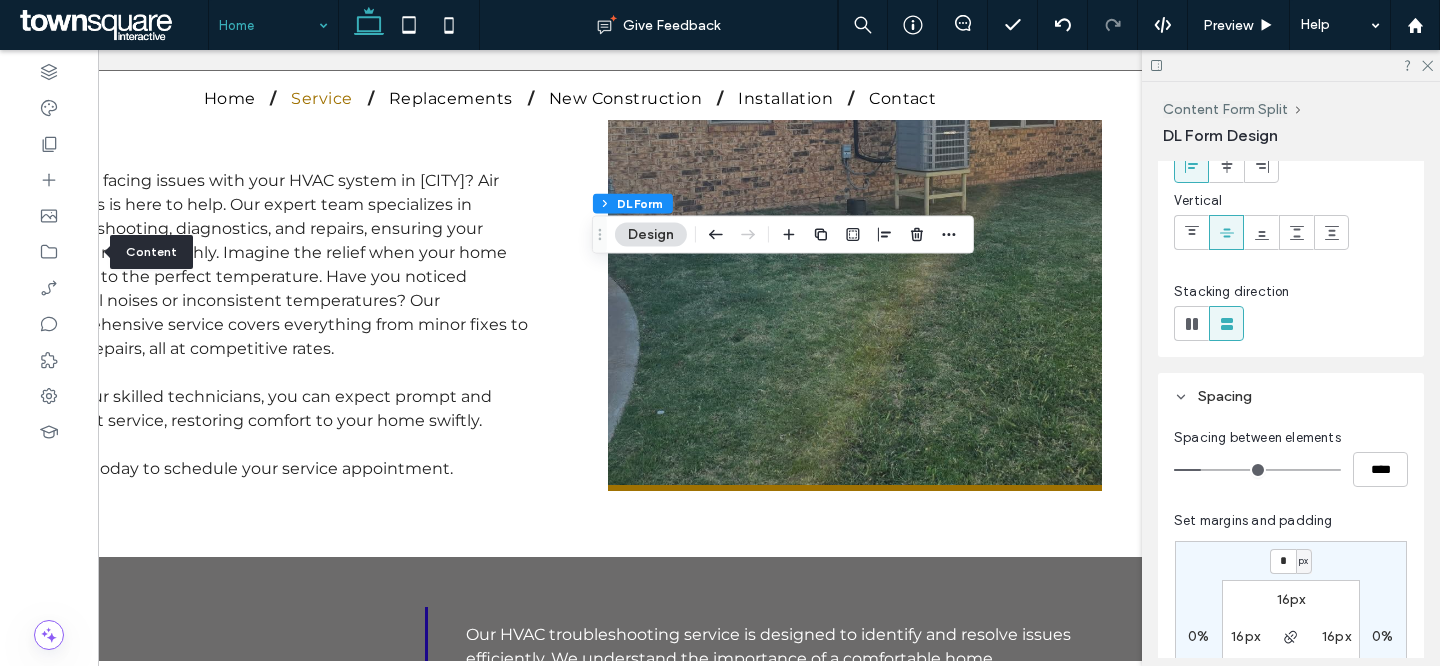 type on "*" 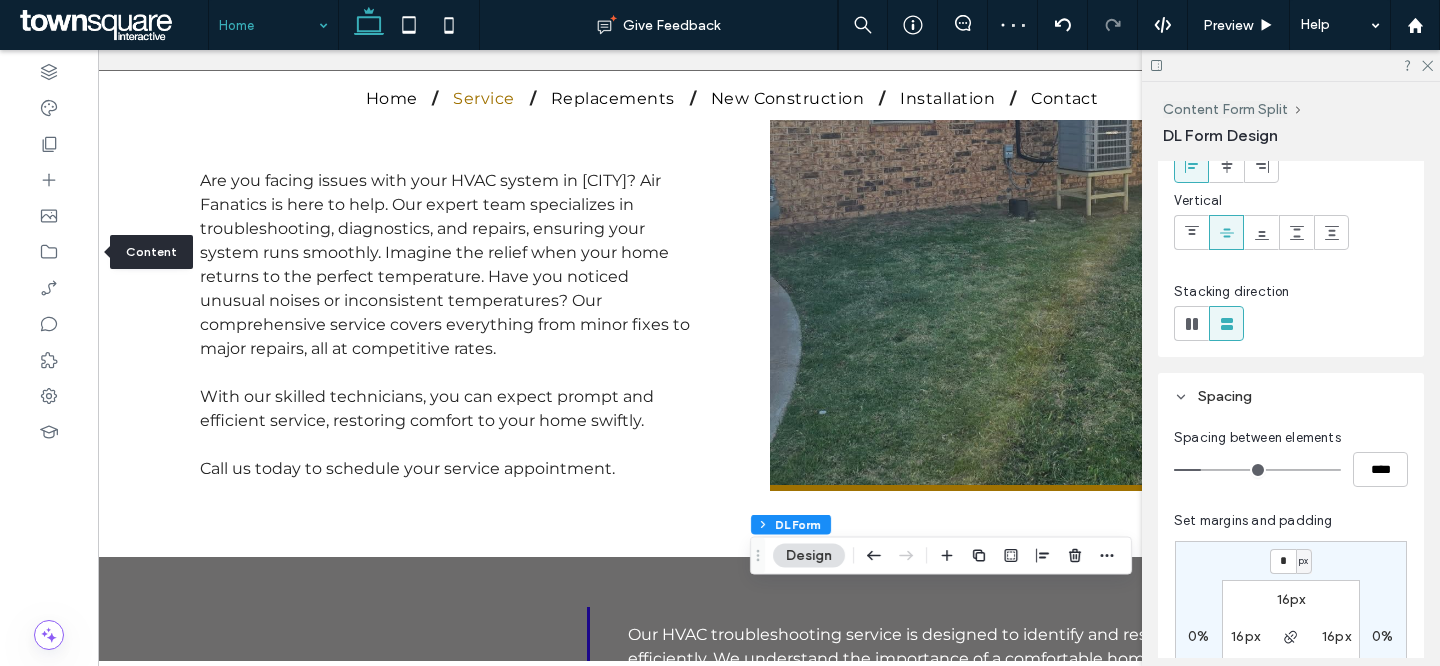 scroll, scrollTop: 0, scrollLeft: 0, axis: both 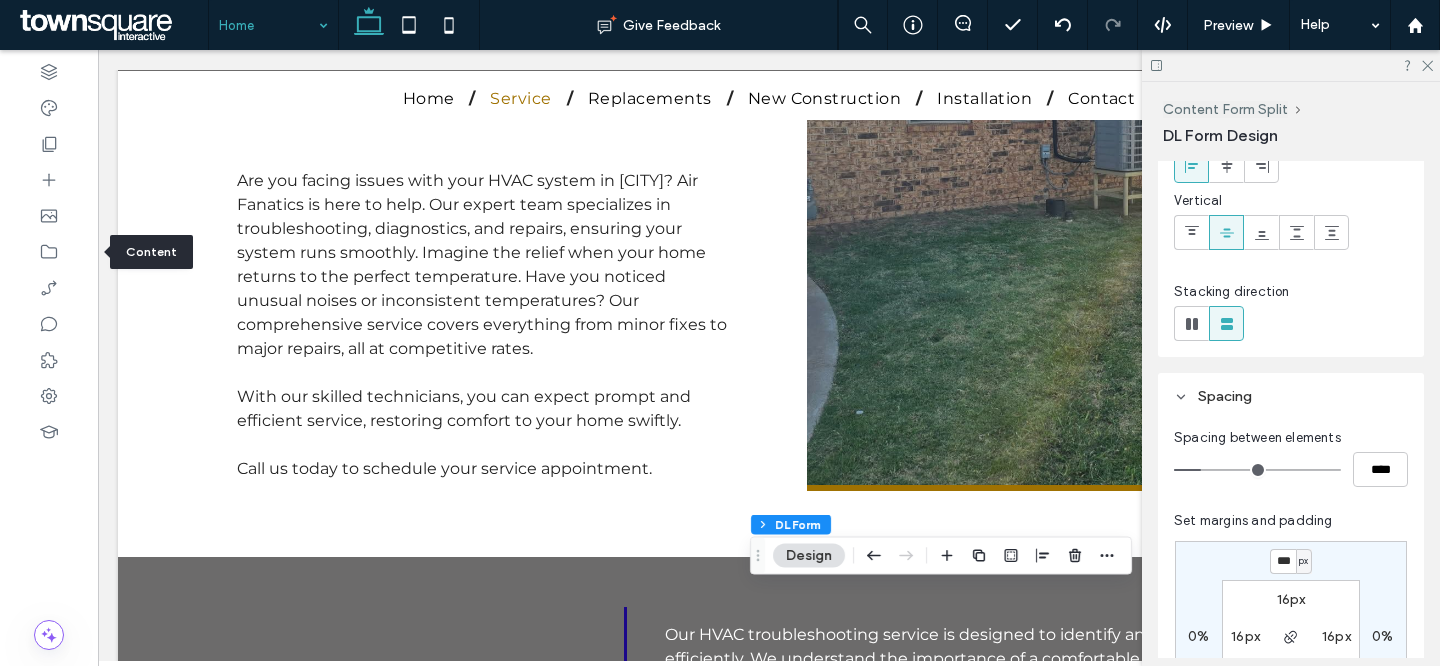 type on "***" 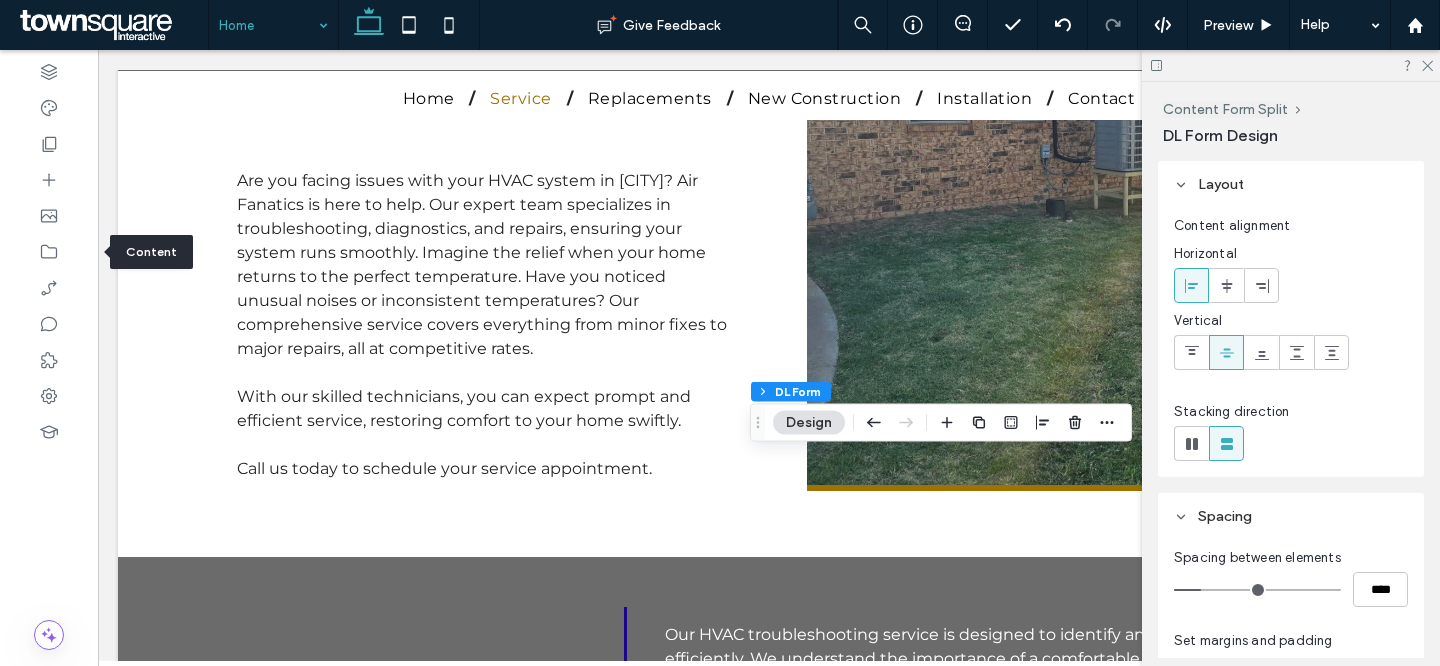 scroll, scrollTop: 370, scrollLeft: 0, axis: vertical 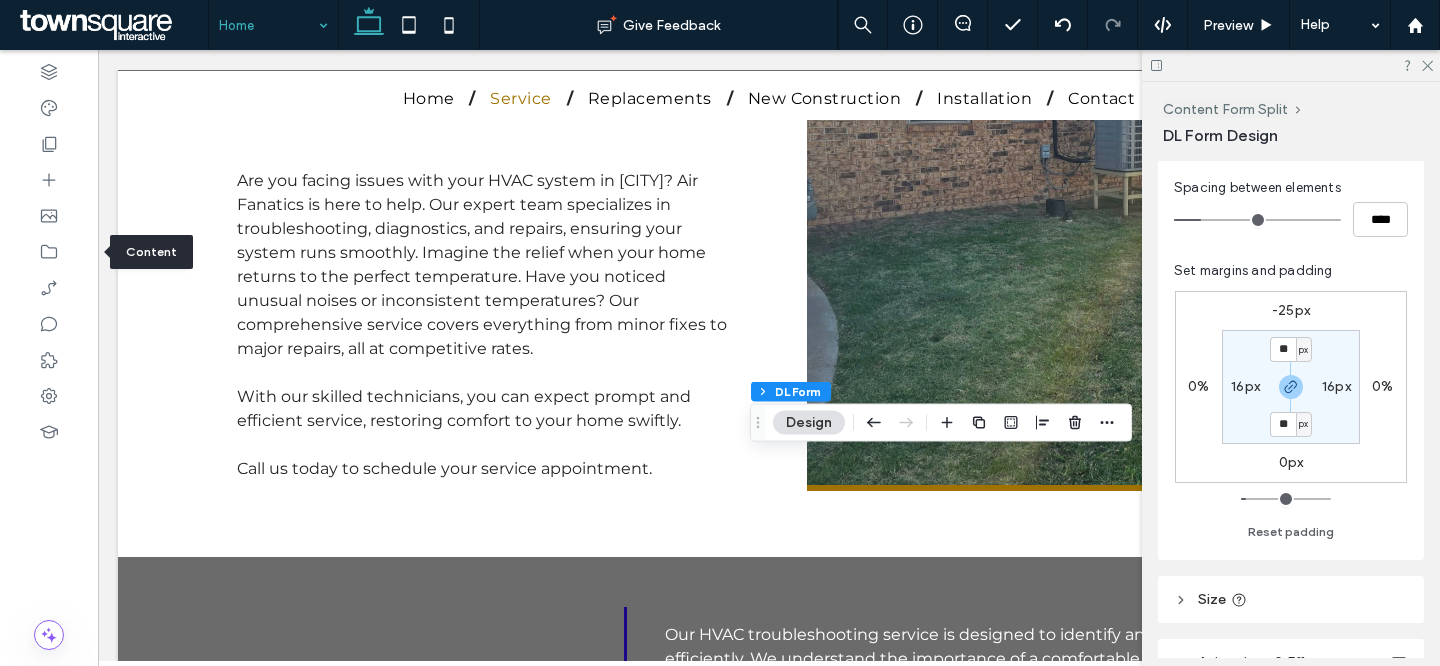 click on "-25px" at bounding box center [1291, 310] 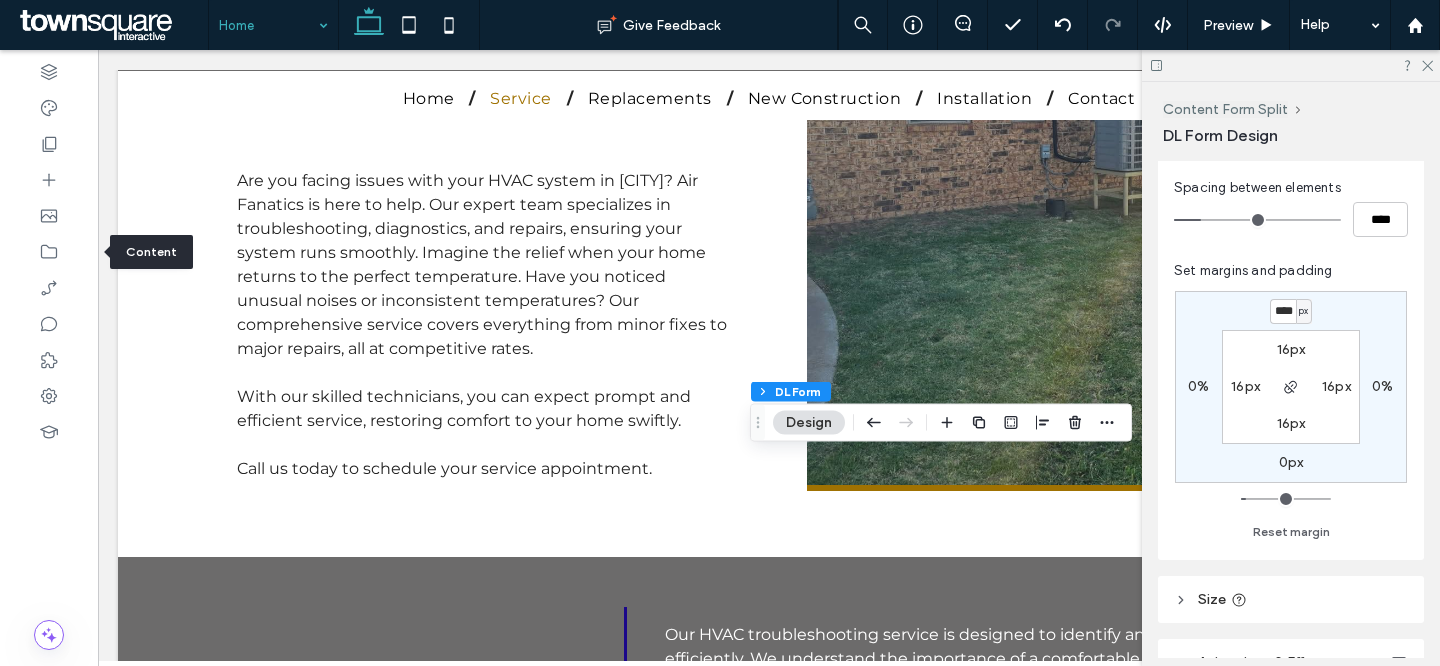 scroll, scrollTop: 0, scrollLeft: 1, axis: horizontal 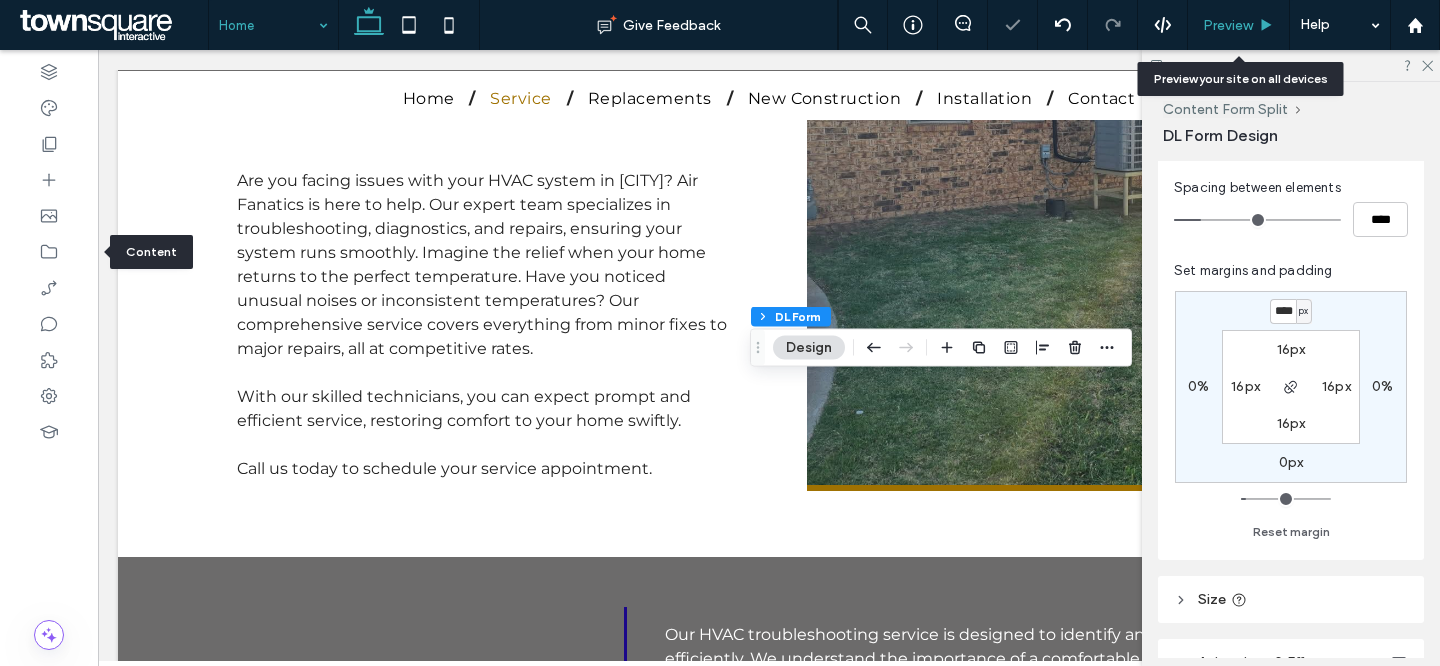 click 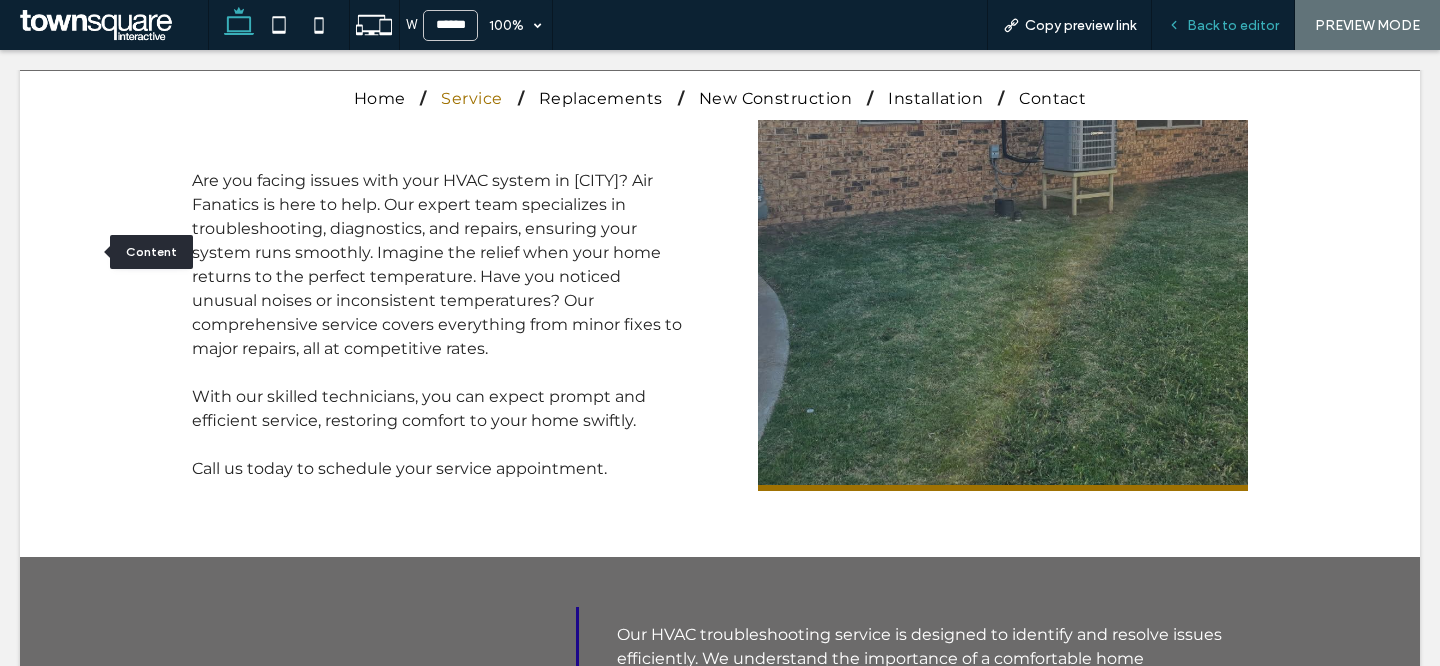 click on "Back to editor" at bounding box center (1233, 25) 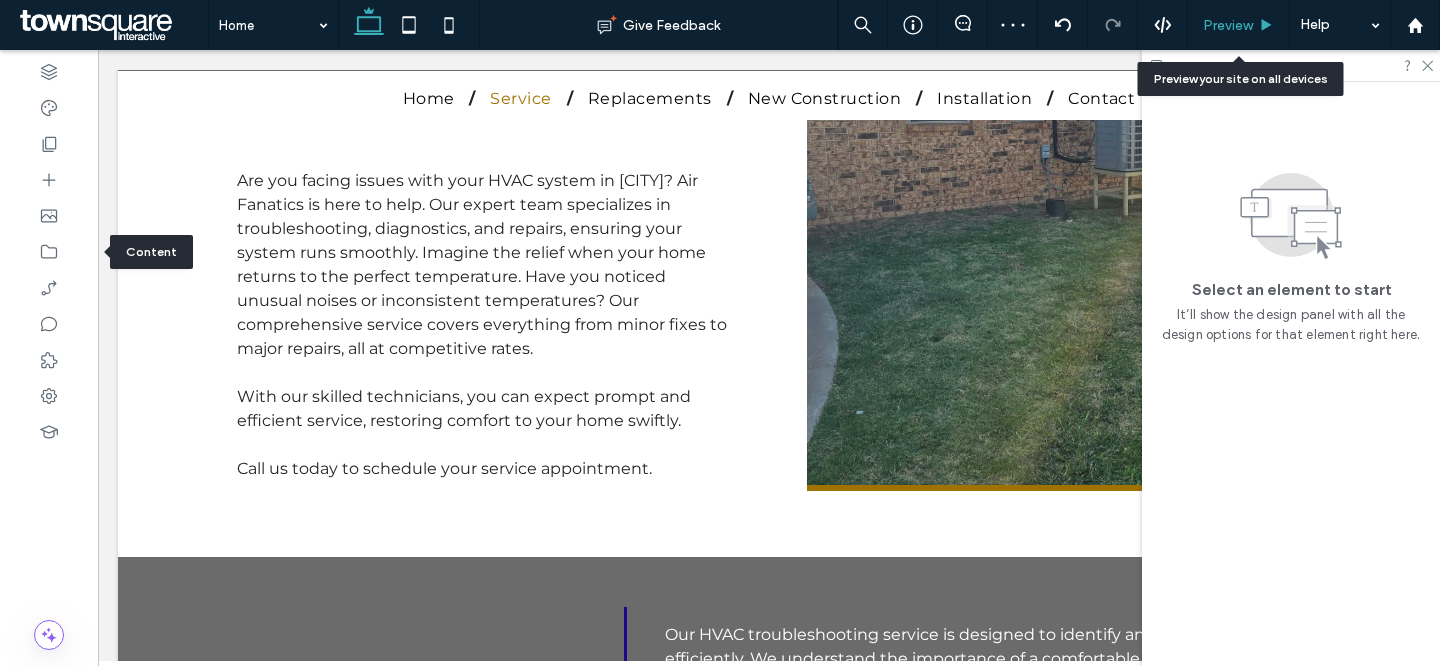 click on "Preview" at bounding box center [1228, 25] 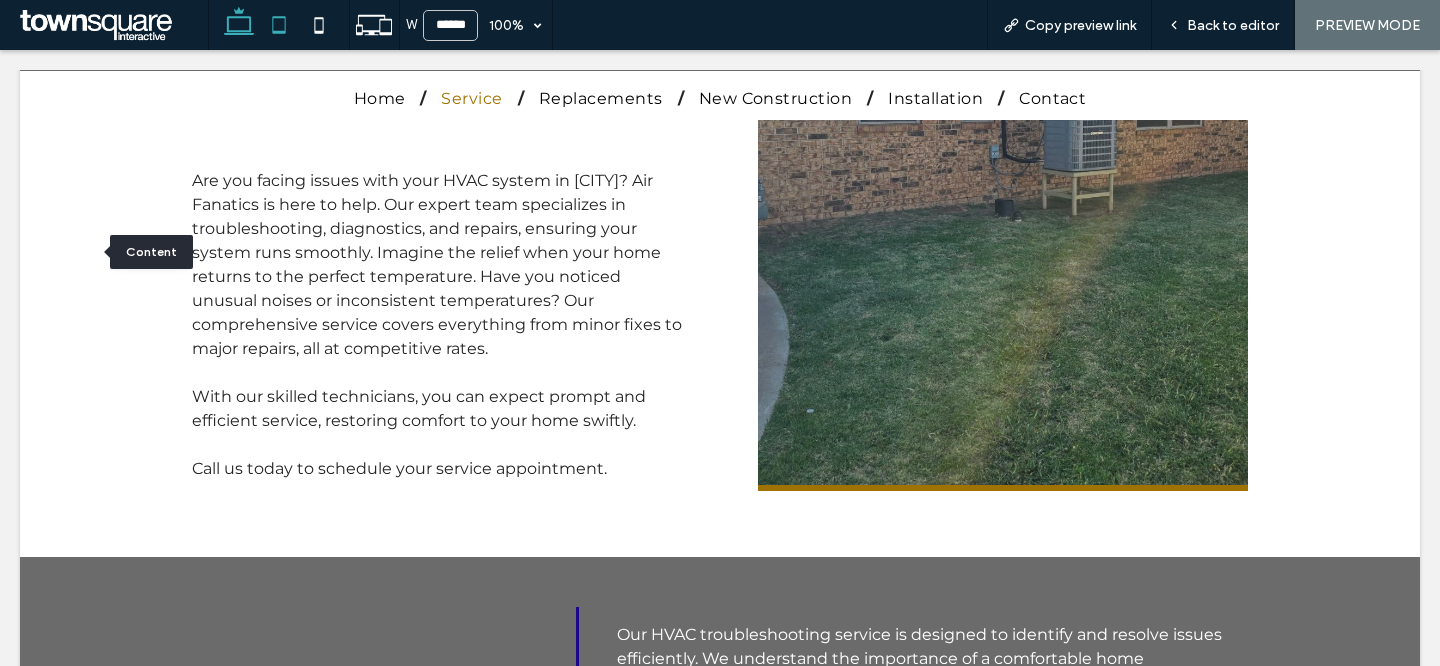 click 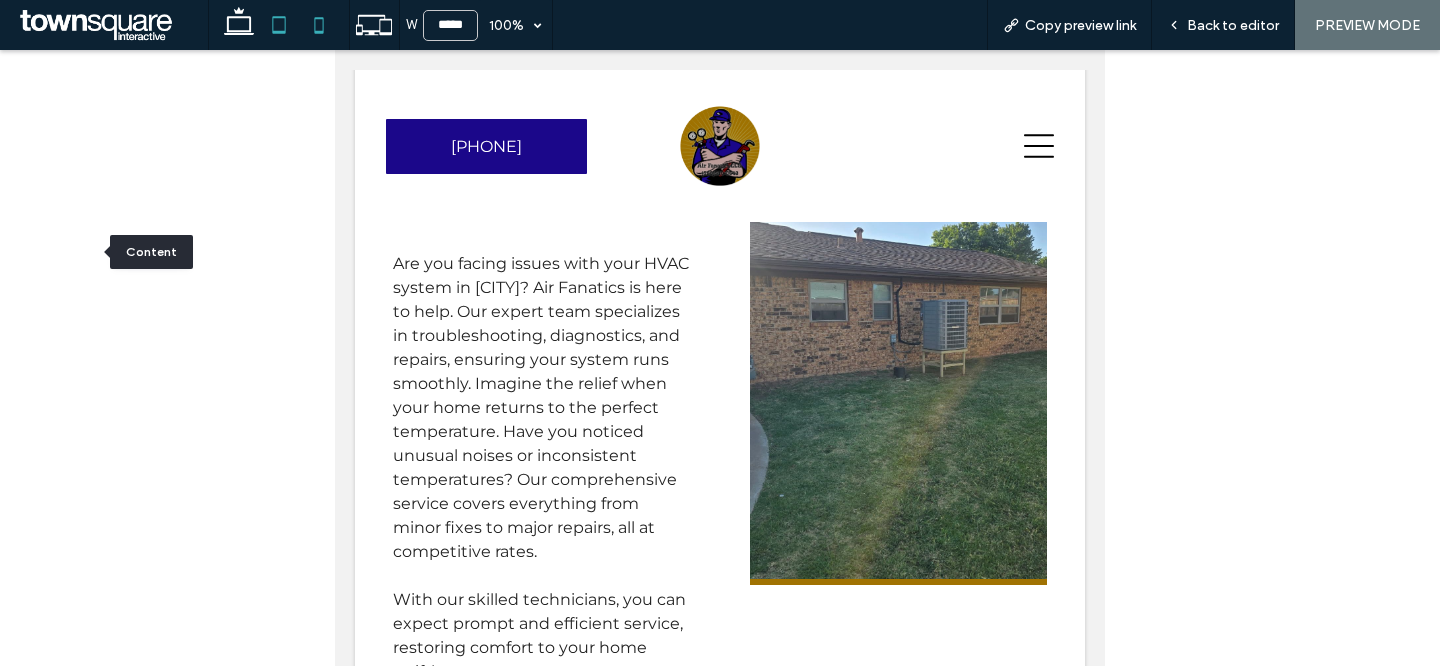 click 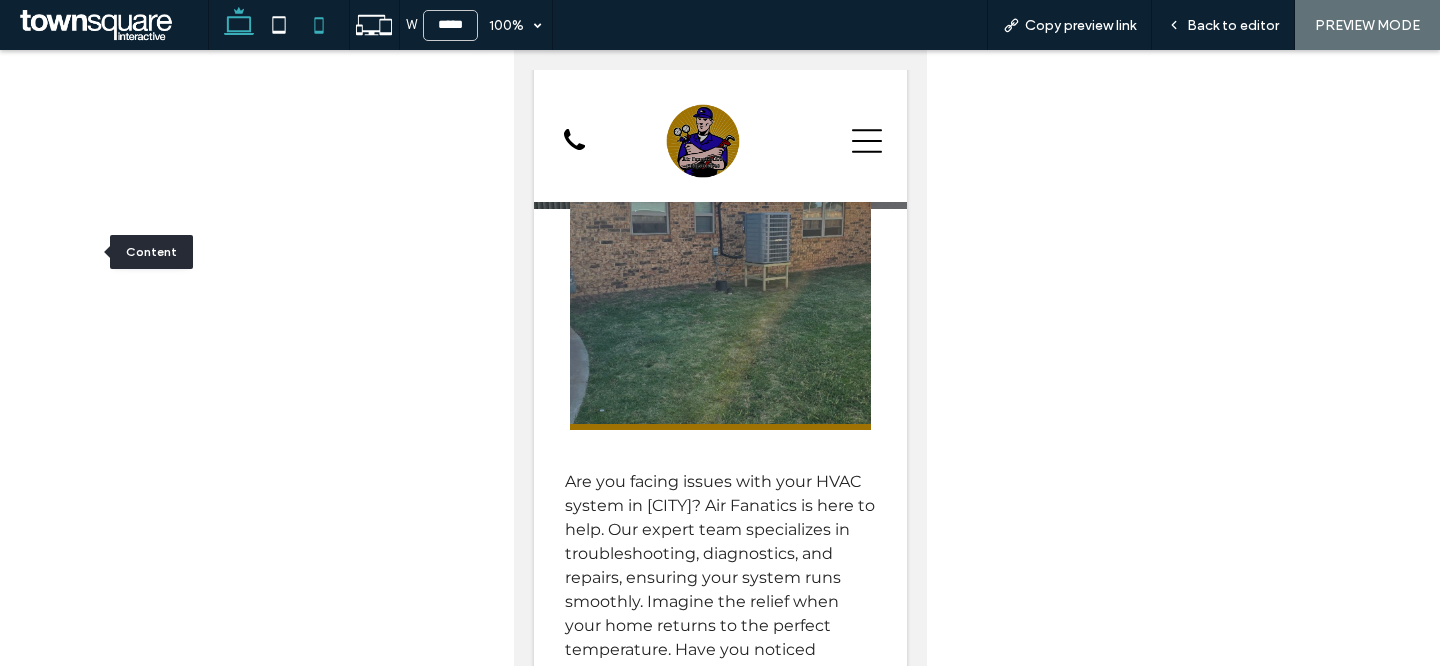 click 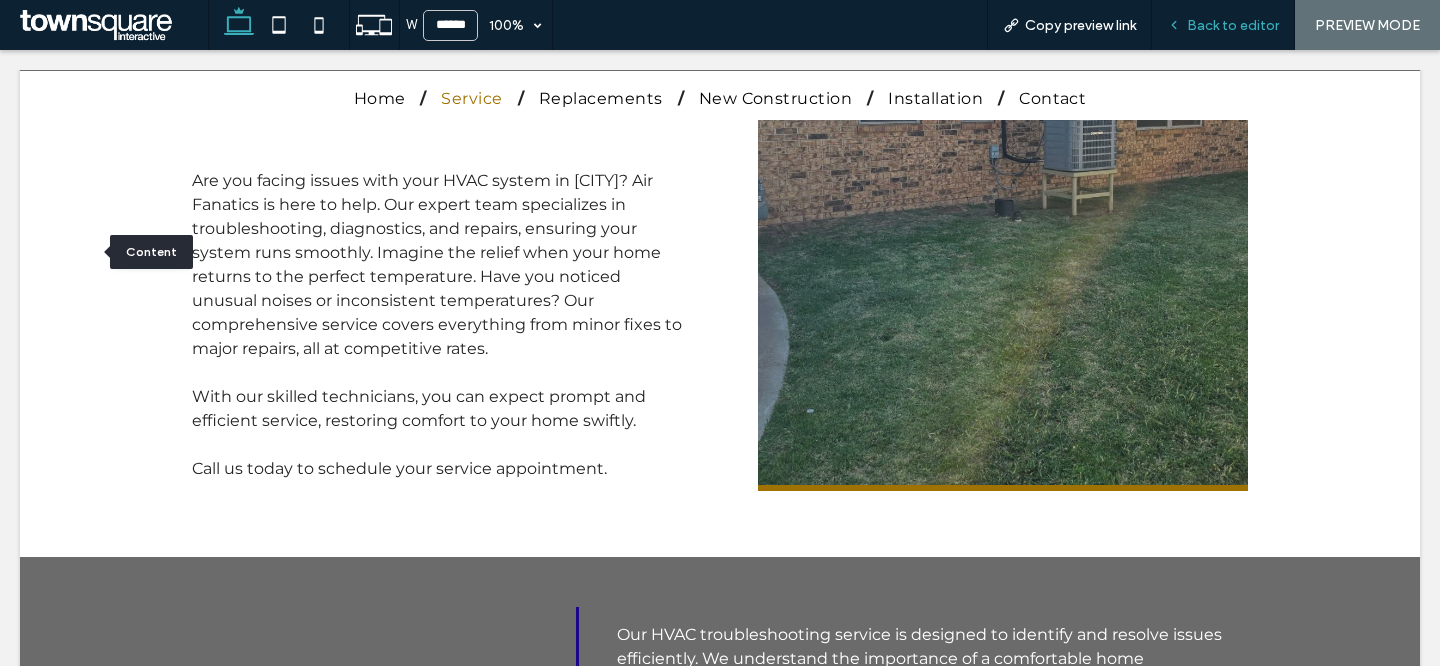 click on "Back to editor" at bounding box center (1233, 25) 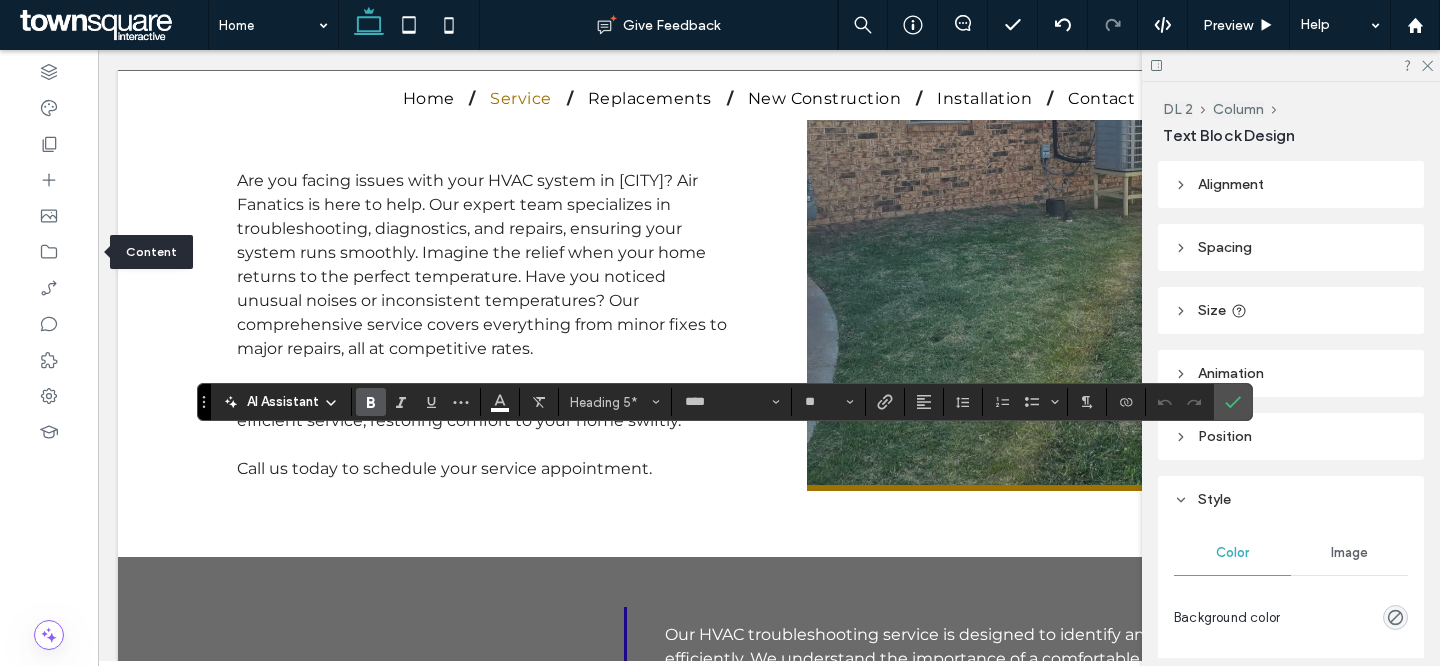 type 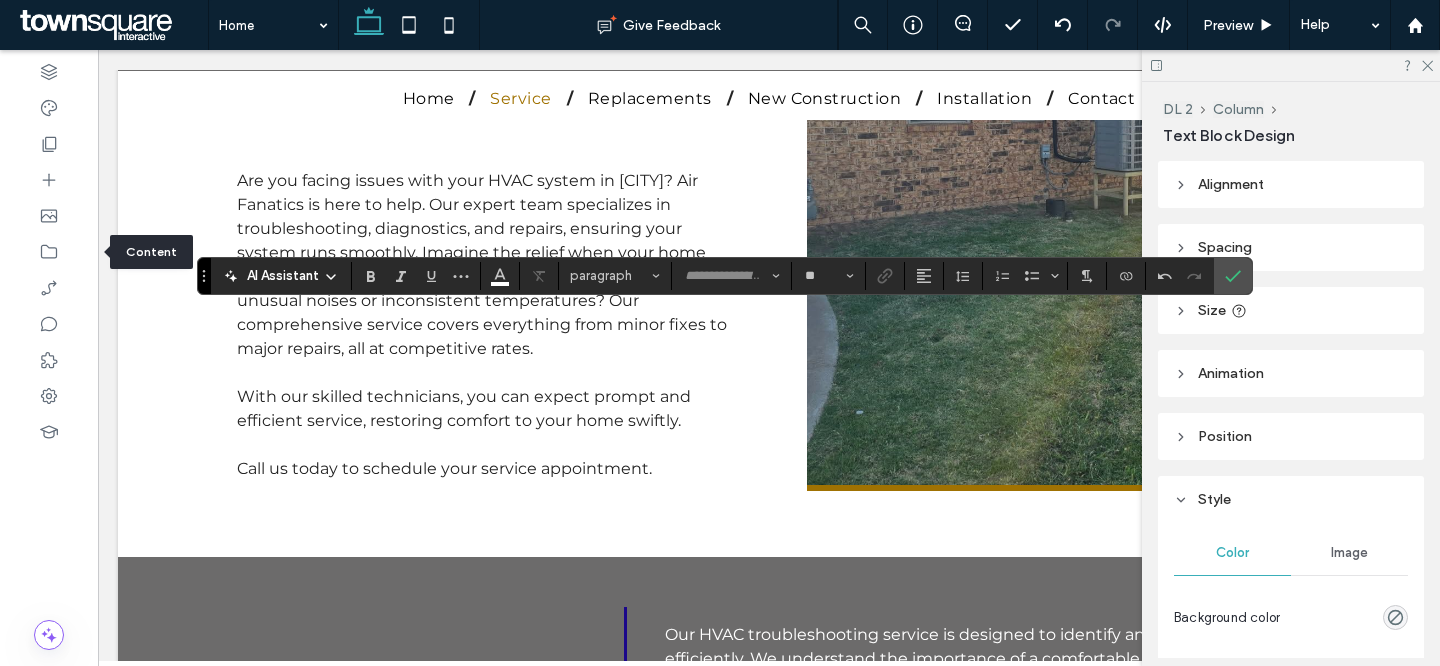 type on "****" 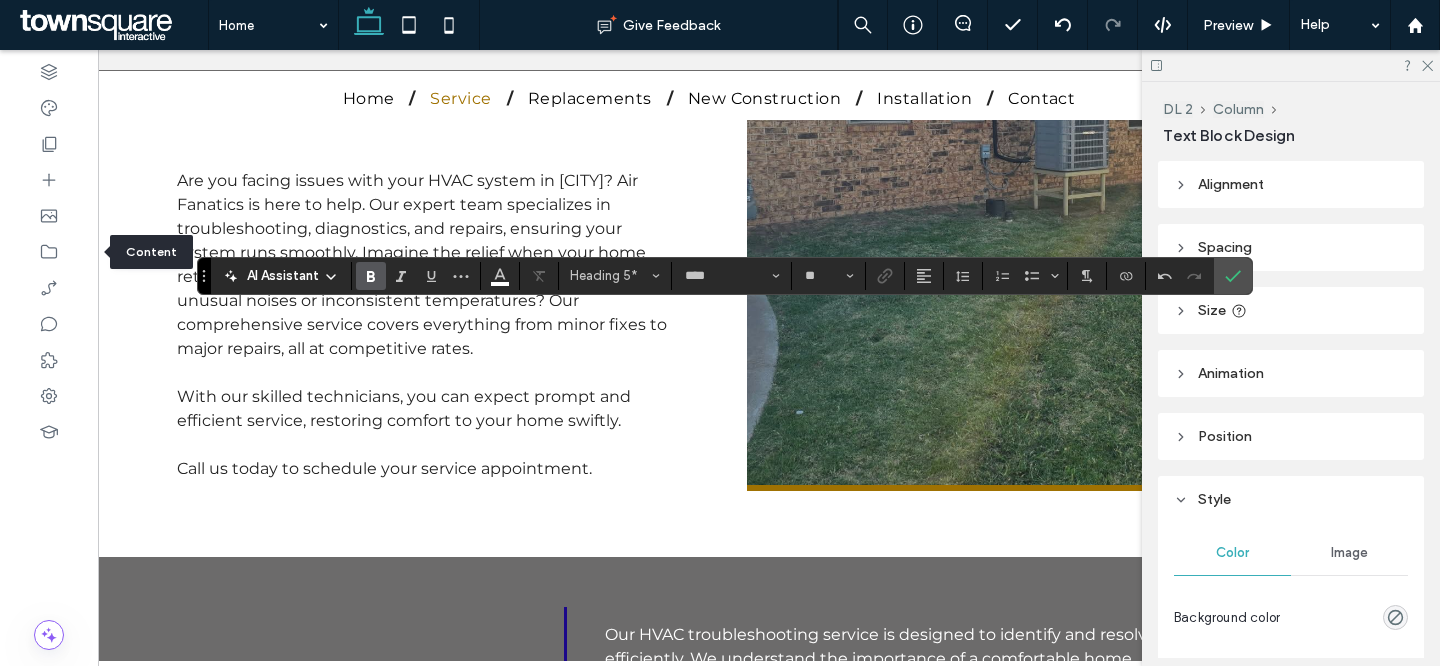 scroll, scrollTop: 0, scrollLeft: 84, axis: horizontal 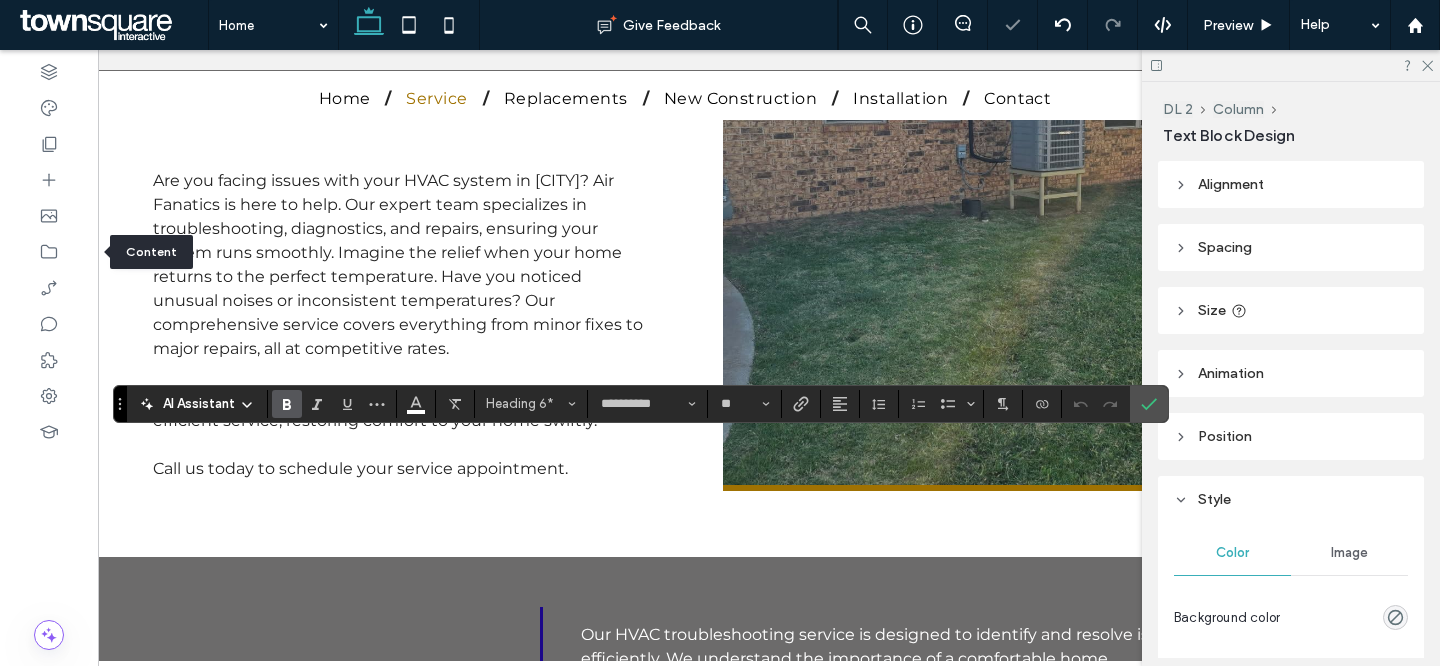 type on "****" 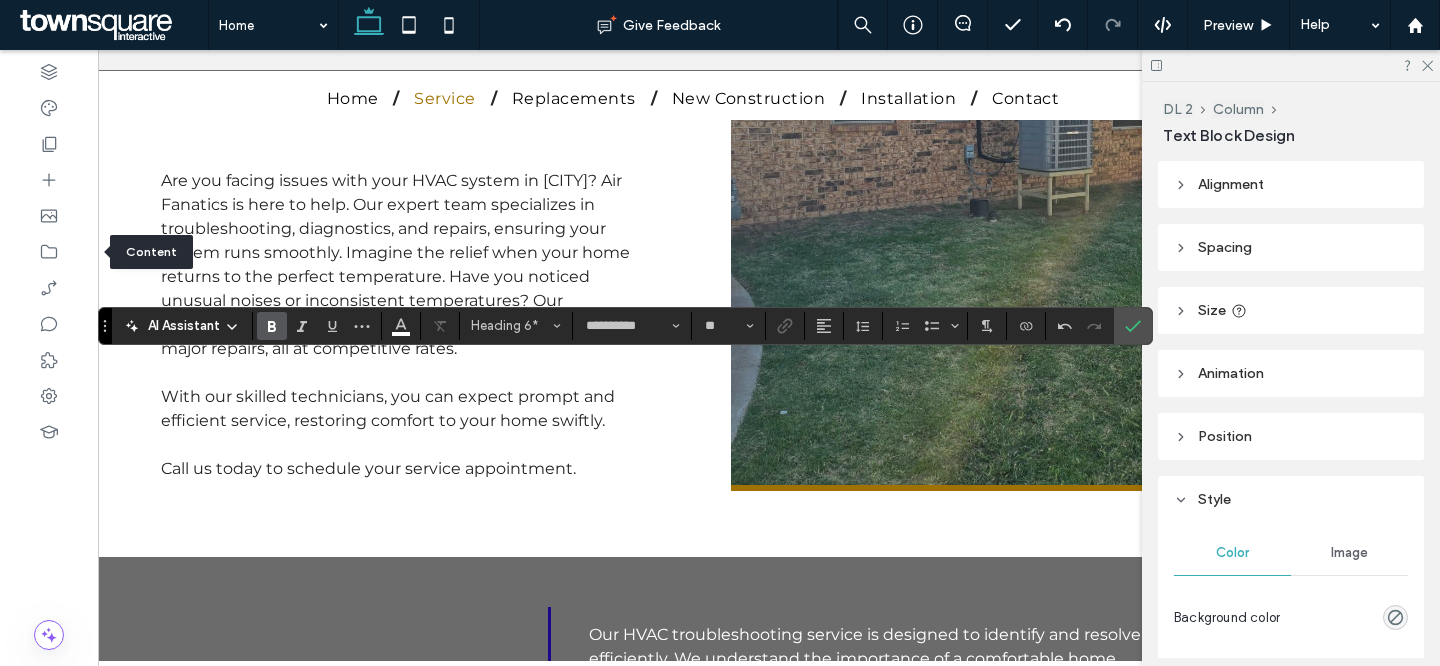 scroll, scrollTop: 0, scrollLeft: 54, axis: horizontal 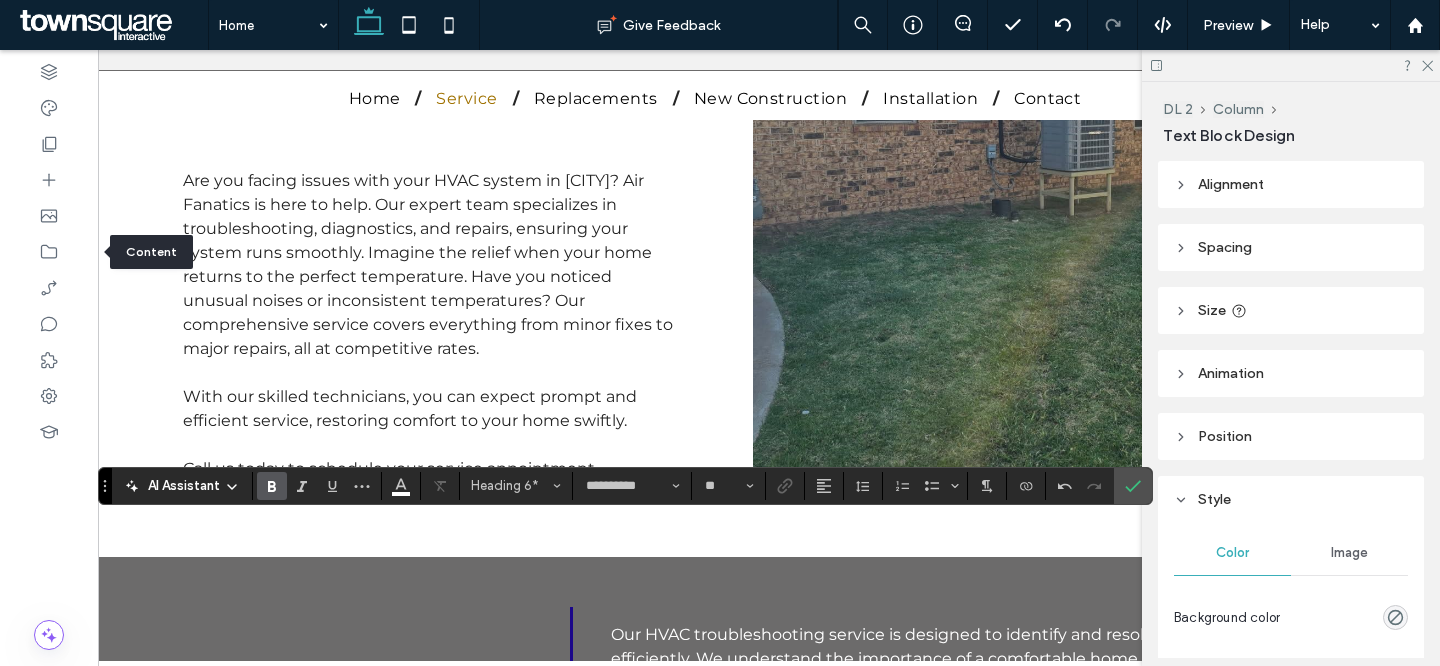 click at bounding box center [1291, 65] 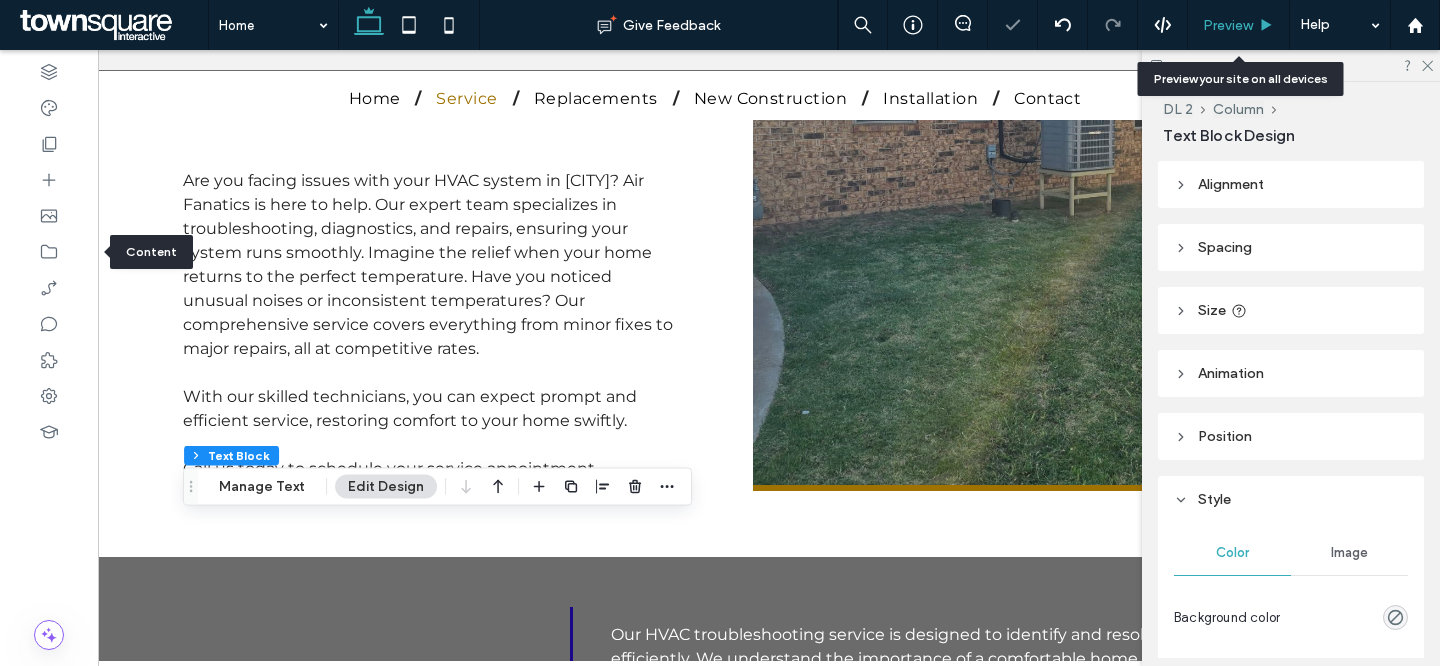 click on "Preview" at bounding box center [1228, 25] 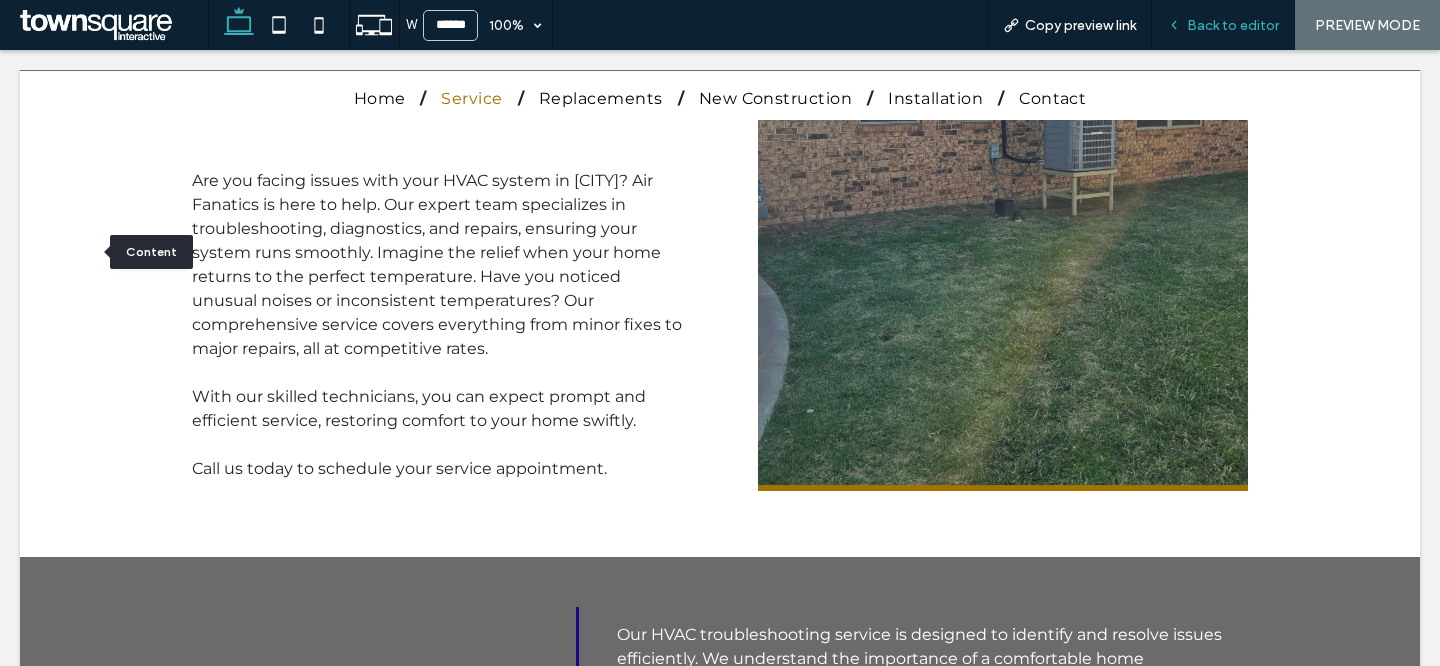 click on "Back to editor" at bounding box center (1223, 25) 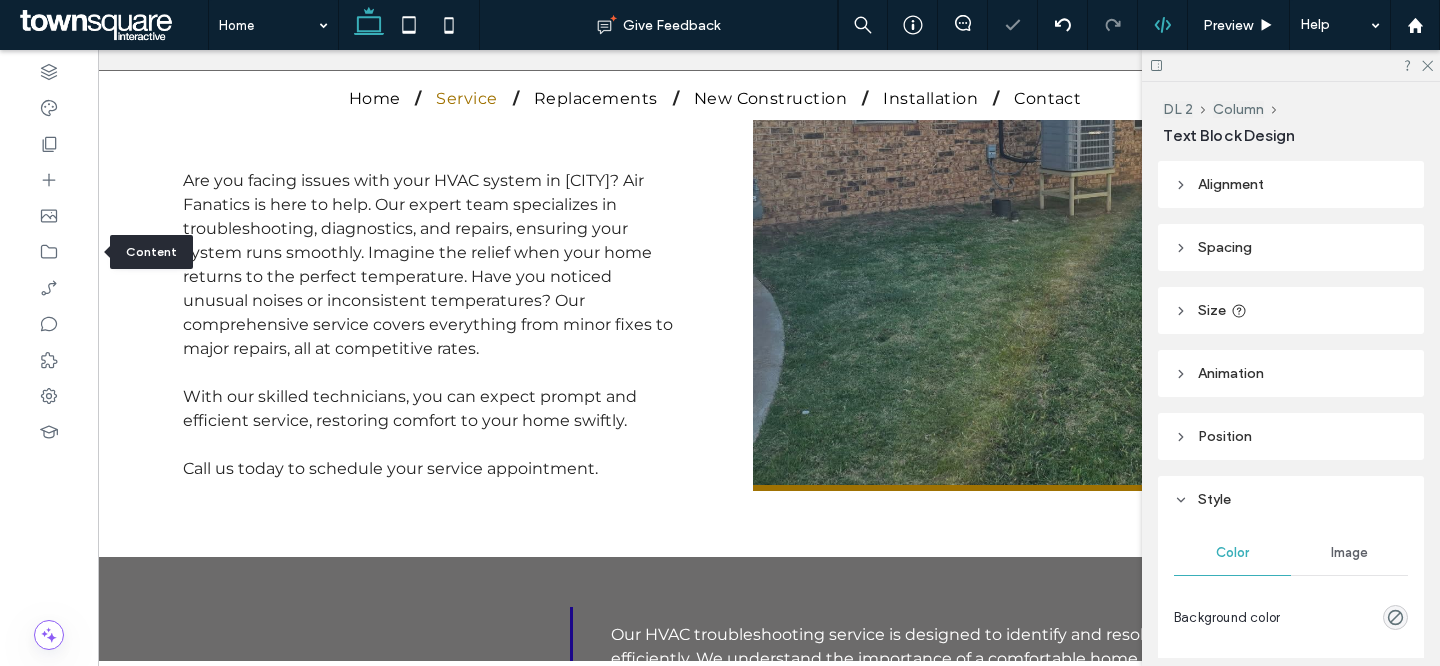 type on "**********" 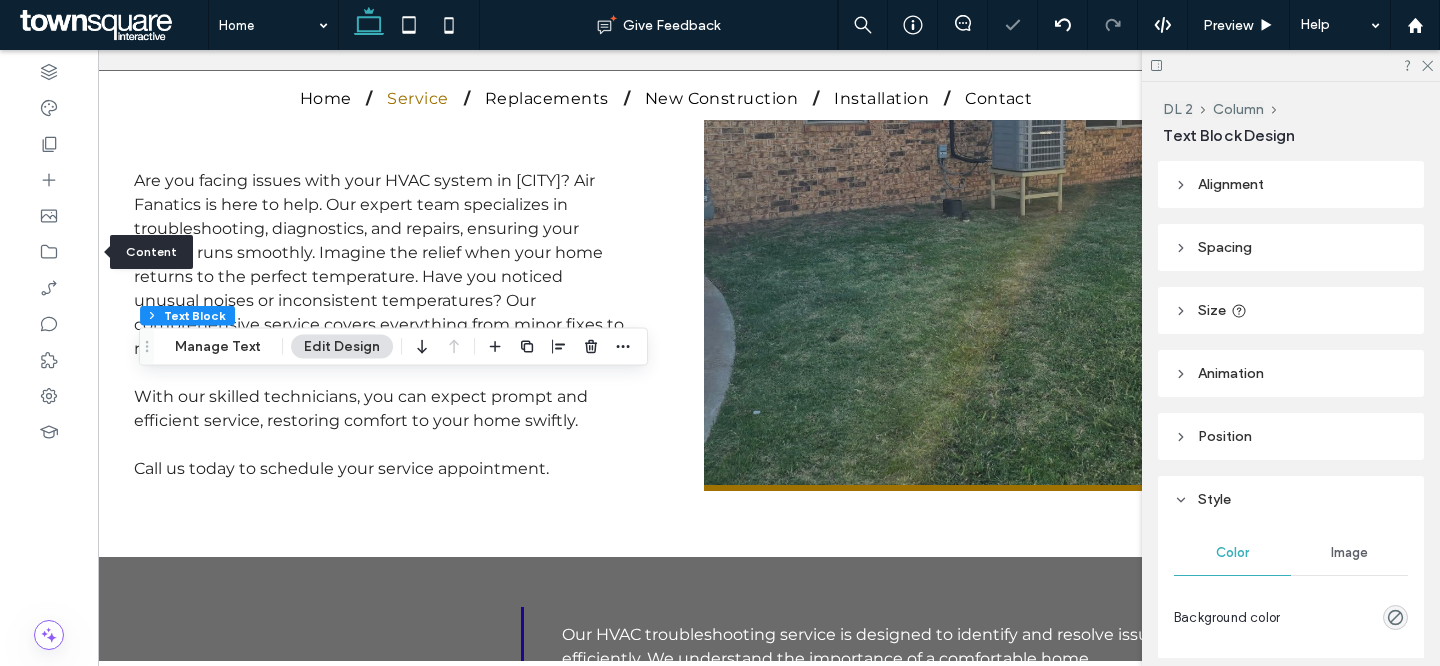 scroll, scrollTop: 0, scrollLeft: 100, axis: horizontal 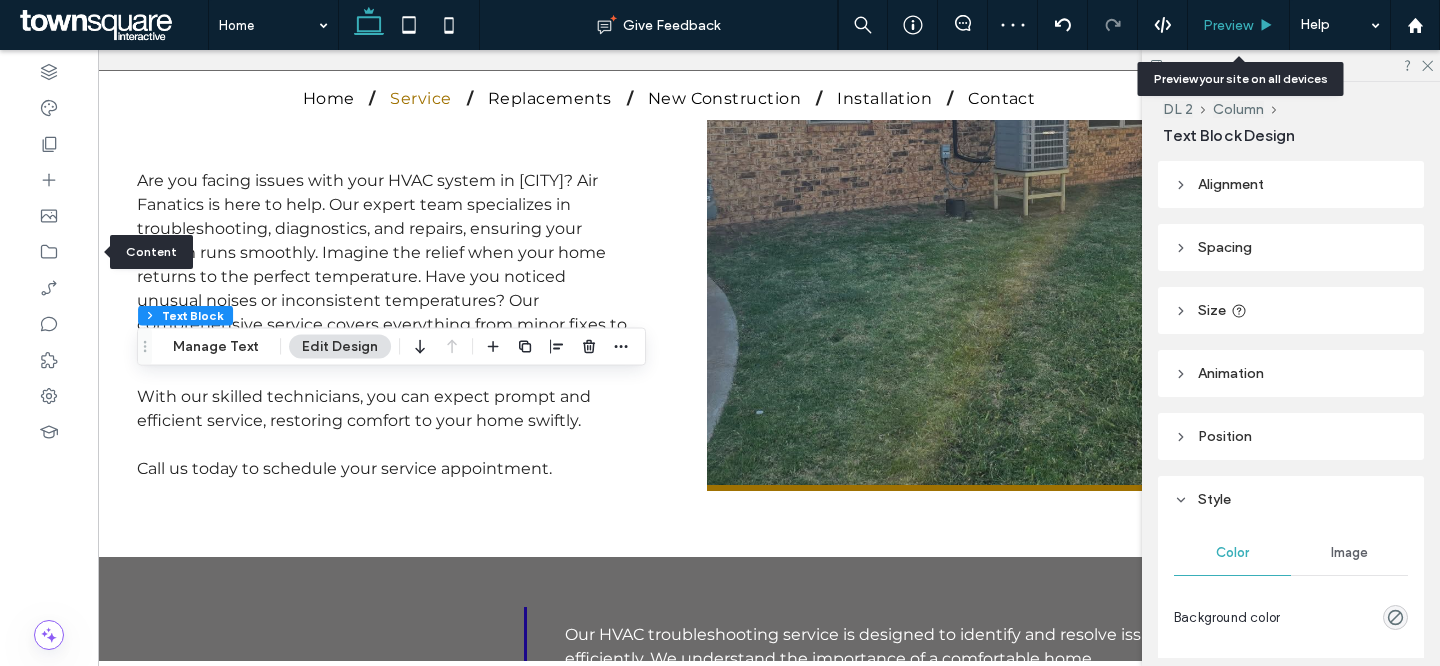 click on "Preview" at bounding box center (1238, 25) 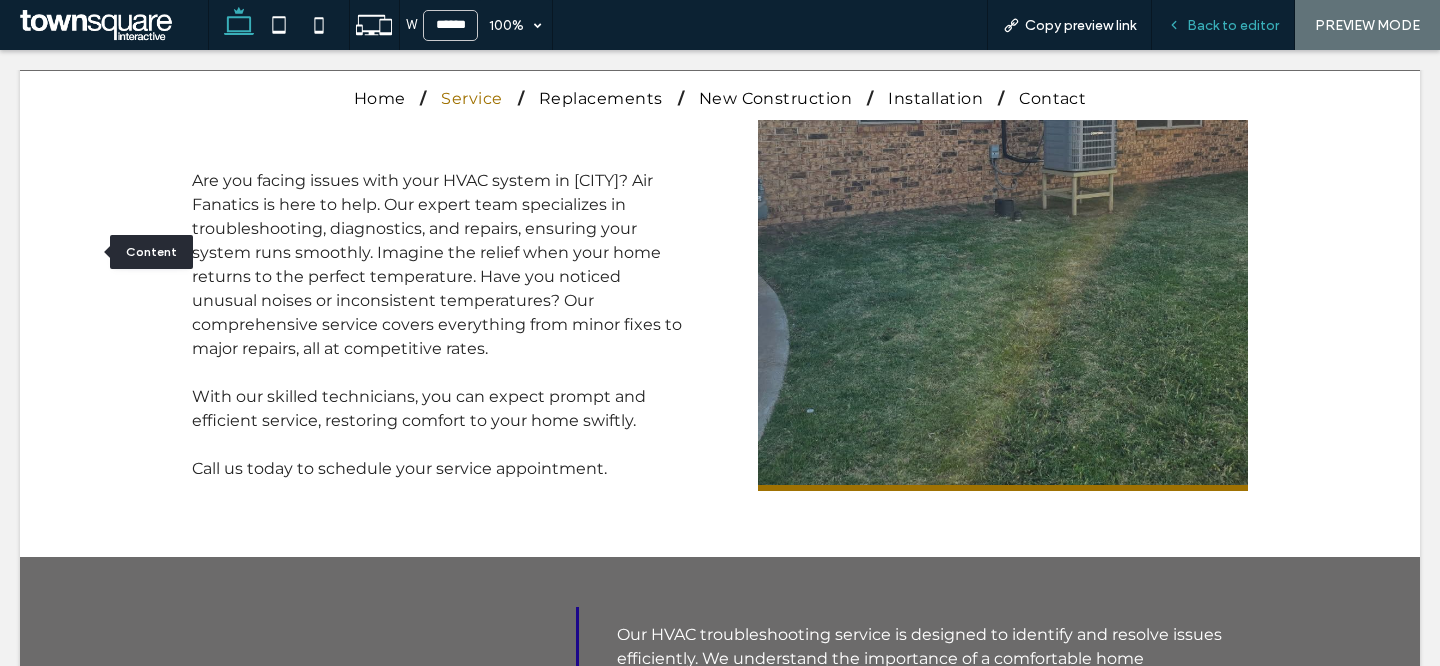 click on "Back to editor" at bounding box center (1233, 25) 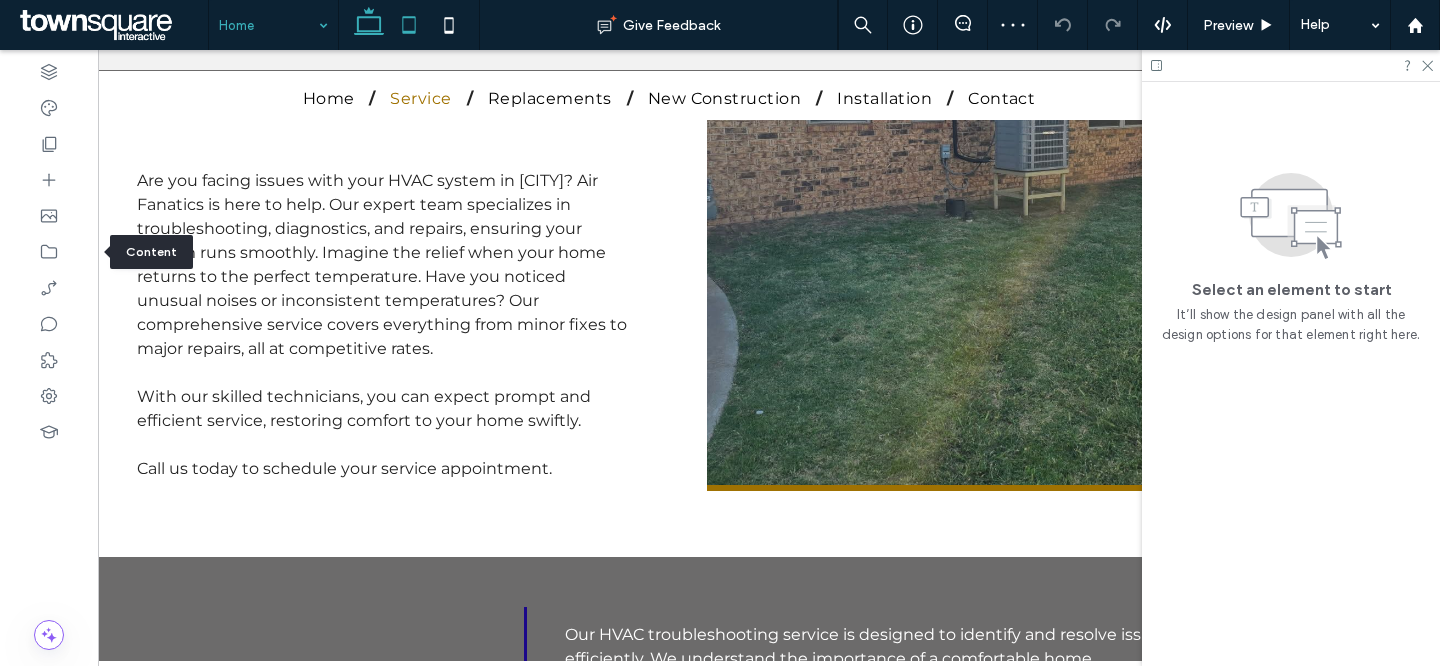 click 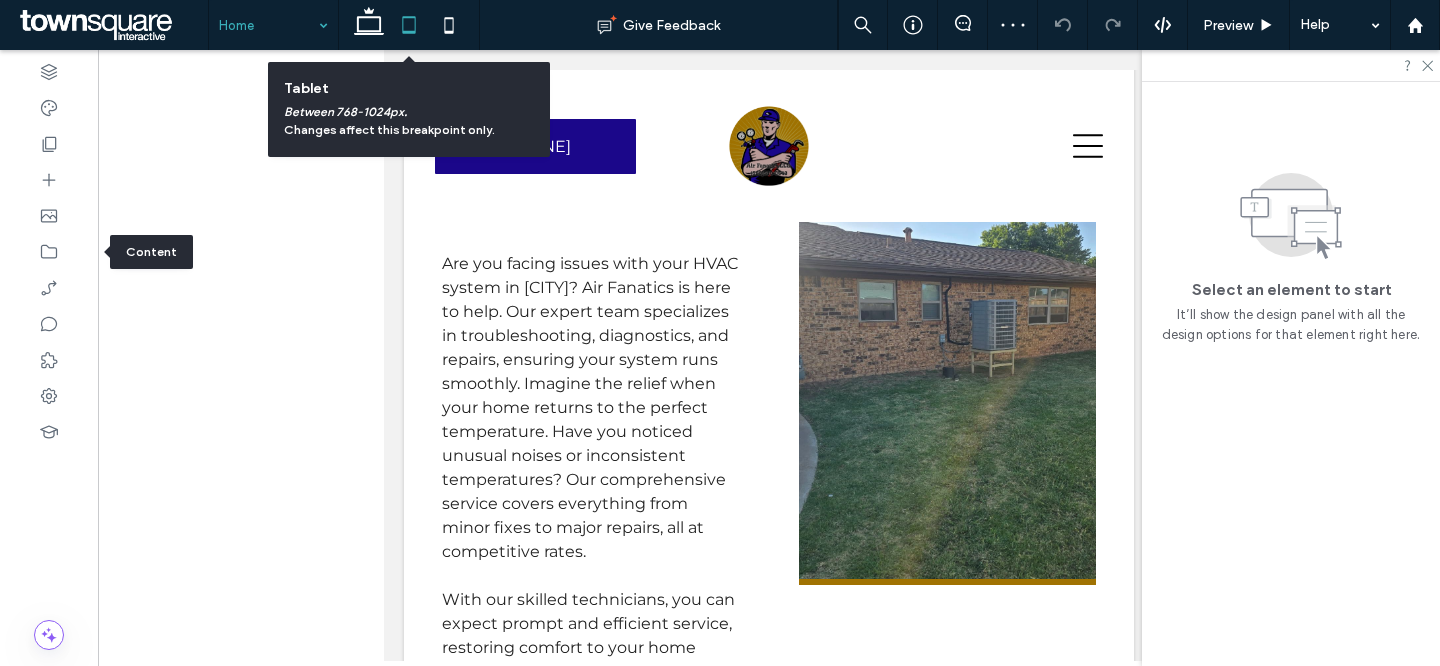 scroll, scrollTop: 0, scrollLeft: 0, axis: both 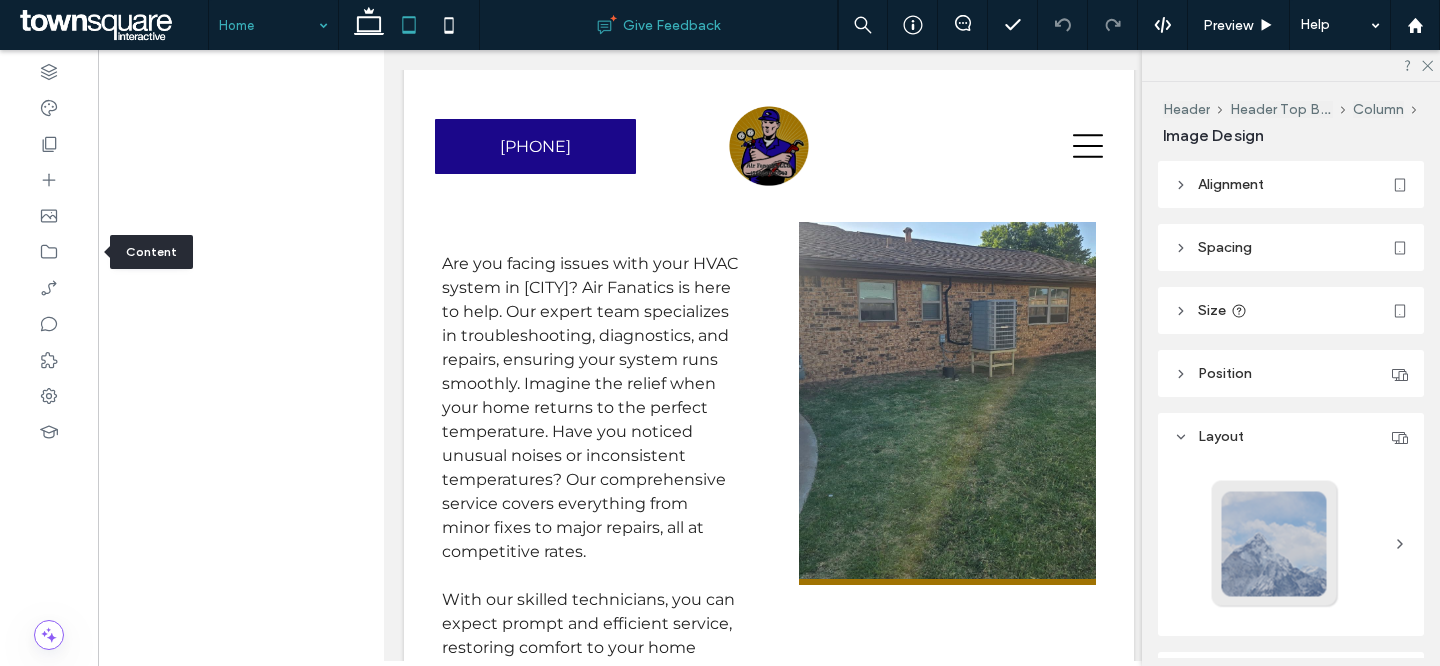 type on "**" 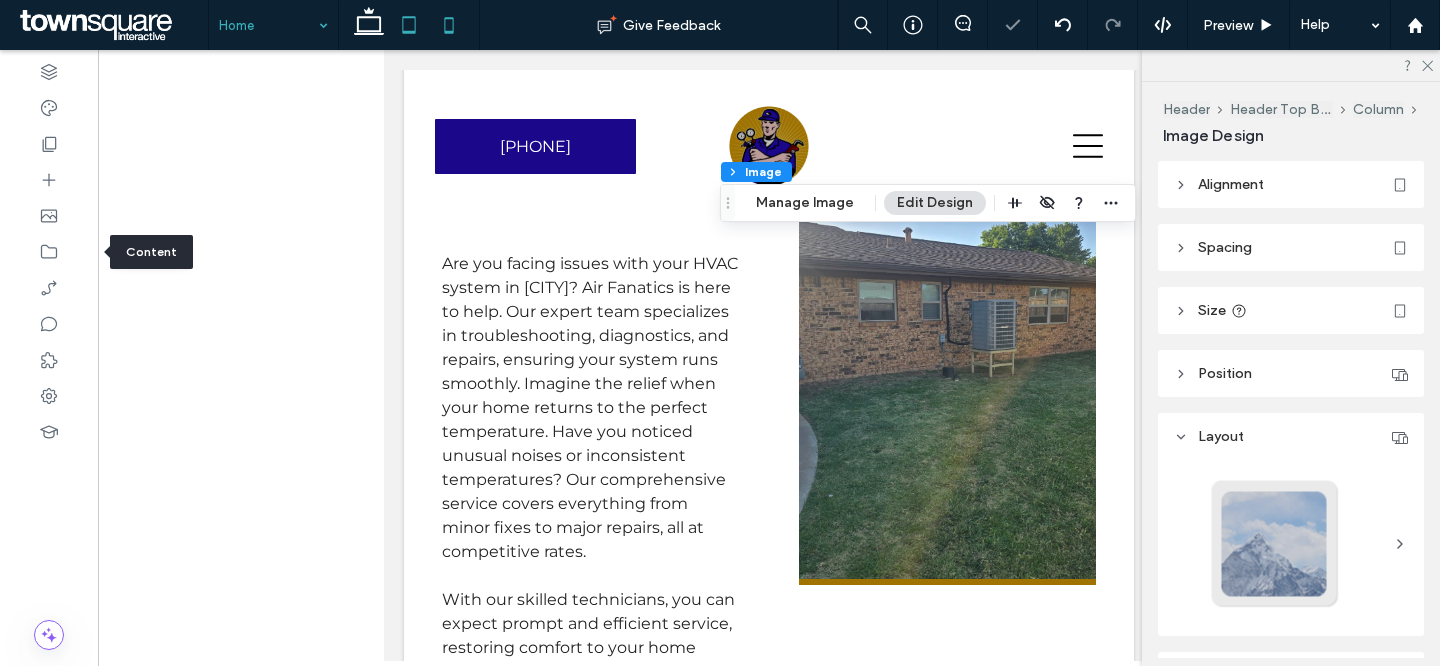 click 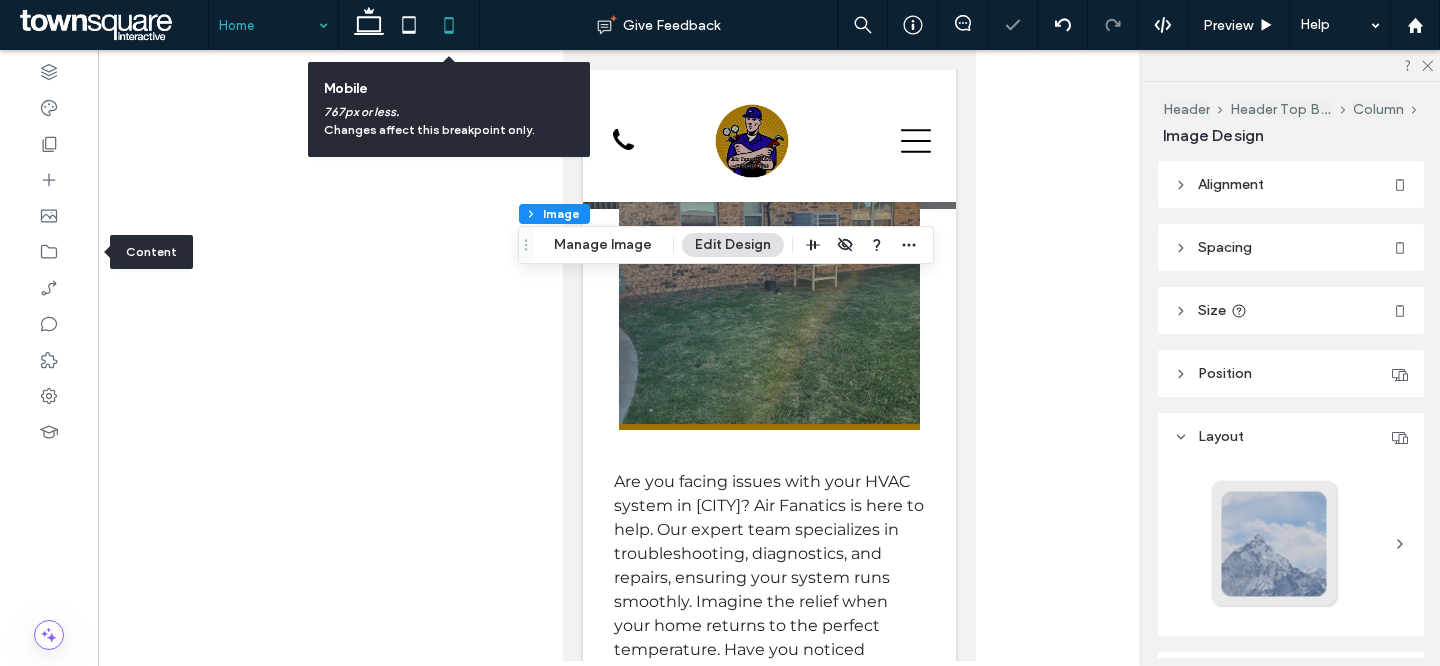 type on "***" 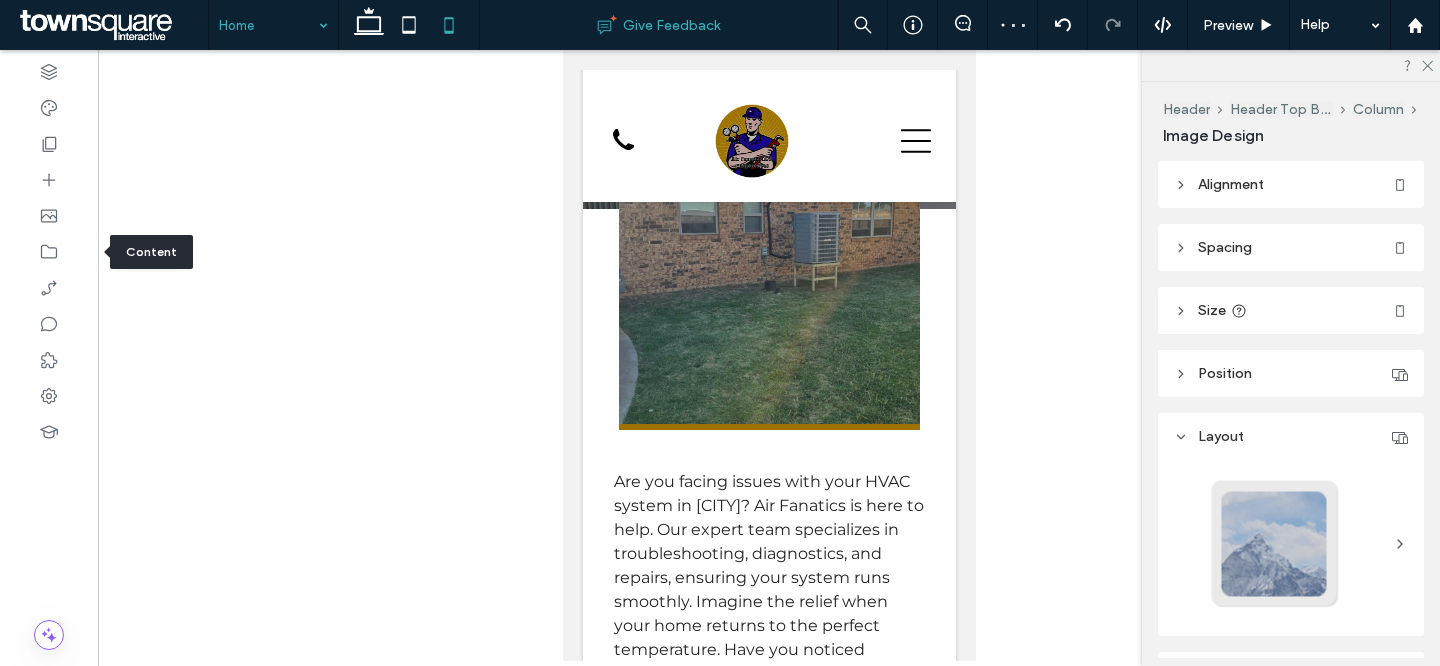 type on "**" 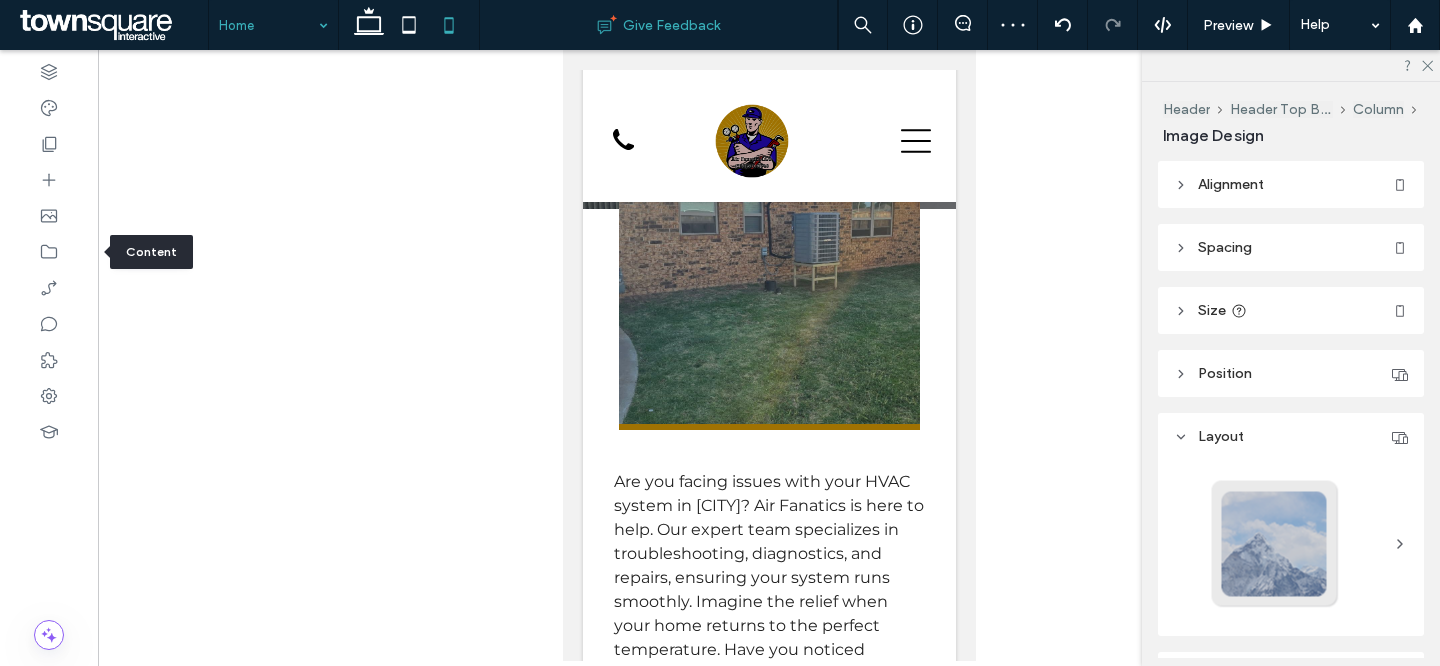 type on "**" 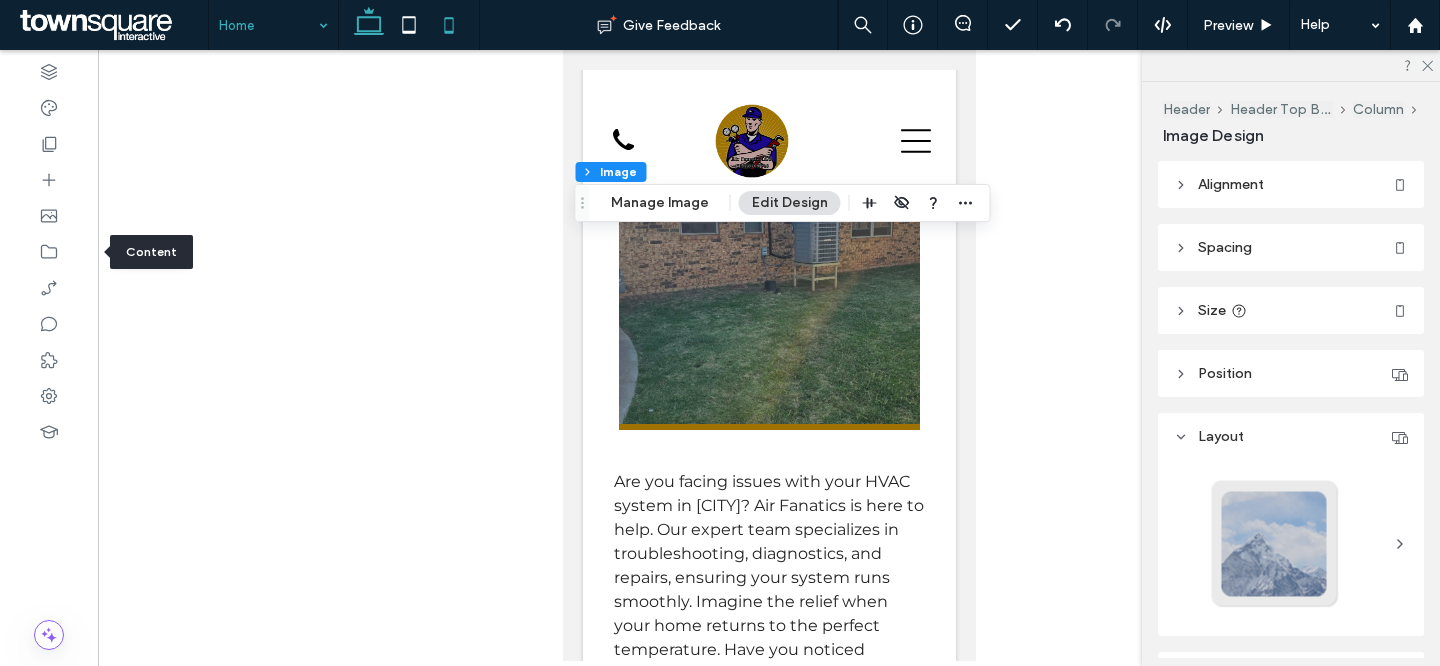 click 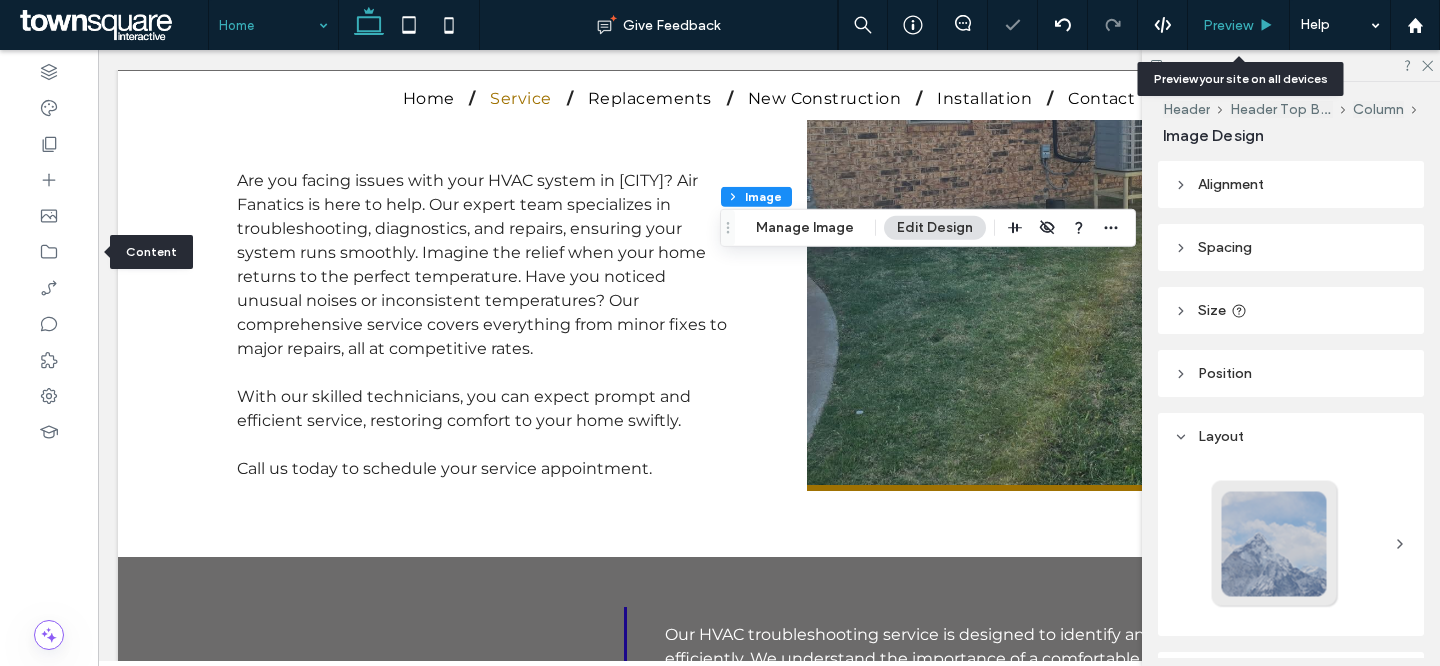click on "Preview" at bounding box center [1239, 25] 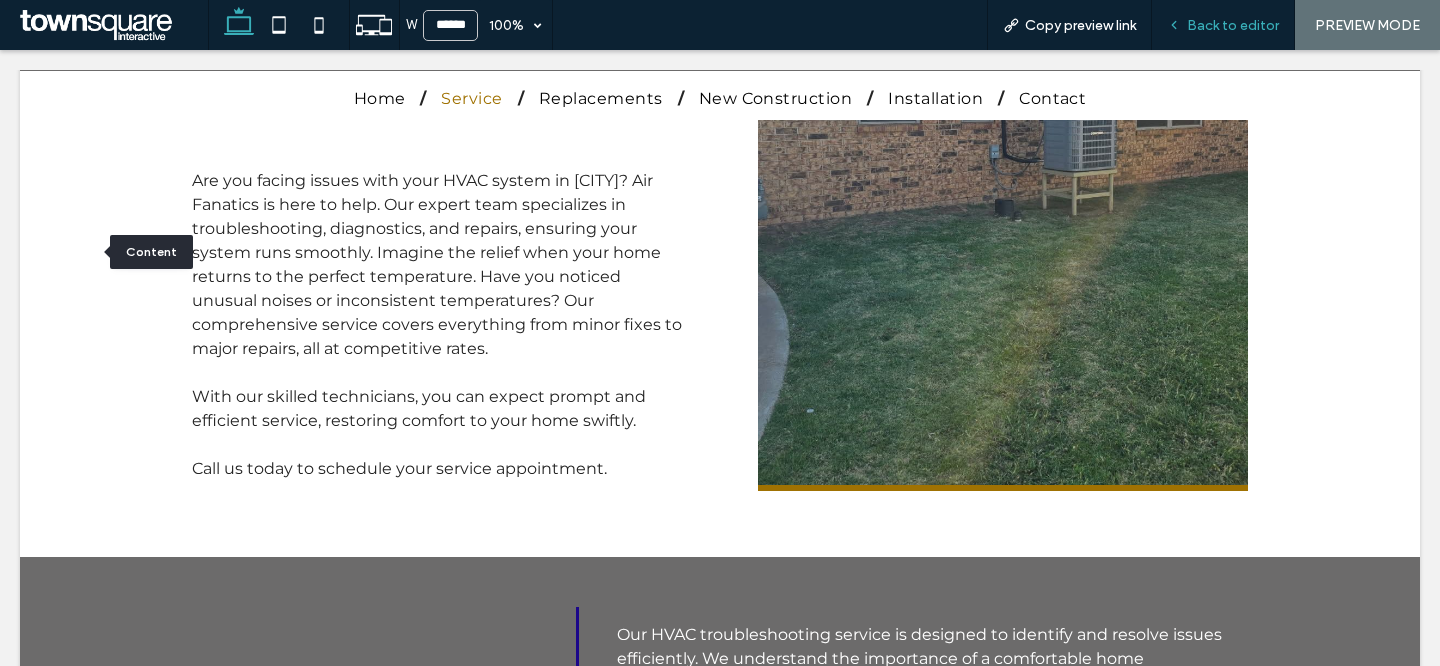 click on "Back to editor" at bounding box center (1223, 25) 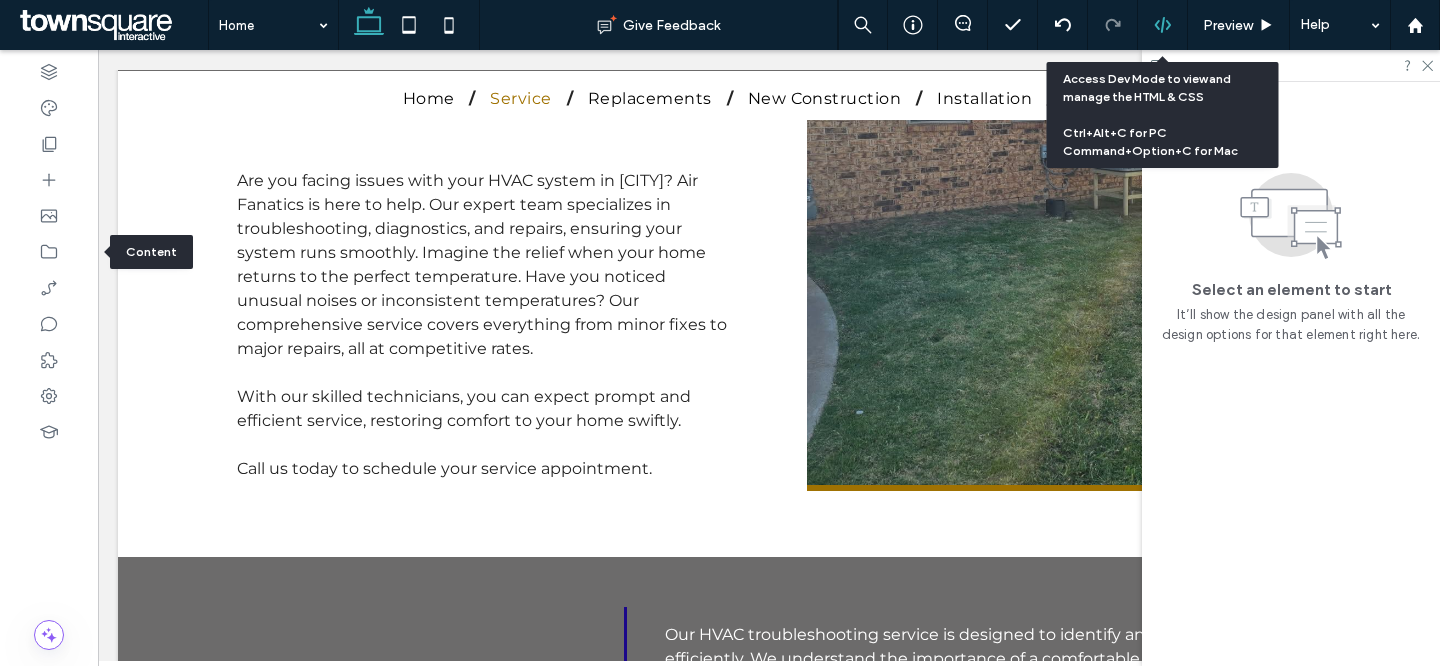 click 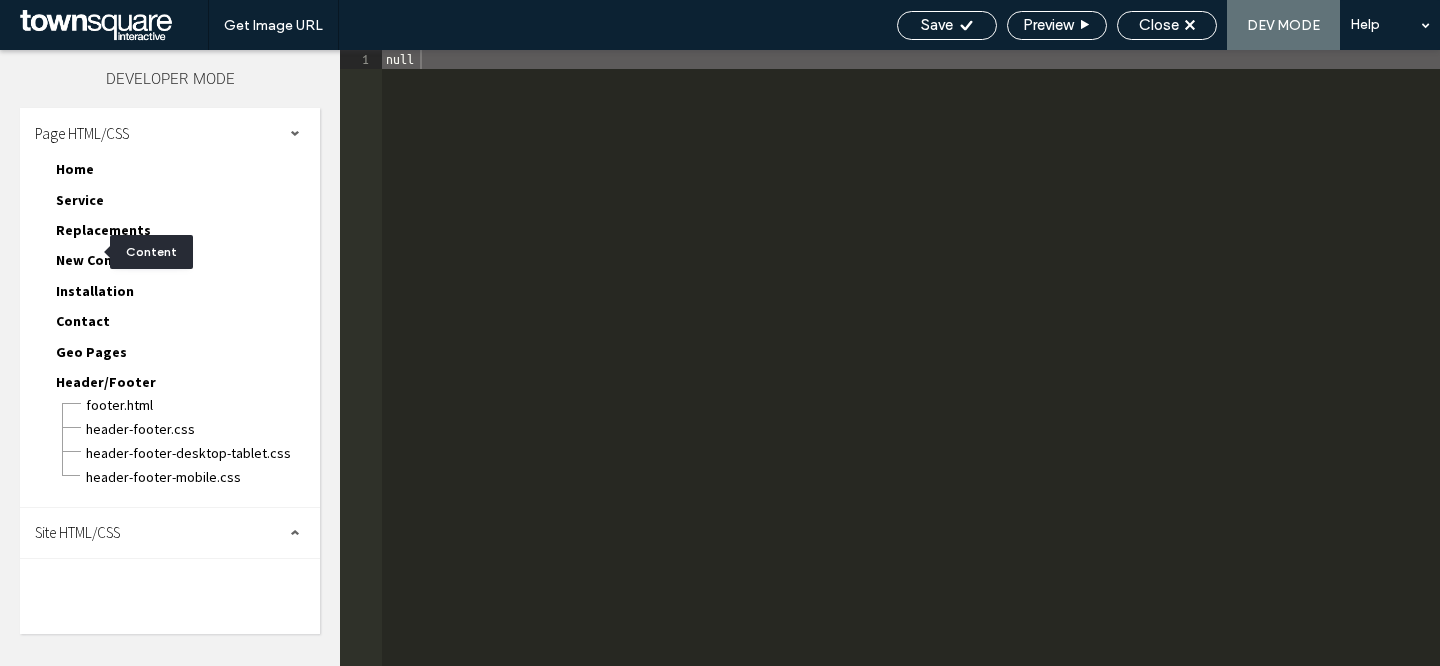 click on "Site HTML/CSS" at bounding box center [170, 533] 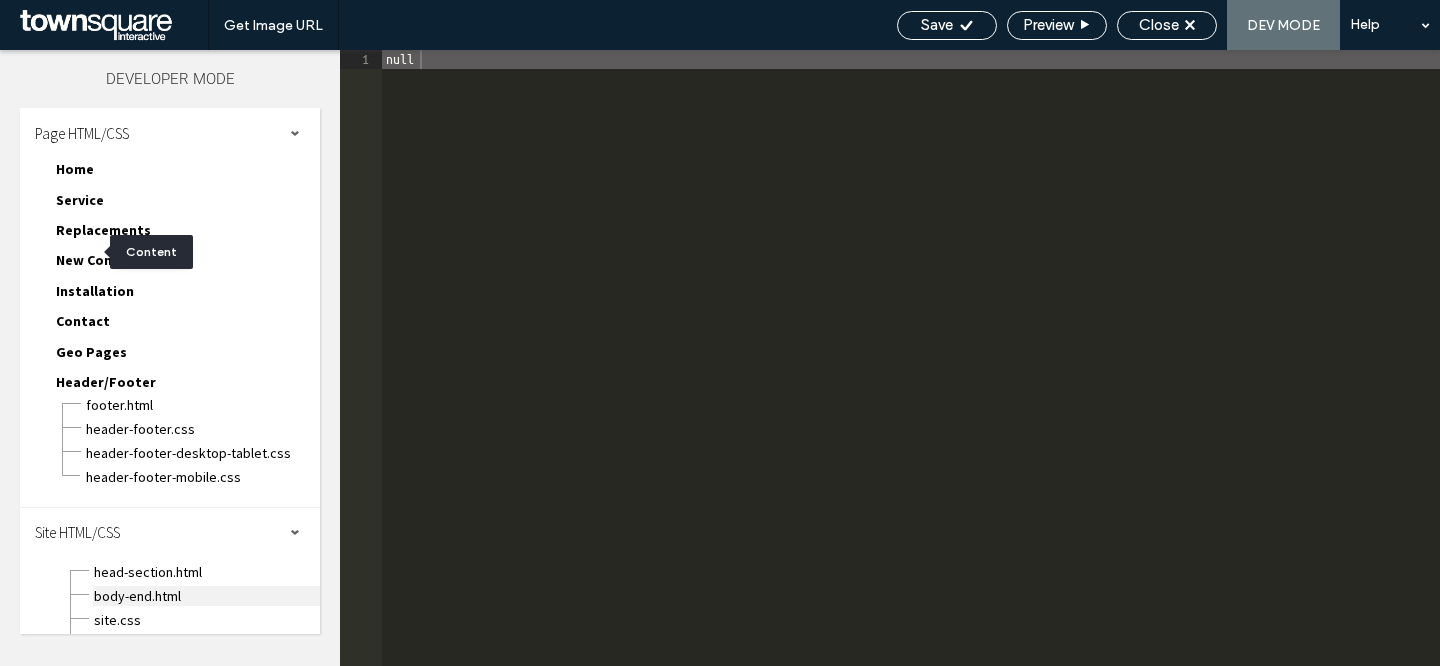 click on "body-end.html" at bounding box center [206, 596] 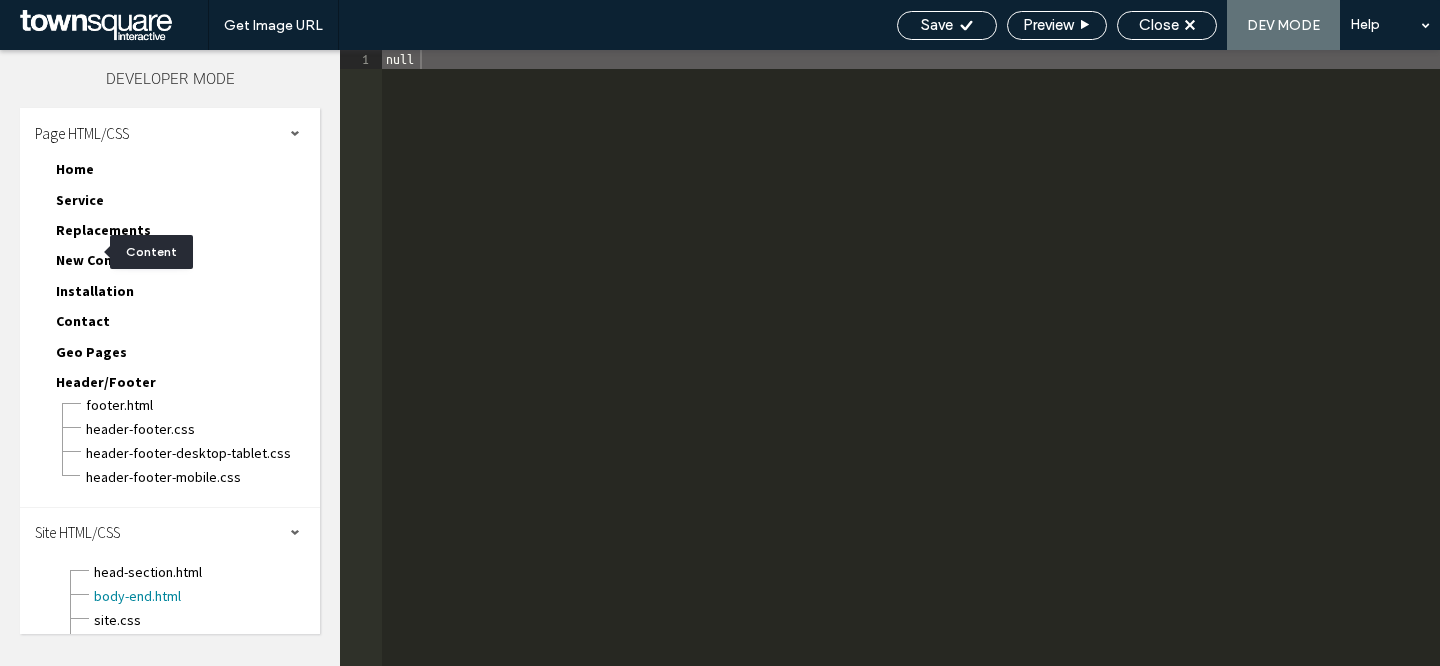 scroll, scrollTop: 1, scrollLeft: 0, axis: vertical 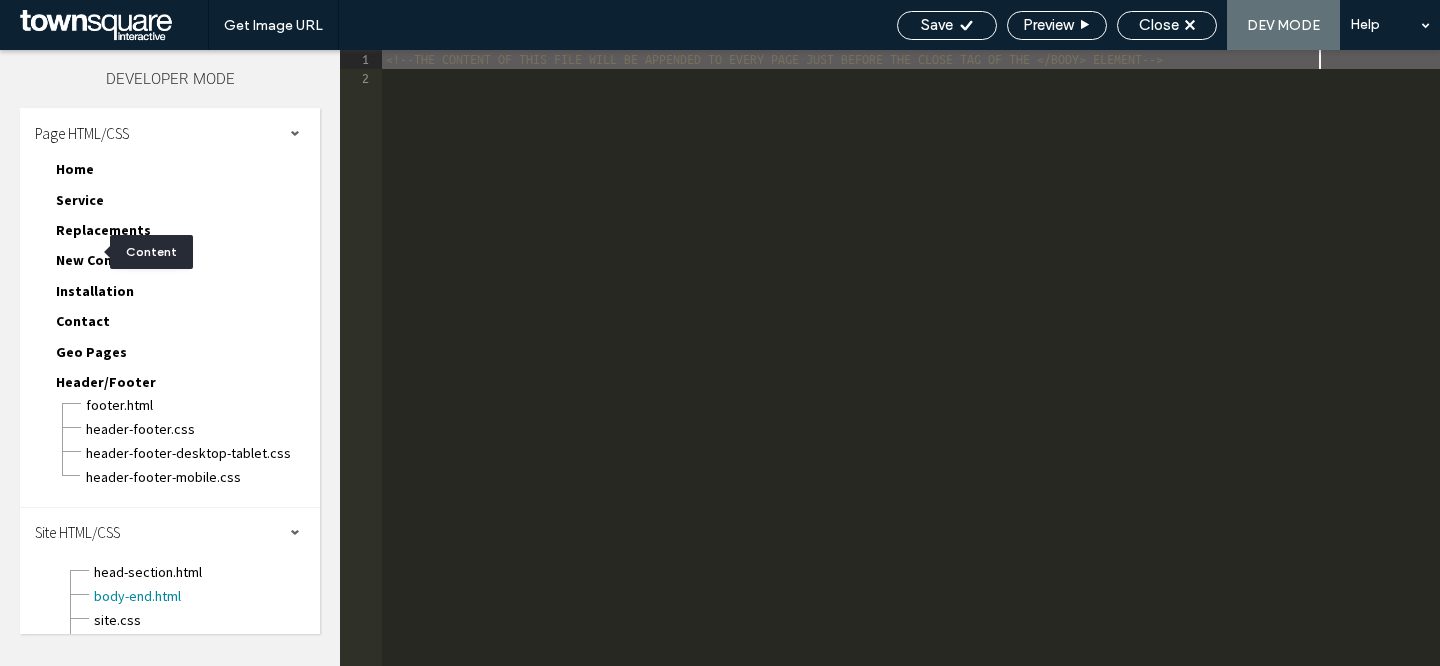click on "<!--THE CONTENT OF THIS FILE WILL BE APPENDED TO EVERY PAGE JUST BEFORE THE CLOSE TAG OF THE </BODY> ELEMENT-->" at bounding box center [911, 376] 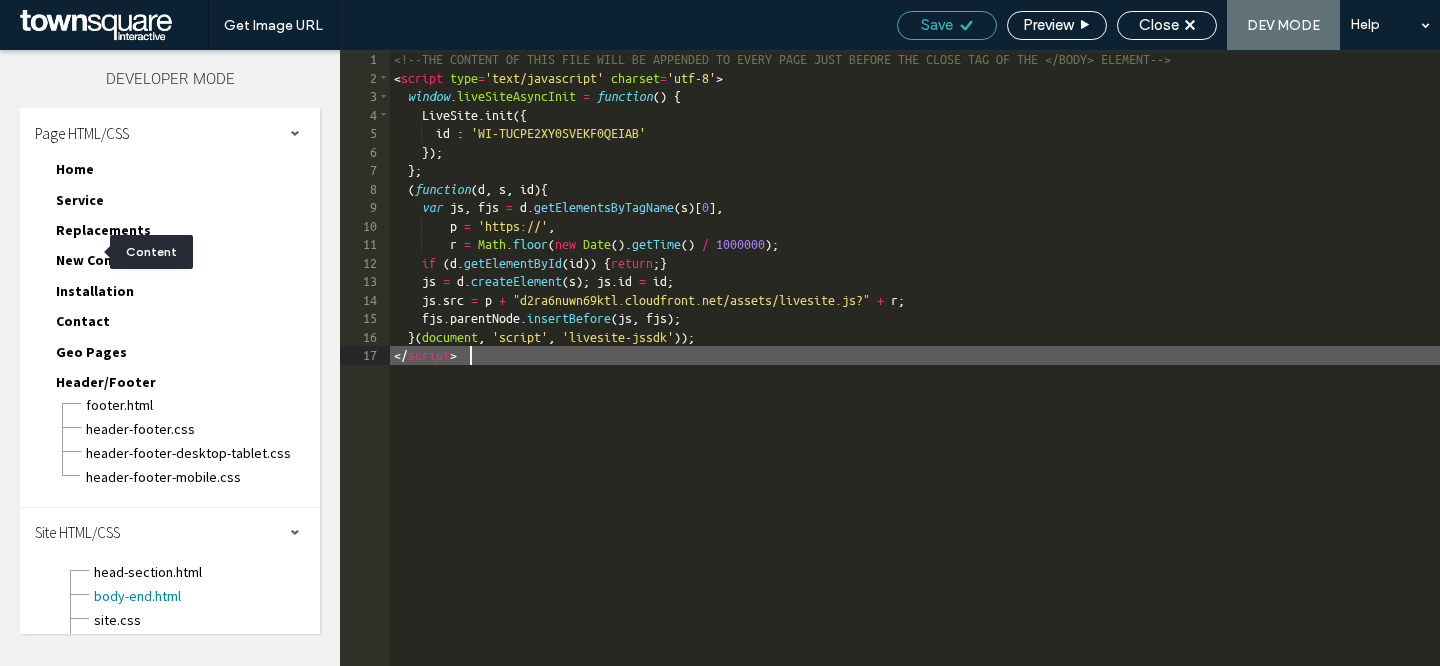 click 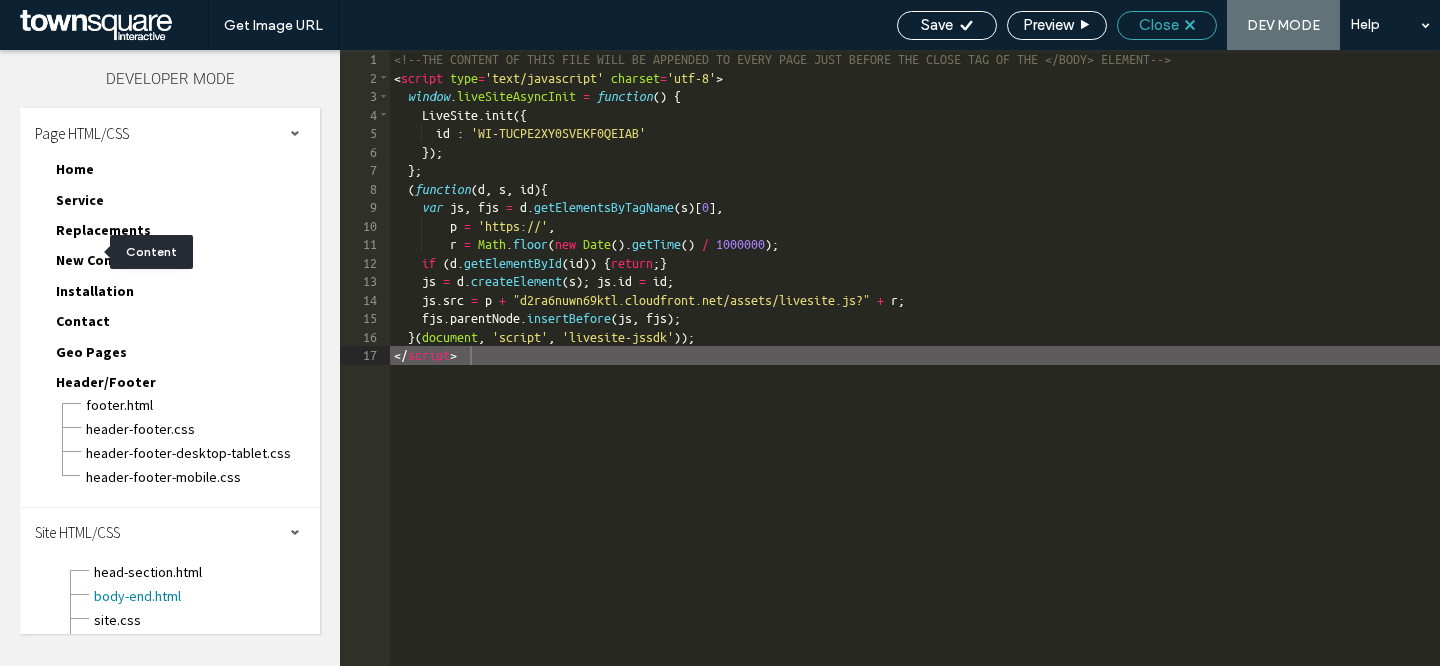 click on "Close" at bounding box center (1159, 25) 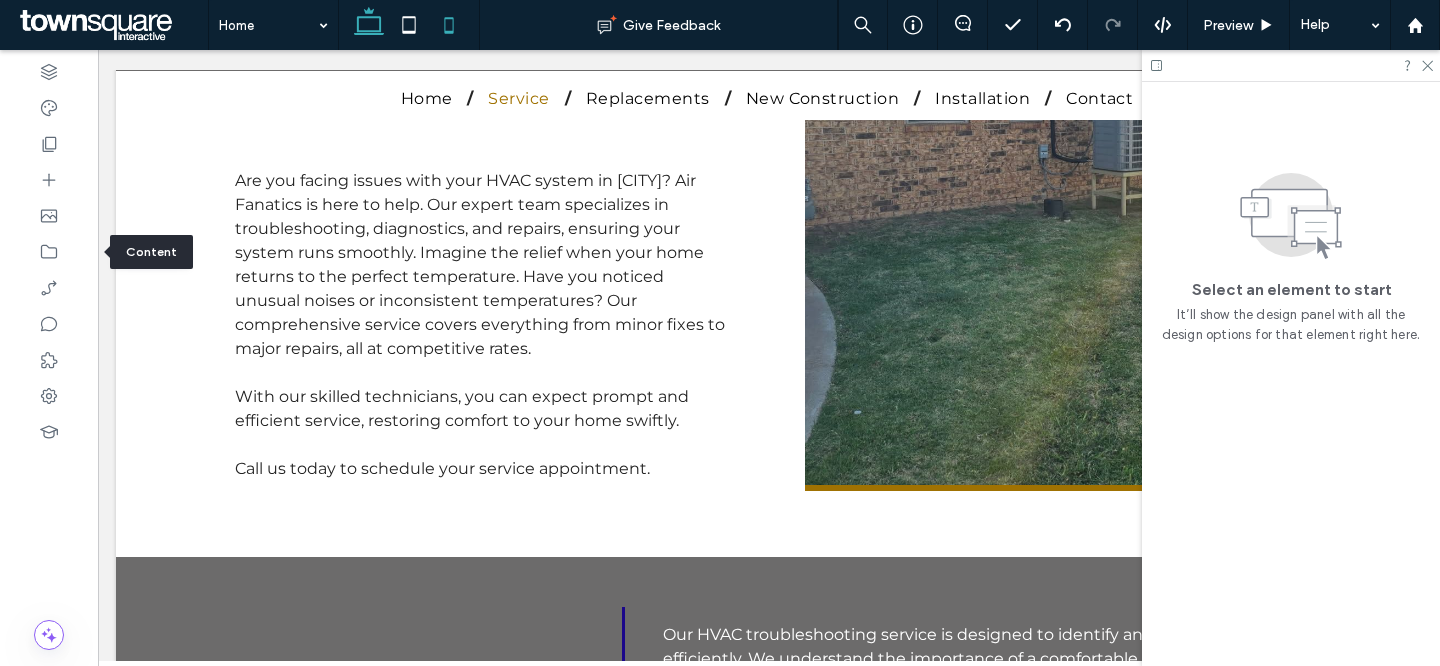 scroll, scrollTop: 0, scrollLeft: 4, axis: horizontal 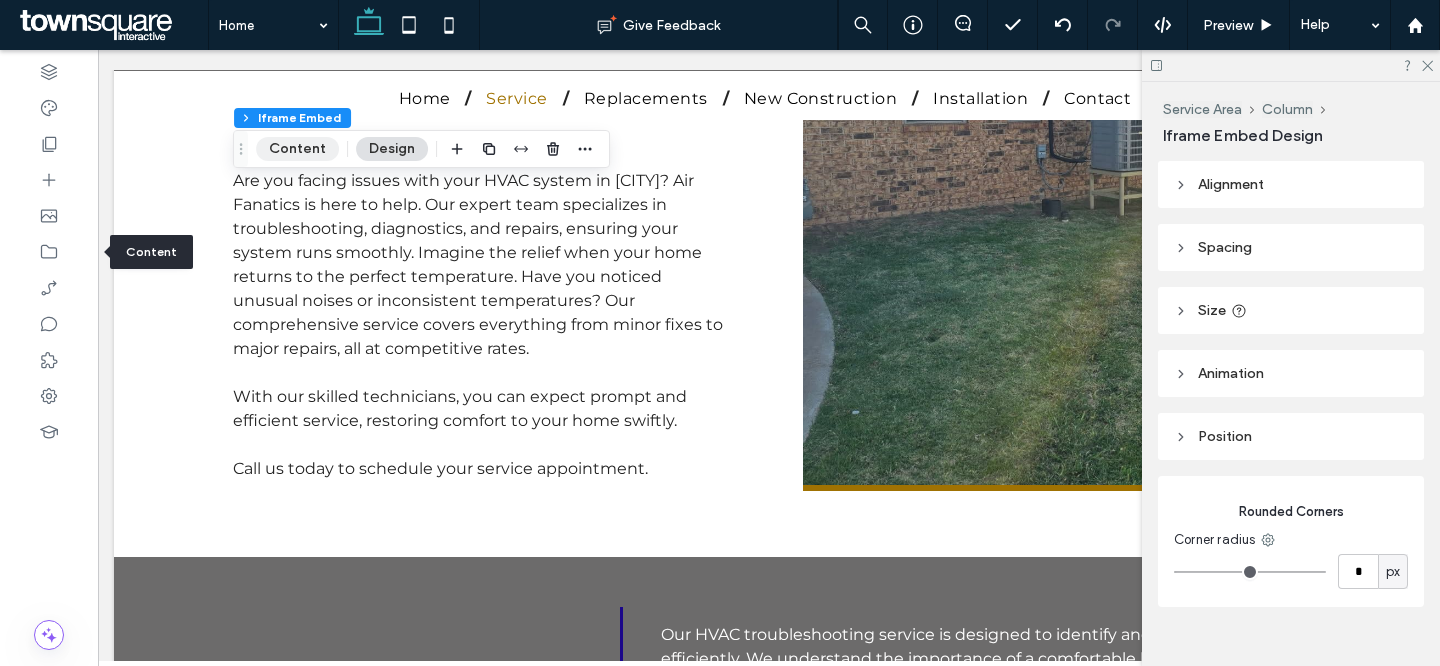 click on "Content" at bounding box center (297, 149) 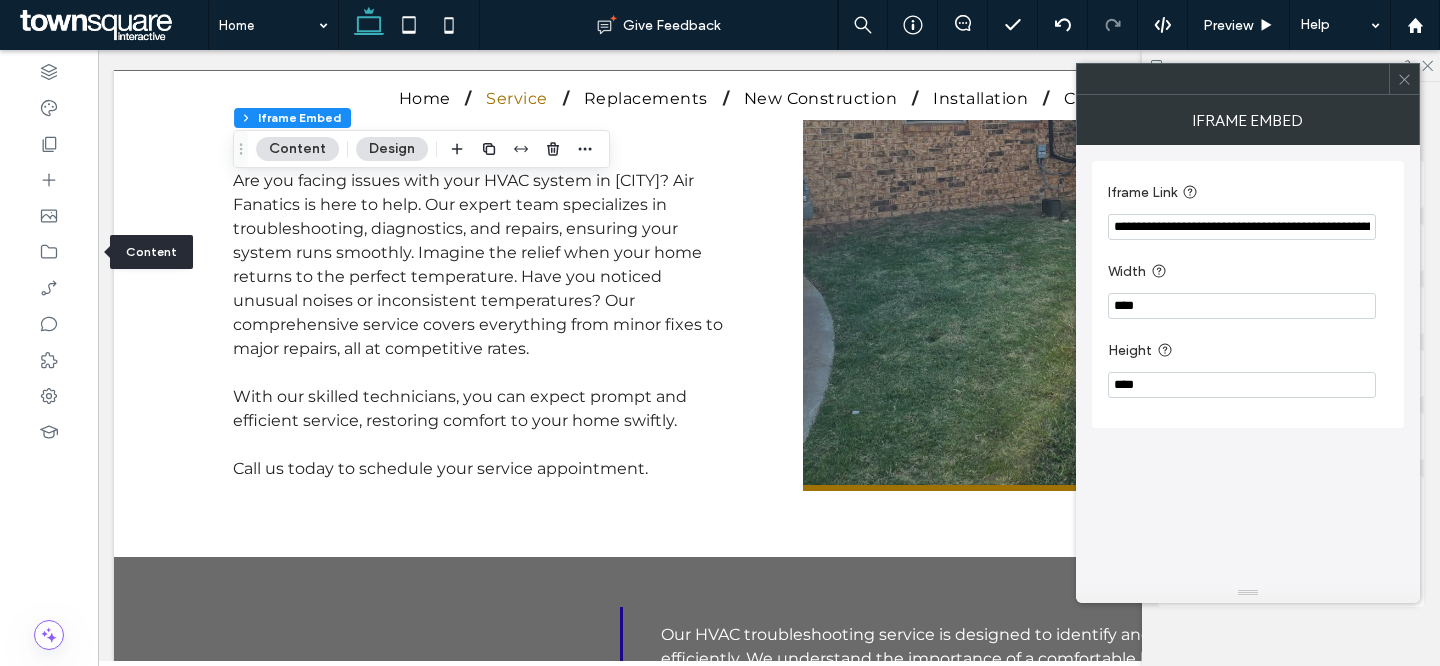 scroll, scrollTop: 0, scrollLeft: 431, axis: horizontal 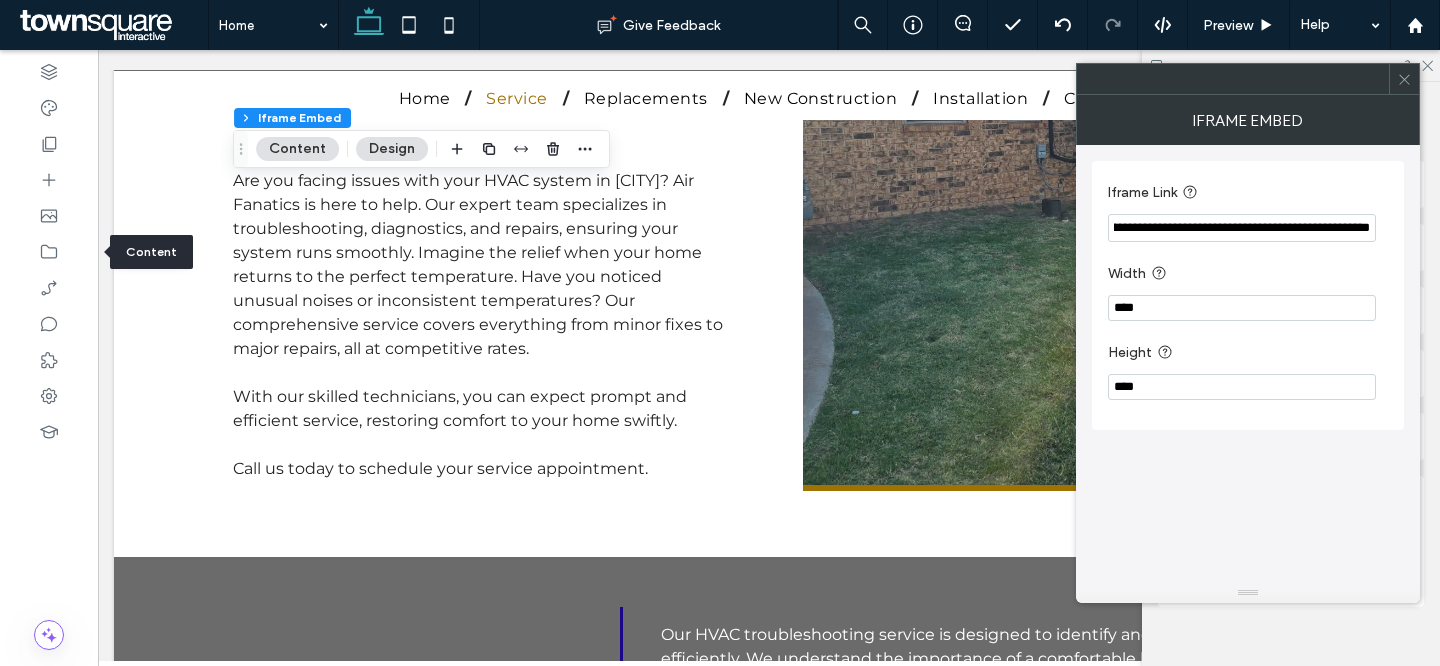 drag, startPoint x: 1112, startPoint y: 228, endPoint x: 1372, endPoint y: 231, distance: 260.0173 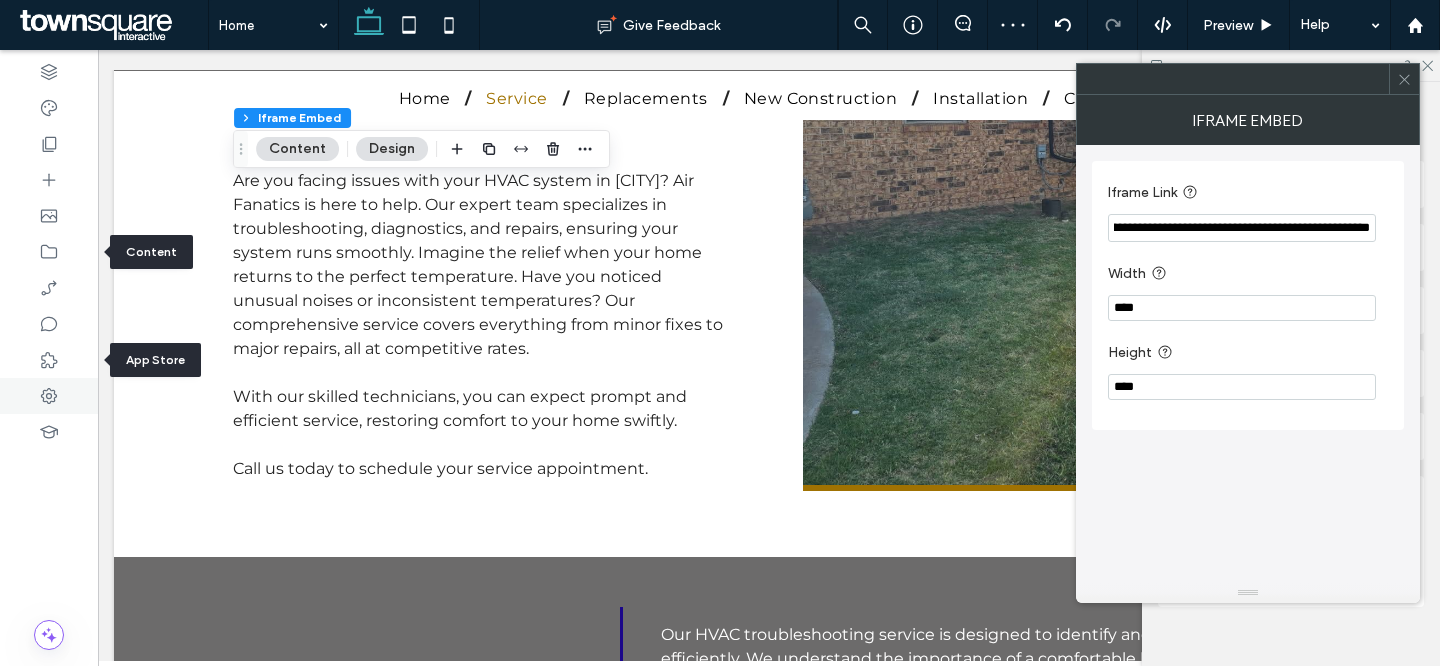type on "**********" 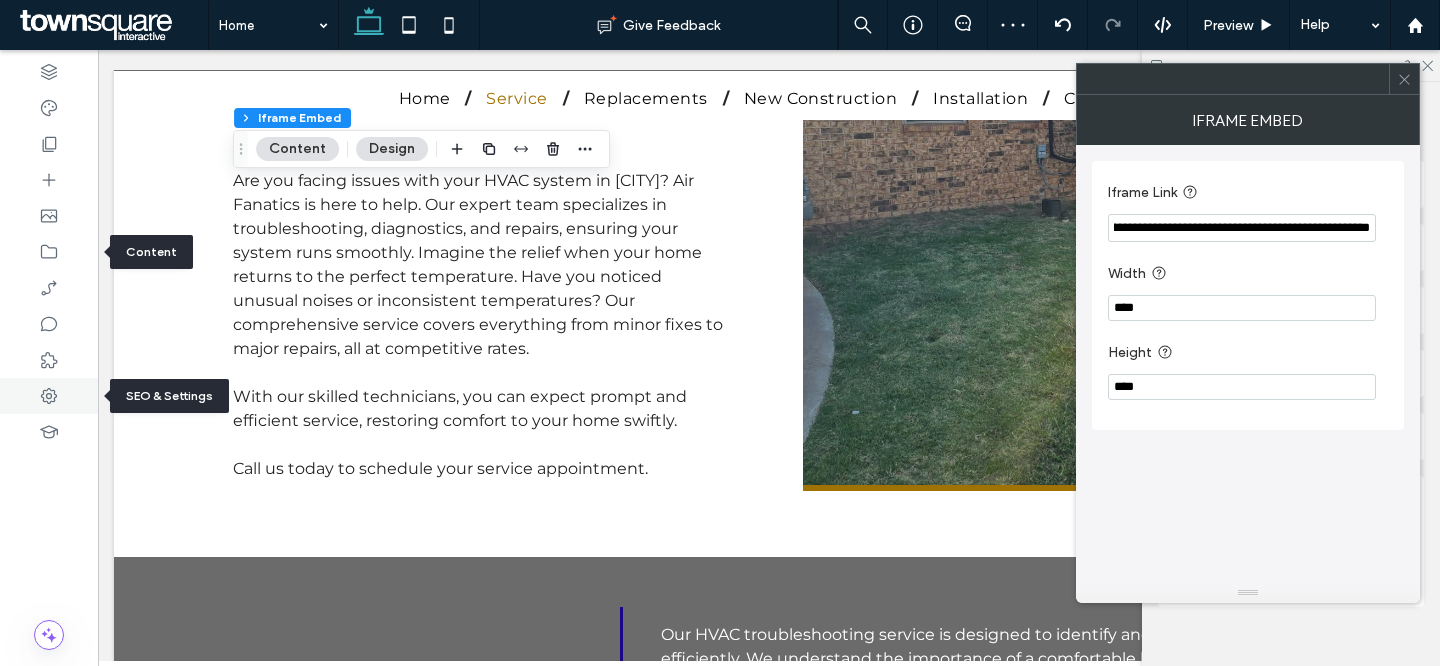 scroll, scrollTop: 0, scrollLeft: 0, axis: both 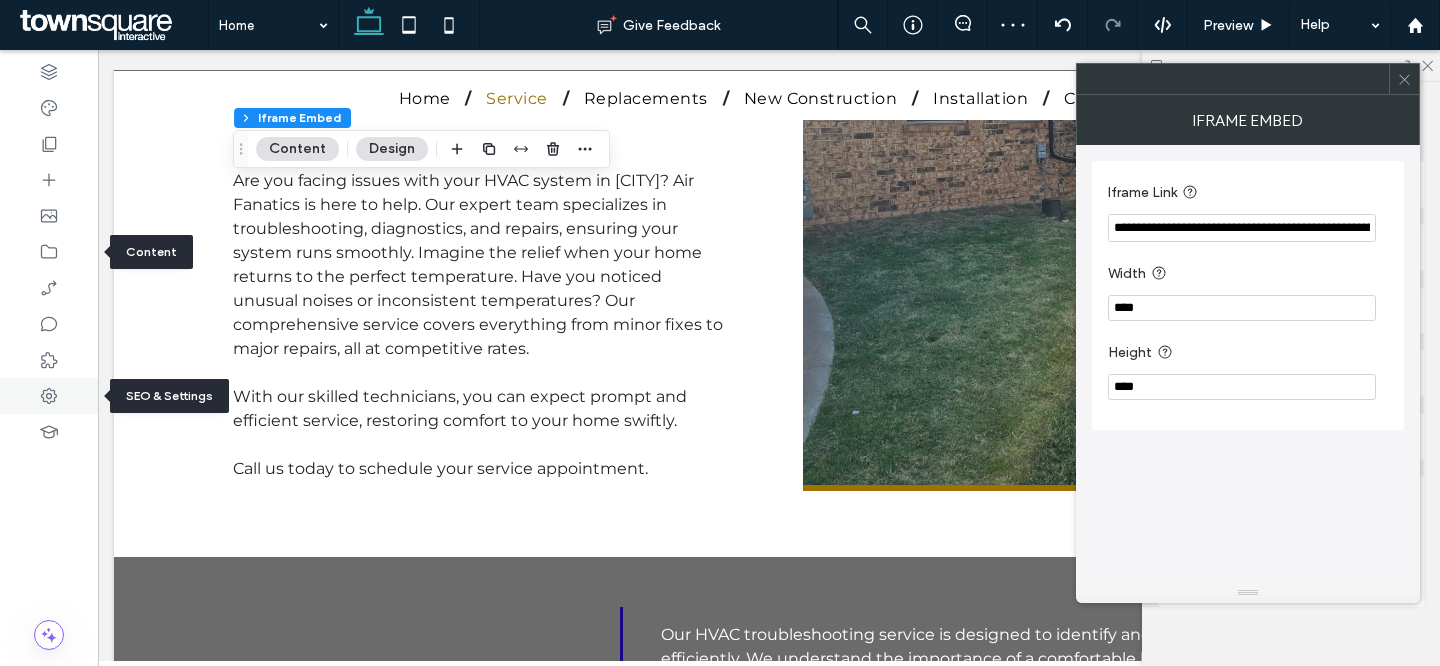 click 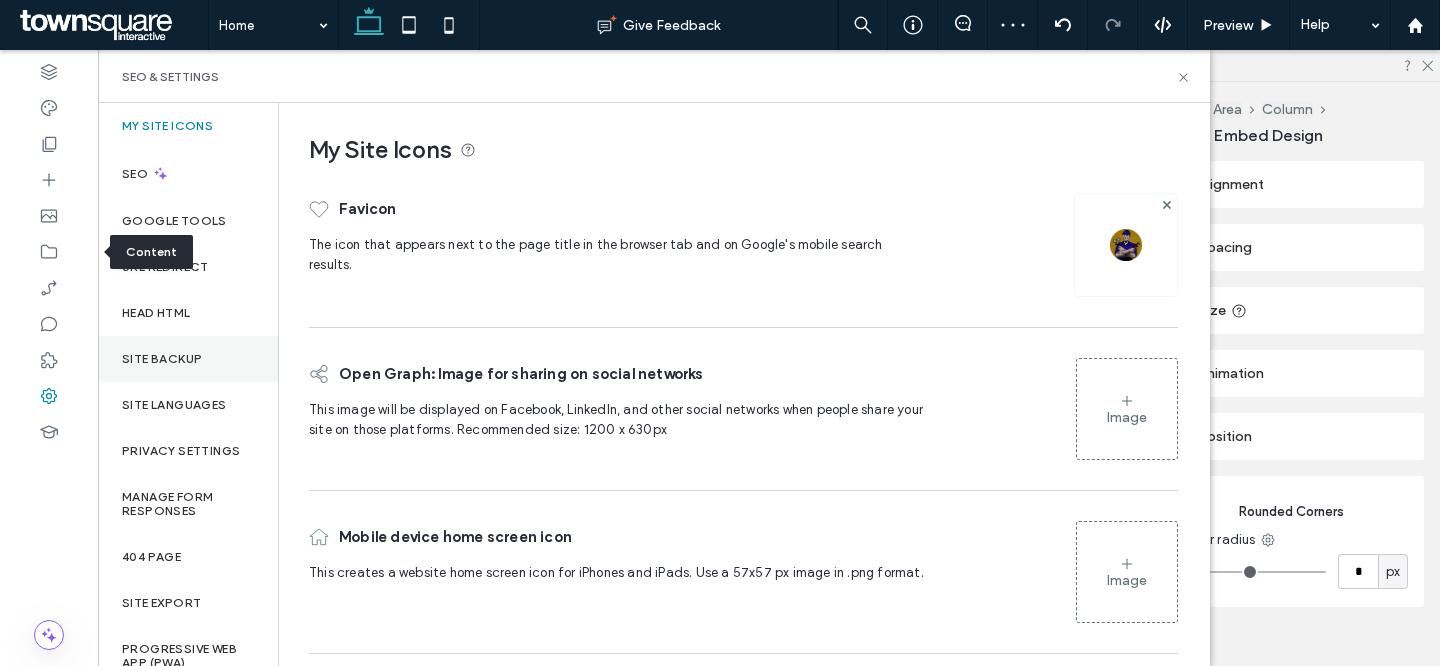 click on "Site Backup" at bounding box center [188, 359] 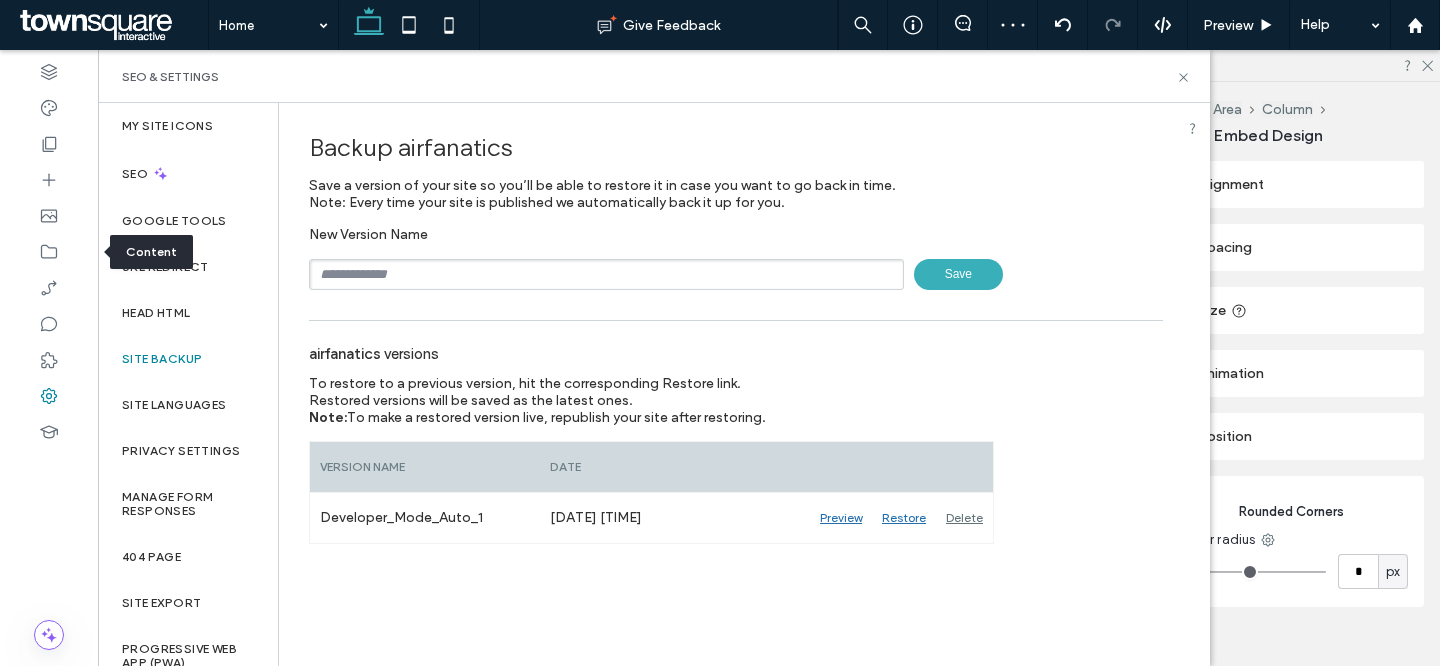 click at bounding box center [606, 274] 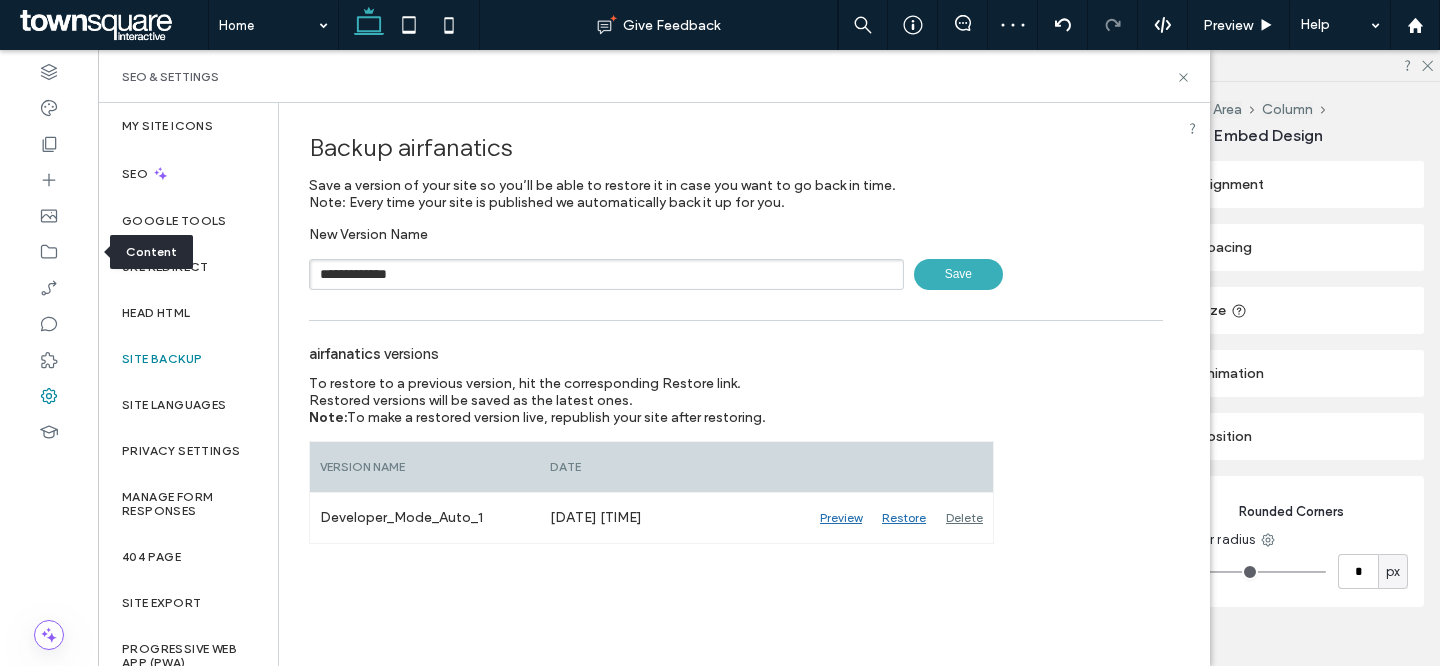 click on "Save" at bounding box center [958, 274] 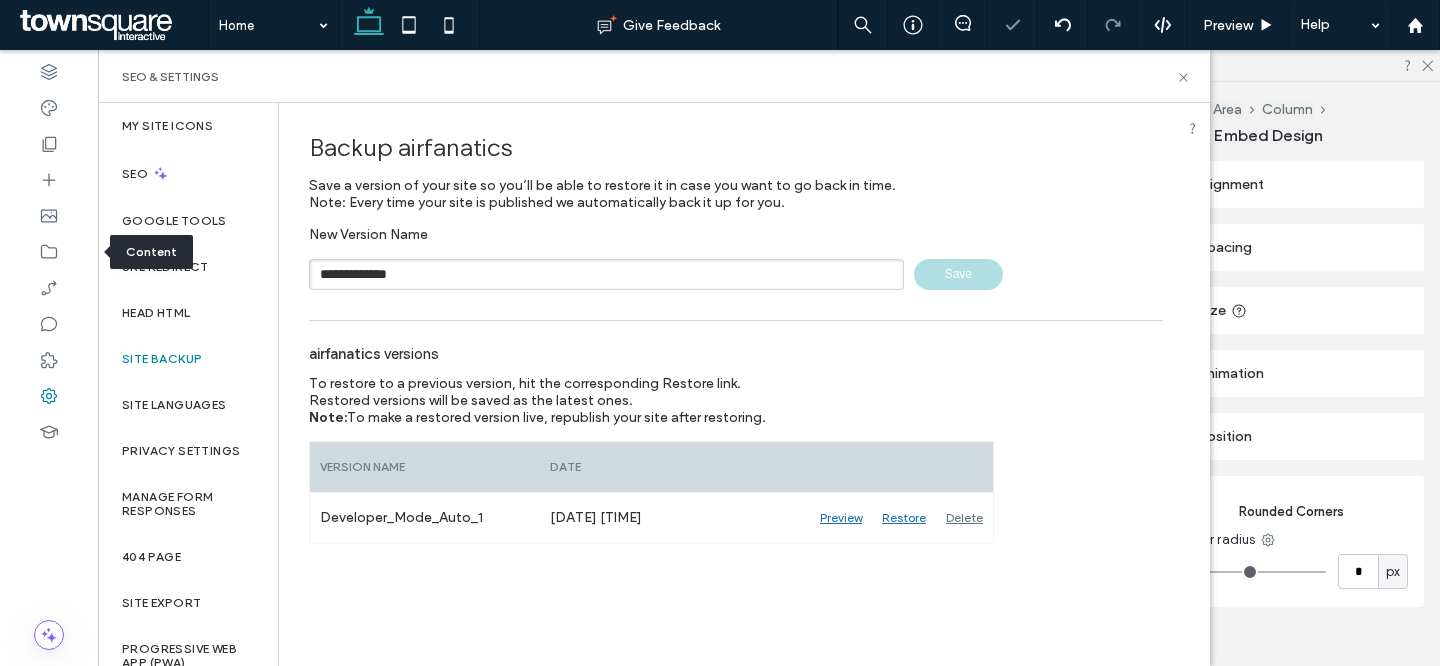 type 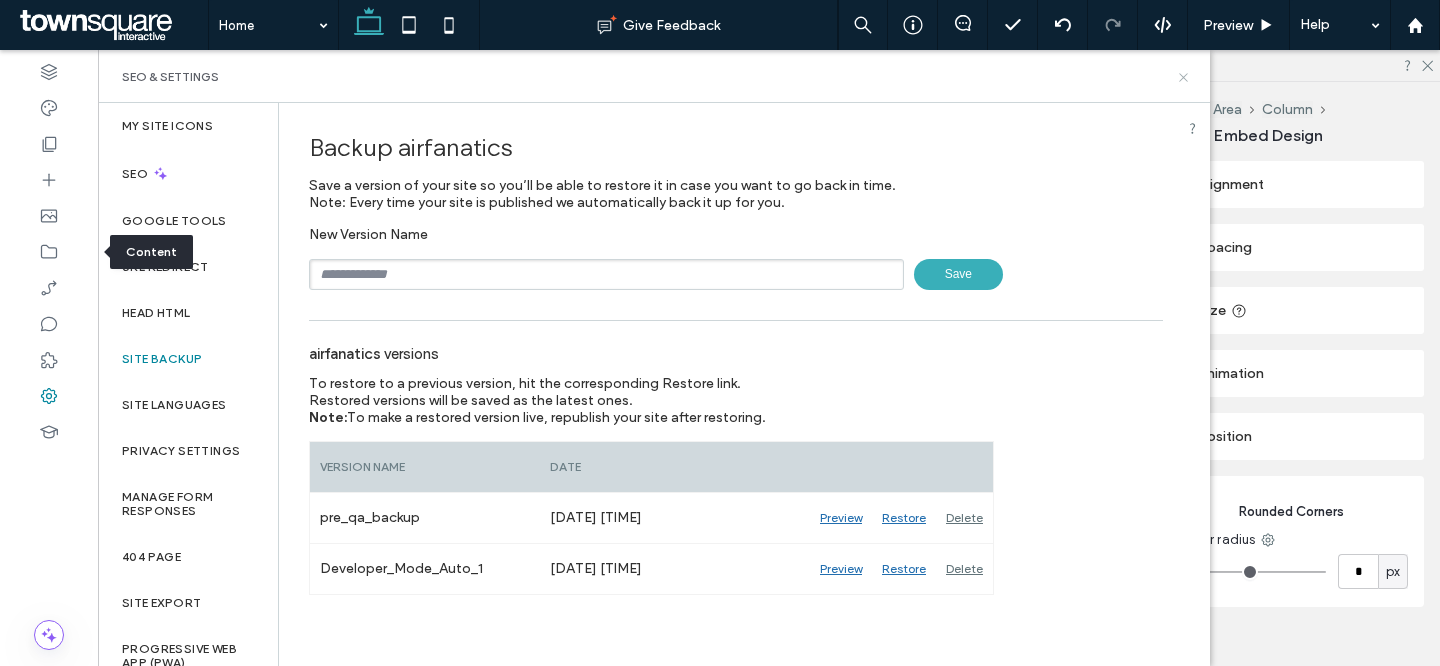 click 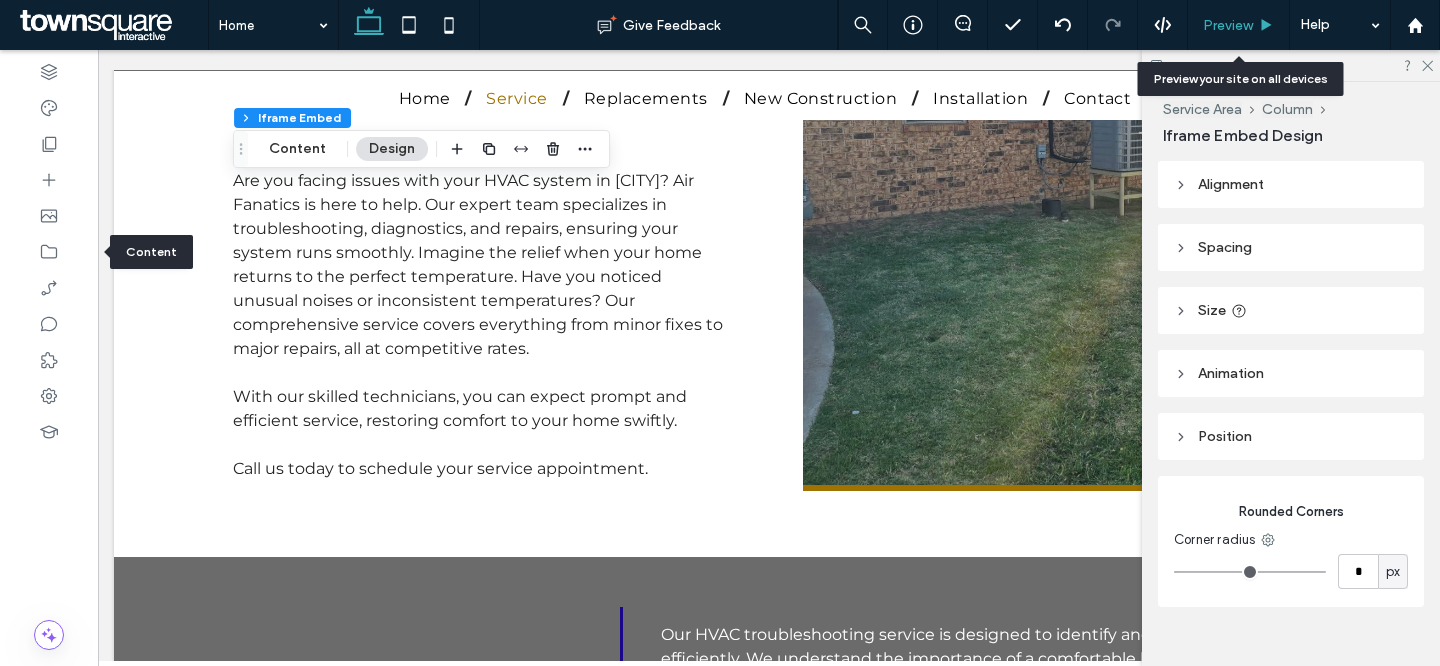 click on "Preview" at bounding box center [1239, 25] 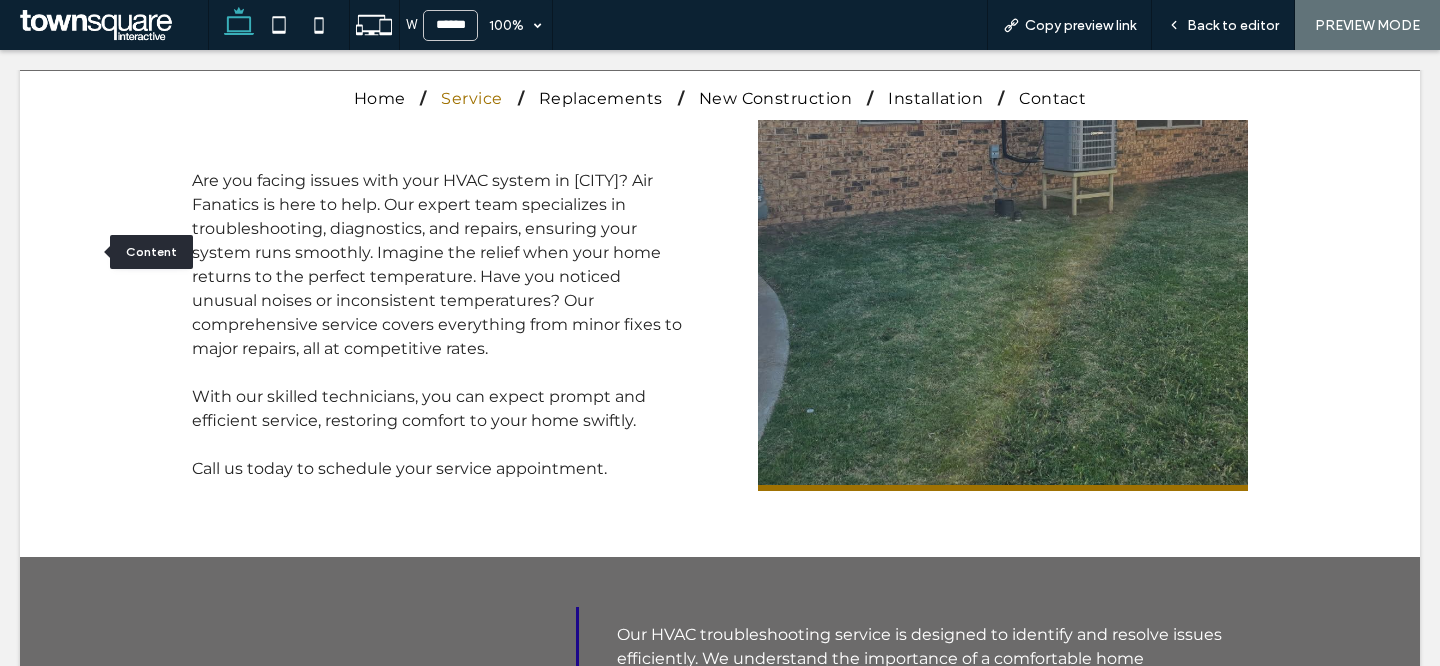 click on "Back to editor" at bounding box center [1233, 25] 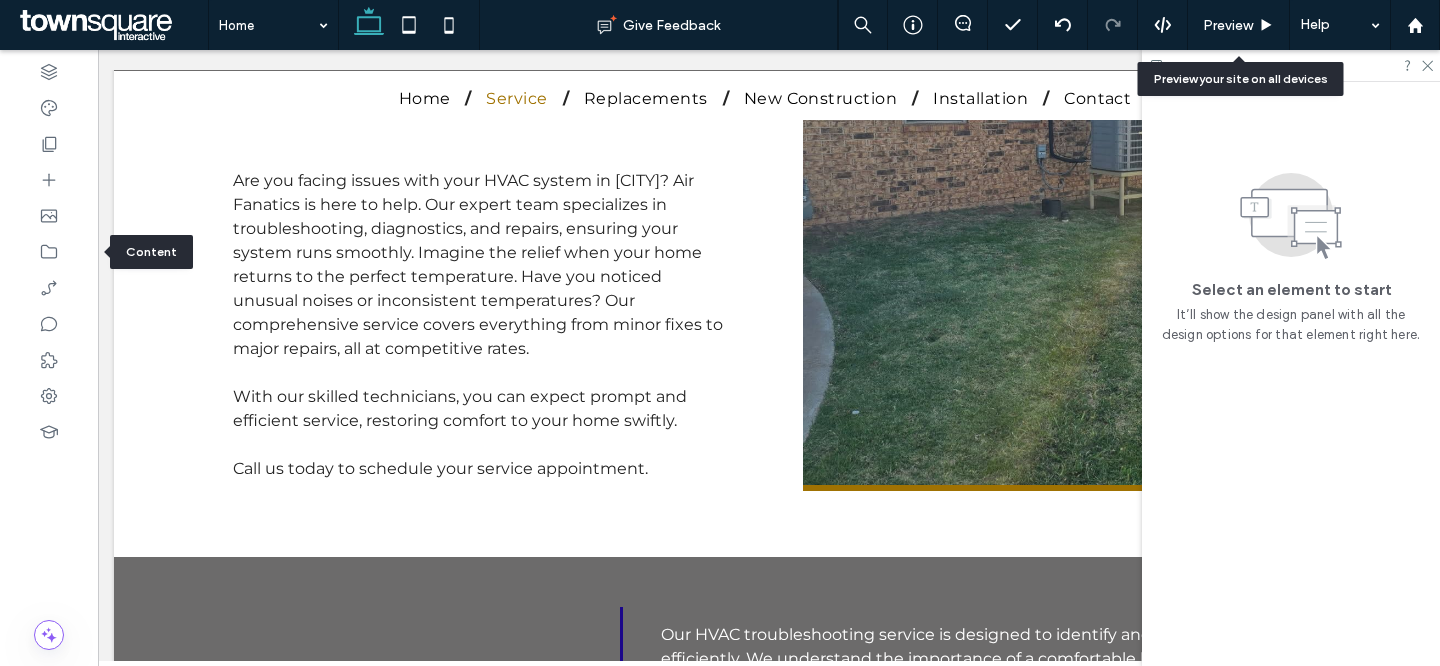 click on "Preview" at bounding box center [1228, 25] 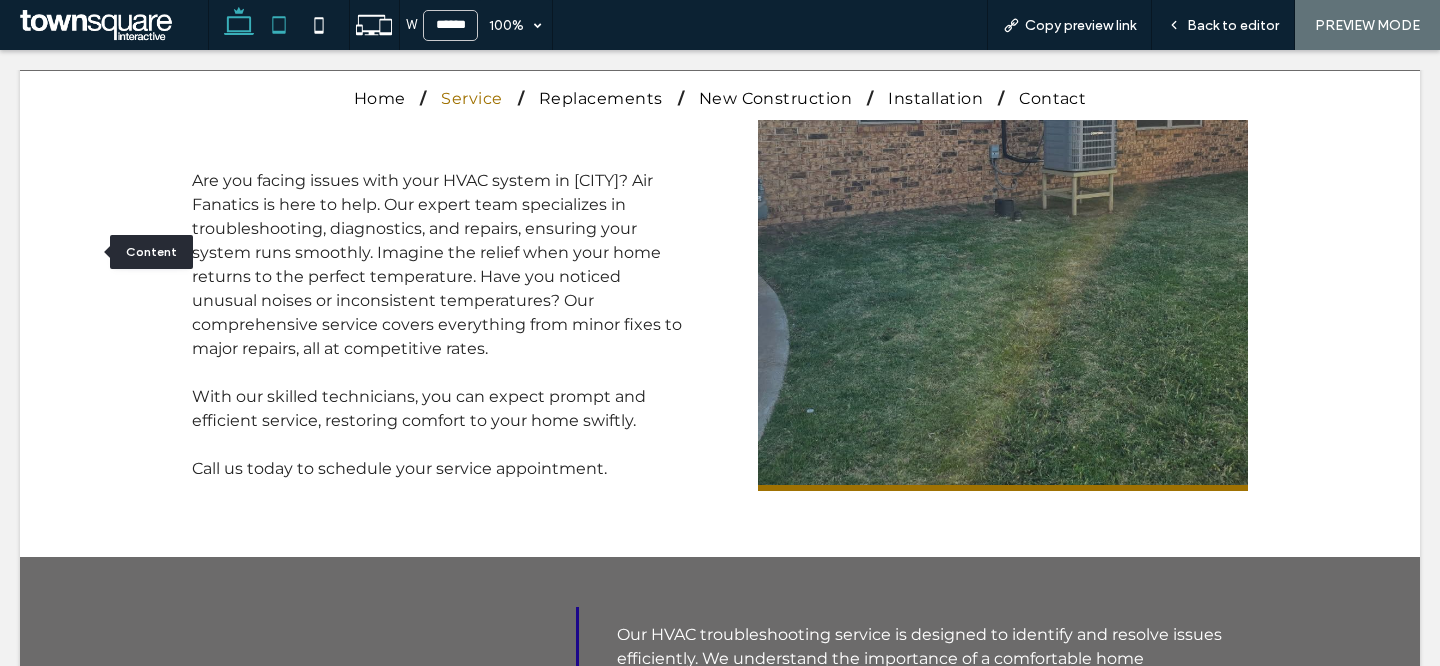 click 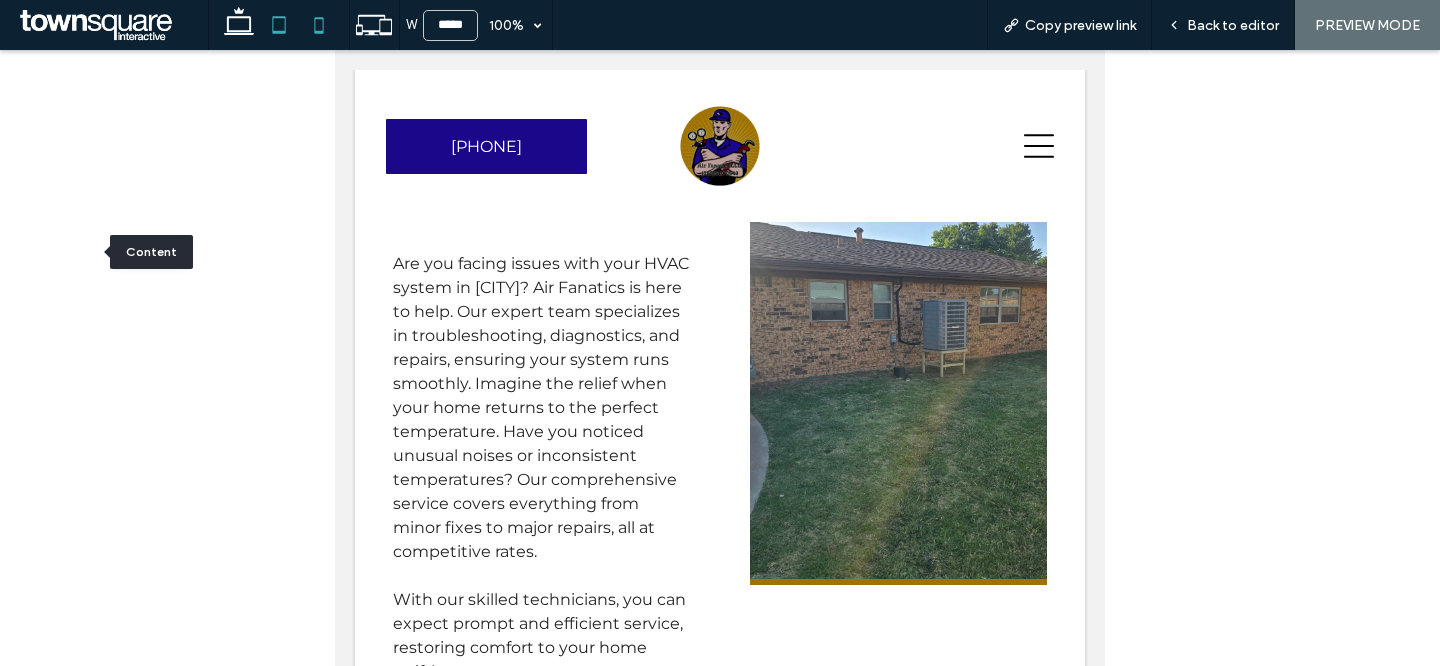 click 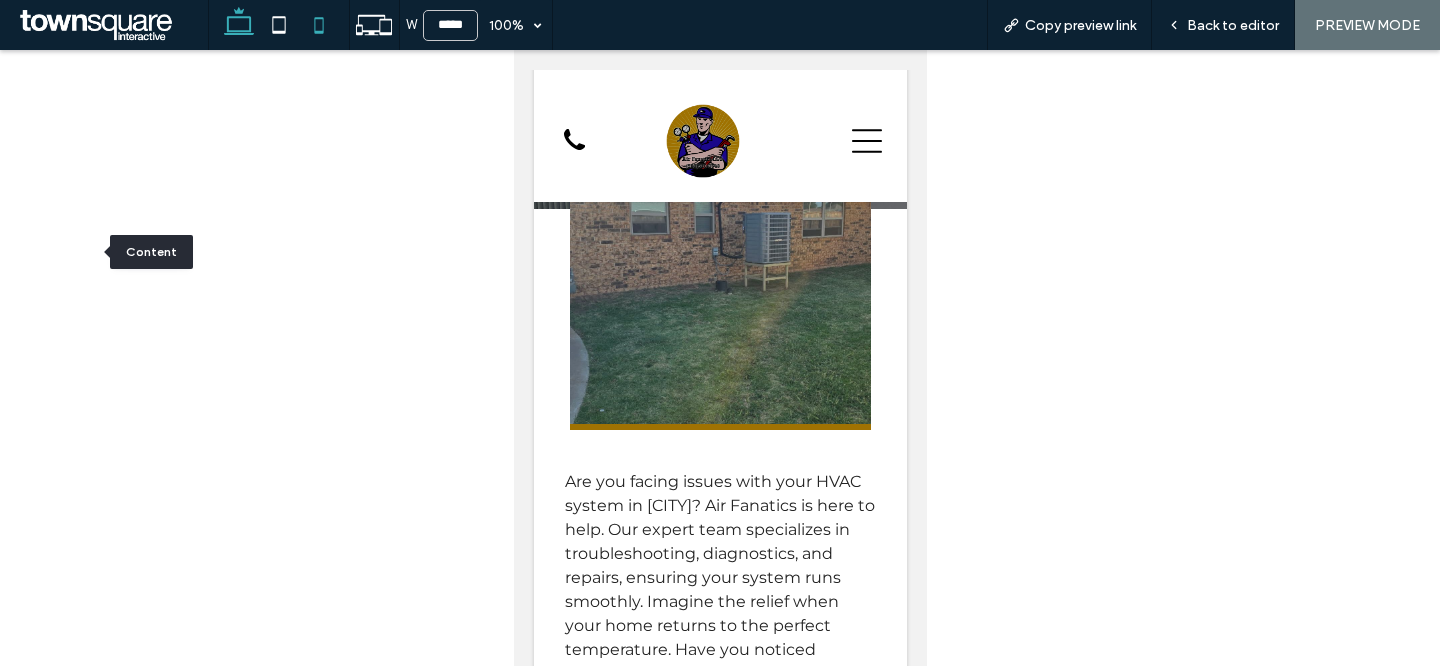 click 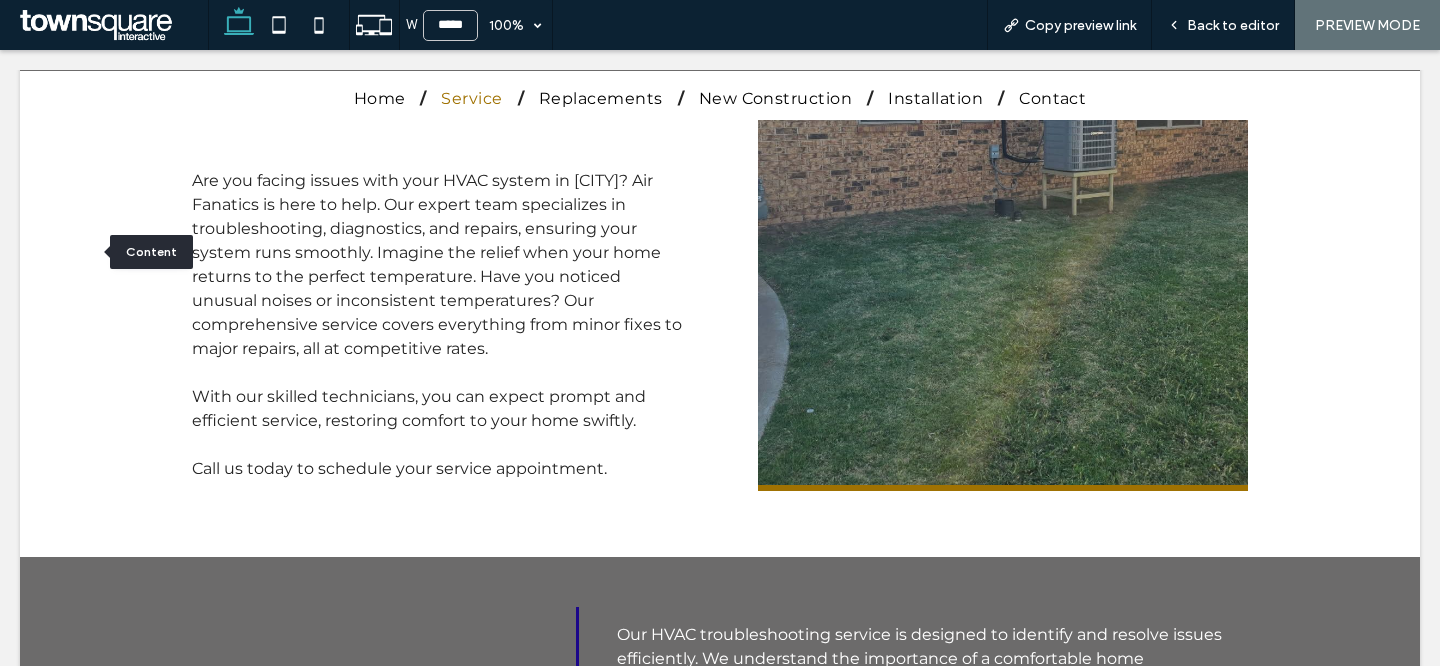 type on "******" 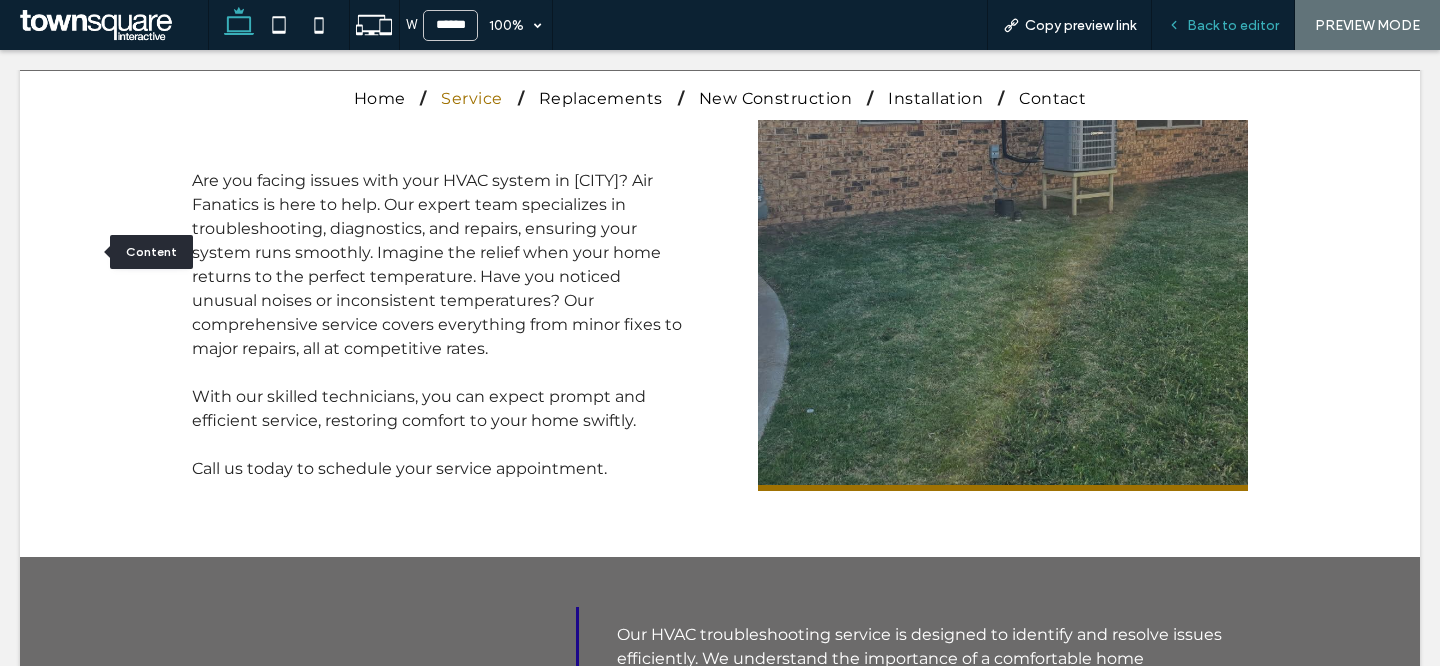 click on "Back to editor" at bounding box center [1233, 25] 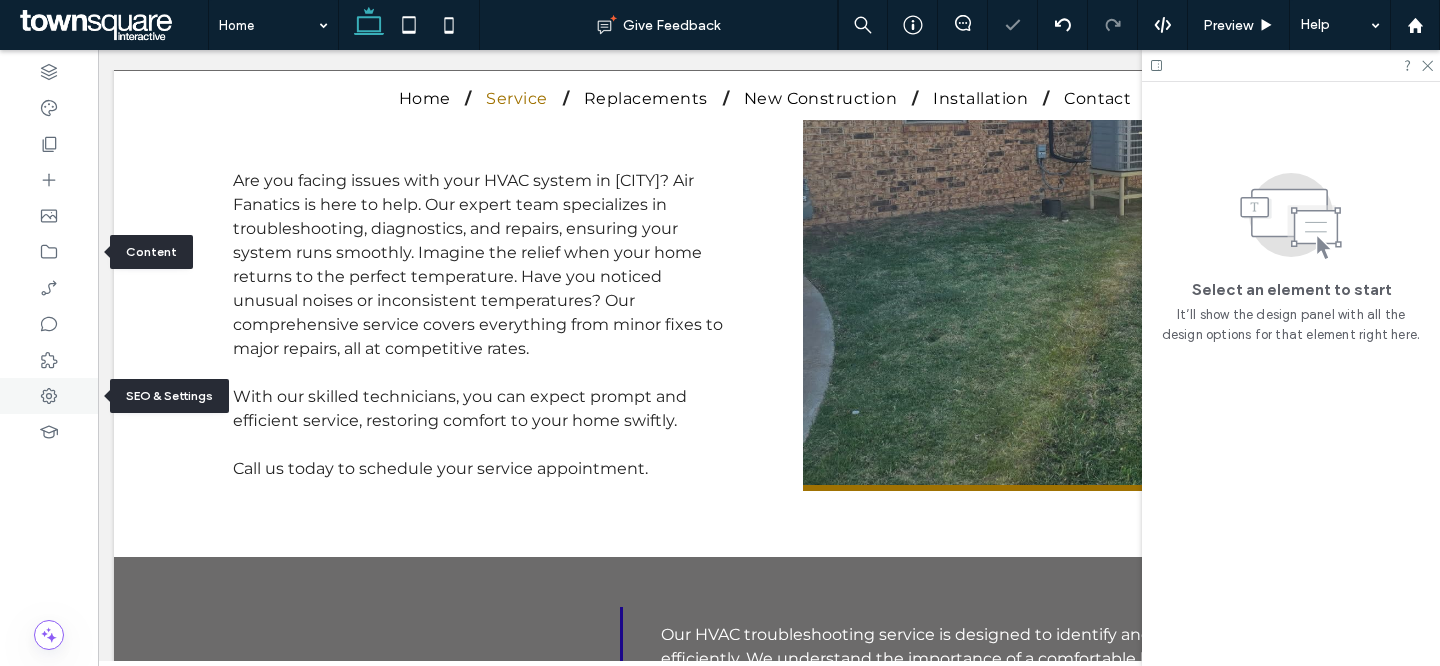 click at bounding box center [49, 396] 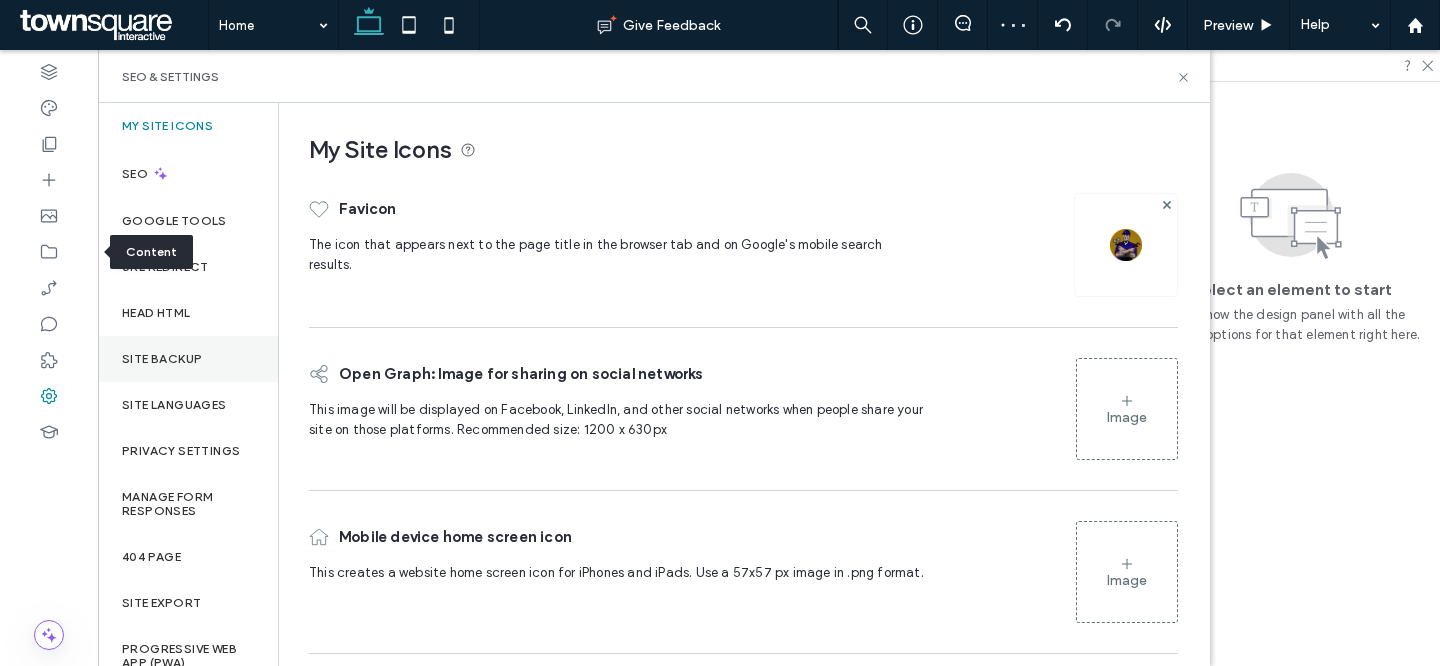 click on "Site Backup" at bounding box center (188, 359) 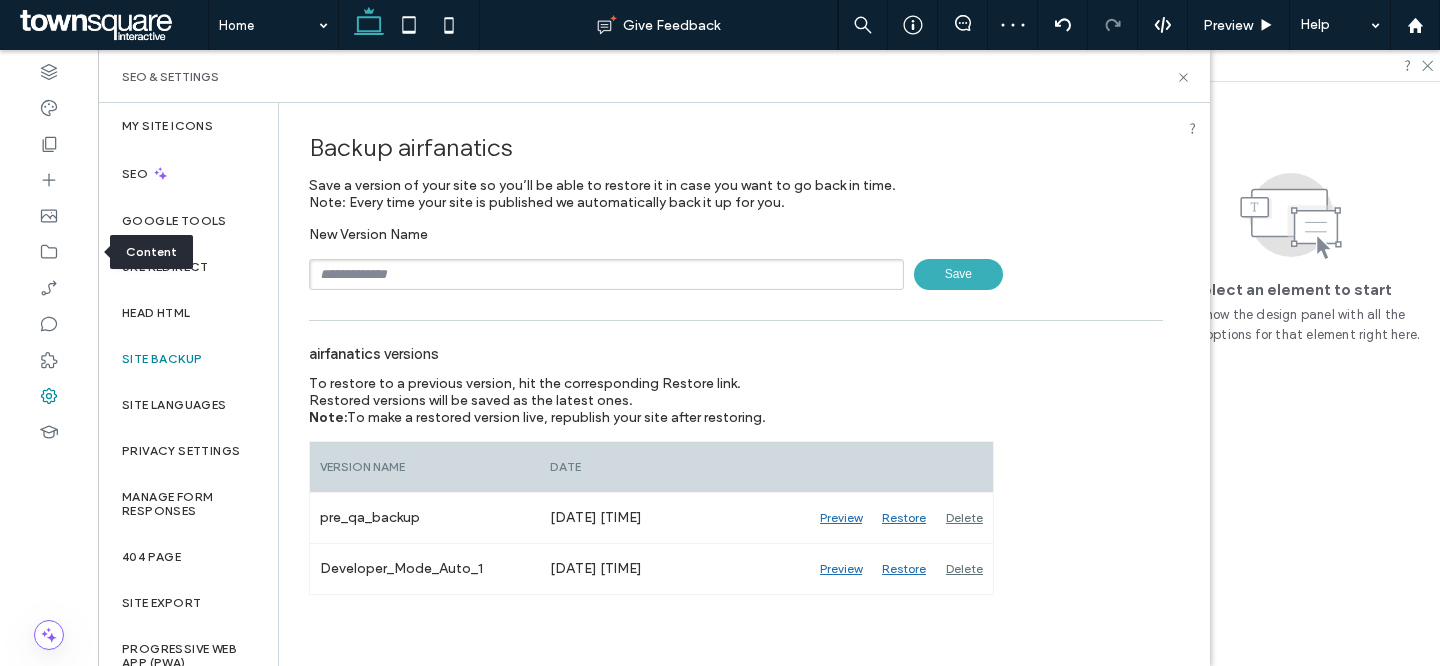 click at bounding box center (606, 274) 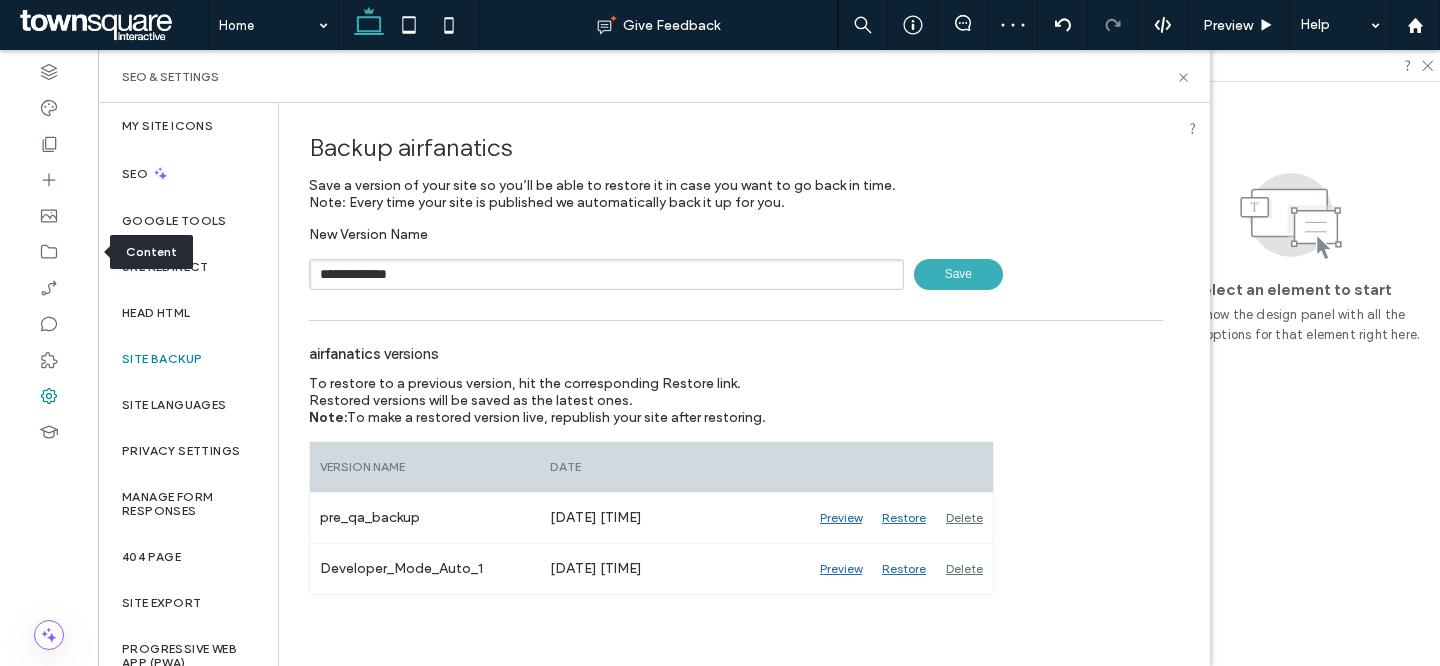 click on "Save" at bounding box center (958, 274) 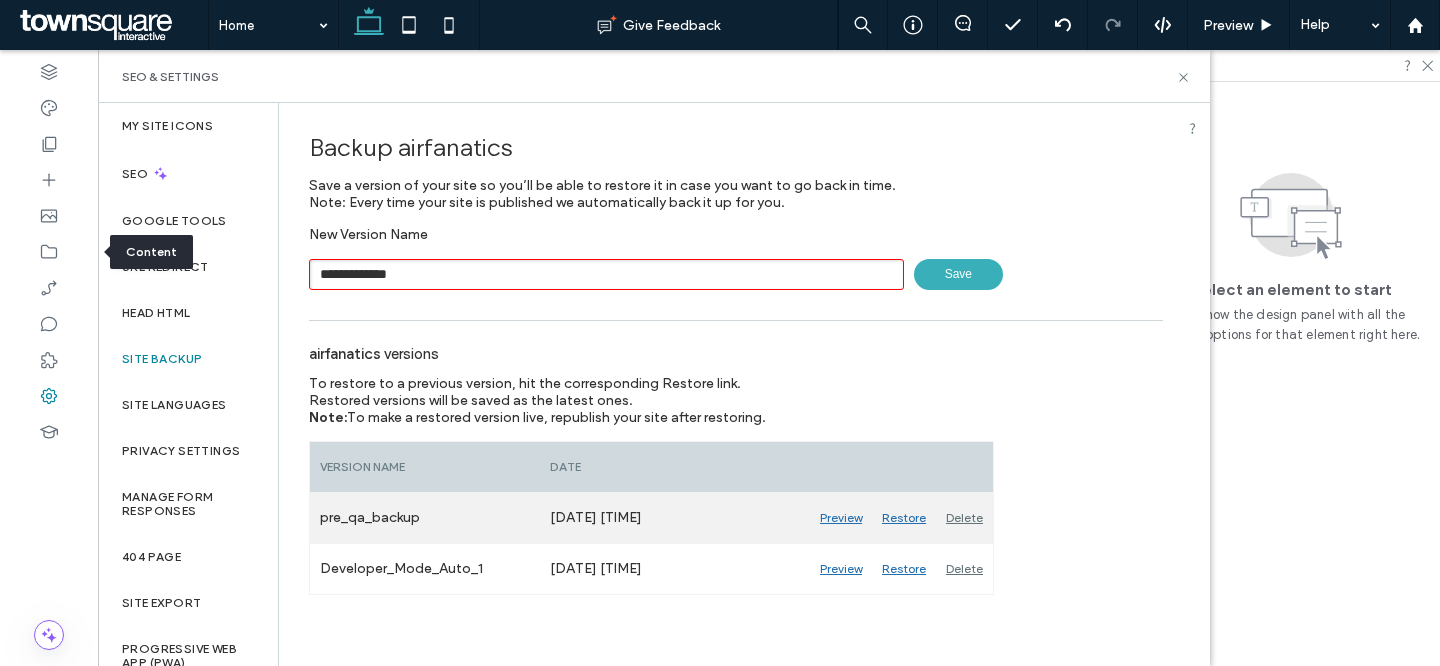 click on "Delete" at bounding box center (964, 518) 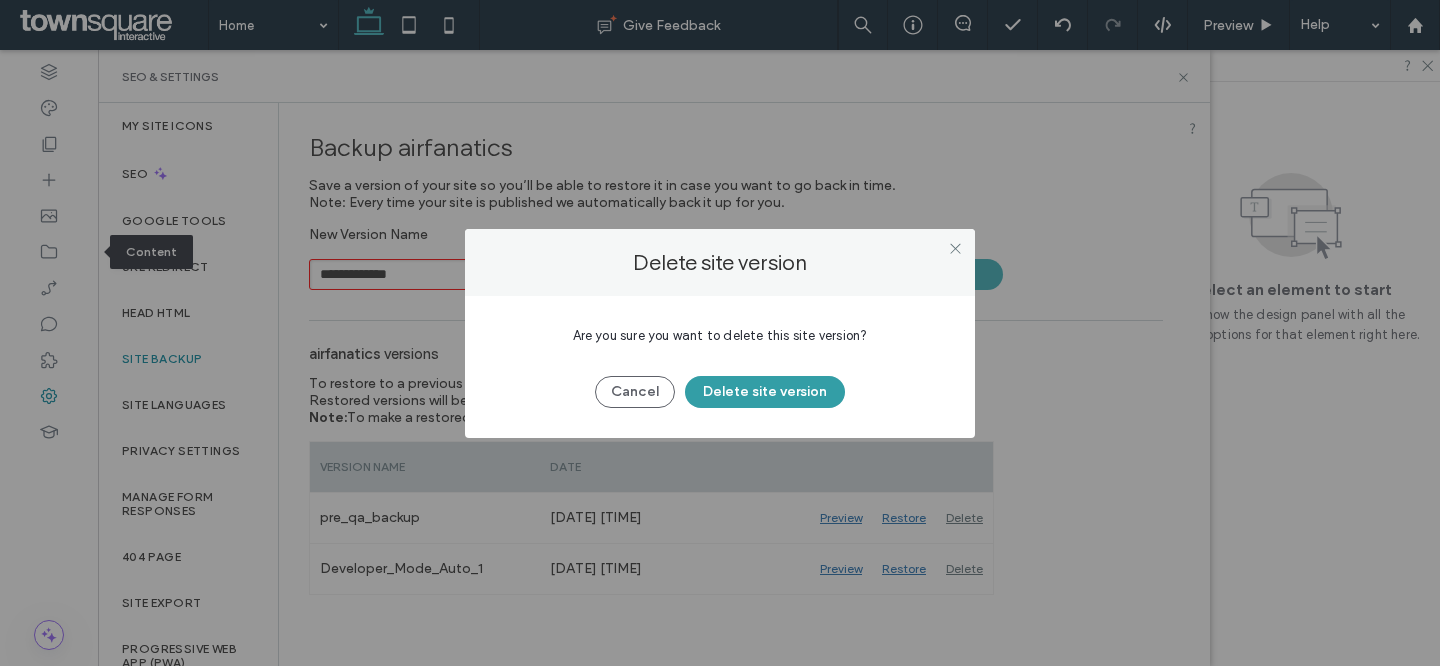 click on "Delete site version" at bounding box center [765, 392] 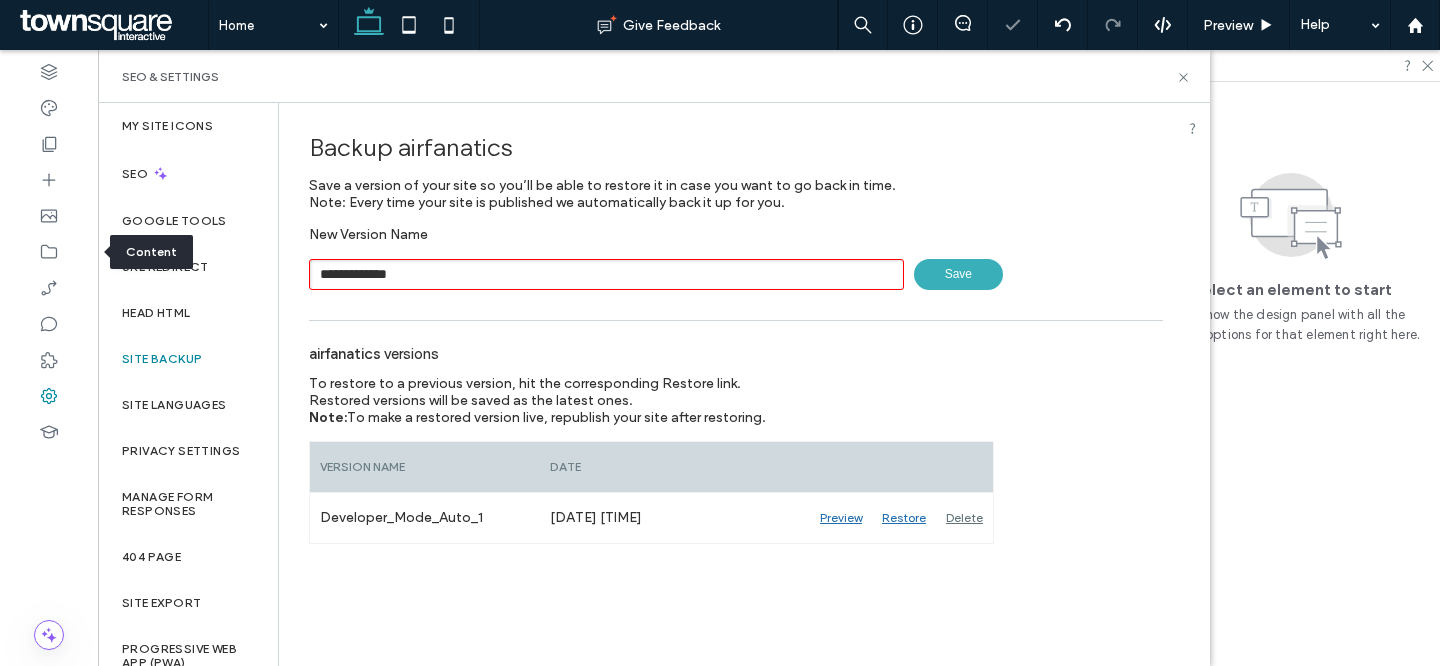 click on "Save" at bounding box center [958, 274] 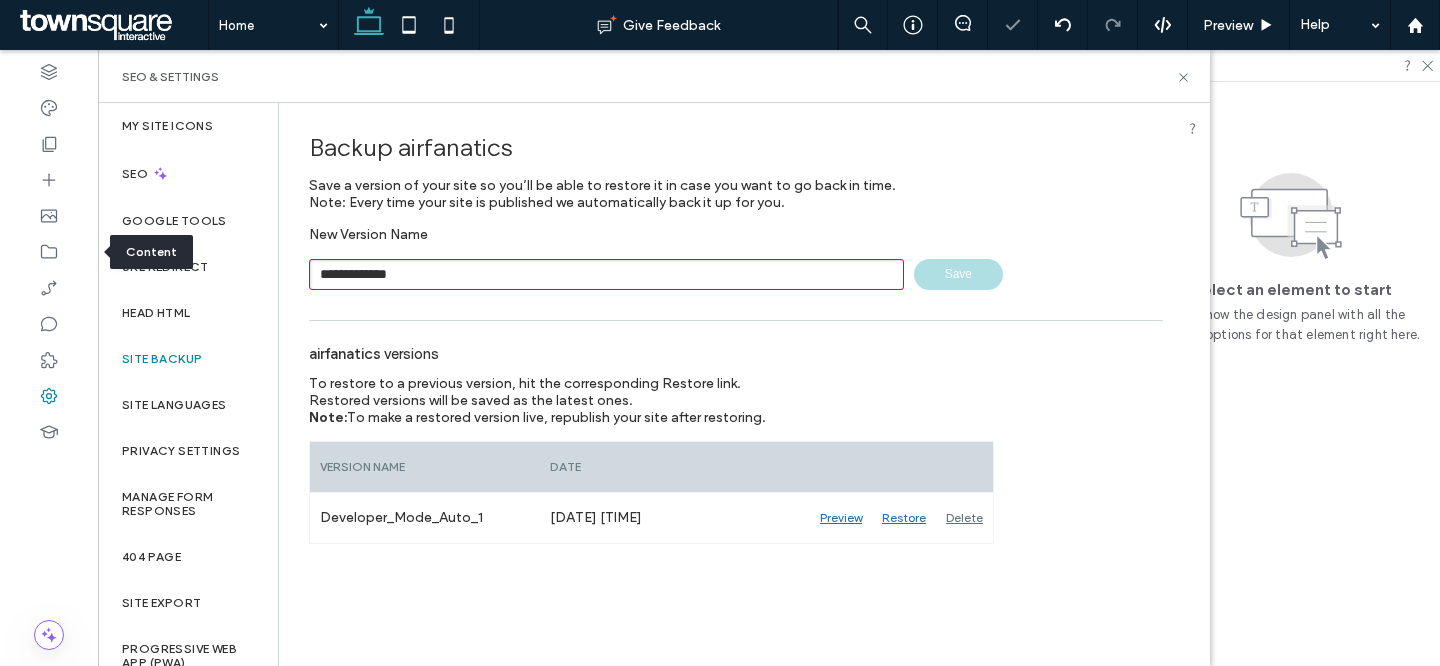 type 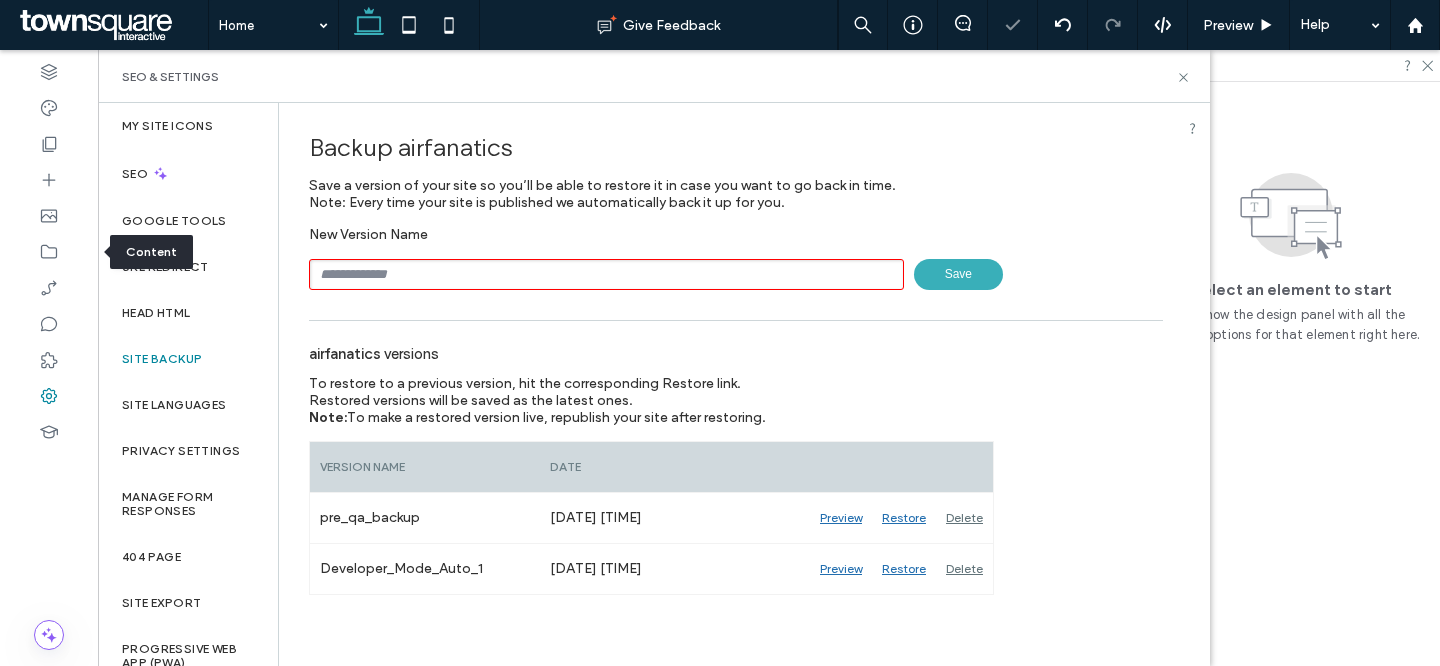 click on "SEO & Settings" at bounding box center (654, 76) 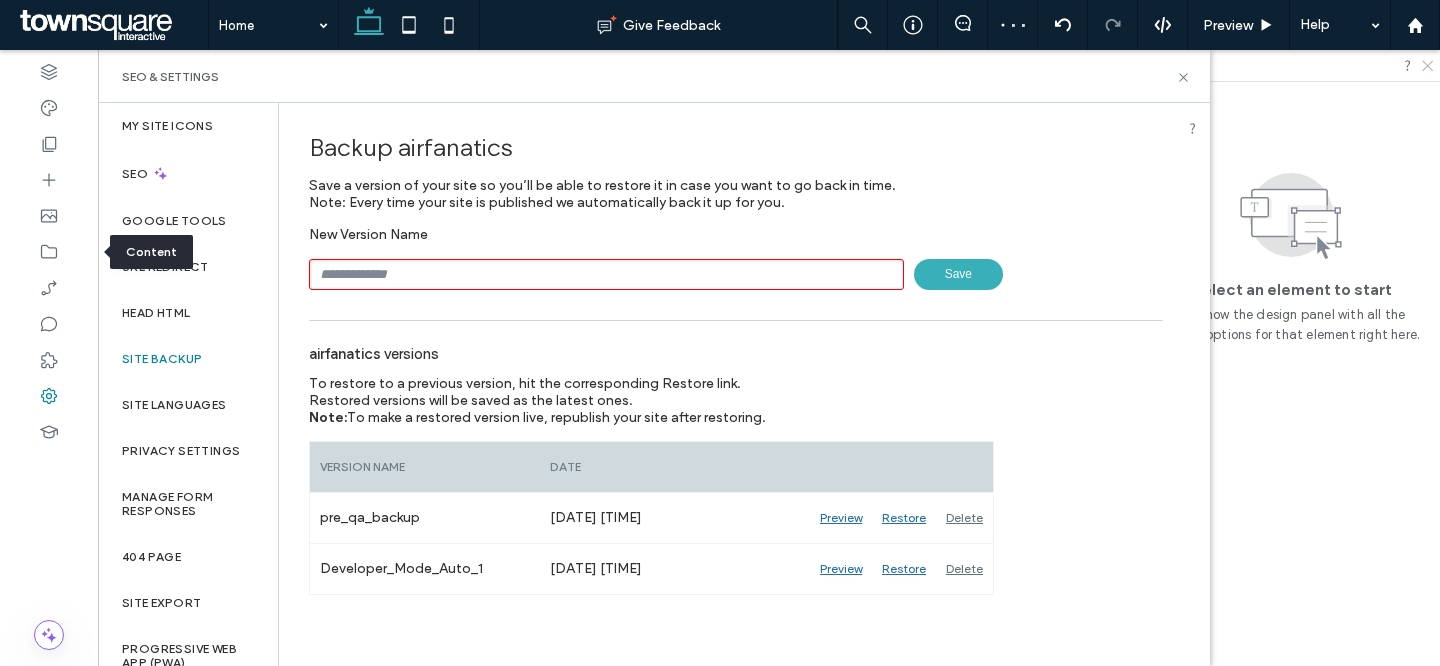 click 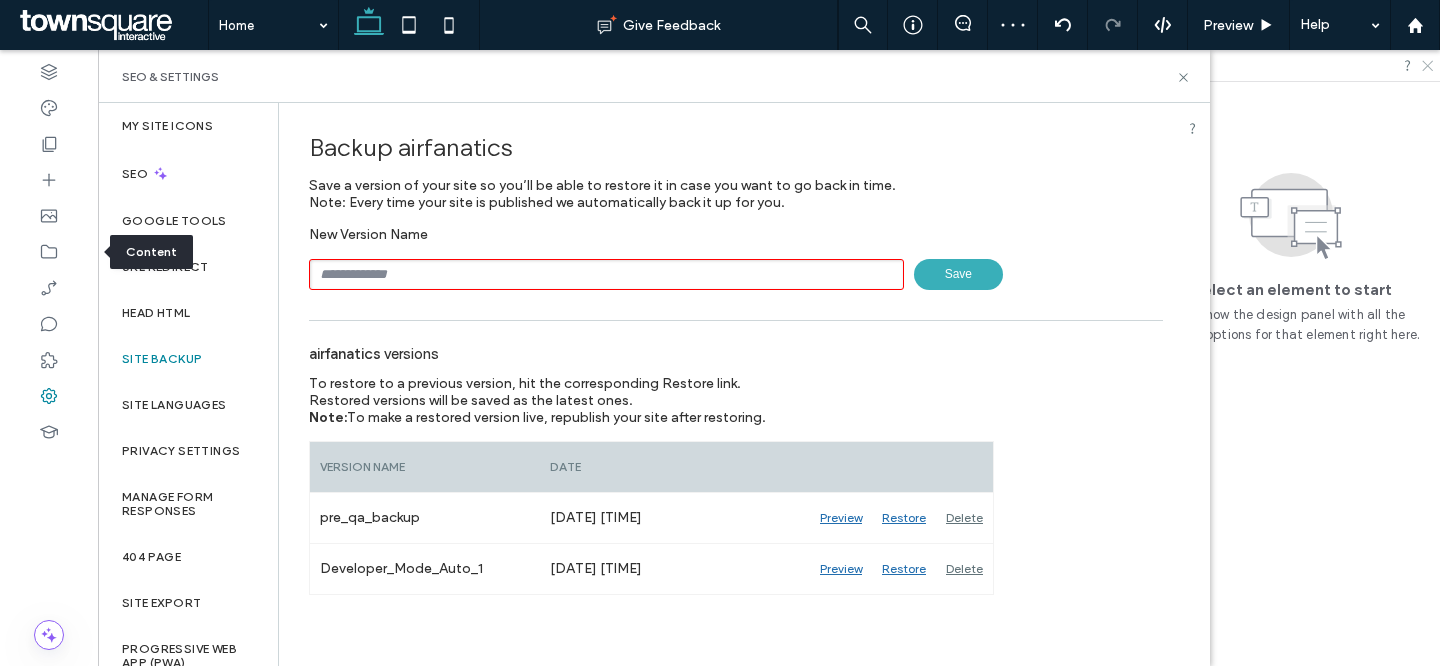 scroll, scrollTop: 0, scrollLeft: 0, axis: both 